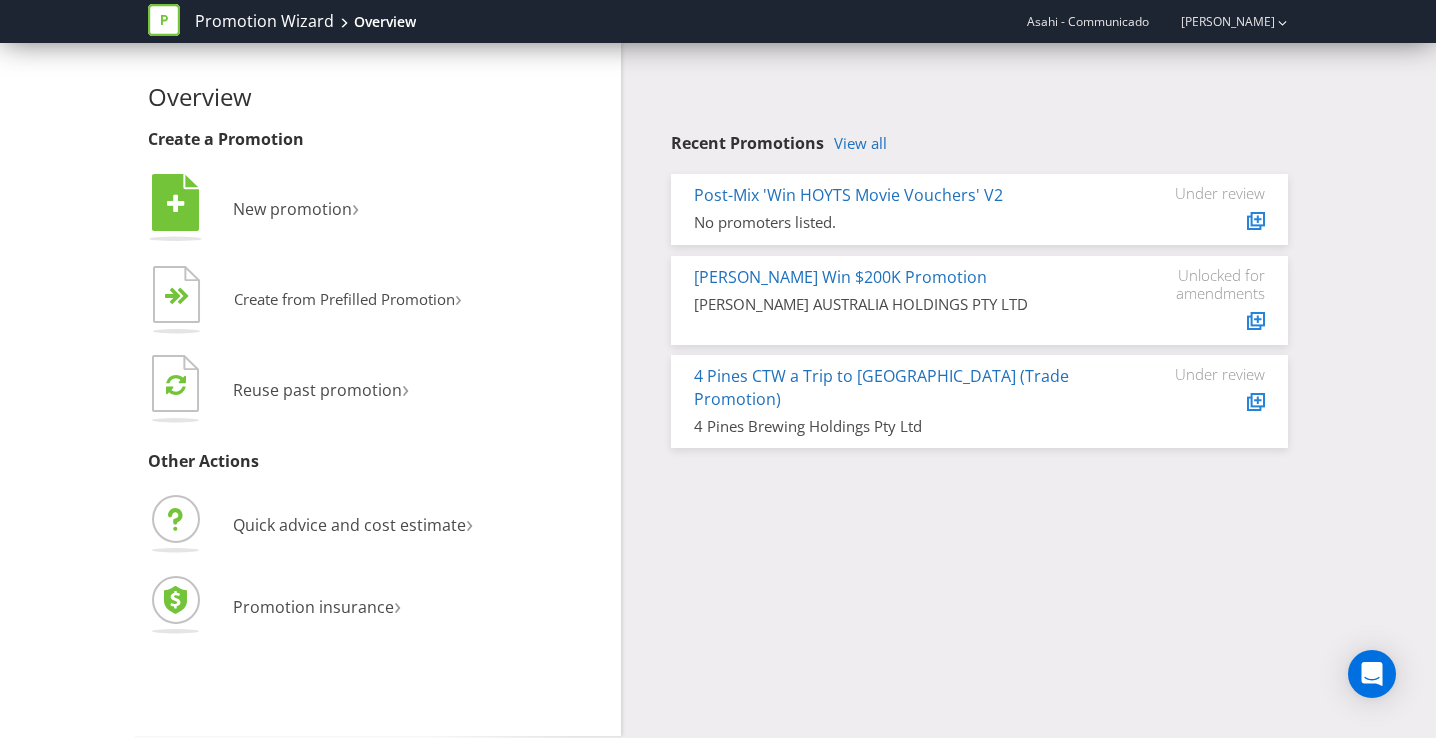 scroll, scrollTop: 0, scrollLeft: 0, axis: both 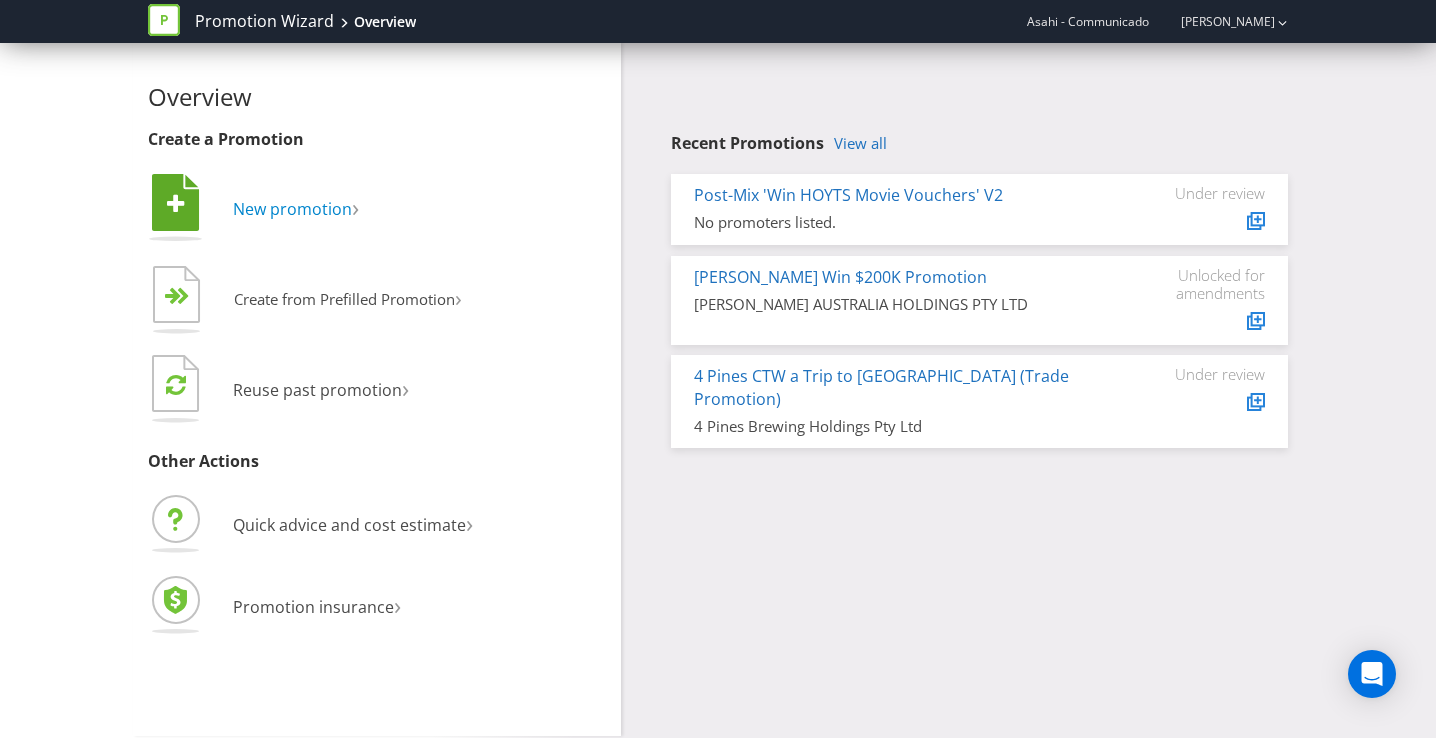 click on "New promotion" at bounding box center [292, 209] 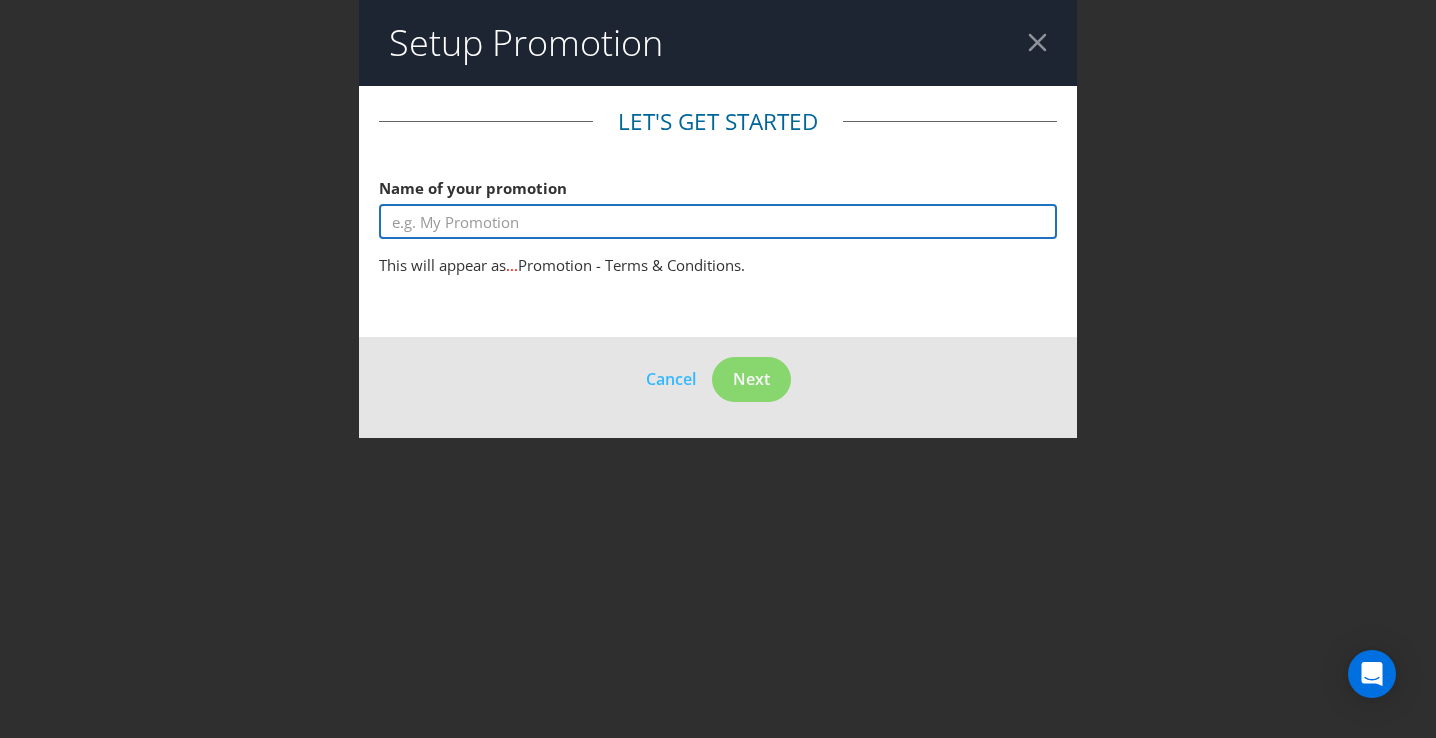 click at bounding box center (718, 221) 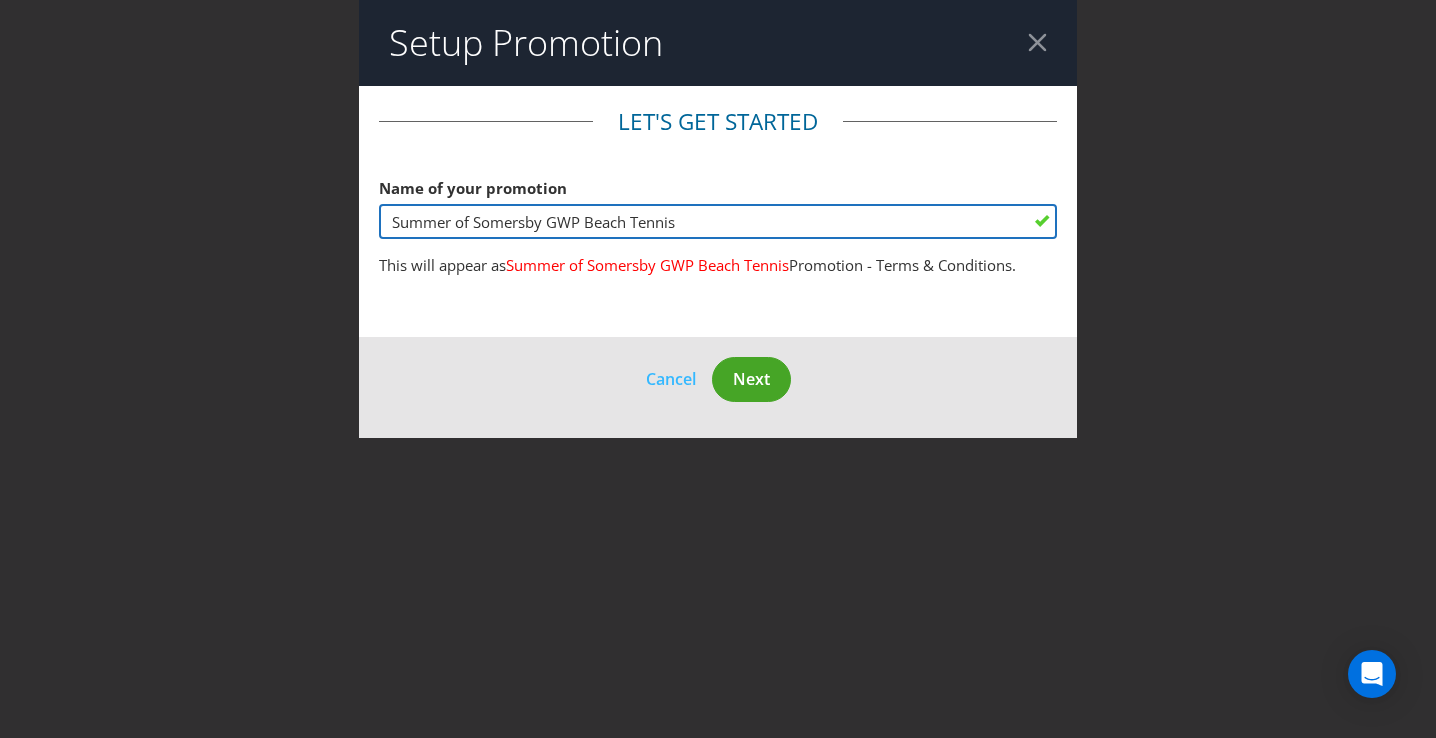 type on "Summer of Somersby GWP Beach Tennis" 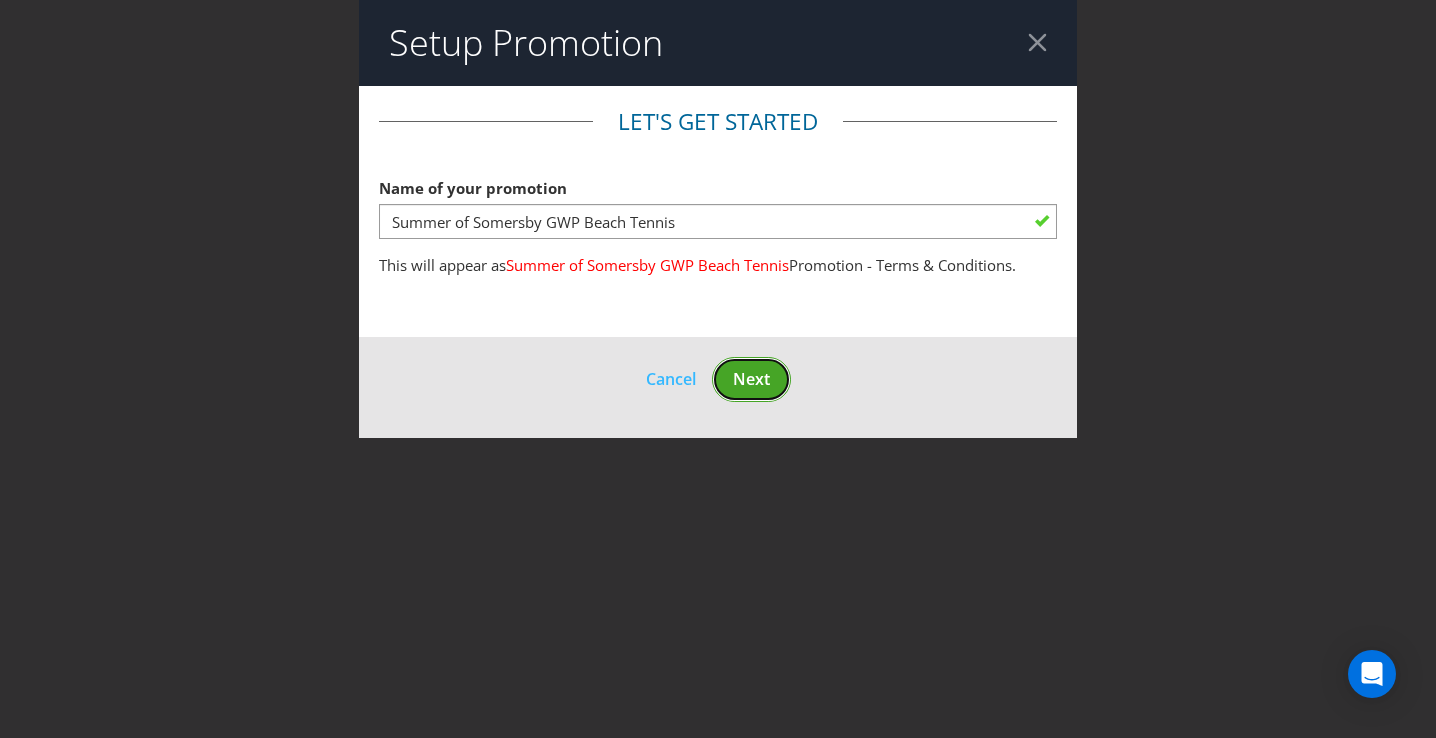 click on "Next" at bounding box center (751, 379) 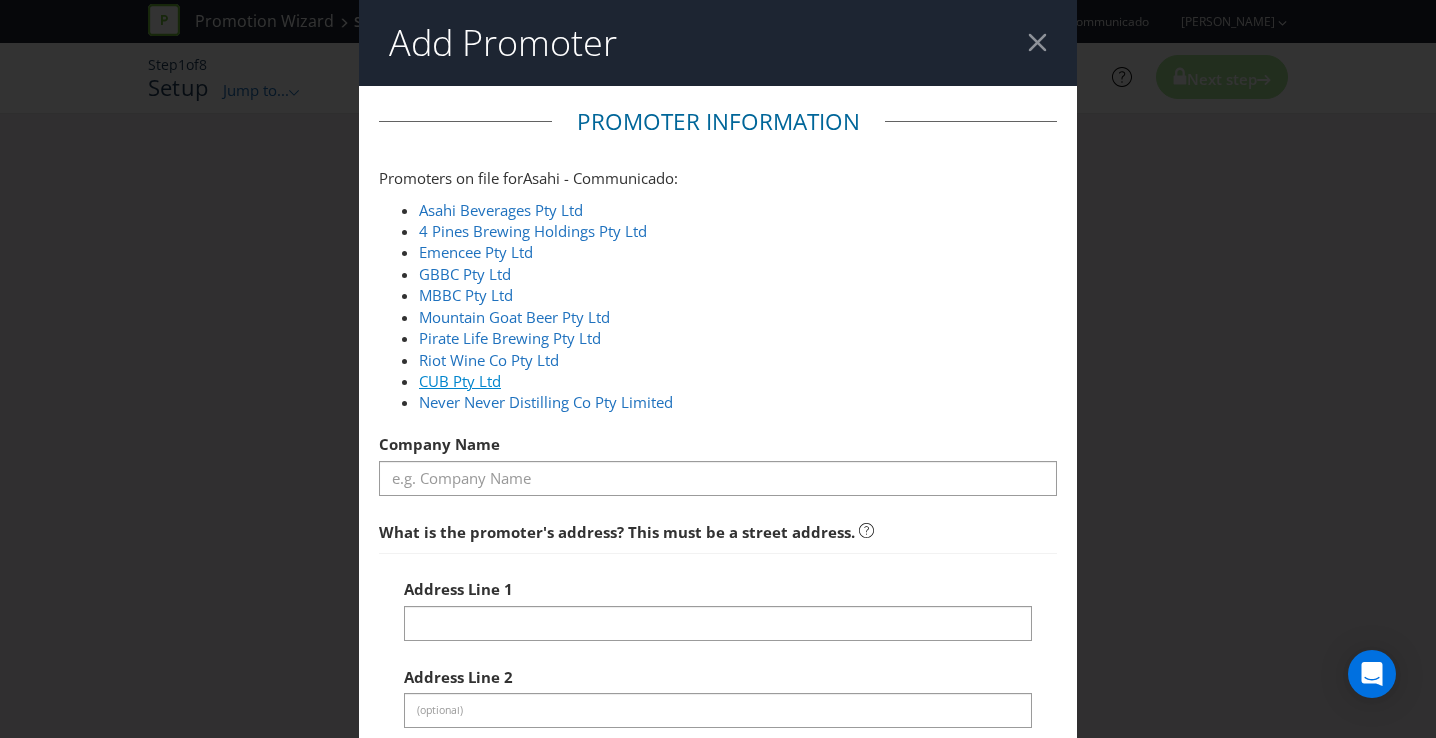 click on "CUB Pty Ltd" at bounding box center [460, 381] 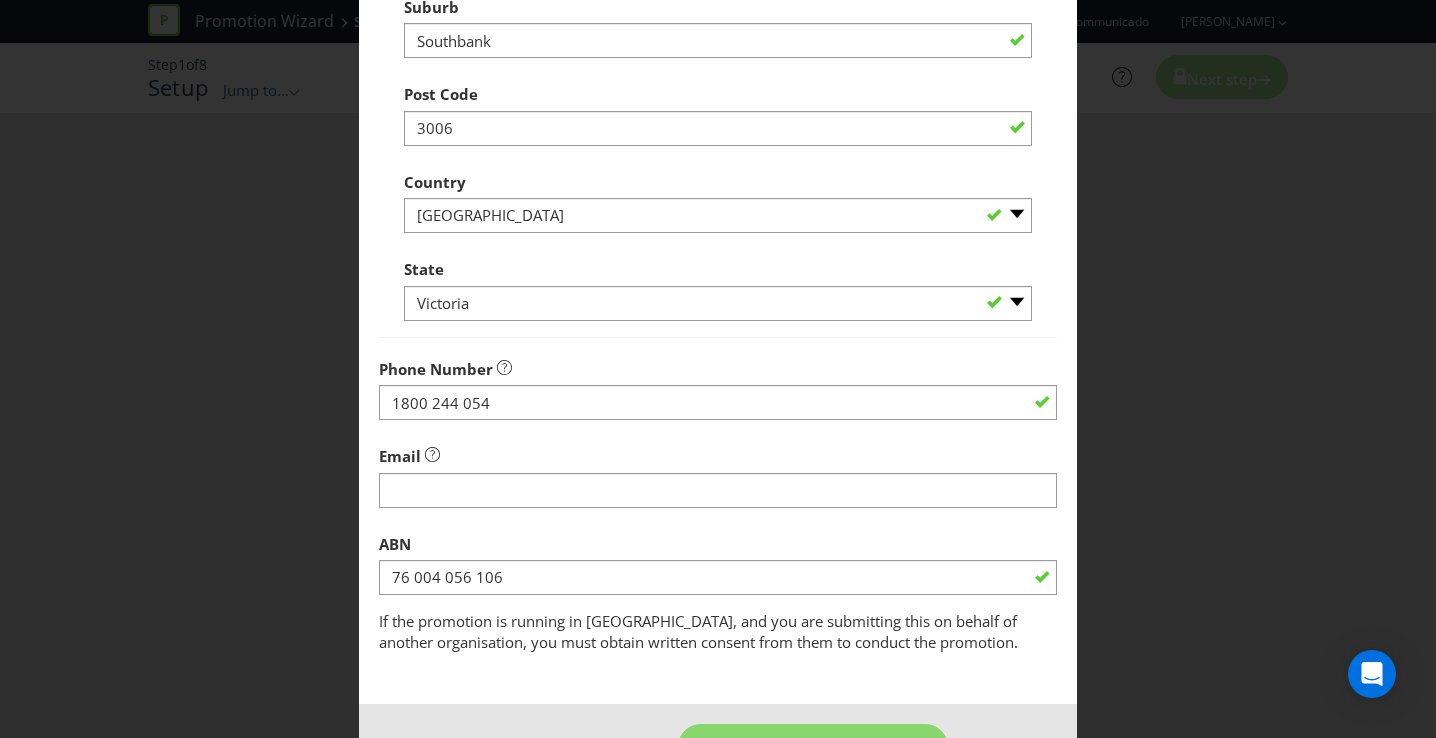 scroll, scrollTop: 823, scrollLeft: 0, axis: vertical 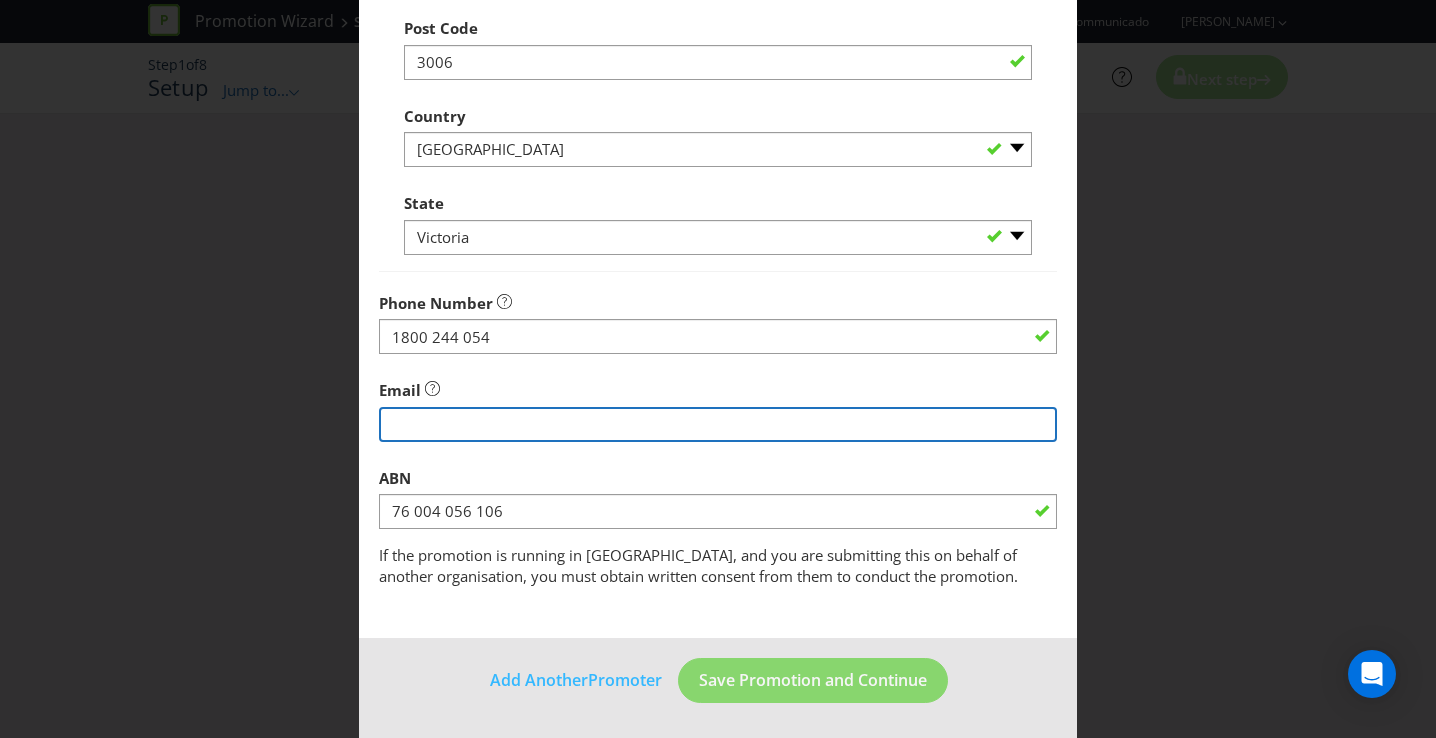 click at bounding box center [718, 424] 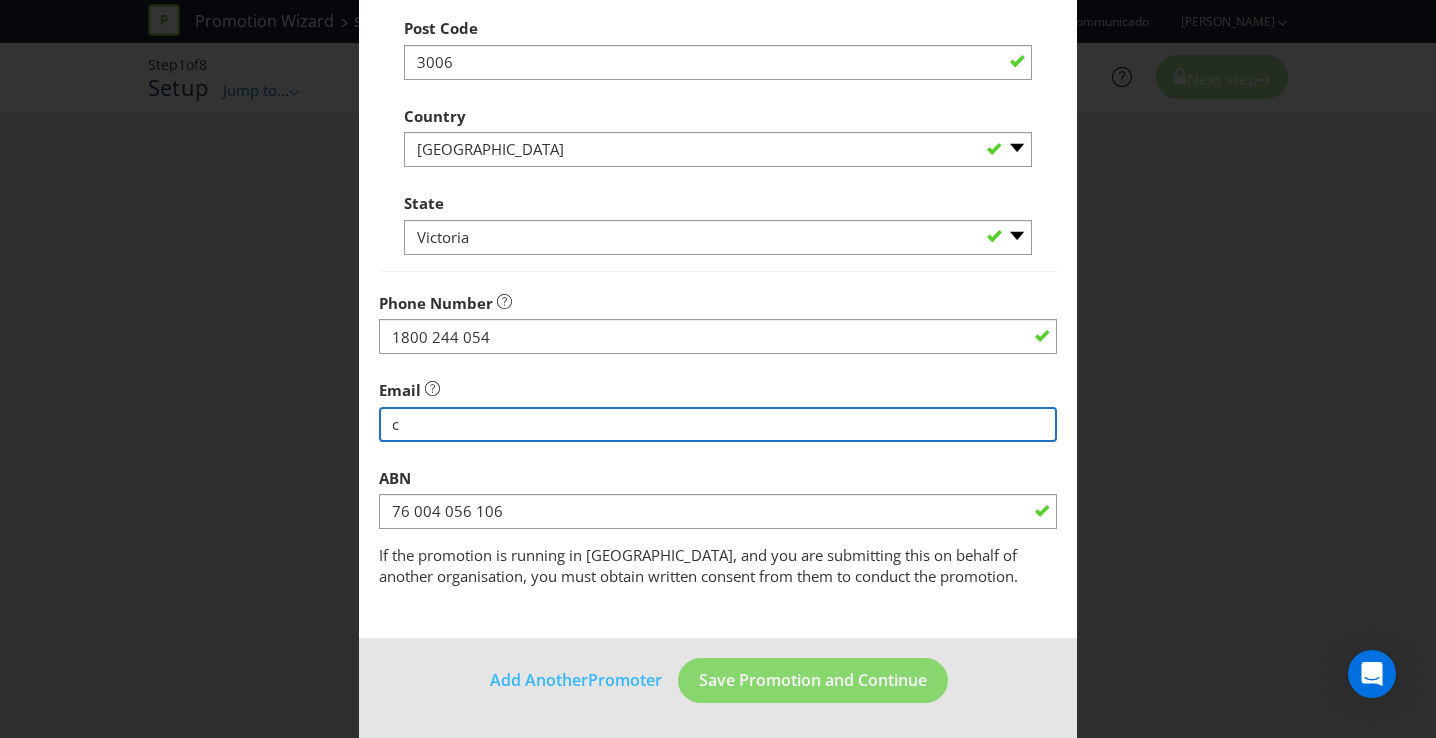 type on "[EMAIL_ADDRESS][DOMAIN_NAME]" 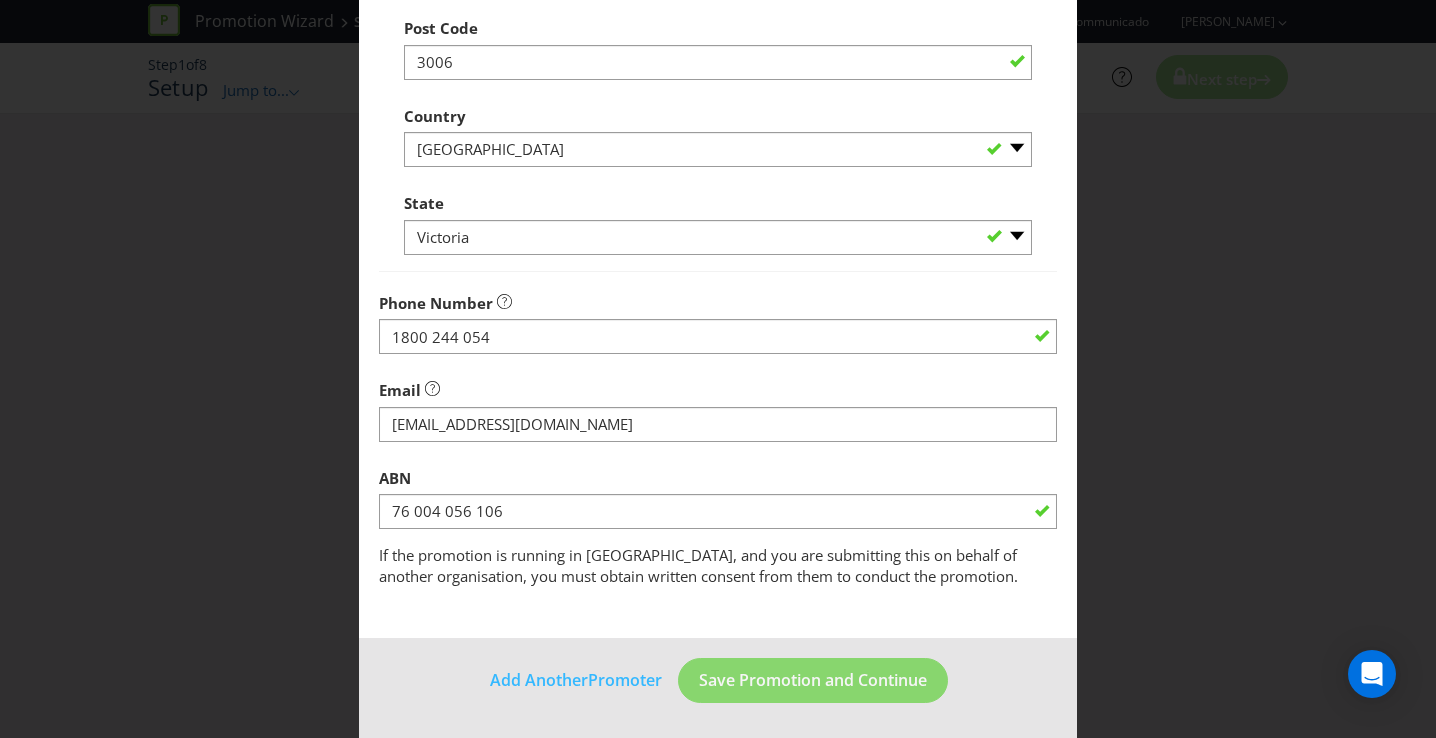 click on "If the promotion is running in [GEOGRAPHIC_DATA], and you are submitting this on behalf of another organisation, you must obtain written consent from them to conduct the promotion." at bounding box center [698, 565] 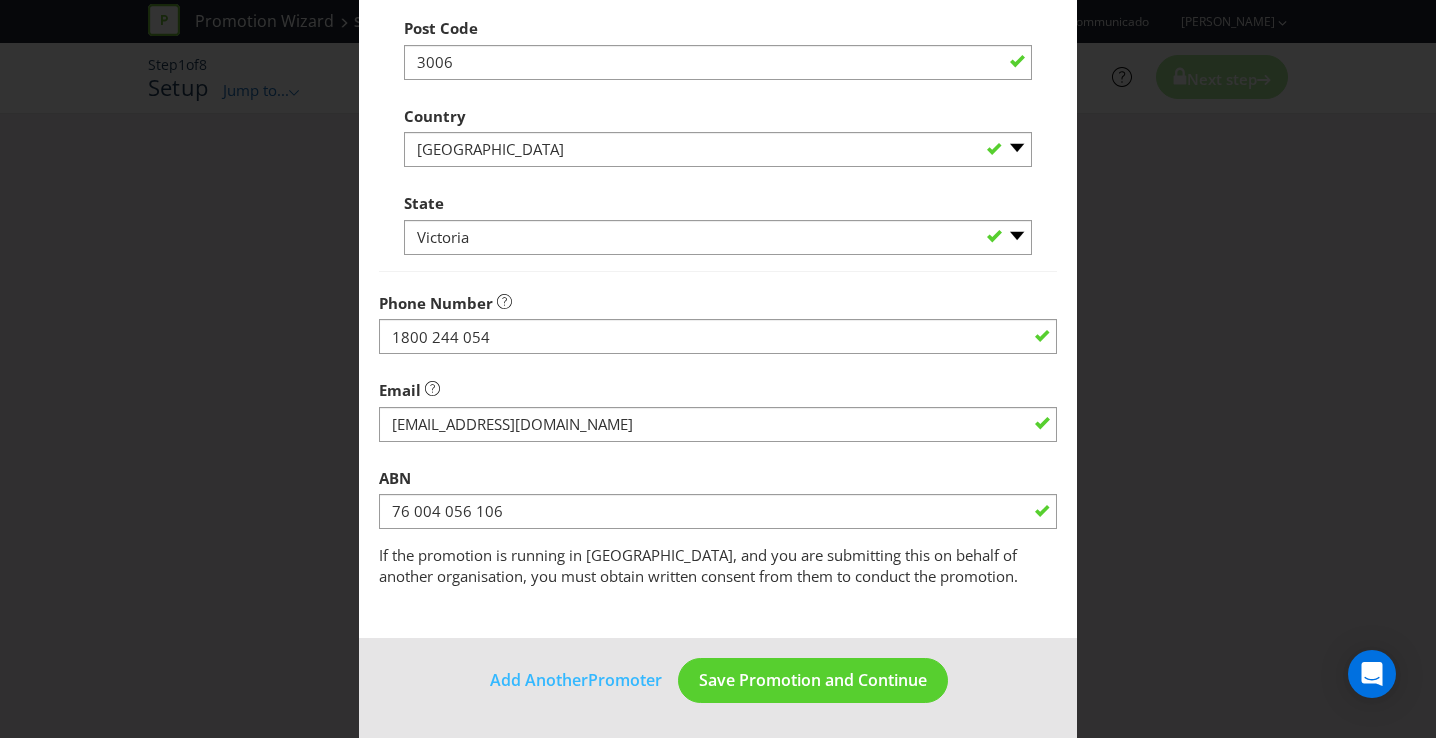 click on "Add Another  Promoter Save Promotion and Continue" at bounding box center [718, 688] 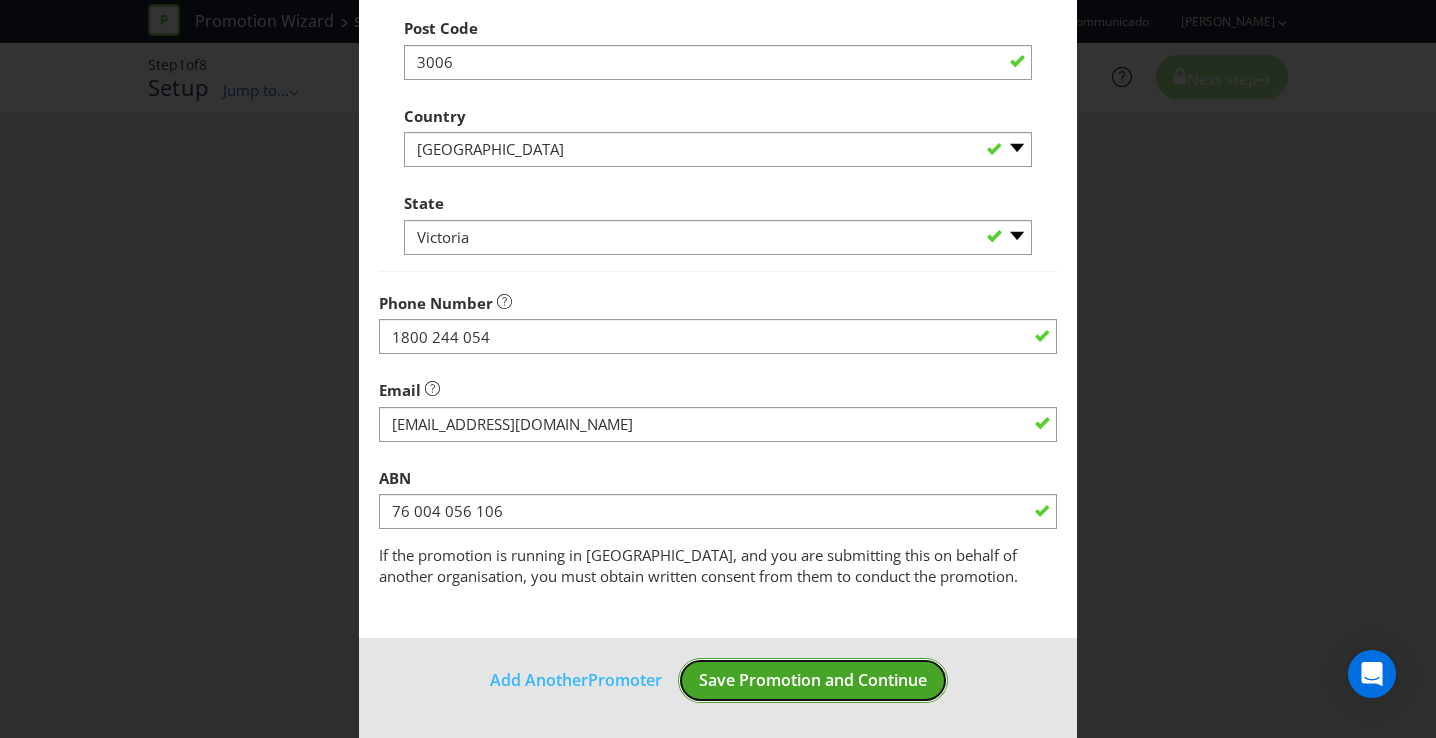 click on "Save Promotion and Continue" at bounding box center [813, 680] 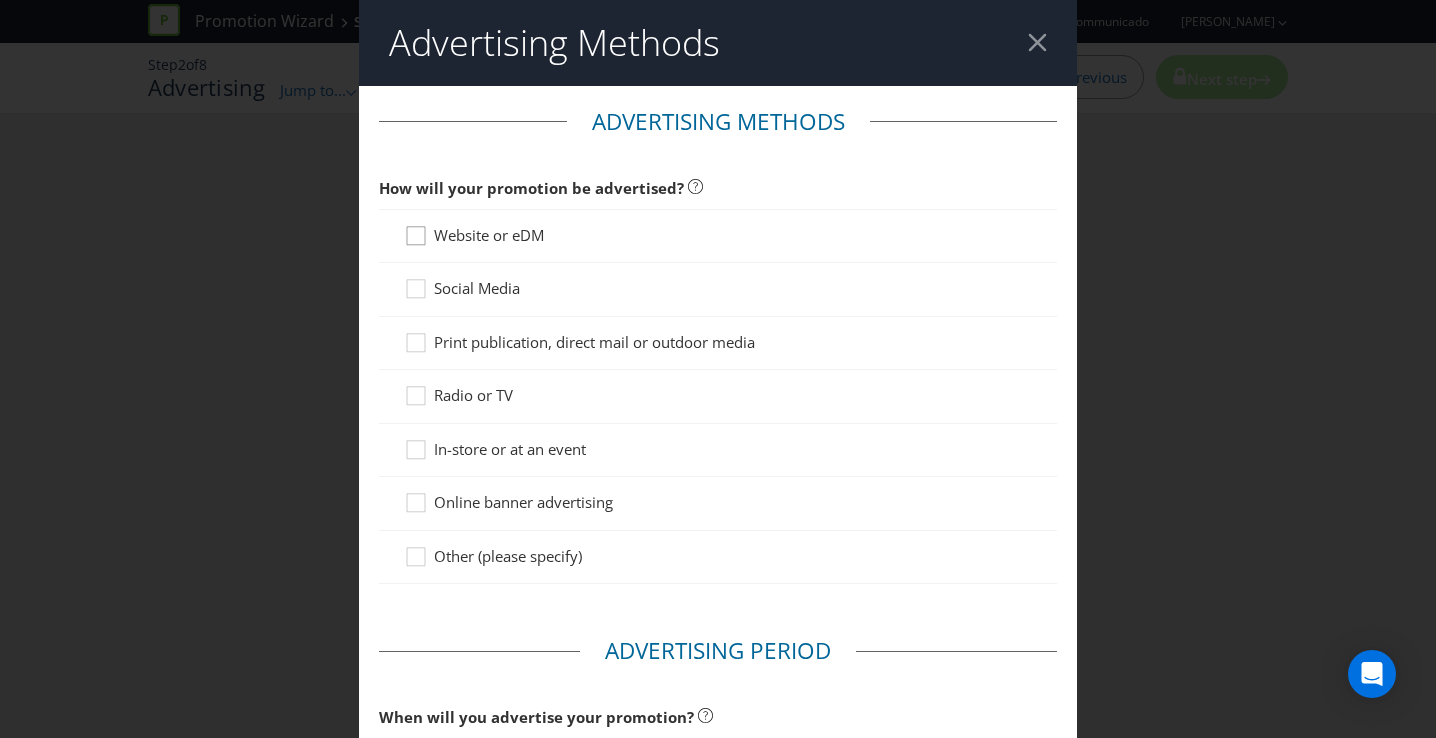 click 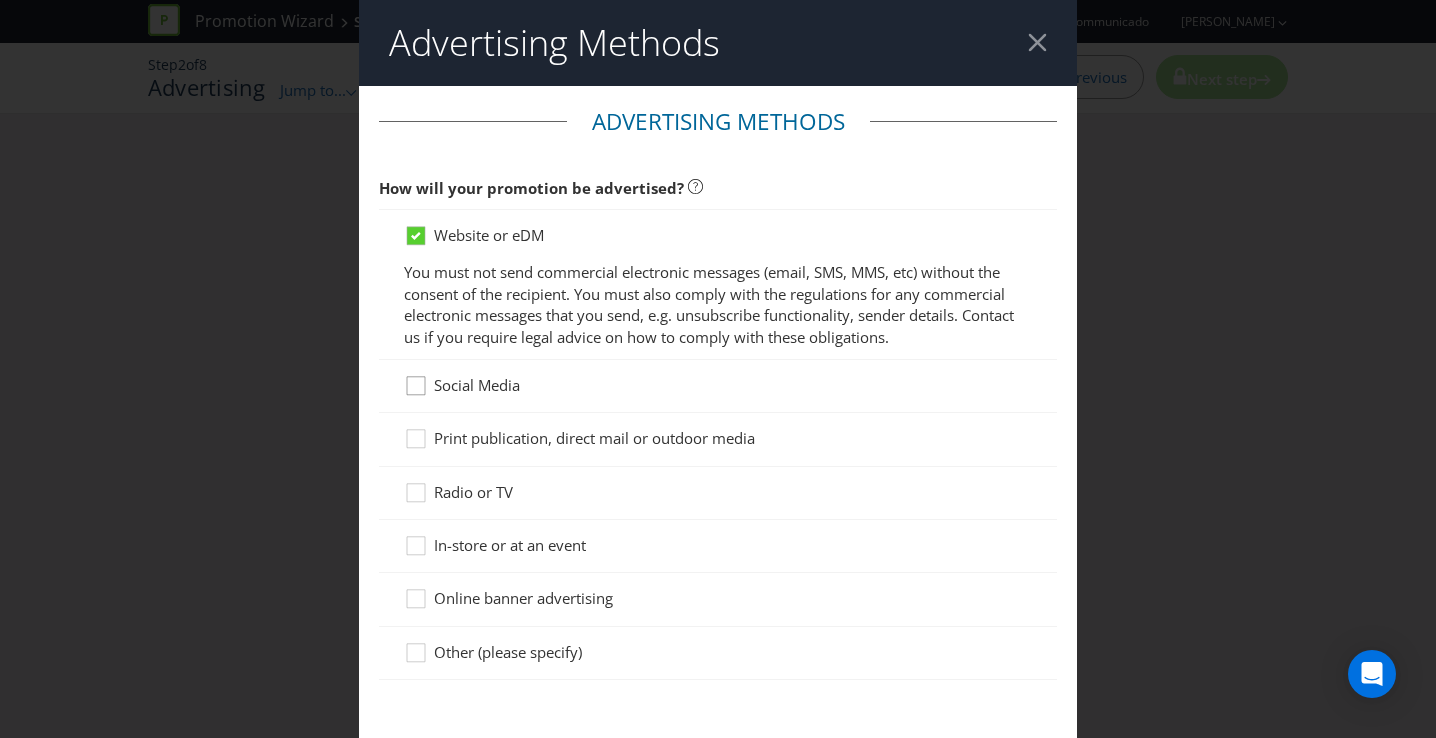 click 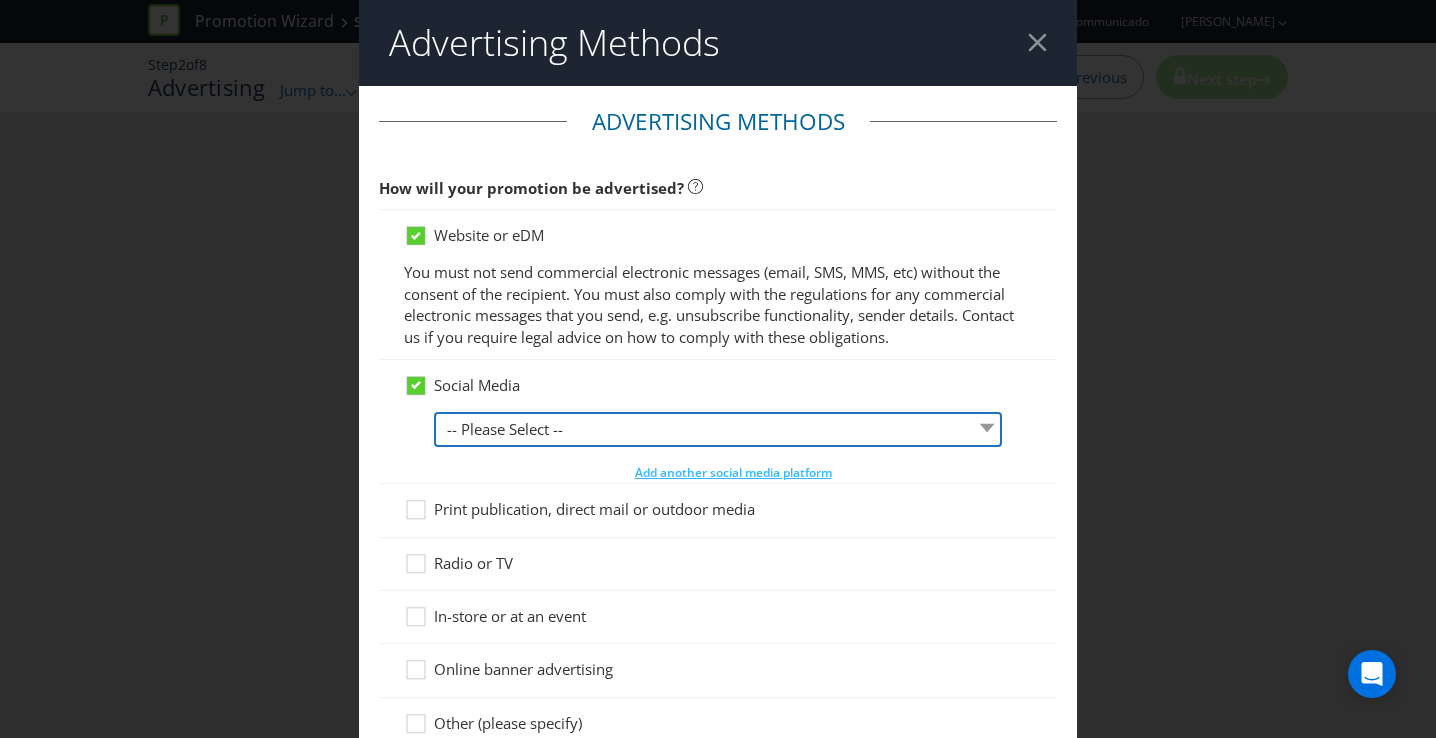 click on "-- Please Select -- Facebook X Instagram Snapchat LinkedIn Pinterest Tumblr Youtube Other" at bounding box center (718, 429) 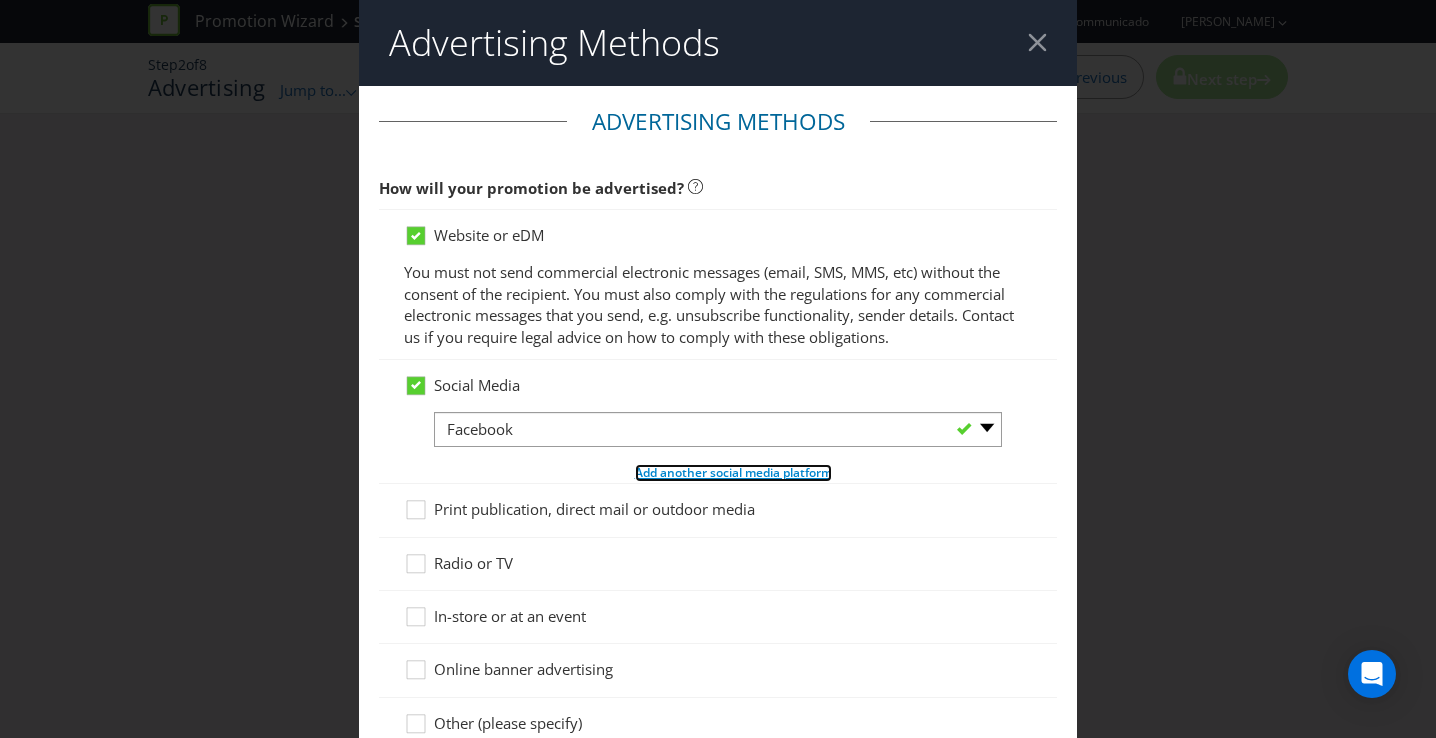 click on "Add another social media platform" at bounding box center [733, 472] 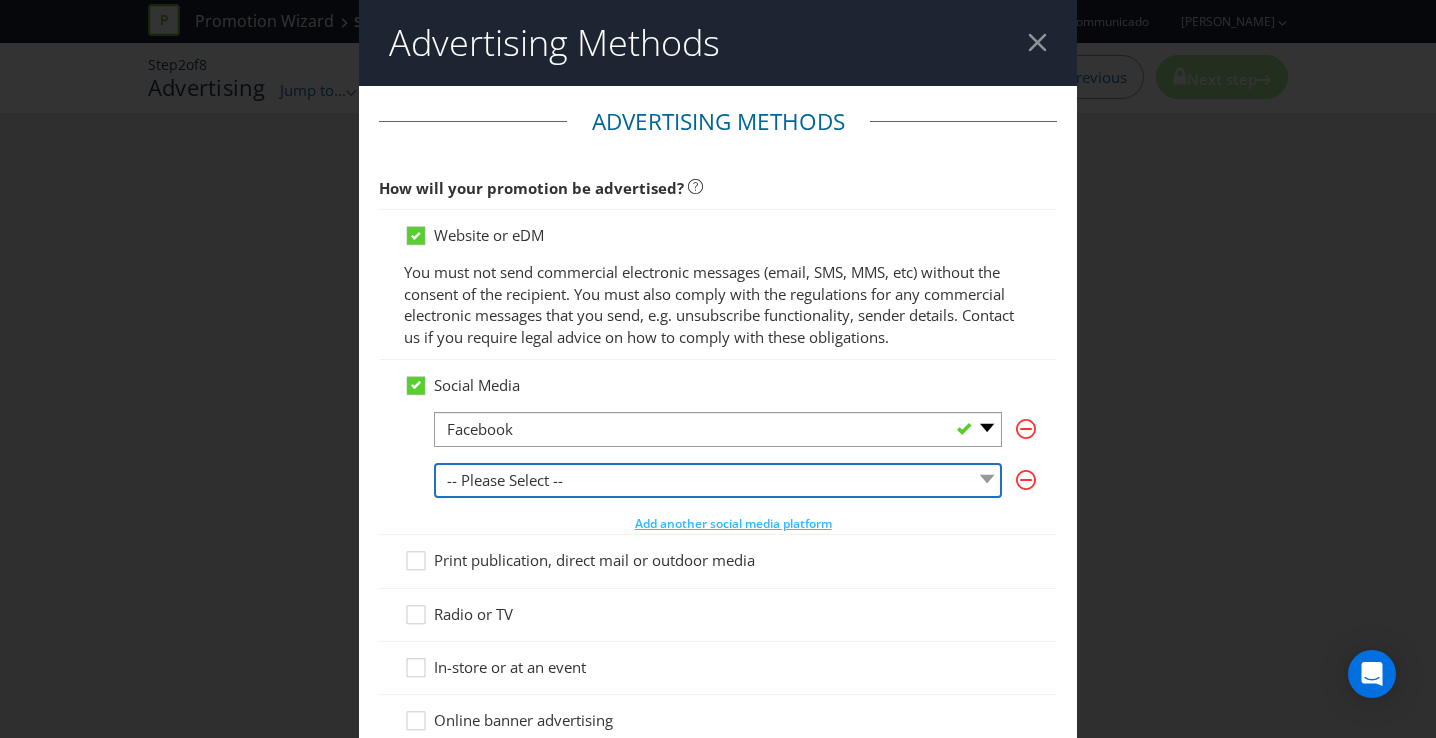 click on "-- Please Select -- Facebook X Instagram Snapchat LinkedIn Pinterest Tumblr Youtube Other" at bounding box center (718, 480) 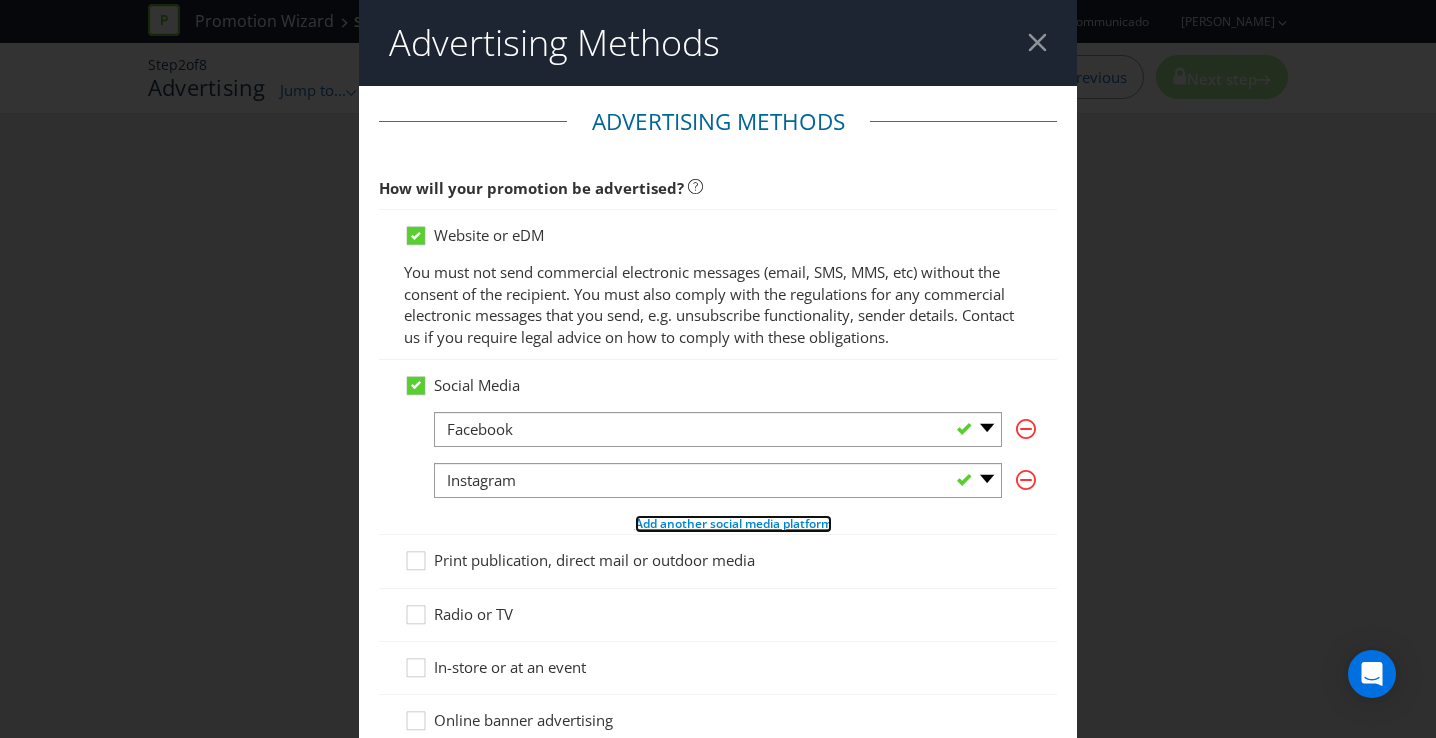 click on "Add another social media platform" at bounding box center (733, 523) 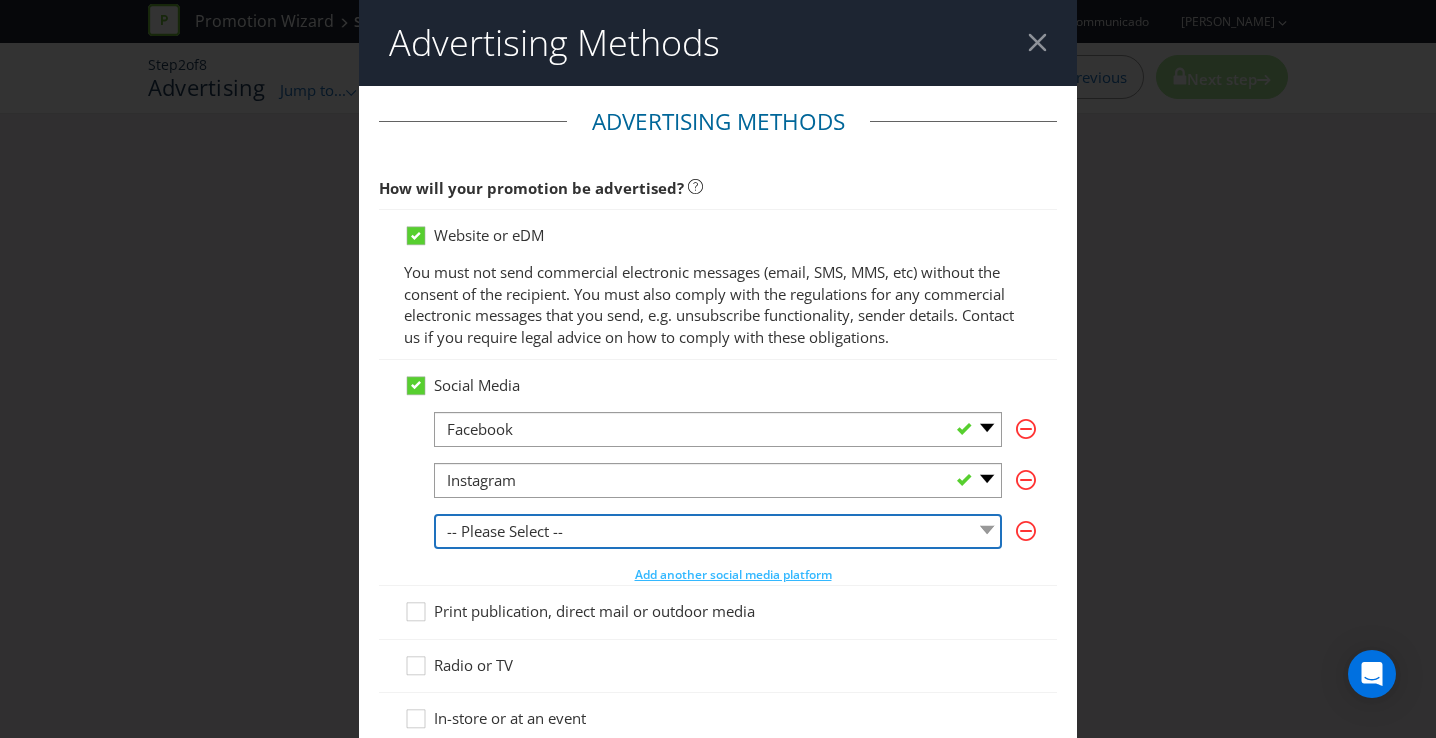 click on "-- Please Select -- Facebook X Instagram Snapchat LinkedIn Pinterest Tumblr Youtube Other" at bounding box center (718, 531) 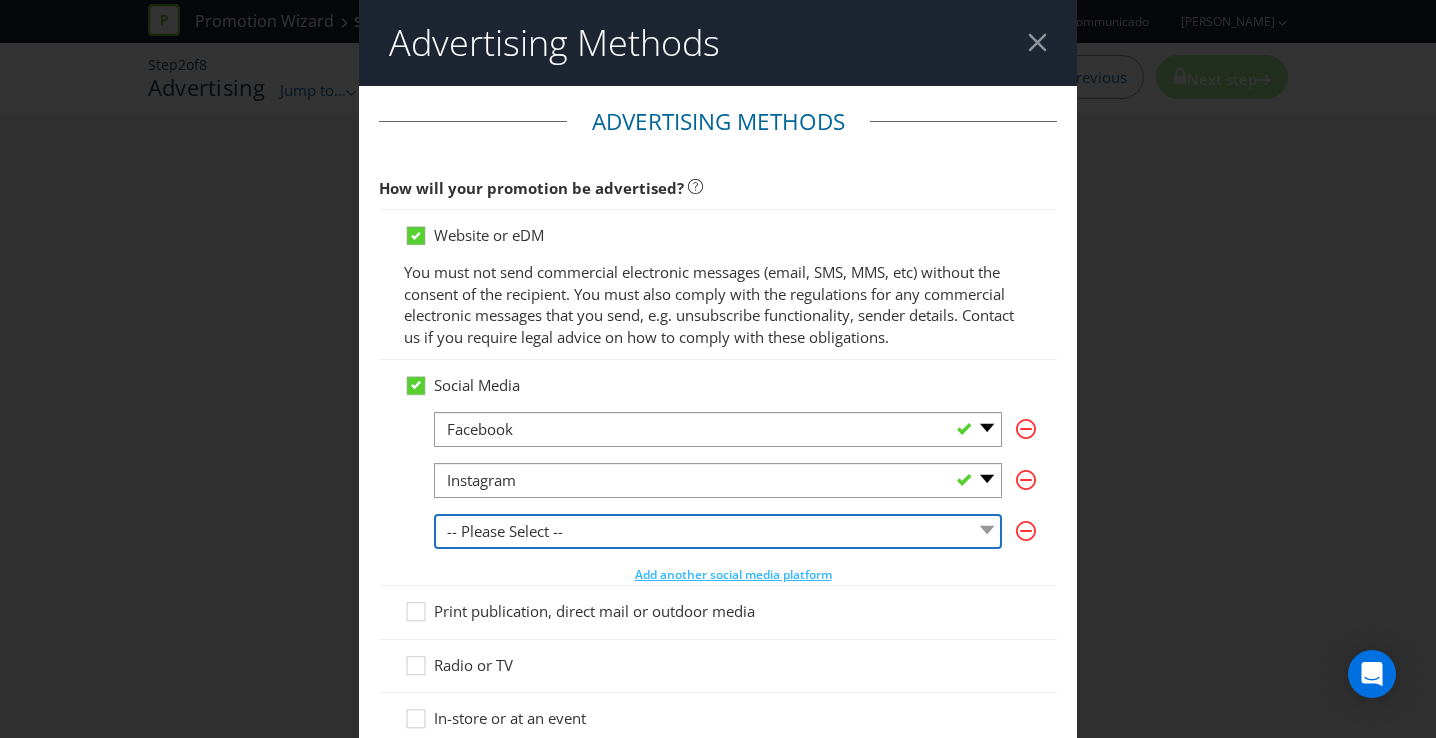 select on "SNAPCHAT" 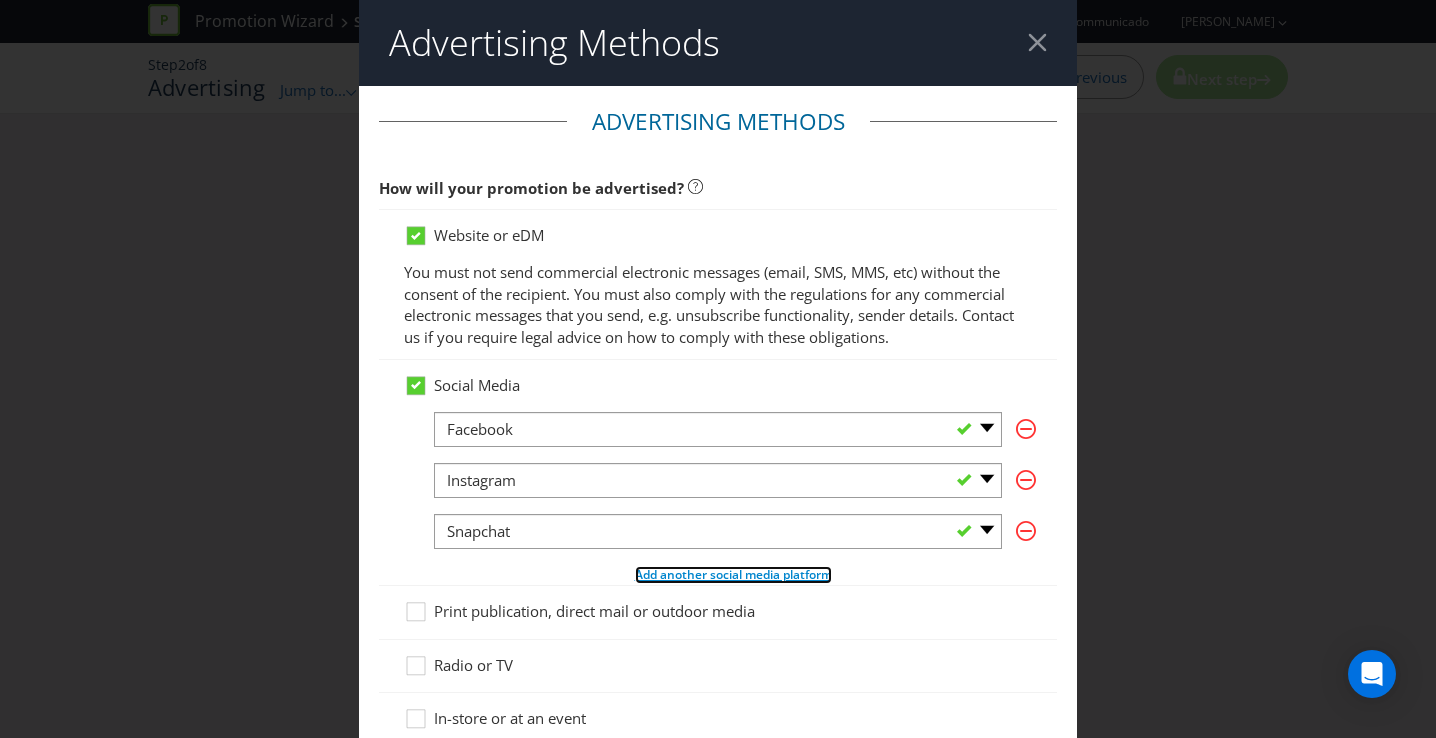 click on "Add another social media platform" at bounding box center (733, 574) 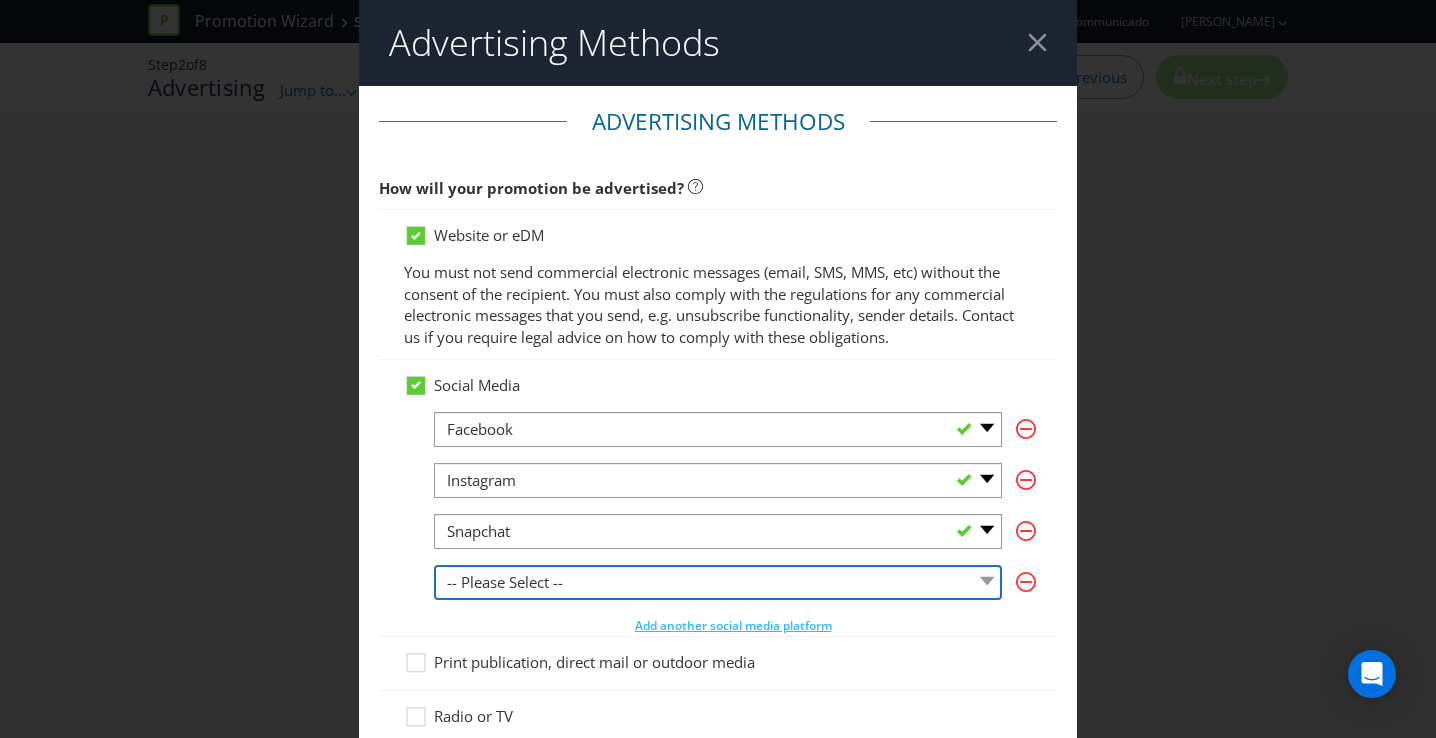 click on "-- Please Select -- Facebook X Instagram Snapchat LinkedIn Pinterest Tumblr Youtube Other" at bounding box center (718, 582) 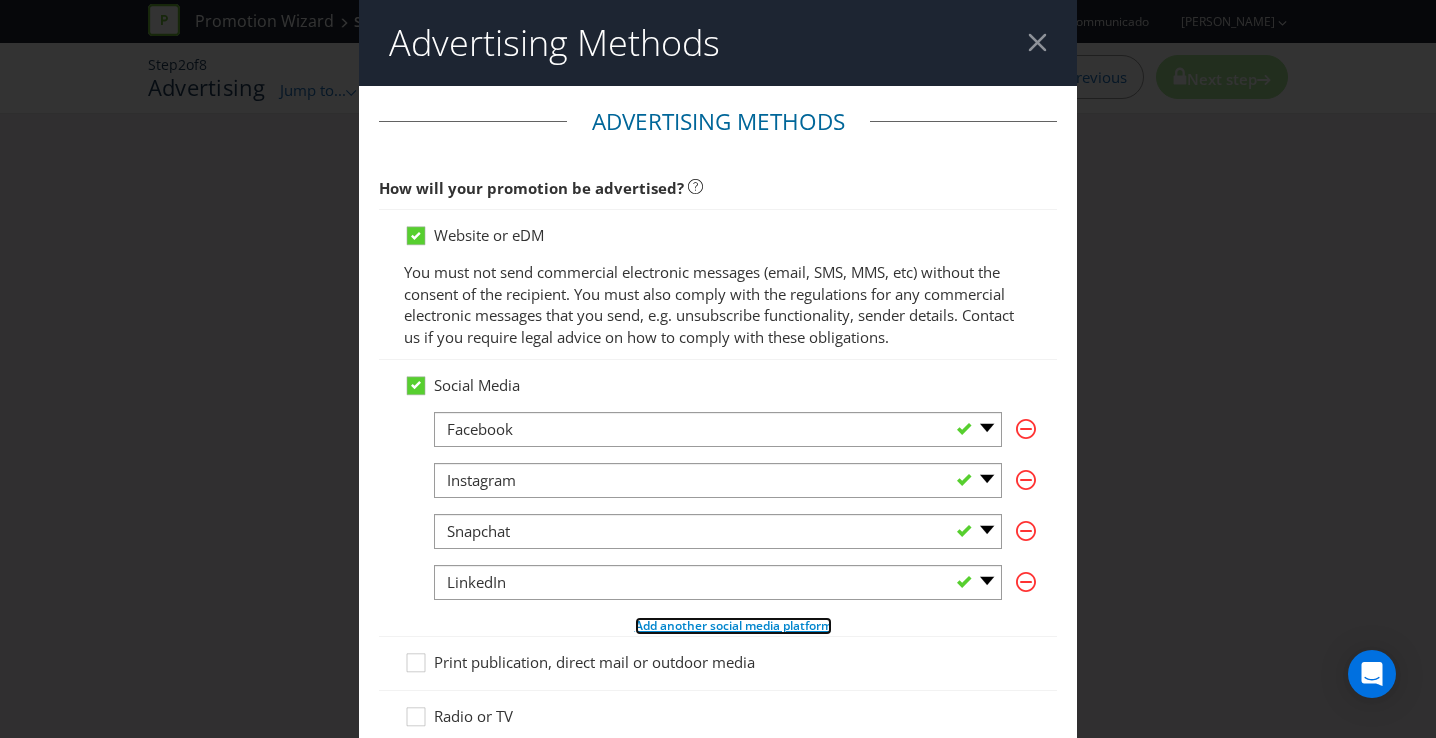 click on "Add another social media platform" at bounding box center (733, 625) 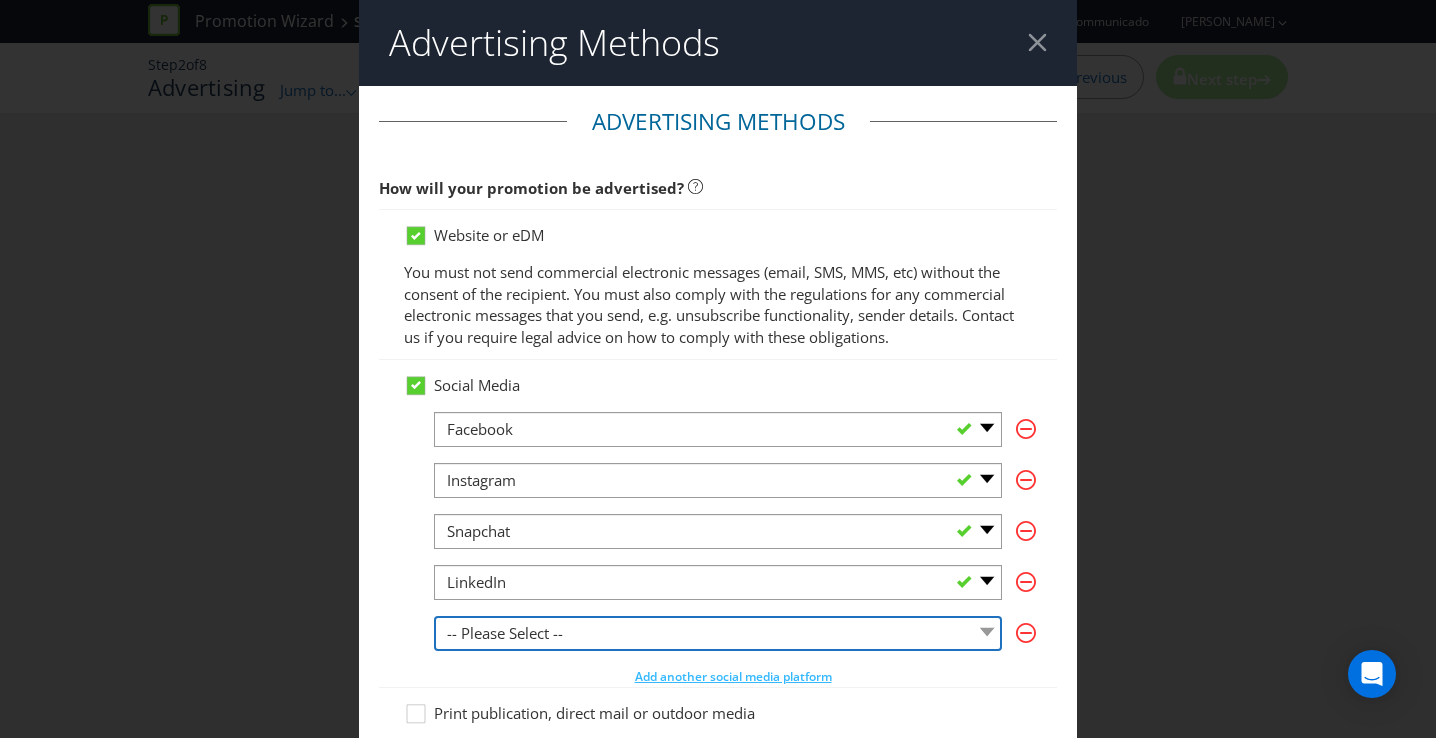 click on "-- Please Select -- Facebook X Instagram Snapchat LinkedIn Pinterest Tumblr Youtube Other" at bounding box center (718, 633) 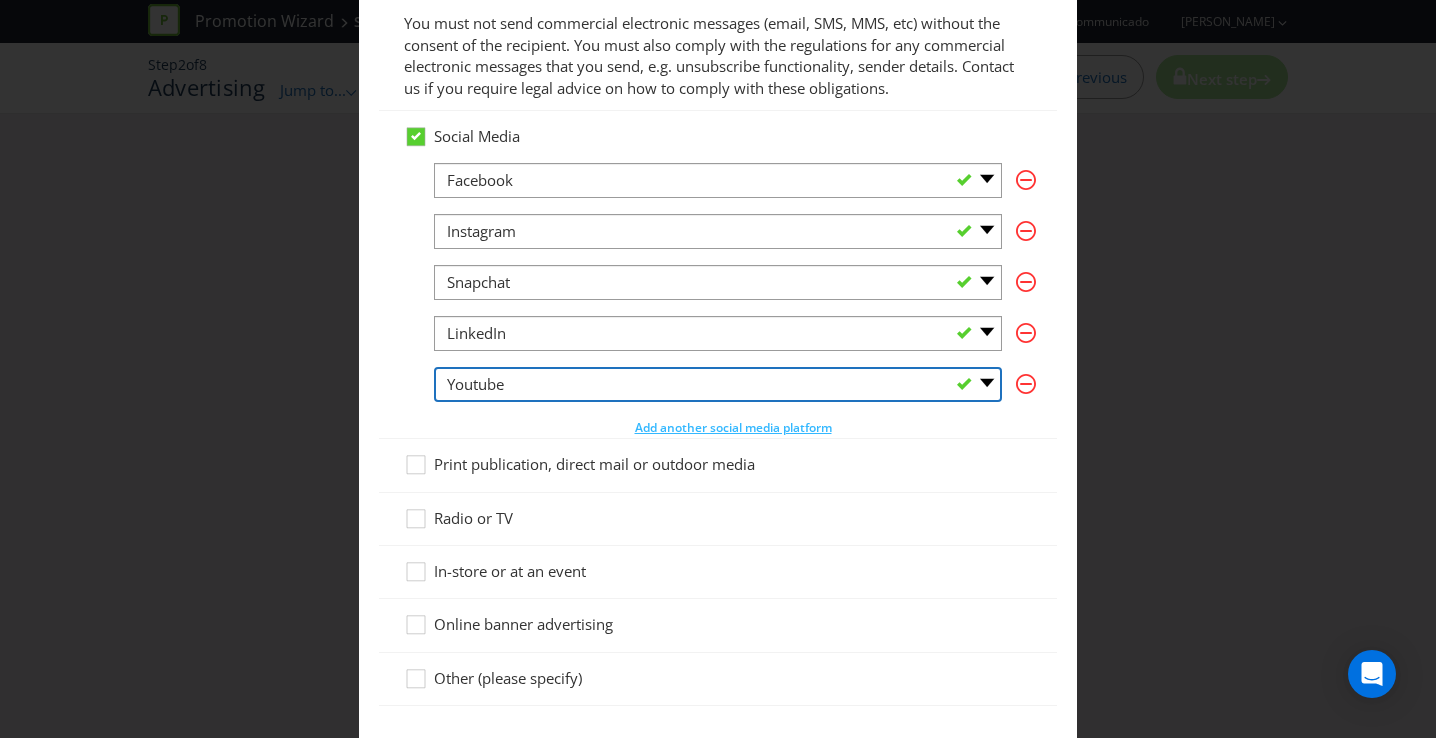 scroll, scrollTop: 271, scrollLeft: 0, axis: vertical 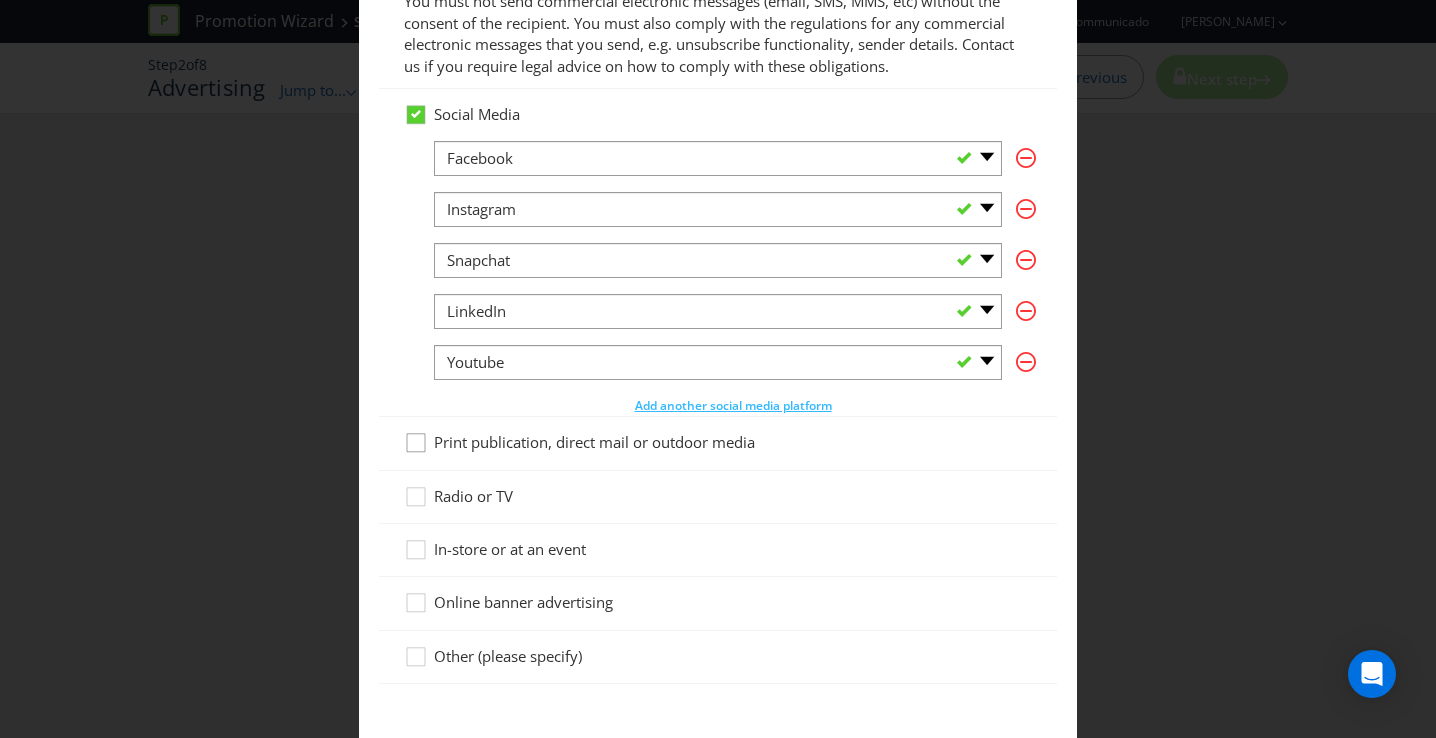 click 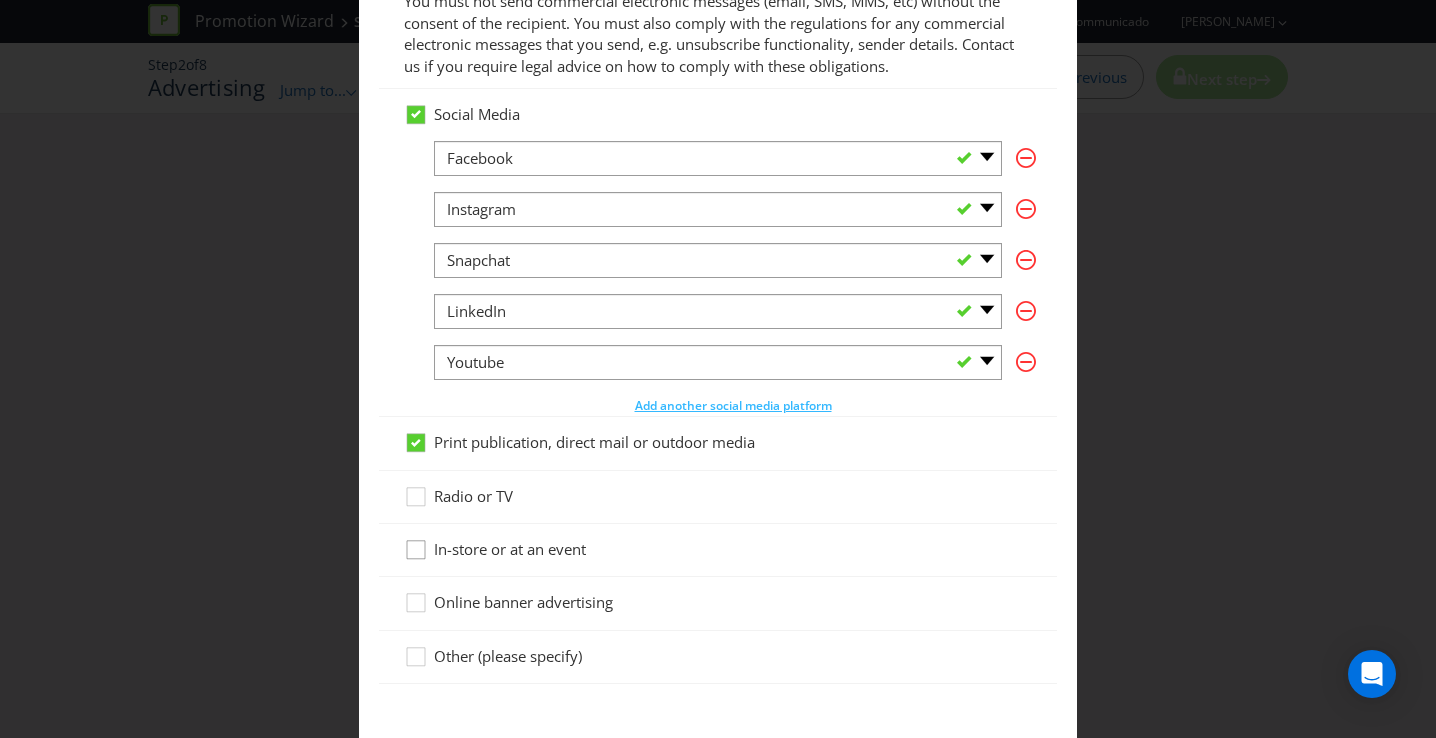 click 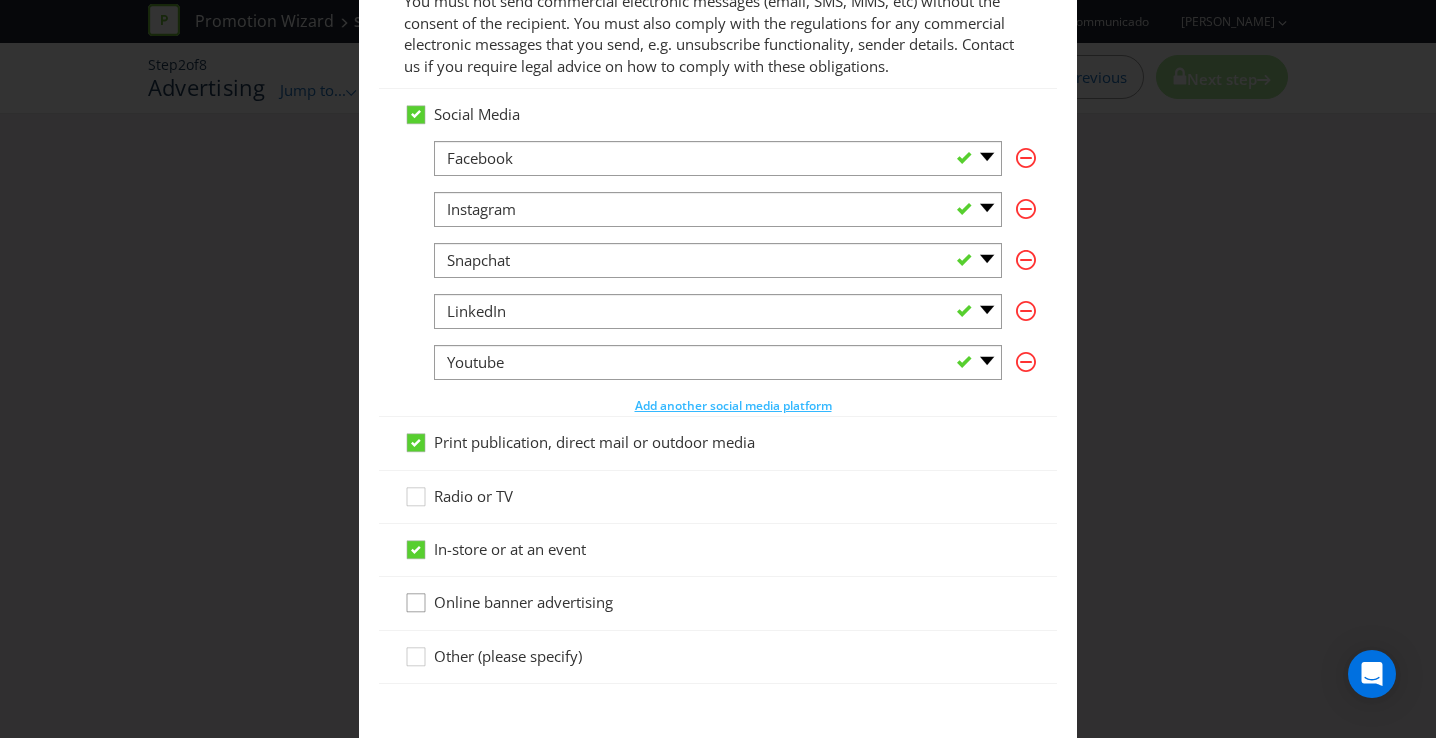 click at bounding box center (416, 596) 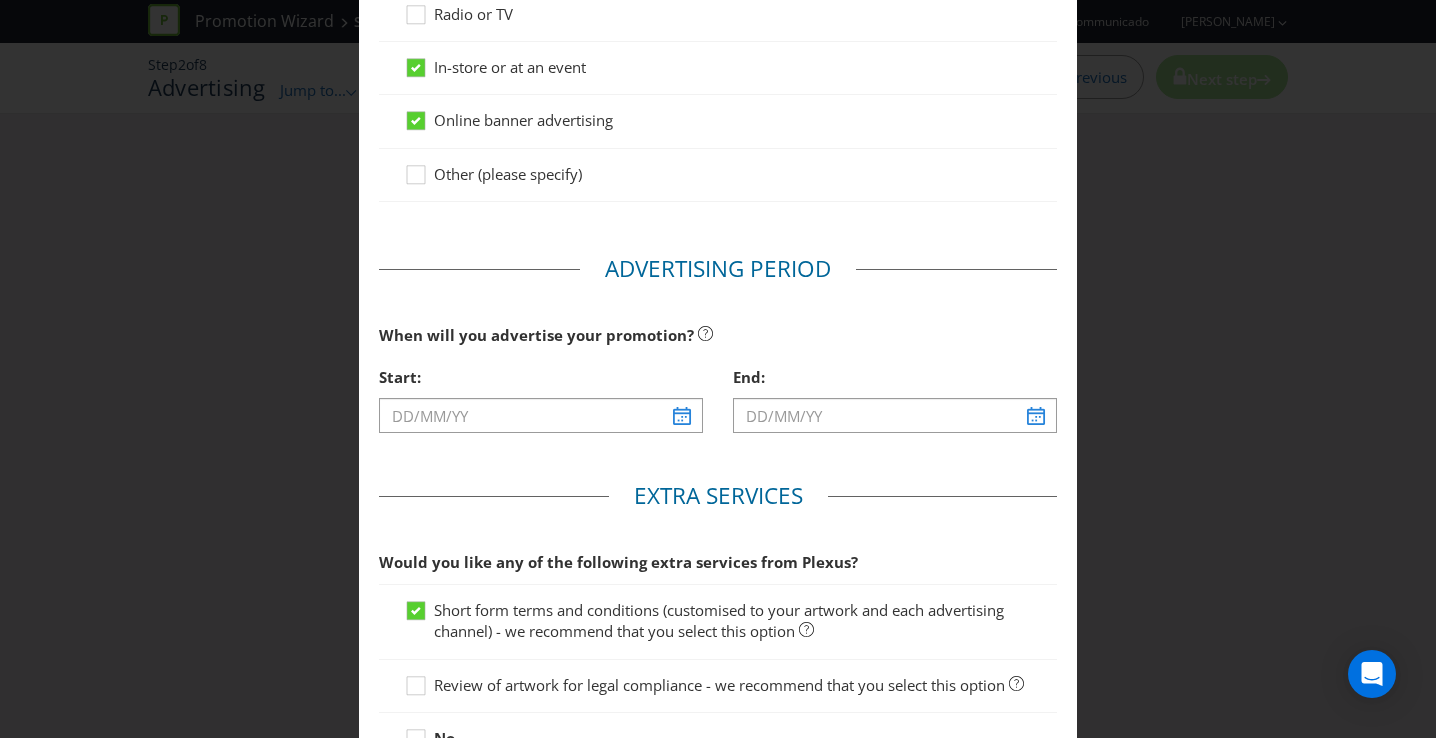 scroll, scrollTop: 766, scrollLeft: 0, axis: vertical 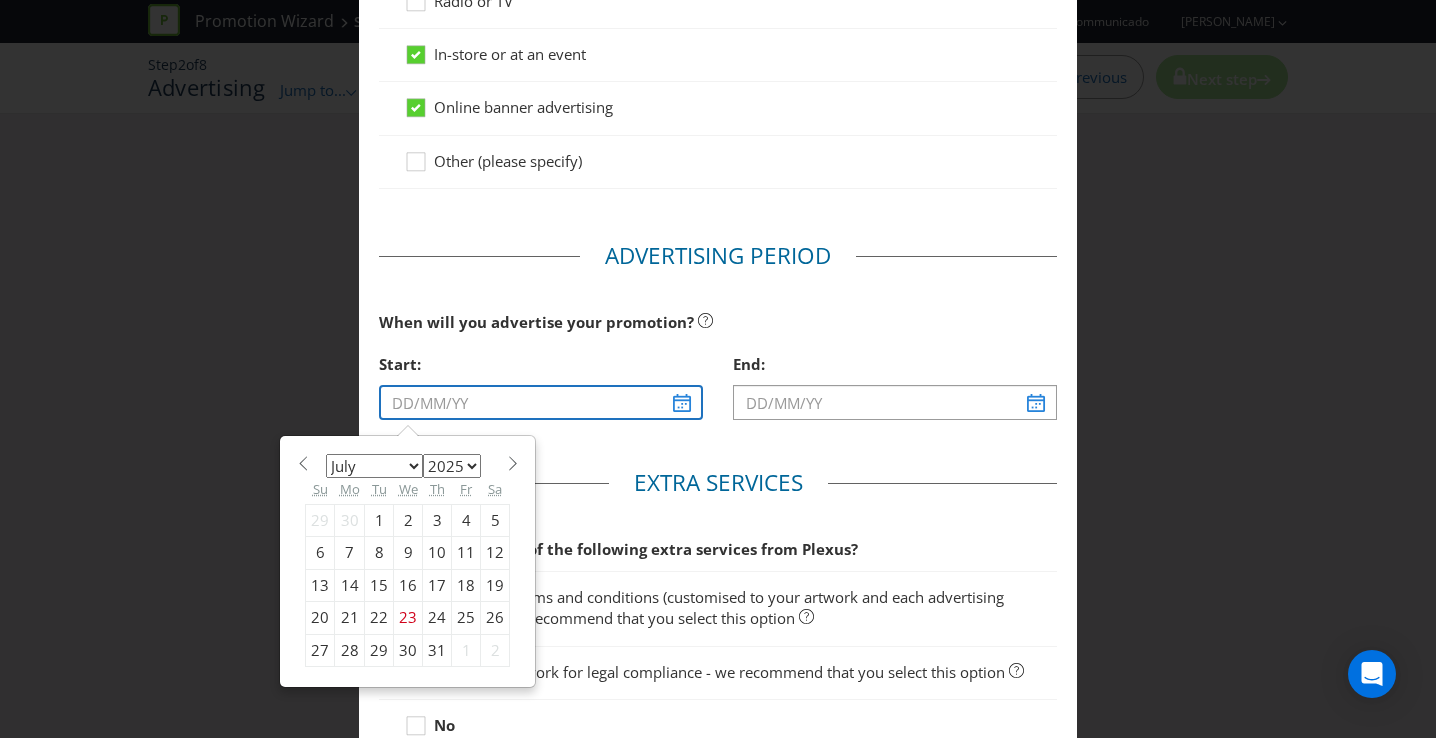 click at bounding box center [541, 402] 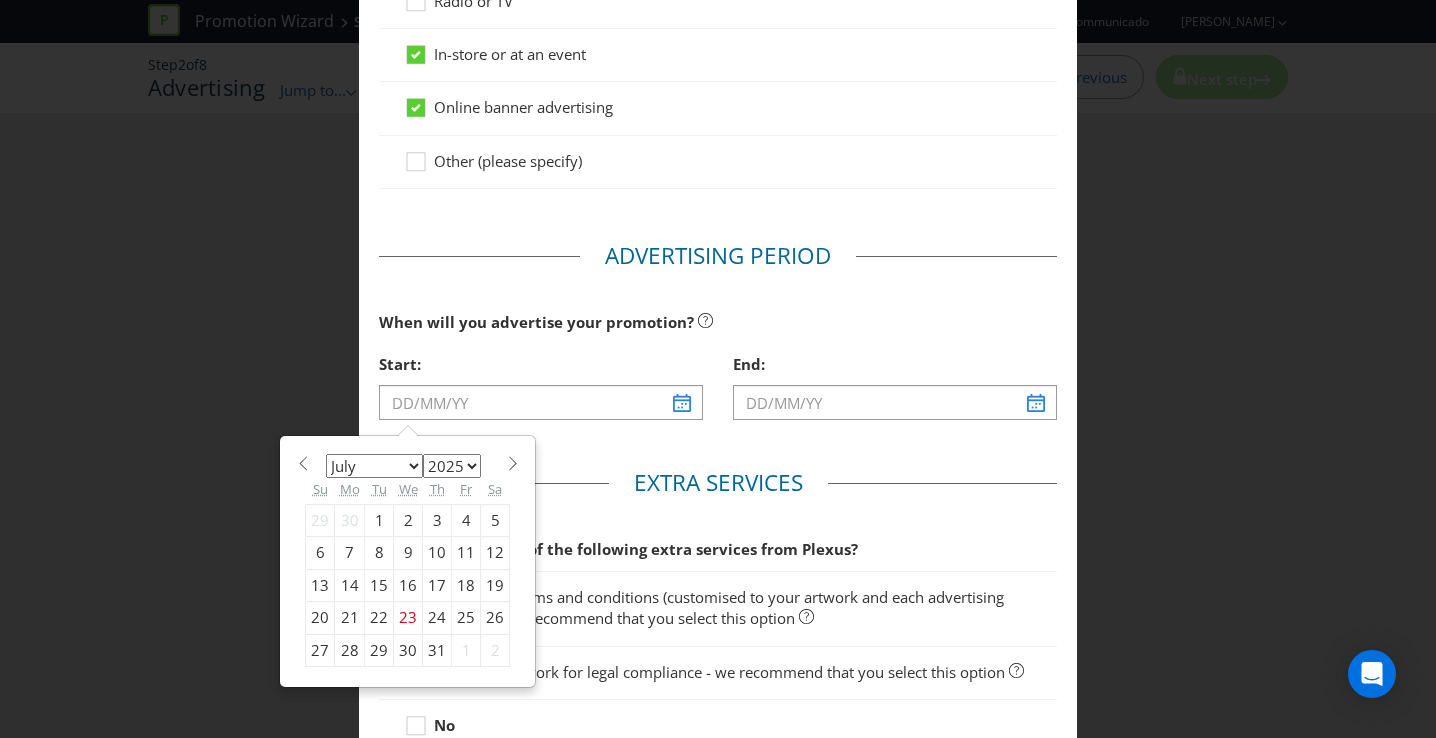 click on "January February March April May June July August September October November December" at bounding box center [374, 466] 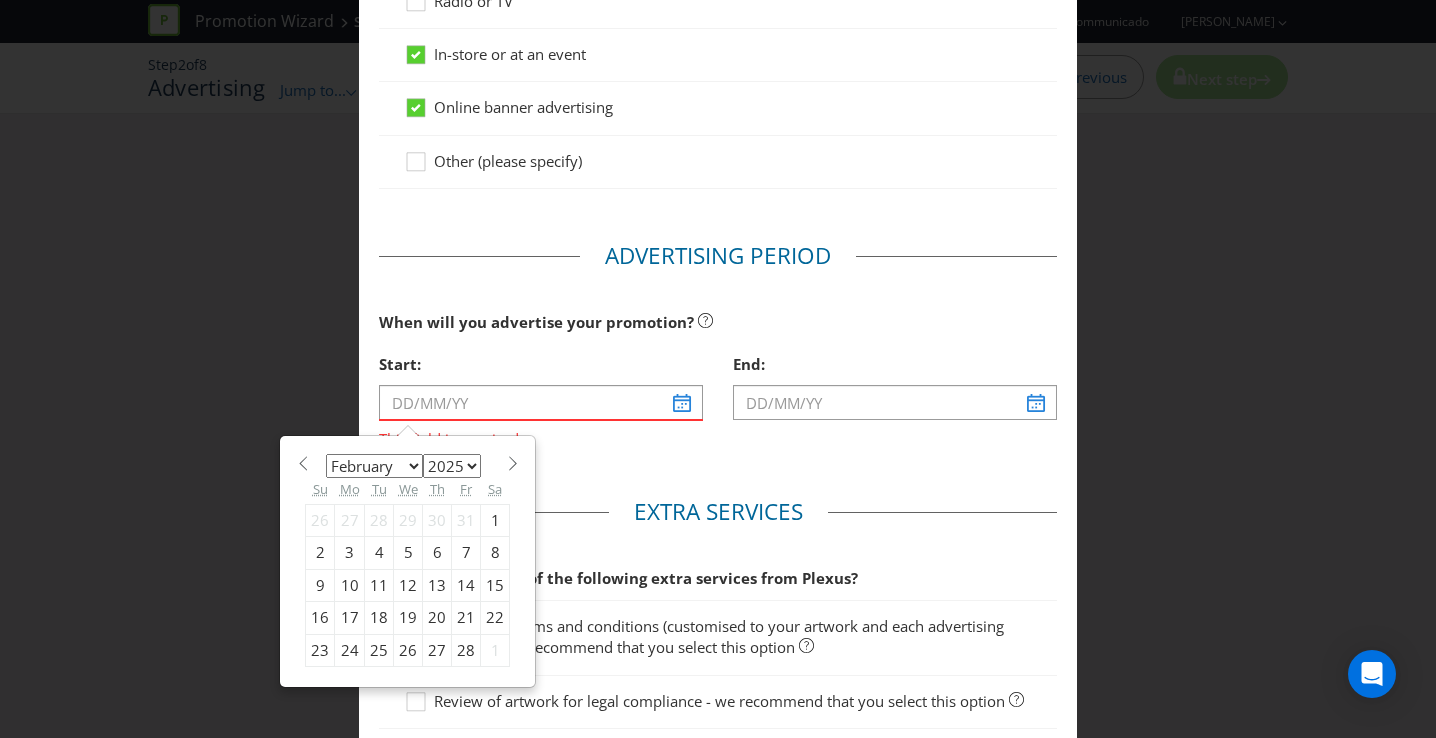 click on "January February March April May June July August September October November December" at bounding box center (374, 466) 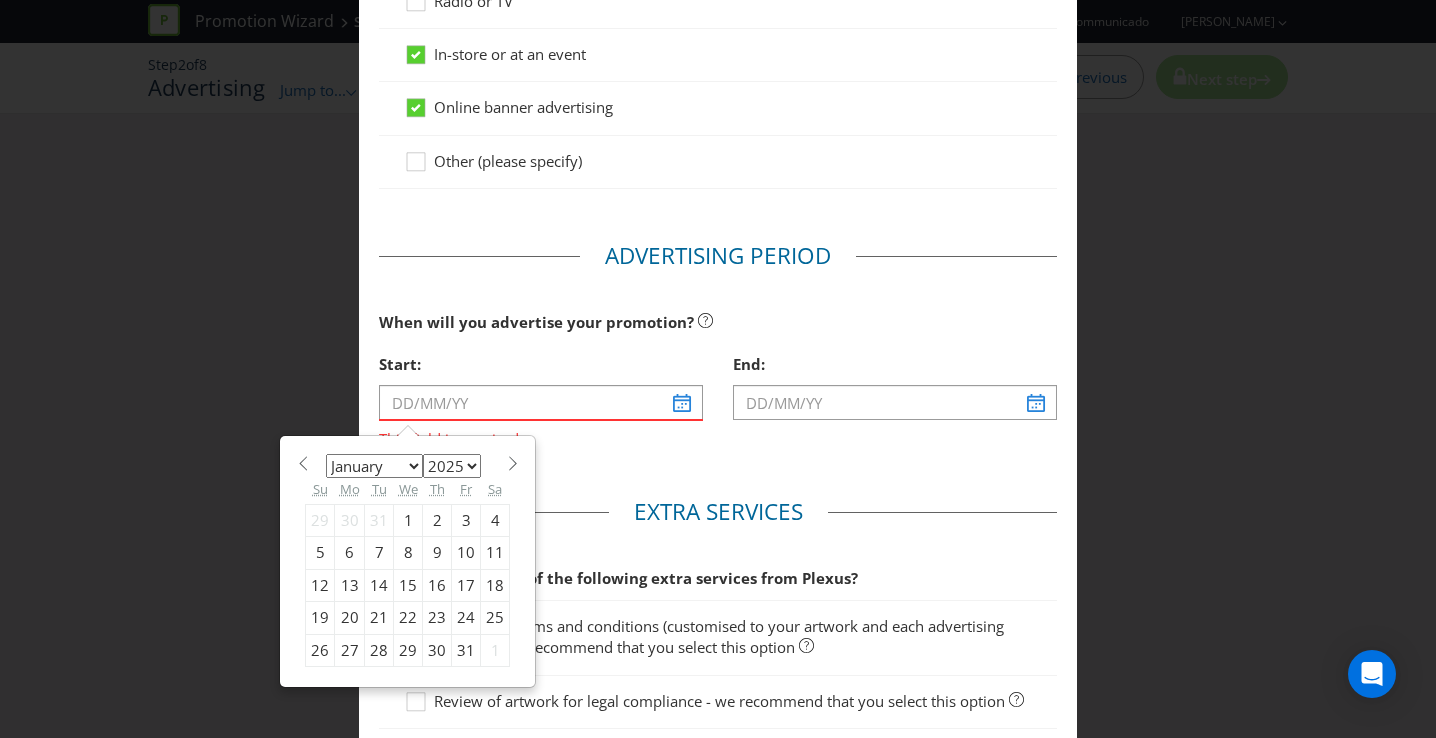 click on "2025 2026 2027 2028 2029 2030 2031 2032 2033 2034 2035" at bounding box center [452, 466] 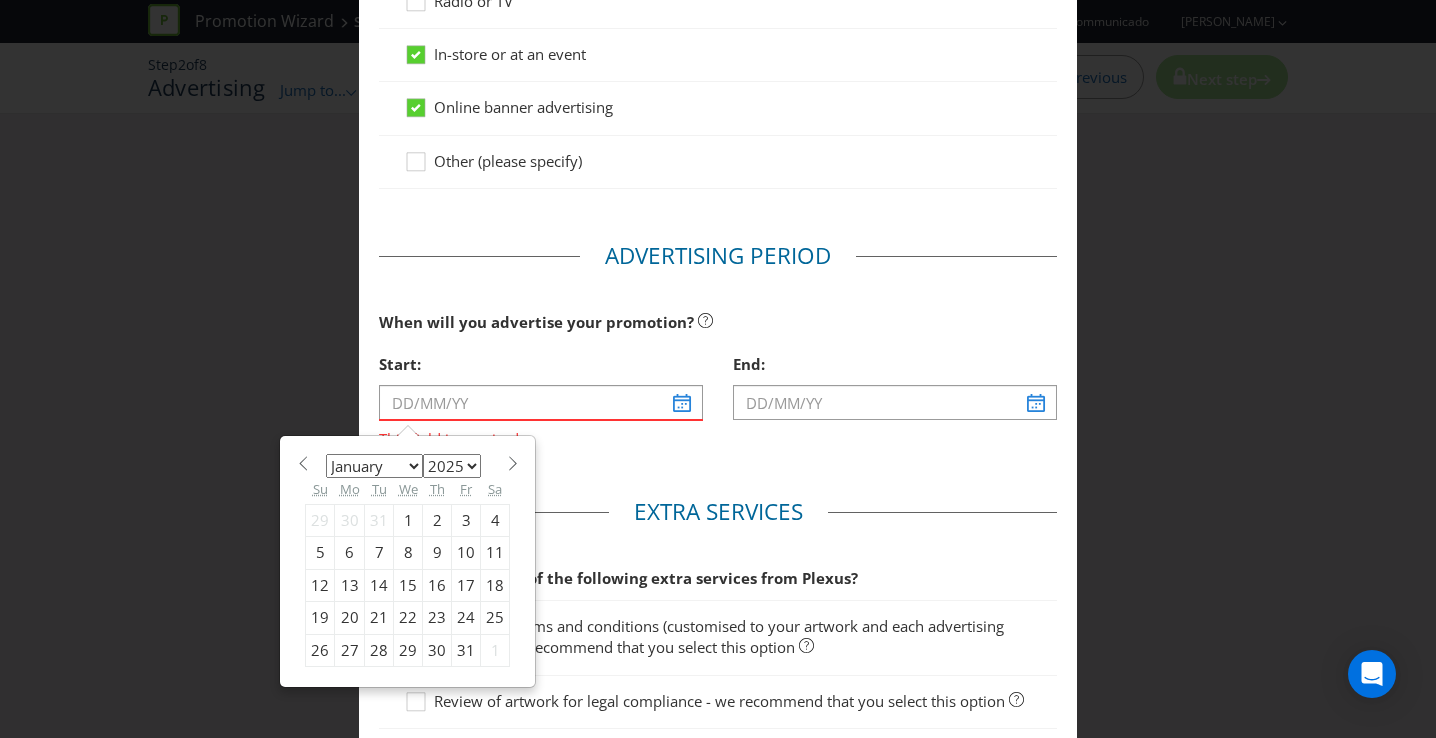 select on "2026" 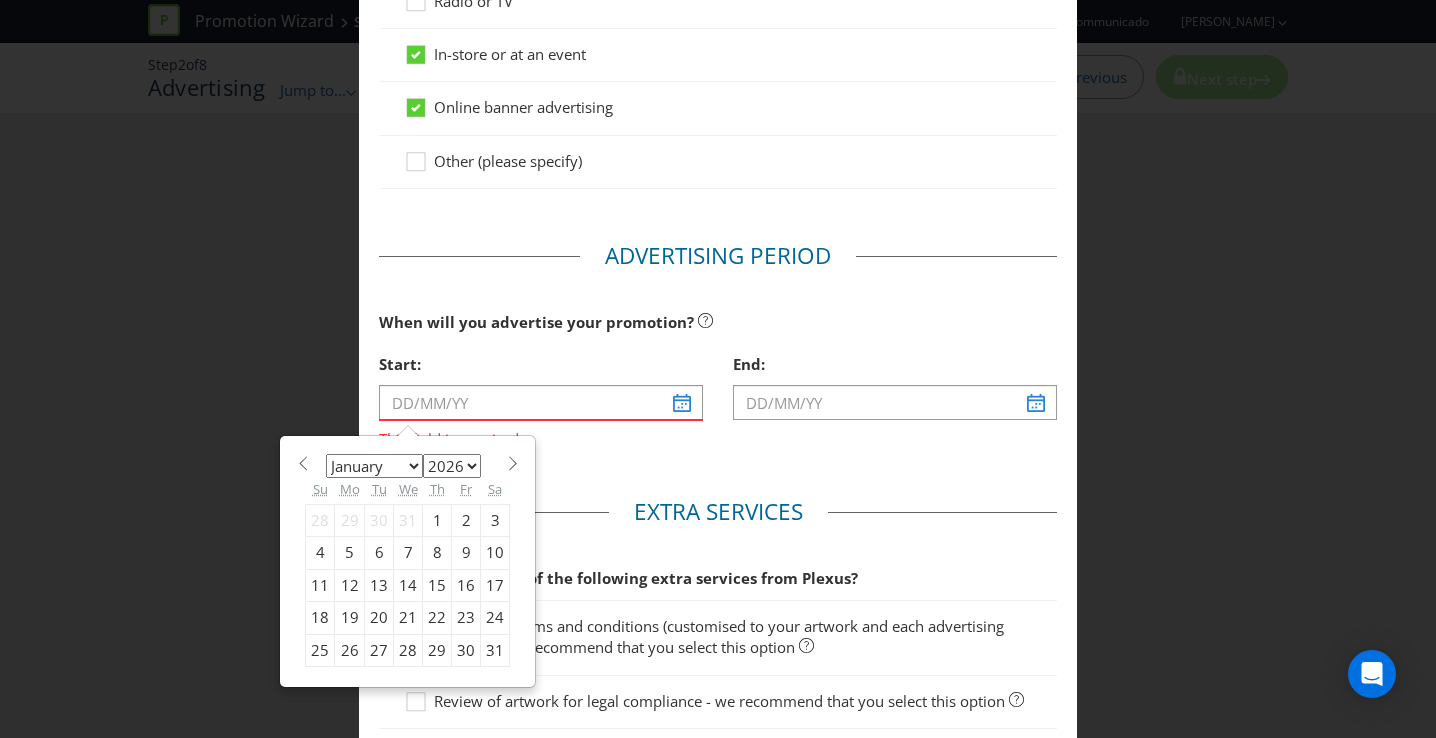 click on "1" at bounding box center (437, 520) 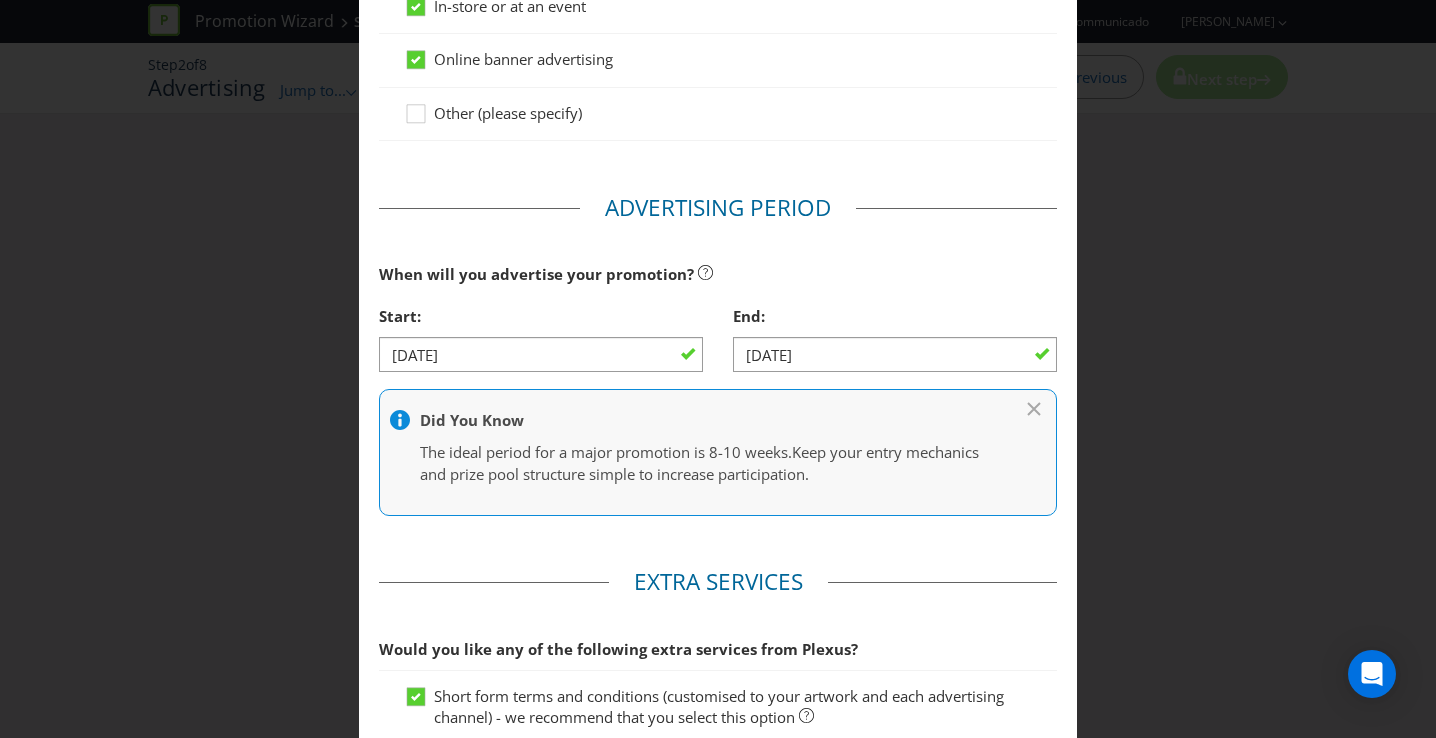 scroll, scrollTop: 816, scrollLeft: 0, axis: vertical 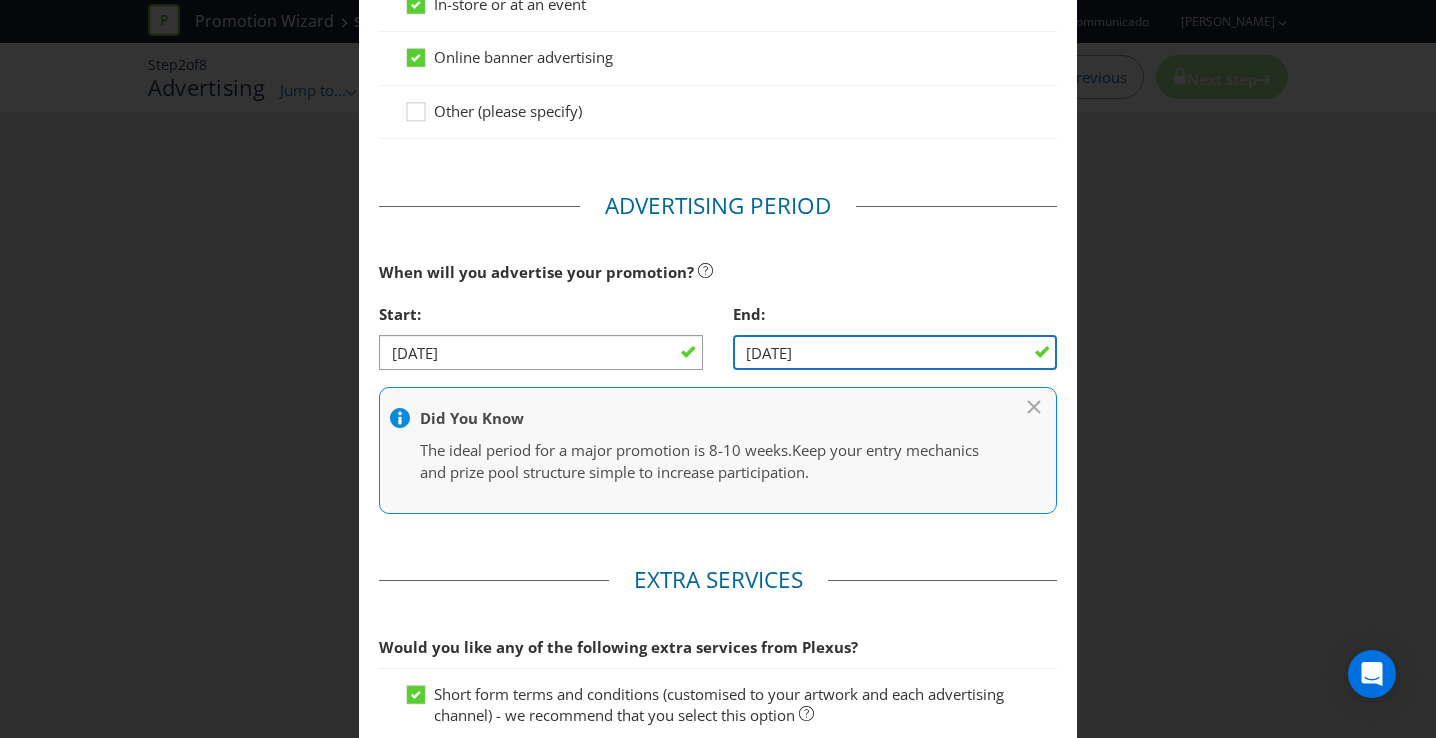 click on "02/01/26" at bounding box center [895, 352] 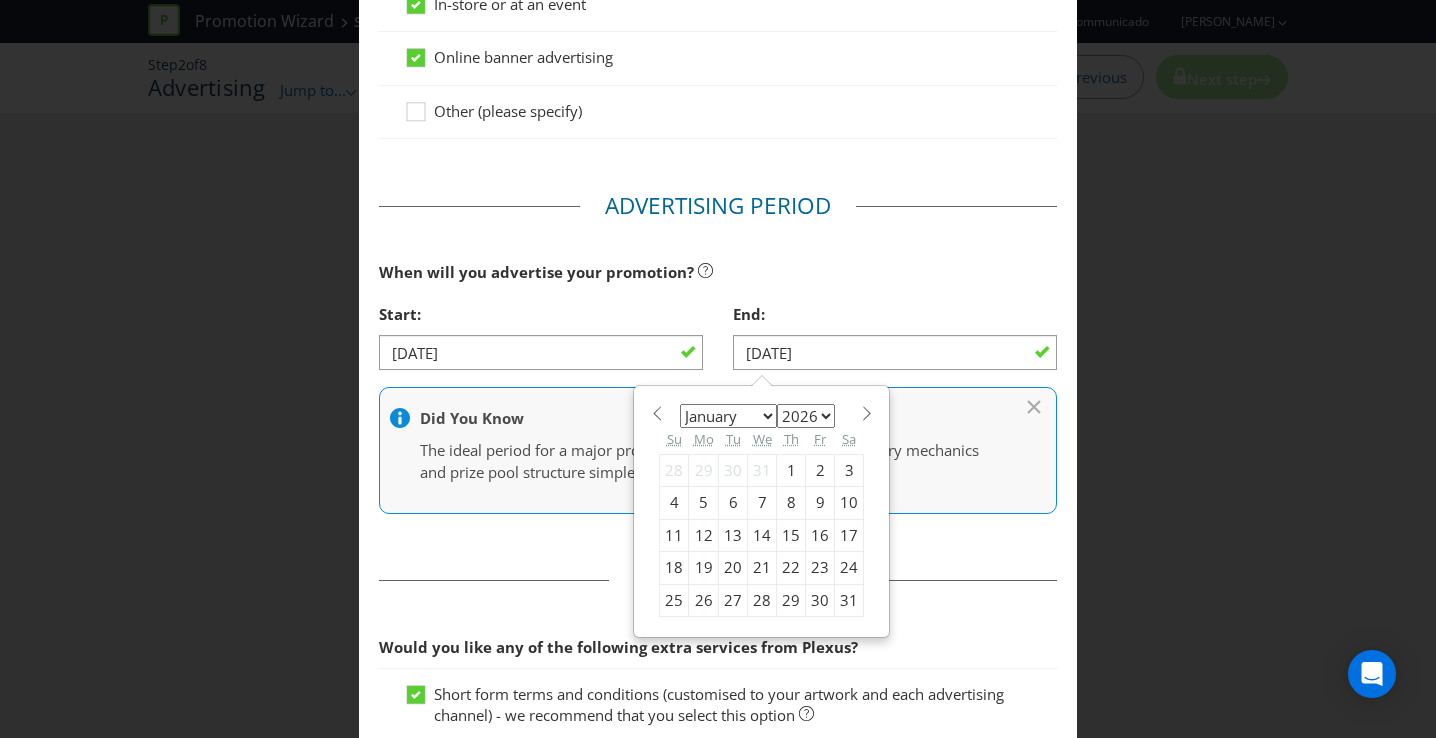 click on "January February March April May June July August September October November December" at bounding box center [728, 416] 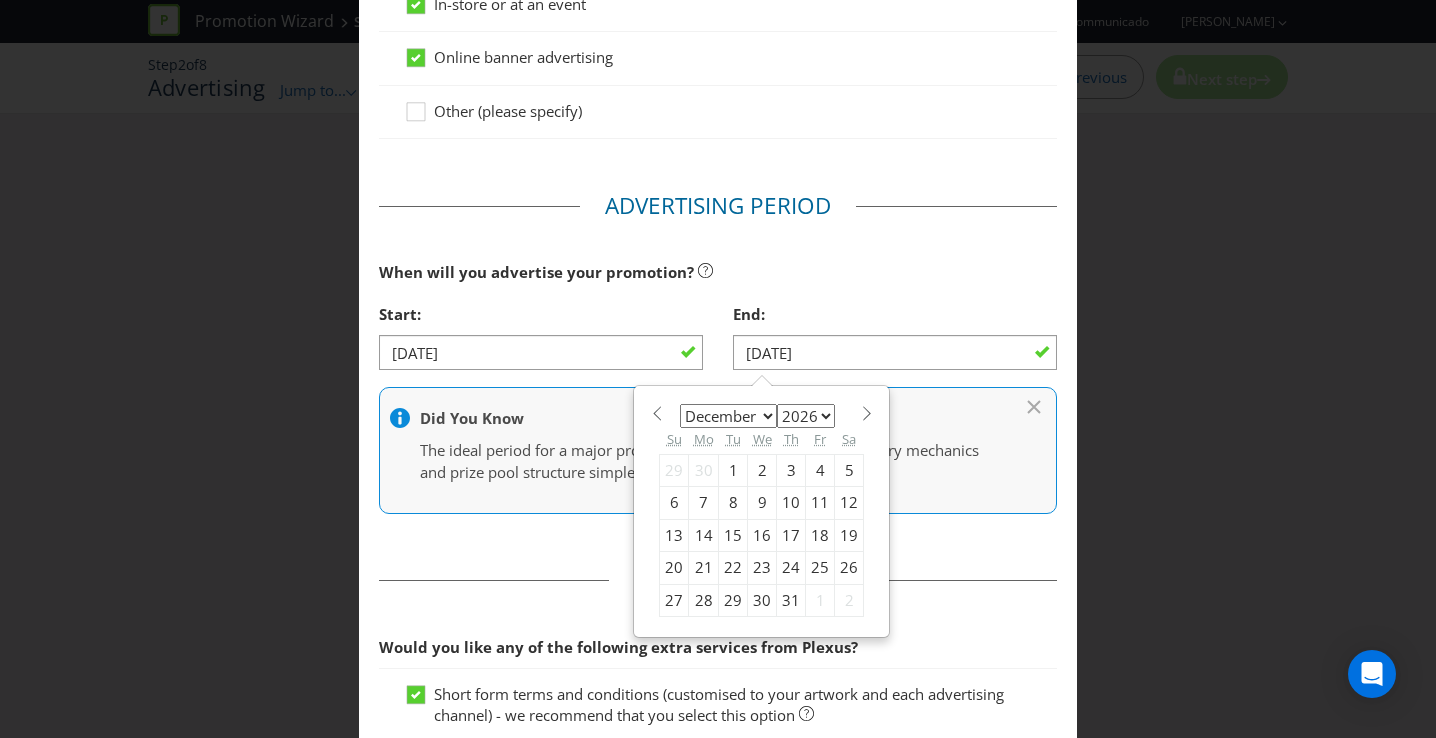 drag, startPoint x: 766, startPoint y: 415, endPoint x: 788, endPoint y: 603, distance: 189.28285 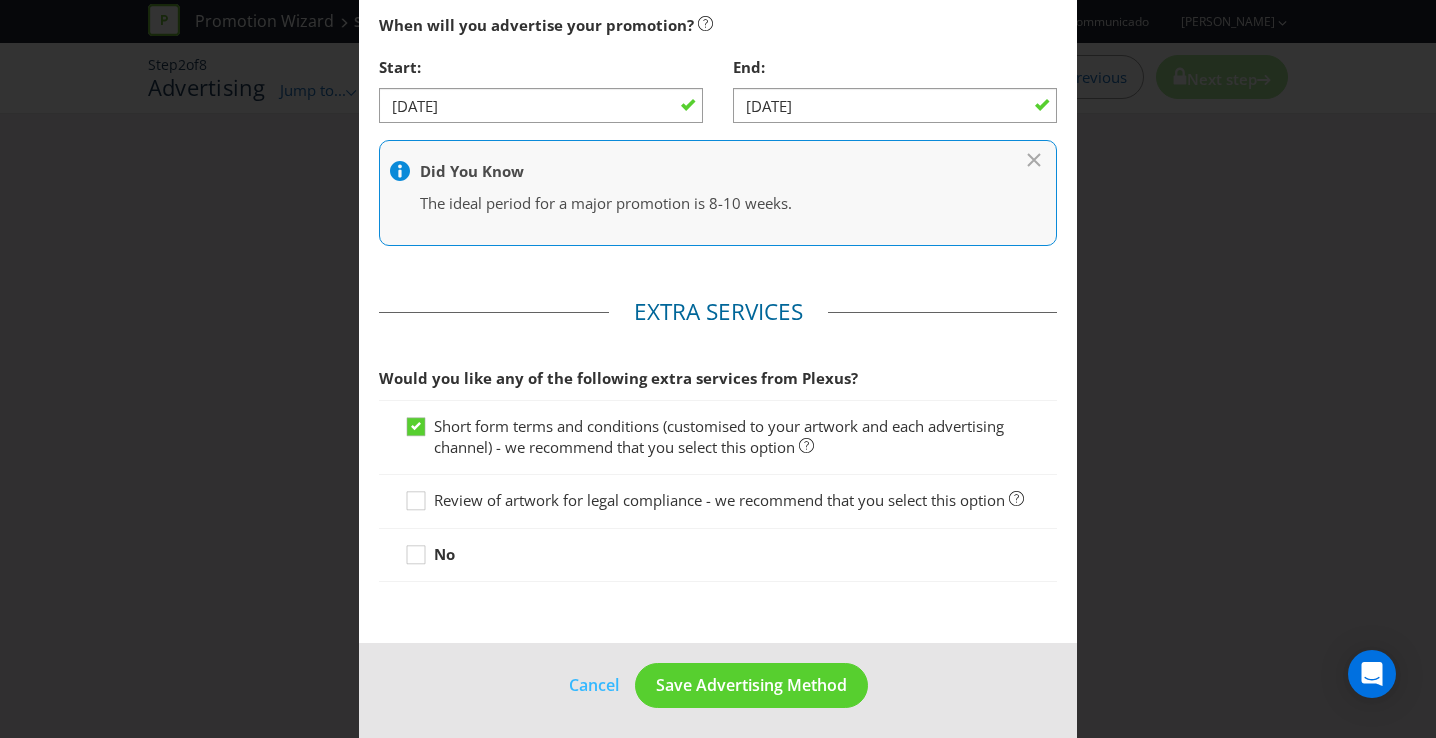 scroll, scrollTop: 1069, scrollLeft: 0, axis: vertical 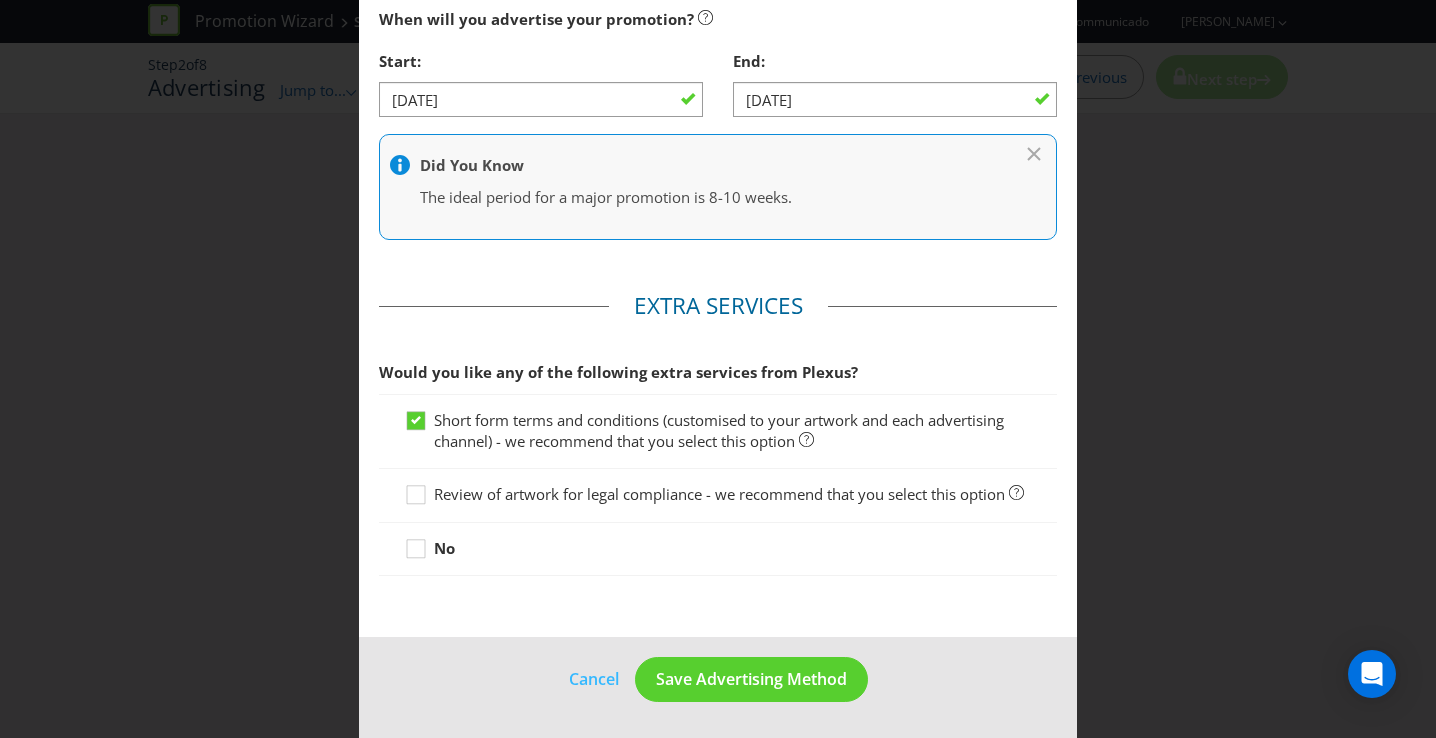 click 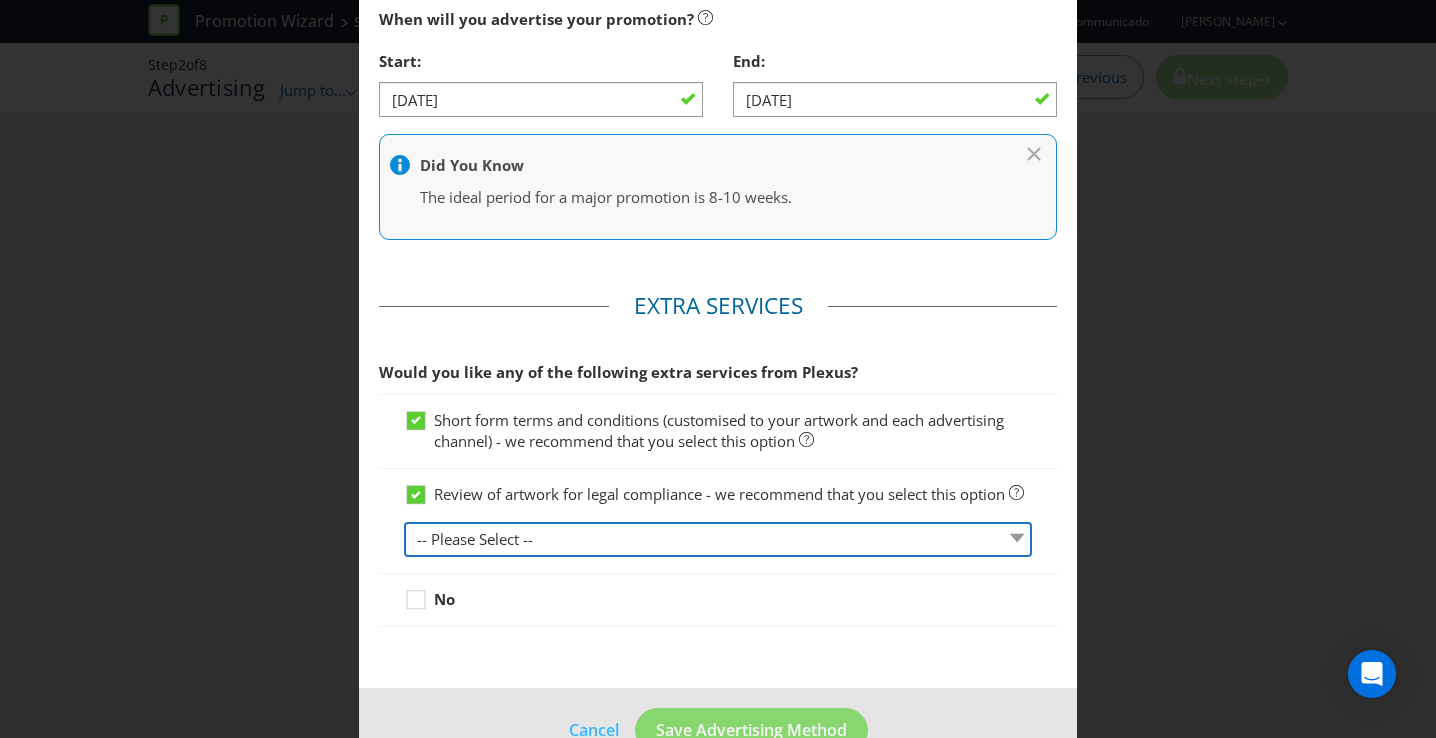 click on "-- Please Select -- 1 piece 2-4 pieces (provided at same time) 5-7 pieces (provided at same time) For more than 7 pieces, please contact us for a quote" at bounding box center (718, 539) 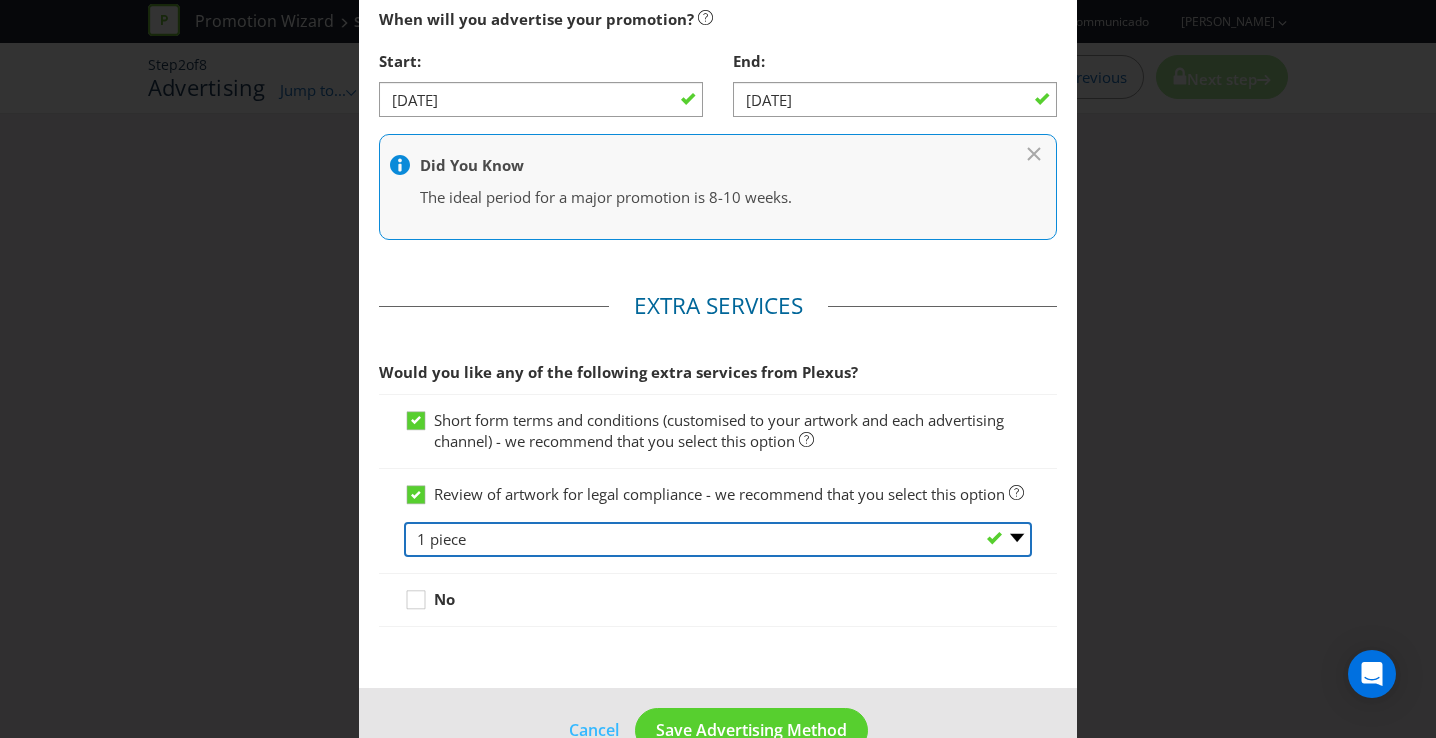 scroll, scrollTop: 1120, scrollLeft: 0, axis: vertical 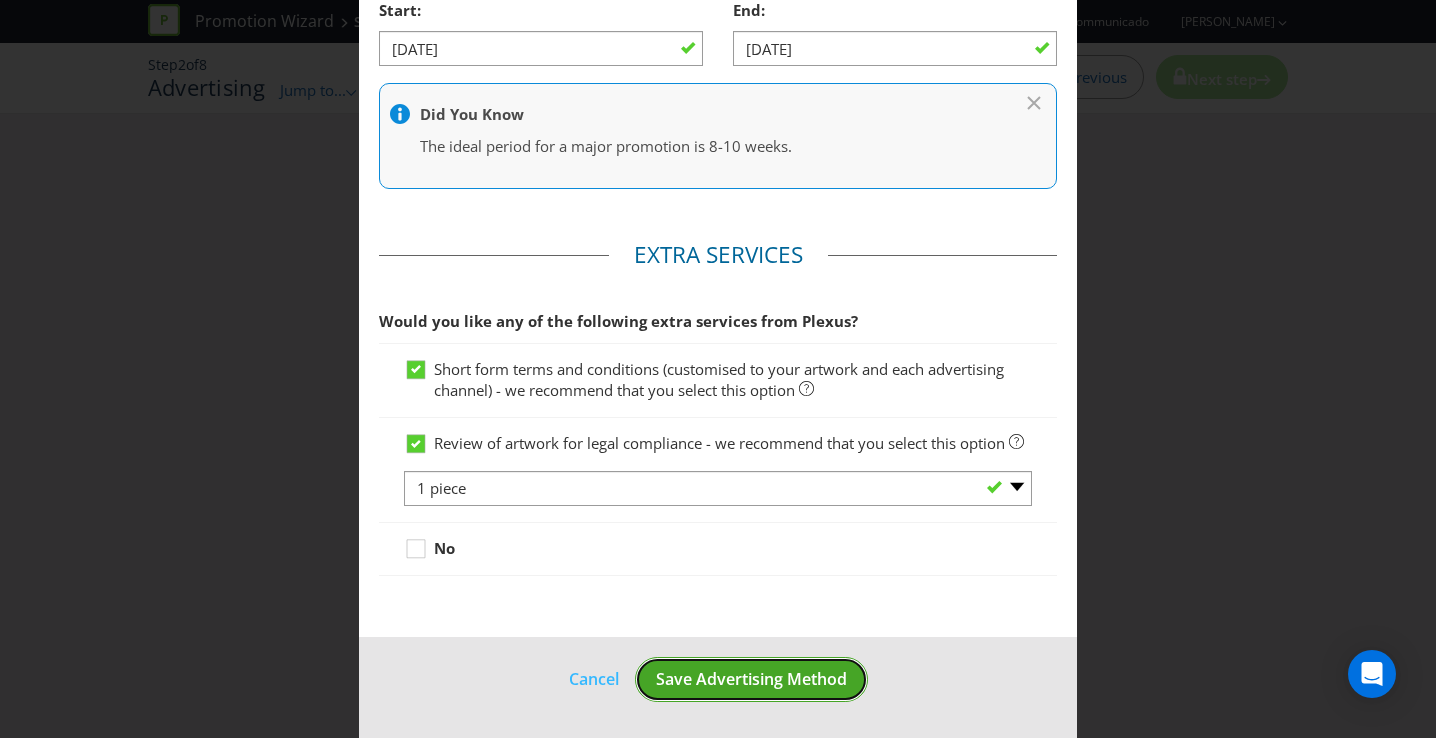 click on "Save Advertising Method" at bounding box center (751, 679) 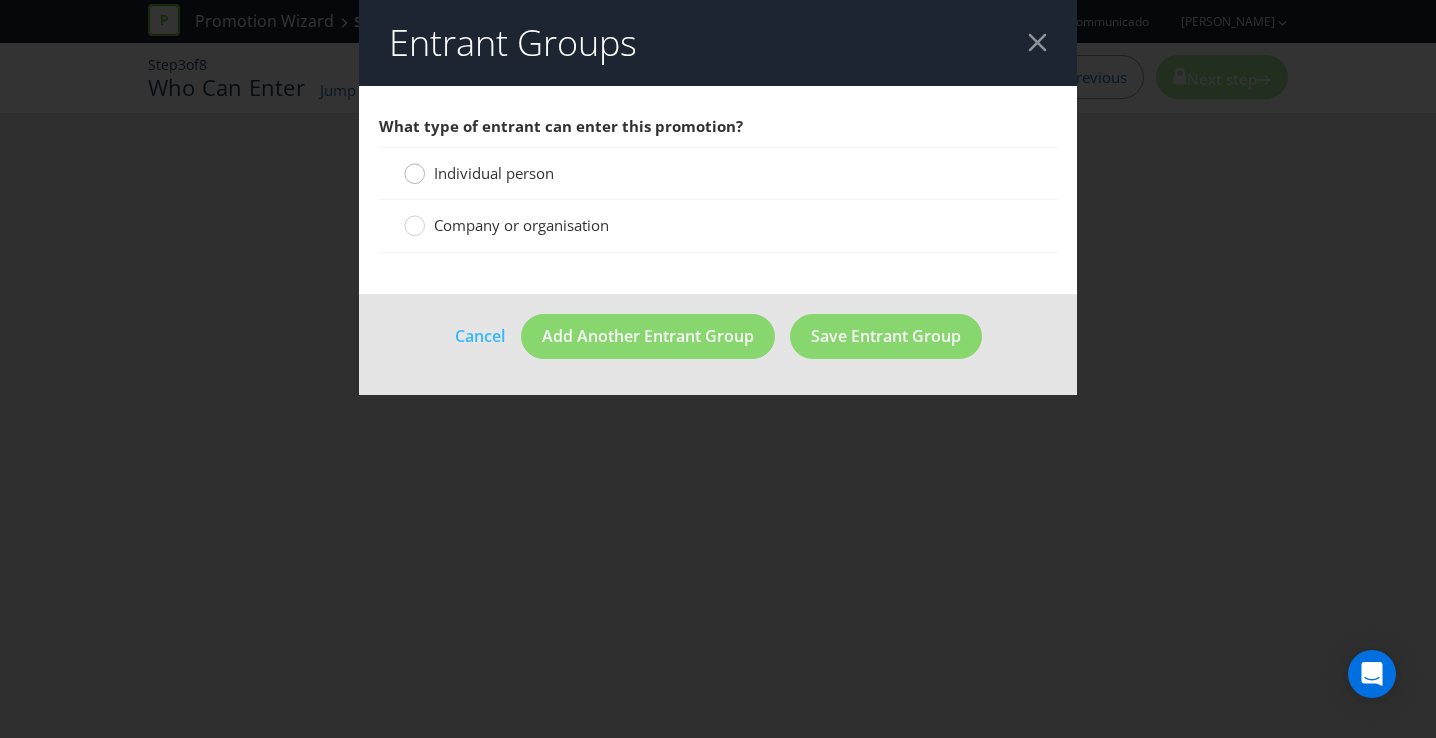 click 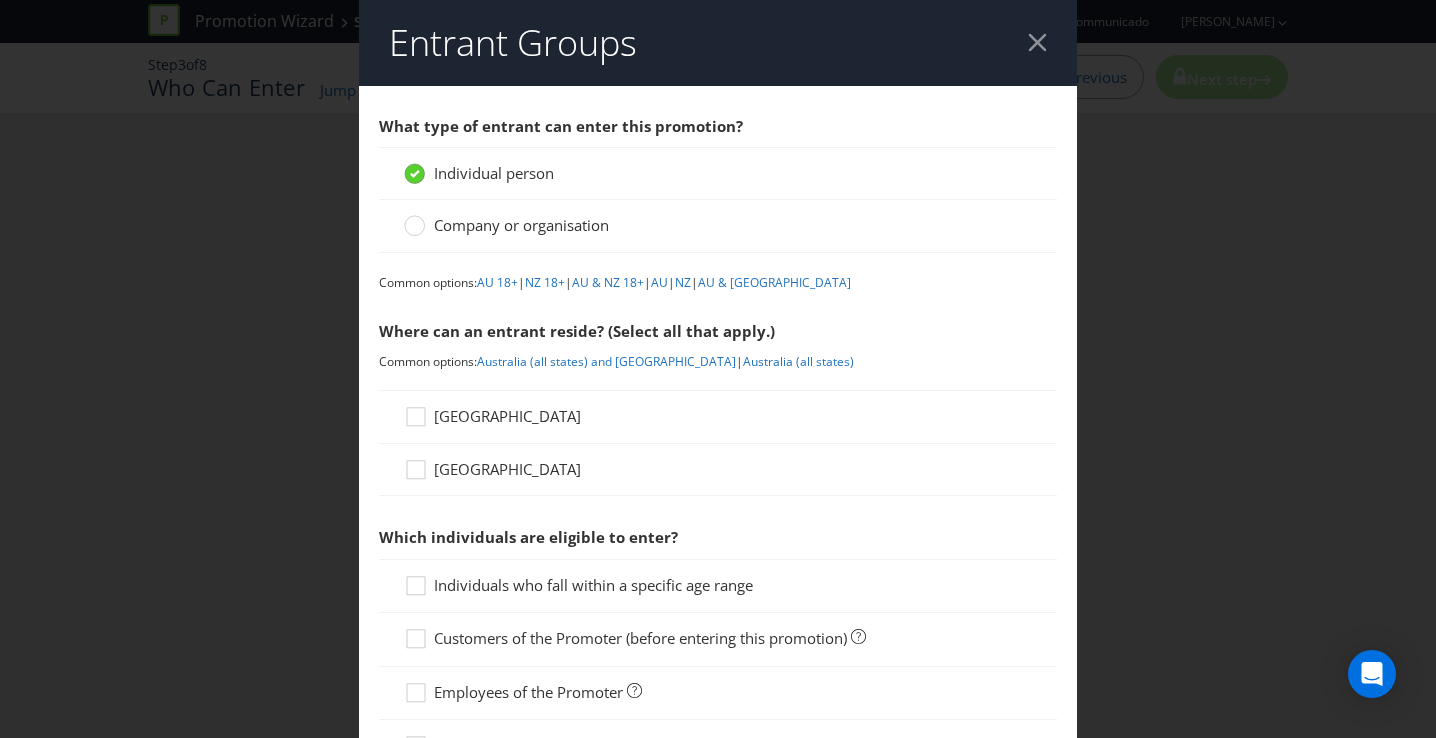 click 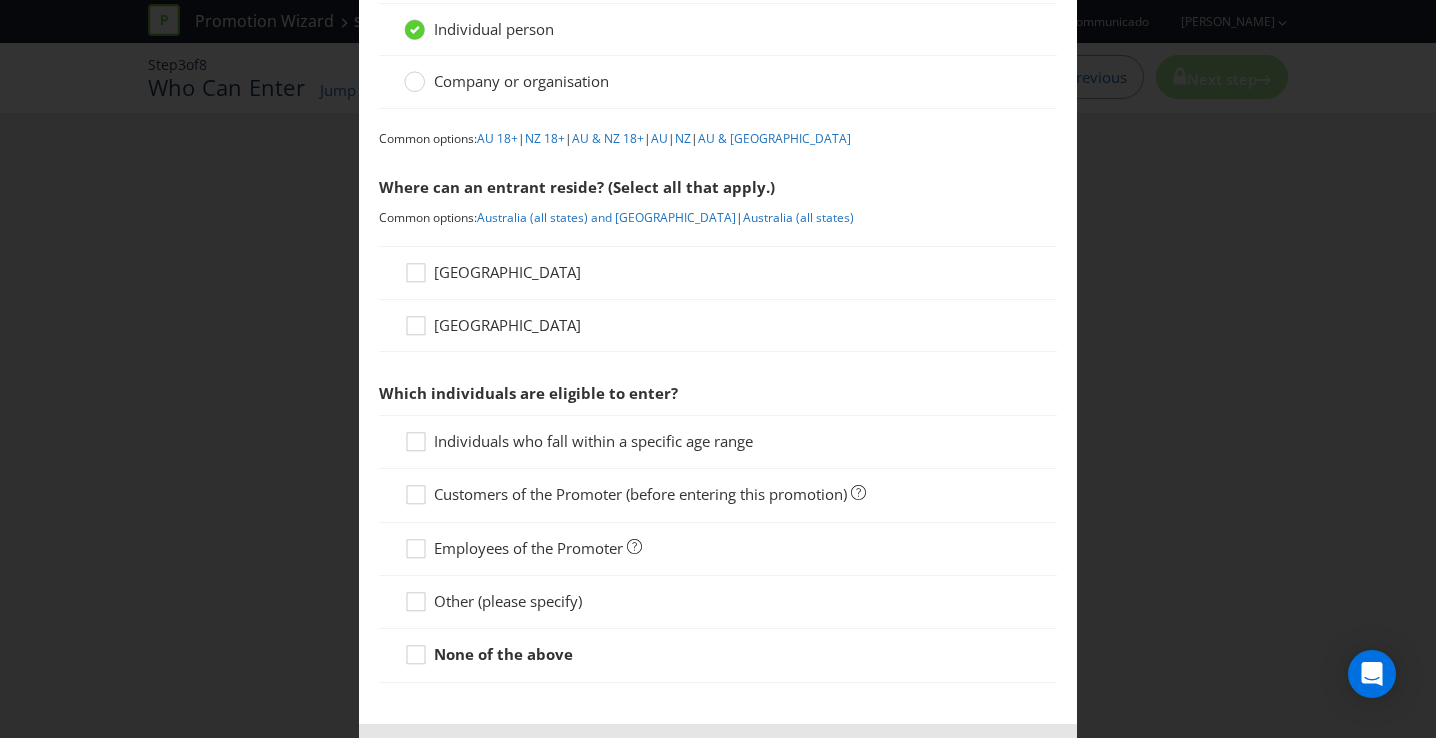 scroll, scrollTop: 149, scrollLeft: 0, axis: vertical 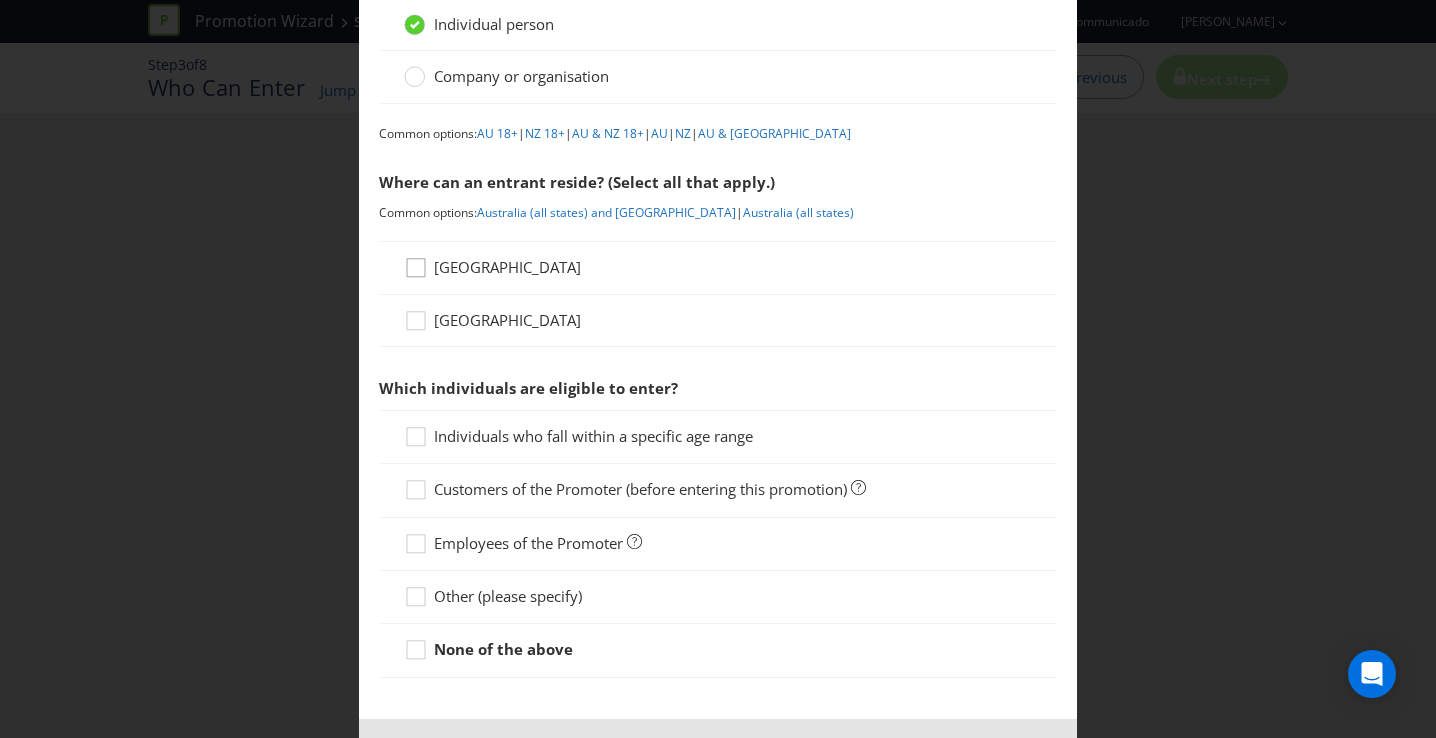 click 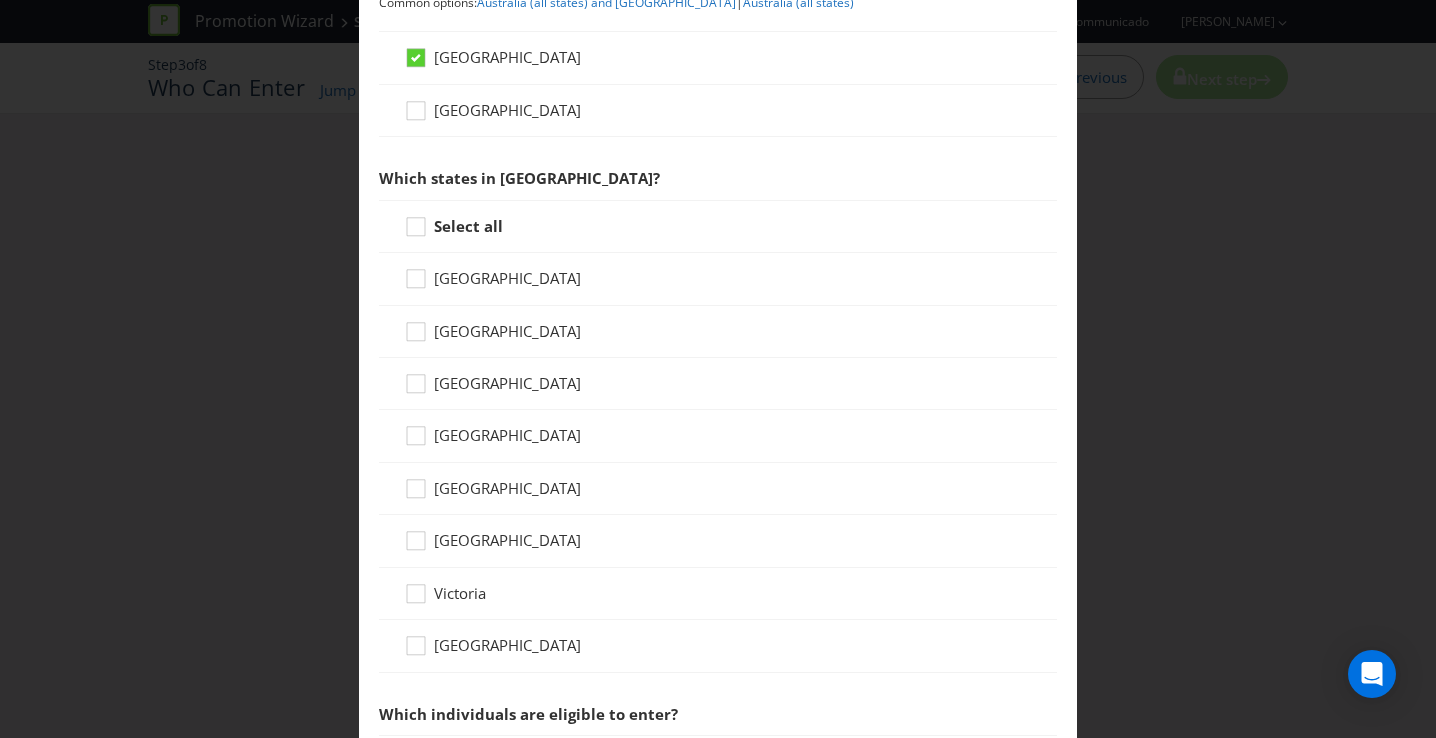 scroll, scrollTop: 373, scrollLeft: 0, axis: vertical 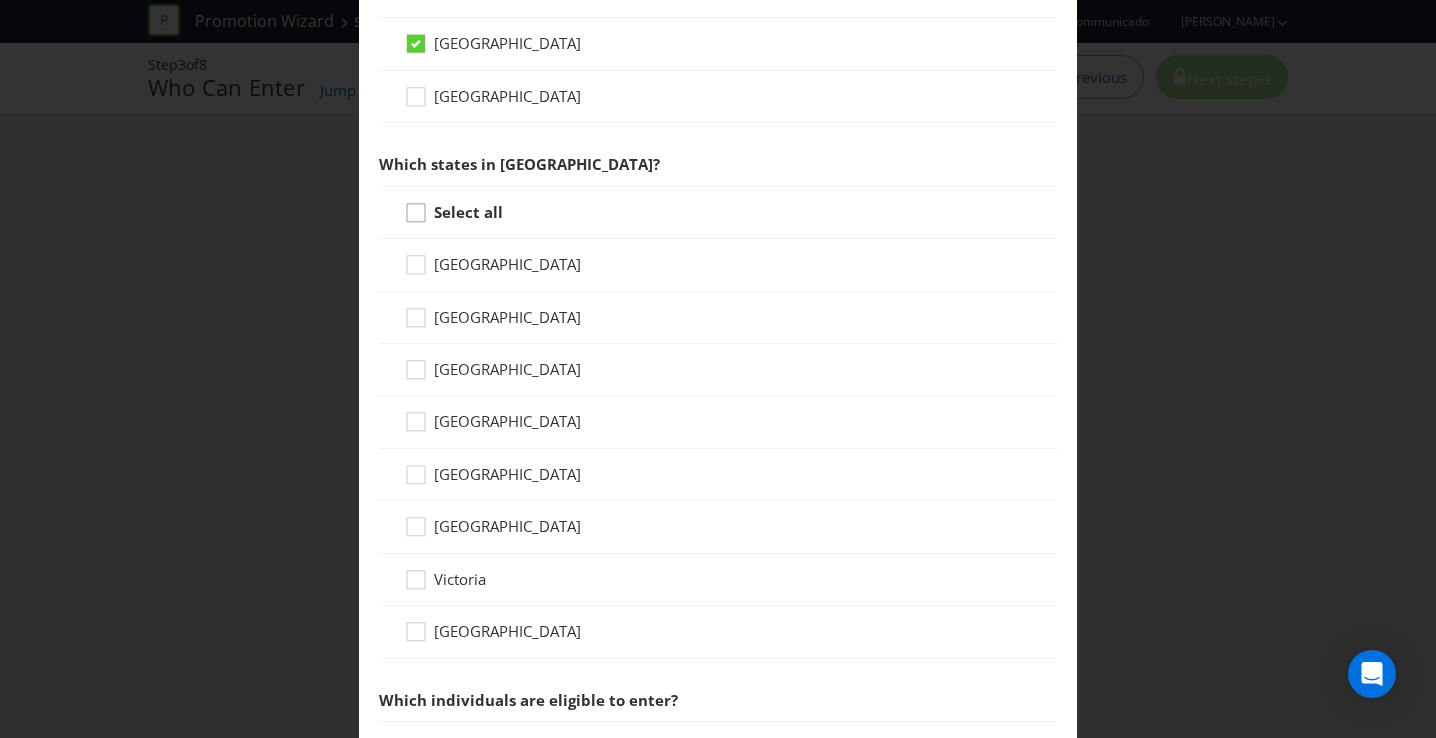 click 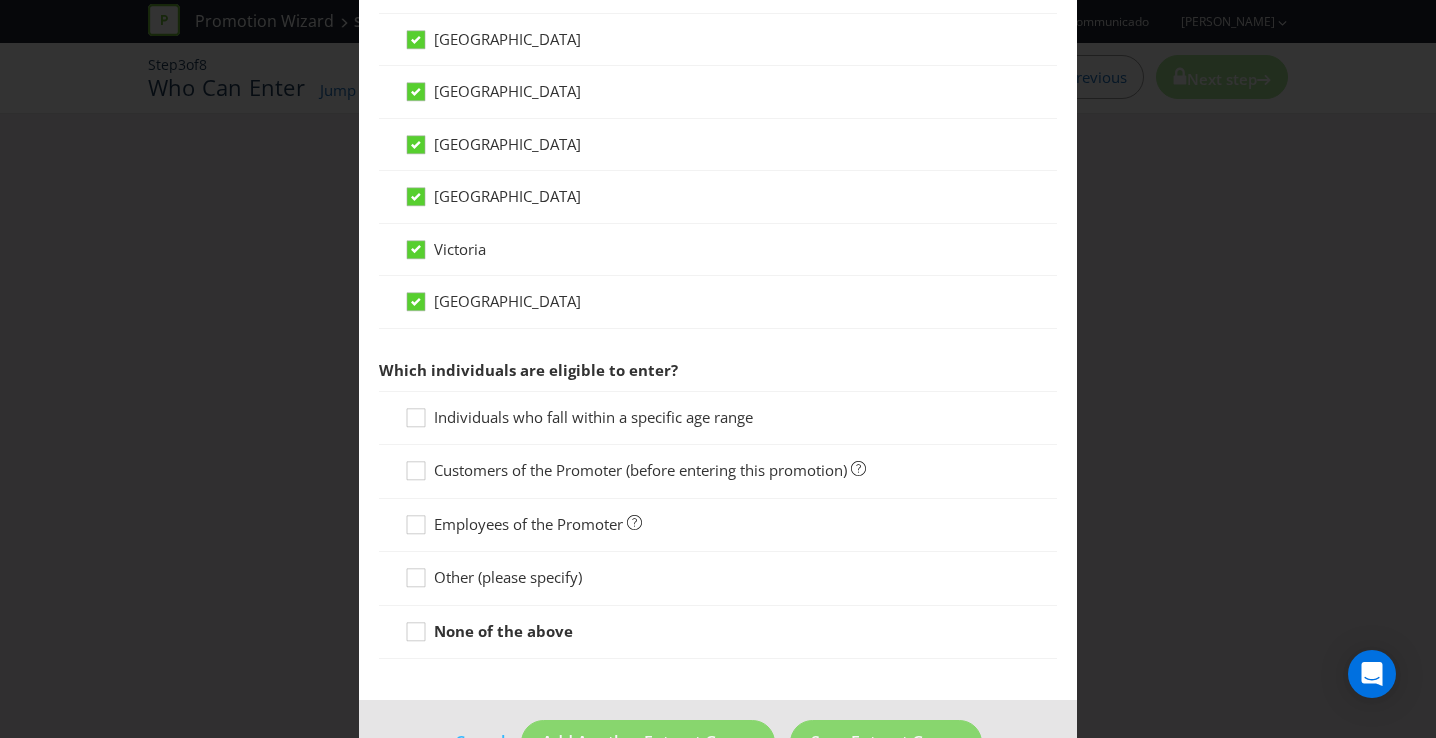 scroll, scrollTop: 766, scrollLeft: 0, axis: vertical 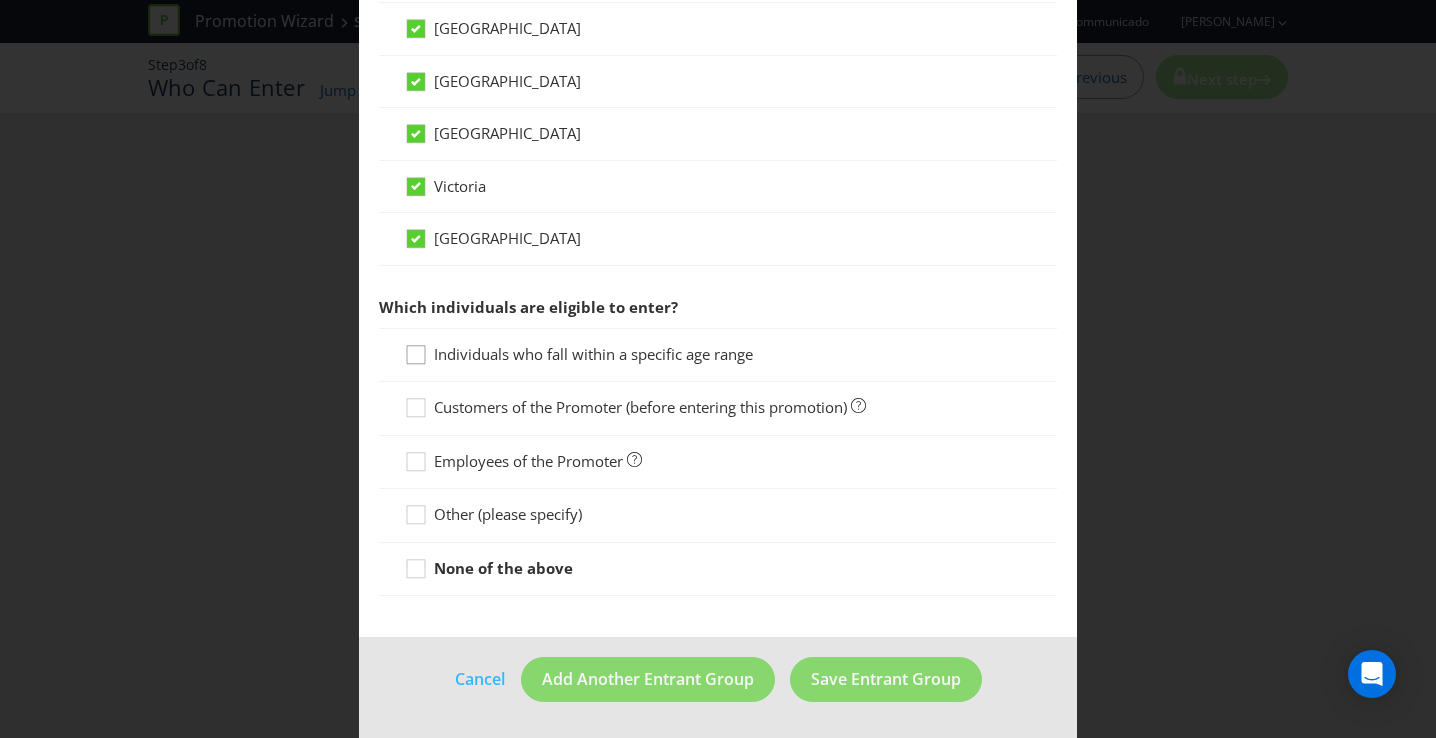 click 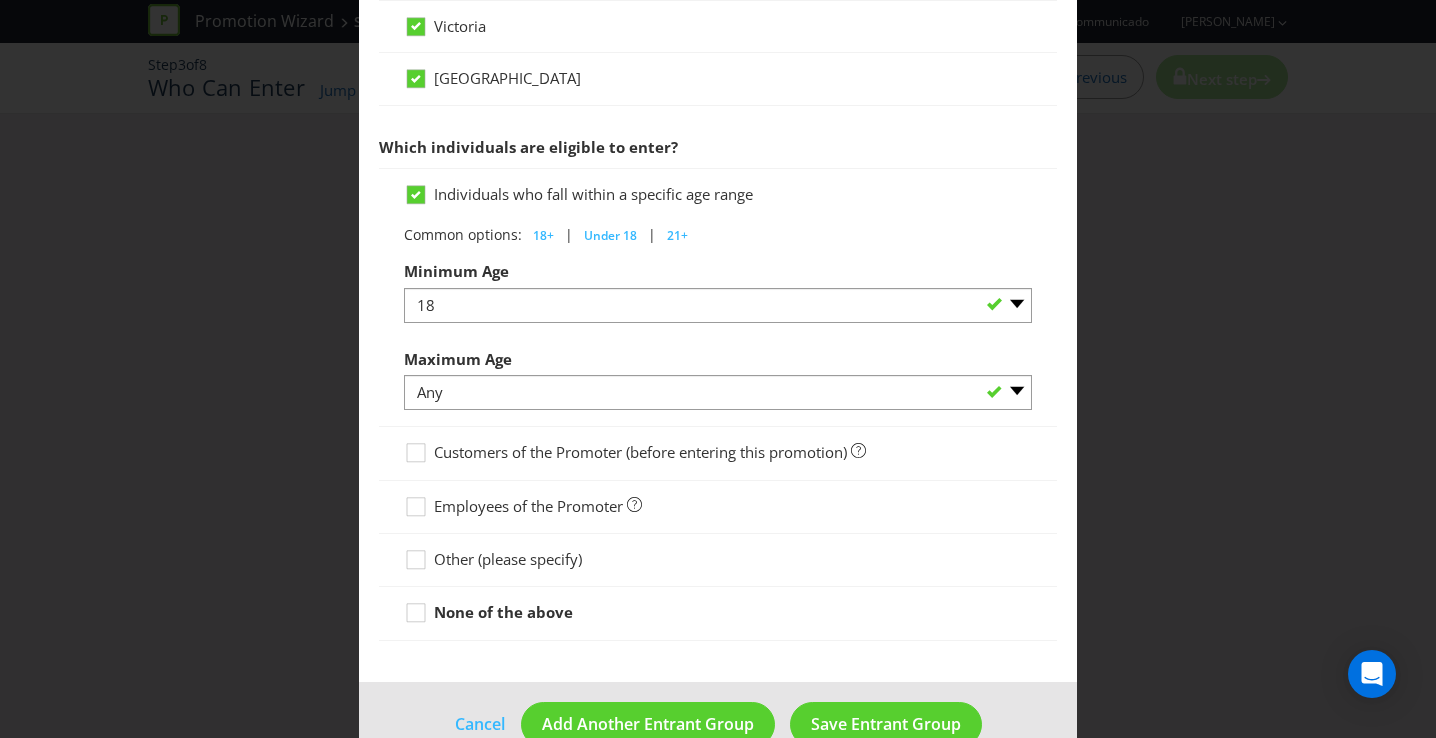 scroll, scrollTop: 971, scrollLeft: 0, axis: vertical 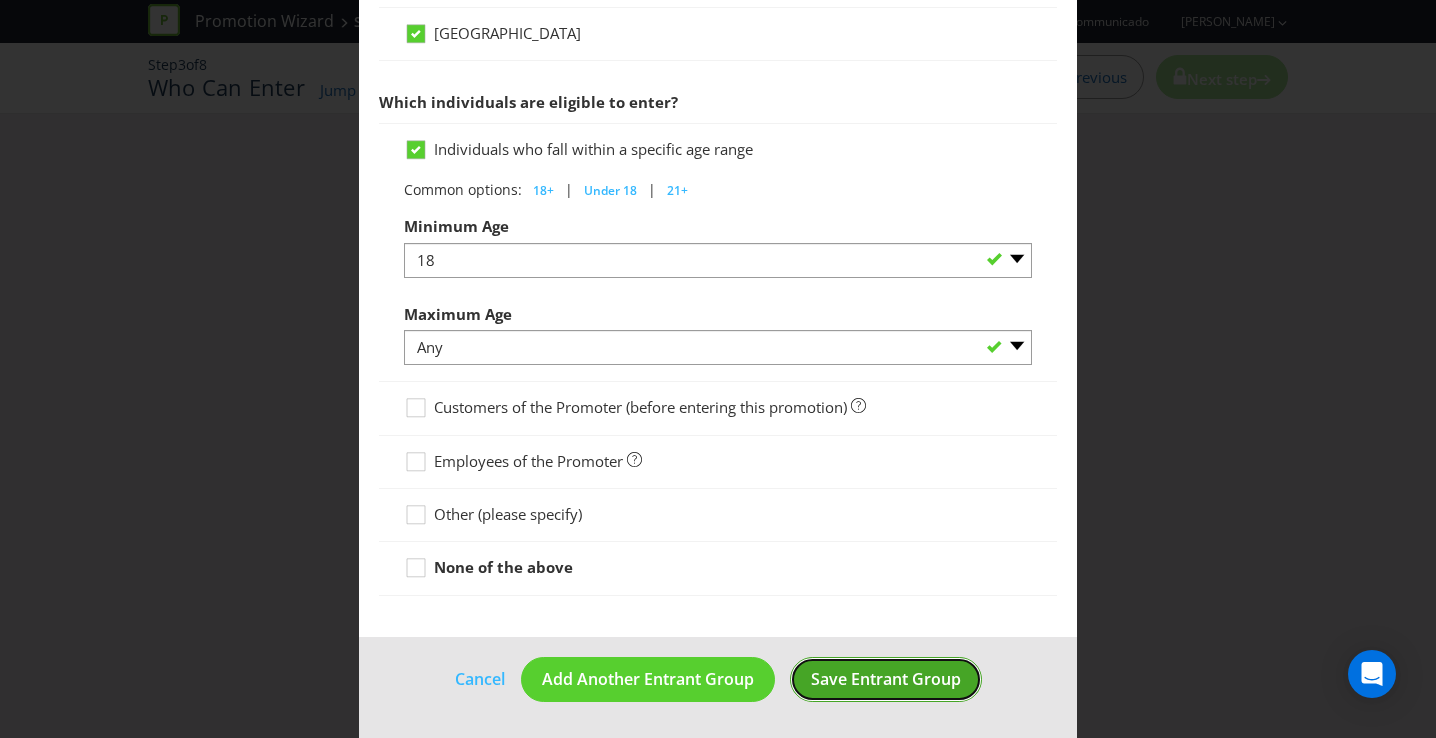 click on "Save Entrant Group" at bounding box center (886, 679) 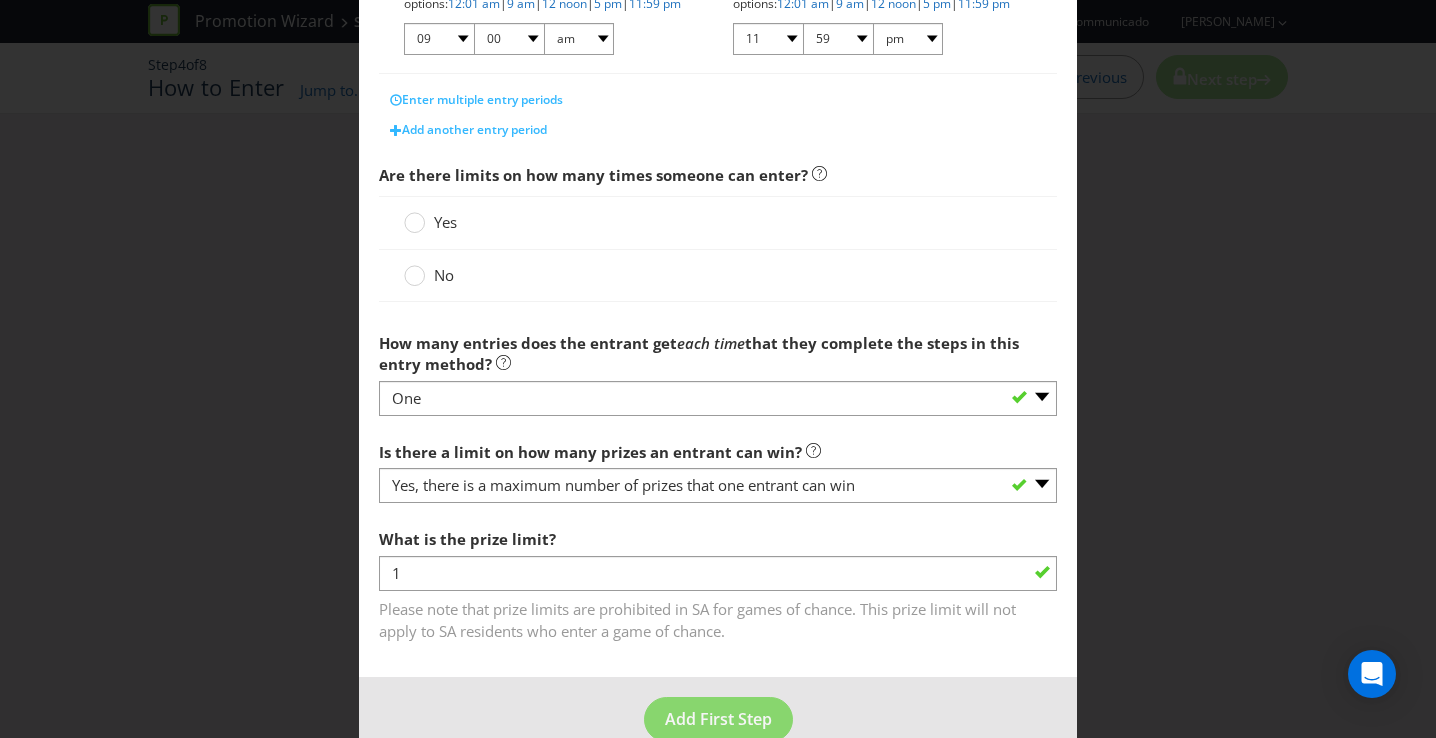 scroll, scrollTop: 598, scrollLeft: 0, axis: vertical 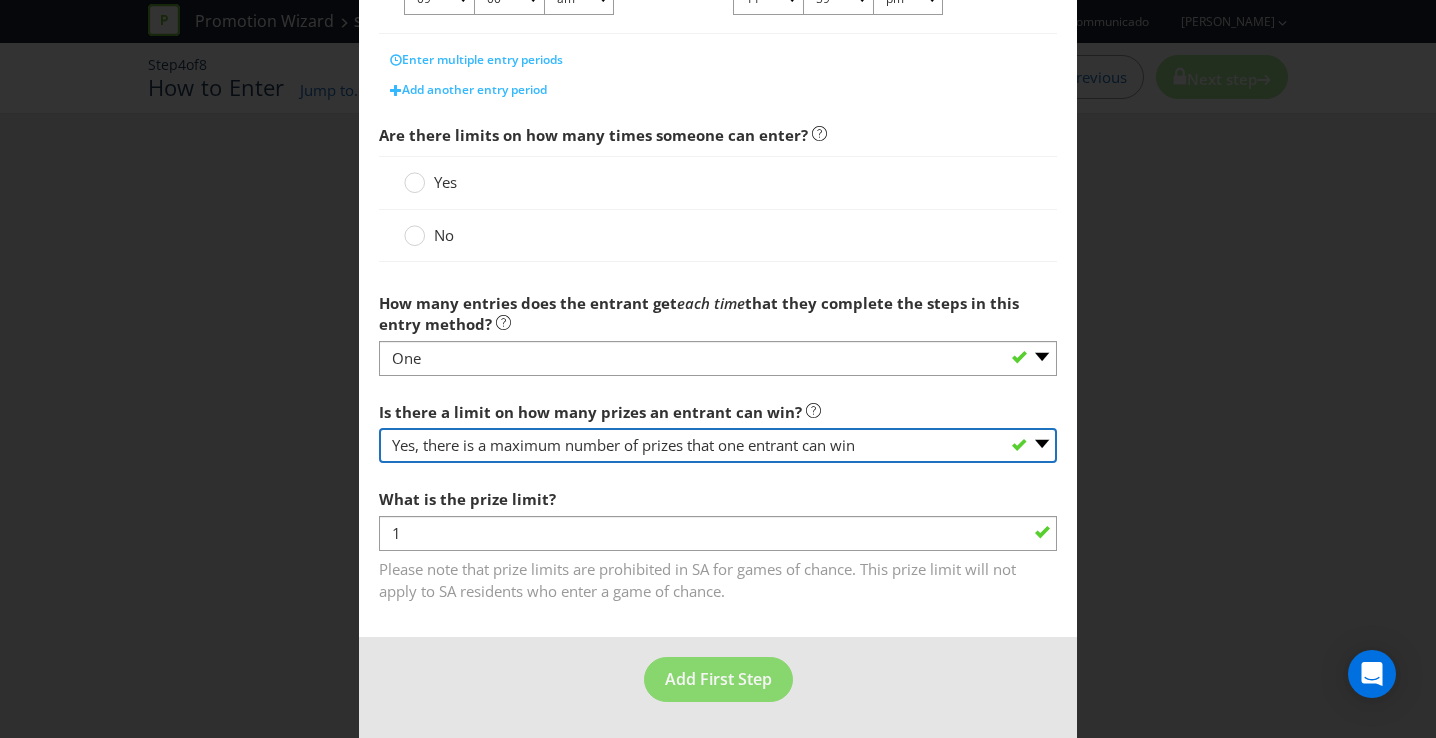 click on "-- Please select -- Yes, there is a maximum number of prizes that one entrant can win No, entrants can win an unlimited number of prizes Other (please specify) Not applicable - gift with purchase only" at bounding box center (718, 445) 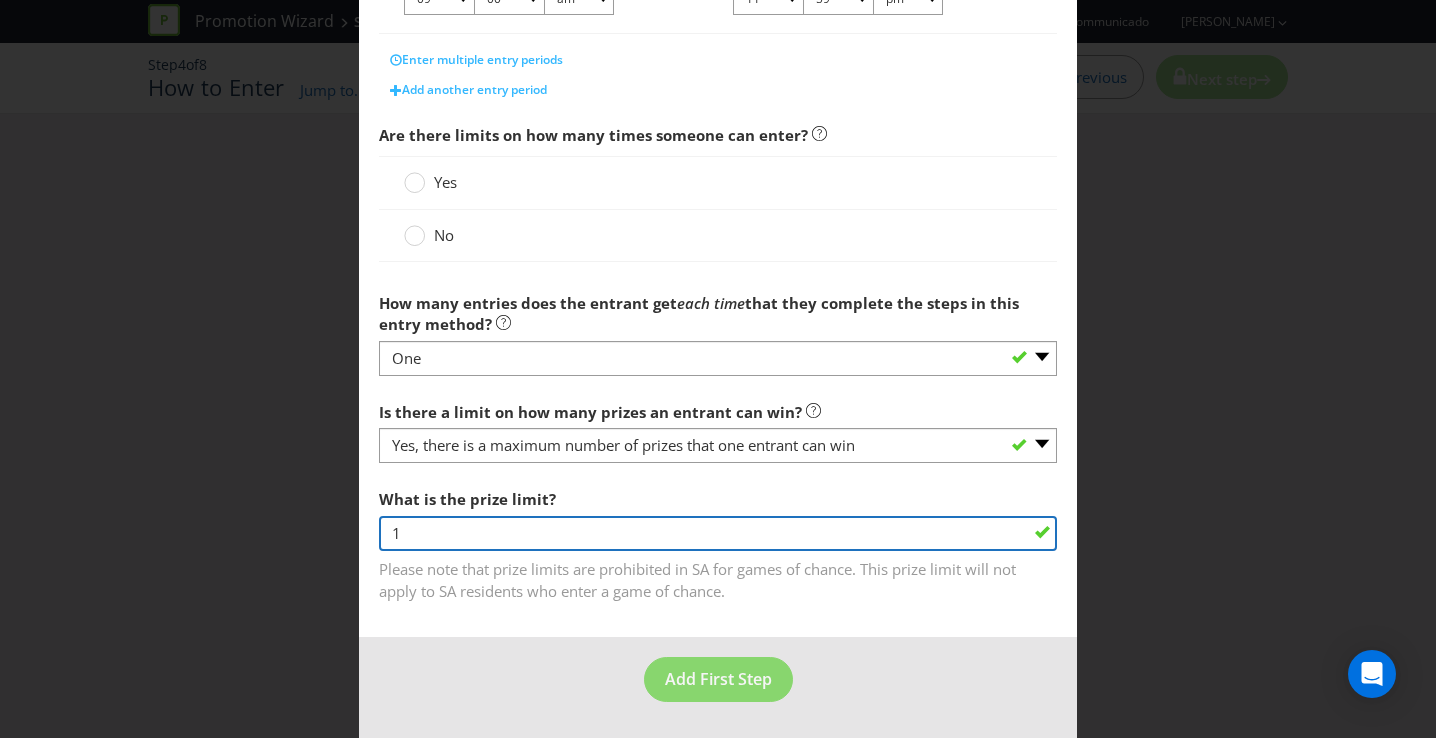 click on "1" at bounding box center (718, 533) 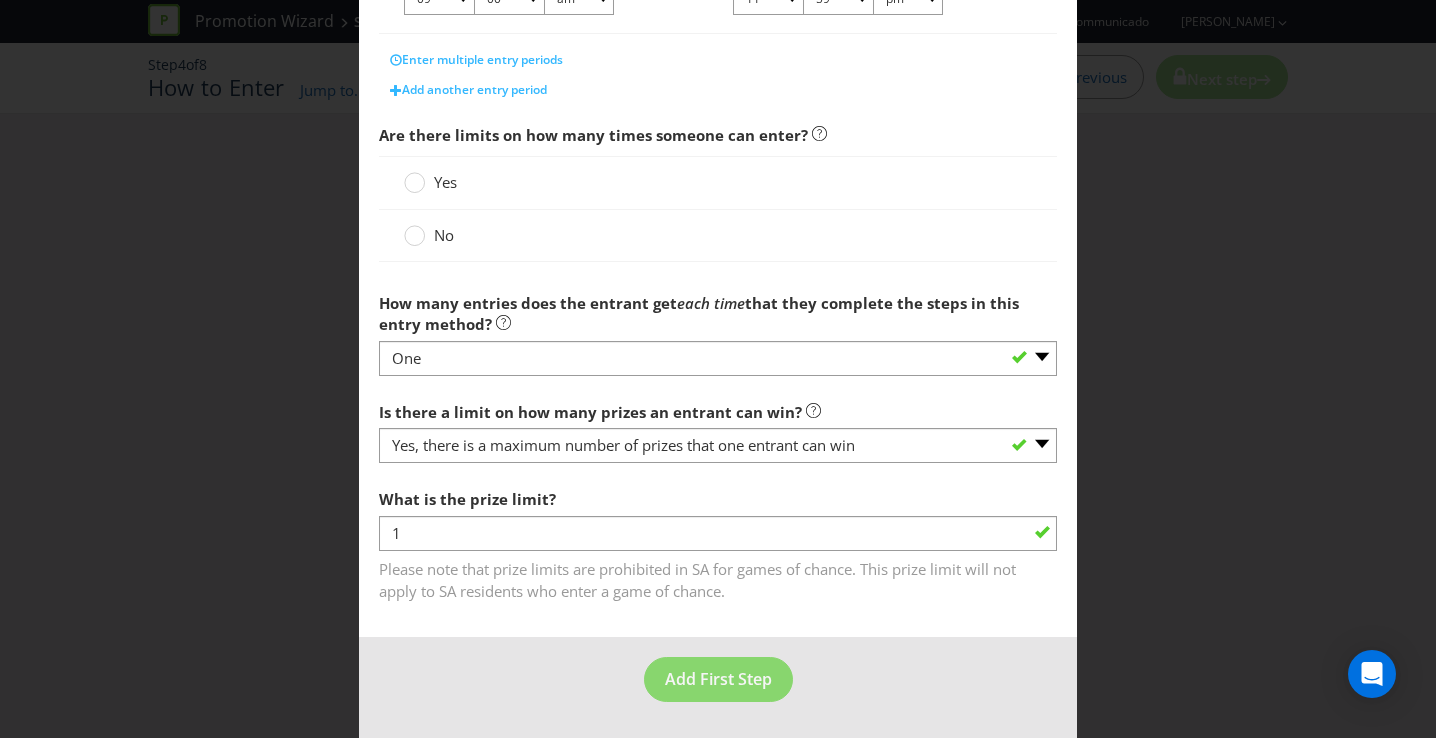 click on "What is the name of this entry method?   How to Enter This name will be used to reference this entry method later, so a clearly defined, unambiguous name is best. Who can use this entry method?   Australian residents who are 18 years and over. Australian residents who are 18 years and over.   Entry Periods     What is the entry period for this promotion?   Start: 01/01/26 Common options:  12:01 am   |  9 am   |  12 noon   |  5 pm   |  11:59 pm   01 02 03 04 05 06 07 08 09 10 11 12 00 01 05 10 15 20 25 29 30 35 40 45 50 55 59 am pm   End: 31/12/26 Common options:  12:01 am   |  9 am   |  12 noon   |  5 pm   |  11:59 pm   01 02 03 04 05 06 07 08 09 10 11 12 00 01 05 10 15 20 25 29 30 35 40 45 50 55 59 am pm      Enter multiple entry periods  Add another entry period   Are there limits on how many times someone can enter?   Yes   No       How many entries does the entrant get  each time  that they complete the steps in this entry method?   -- Please select -- One More than one" at bounding box center [718, 63] 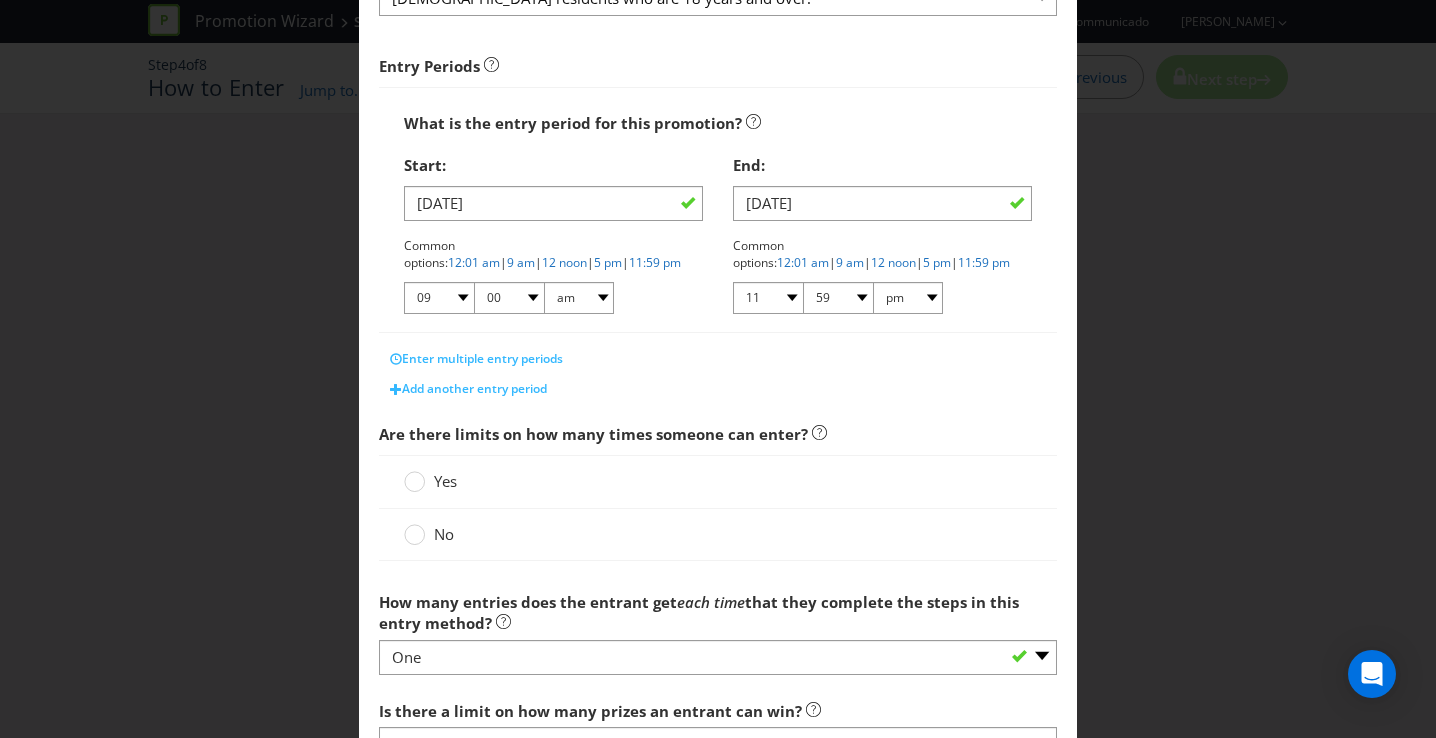 scroll, scrollTop: 0, scrollLeft: 0, axis: both 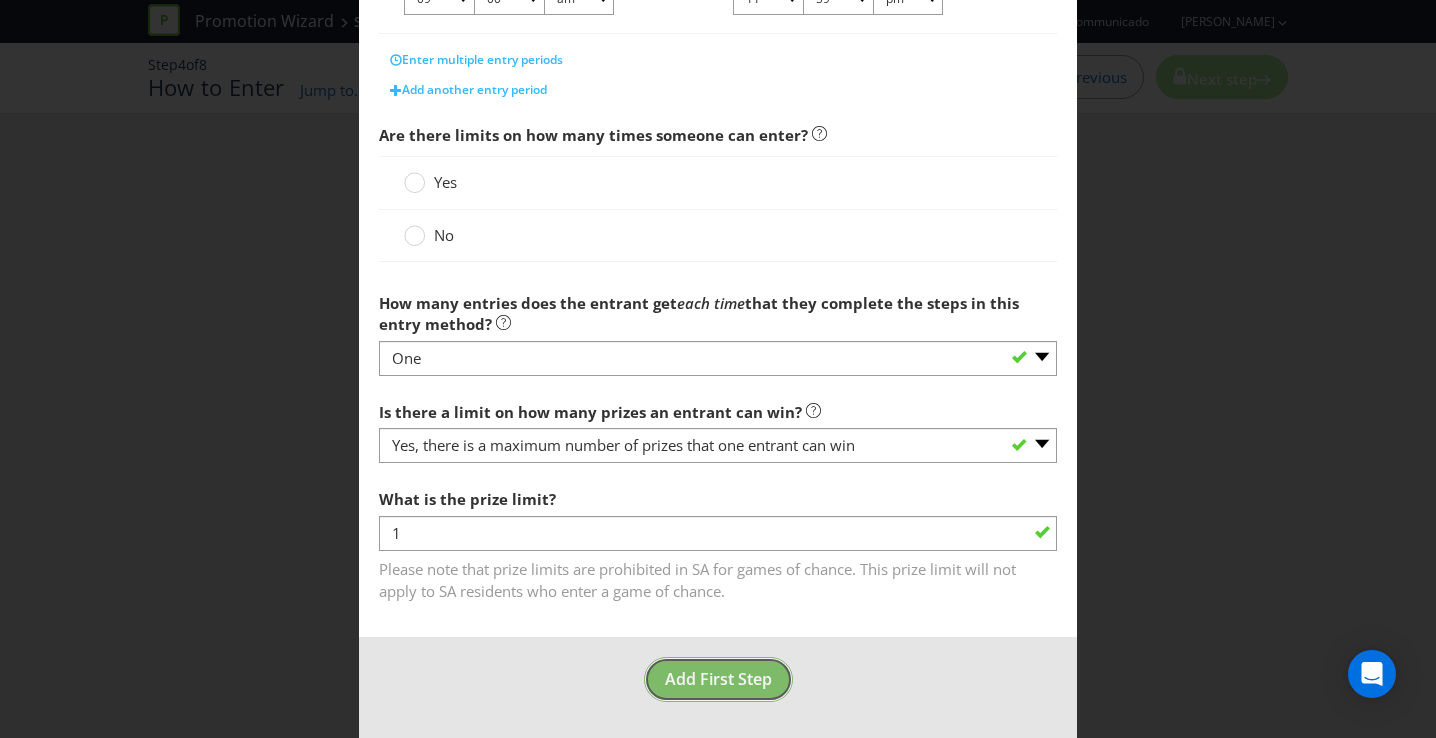 click on "Add First Step" at bounding box center [718, 679] 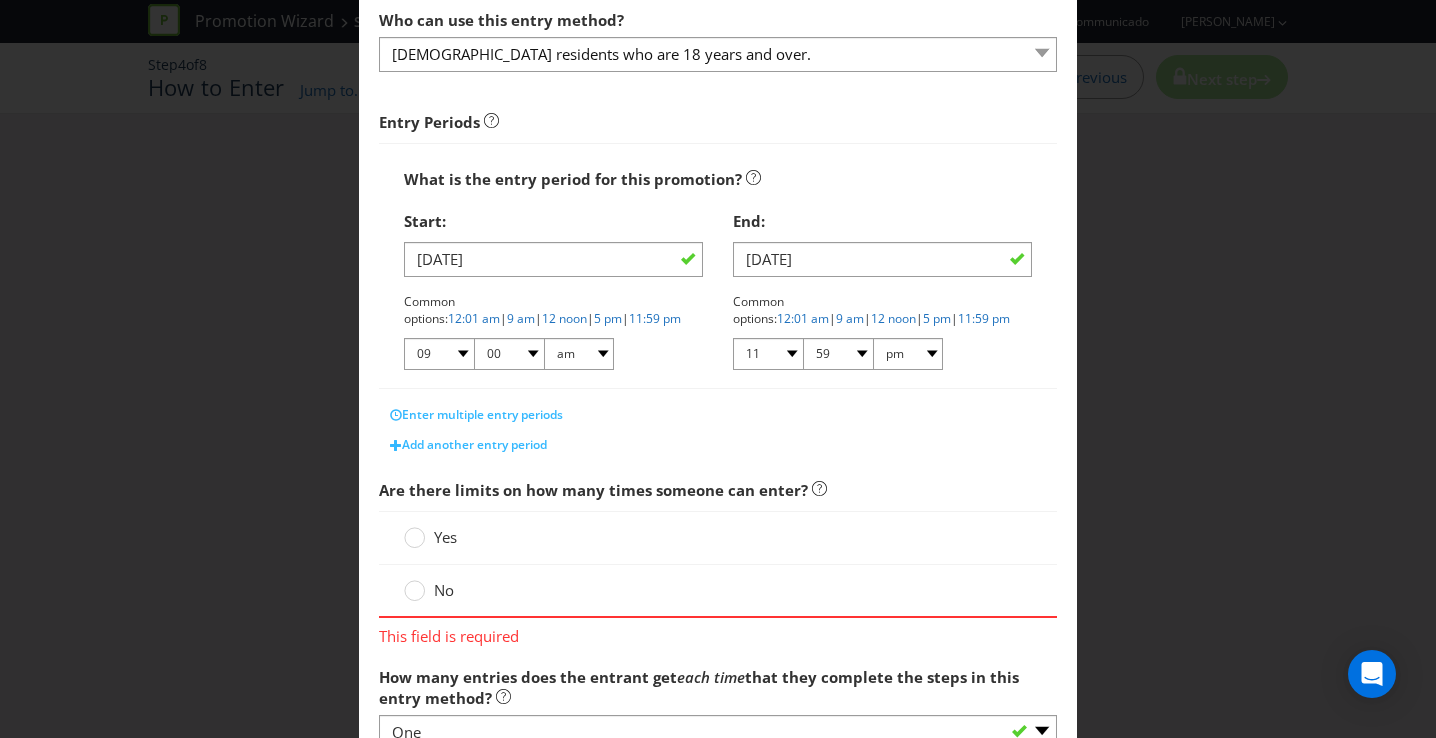 scroll, scrollTop: 313, scrollLeft: 0, axis: vertical 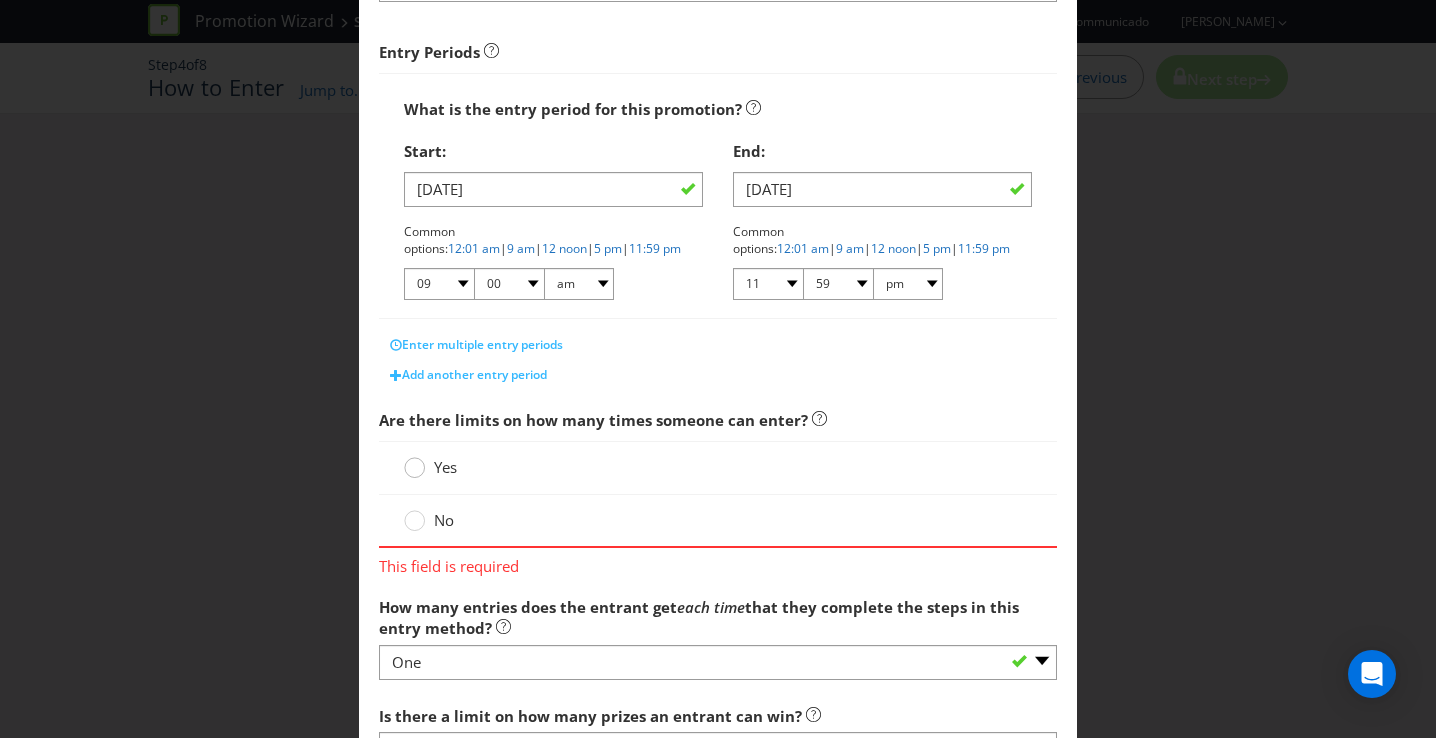 click at bounding box center (415, 461) 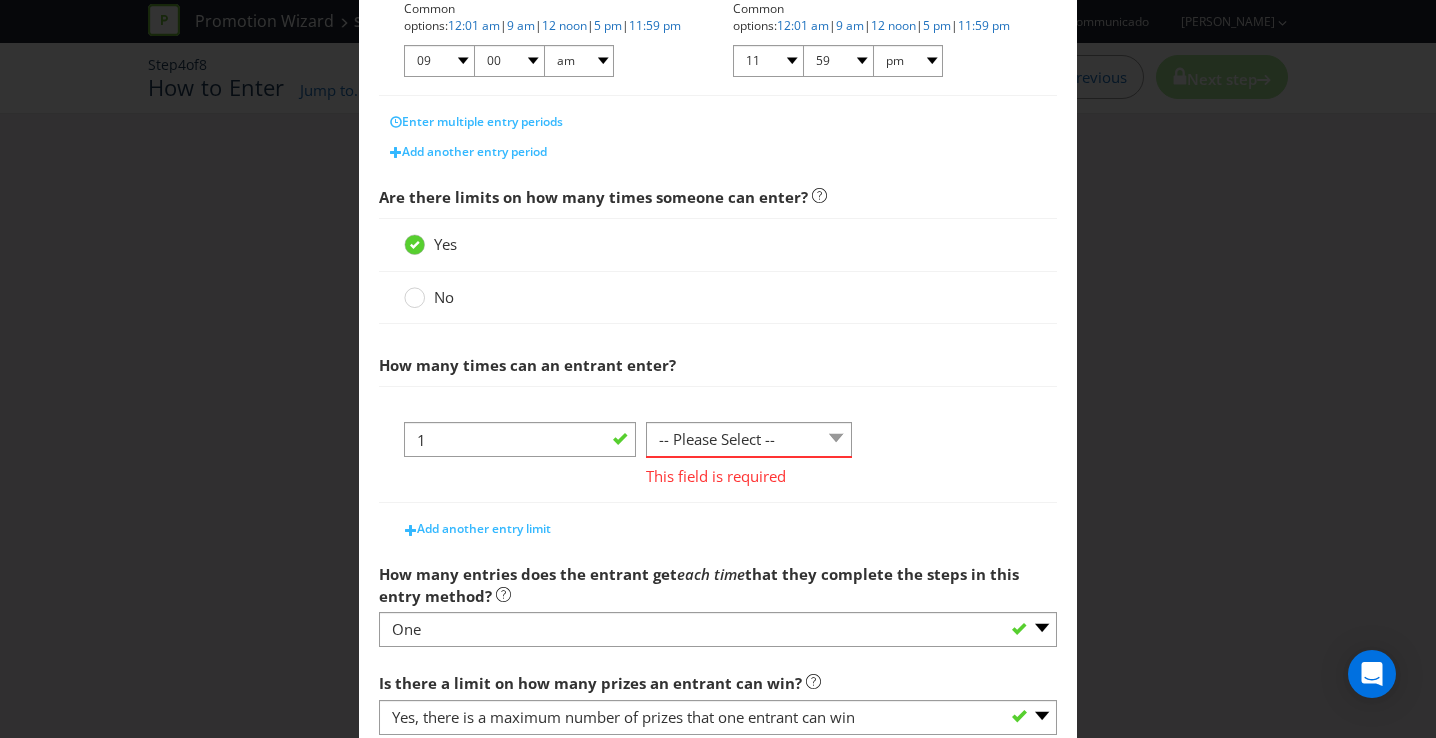 scroll, scrollTop: 552, scrollLeft: 0, axis: vertical 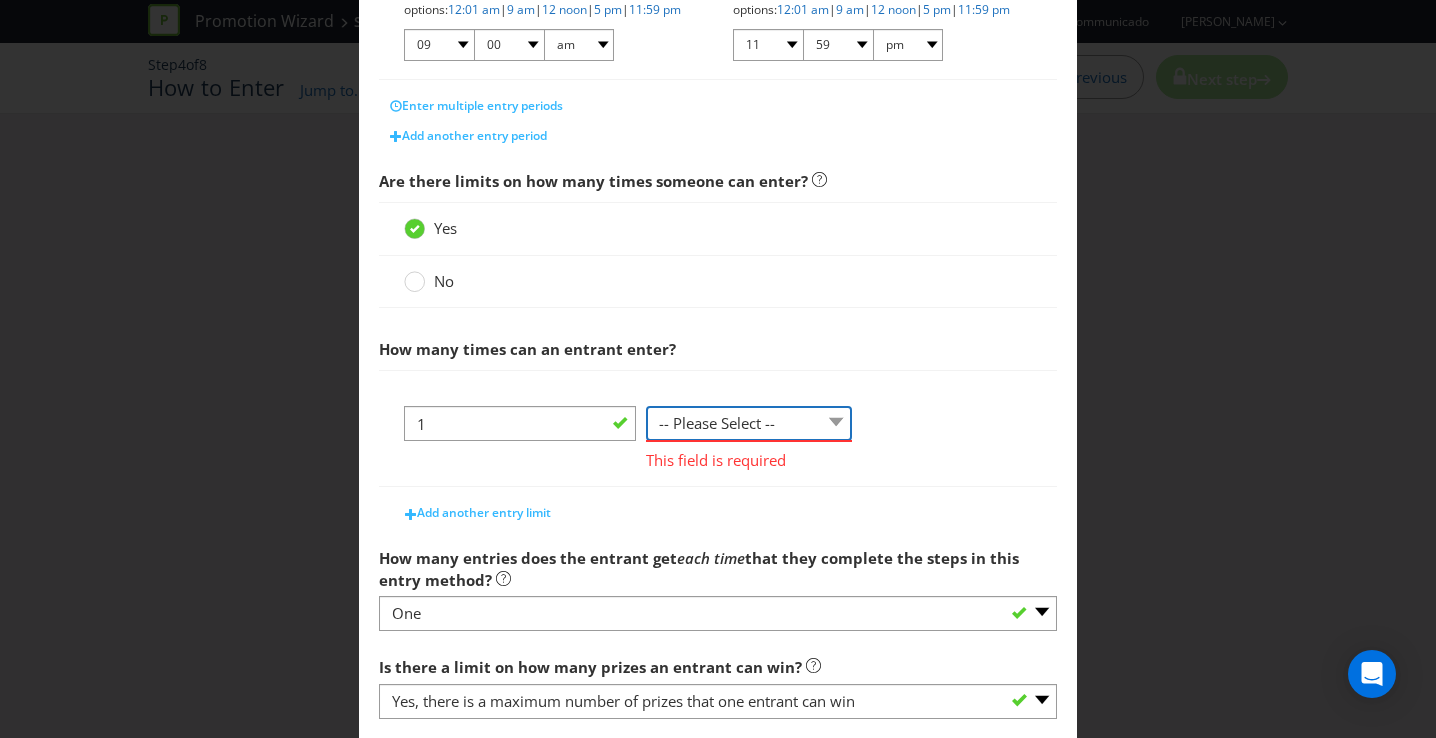 click on "-- Please Select -- per person per day per purchase per transaction Other (please specify)" at bounding box center [749, 423] 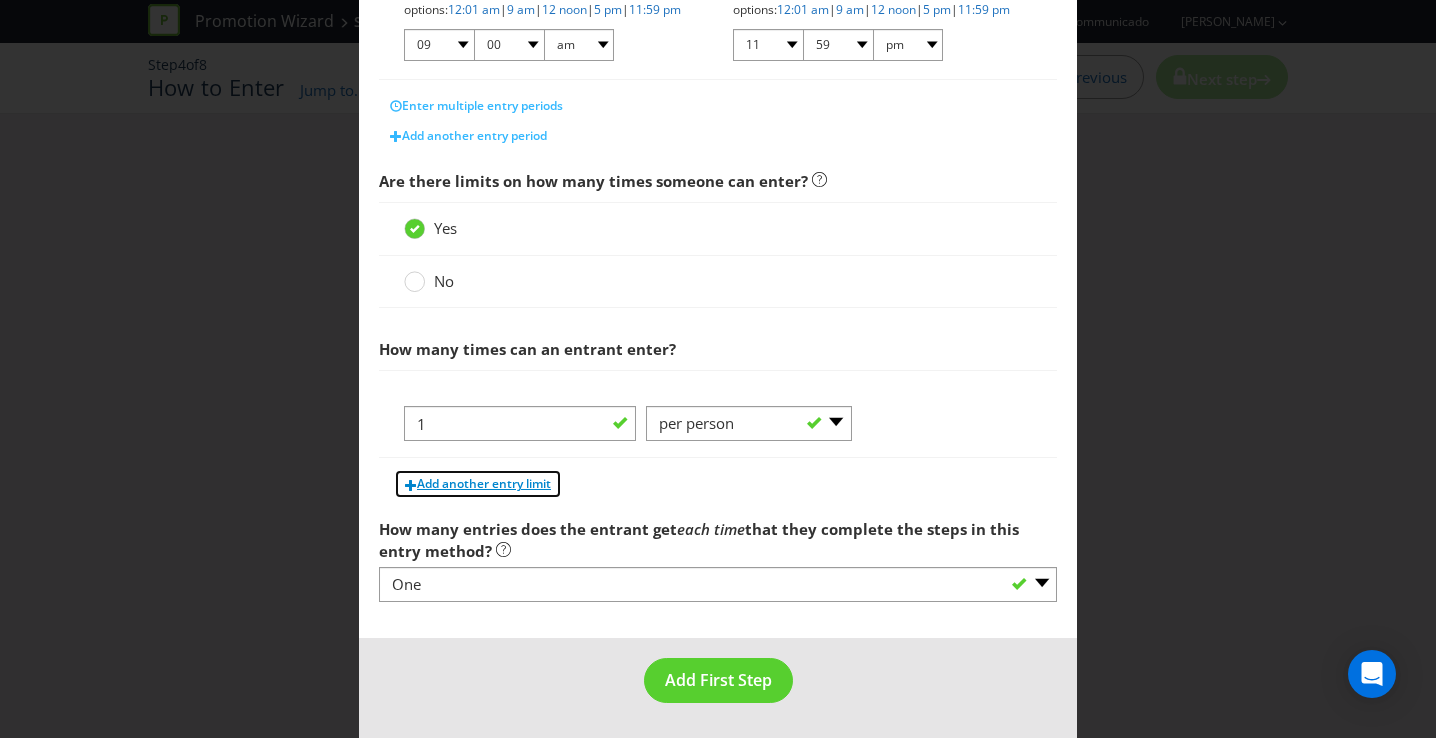 click on "Add another entry limit" at bounding box center (484, 483) 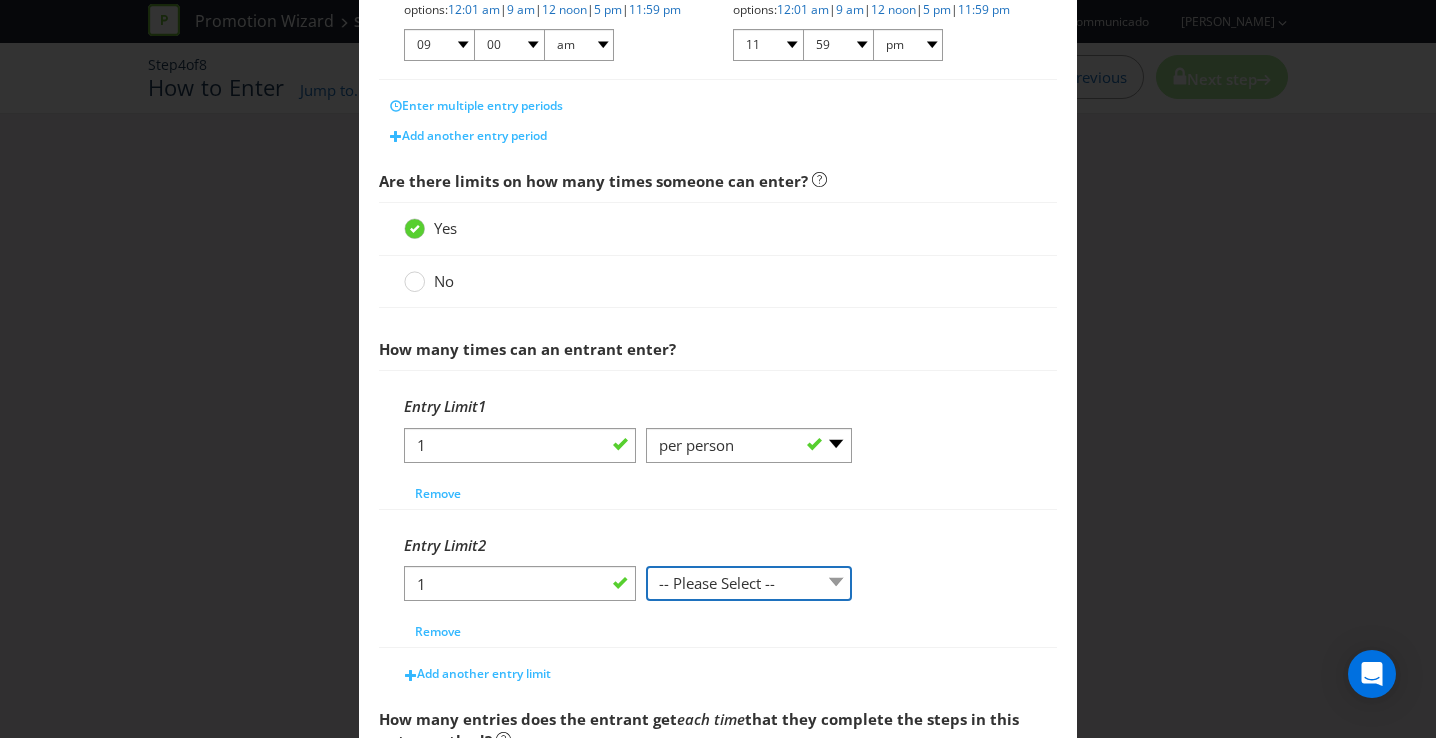 click on "-- Please Select -- per person per day per purchase per transaction Other (please specify)" at bounding box center [749, 583] 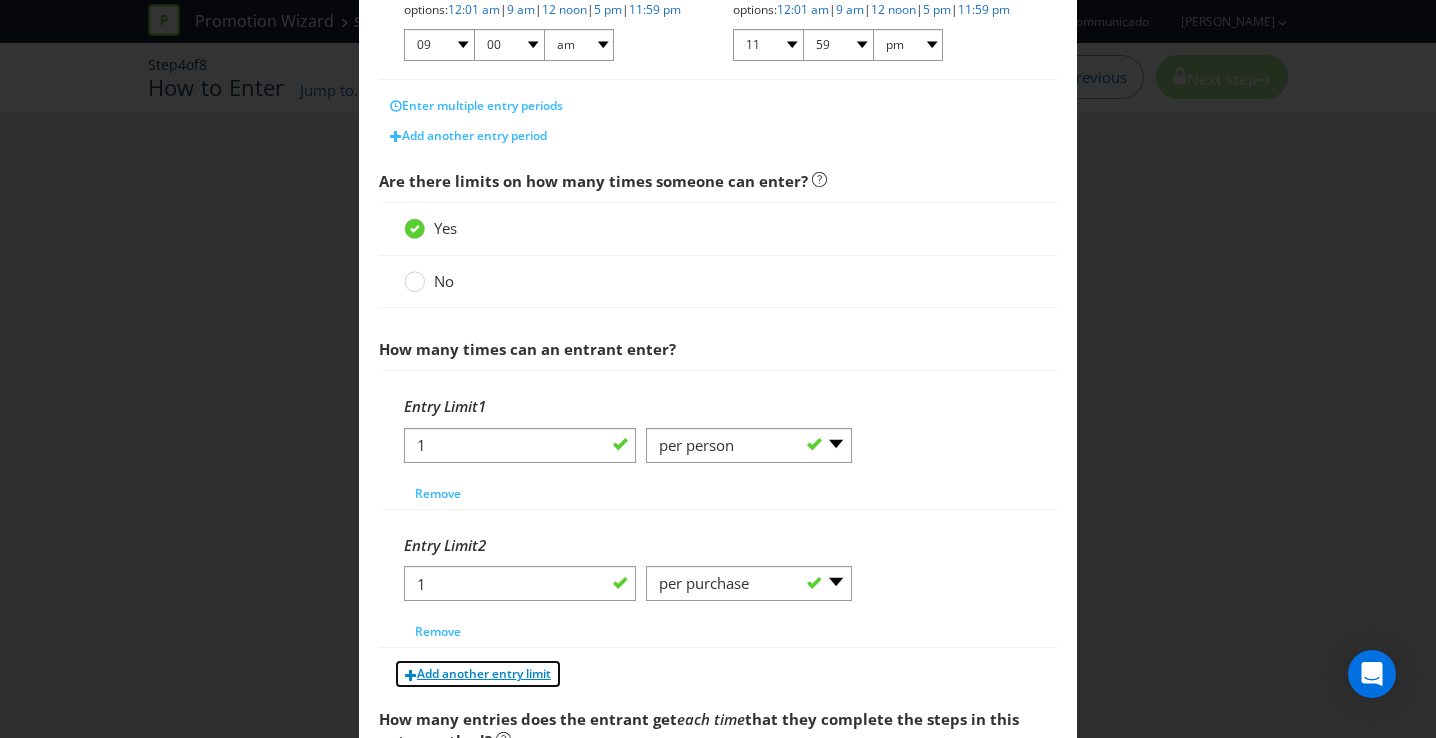click on "Add another entry limit" at bounding box center (484, 673) 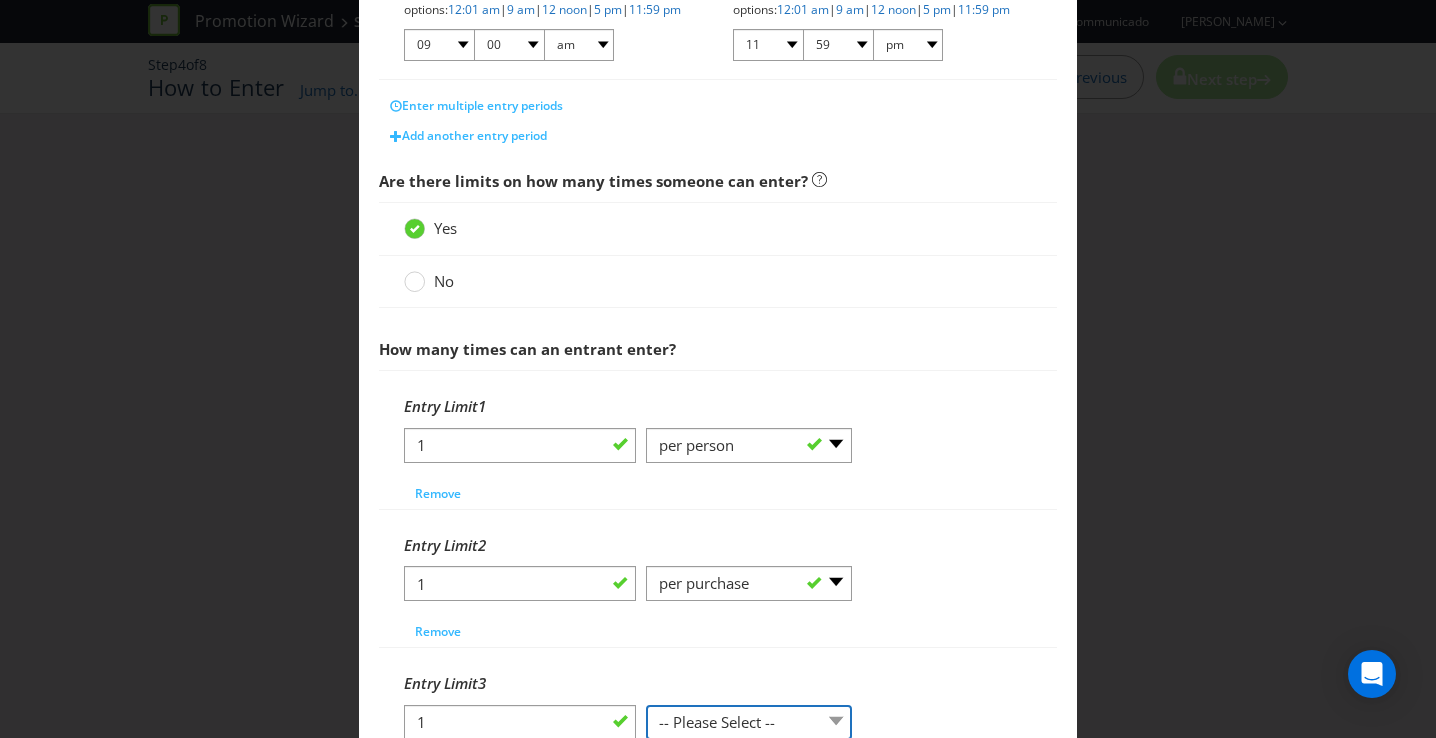click on "-- Please Select -- per person per day per purchase per transaction Other (please specify)" at bounding box center (749, 722) 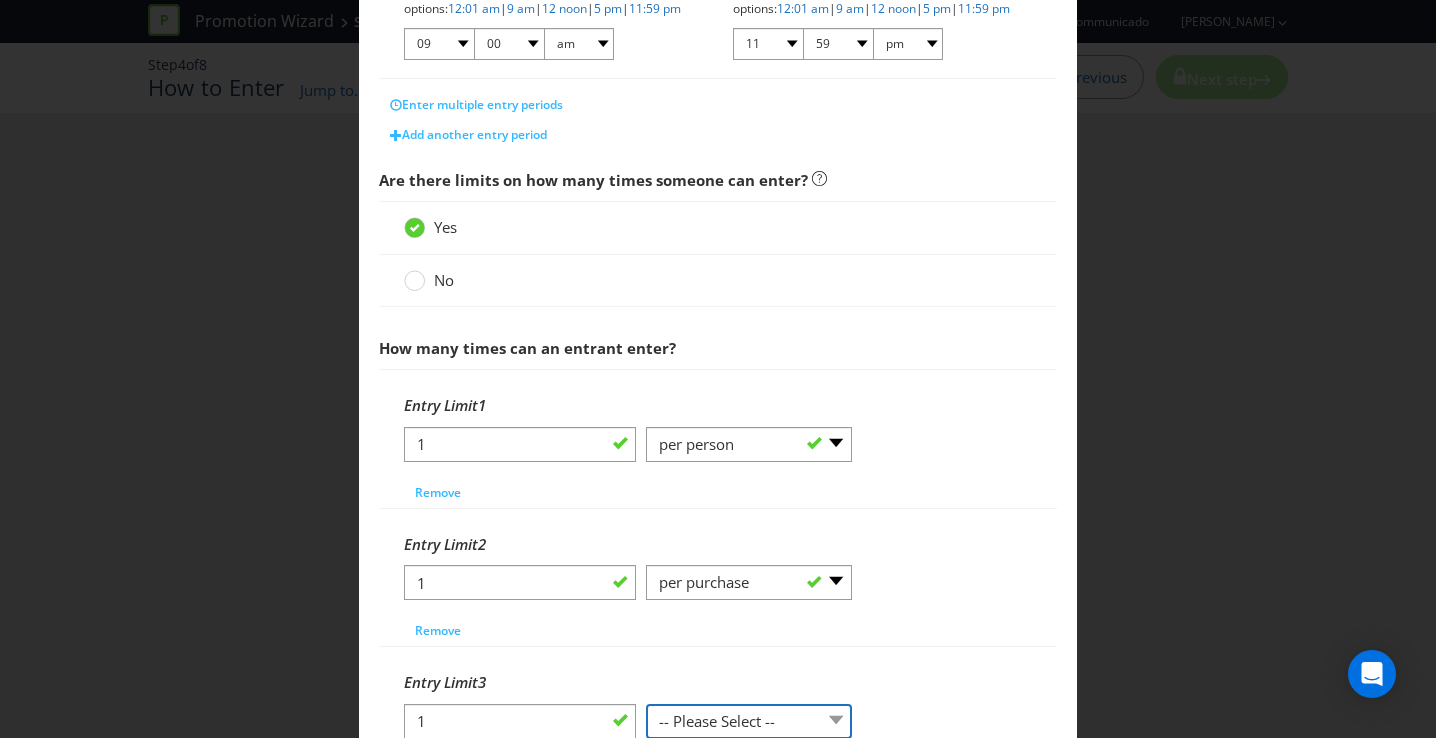 select on "PER_DAY" 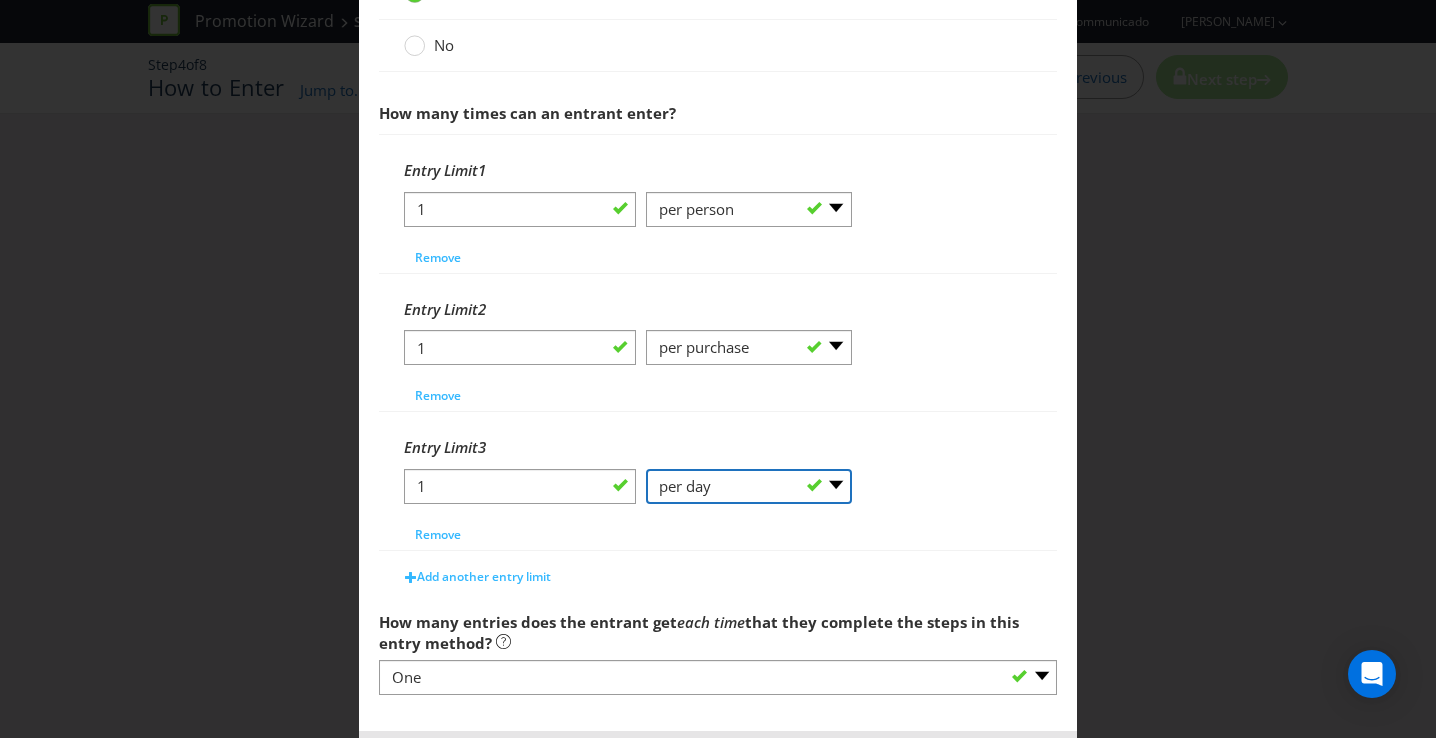 scroll, scrollTop: 881, scrollLeft: 0, axis: vertical 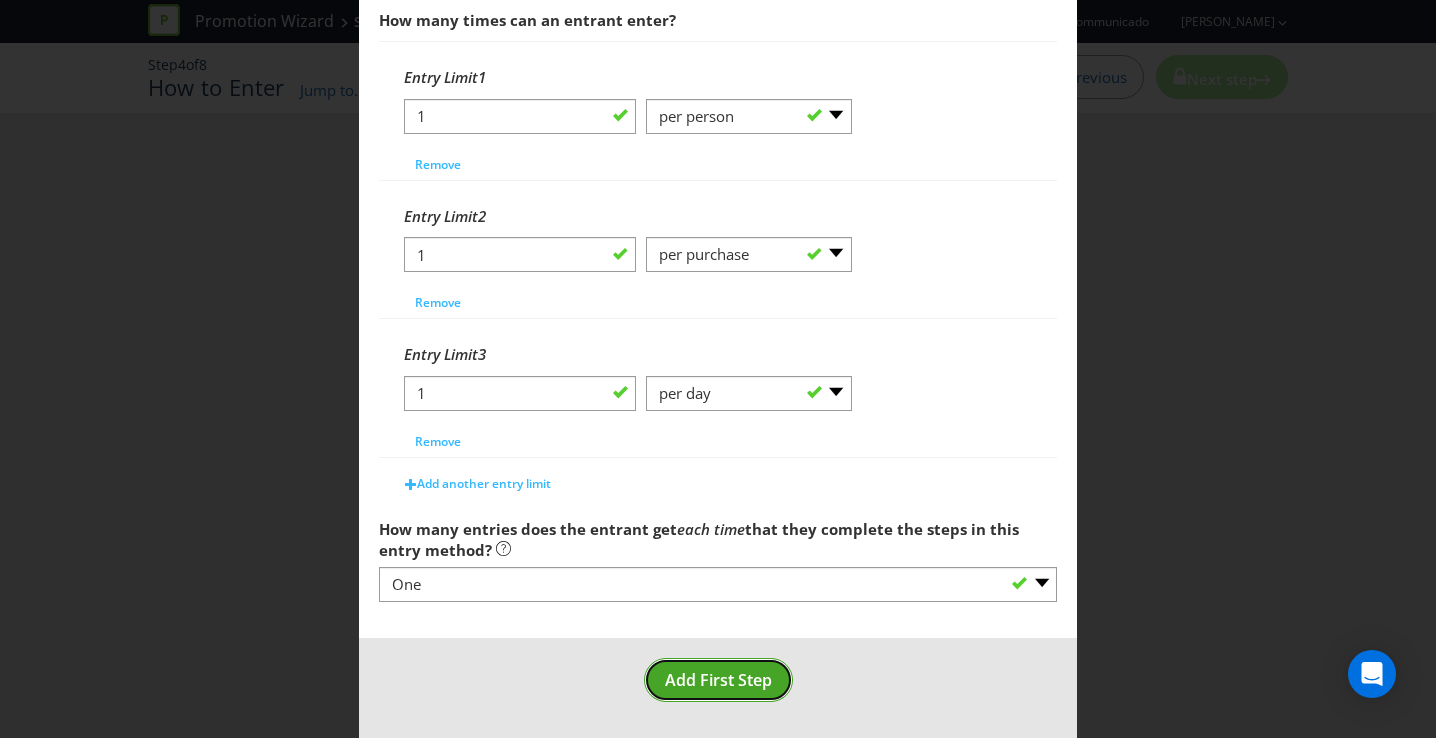 click on "Add First Step" at bounding box center [718, 680] 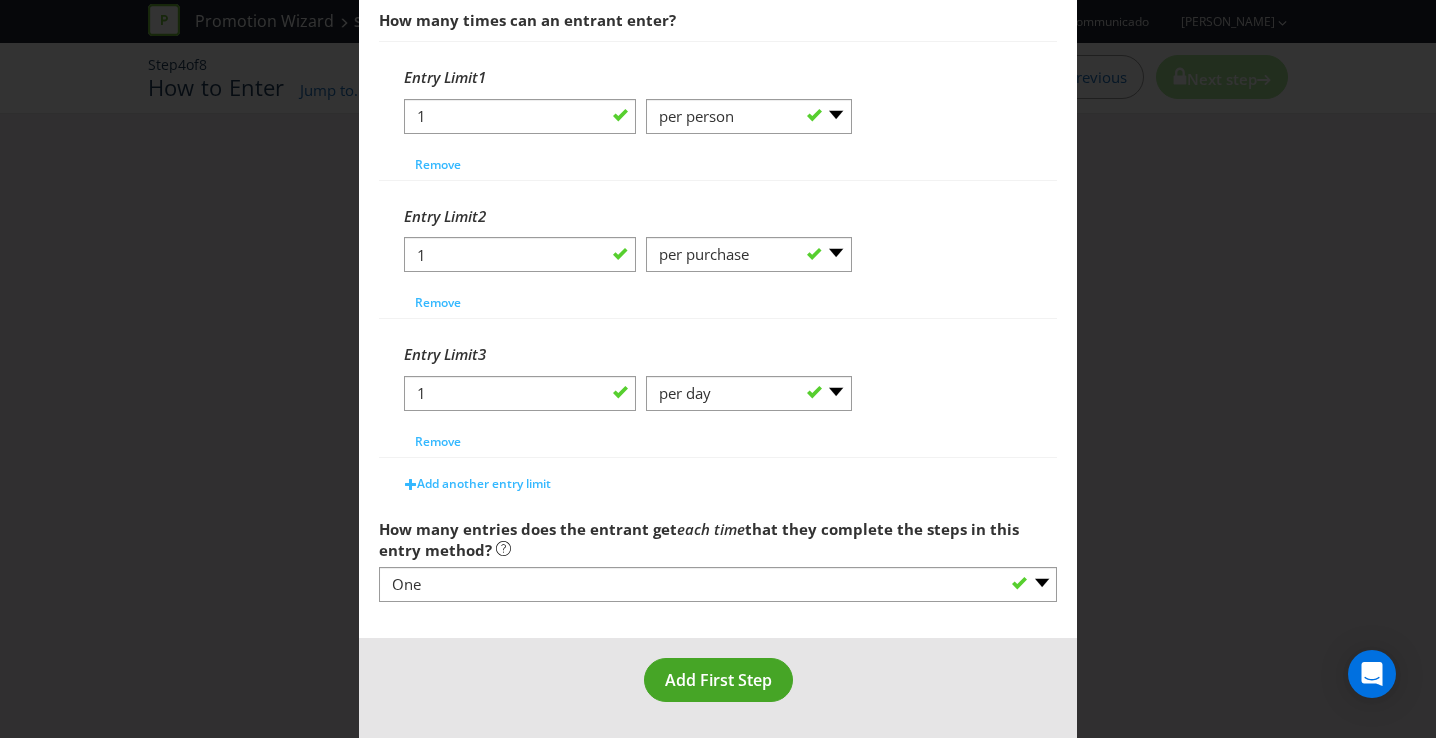 scroll, scrollTop: 85, scrollLeft: 0, axis: vertical 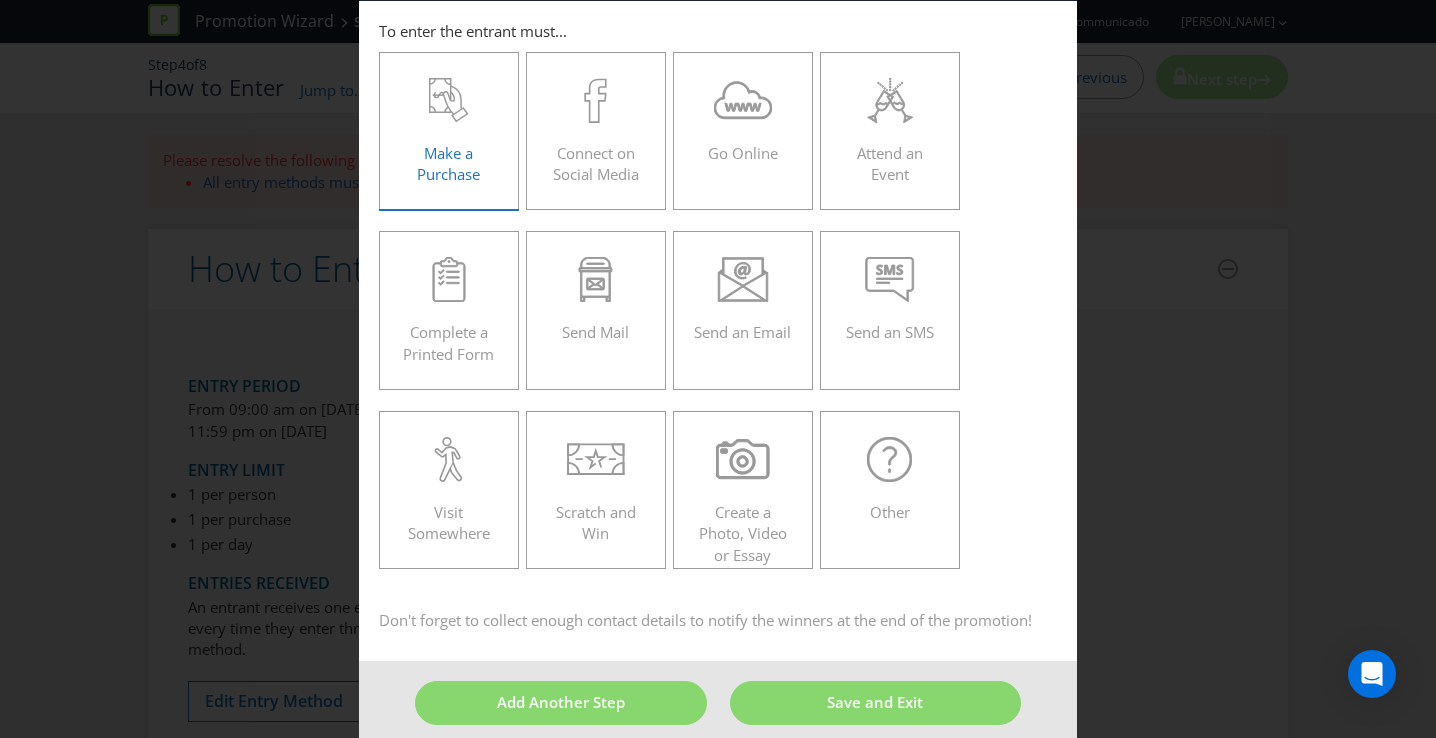 click on "Make a Purchase" at bounding box center [449, 131] 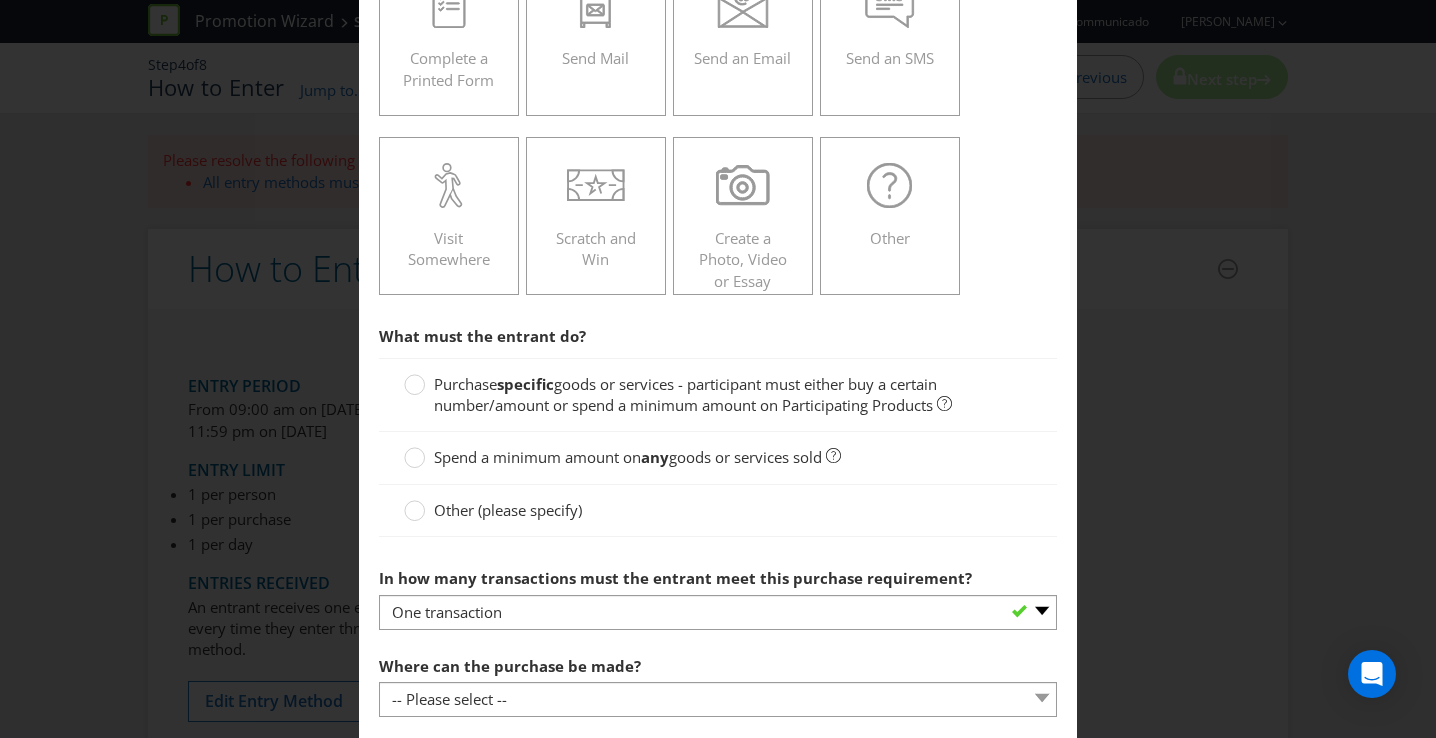 scroll, scrollTop: 392, scrollLeft: 0, axis: vertical 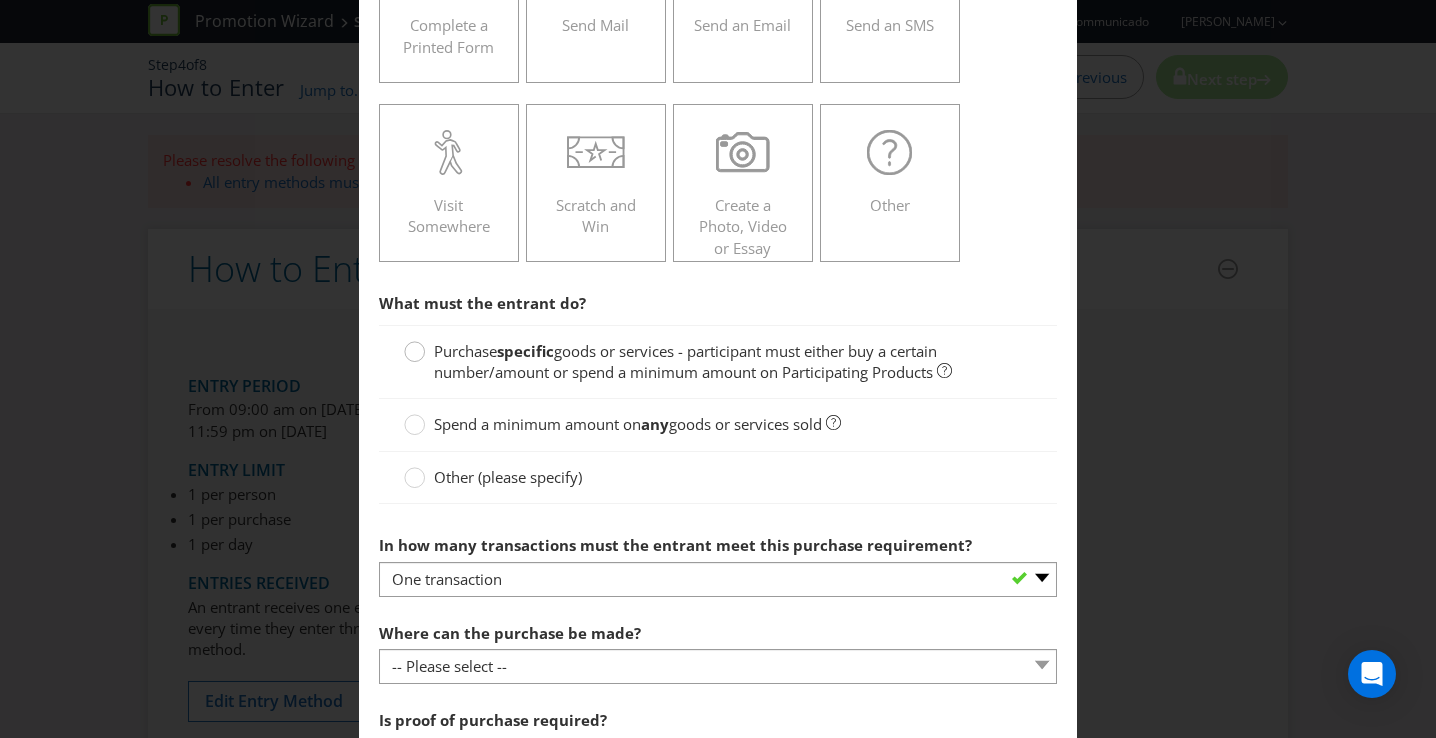 click at bounding box center [415, 345] 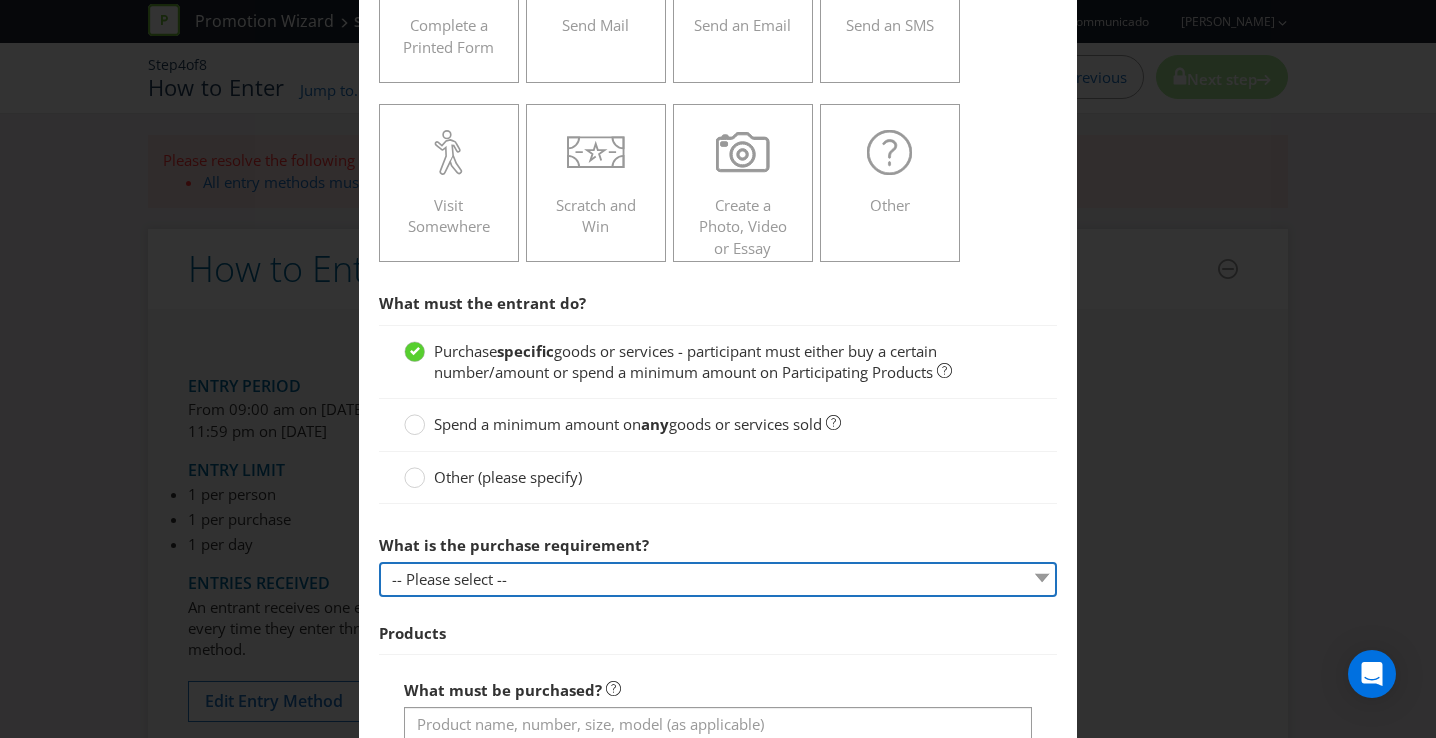 click on "-- Please select -- Buy a certain number of these products or services Spend a minimum amount on these products or services" at bounding box center [718, 579] 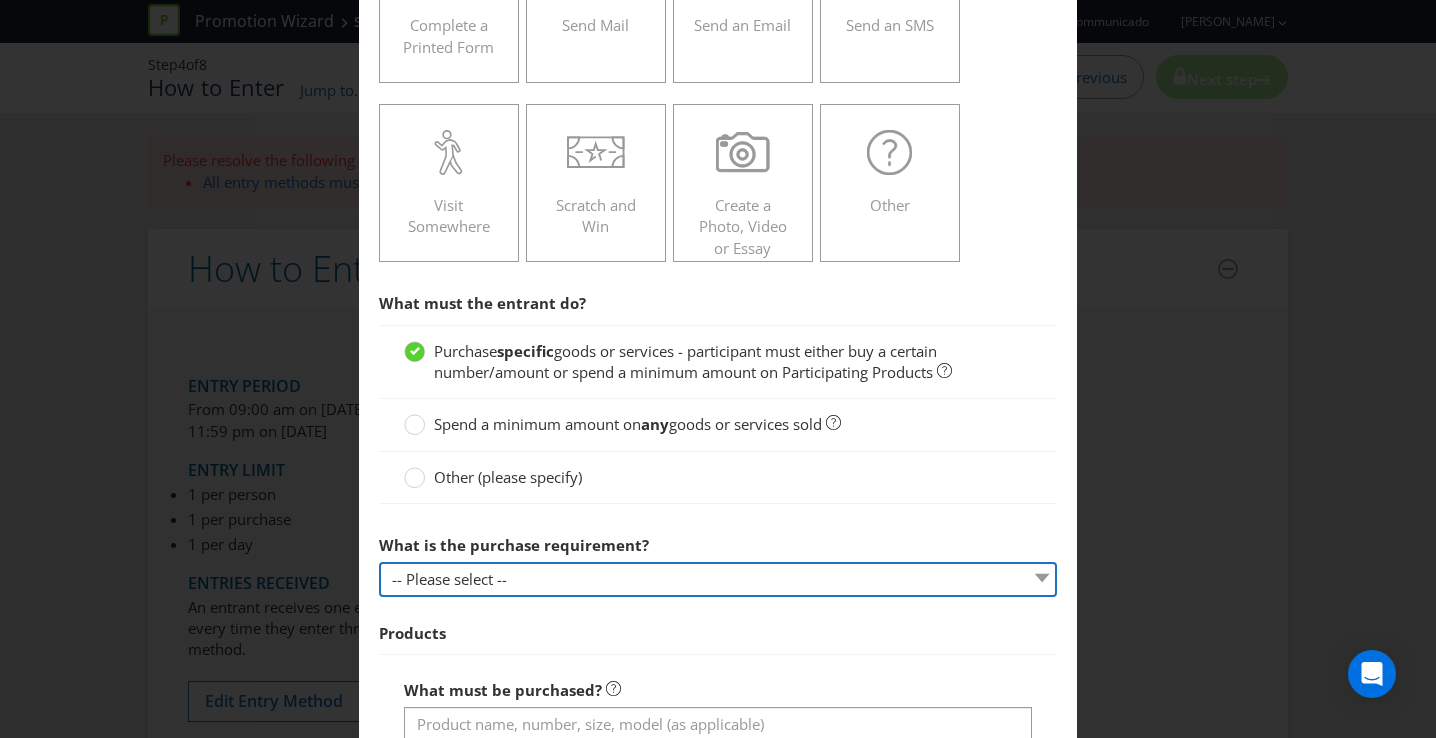 select on "MINIMUM_QUANTITY" 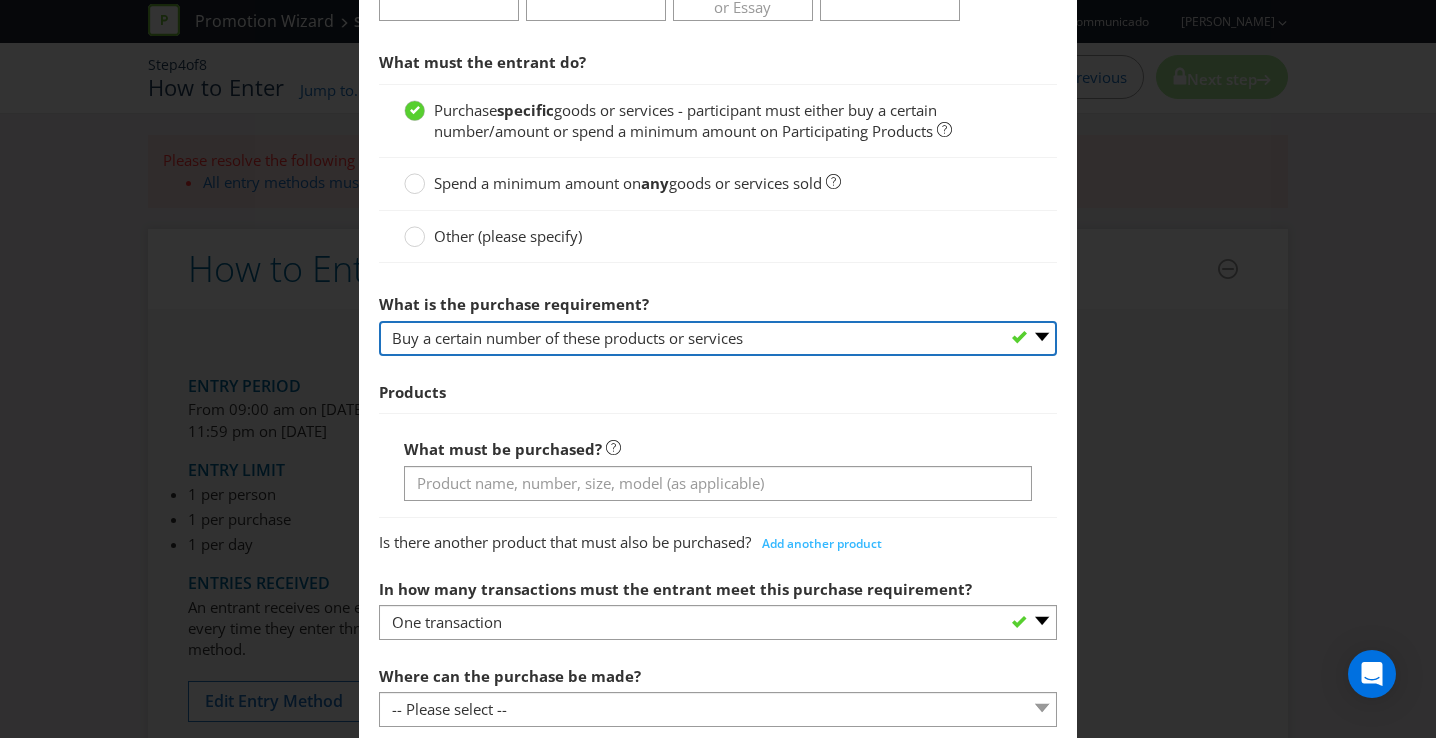 scroll, scrollTop: 637, scrollLeft: 0, axis: vertical 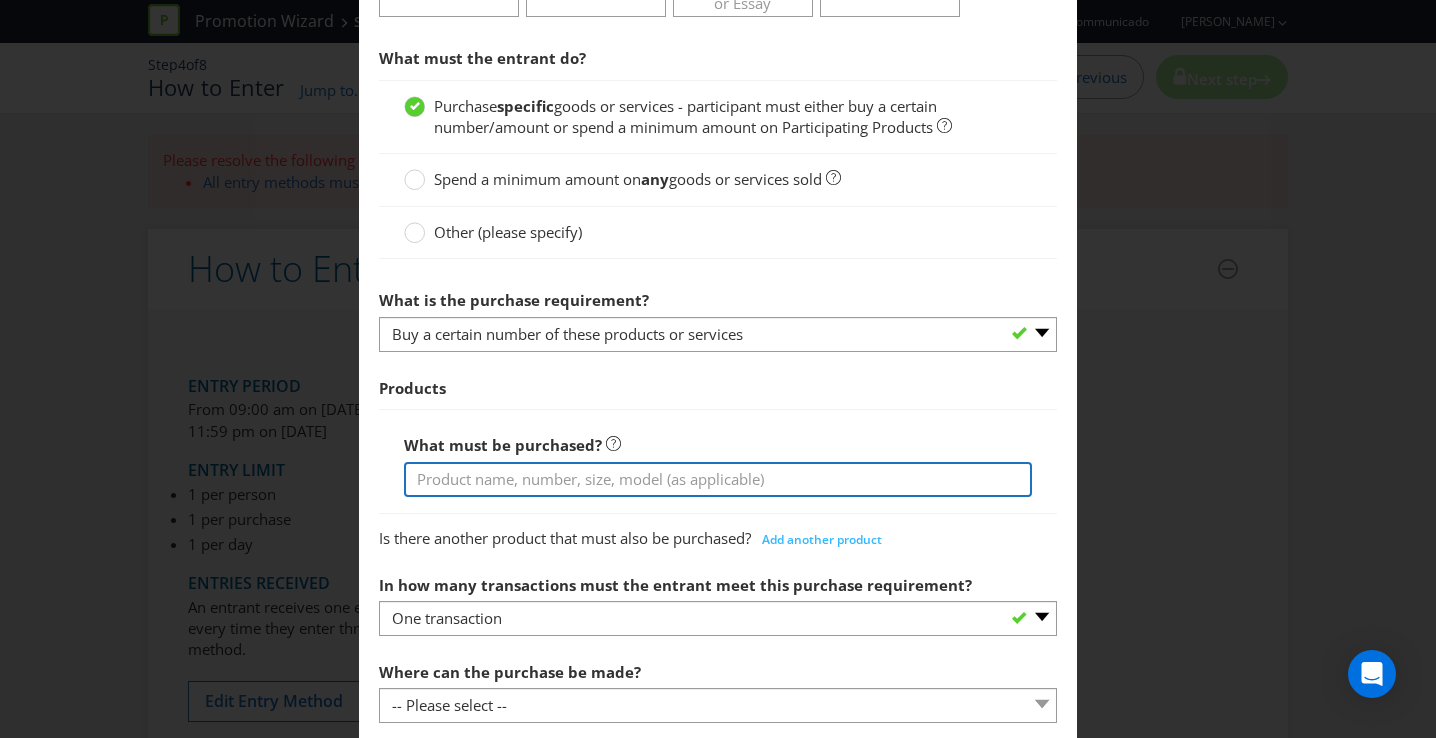click at bounding box center [718, 479] 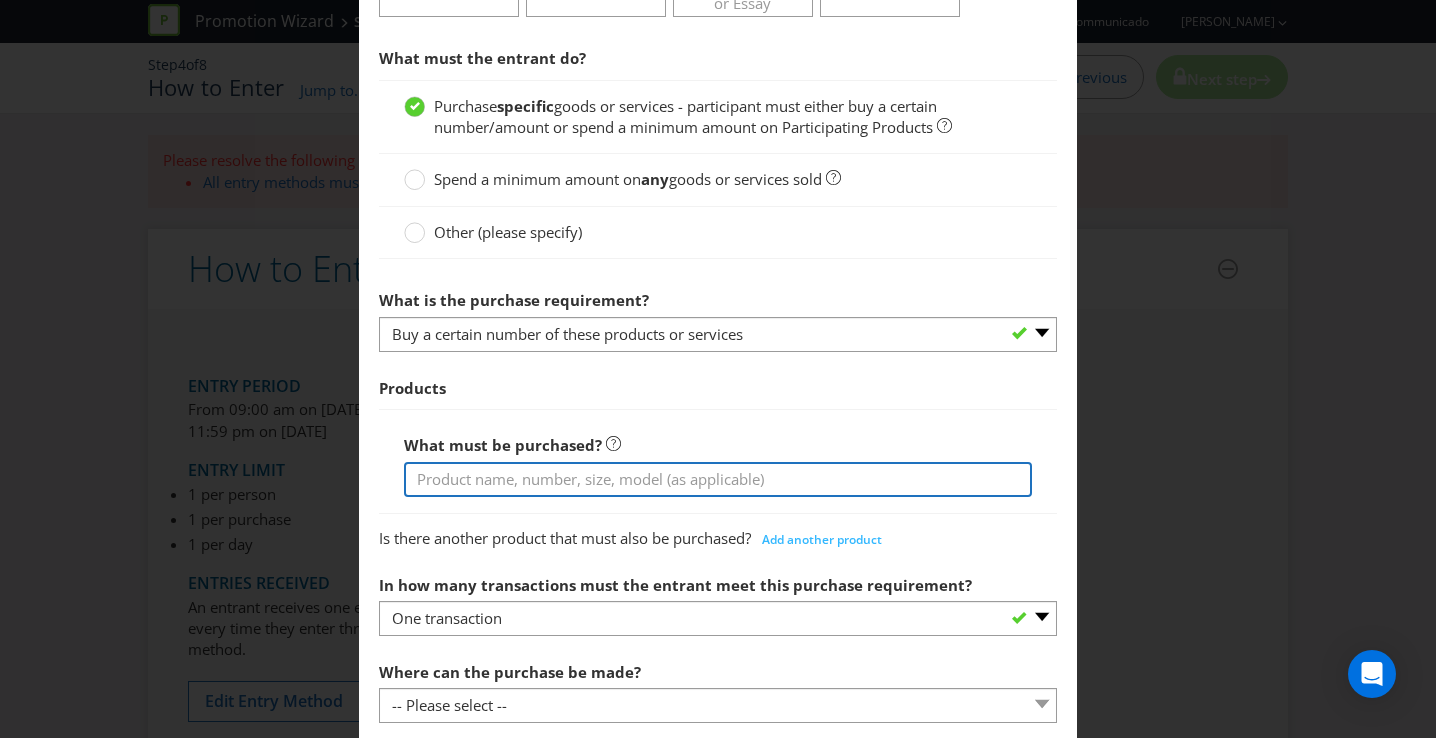 type on "Buy any 6 or 10 pack of Somersby" 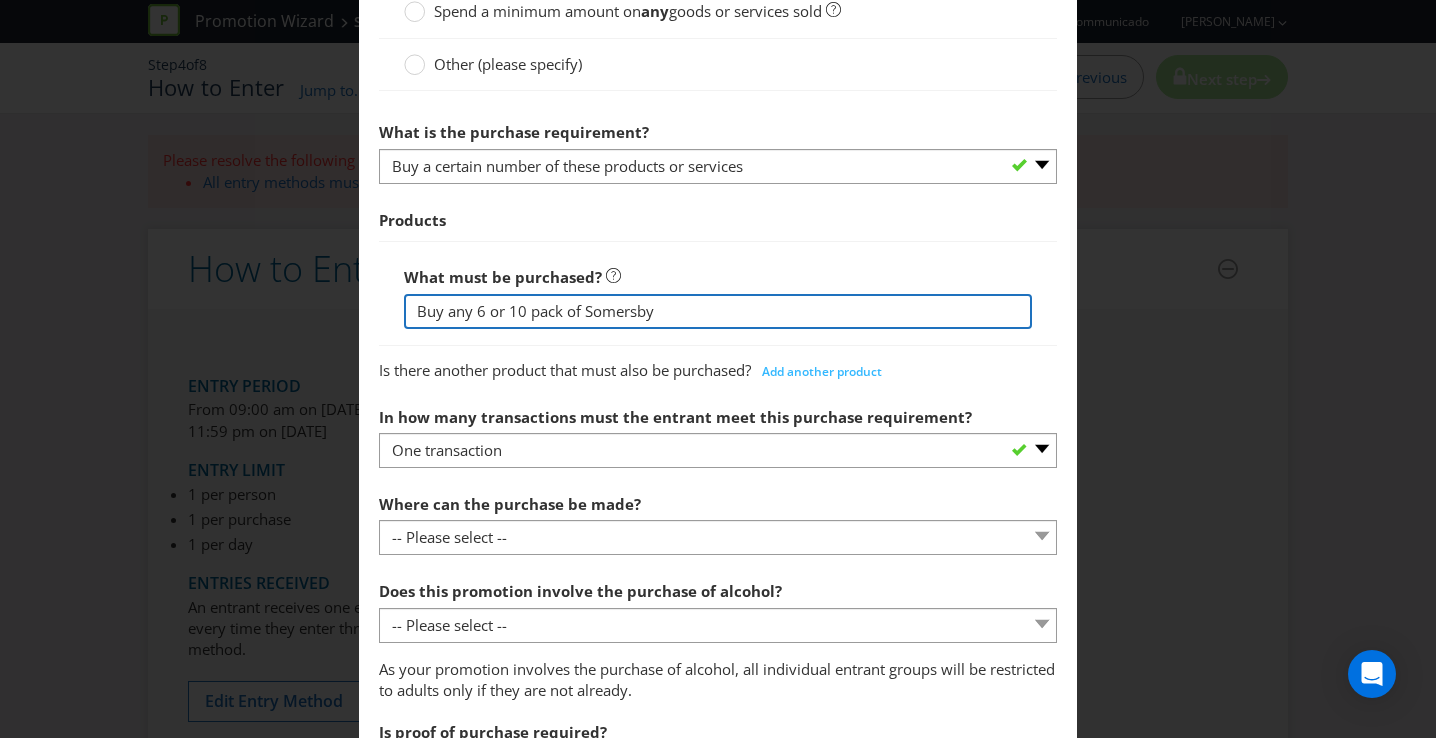scroll, scrollTop: 825, scrollLeft: 0, axis: vertical 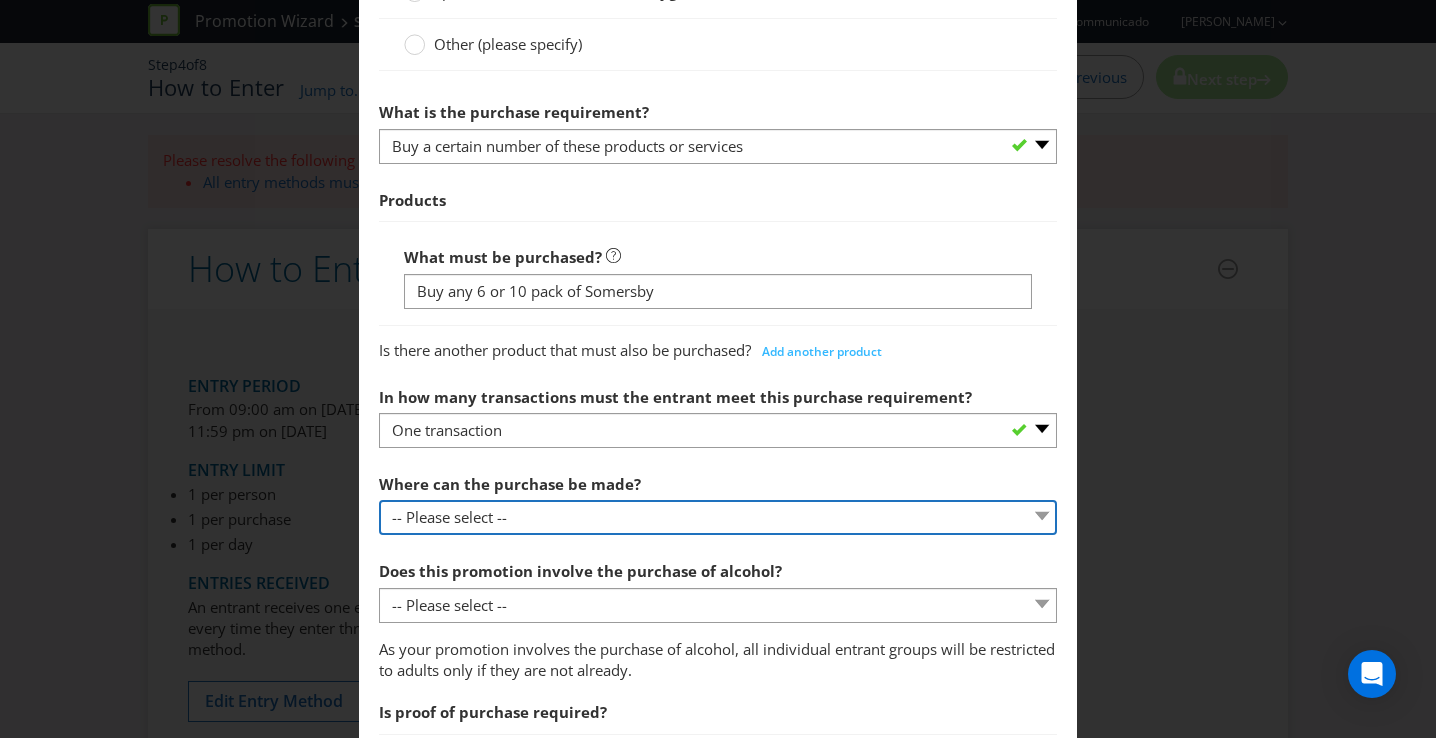 click on "-- Please select -- Any stores displaying promotional material (including online) Any stores displaying promotional material (excluding online) Any stores that sell the product or service Specific stores or a specific area (please specify) Other (please specify)" at bounding box center (718, 517) 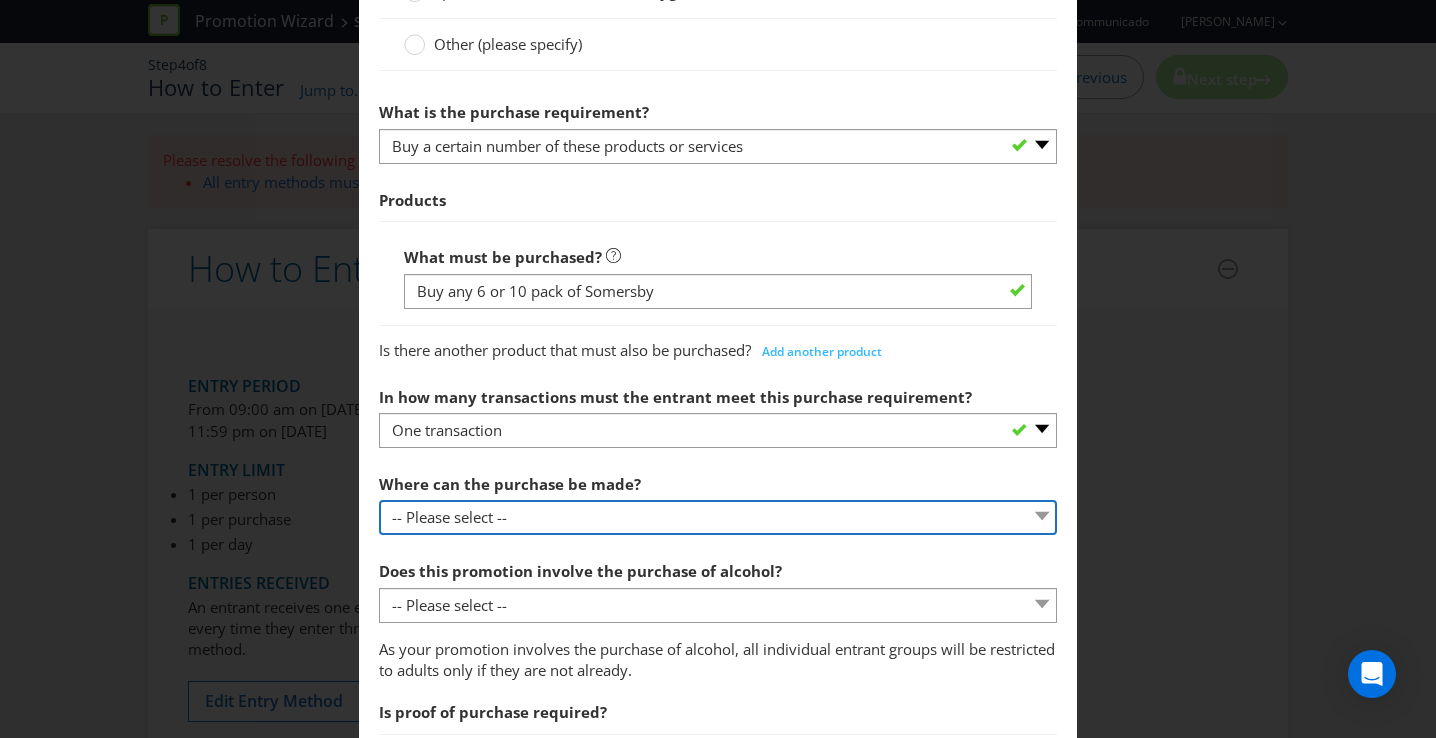 select on "ANY_DISPLAYING_PROMOTIONAL_MATERIAL" 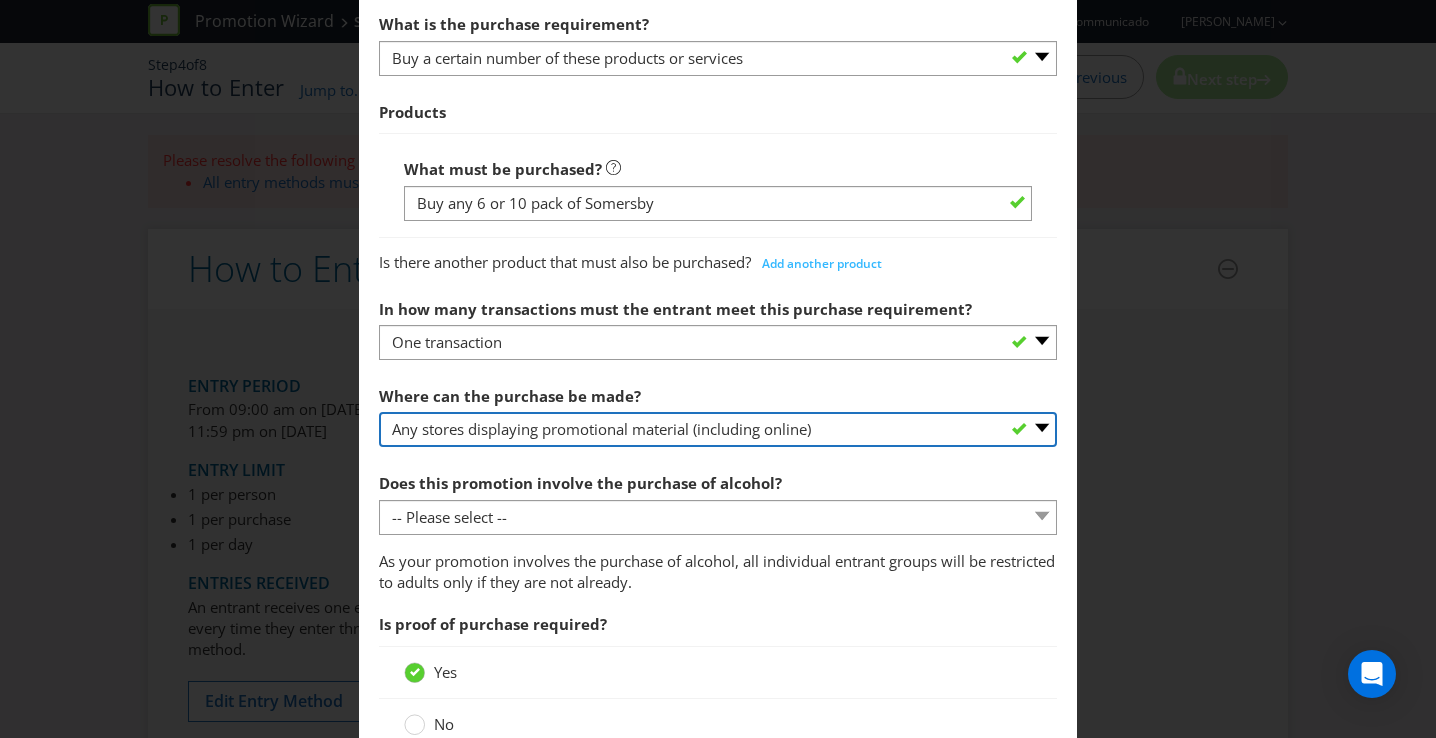 scroll, scrollTop: 917, scrollLeft: 0, axis: vertical 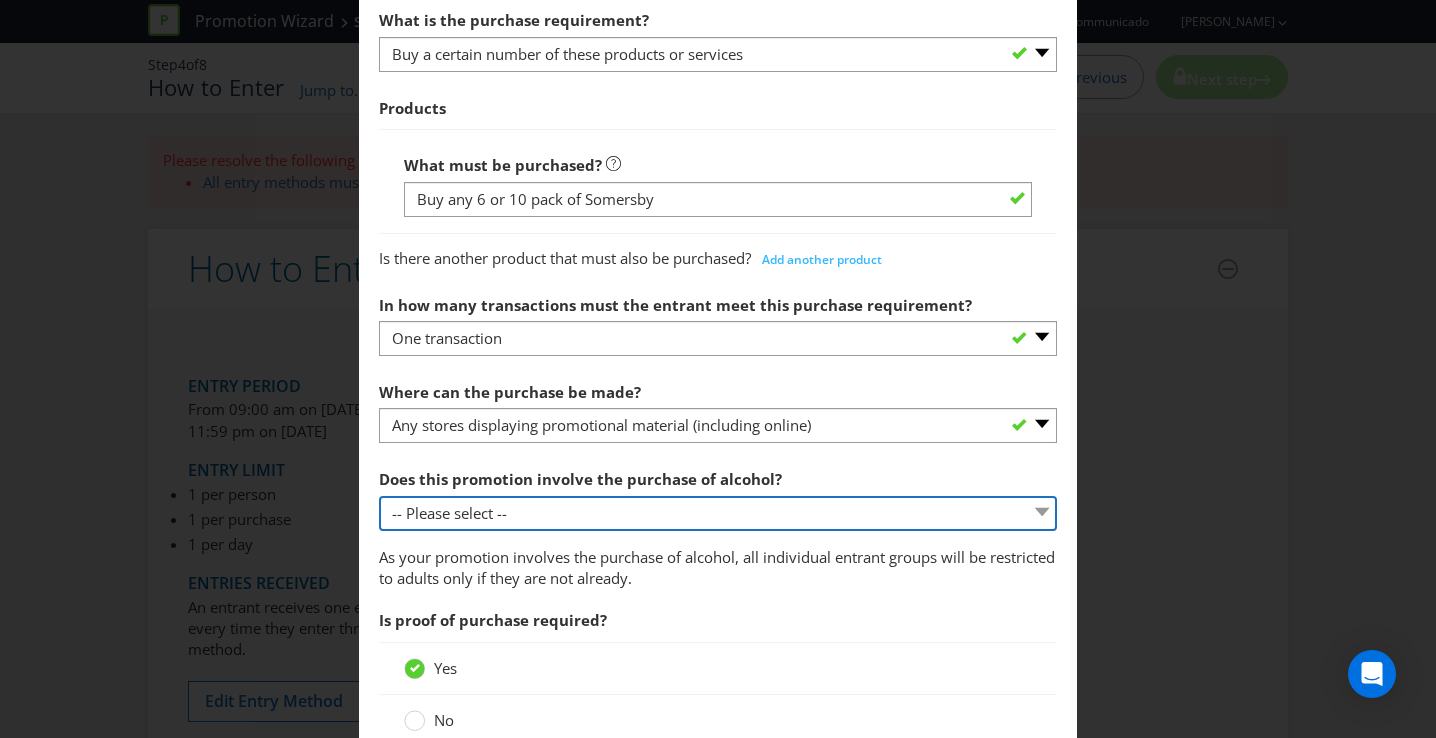 click on "-- Please select -- Yes, for on-premises consumption Yes, for off-premises consumption No, it does not involve the purchase of alcohol" at bounding box center (718, 513) 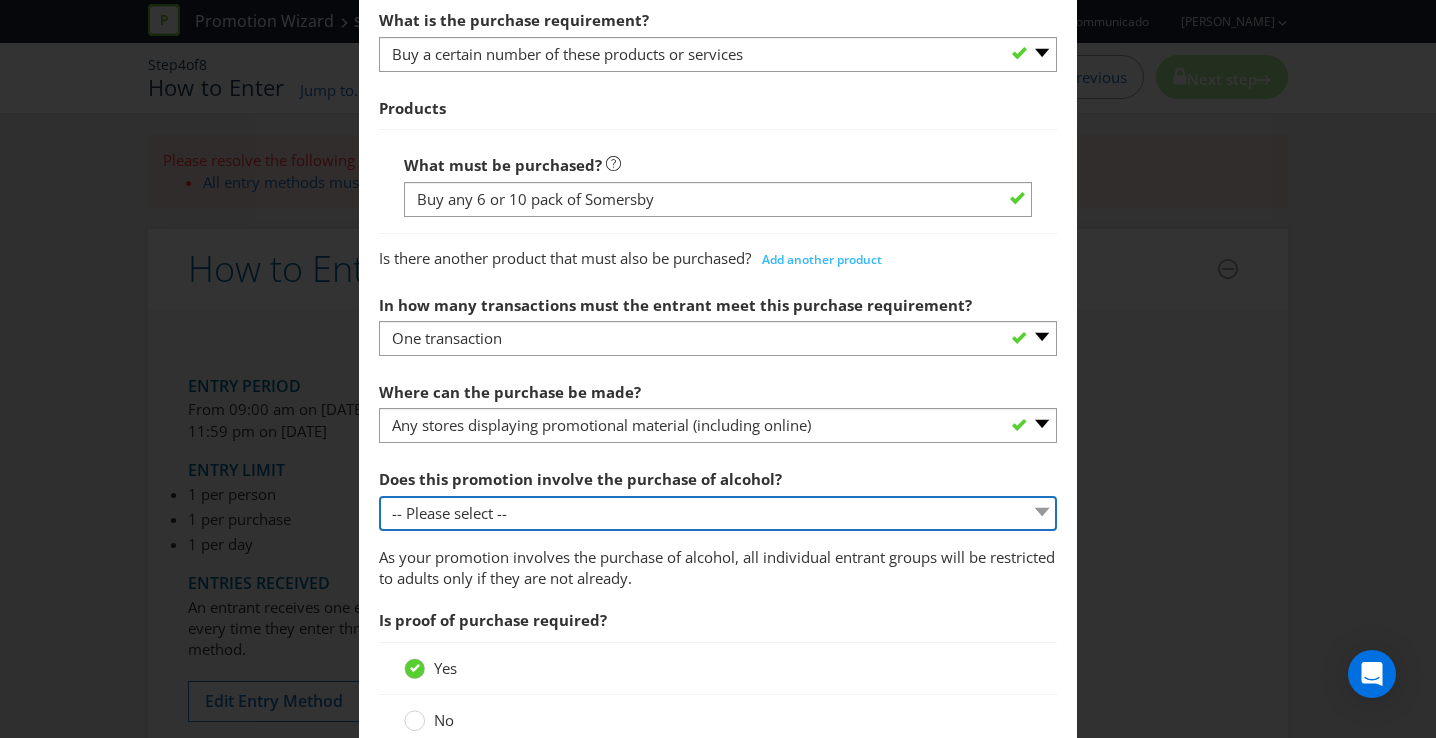 select on "YES_OFF_PREMISES" 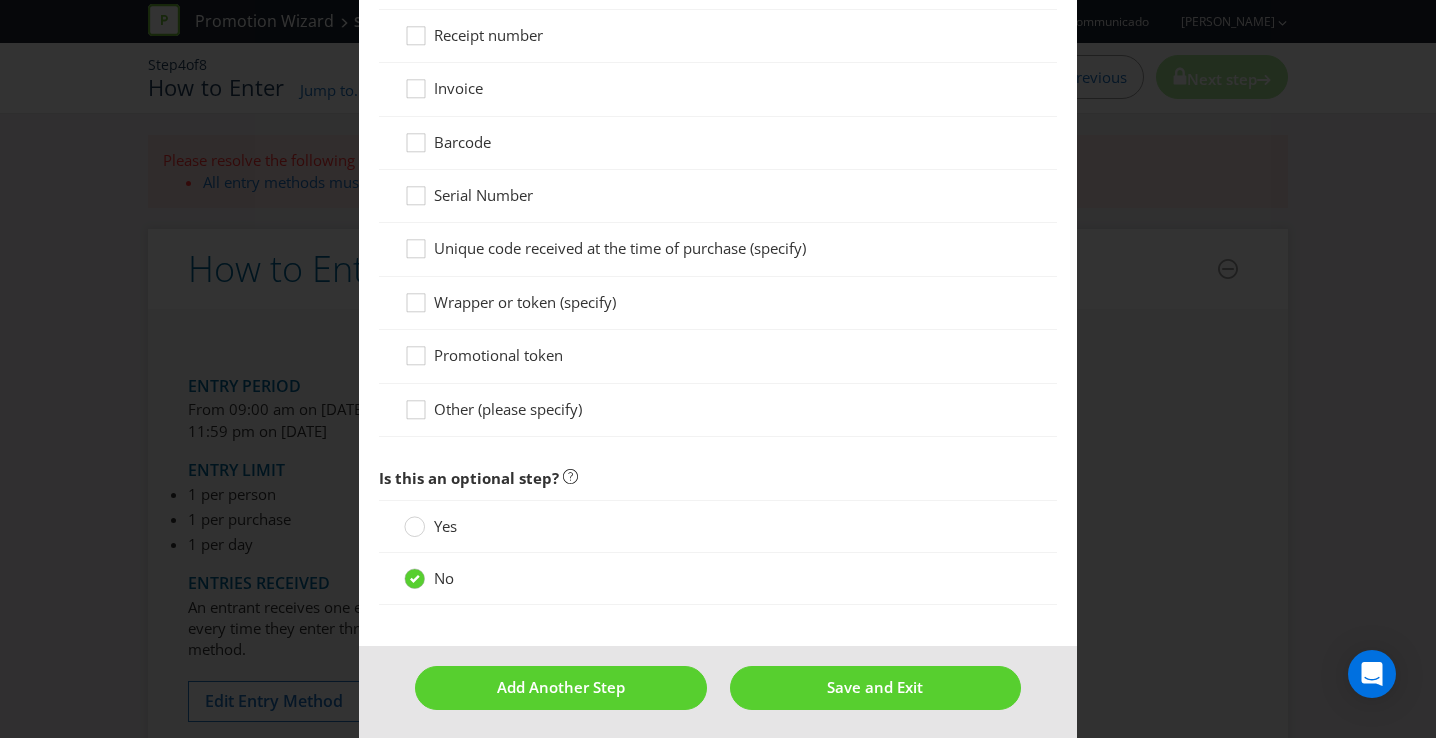 scroll, scrollTop: 1832, scrollLeft: 0, axis: vertical 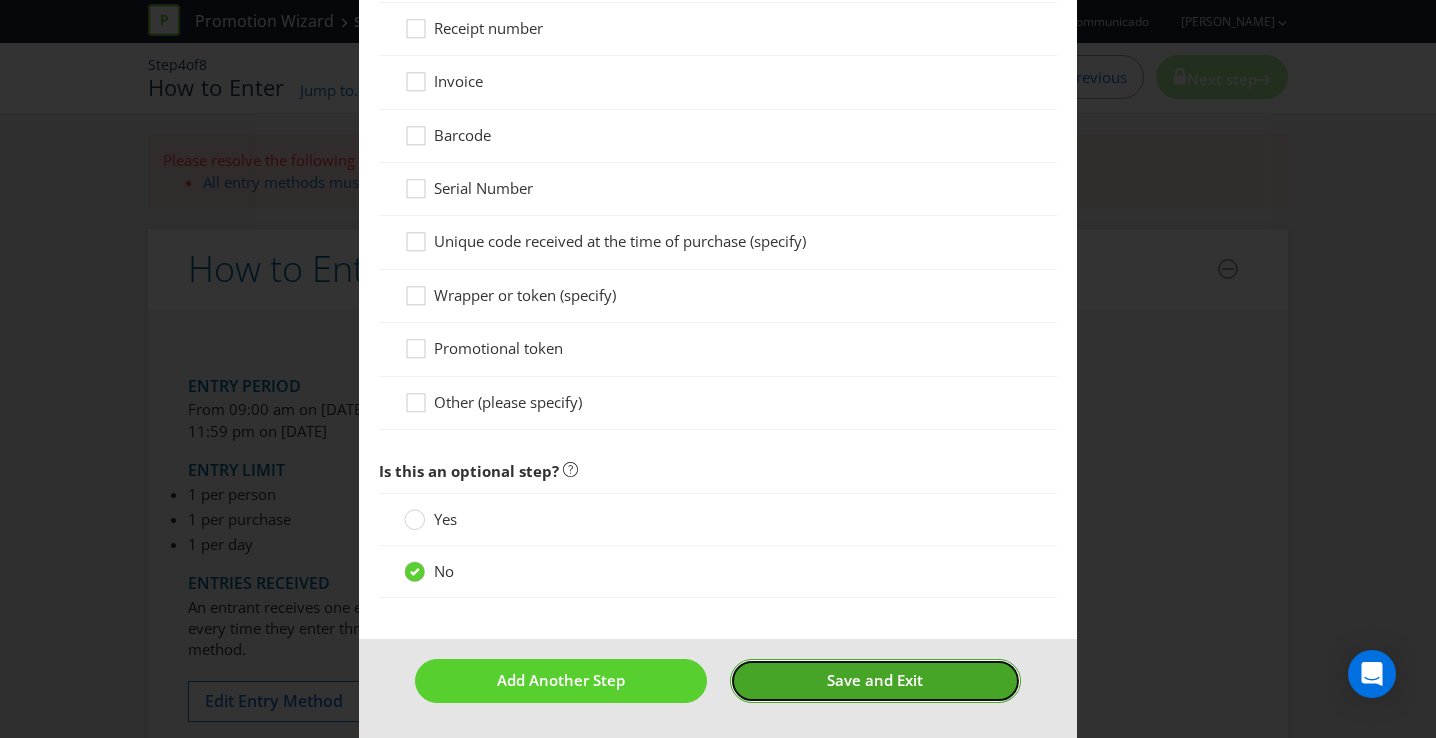 click on "Save and Exit" at bounding box center [876, 680] 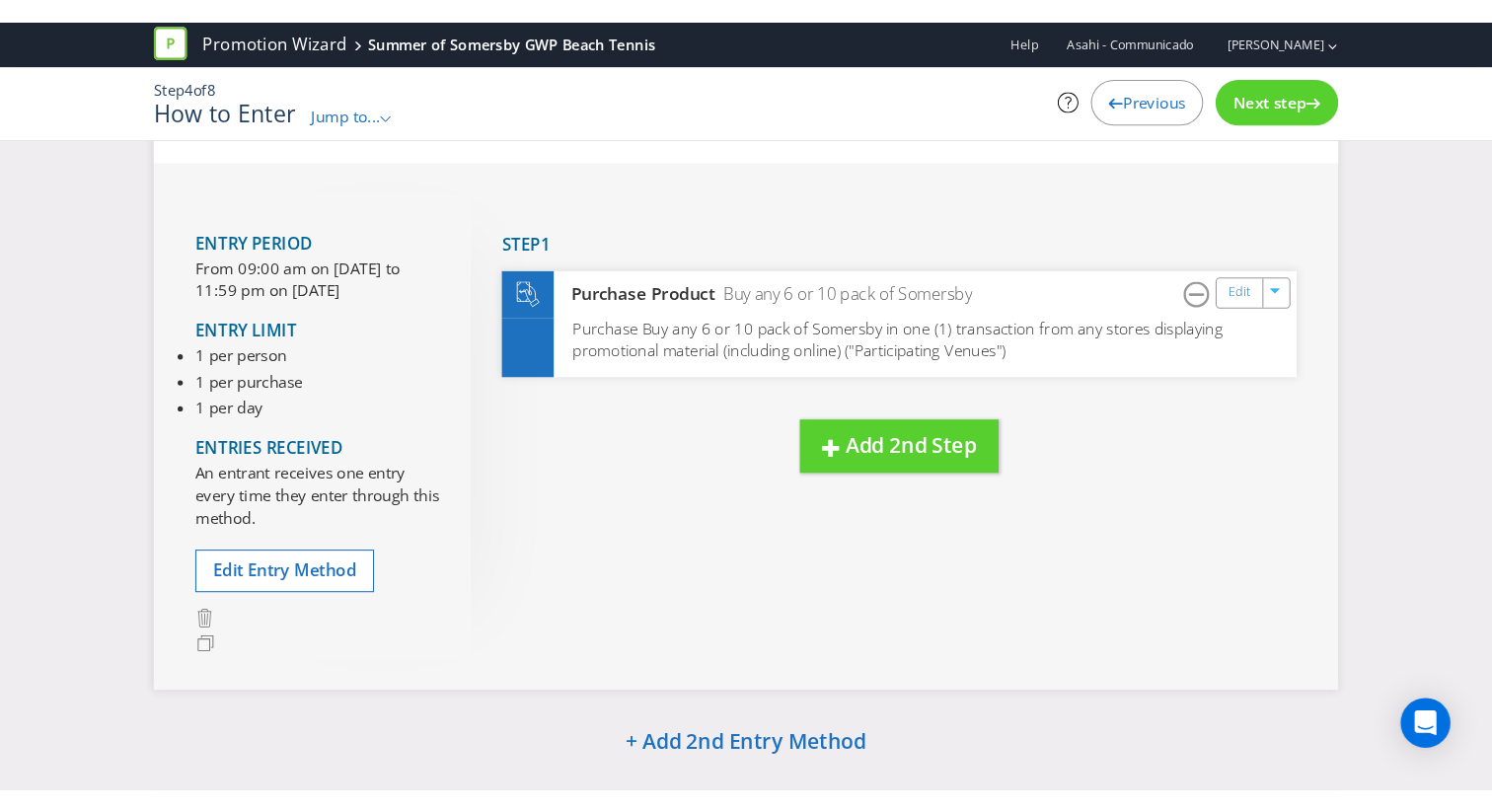 scroll, scrollTop: 0, scrollLeft: 0, axis: both 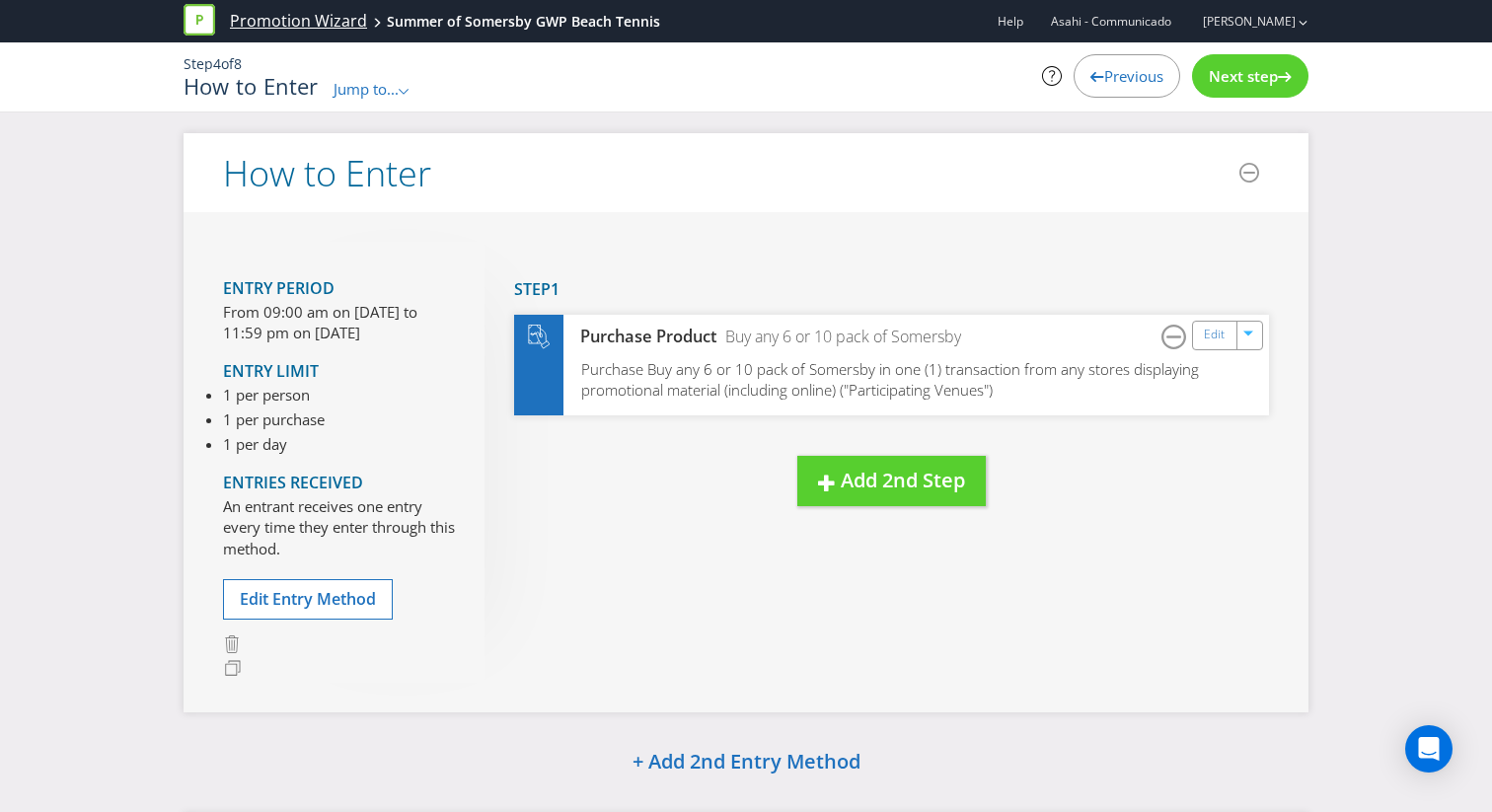 click on "Promotion Wizard" at bounding box center [298, 21] 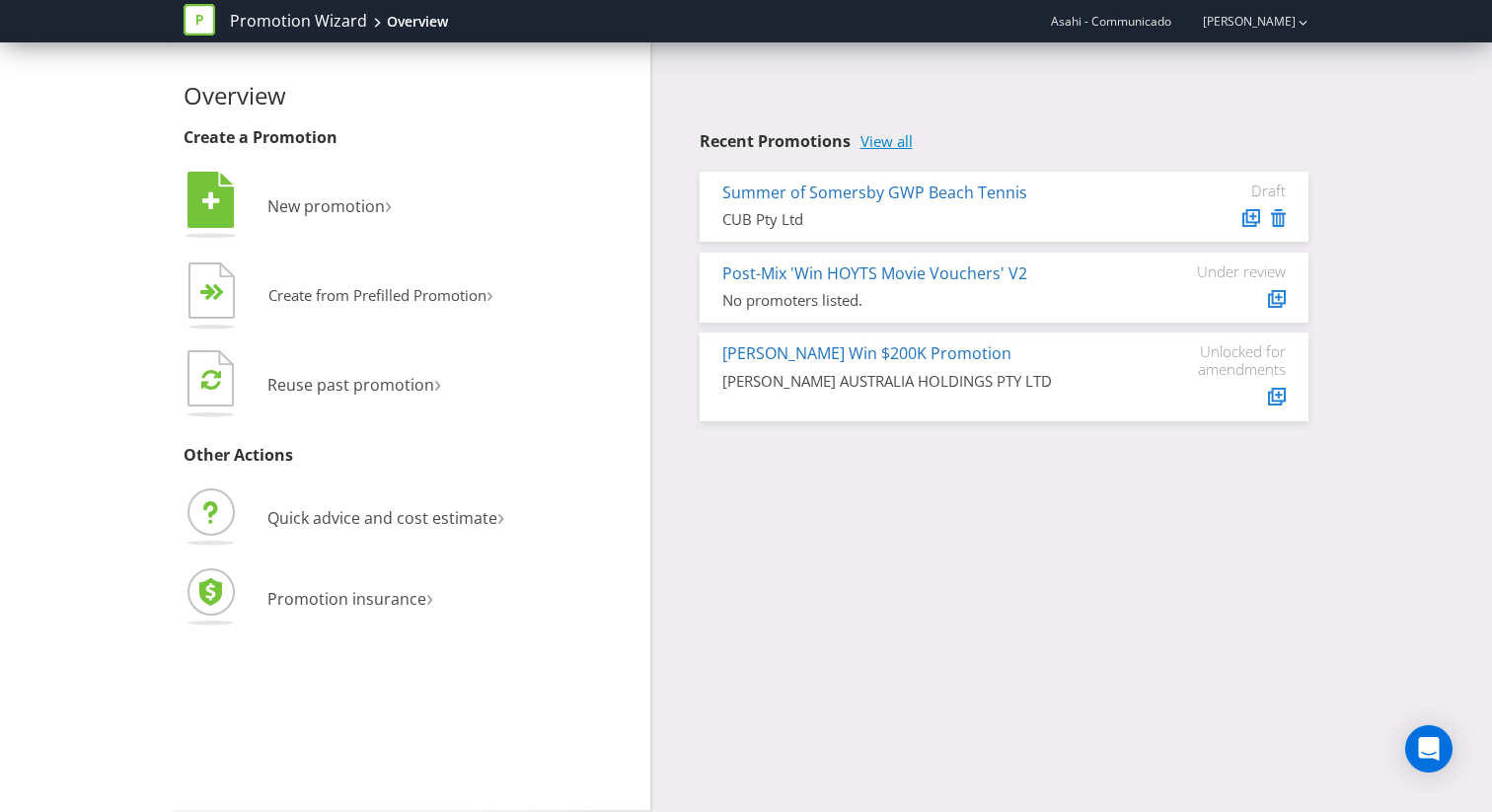 scroll, scrollTop: 0, scrollLeft: 0, axis: both 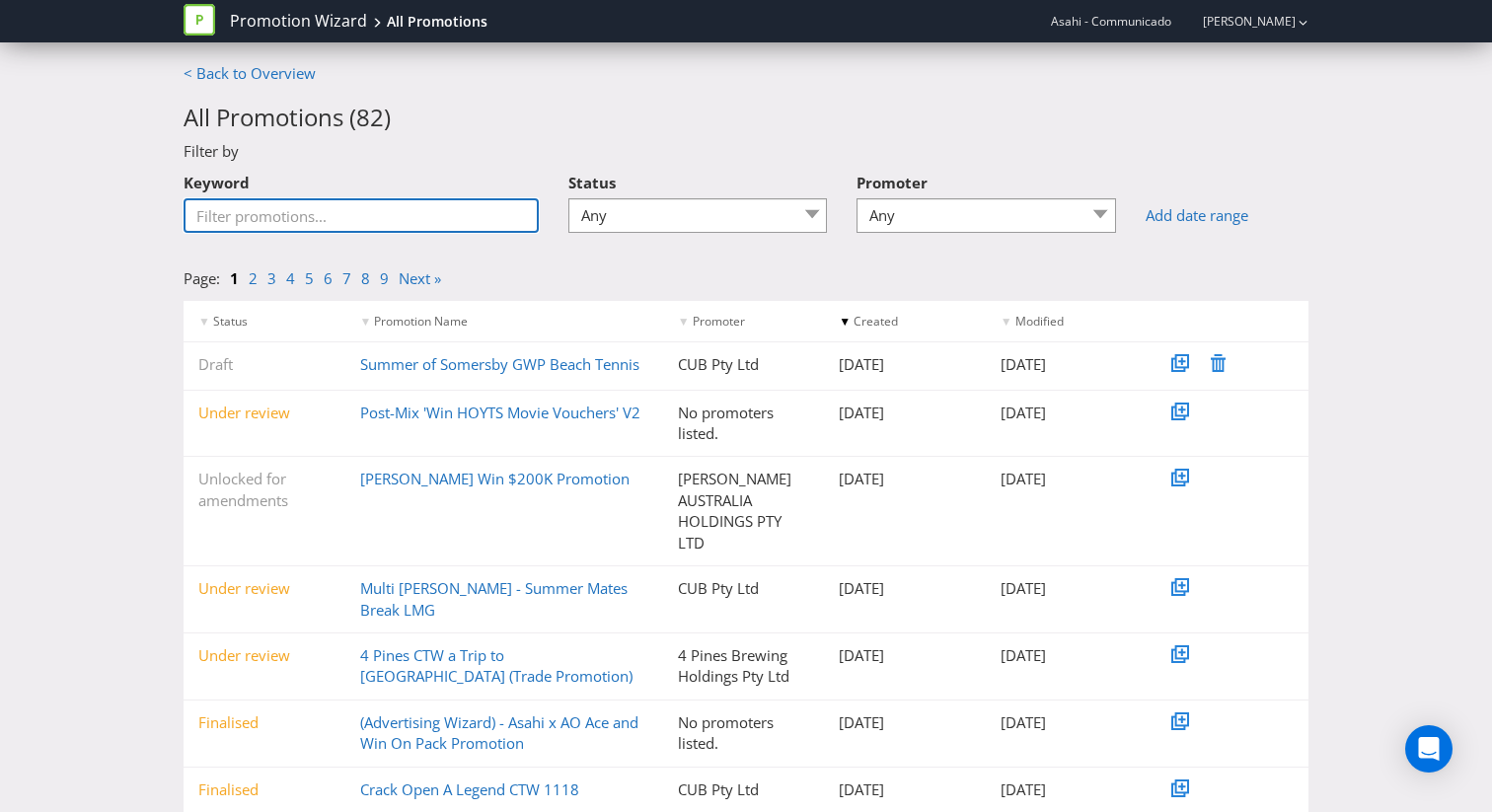 click on "Keyword" at bounding box center (361, 215) 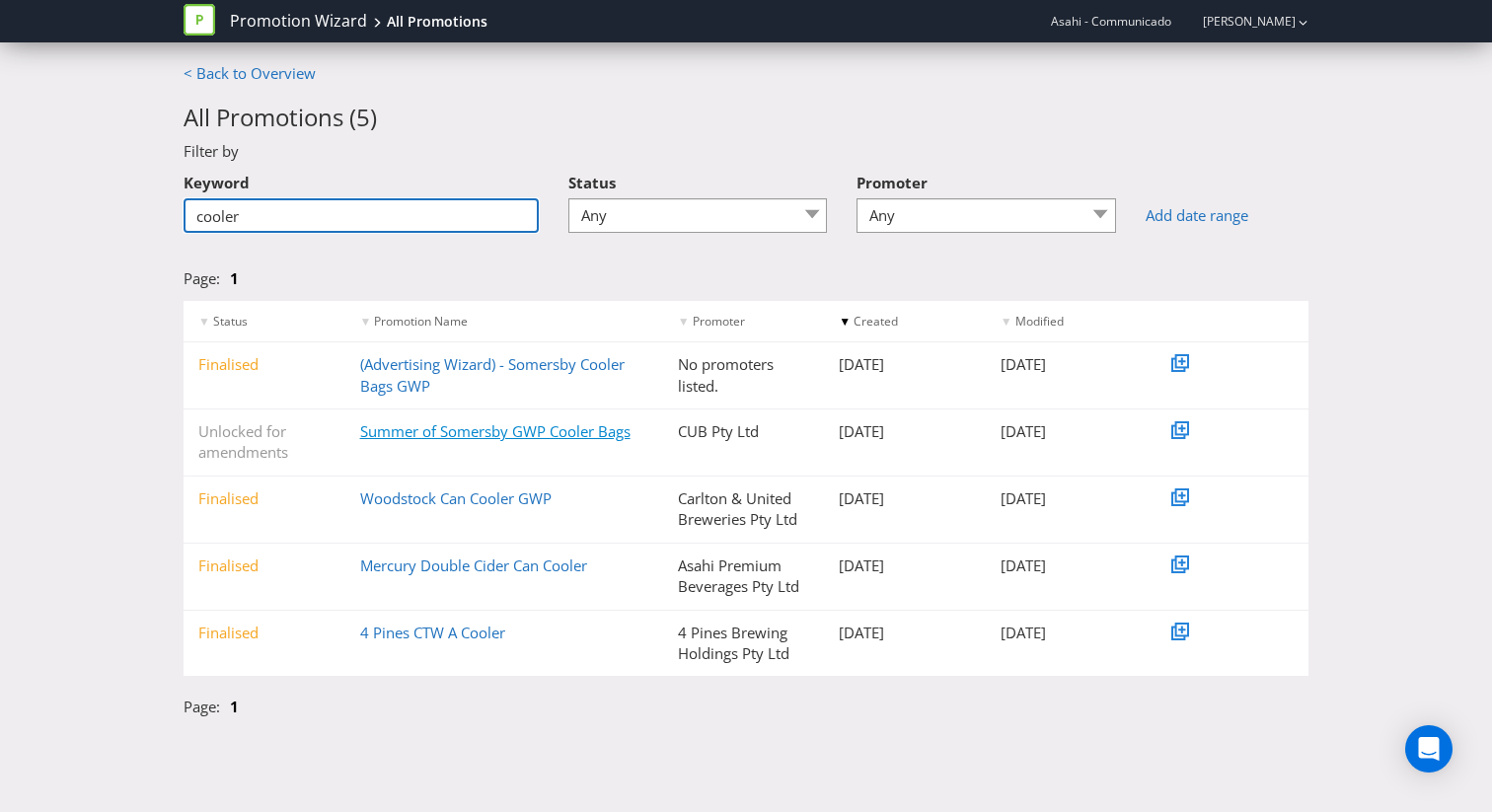 type on "cooler" 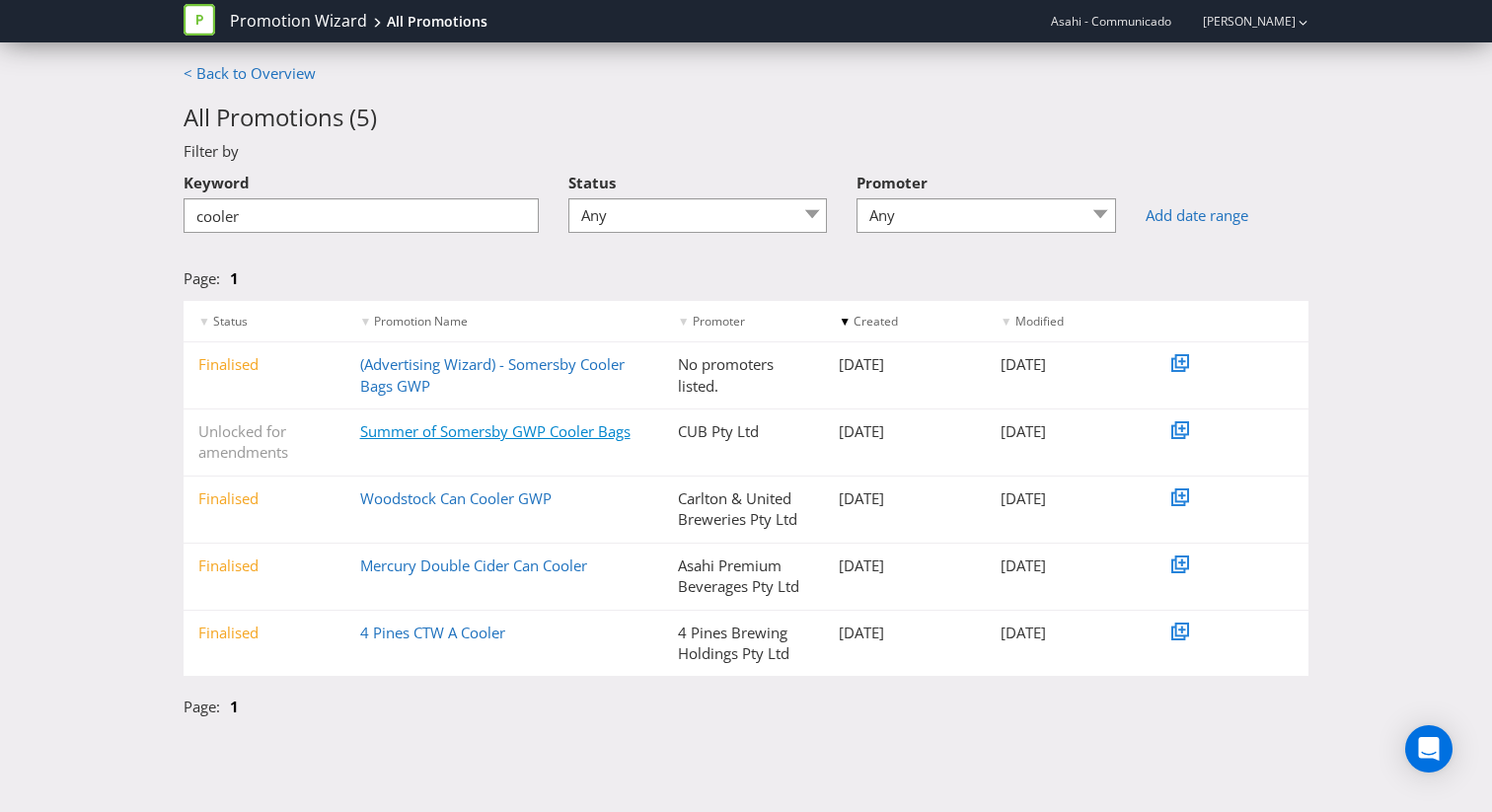 click on "Summer of Somersby GWP Cooler Bags" at bounding box center [495, 431] 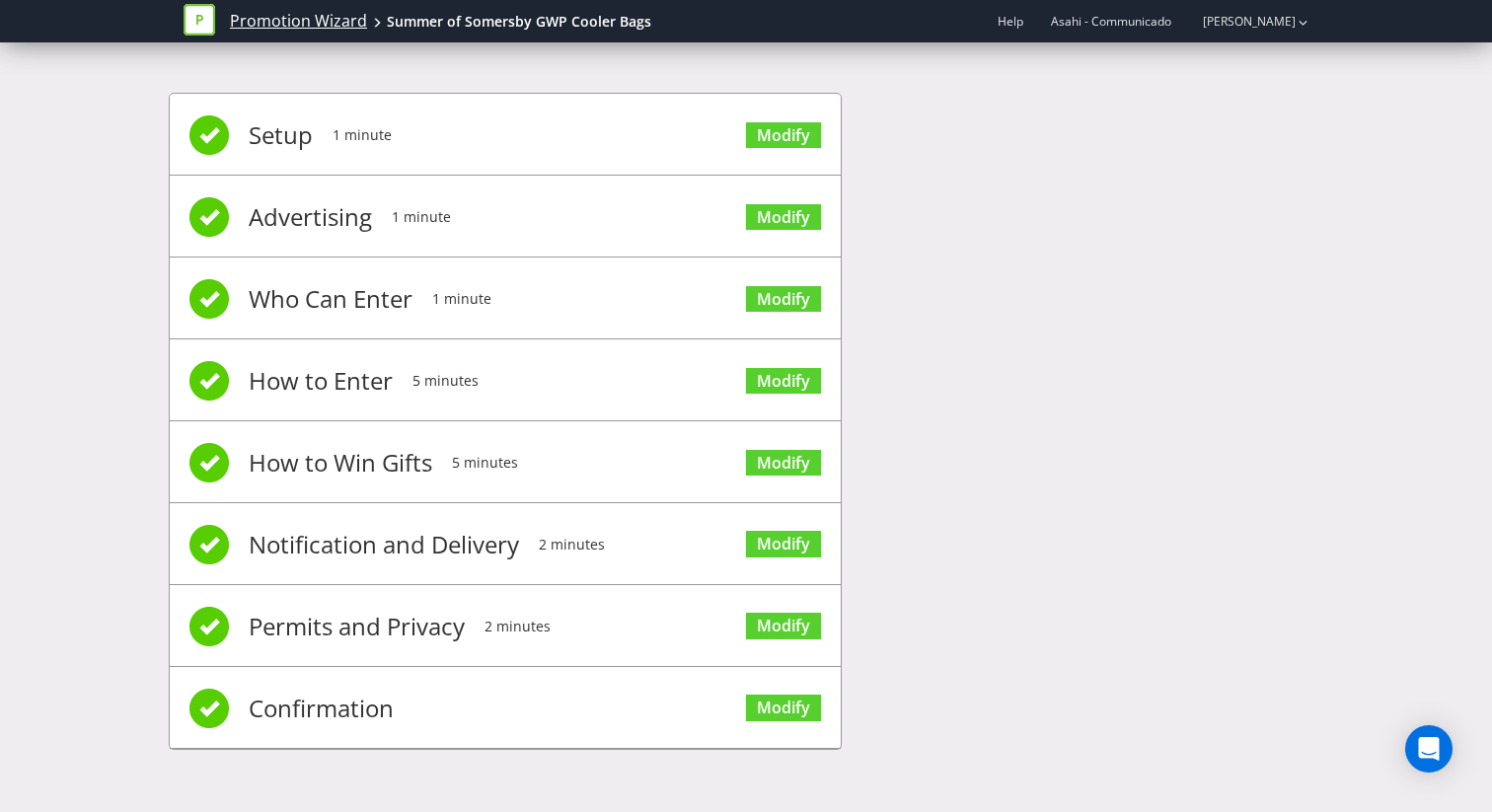 click on "Promotion Wizard" at bounding box center [298, 21] 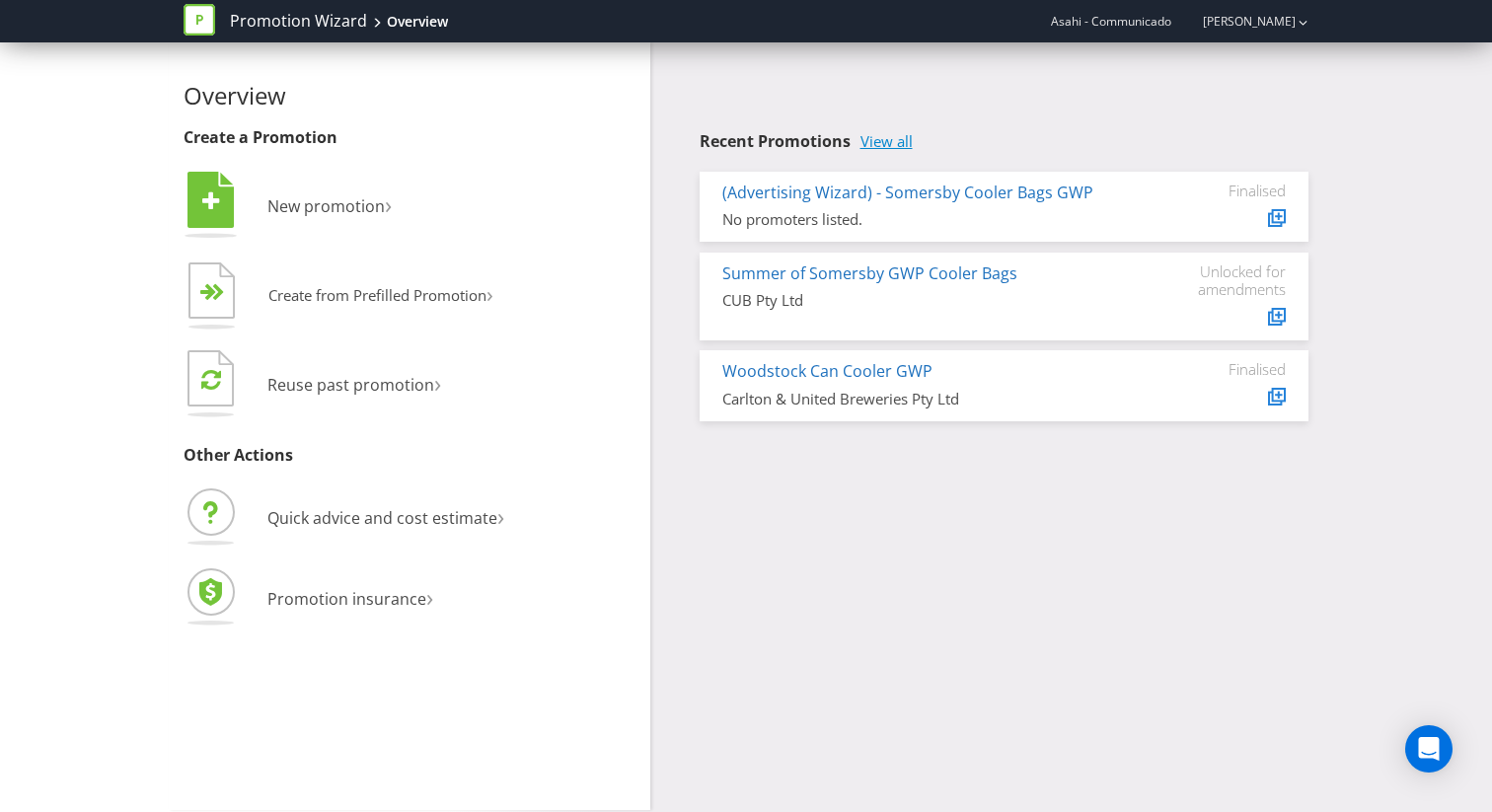 click on "View all" at bounding box center (886, 141) 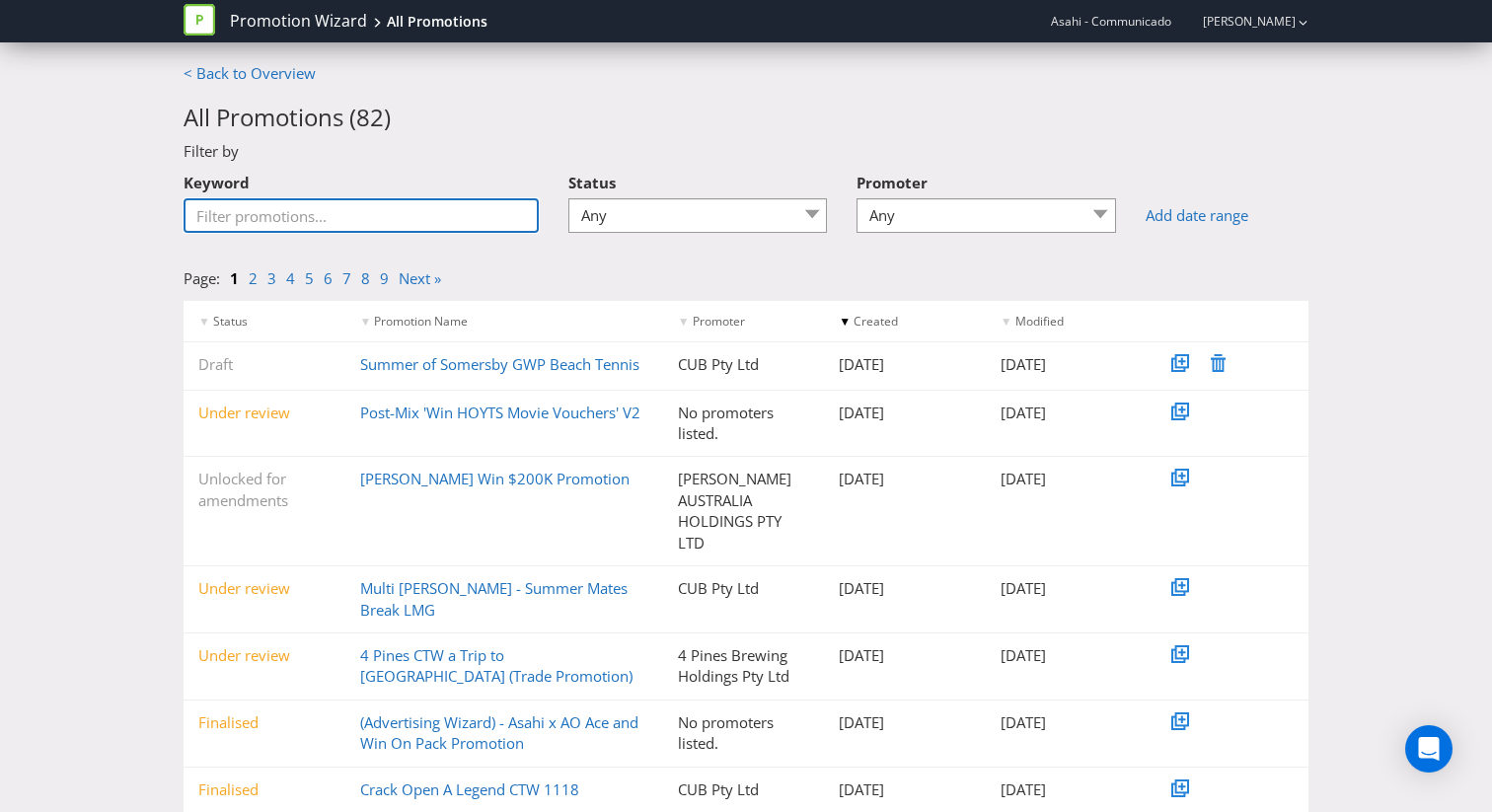 click on "Keyword" at bounding box center (361, 215) 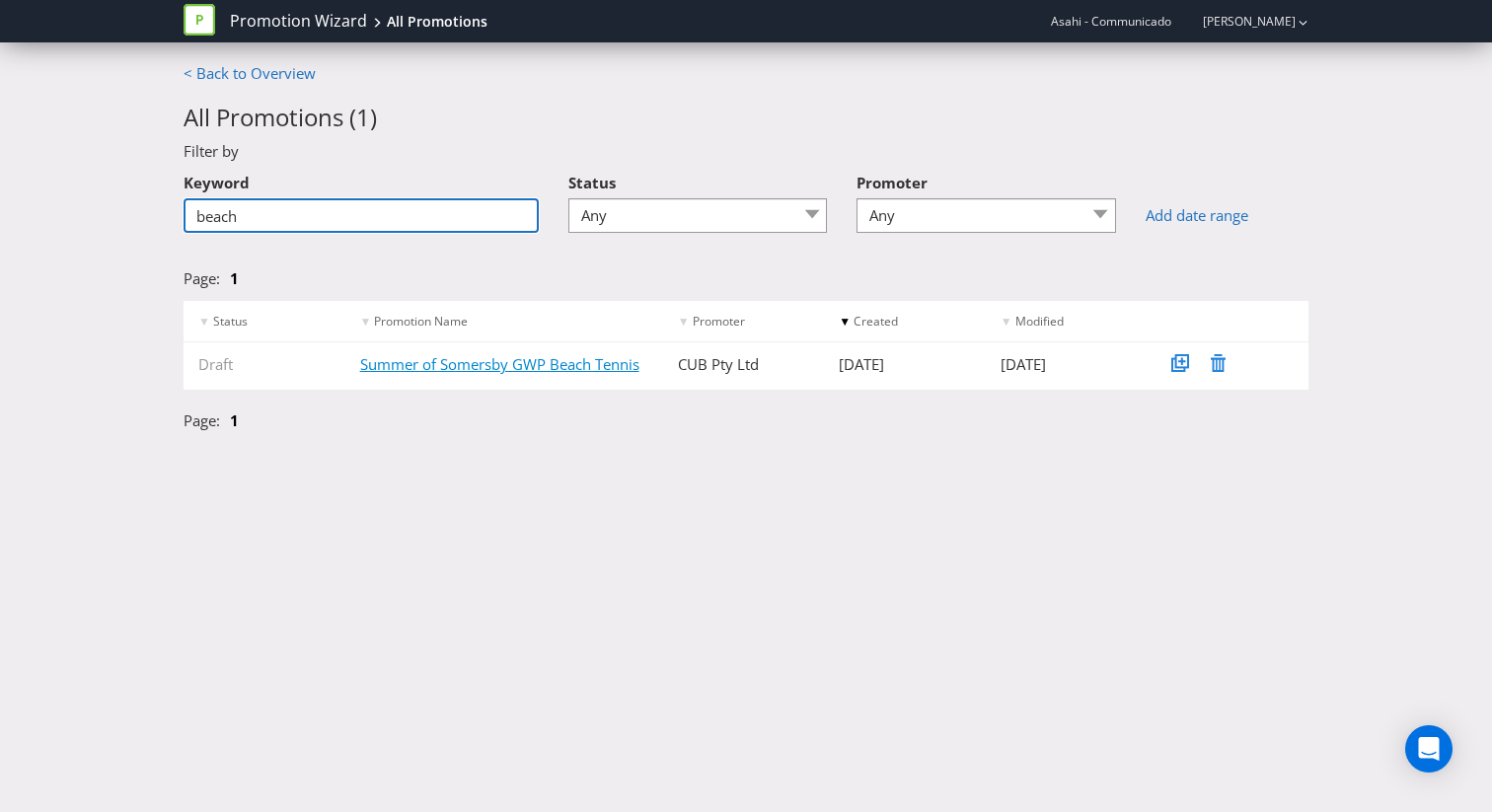 type on "beach" 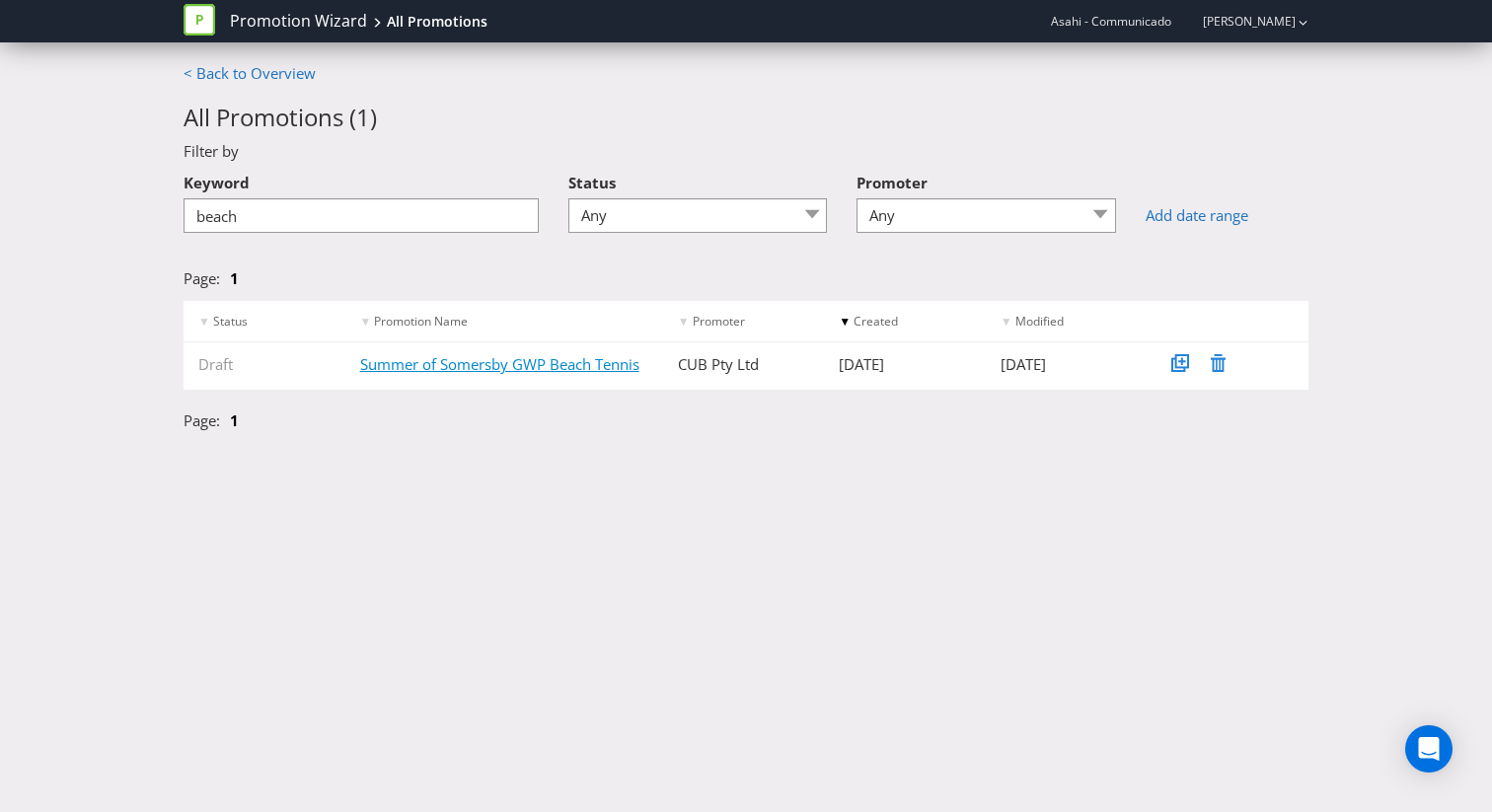 click on "Summer of Somersby GWP Beach Tennis" at bounding box center (499, 364) 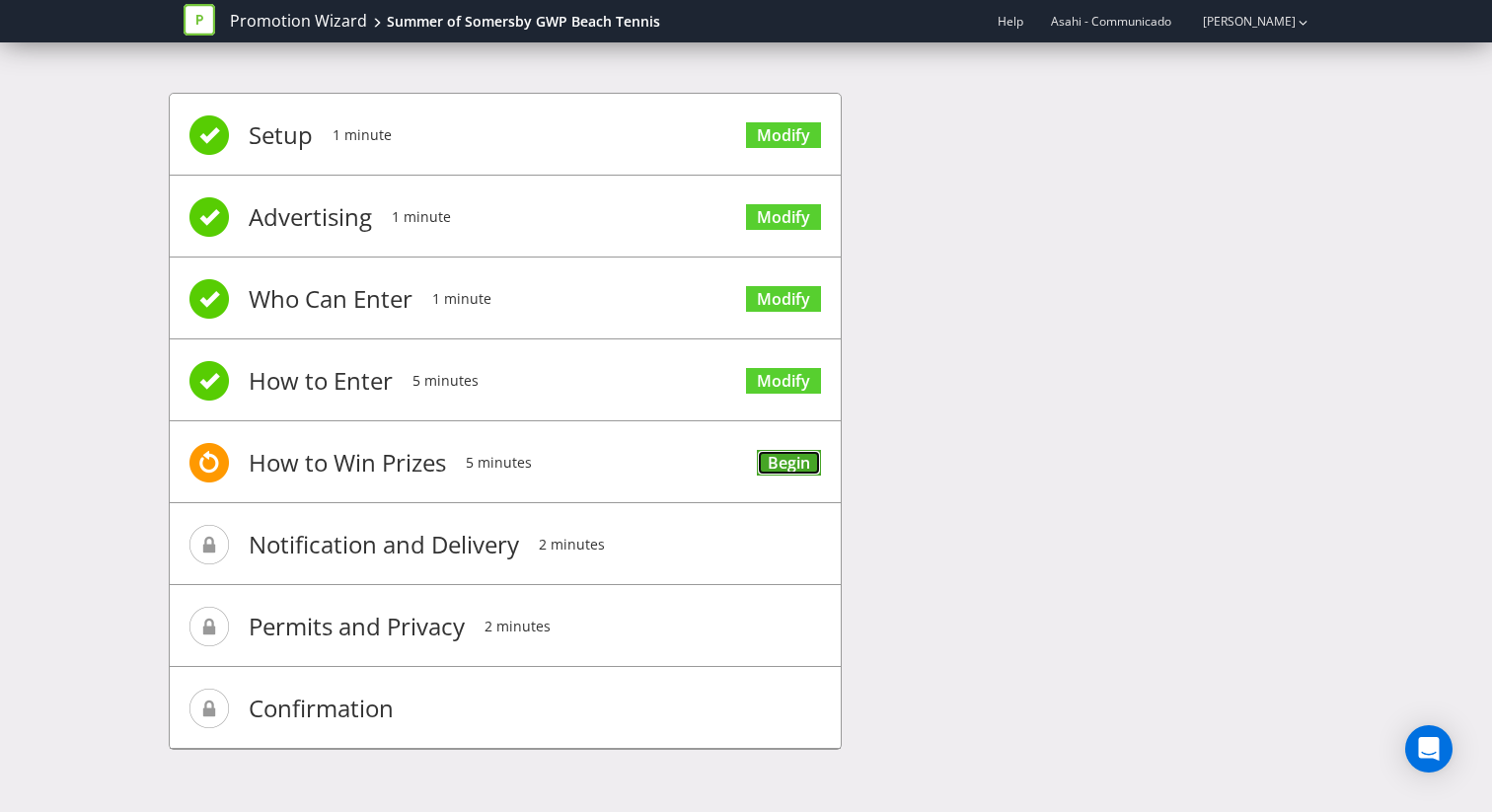 click on "Begin" at bounding box center (788, 463) 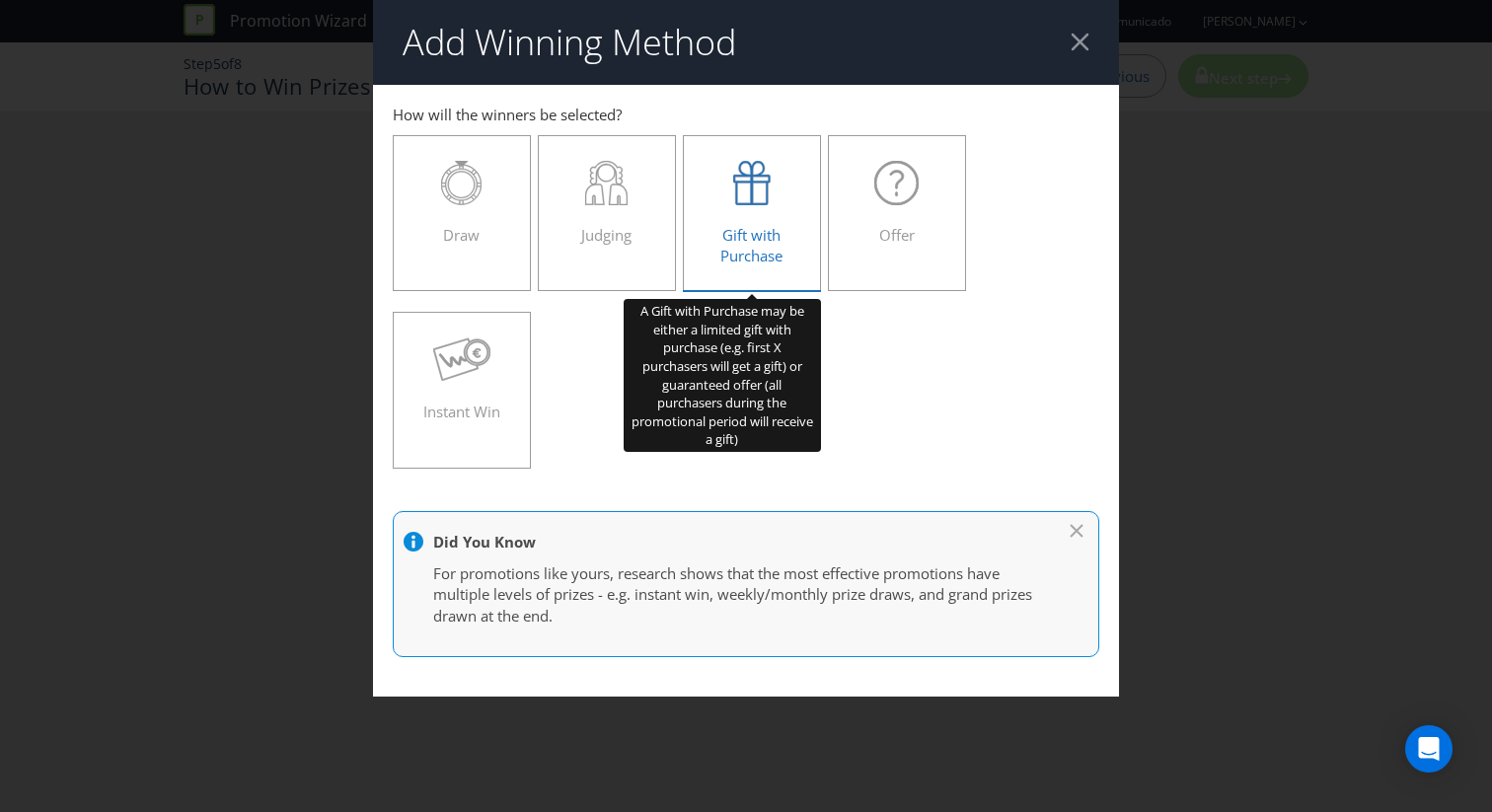 click on "Gift with Purchase" at bounding box center (751, 245) 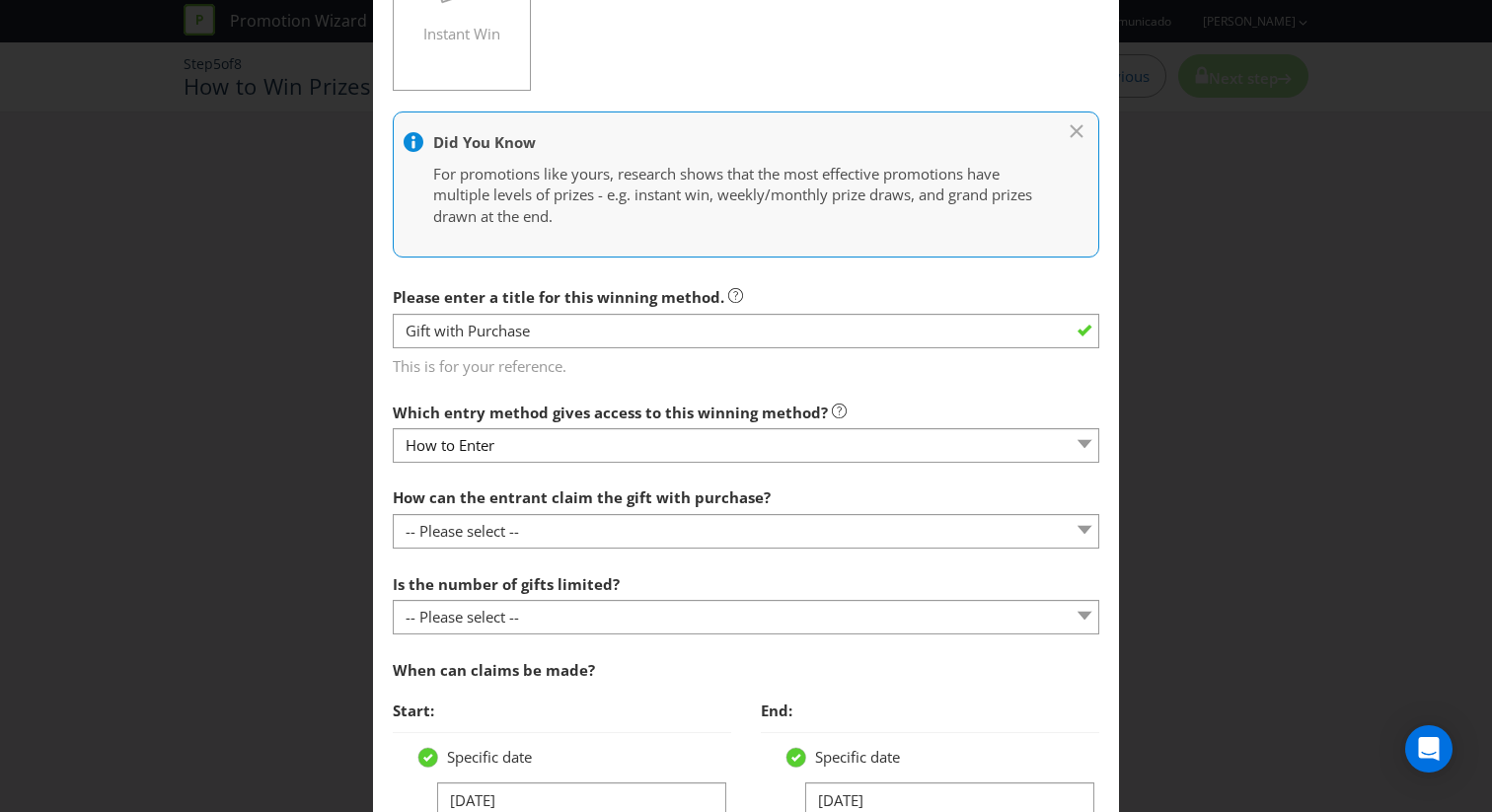scroll, scrollTop: 386, scrollLeft: 0, axis: vertical 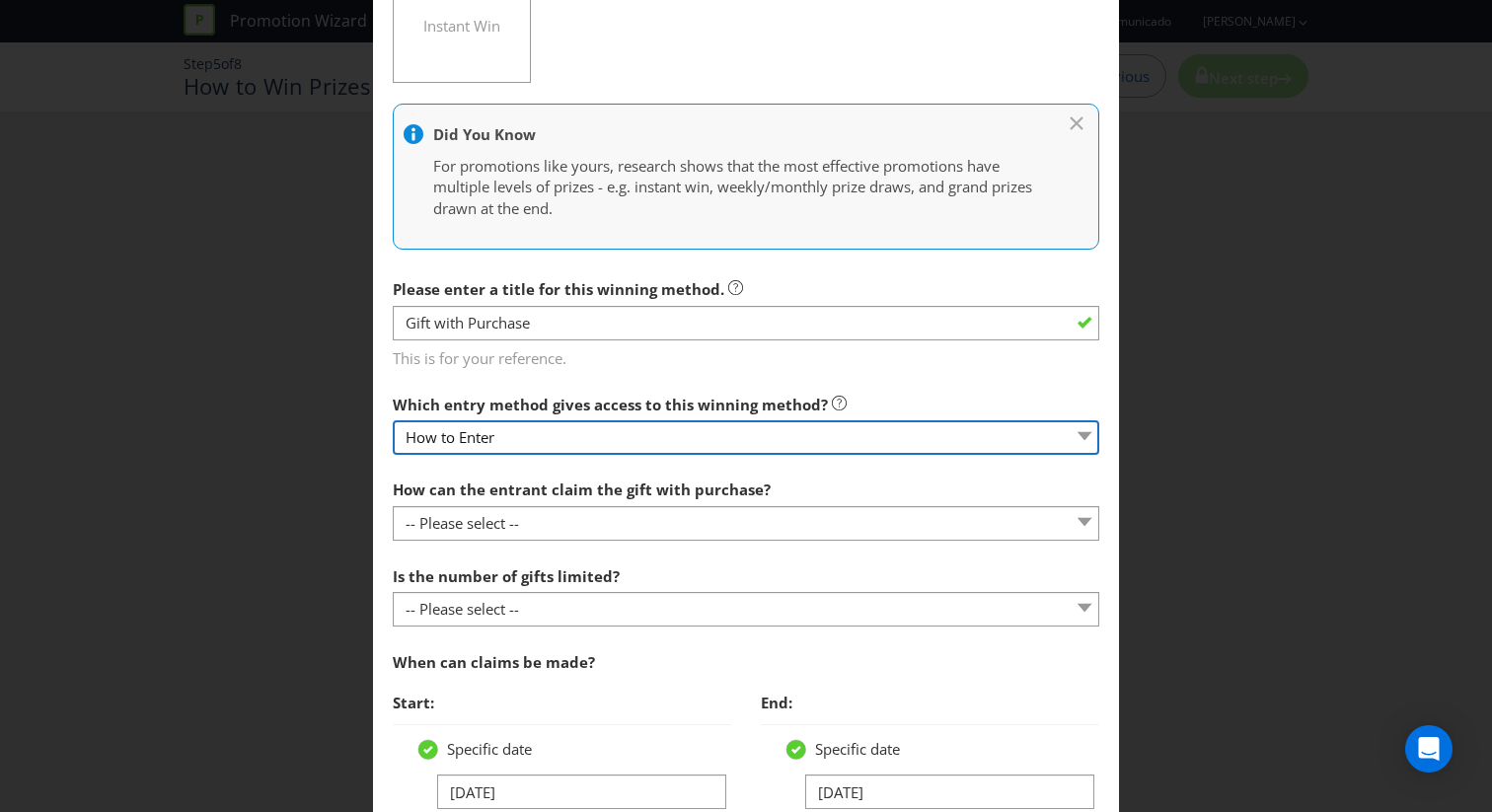 click on "How to Enter" at bounding box center (746, 437) 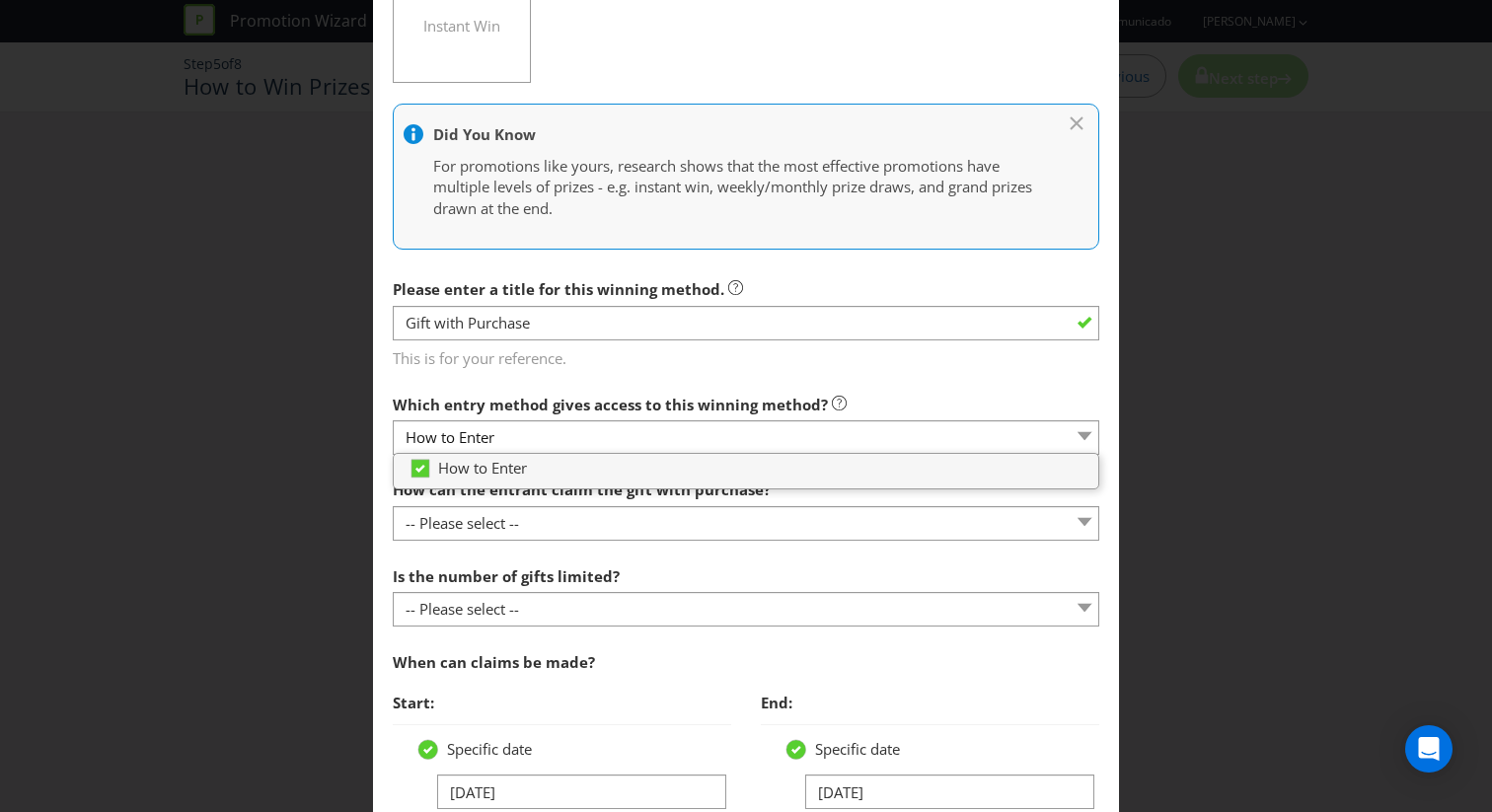 click on "Which entry method gives access to this winning method?   How to Enter" at bounding box center [746, 420] 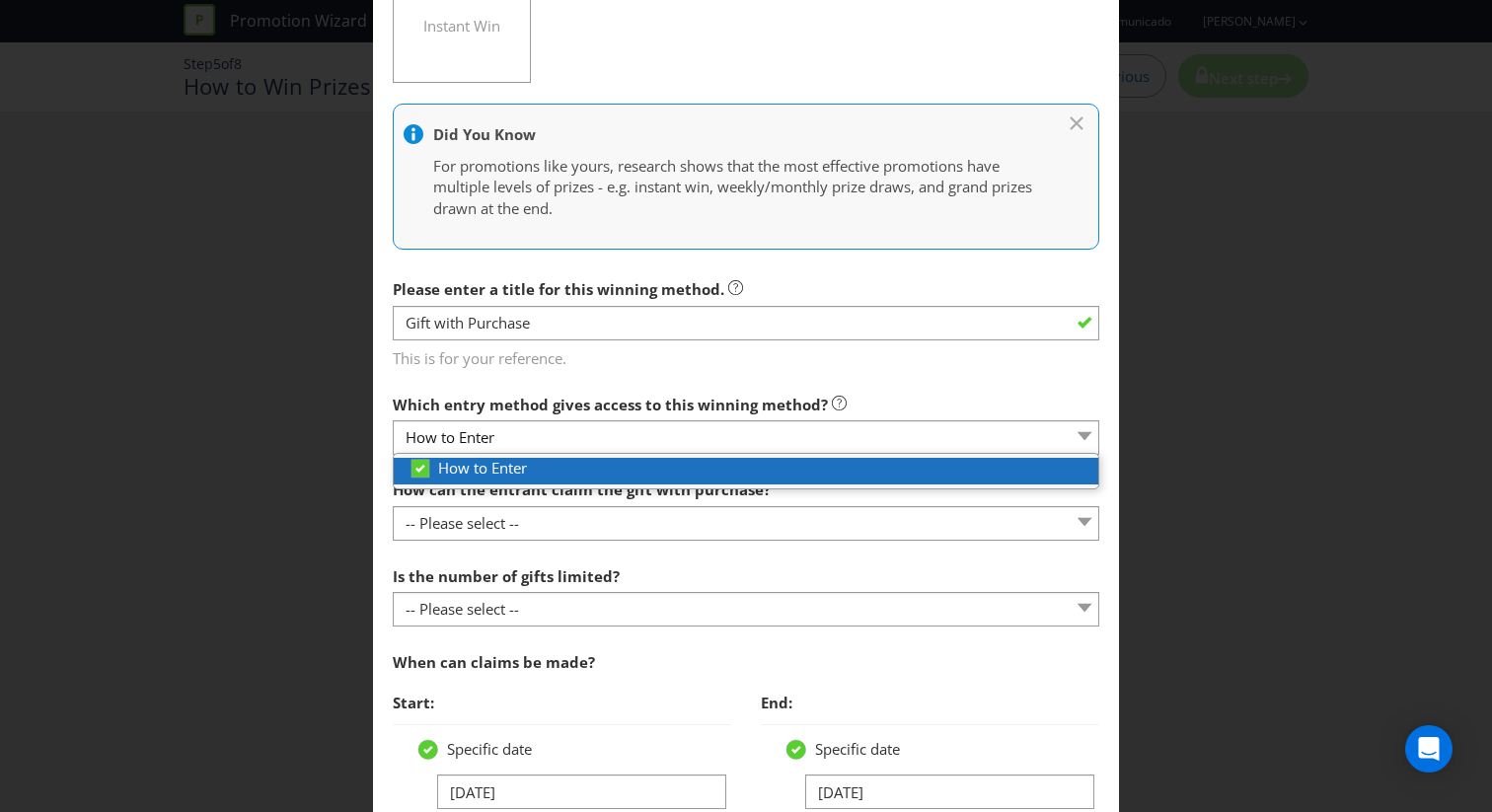 click on "How to Enter" at bounding box center [483, 468] 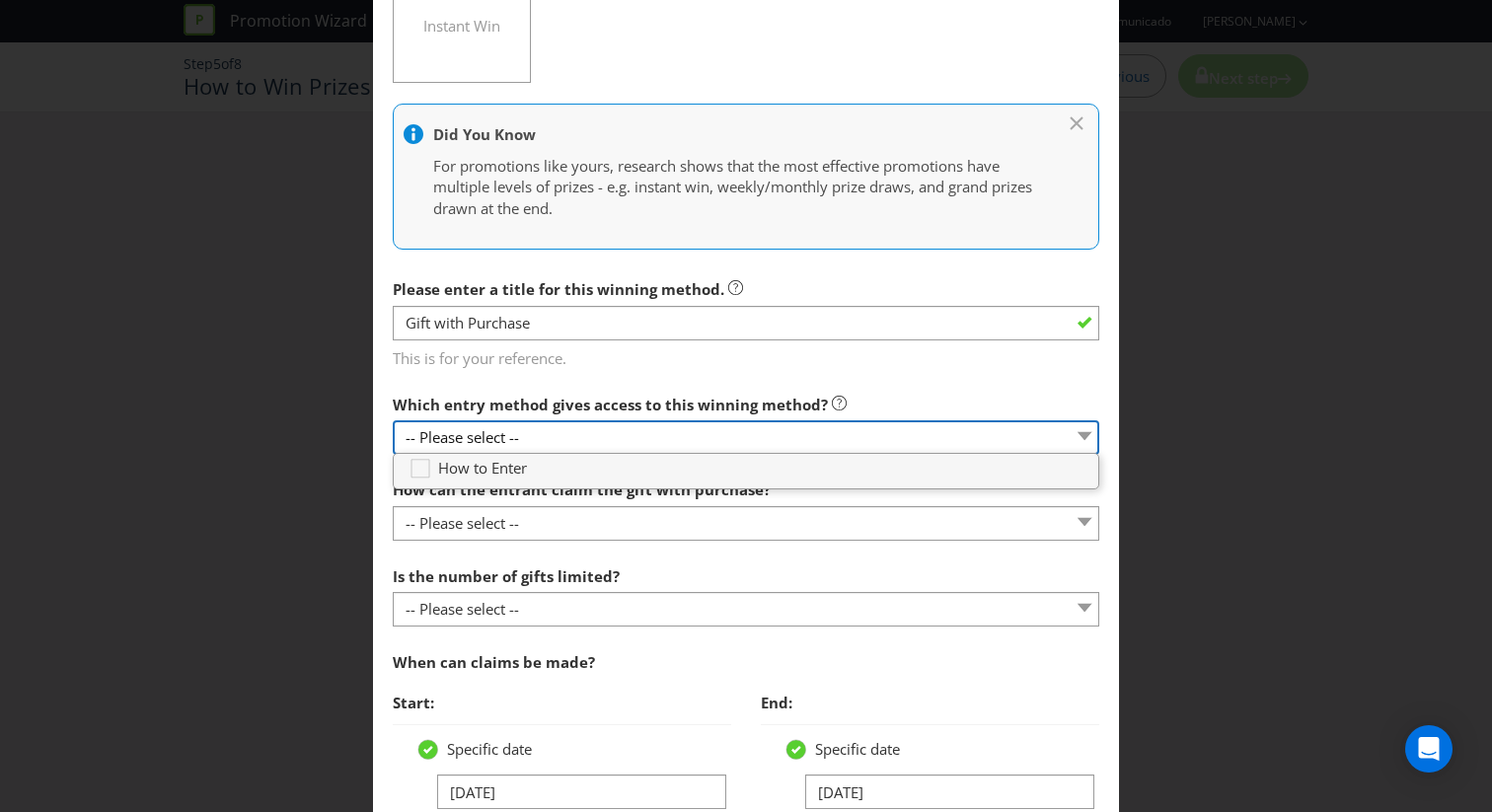 click on "-- Please select --" at bounding box center [746, 437] 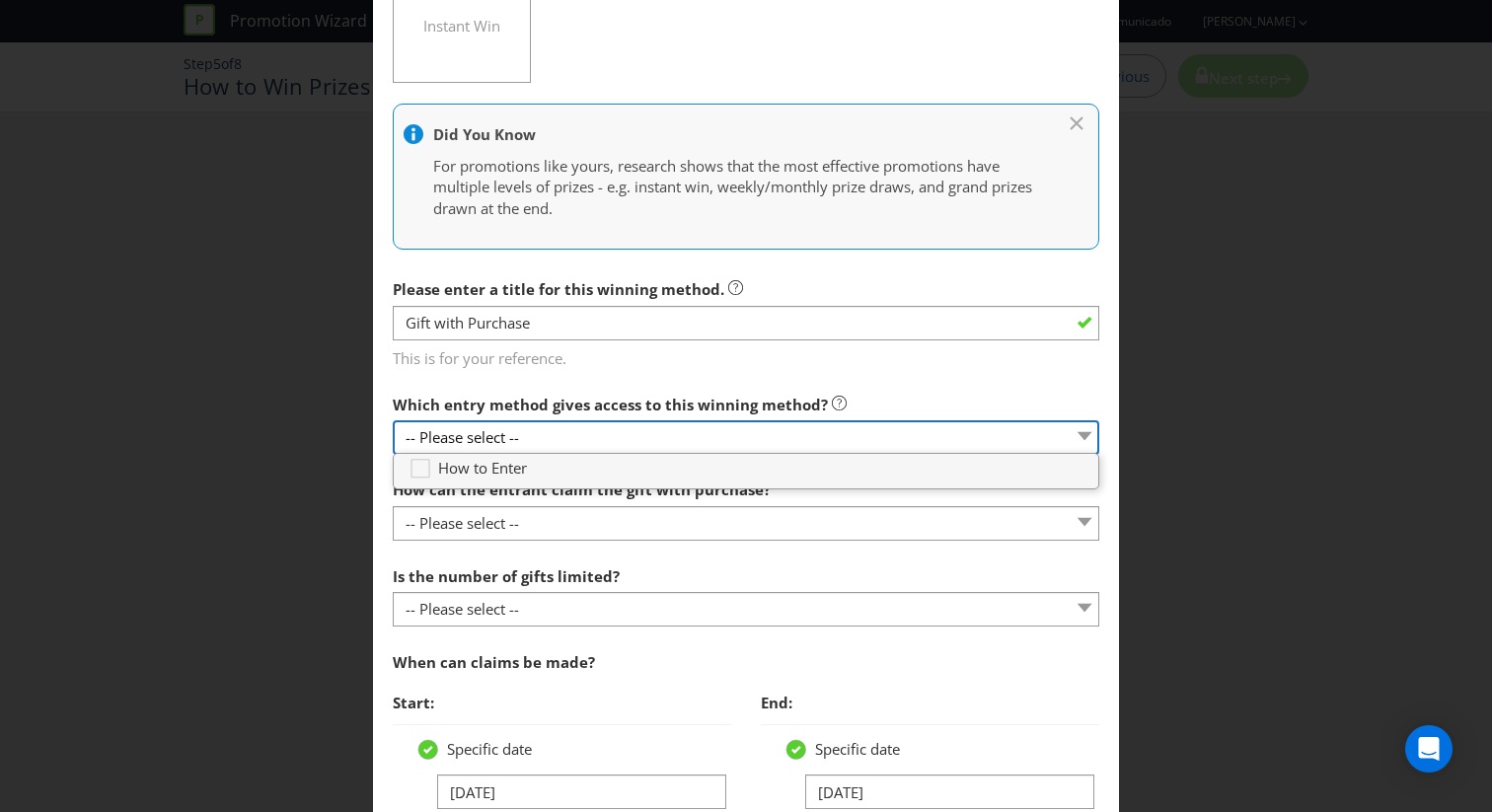 click on "-- Please select --" at bounding box center (746, 437) 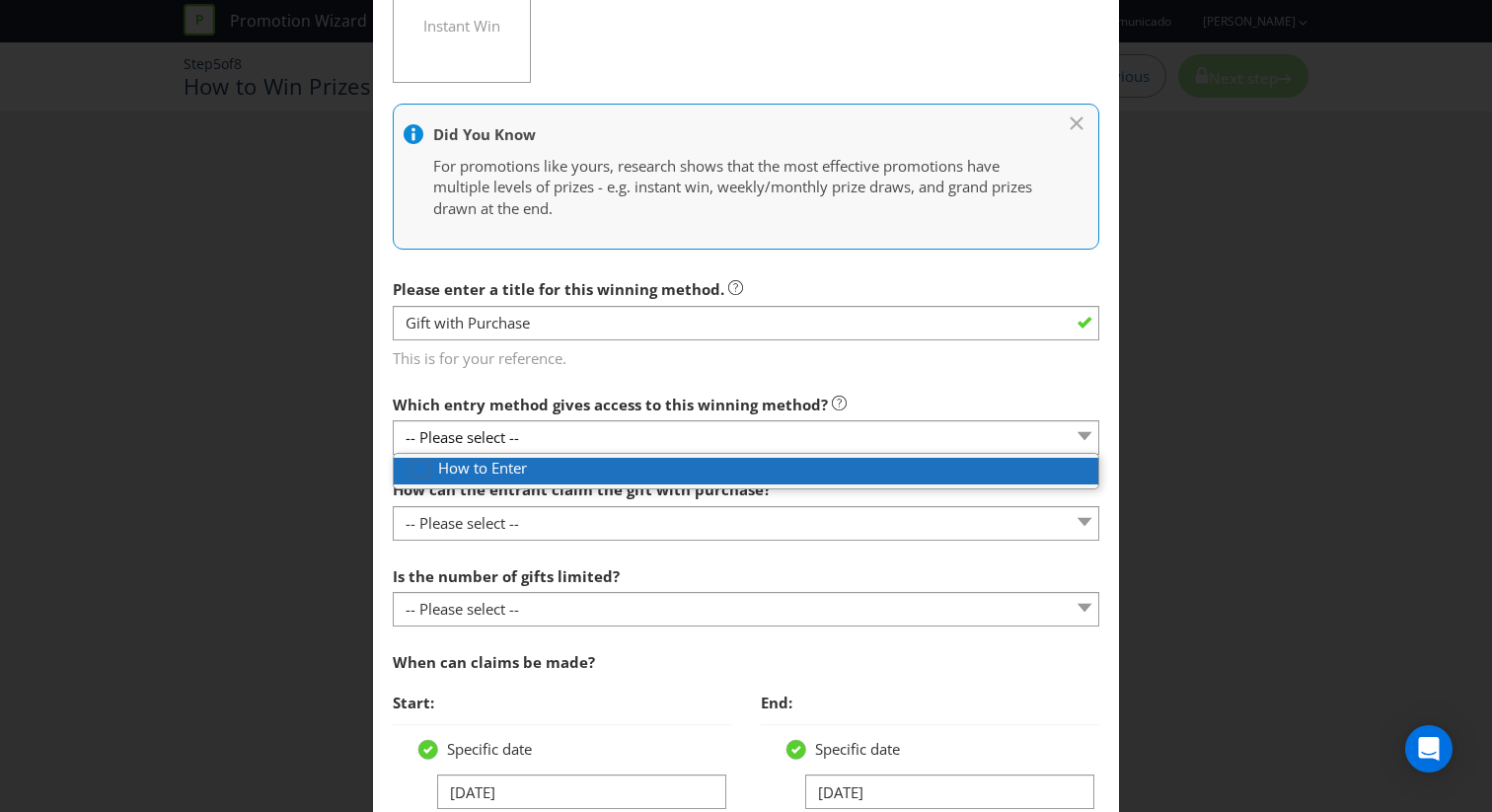 click at bounding box center [420, 462] 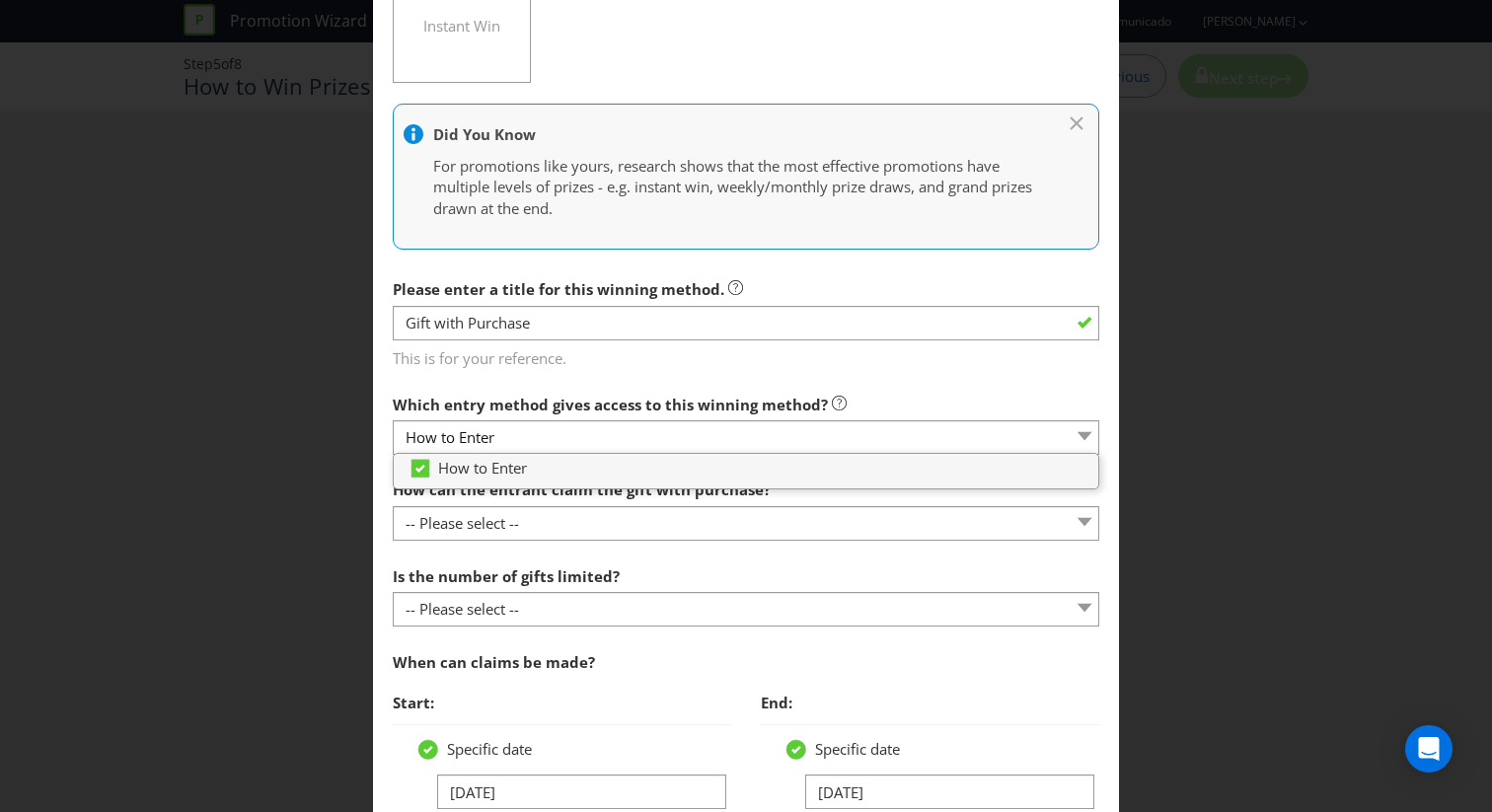 click on "When can claims be made?" at bounding box center (746, 662) 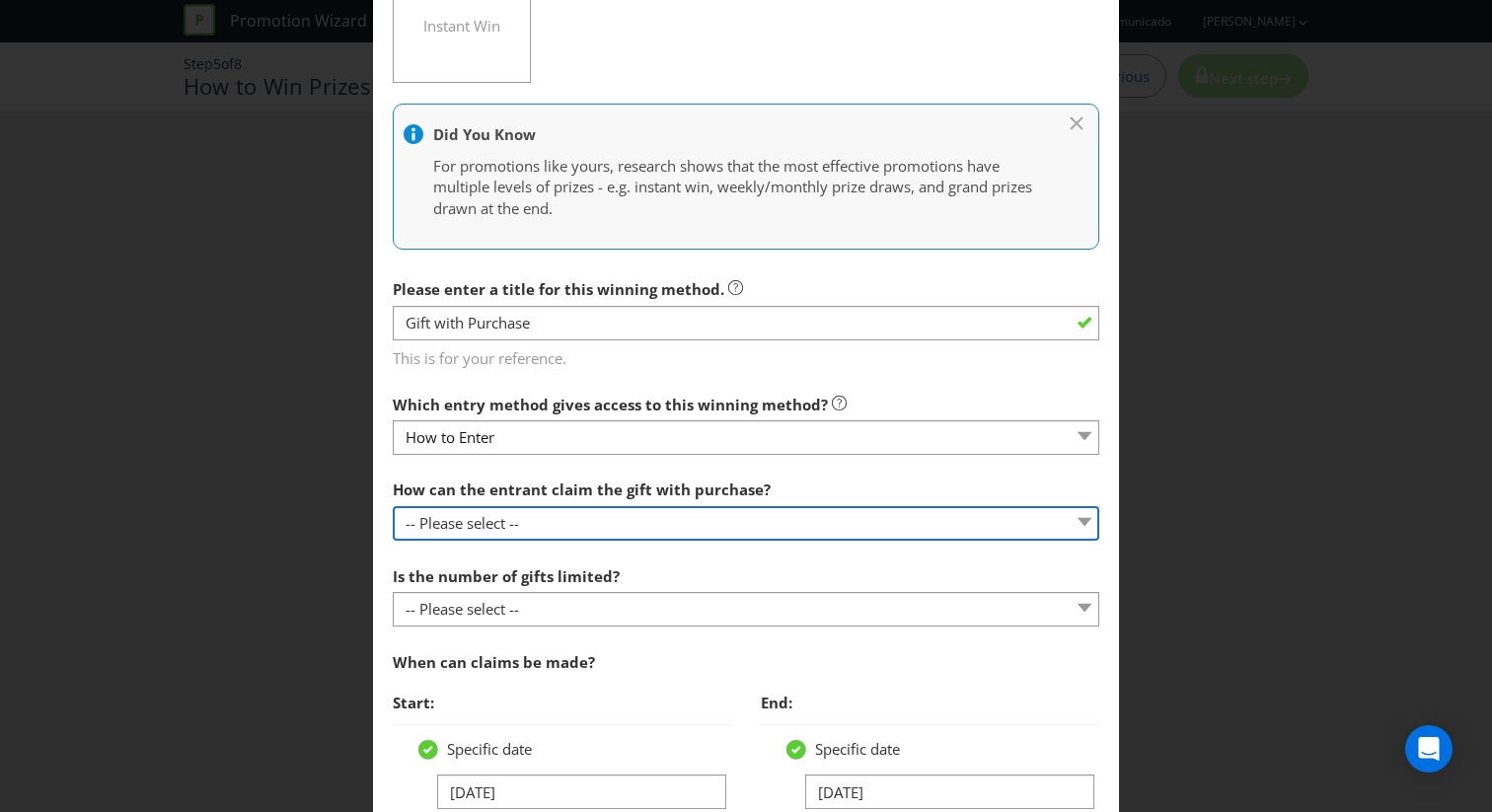 click on "-- Please select -- Already covered by entry mechanic Automatically sent to claimant In-store at the time of purchase Online By mail Collect at specified place Other (please specify)" at bounding box center (746, 523) 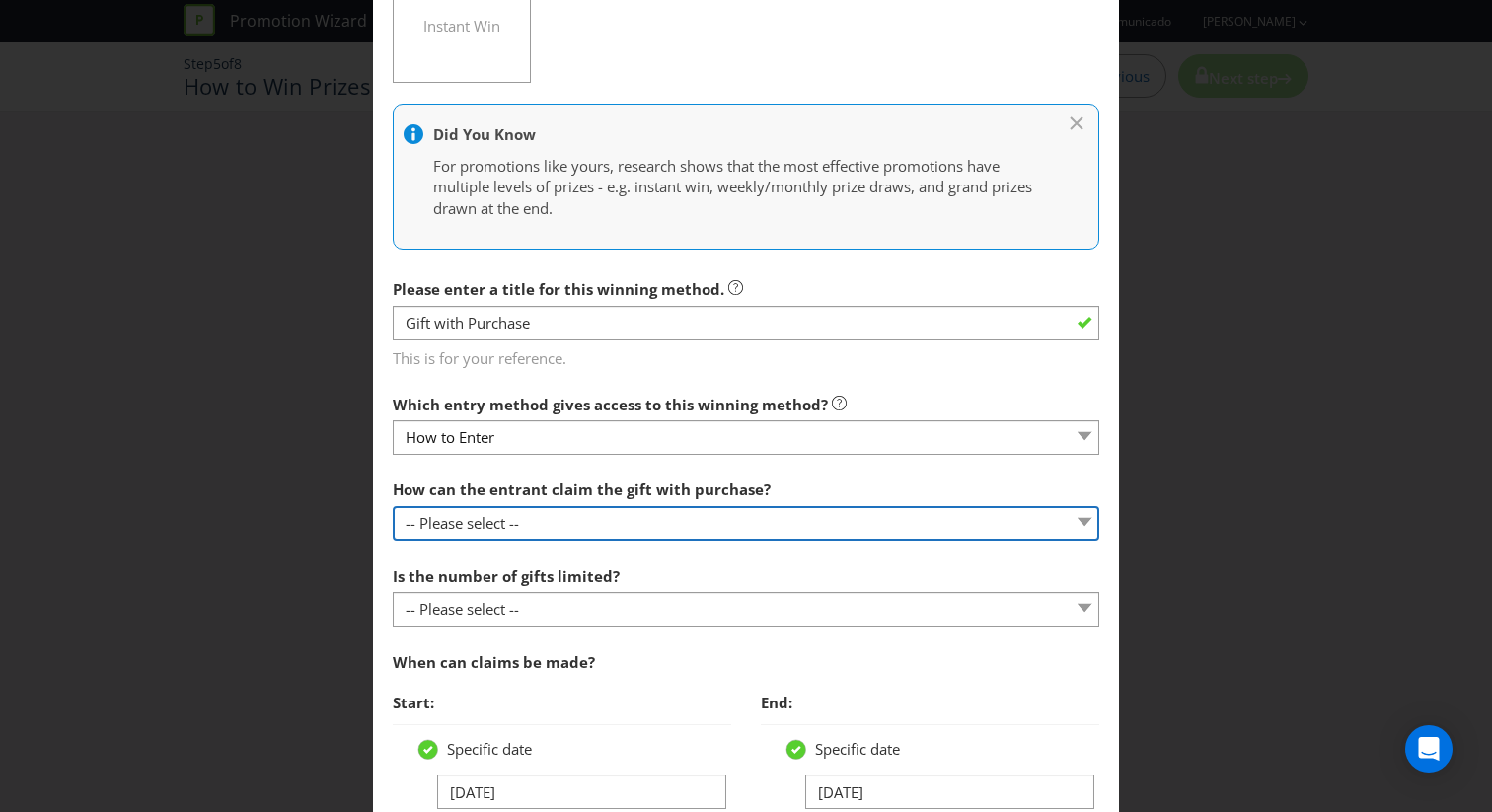 select on "IN_STORE" 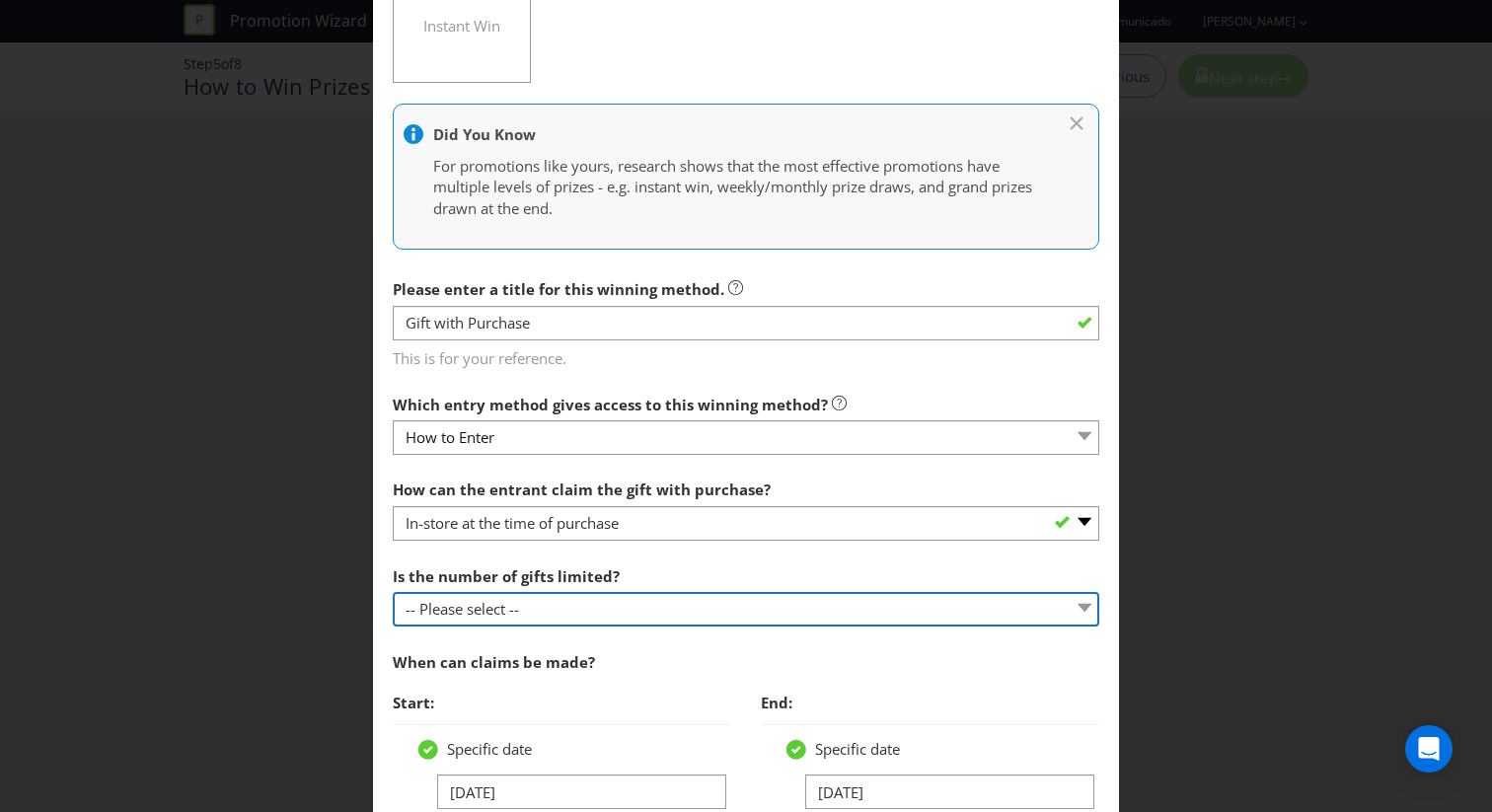 click on "-- Please select -- Unlimited gifts available during promotional period Number of gifts is limited and promotion runs while stocks last" at bounding box center [746, 609] 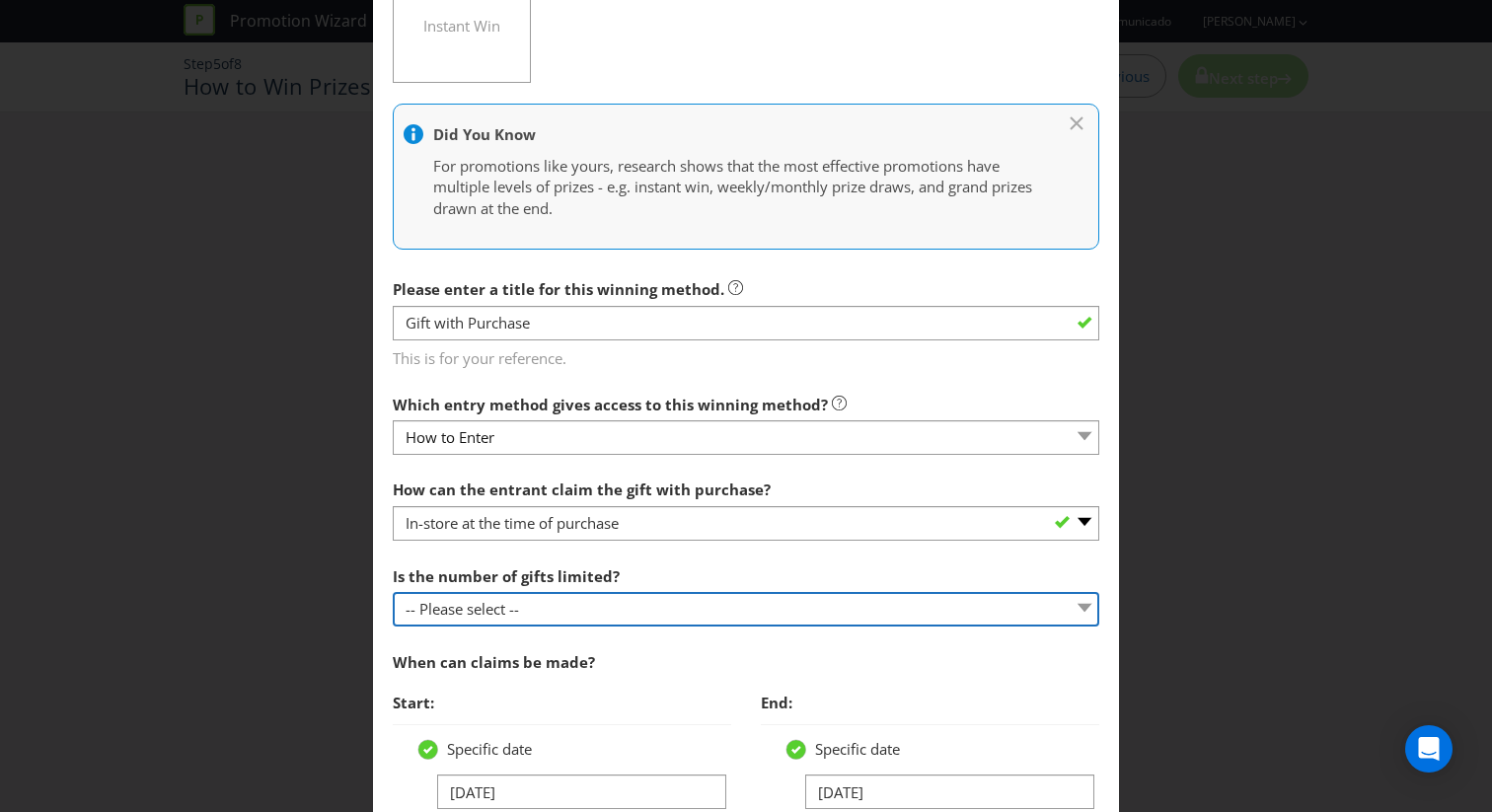 select on "LIMITED" 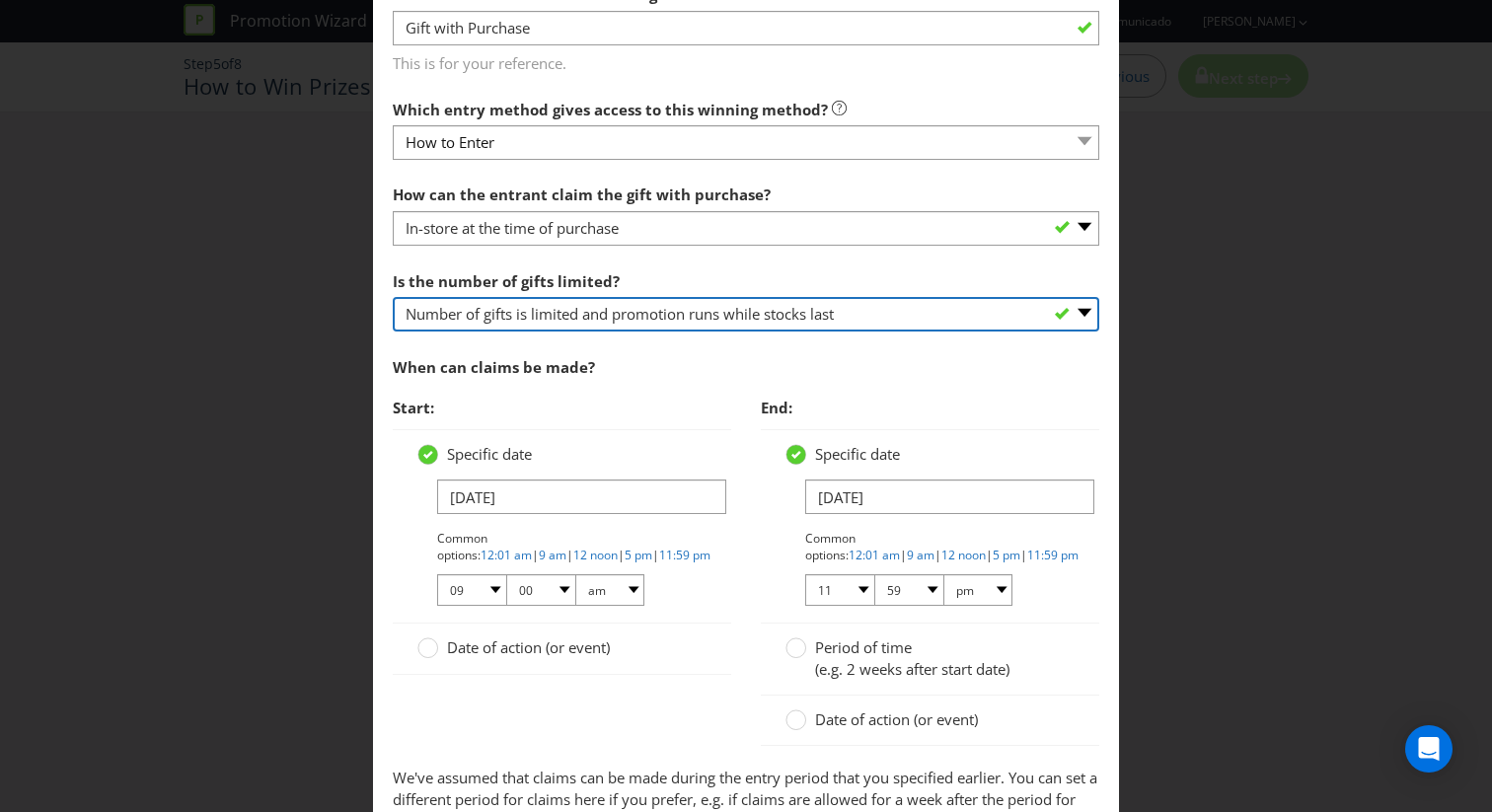 scroll, scrollTop: 830, scrollLeft: 0, axis: vertical 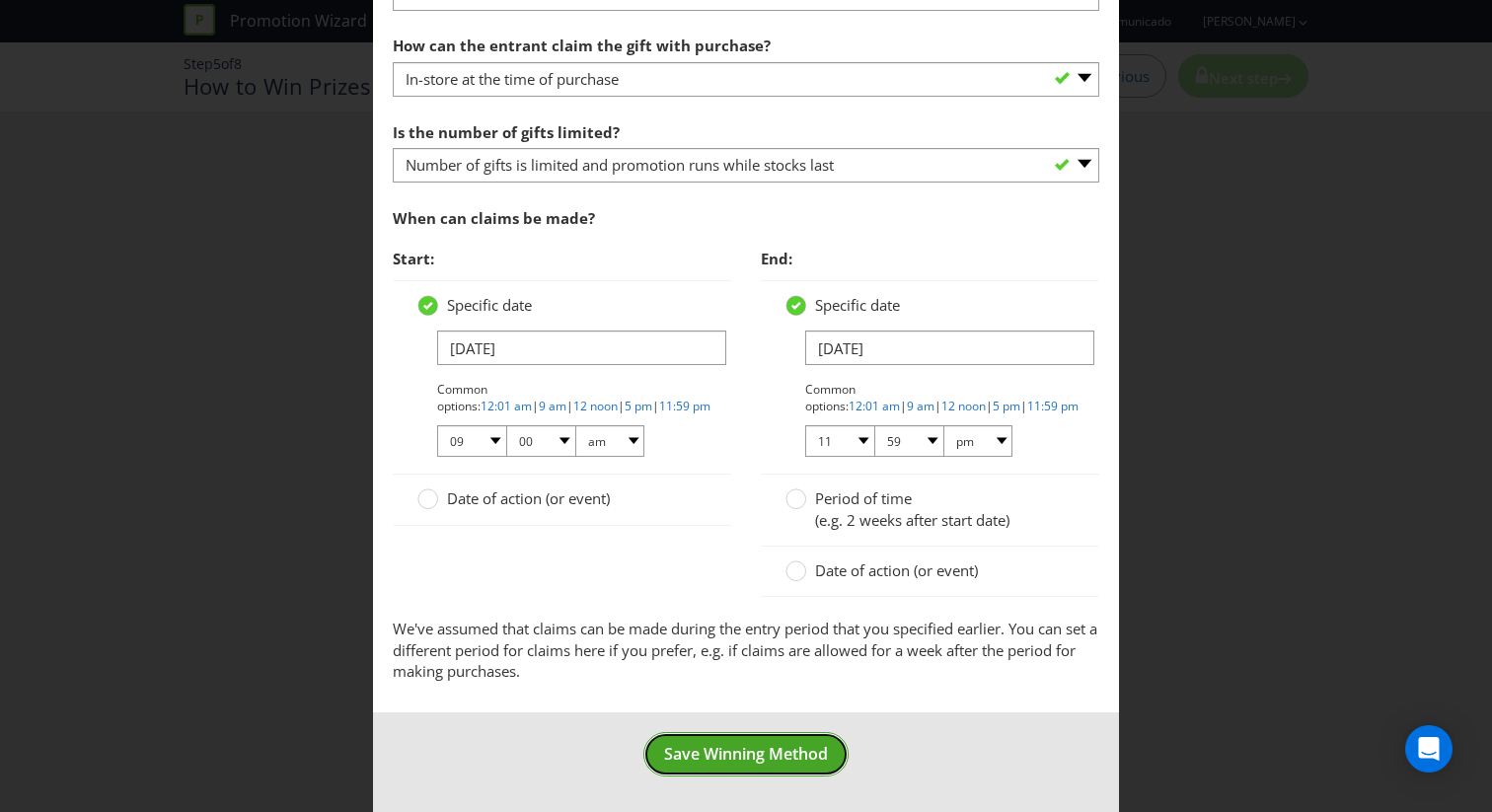 click on "Save Winning Method" at bounding box center (746, 754) 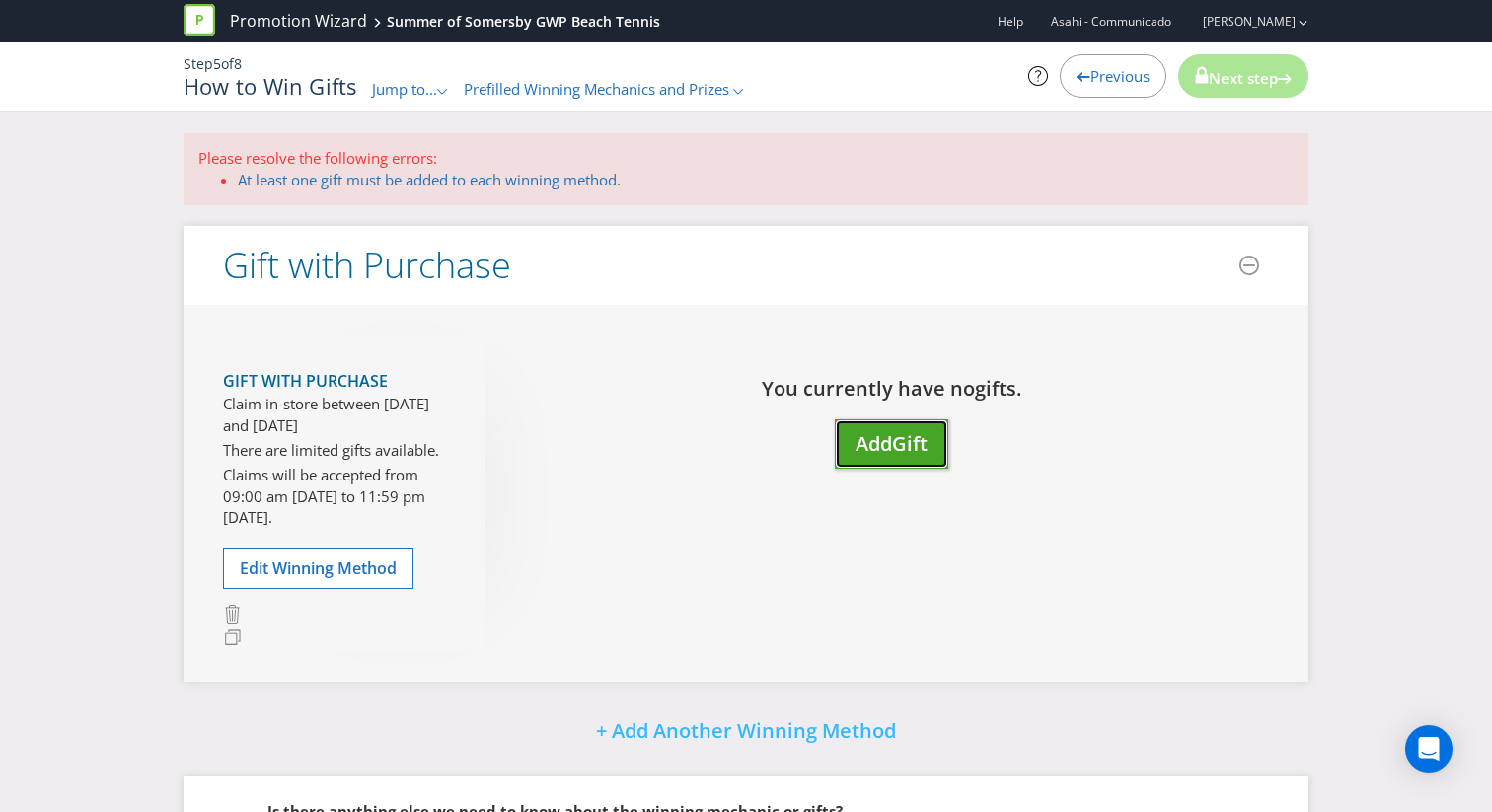 click on "Add" at bounding box center [873, 443] 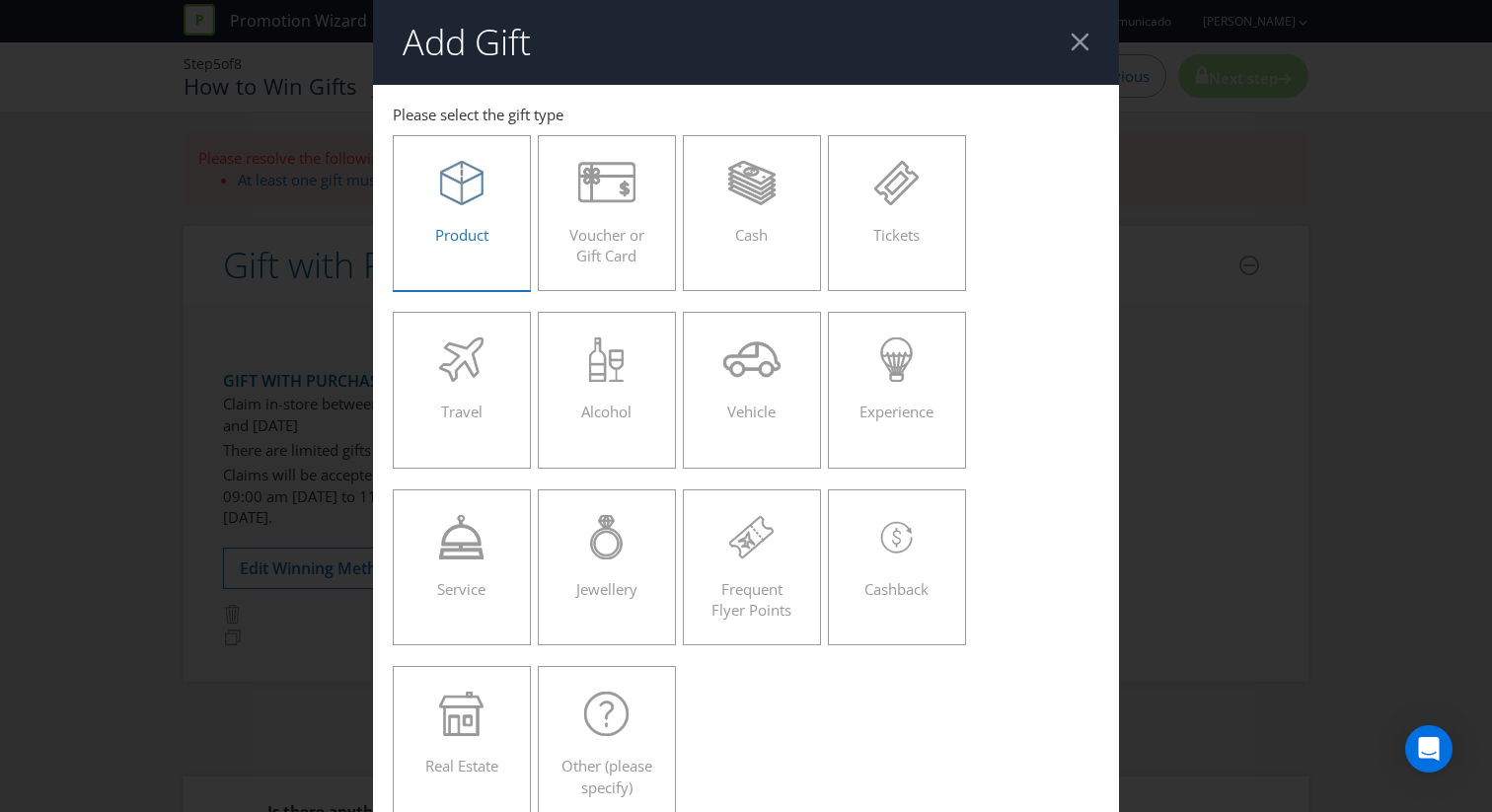 click on "Product" at bounding box center [462, 213] 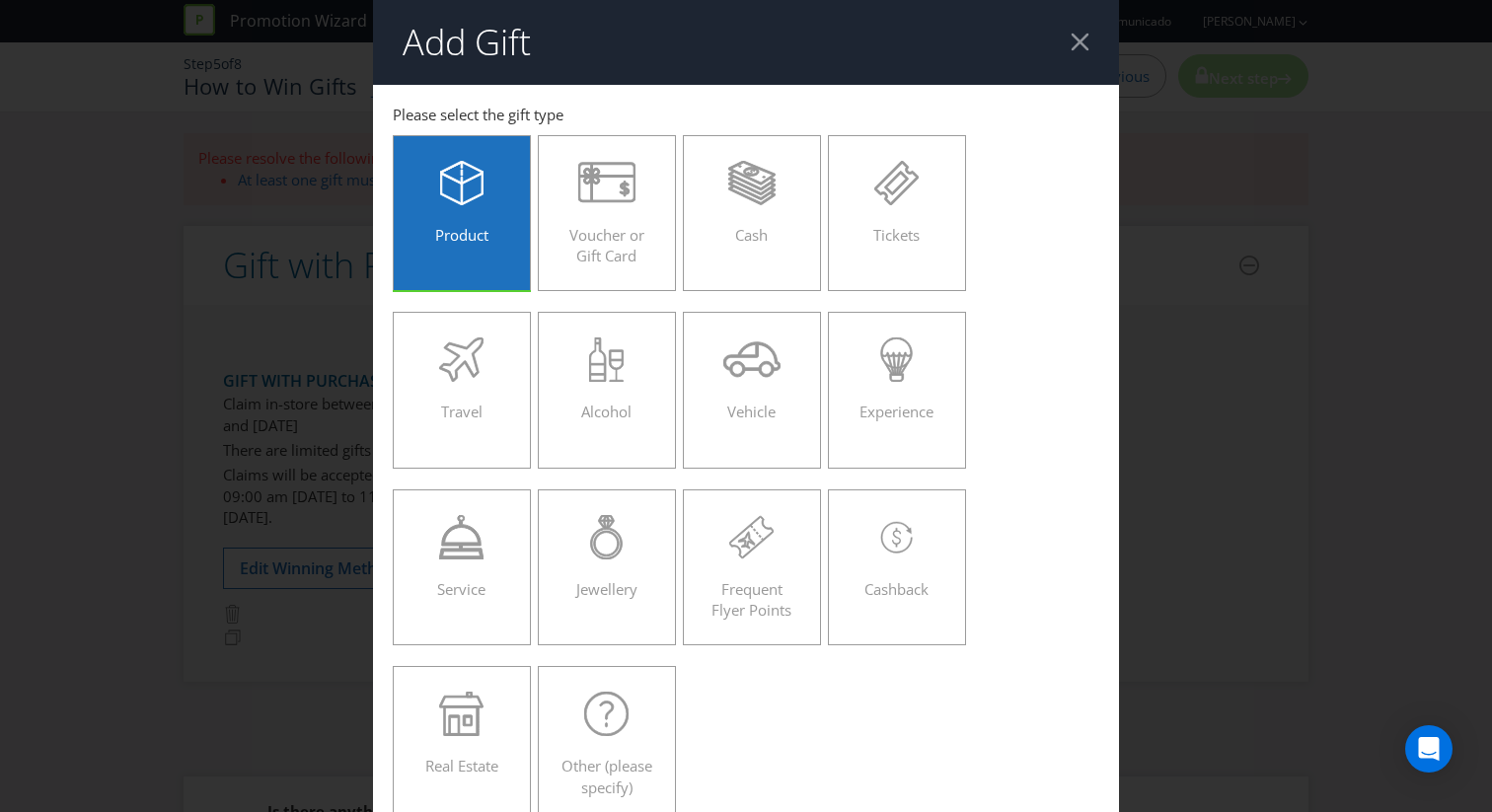 click on "Product" at bounding box center [462, 213] 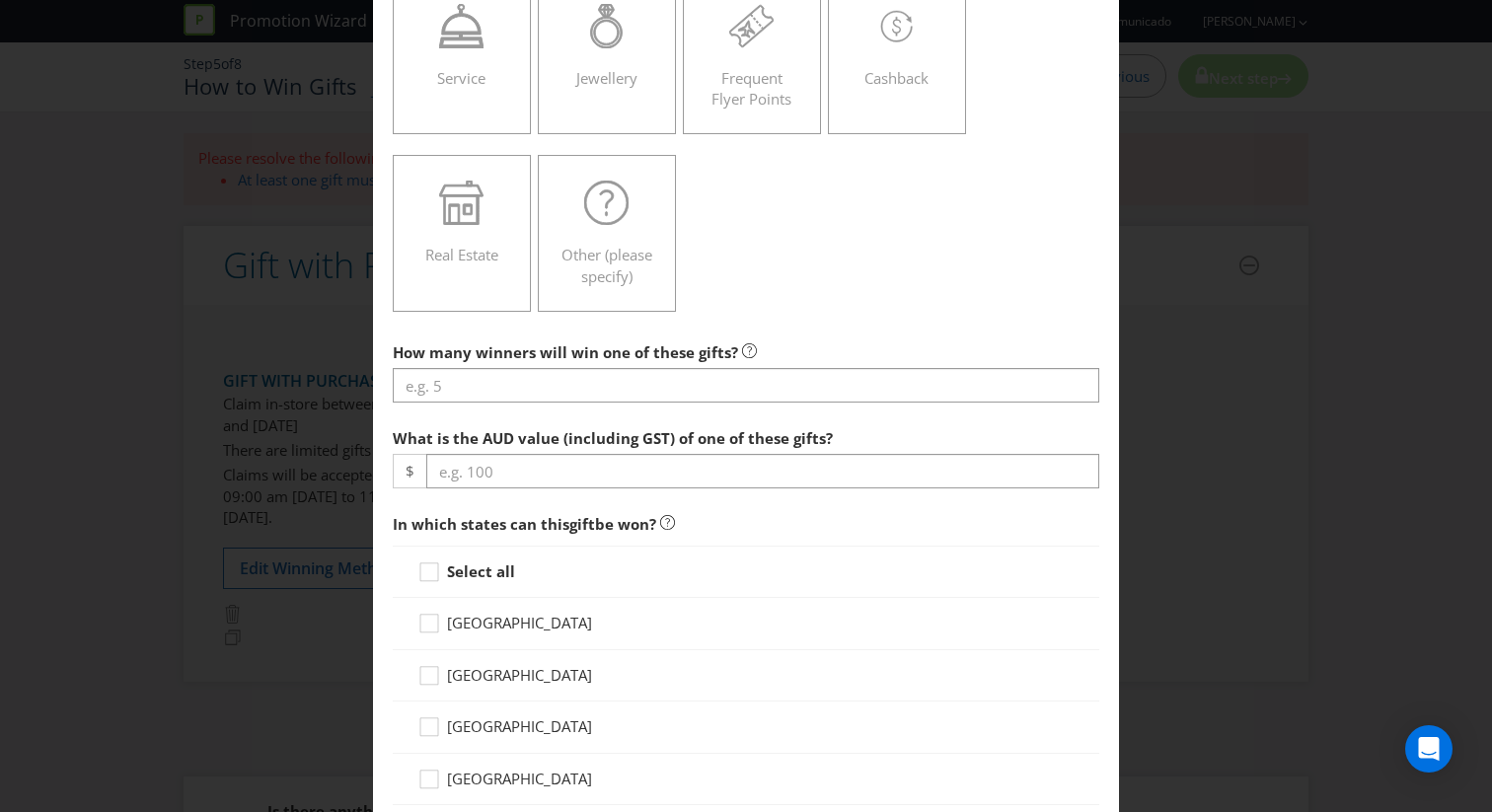 scroll, scrollTop: 514, scrollLeft: 0, axis: vertical 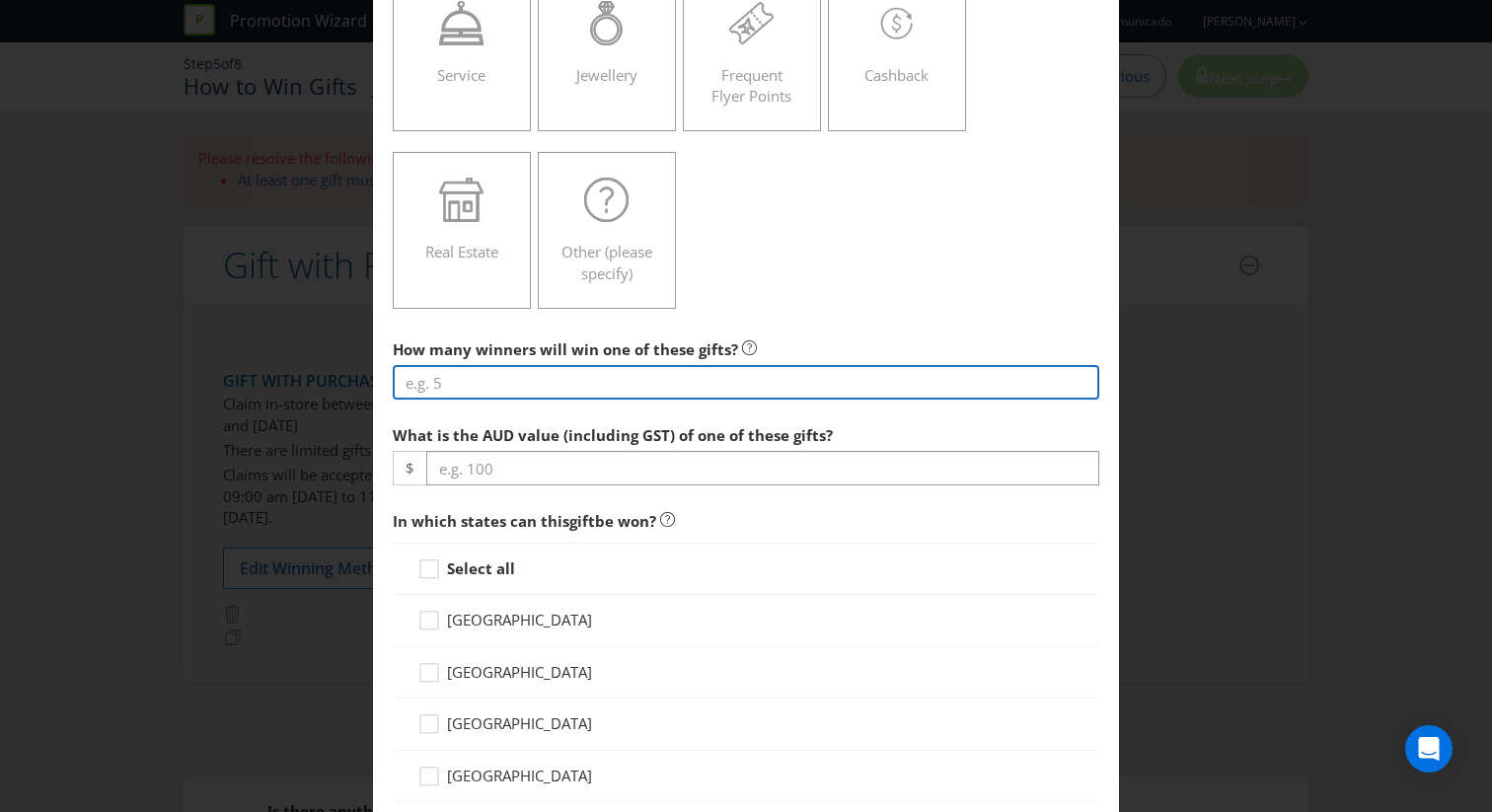click at bounding box center [746, 382] 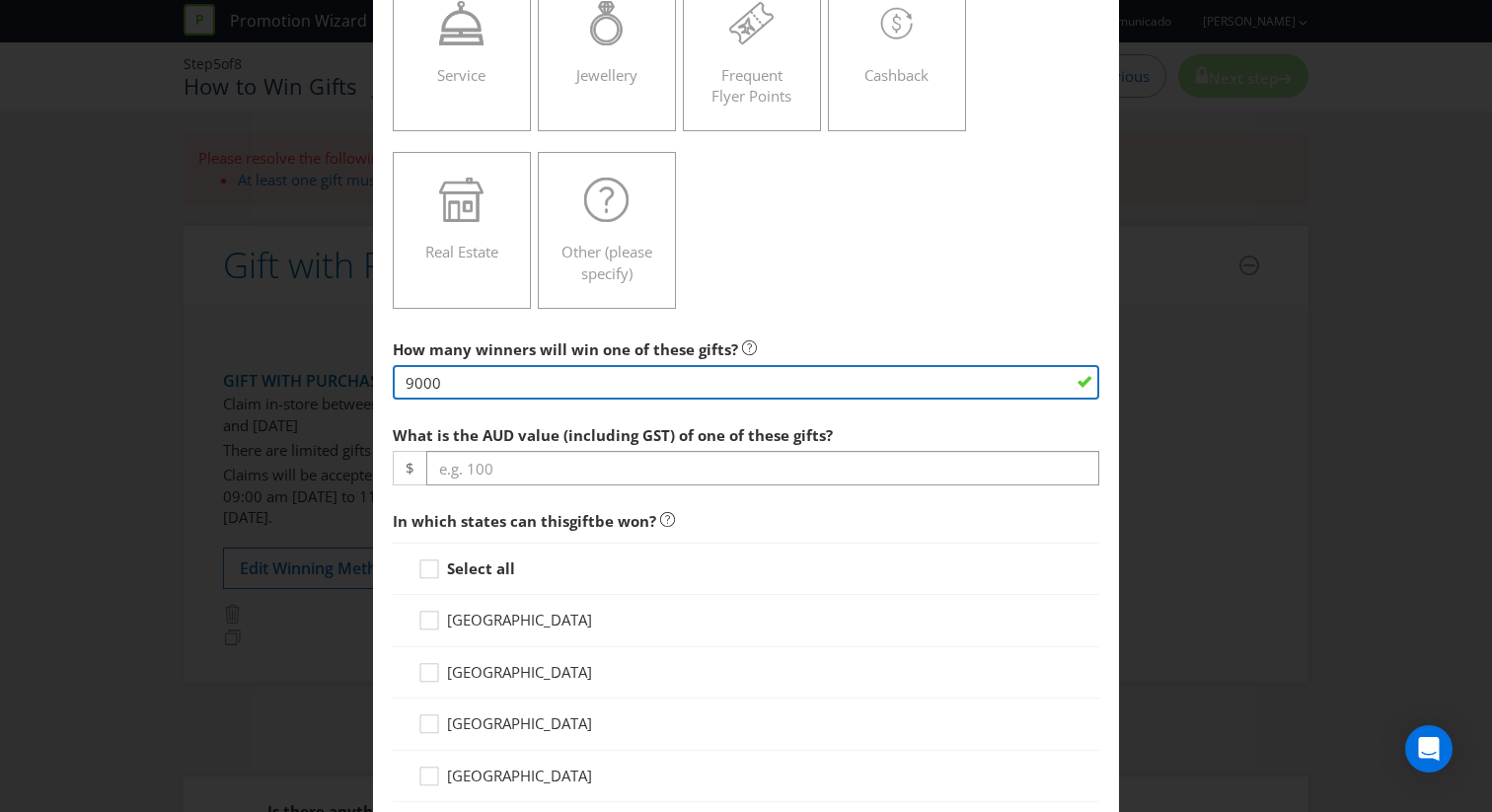 type on "9000" 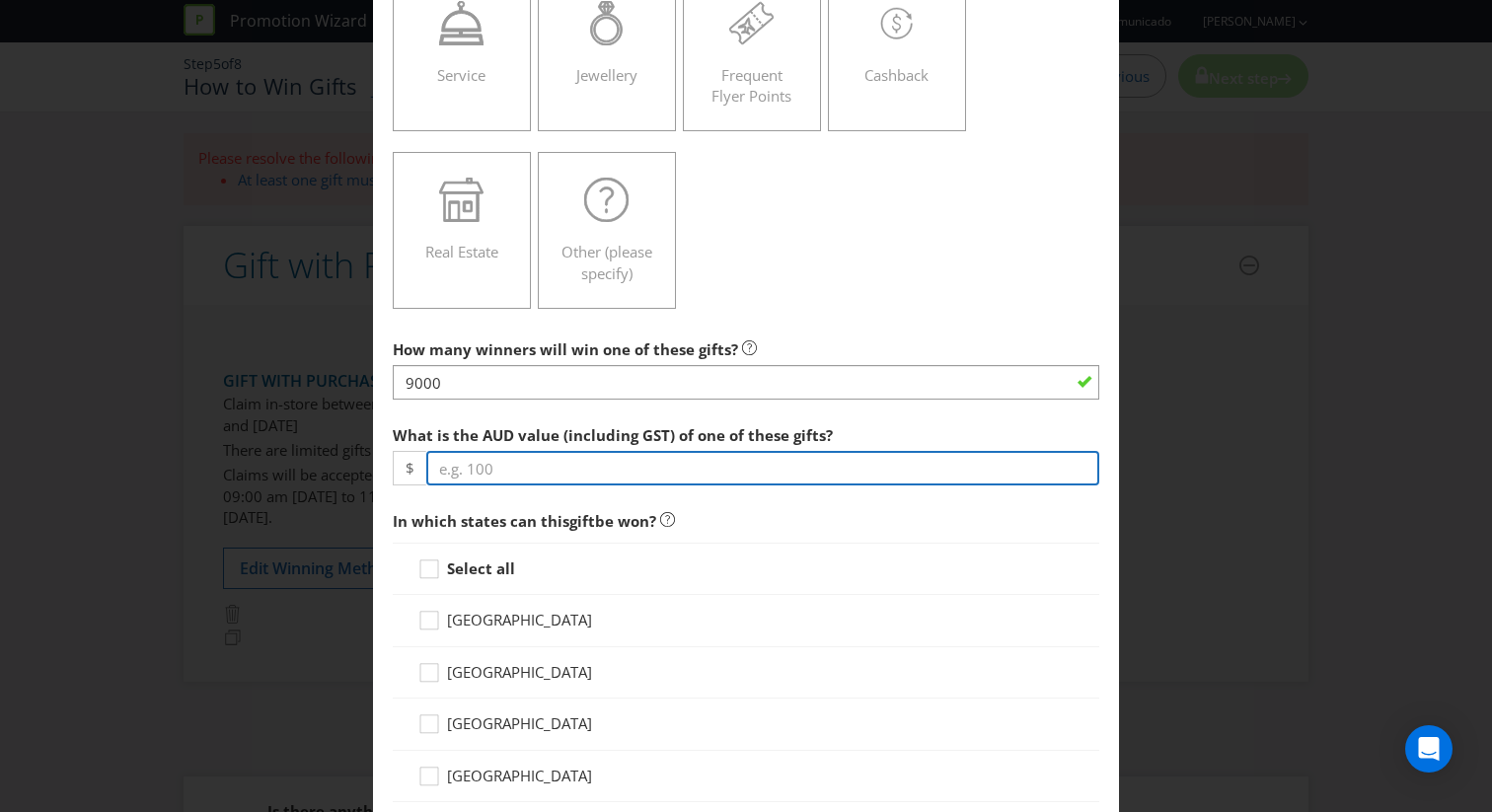 click at bounding box center (763, 468) 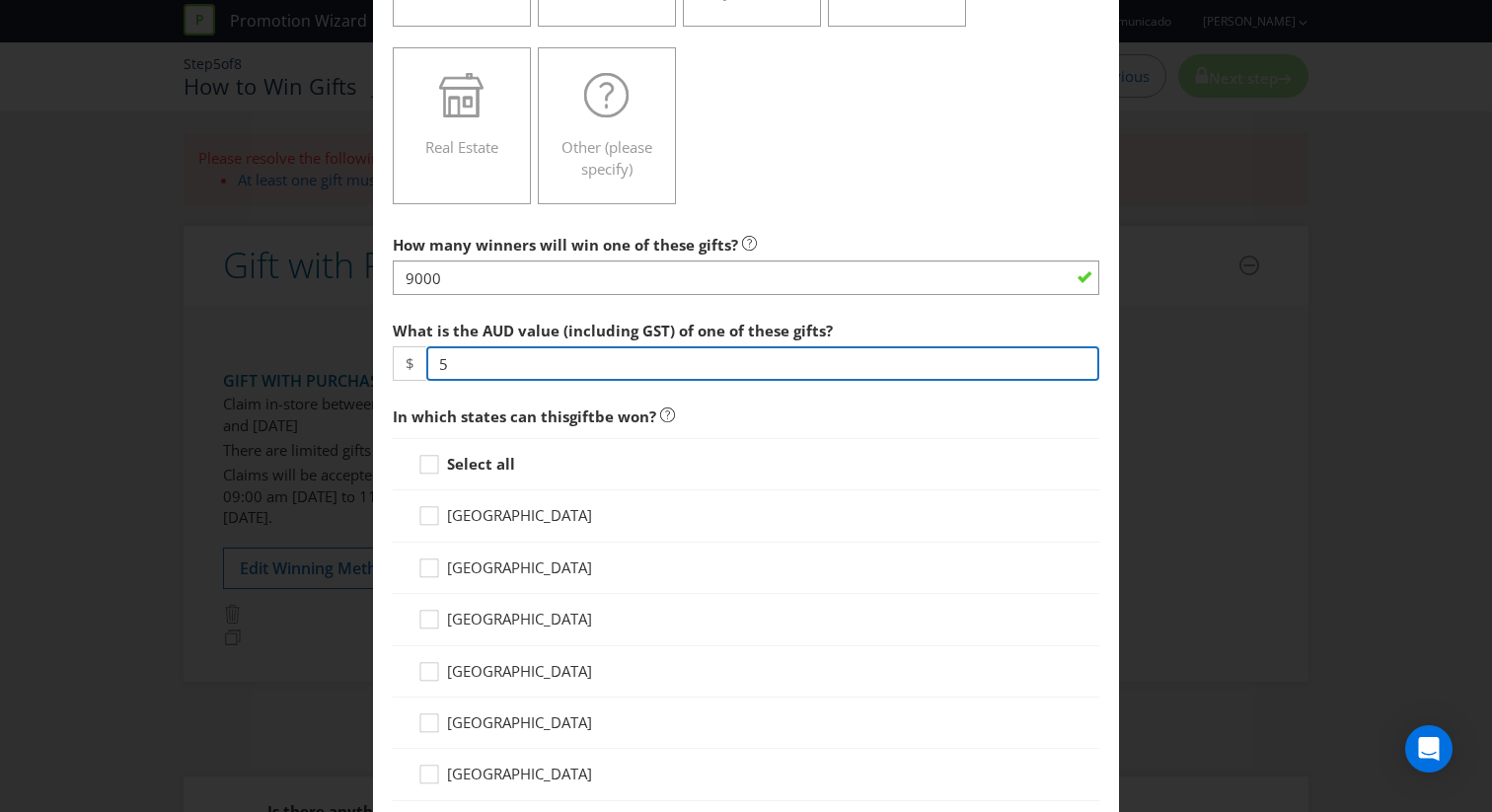 scroll, scrollTop: 635, scrollLeft: 0, axis: vertical 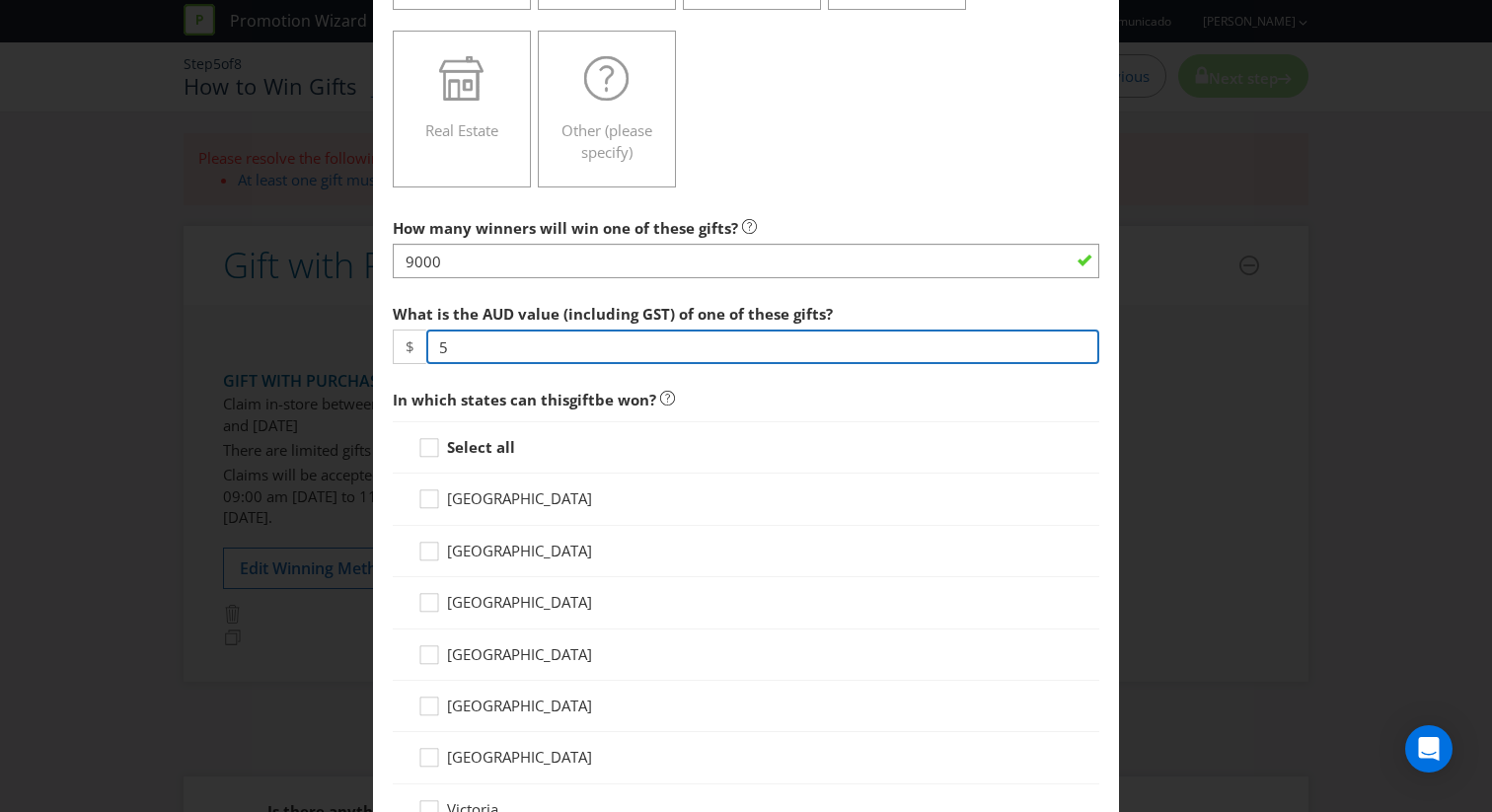 type on "5" 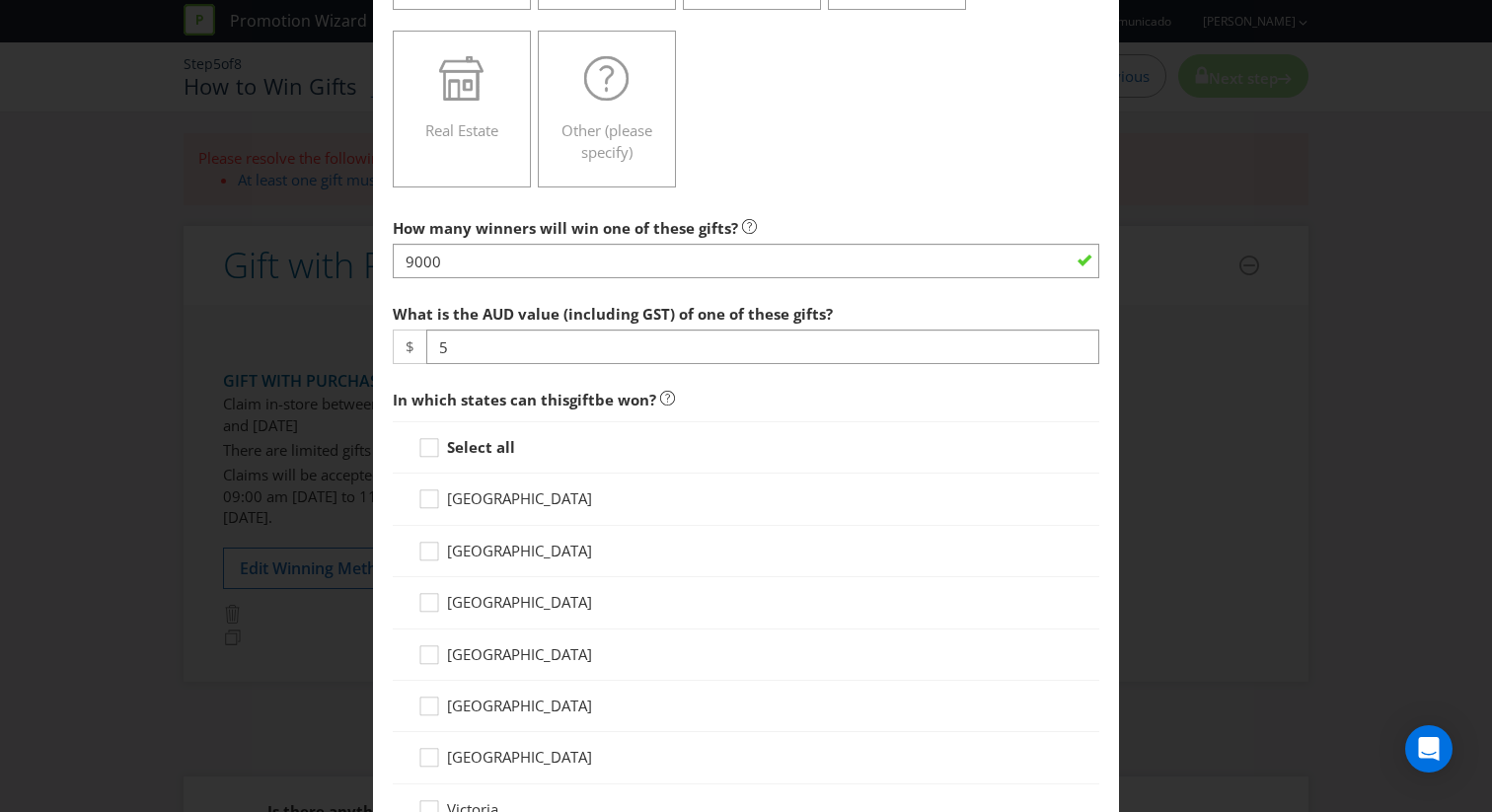 click on "In which states     can this  gift  be won?" at bounding box center (746, 400) 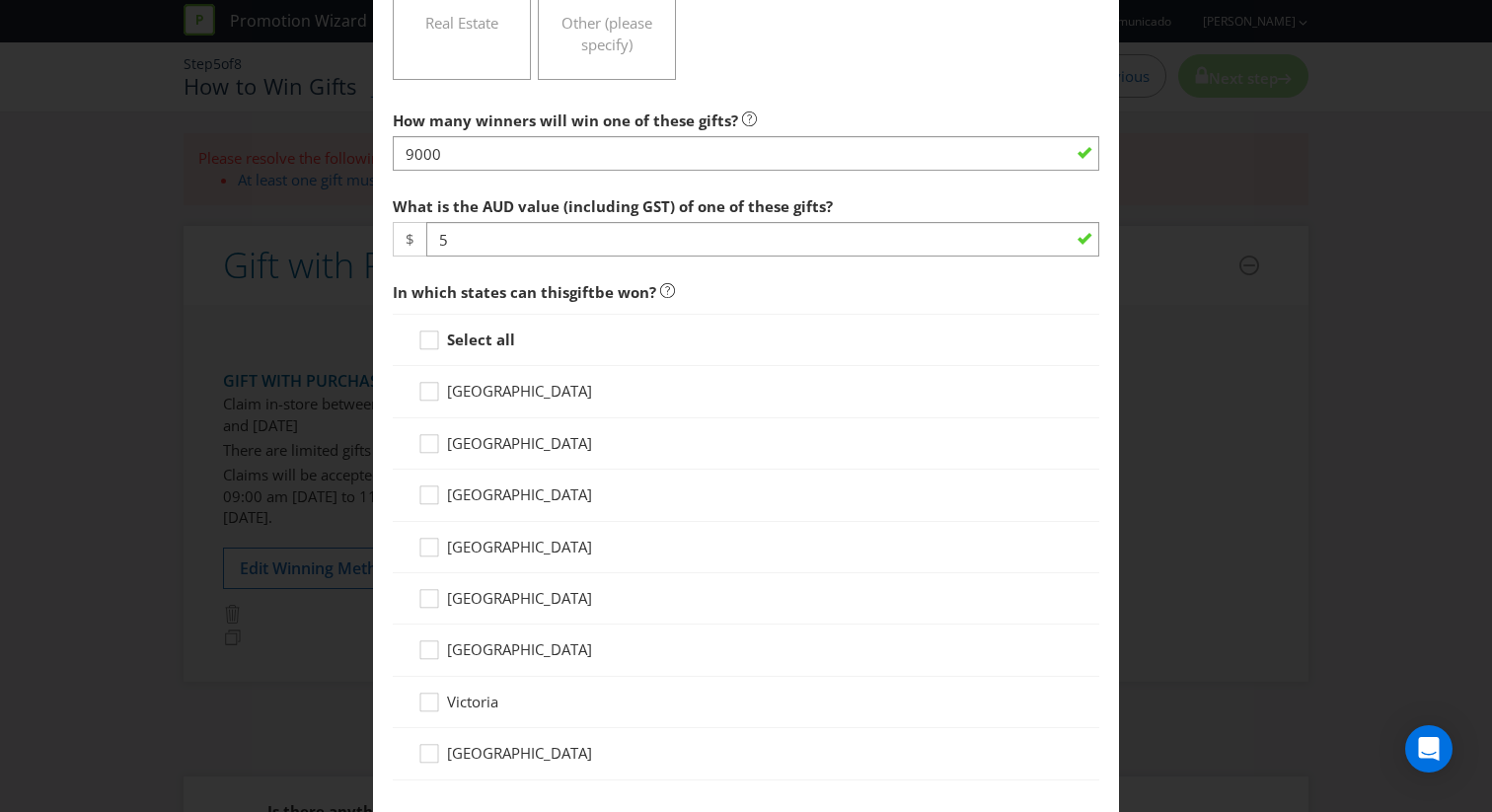 scroll, scrollTop: 750, scrollLeft: 0, axis: vertical 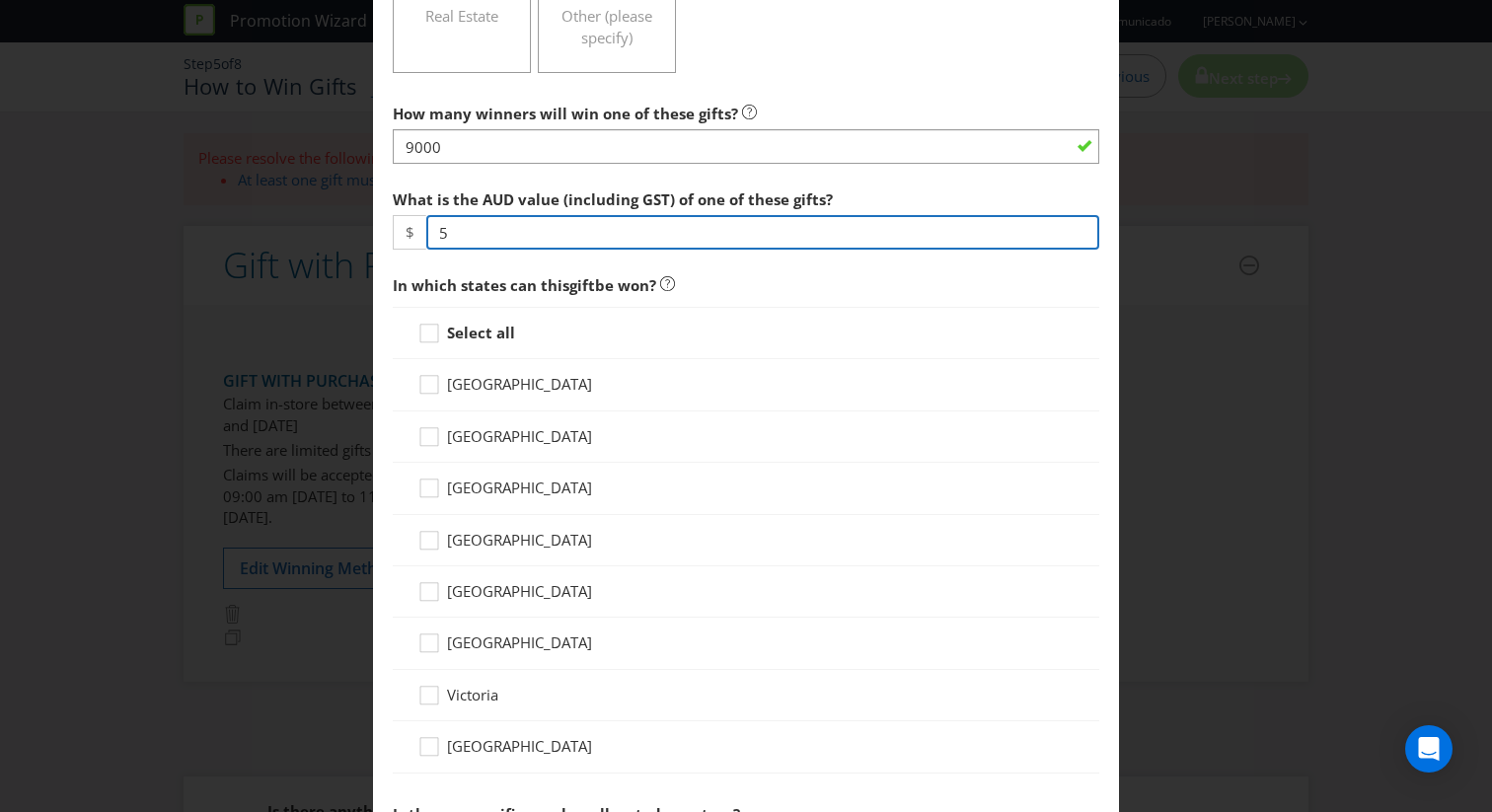 click on "5" at bounding box center (763, 232) 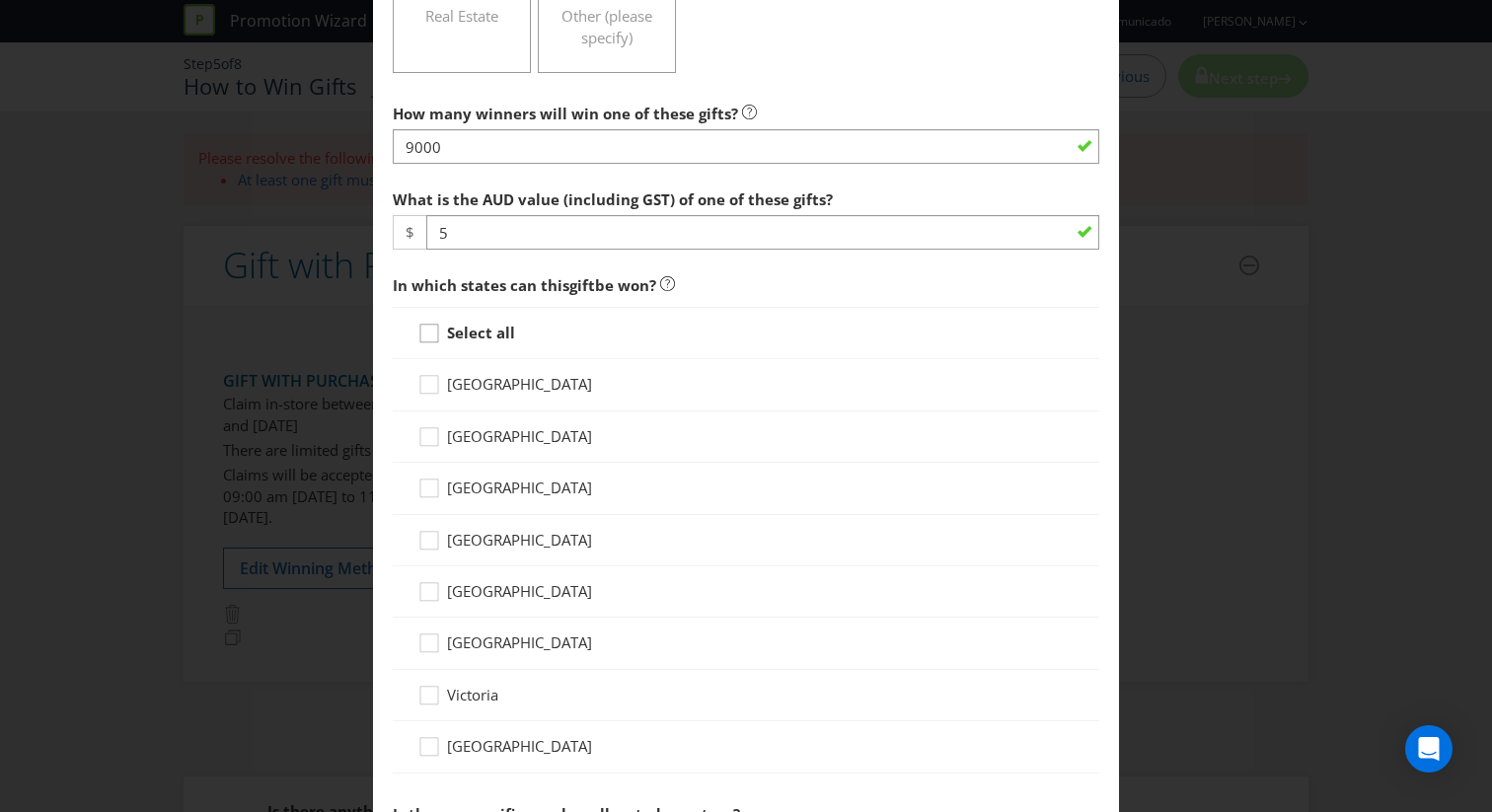 click at bounding box center [429, 327] 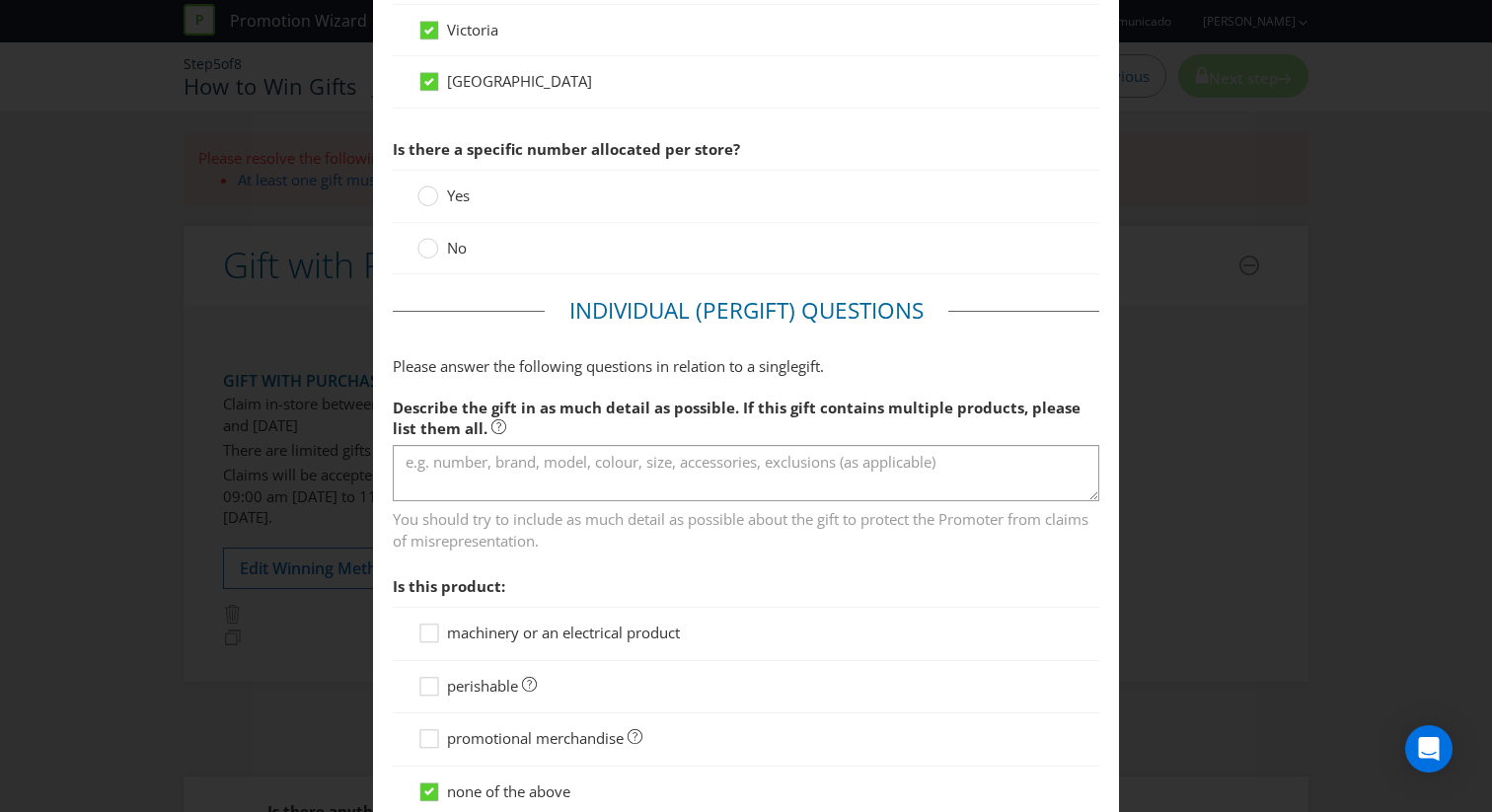scroll, scrollTop: 1423, scrollLeft: 0, axis: vertical 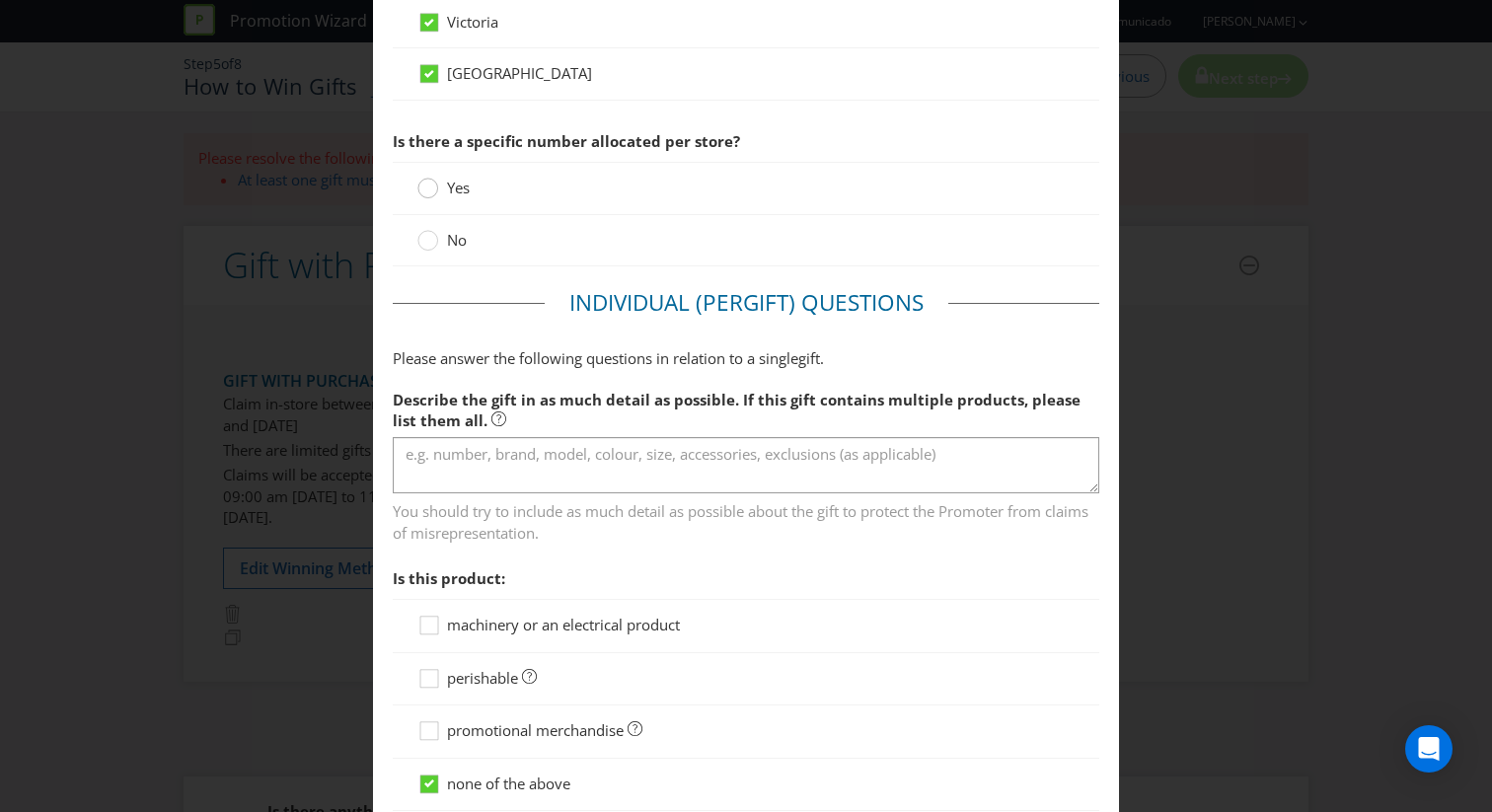 click 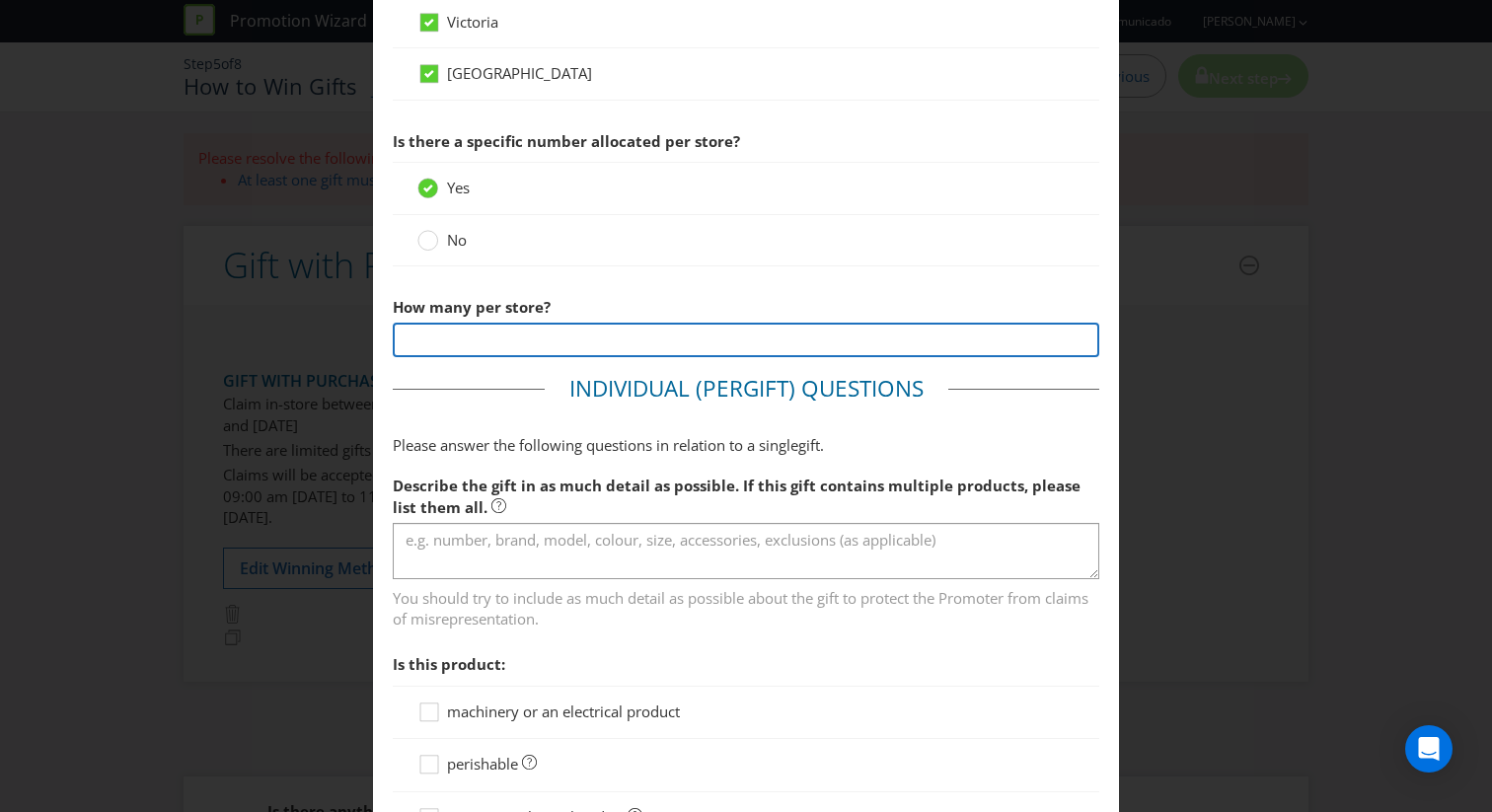 click at bounding box center [746, 339] 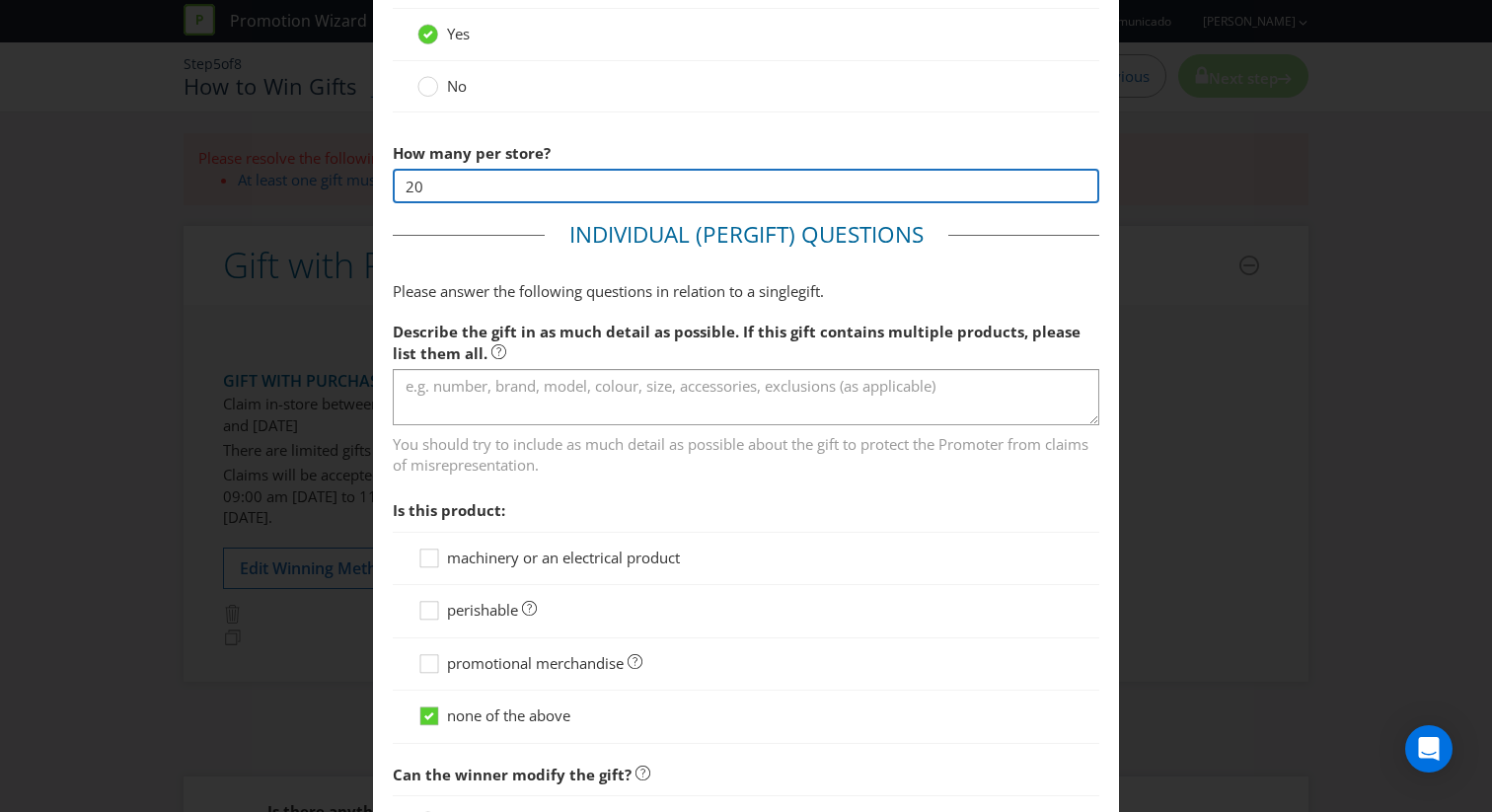 scroll, scrollTop: 1586, scrollLeft: 0, axis: vertical 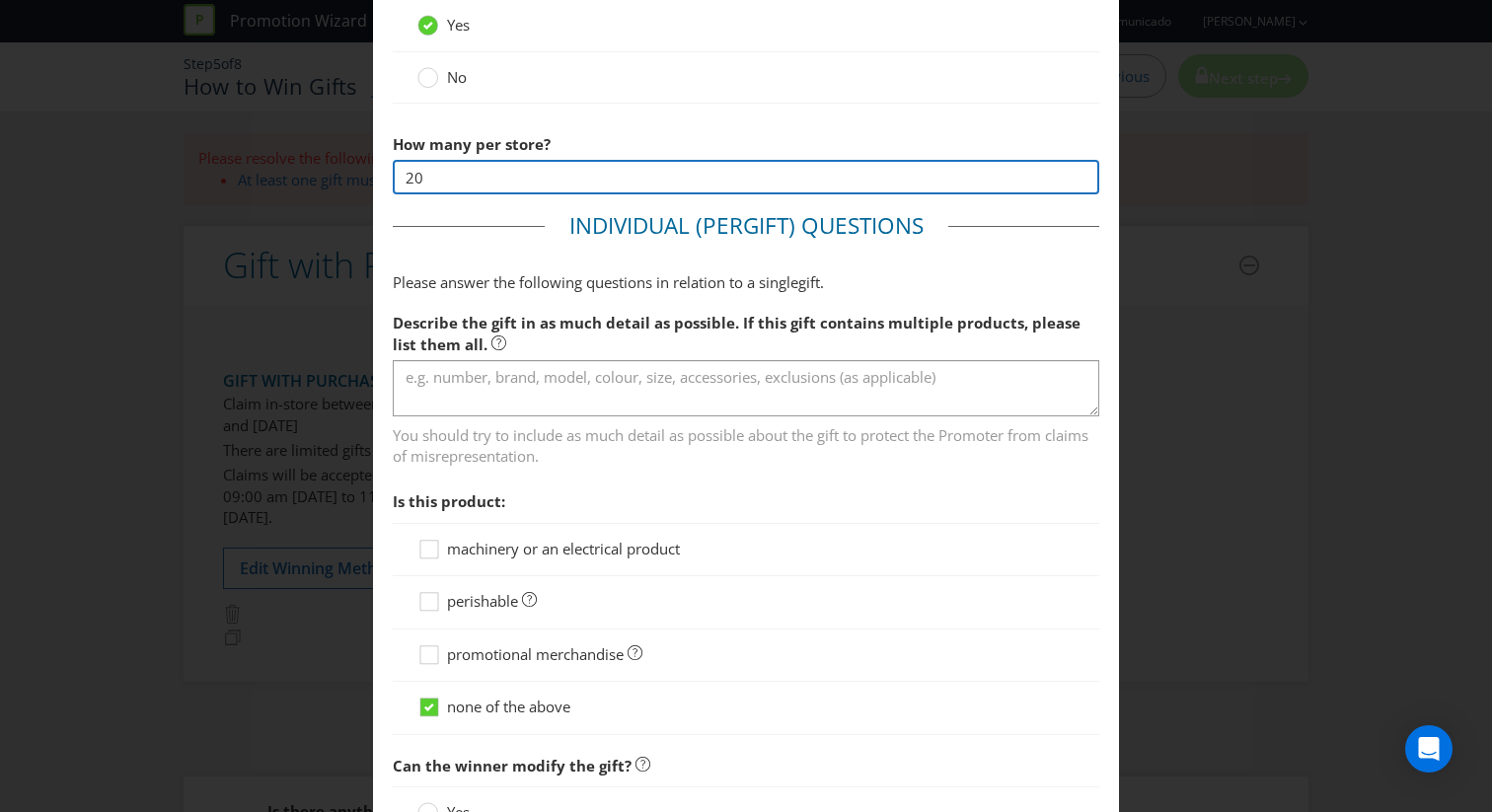 type on "20" 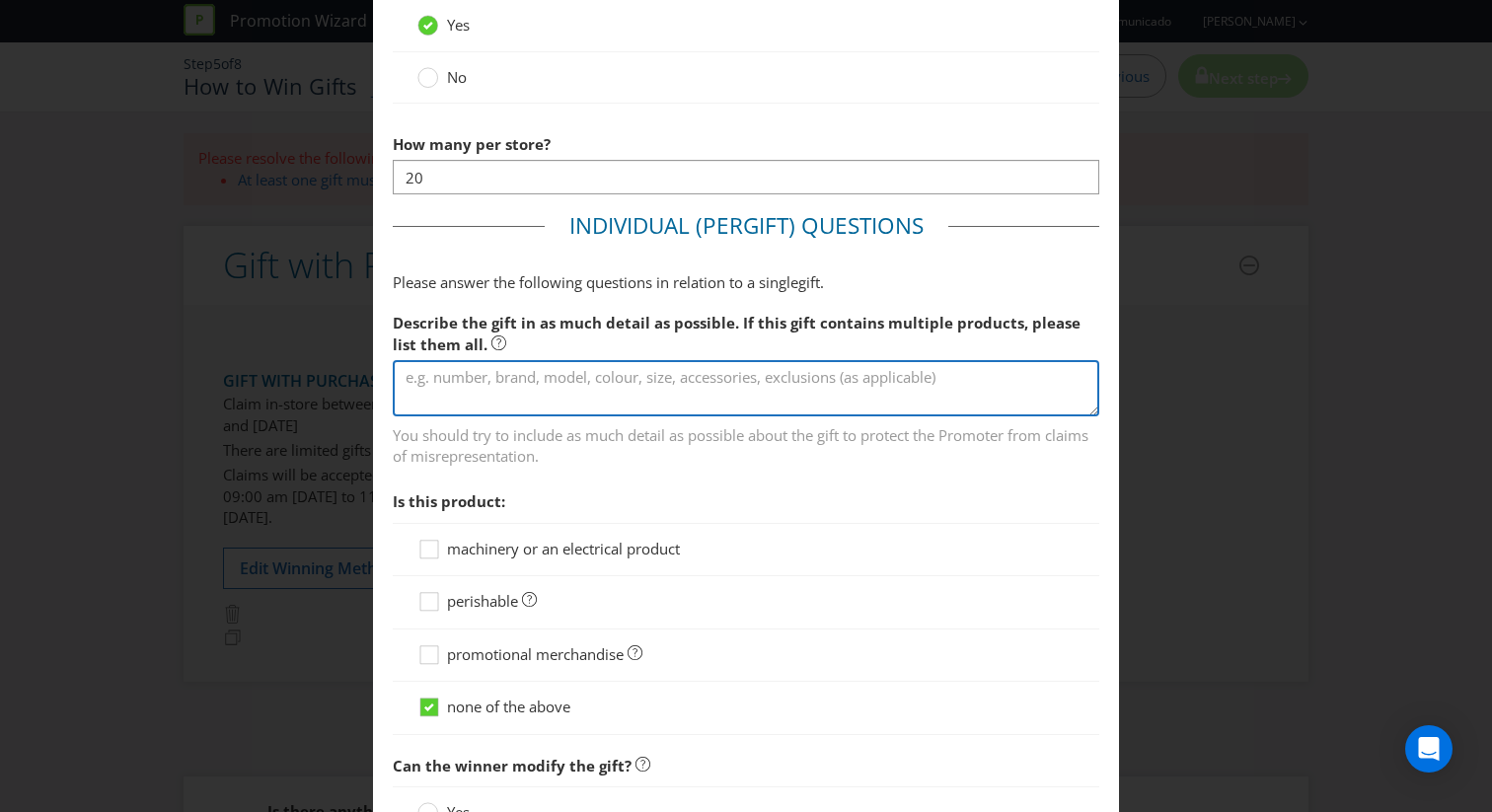 click at bounding box center [746, 388] 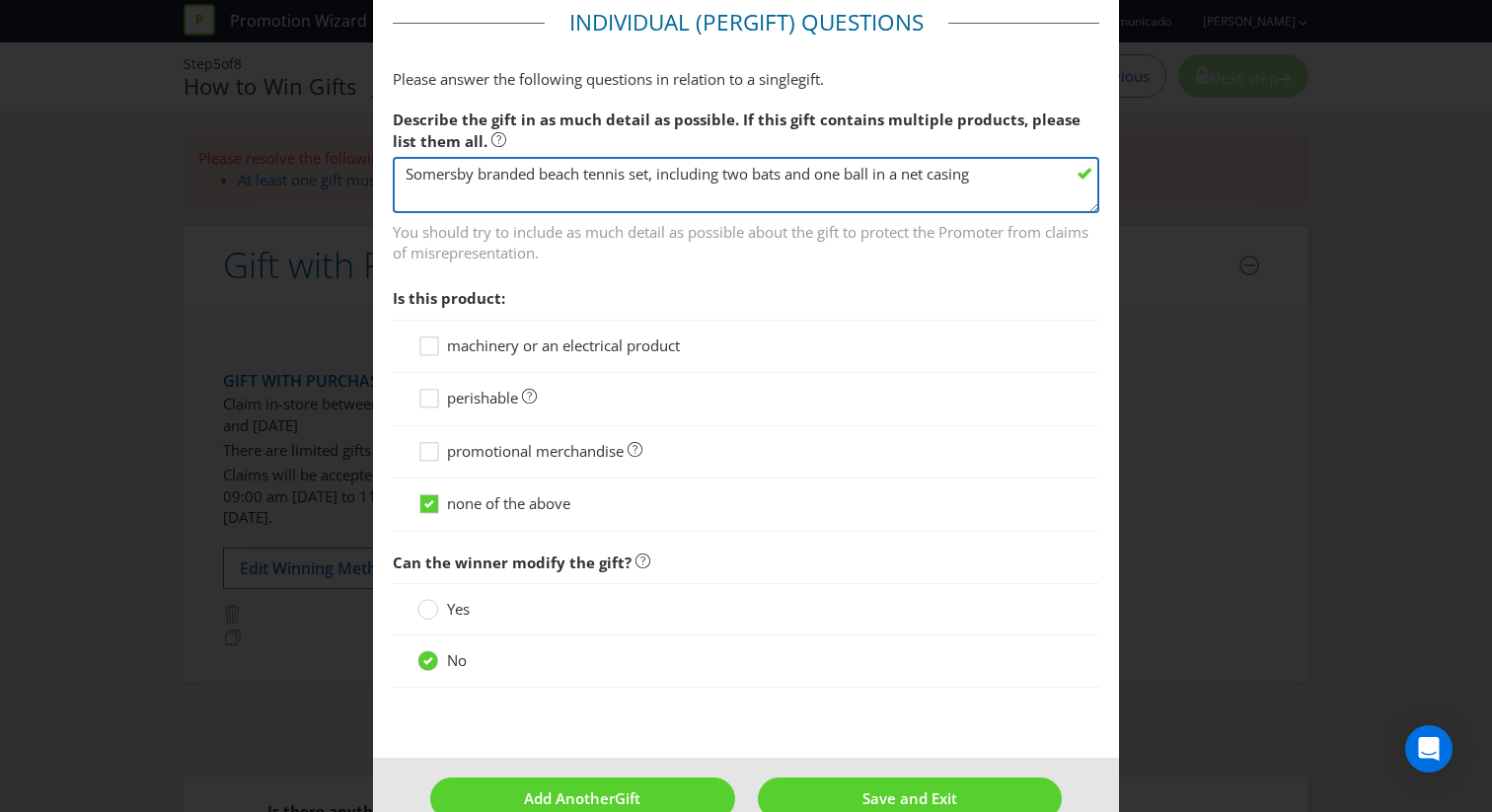 scroll, scrollTop: 1831, scrollLeft: 0, axis: vertical 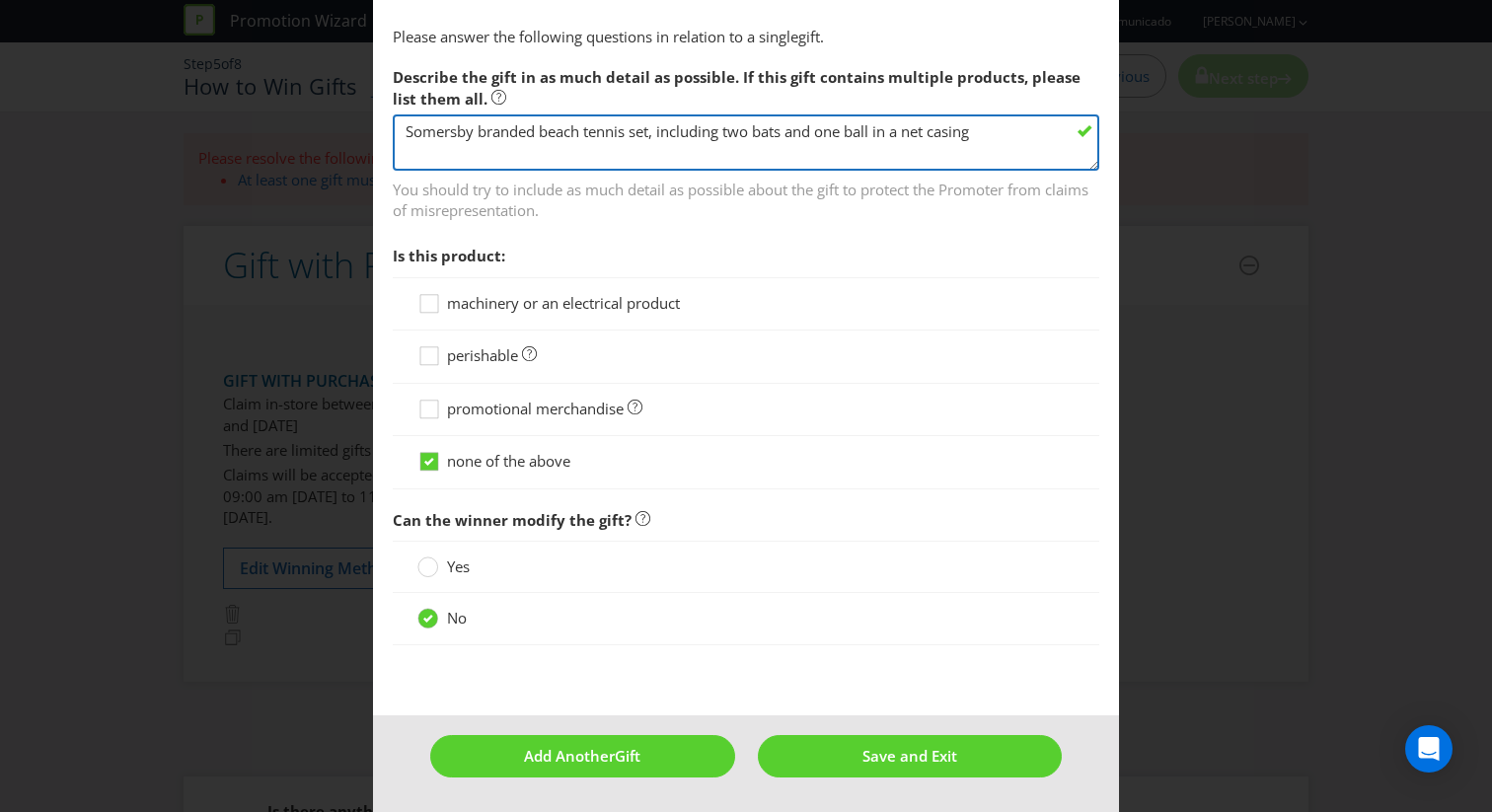 type on "Somersby branded beach tennis set, including two bats and one ball in a net casing" 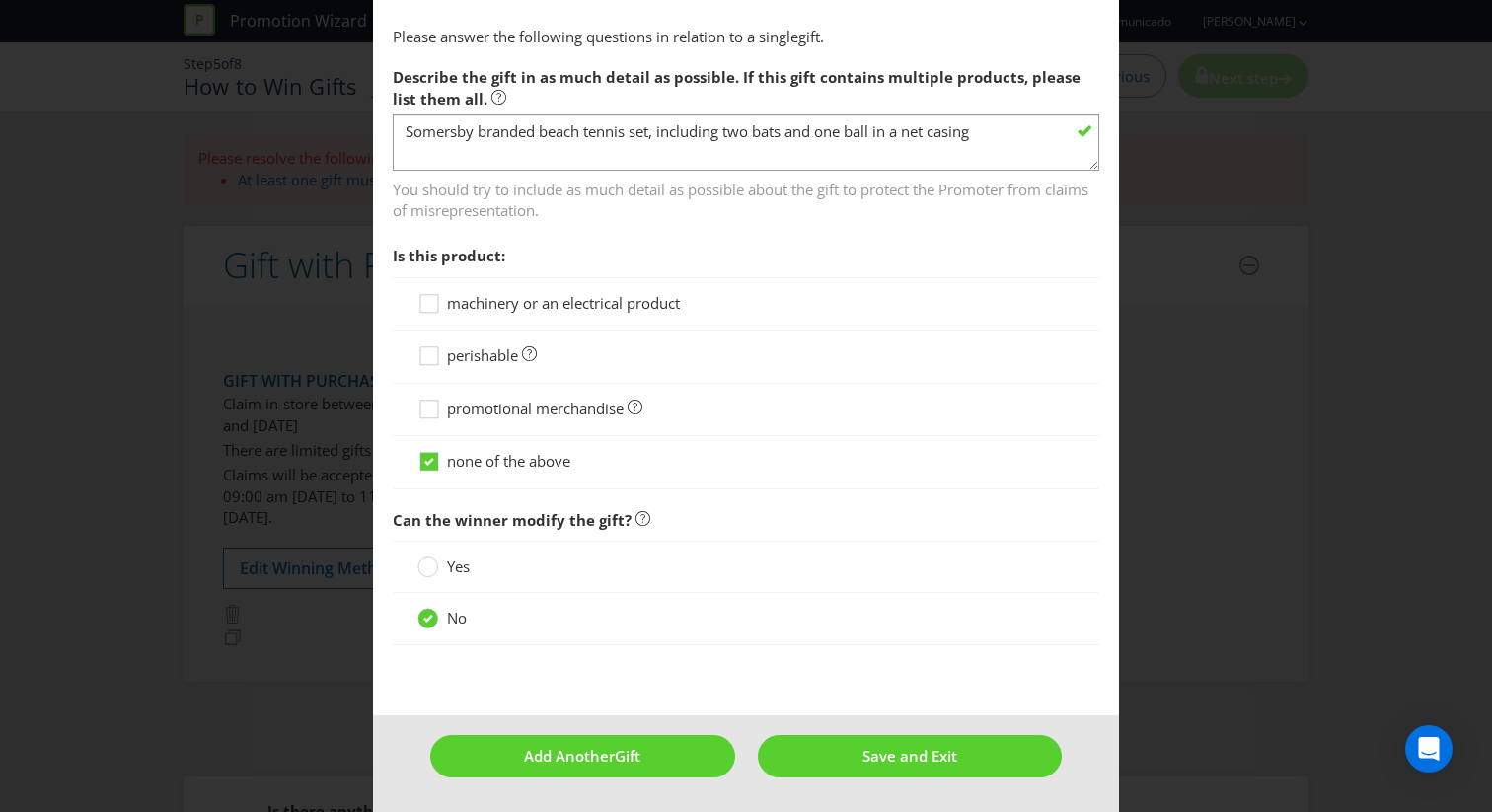 click on "promotional merchandise" at bounding box center [746, 408] 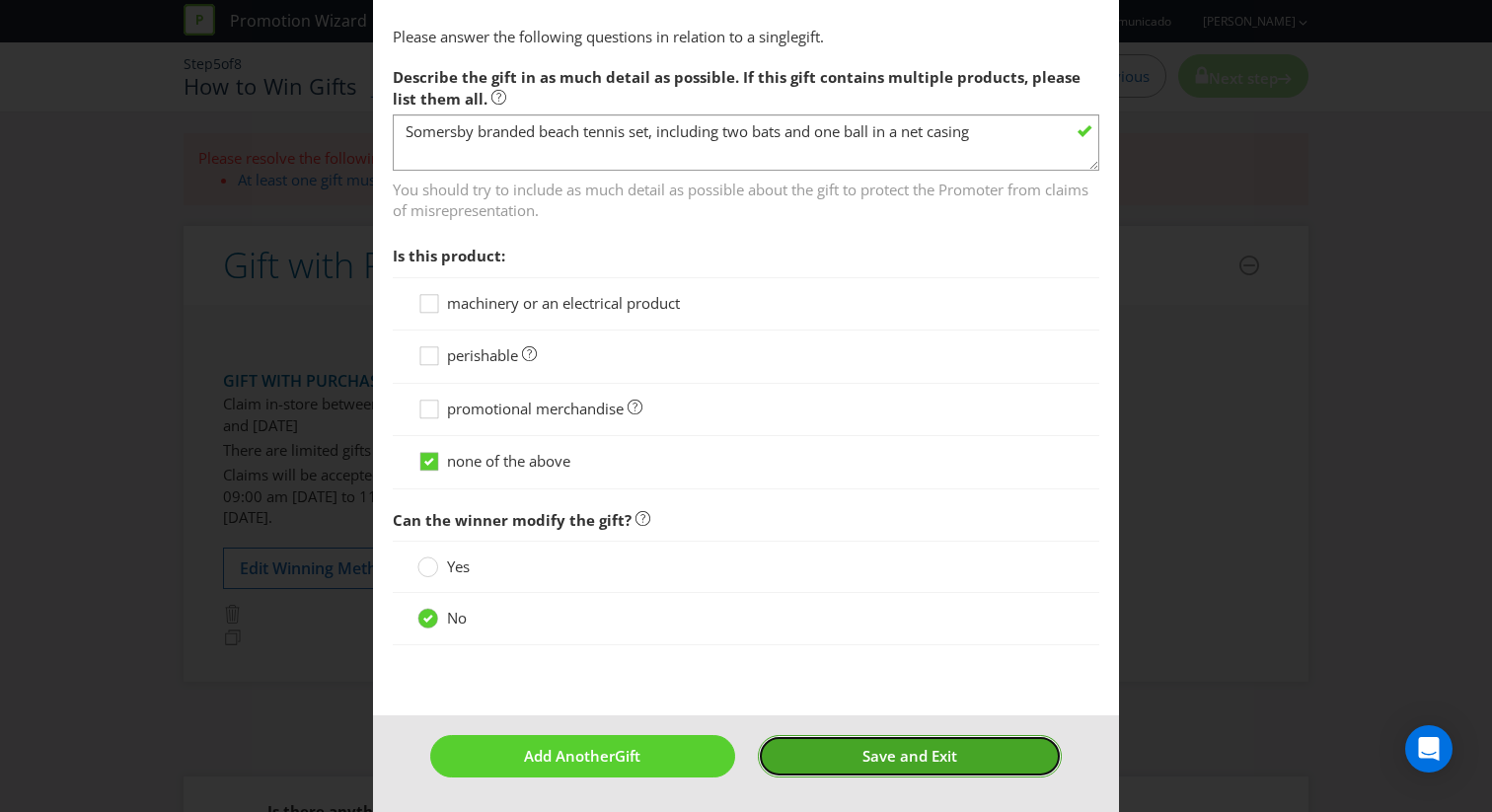 click on "Save and Exit" at bounding box center (910, 756) 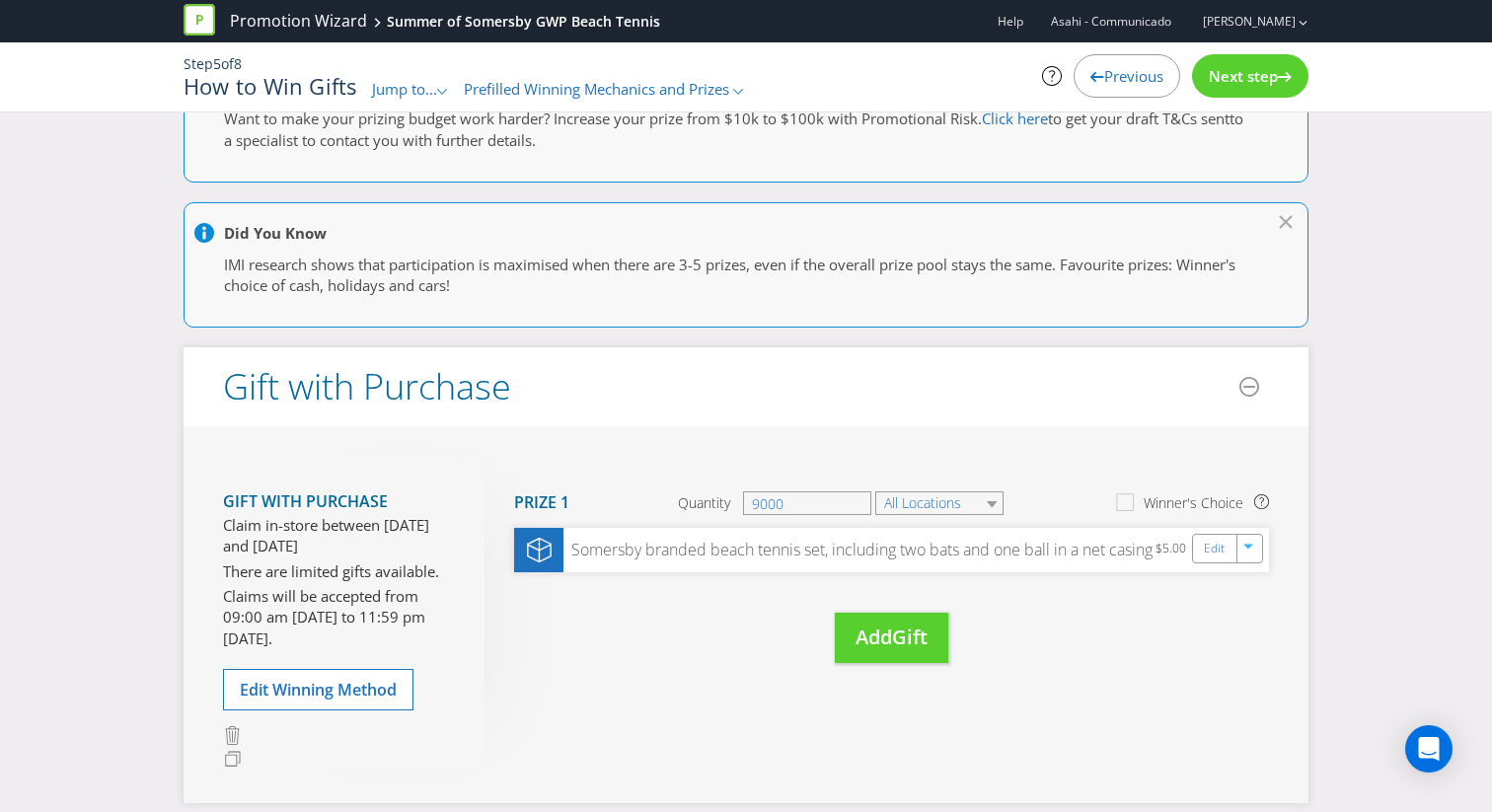 scroll, scrollTop: 0, scrollLeft: 0, axis: both 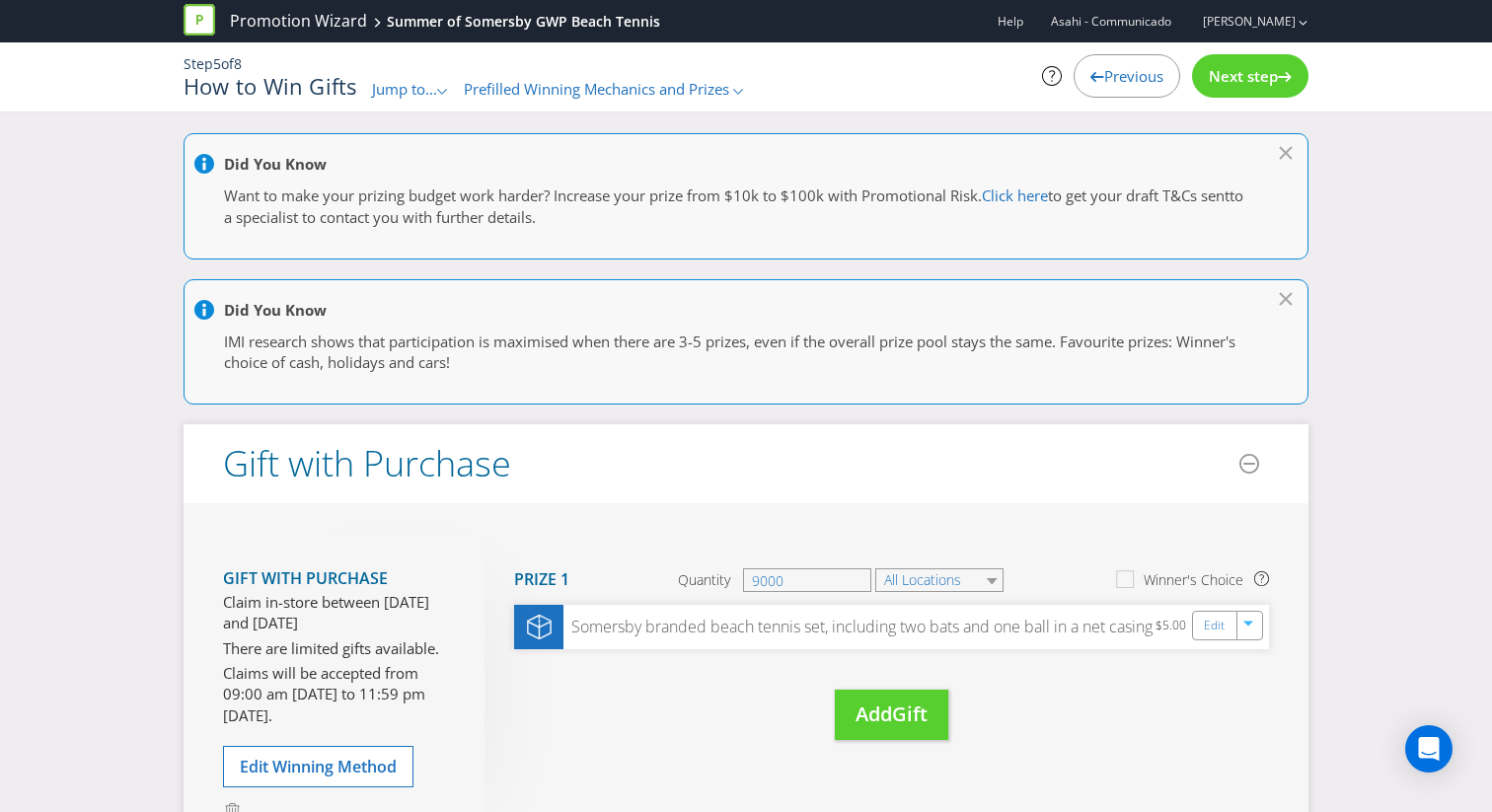 click on "Next step" at bounding box center [1243, 76] 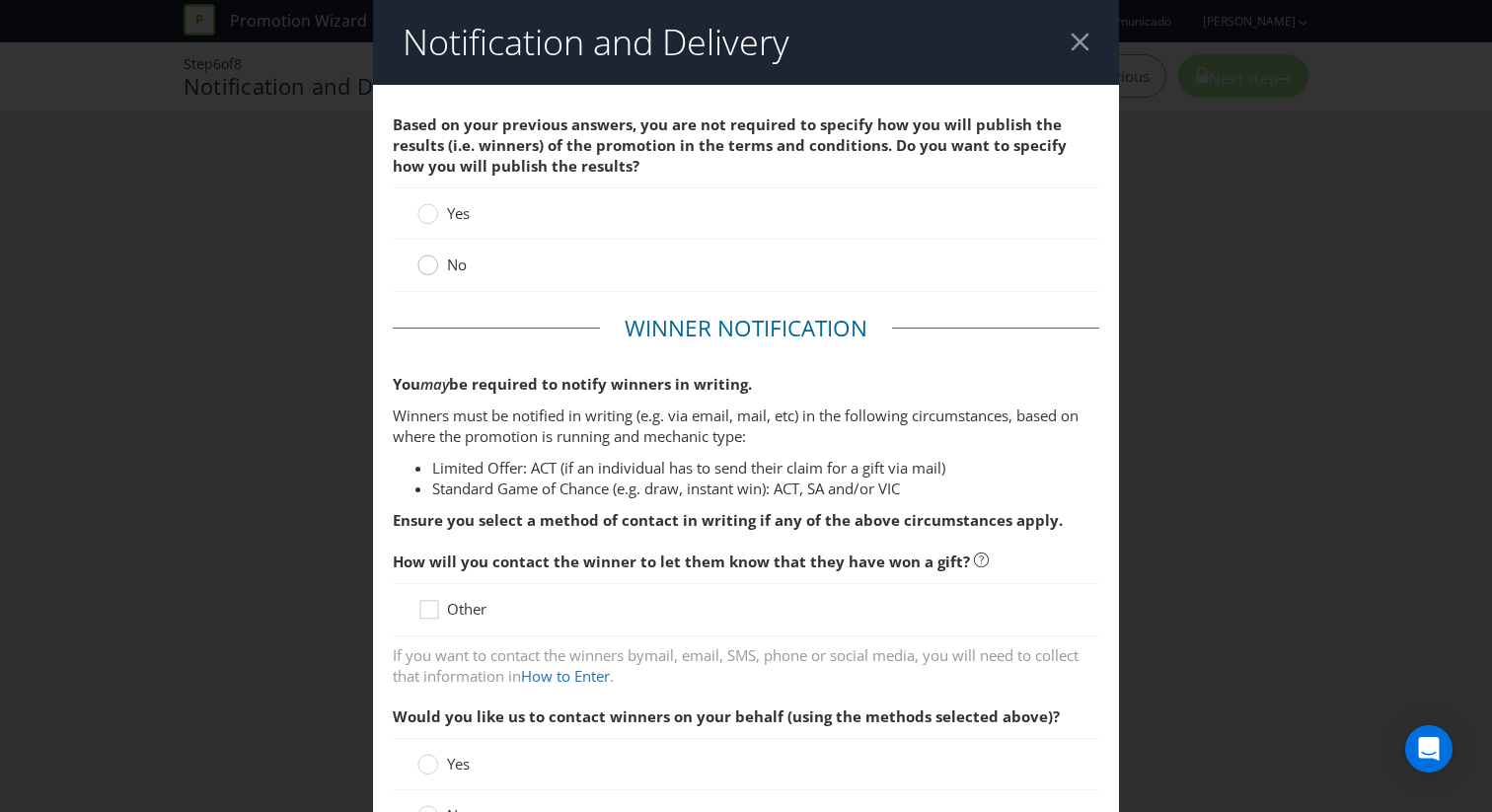 click 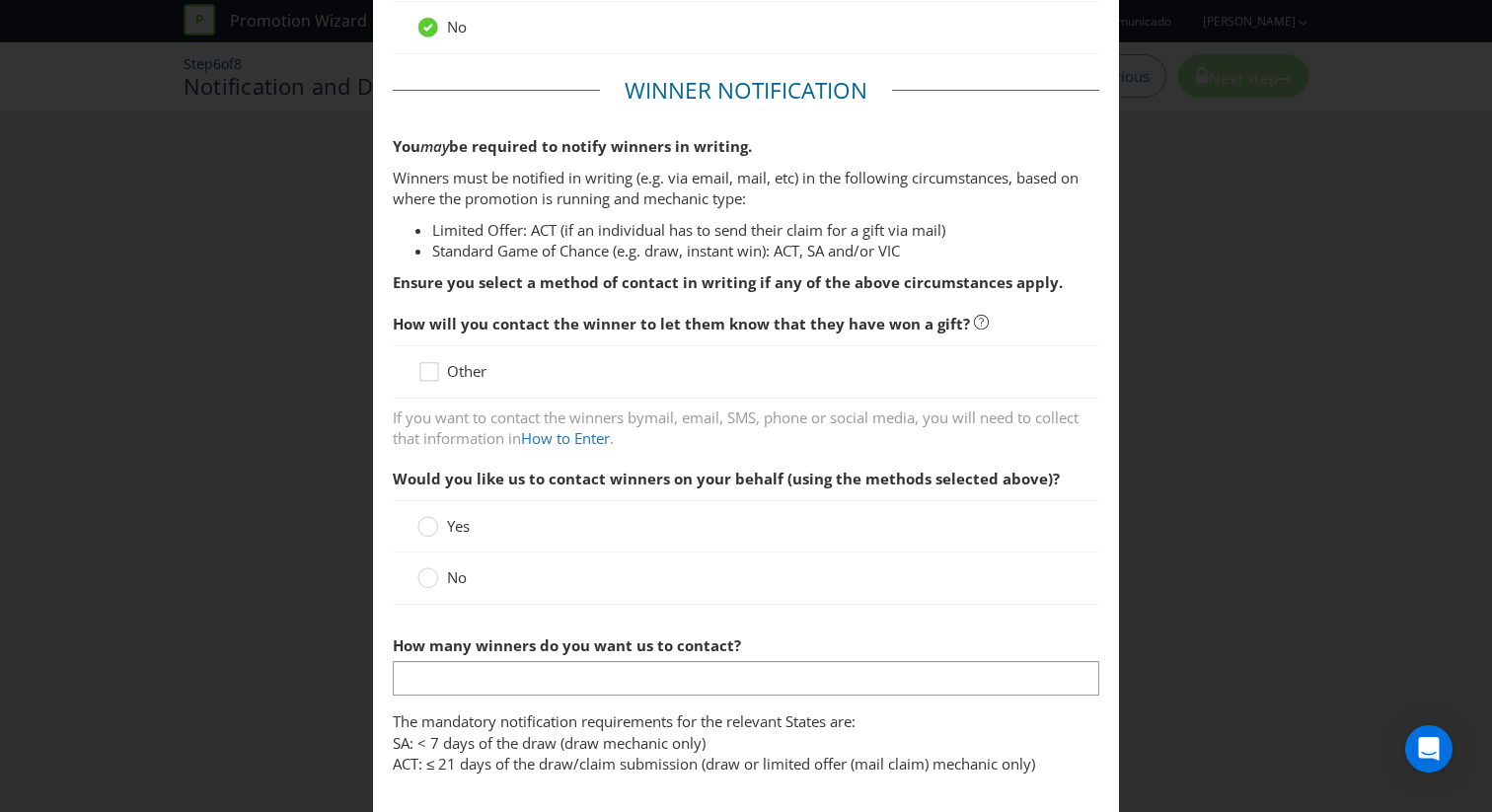 scroll, scrollTop: 239, scrollLeft: 0, axis: vertical 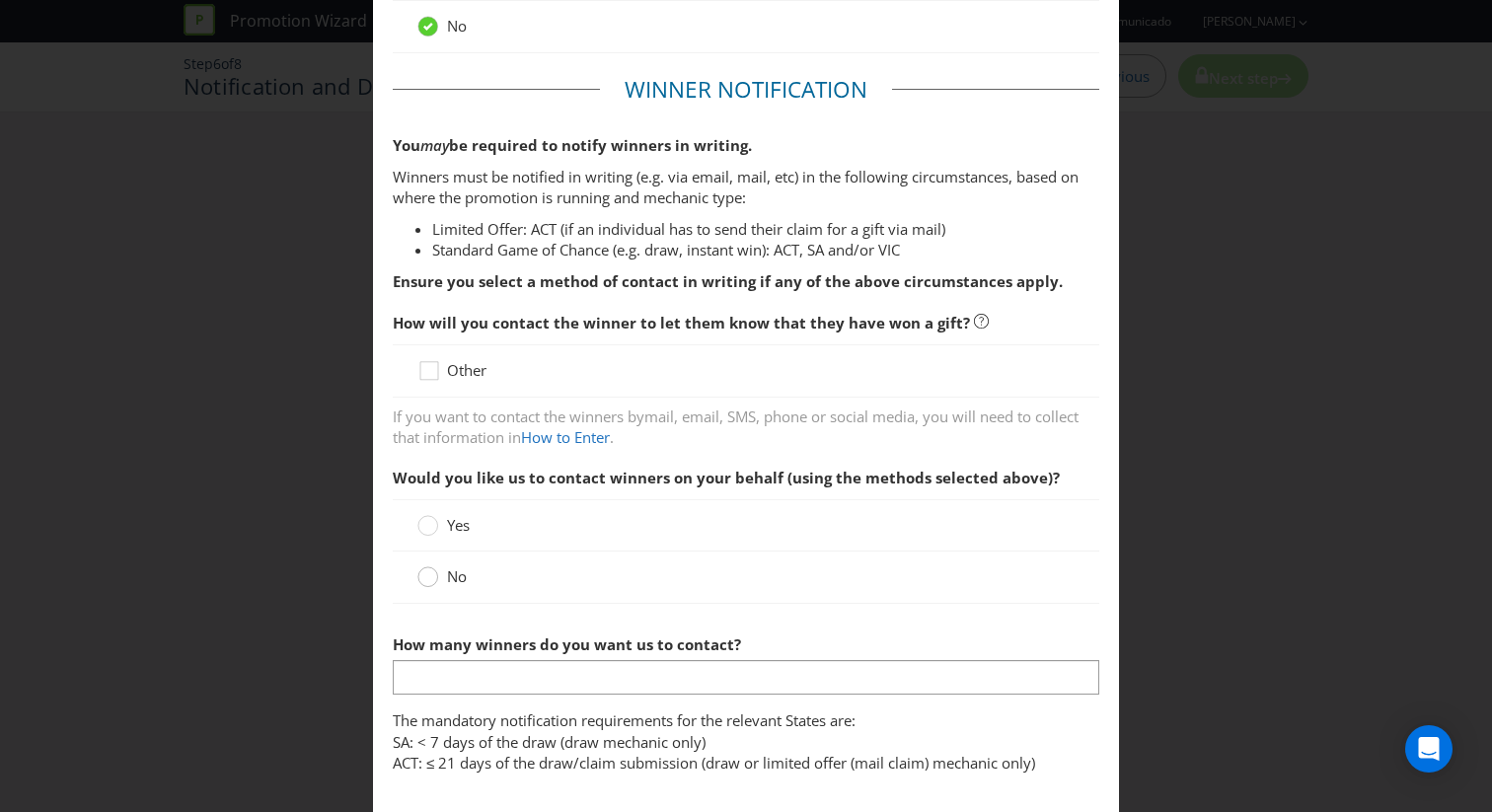 click 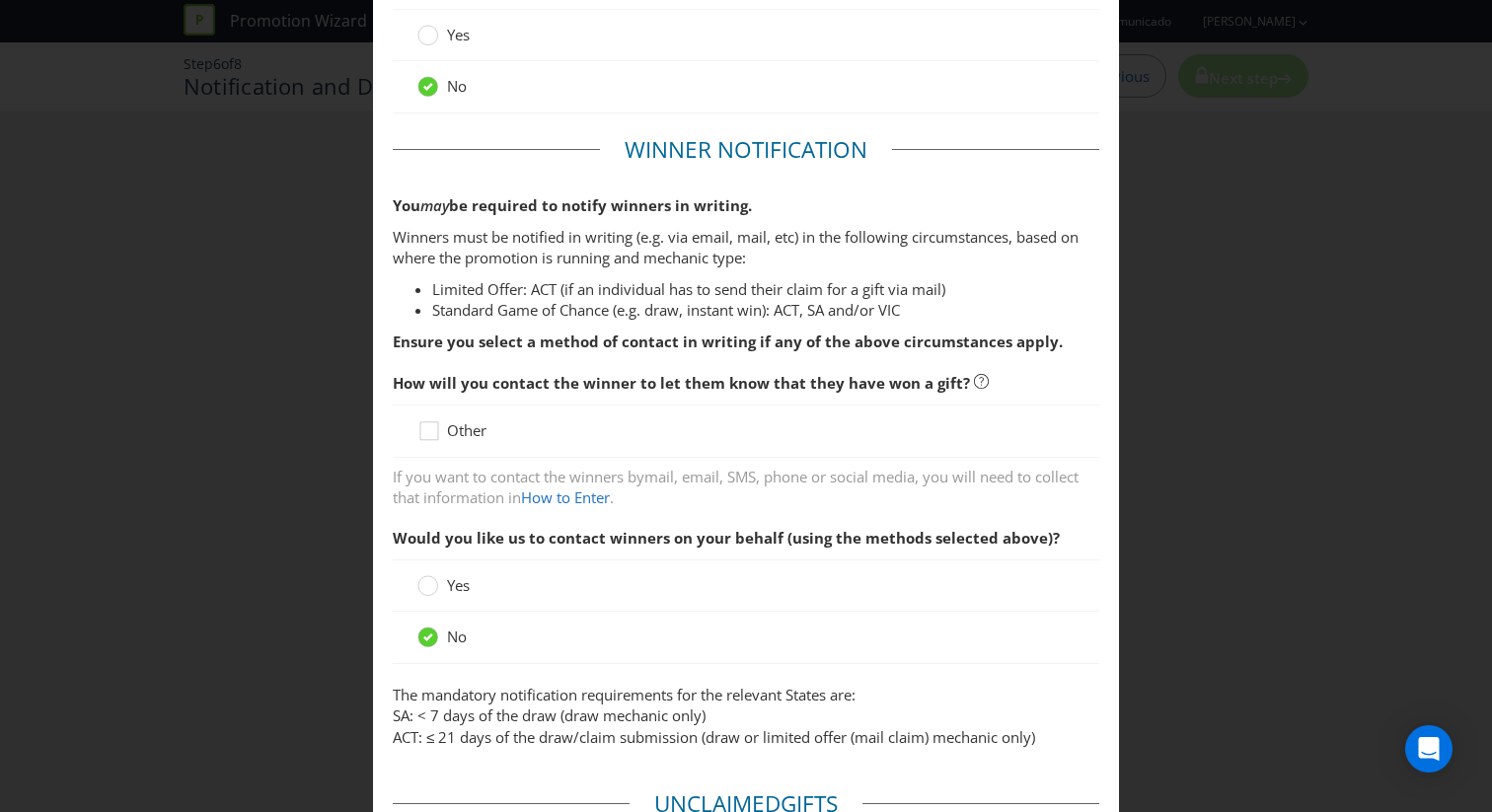 scroll, scrollTop: 173, scrollLeft: 0, axis: vertical 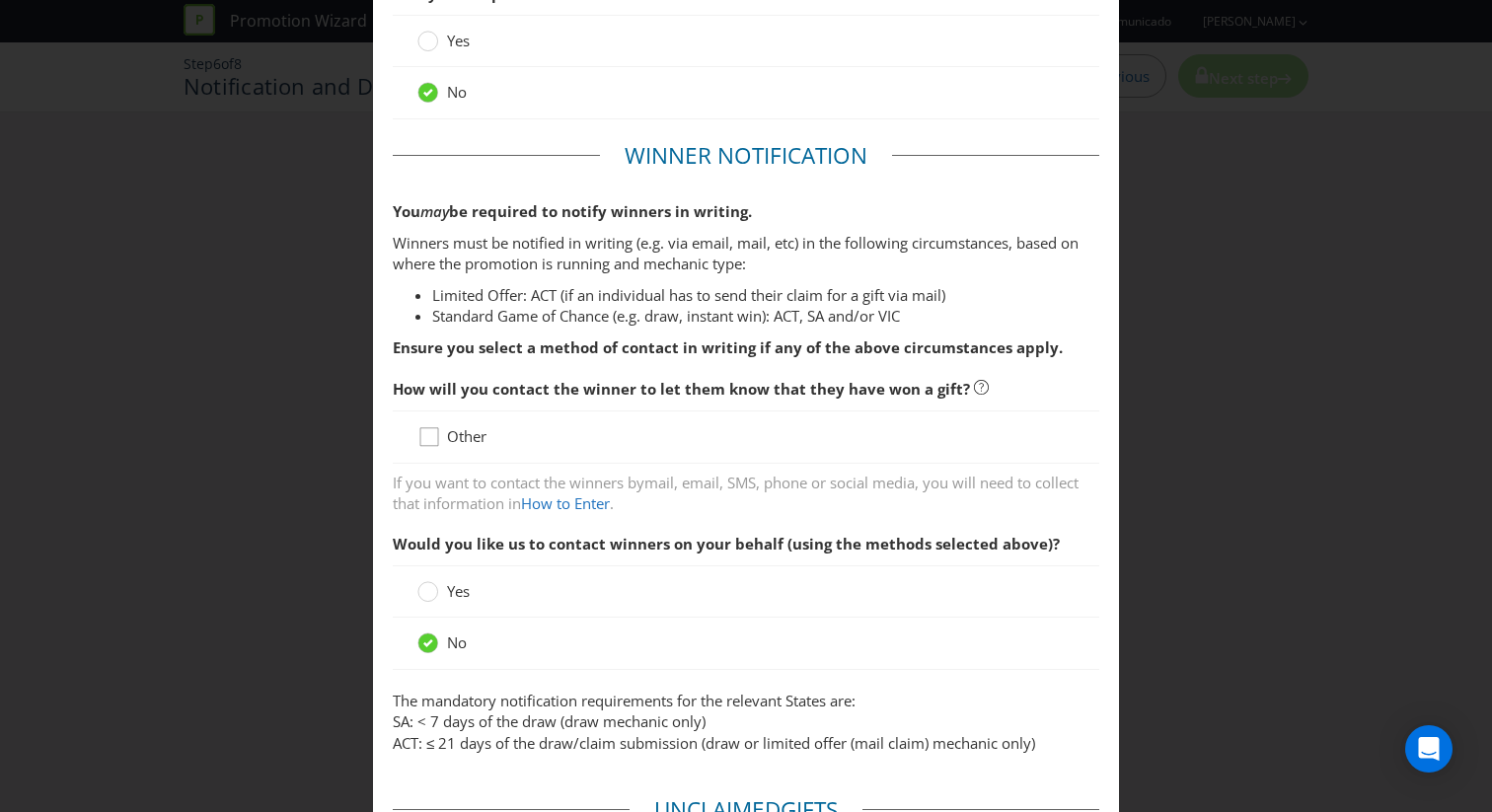 click 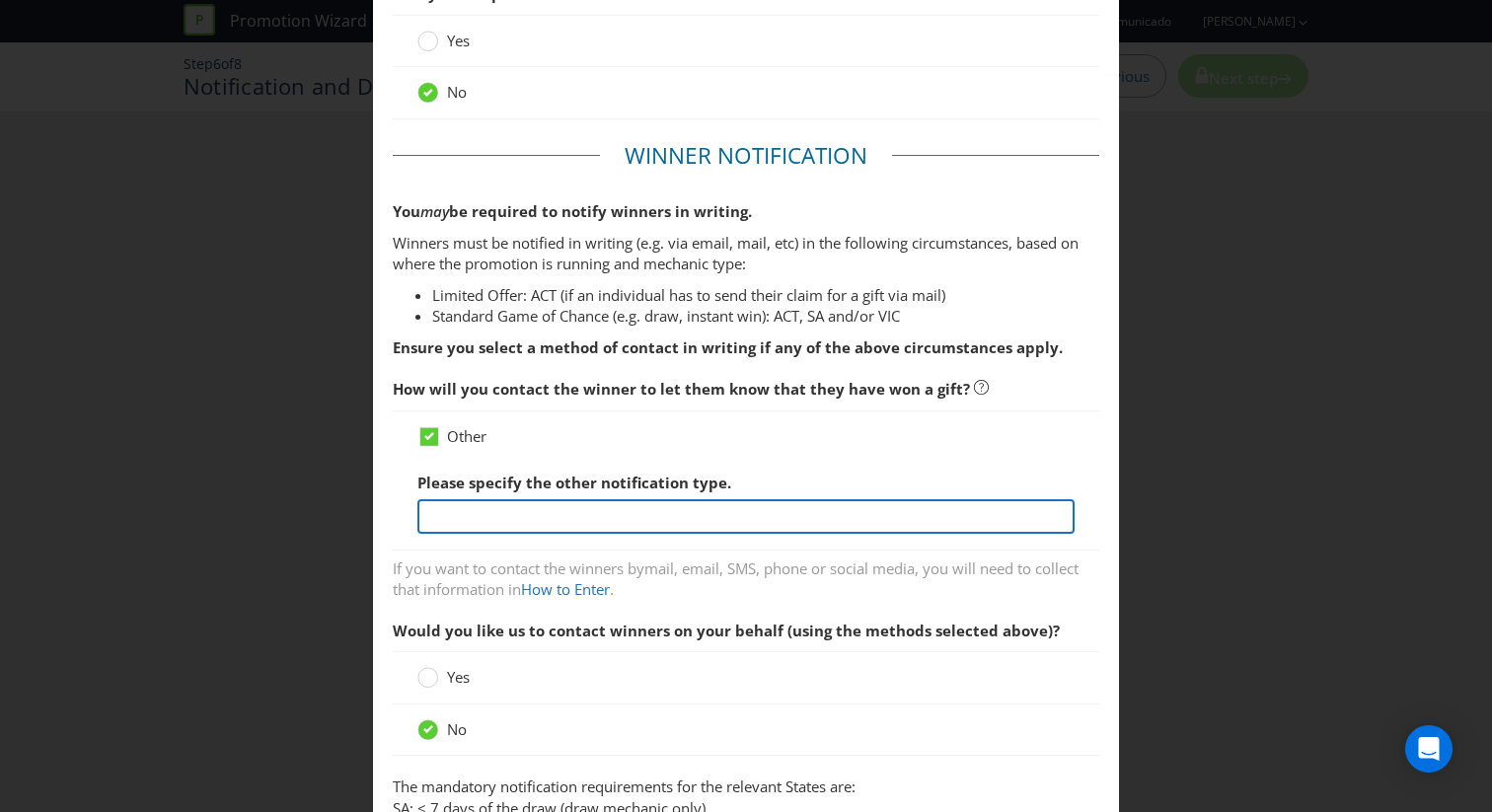 click at bounding box center (746, 516) 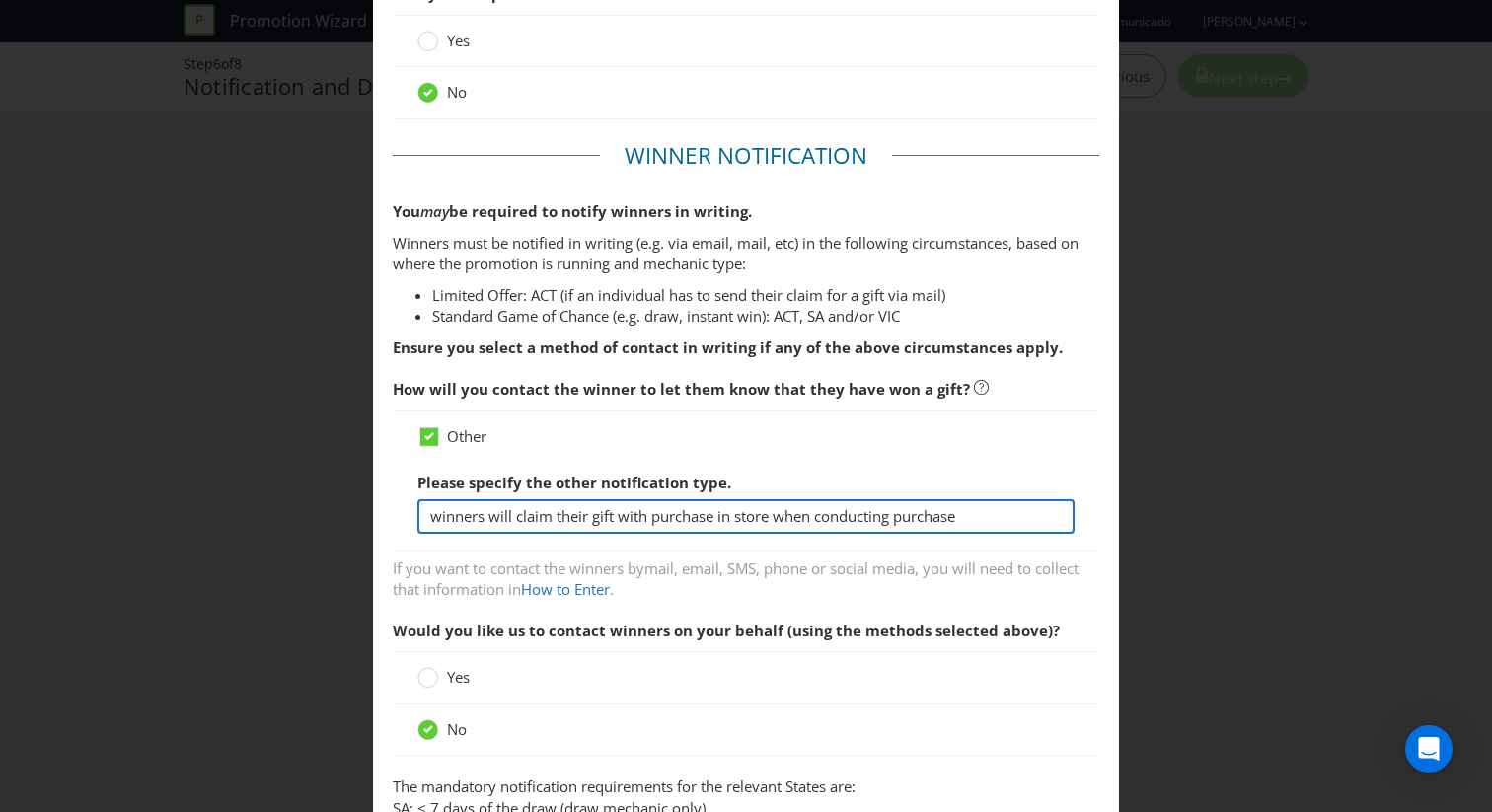 click on "winners will claim their gift with purchase in store when conducting purchase" at bounding box center [746, 516] 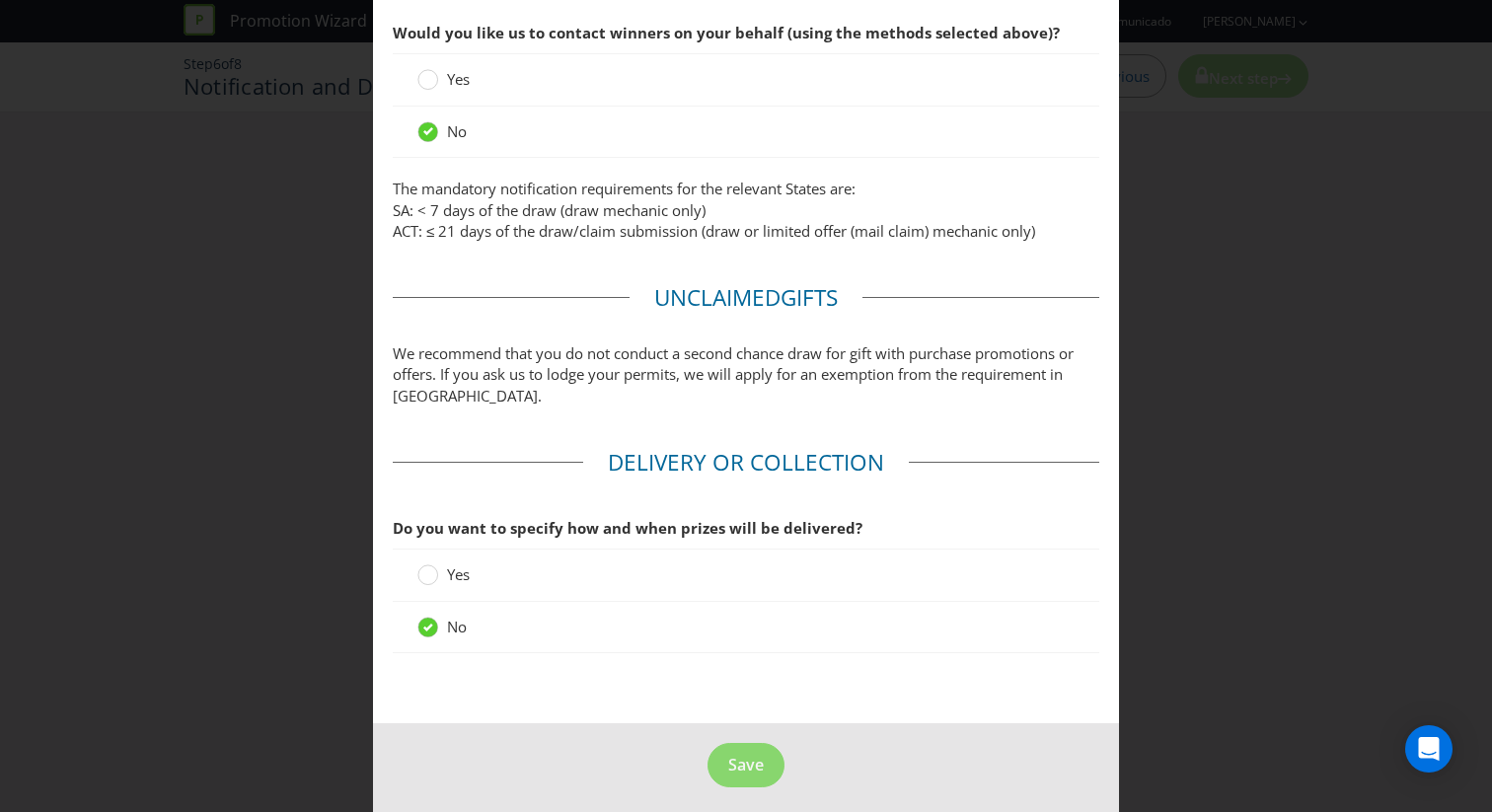 scroll, scrollTop: 781, scrollLeft: 0, axis: vertical 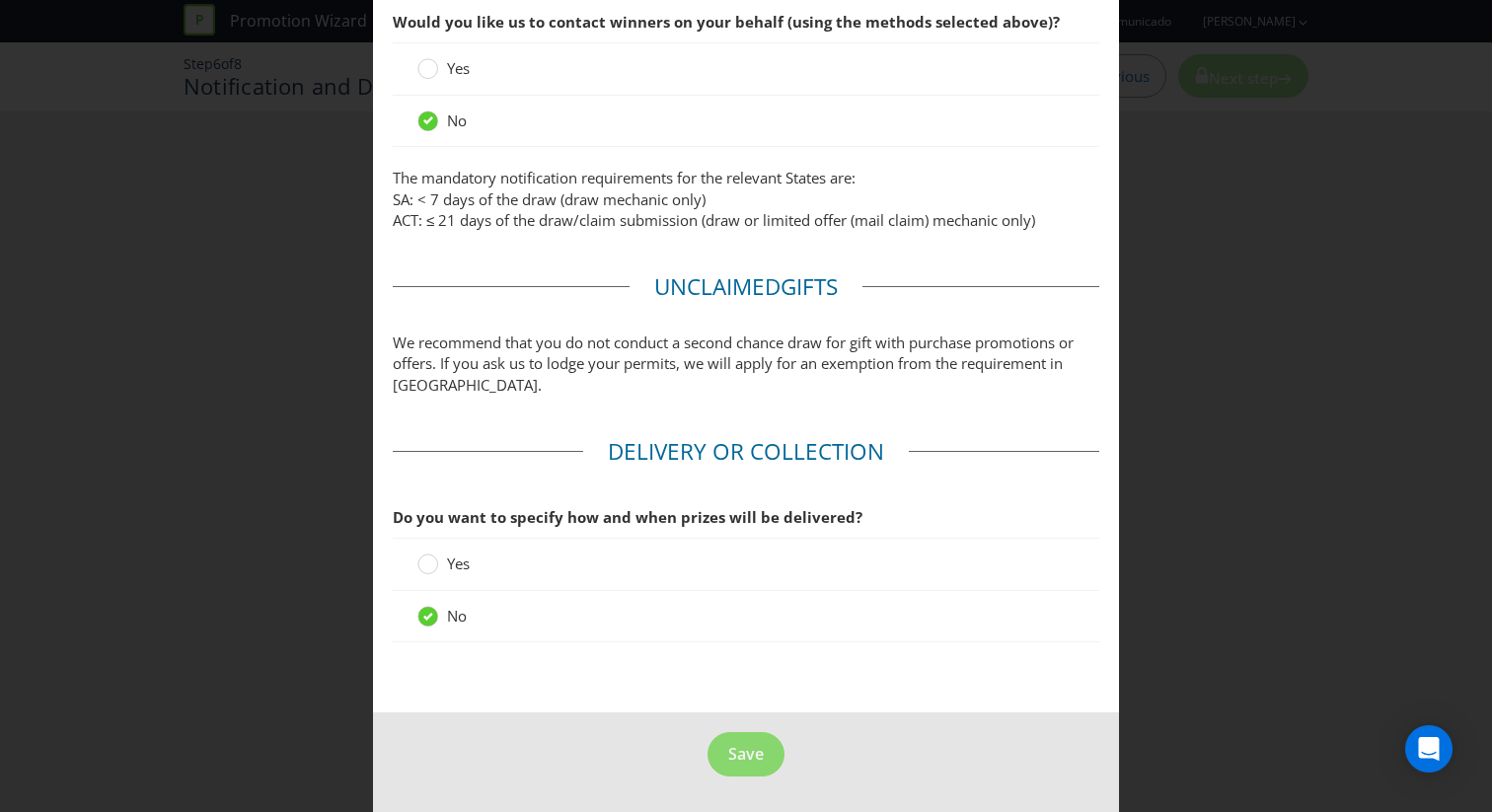 type on "winners will claim their gift with purchase in store when conducting a qualifying purchase" 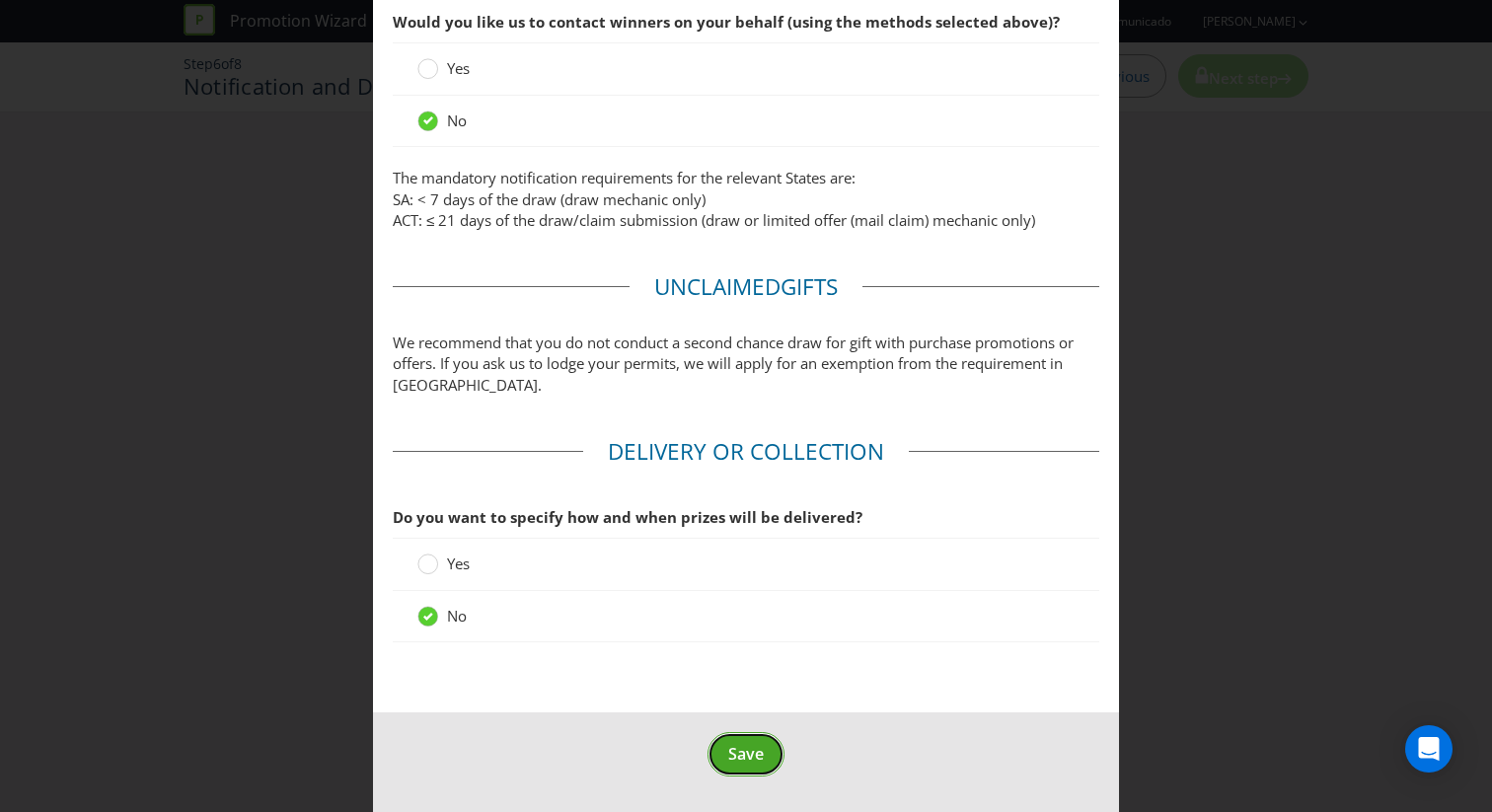 click on "Save" at bounding box center [746, 754] 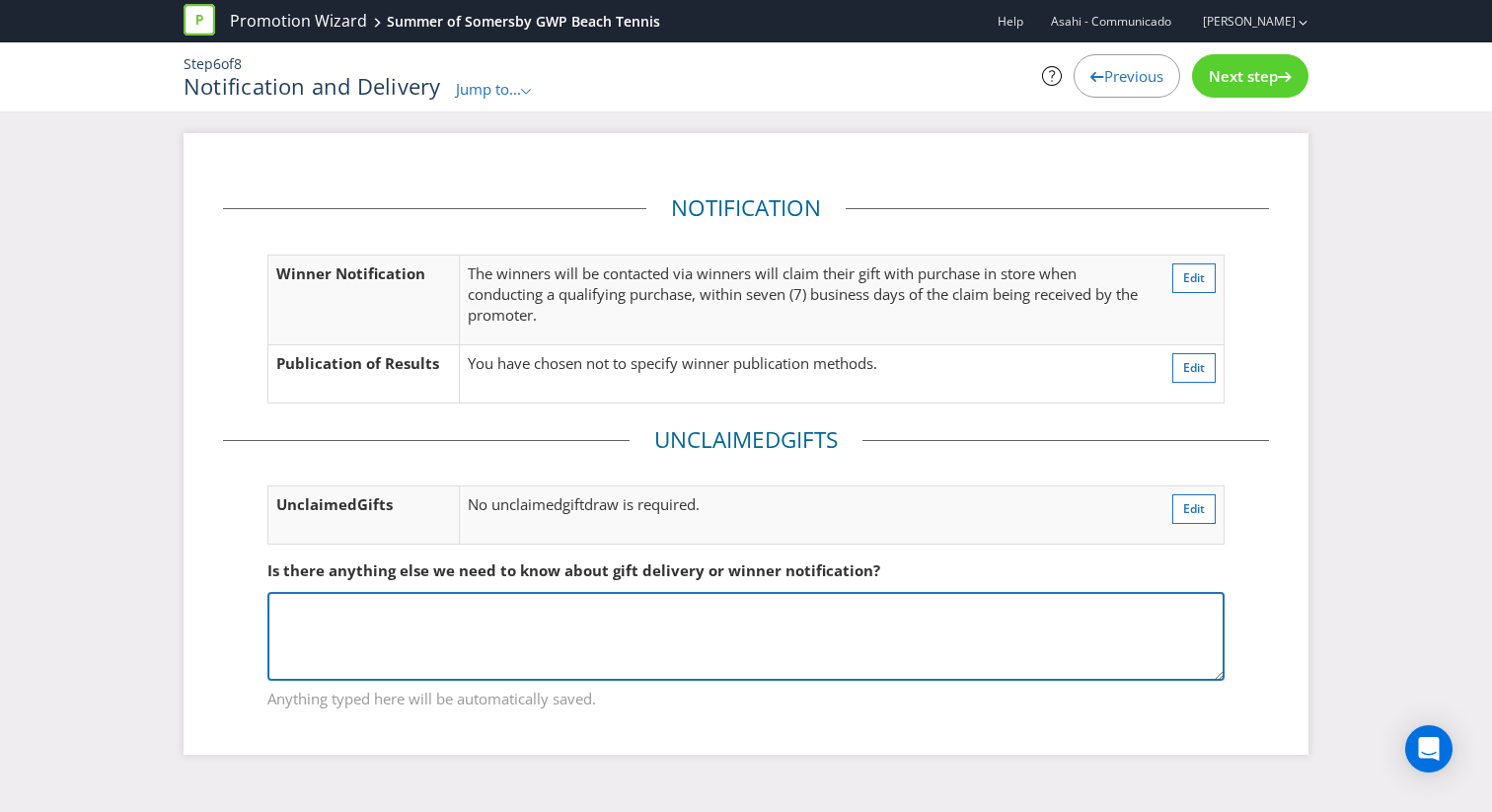 click at bounding box center [746, 636] 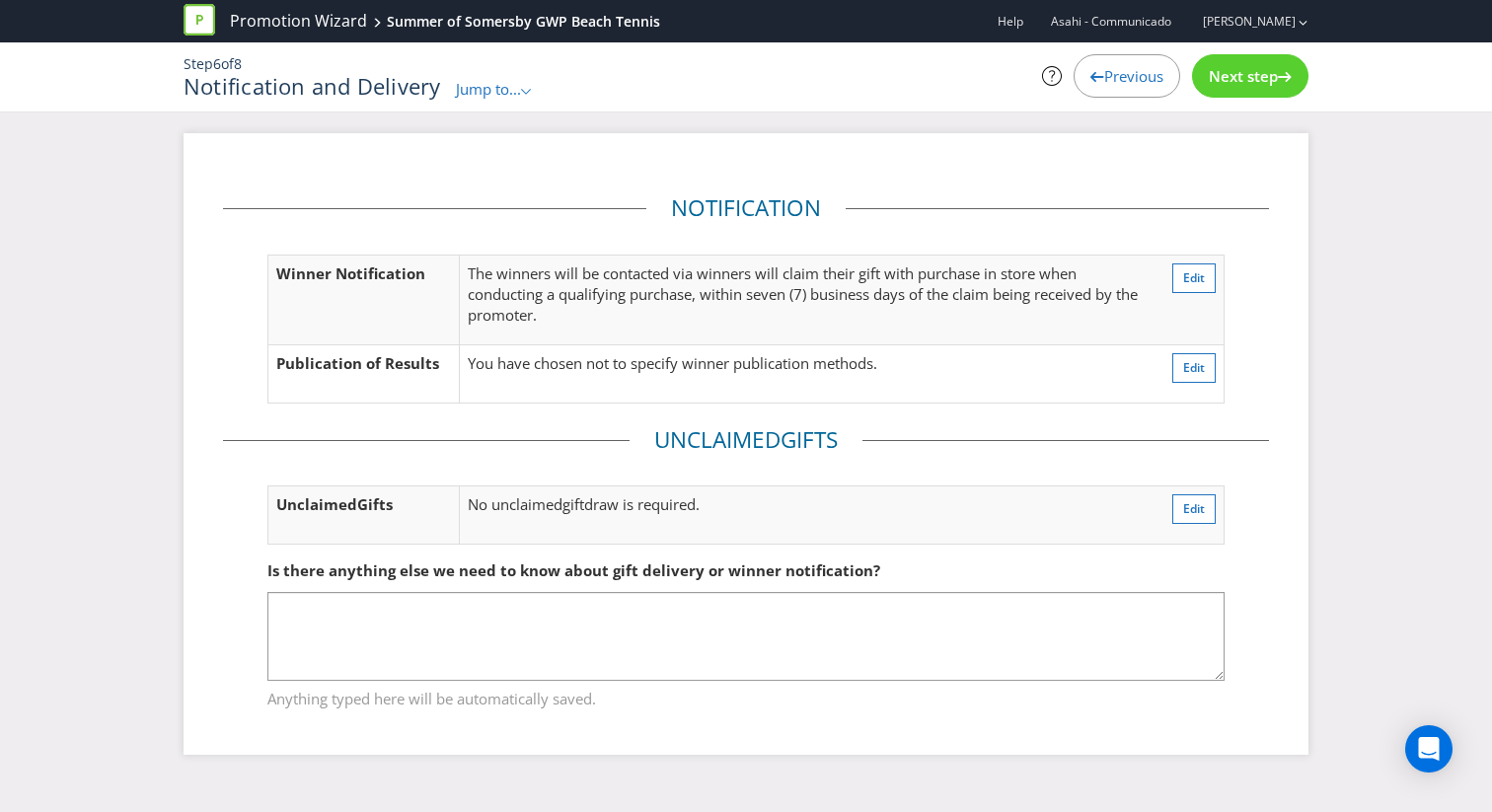click on "Next step" at bounding box center [1243, 76] 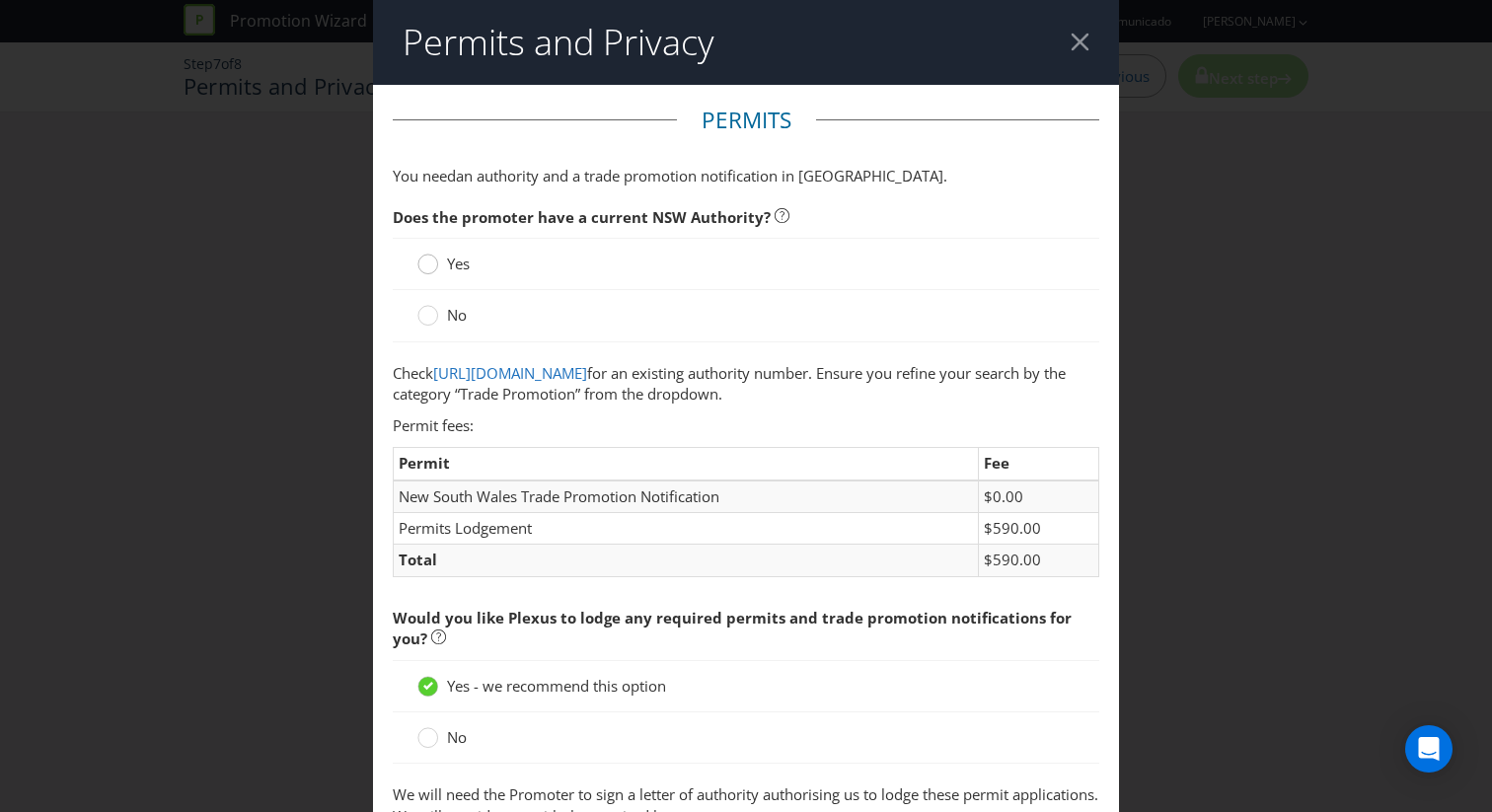 click 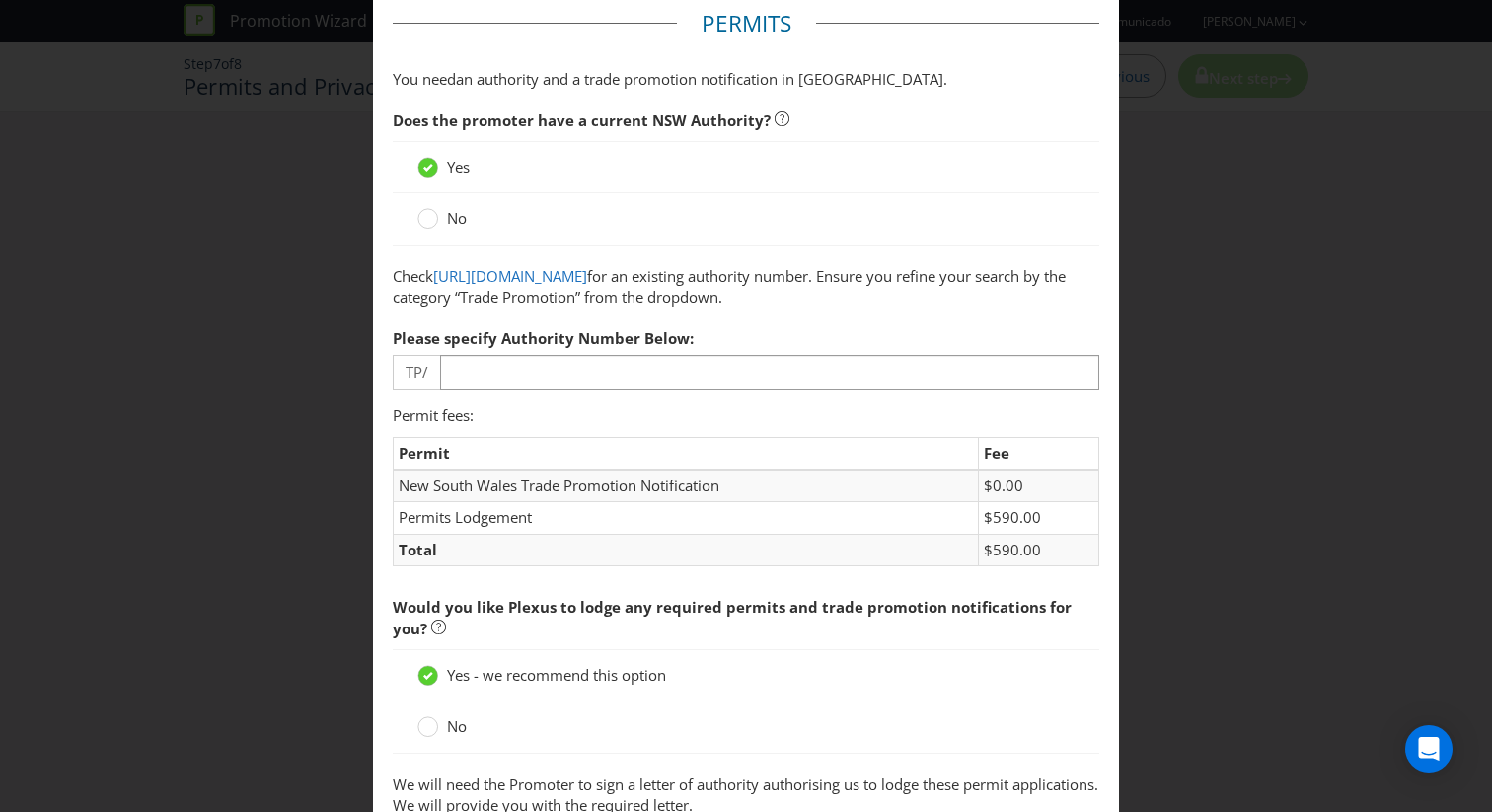 scroll, scrollTop: 115, scrollLeft: 0, axis: vertical 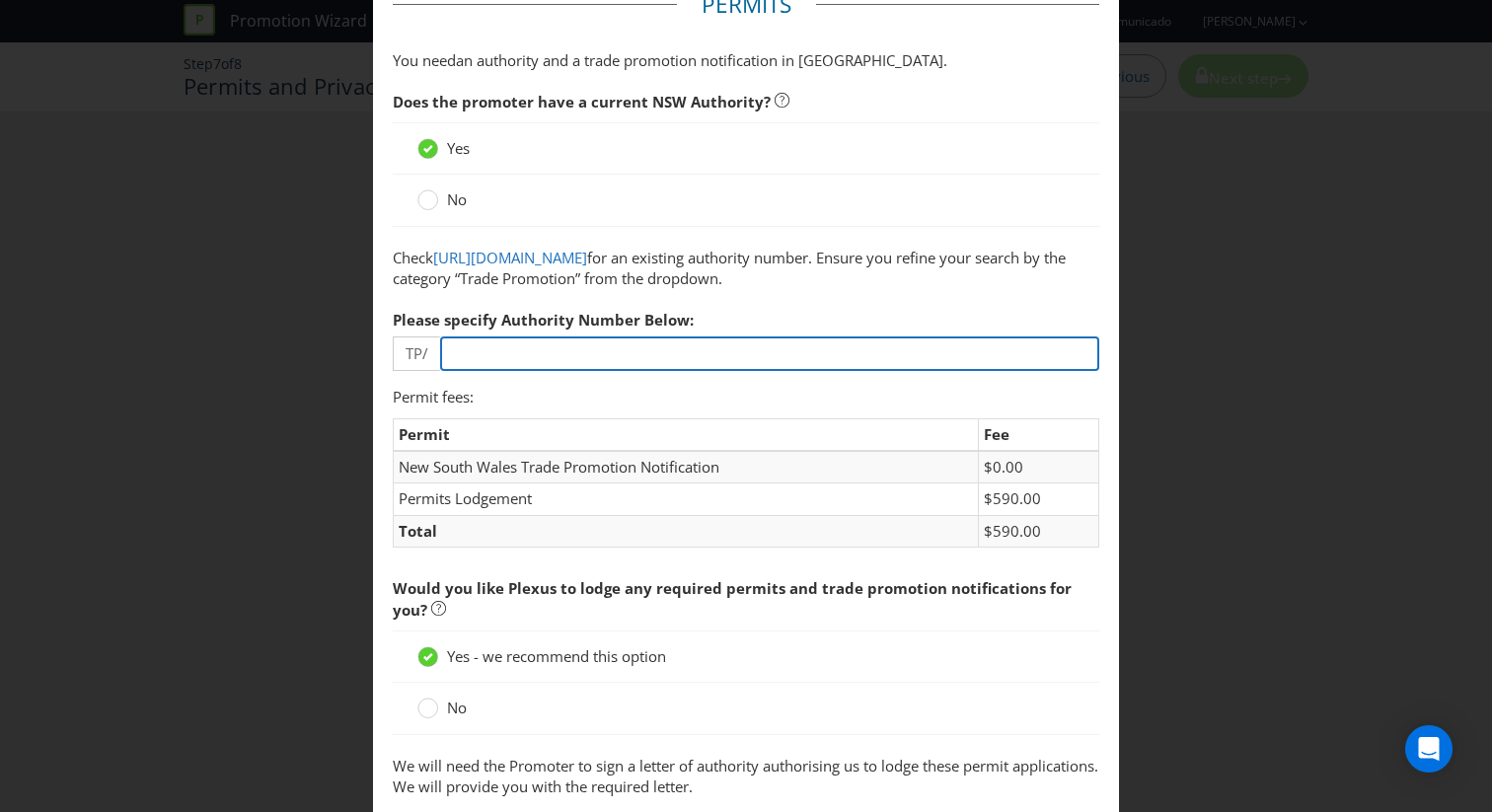 click at bounding box center (770, 353) 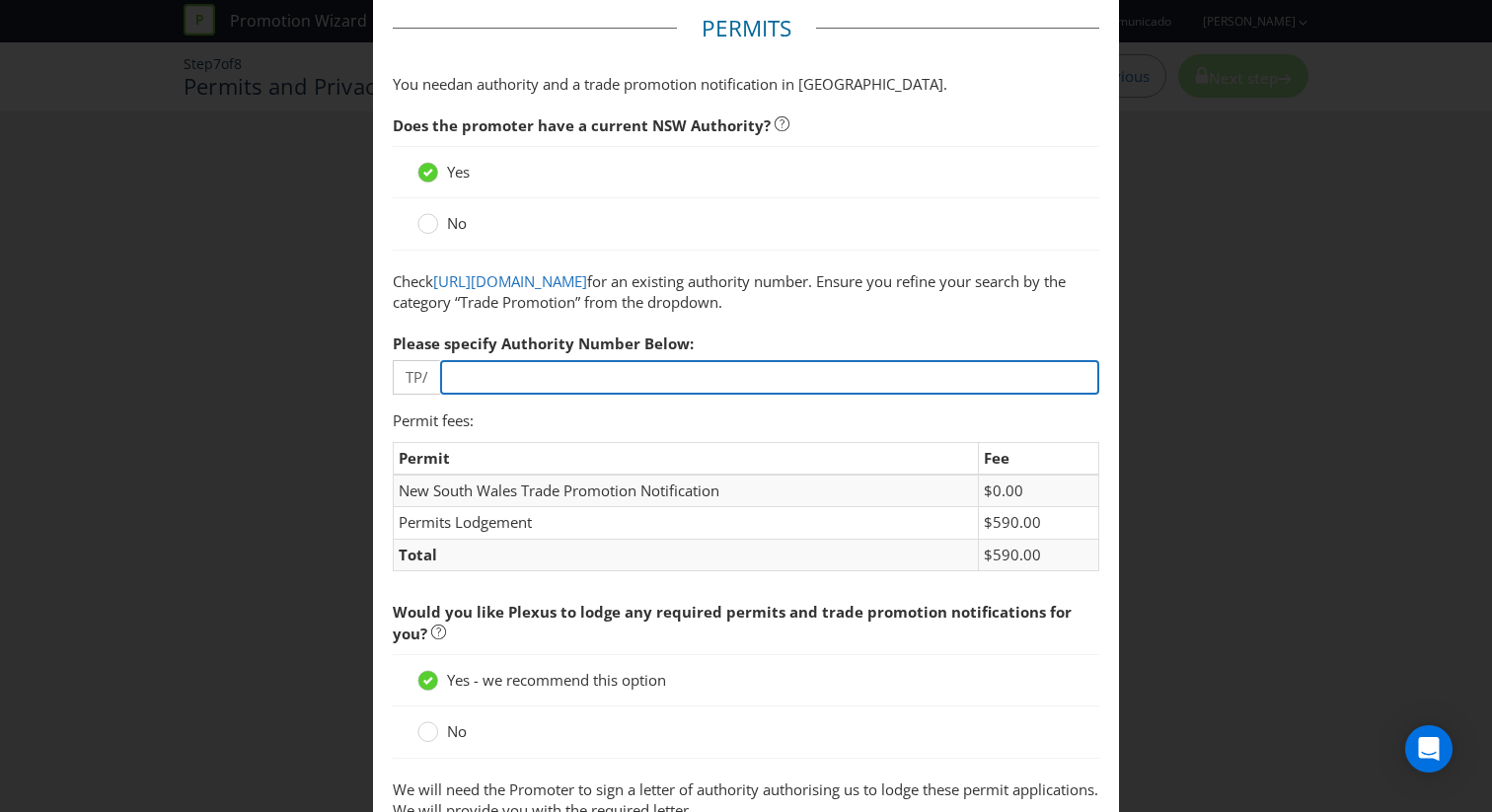 scroll, scrollTop: 93, scrollLeft: 0, axis: vertical 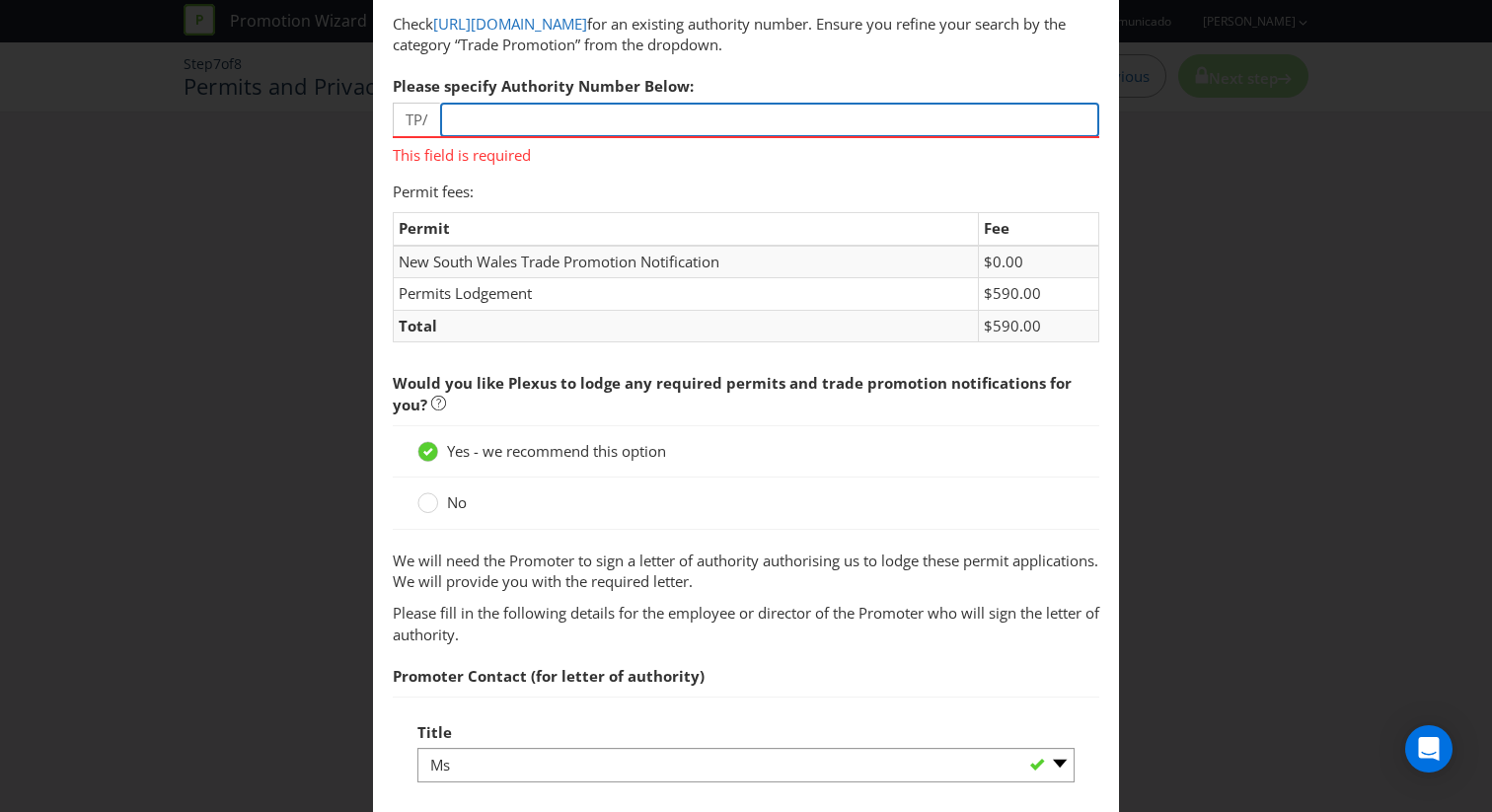 paste on "3949" 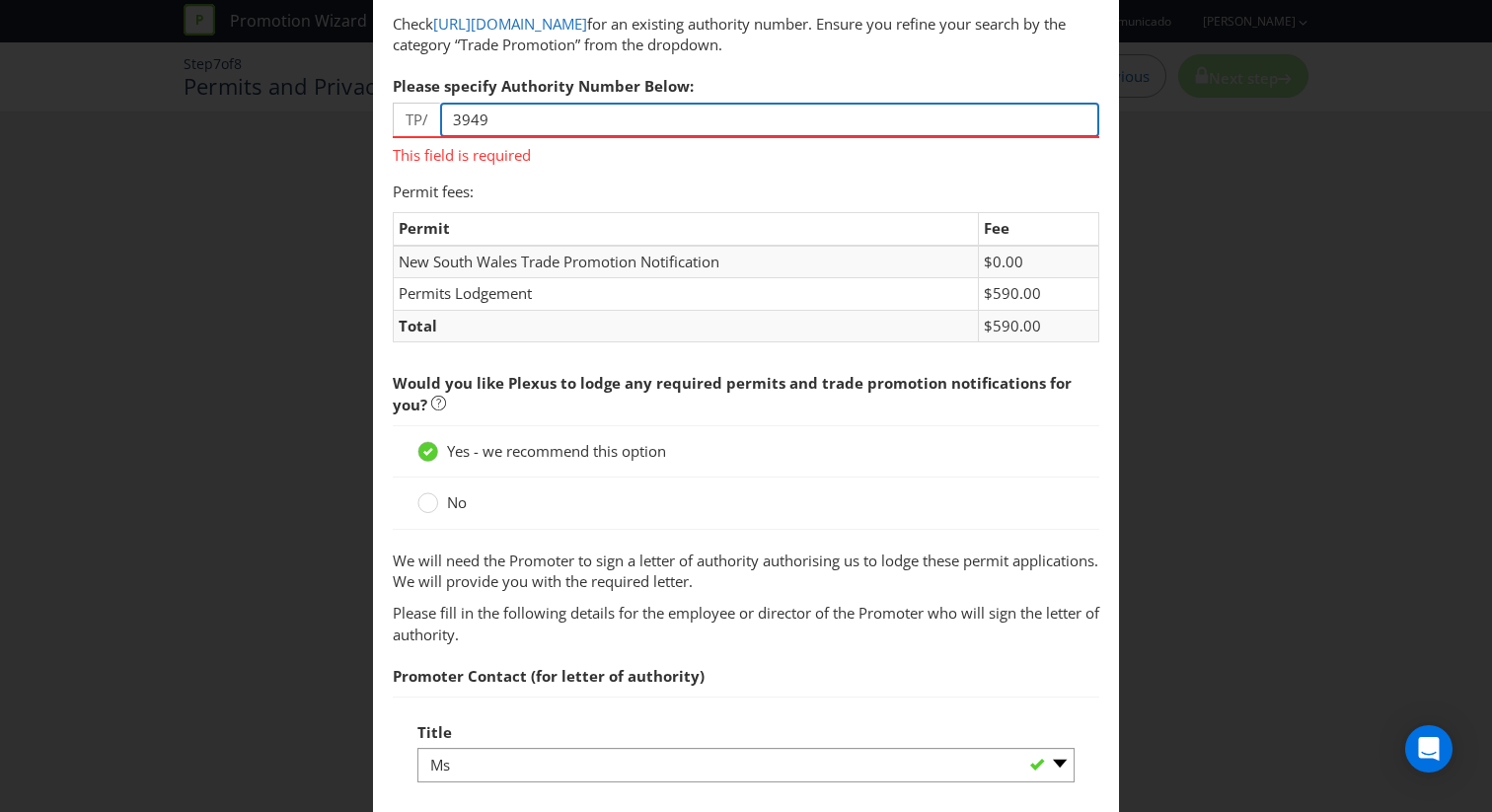type on "3949" 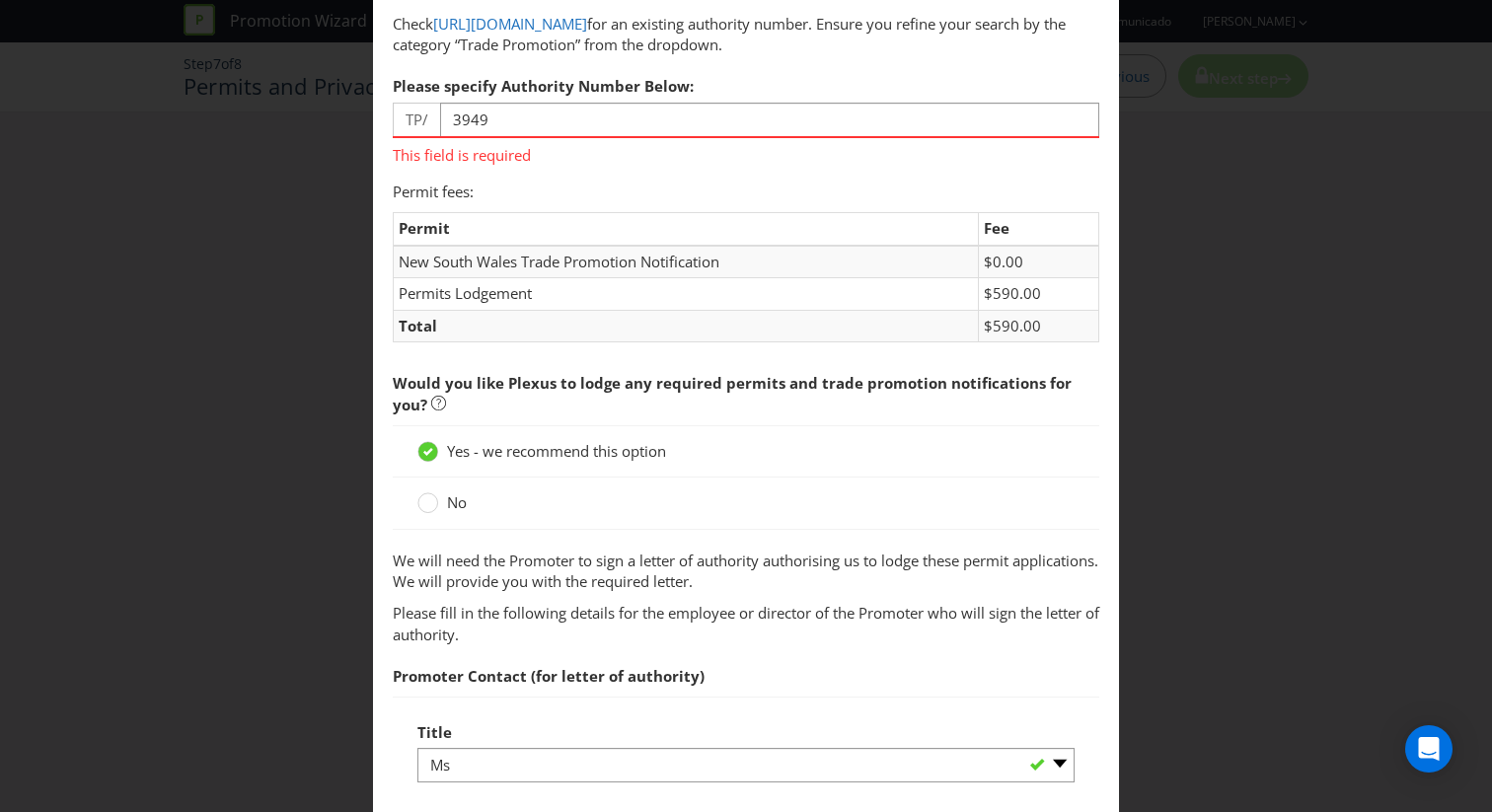 click on "Permit fees: Permit Fee New South Wales Trade Promotion Notification $0.00 Permits Lodgement $590.00 Total $590.00" at bounding box center (746, 272) 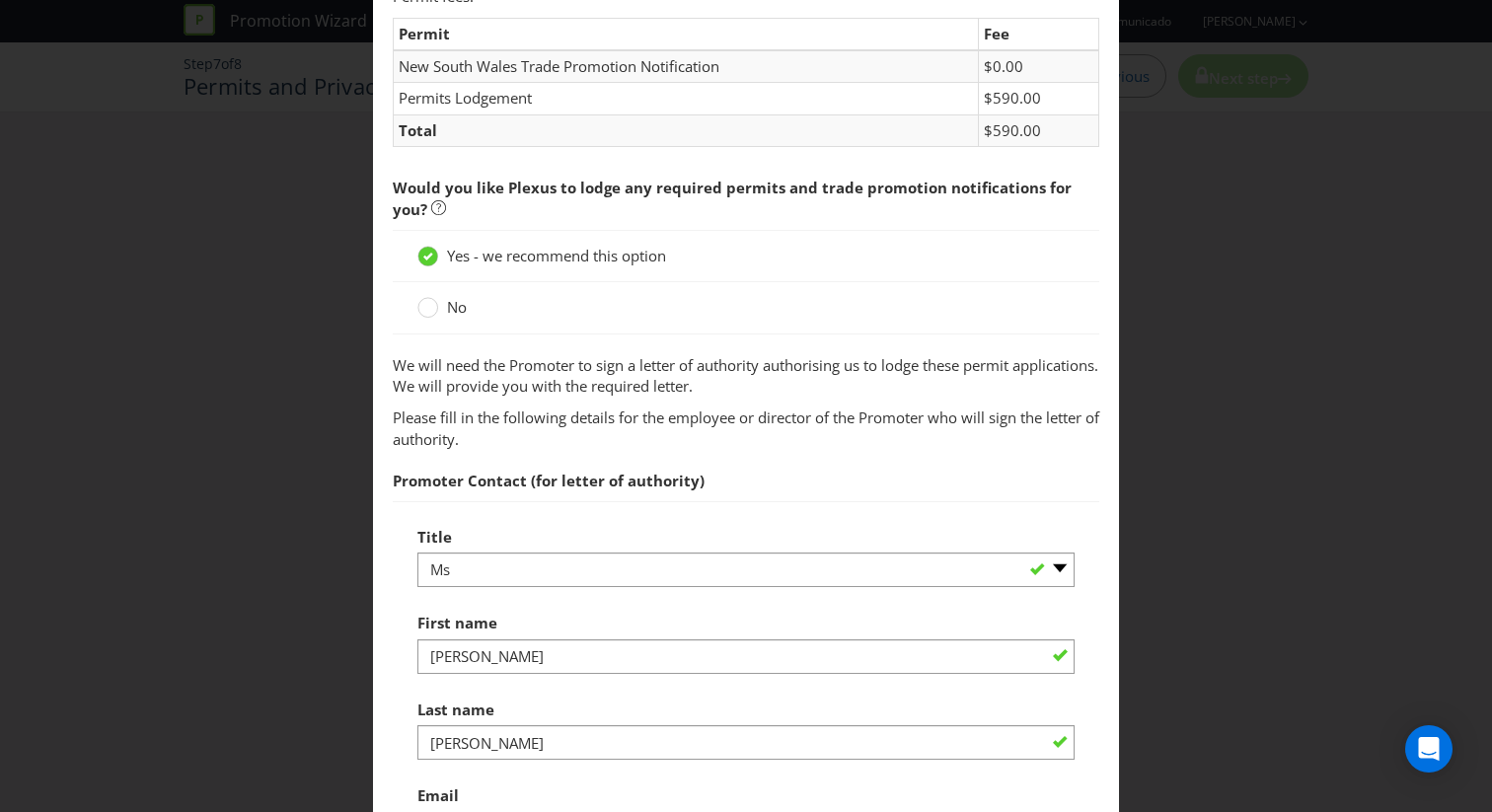scroll, scrollTop: 517, scrollLeft: 0, axis: vertical 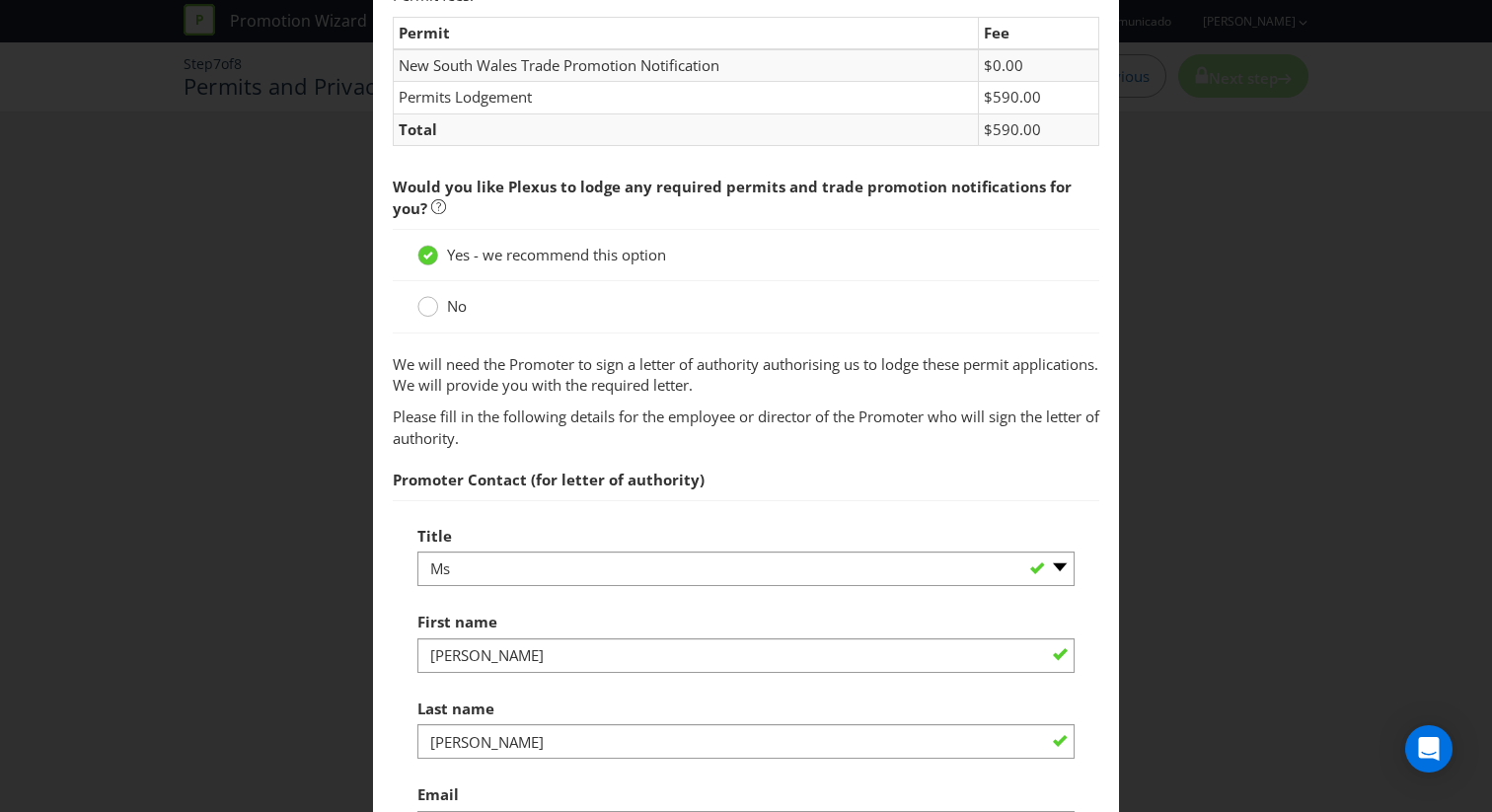 click 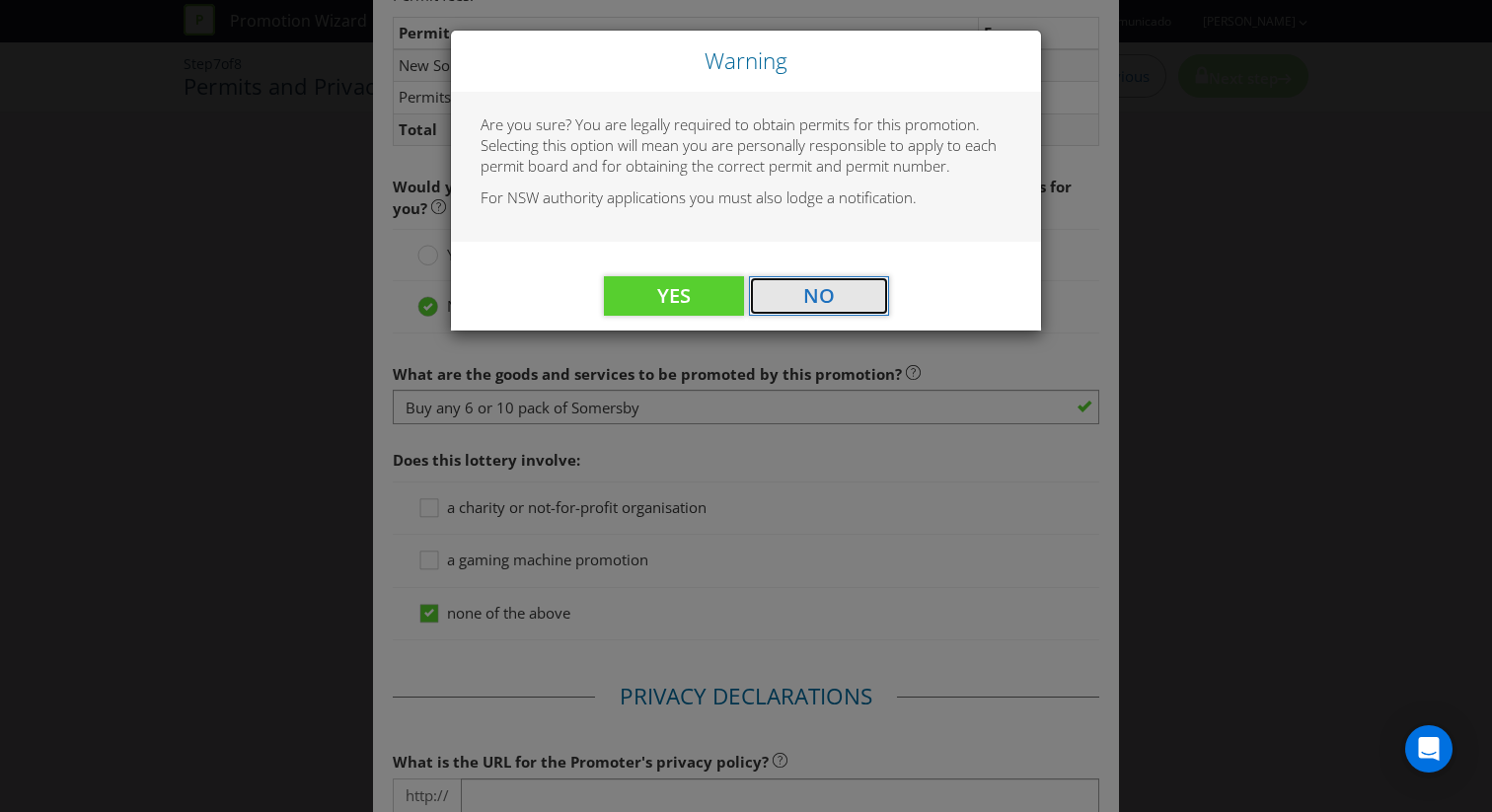 click on "No" at bounding box center (819, 296) 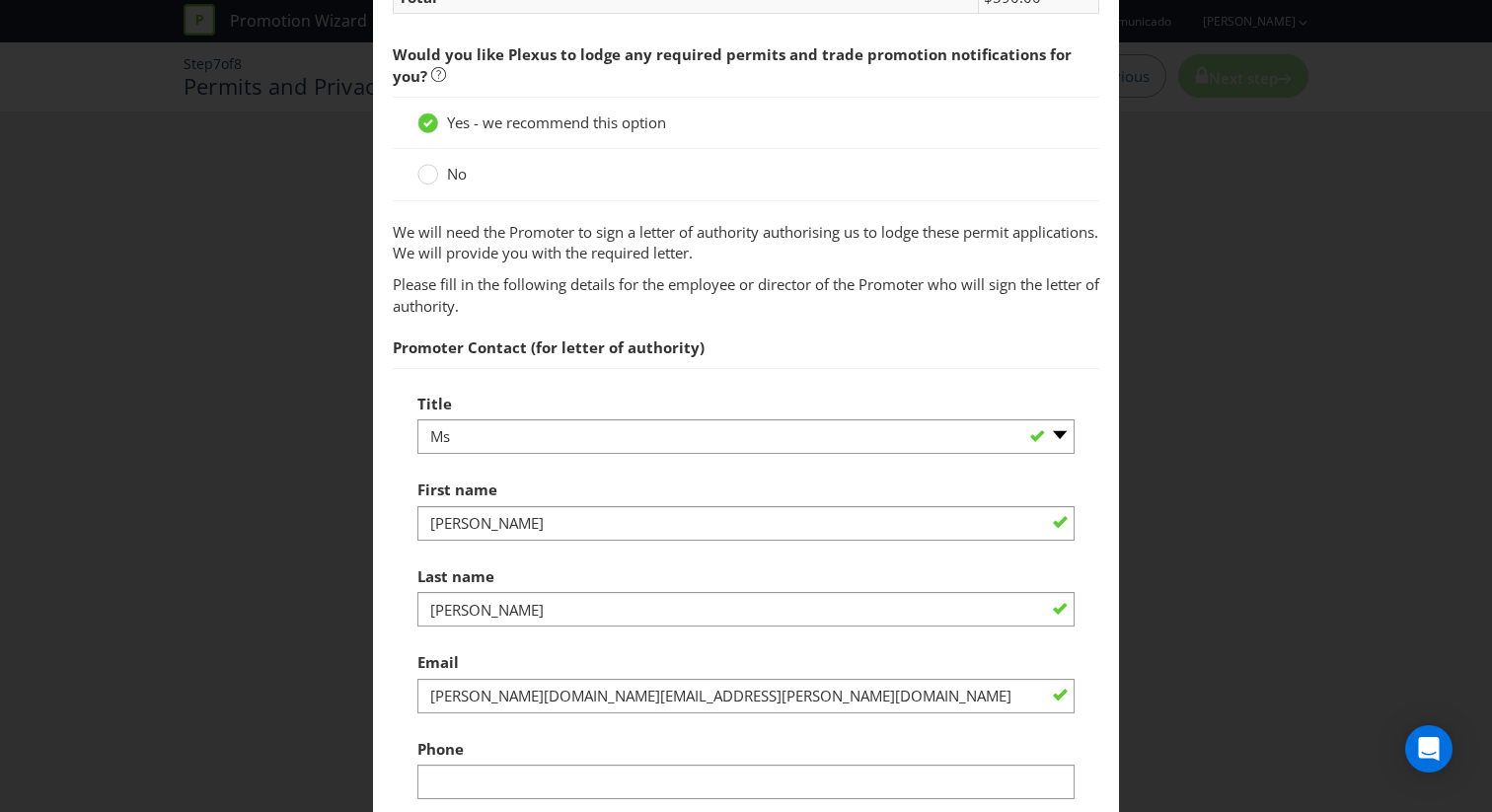 scroll, scrollTop: 316, scrollLeft: 0, axis: vertical 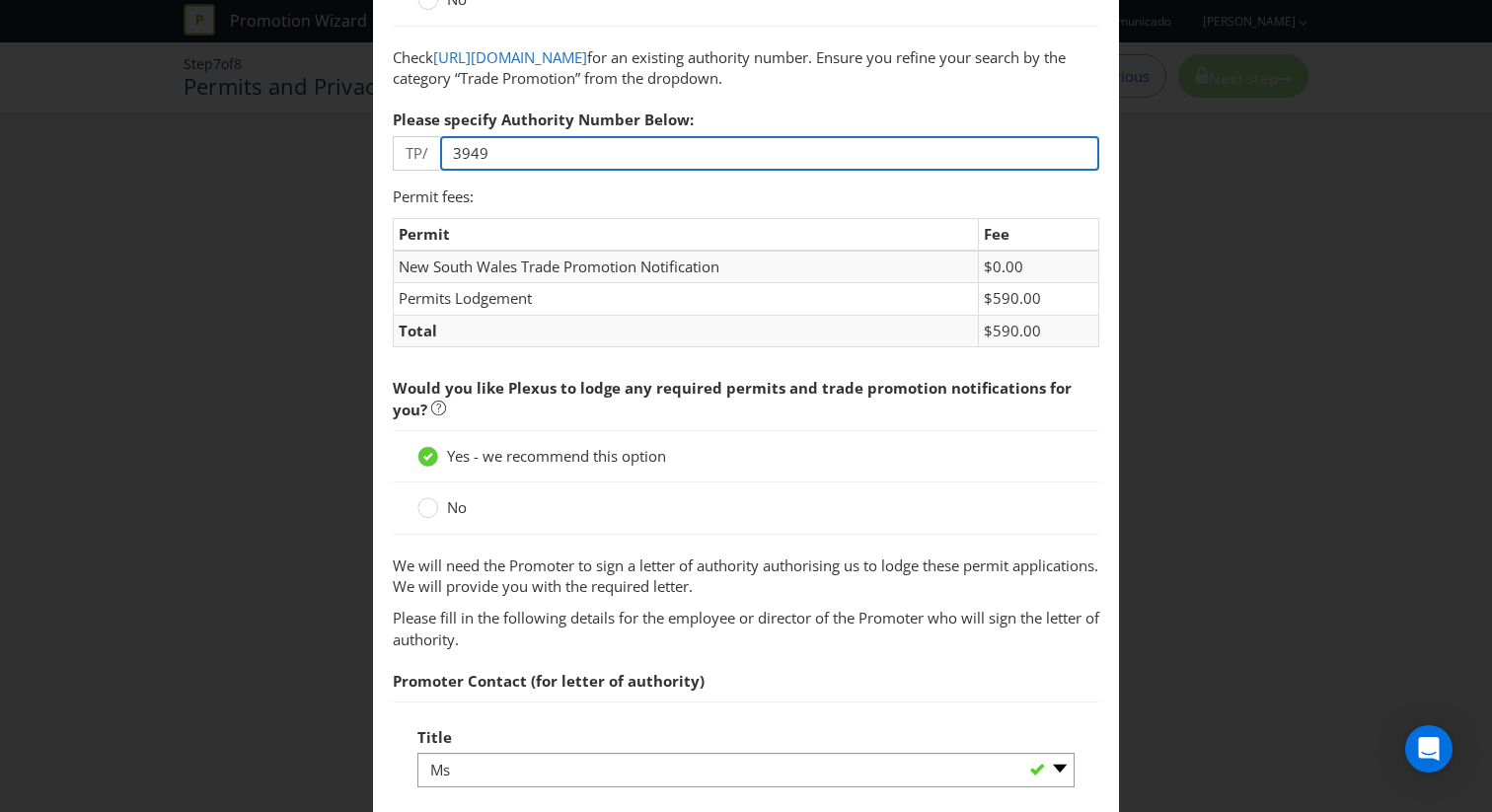 click on "3949" at bounding box center [770, 153] 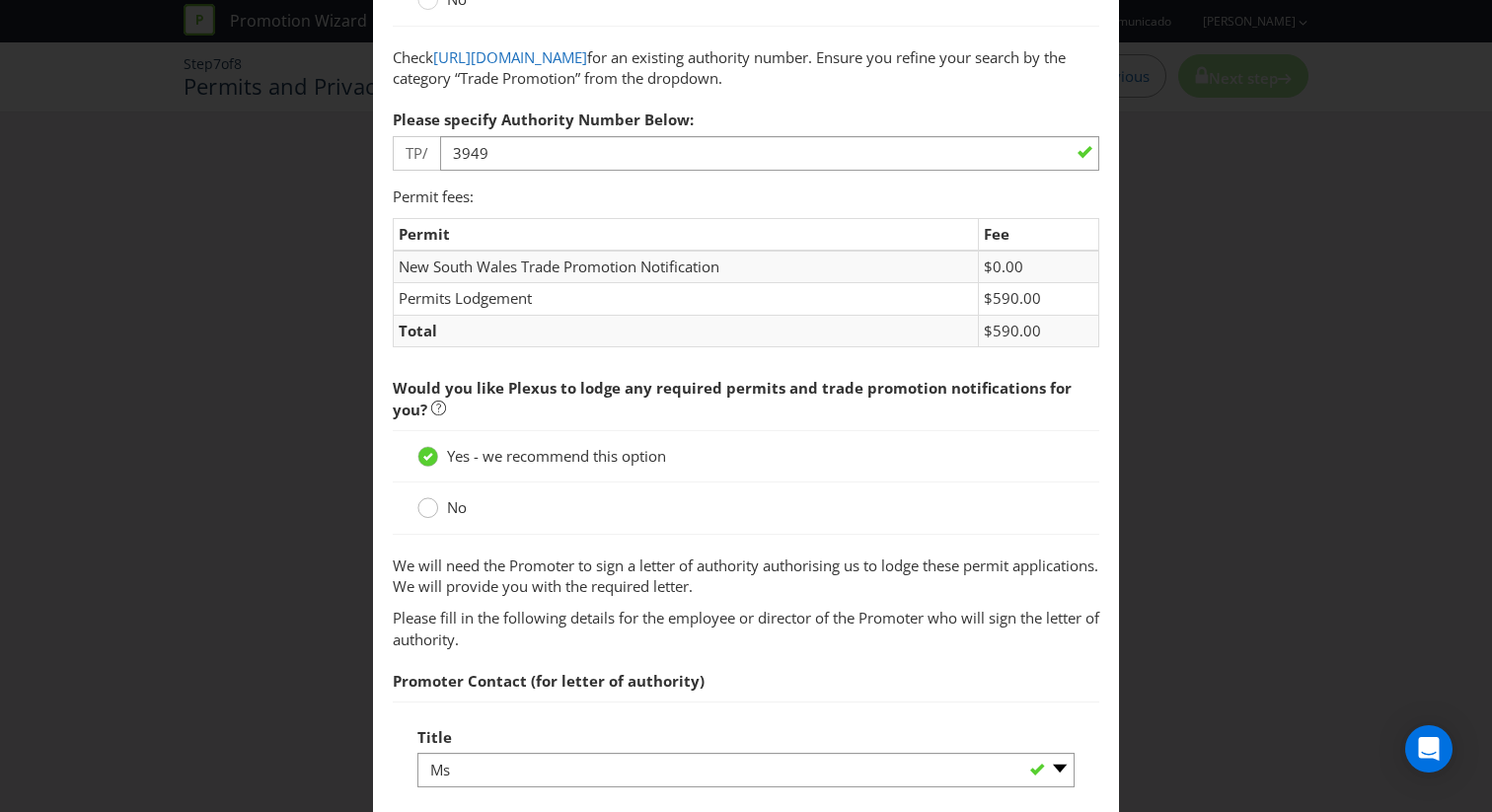 click 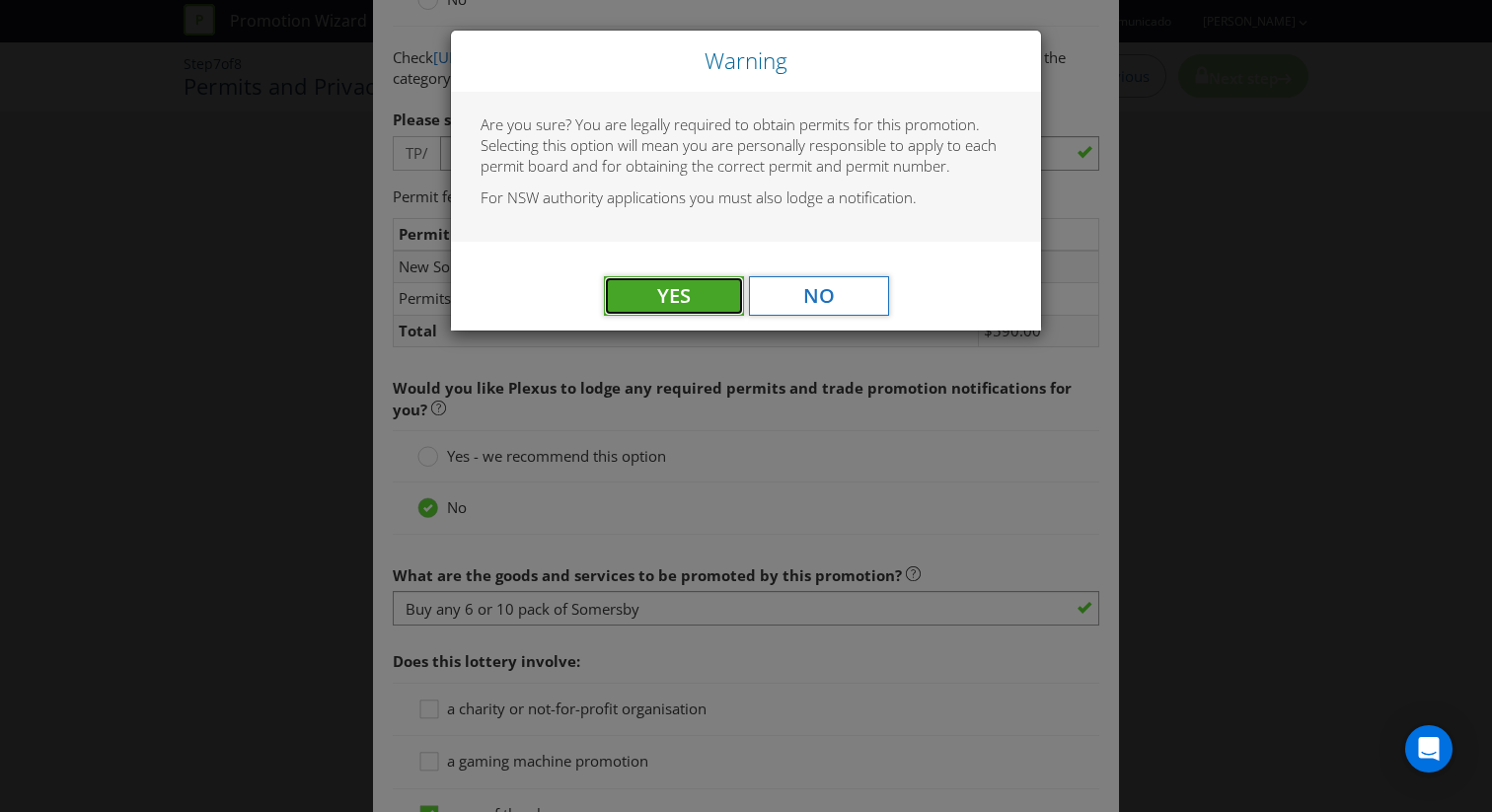 click on "Yes" at bounding box center (674, 295) 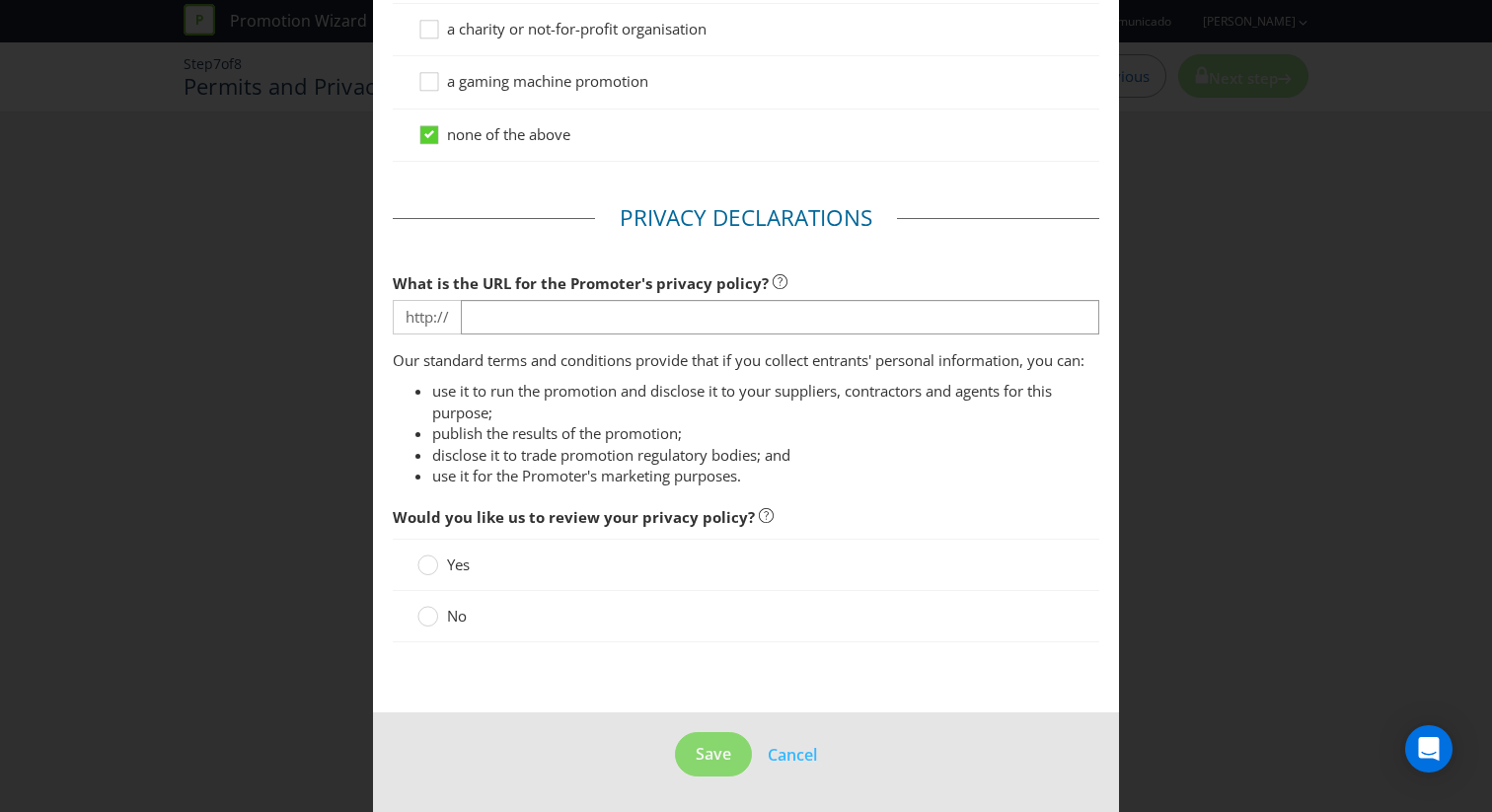 scroll, scrollTop: 1002, scrollLeft: 0, axis: vertical 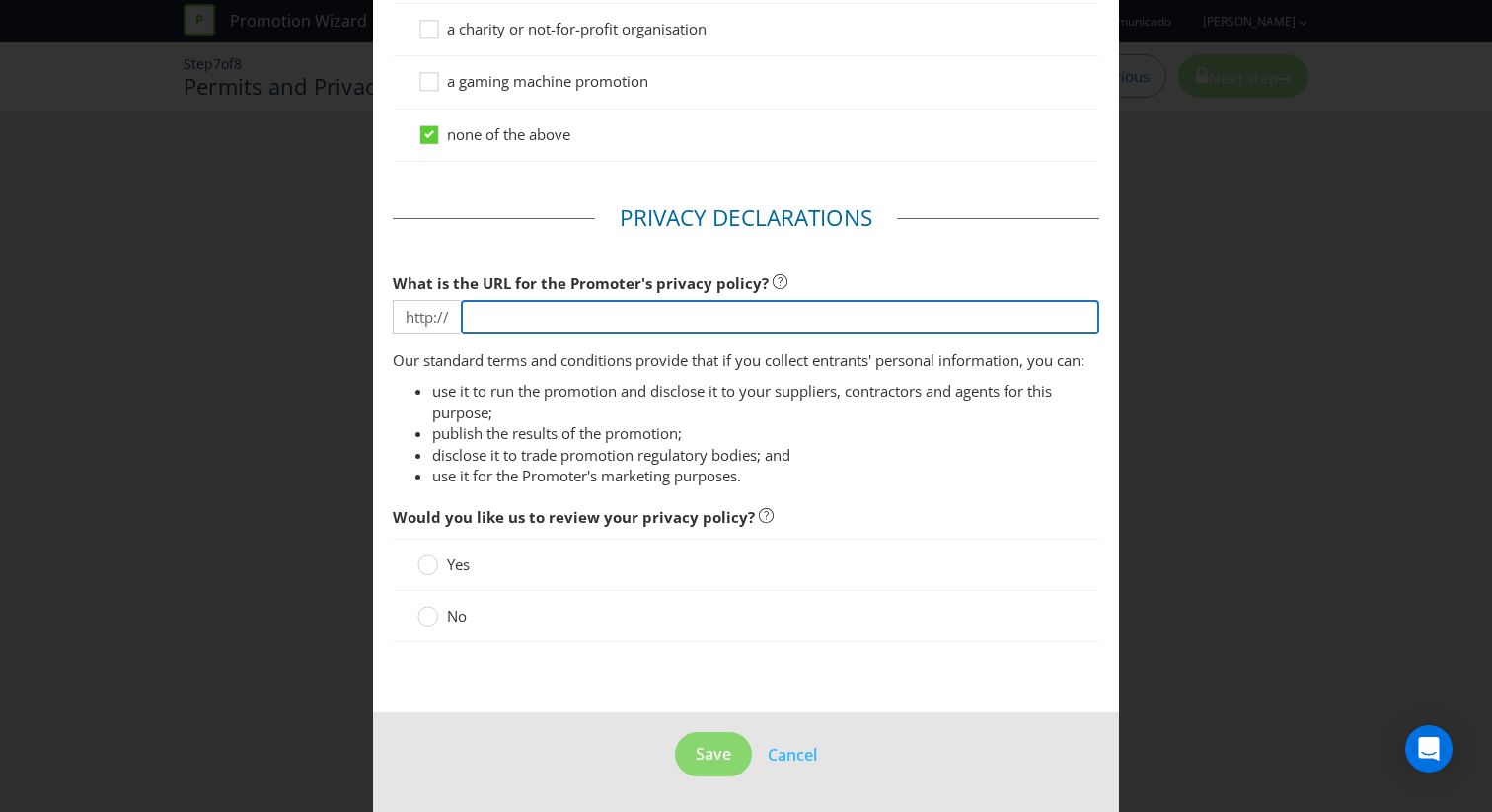 click at bounding box center (780, 317) 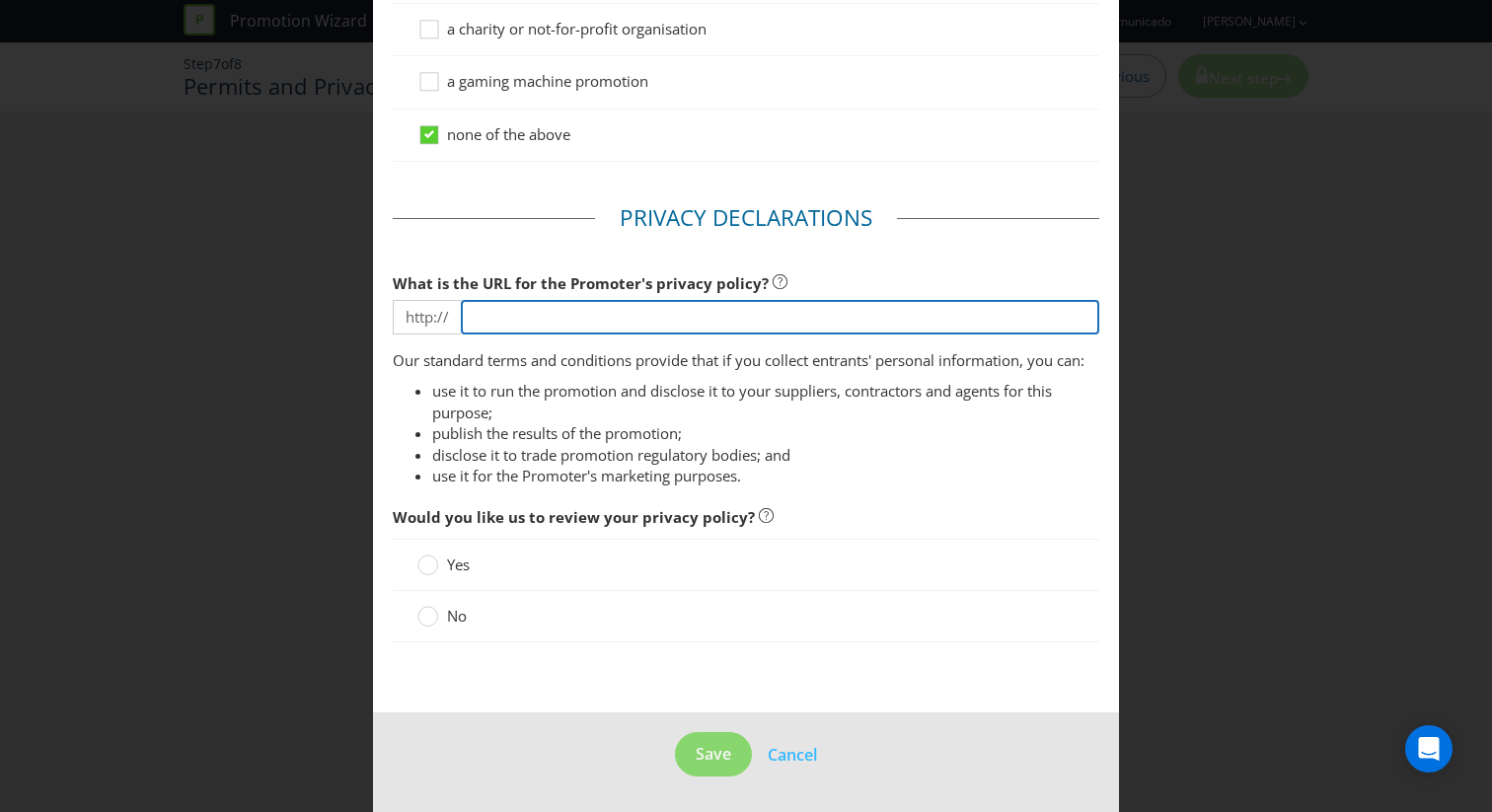 type on "[URL][DOMAIN_NAME]" 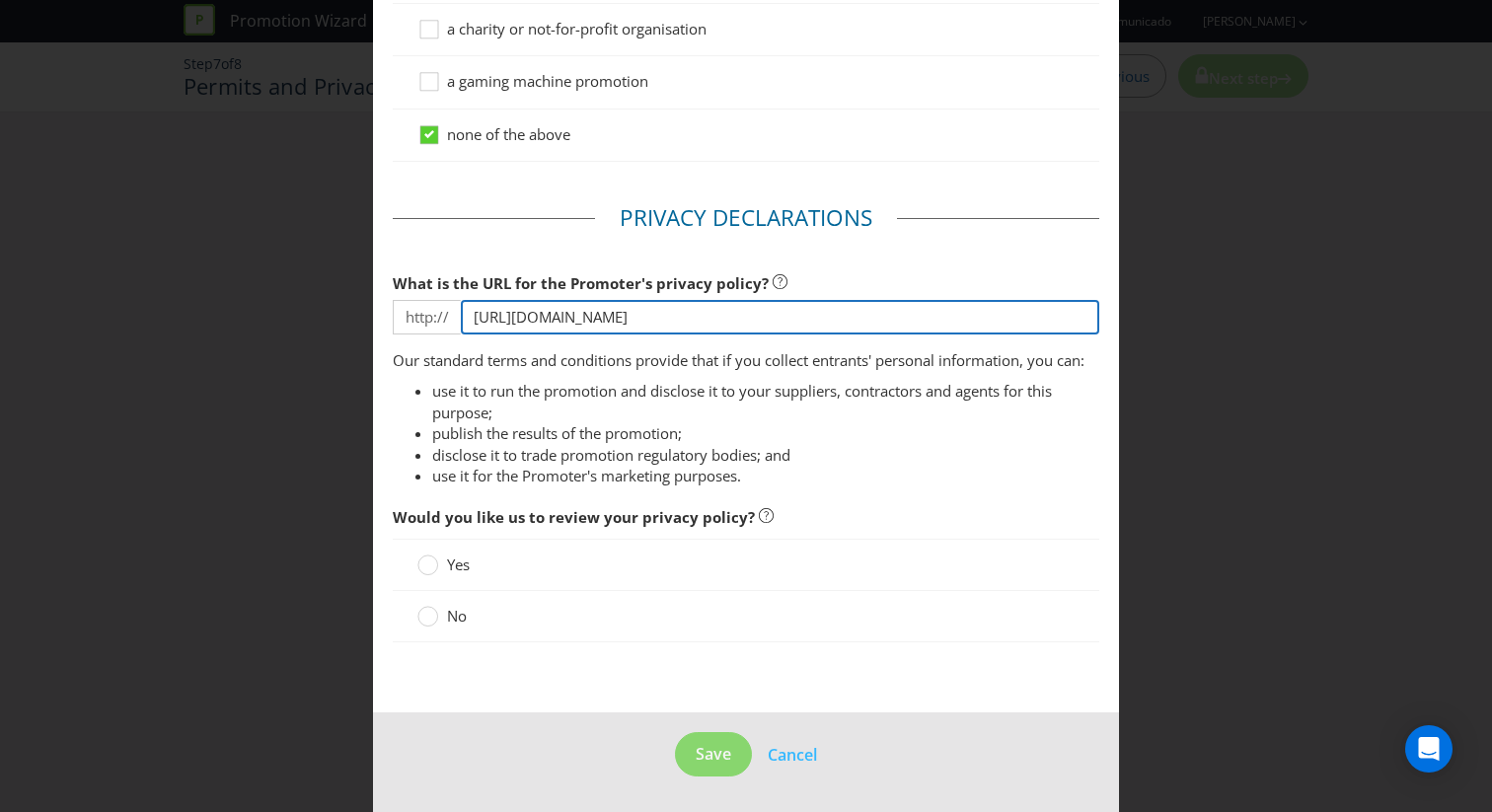 scroll, scrollTop: 1016, scrollLeft: 0, axis: vertical 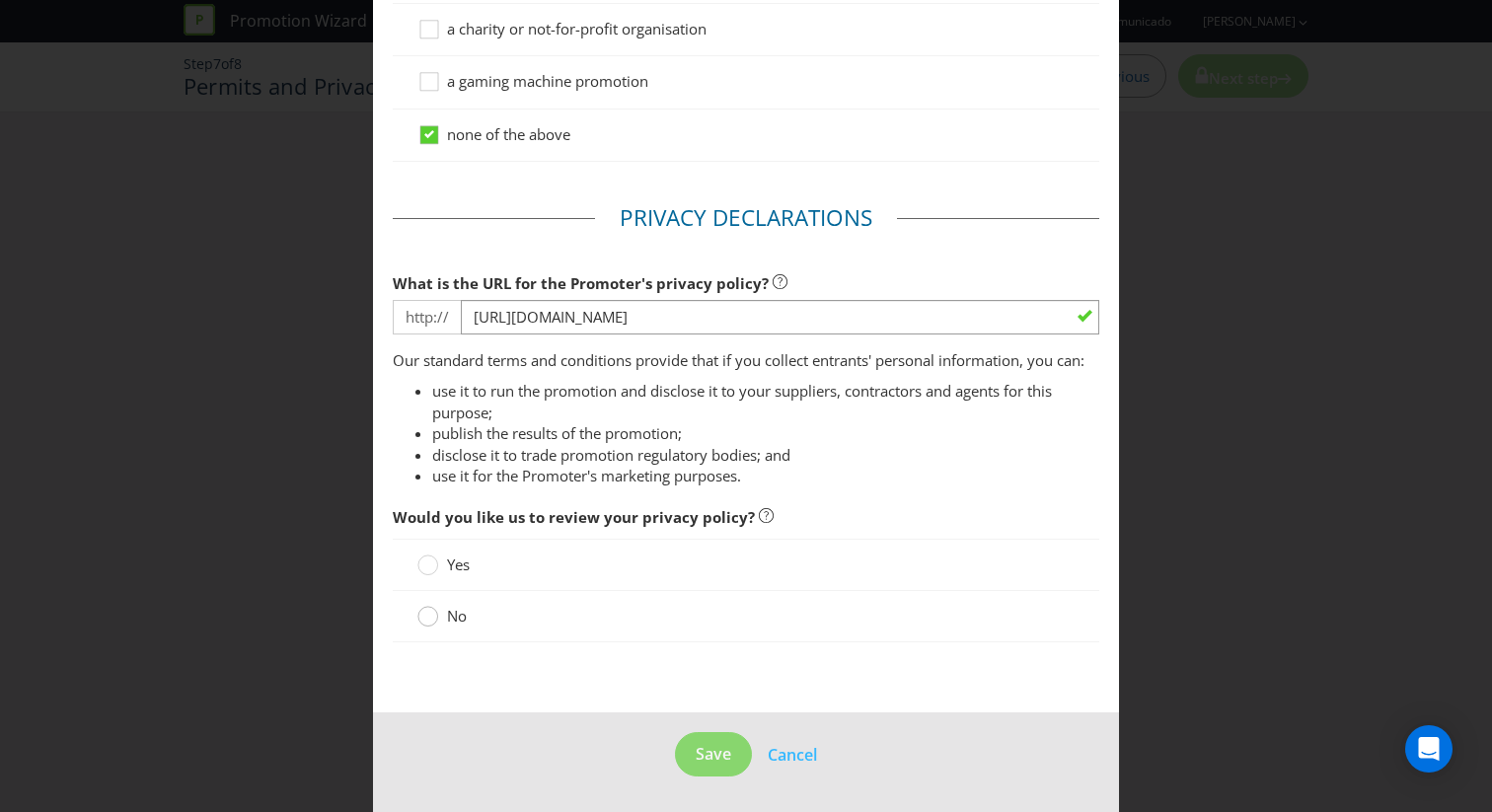 click 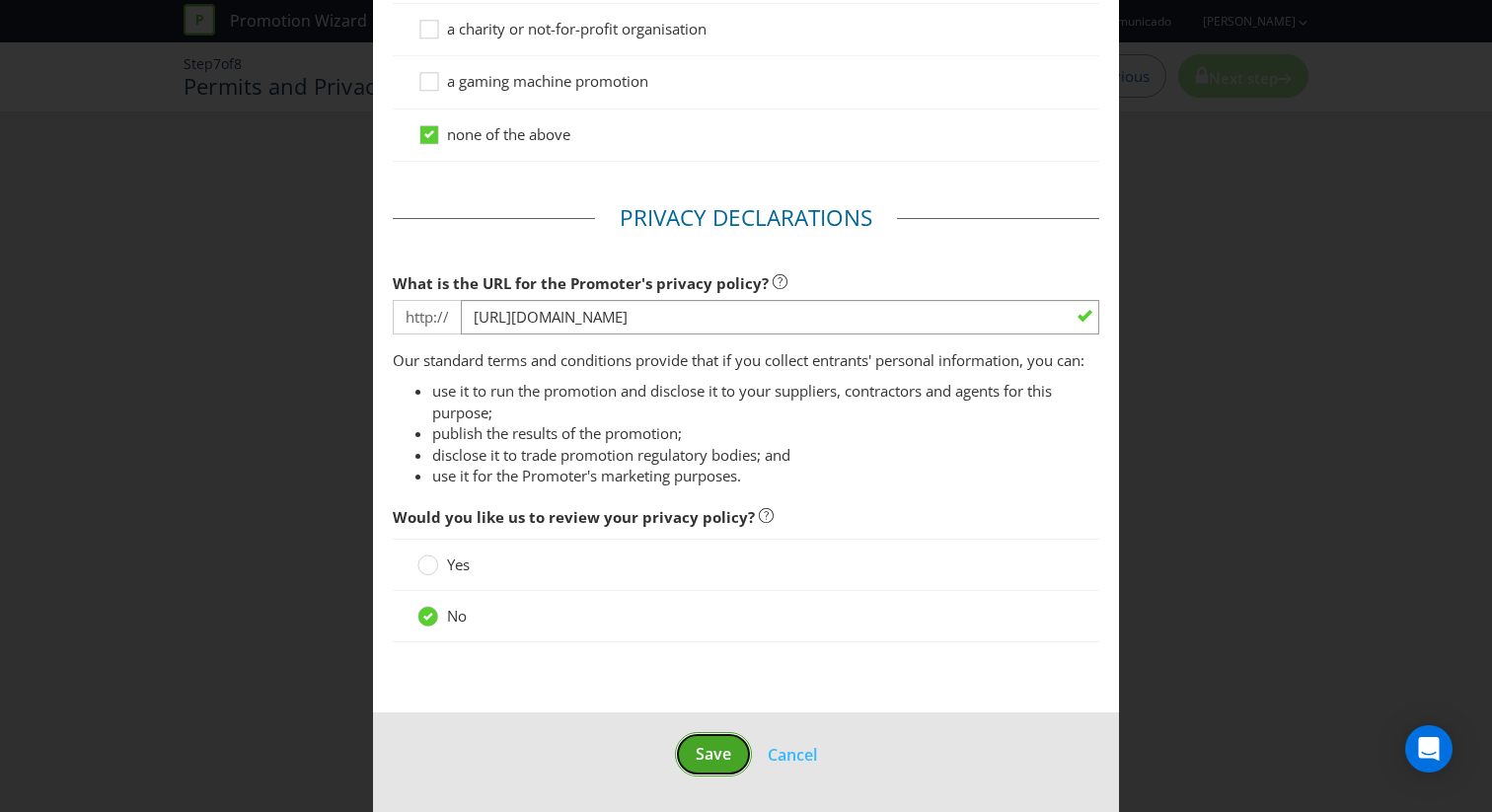 click on "Save" at bounding box center [713, 754] 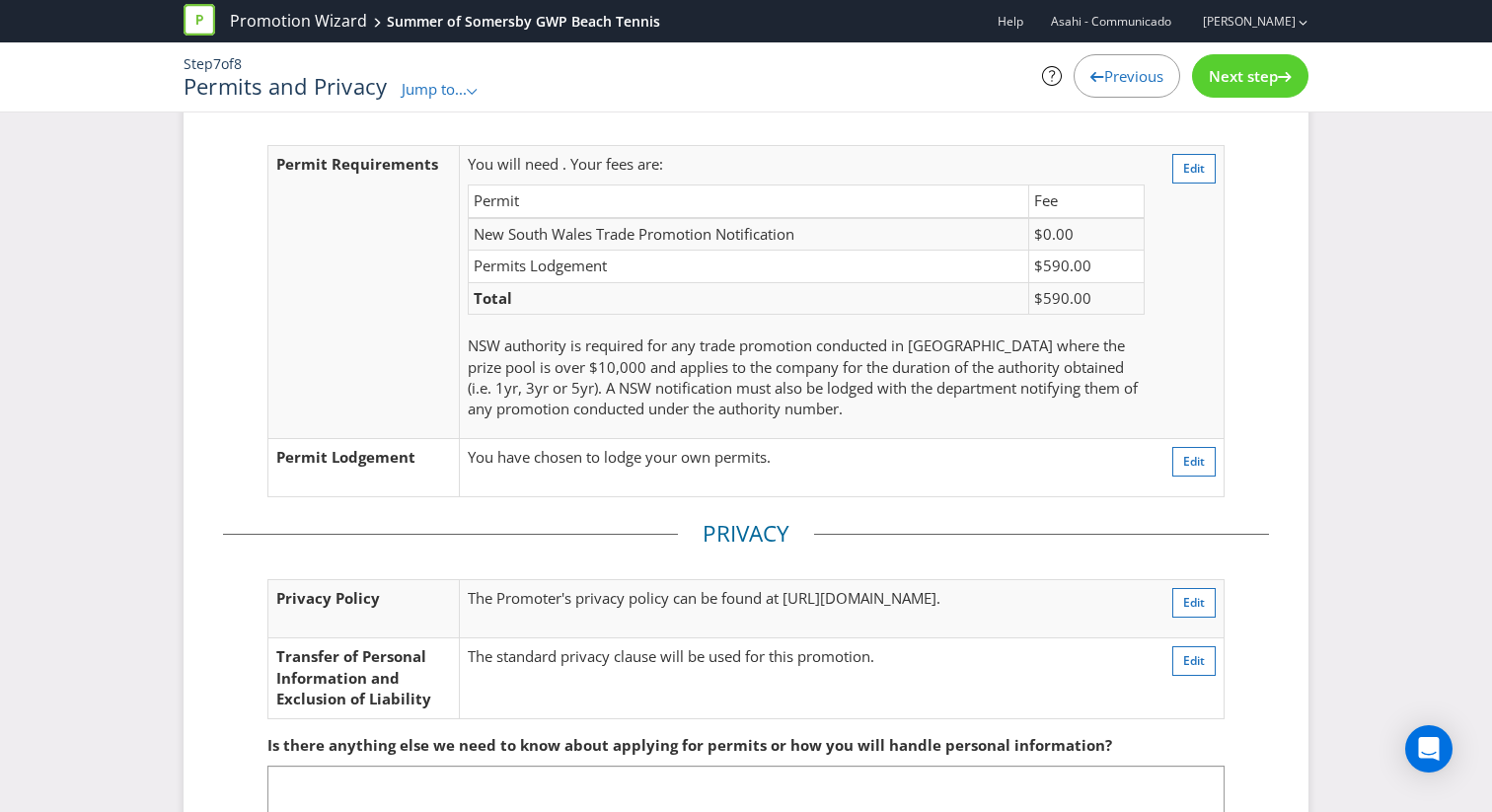 scroll, scrollTop: 0, scrollLeft: 0, axis: both 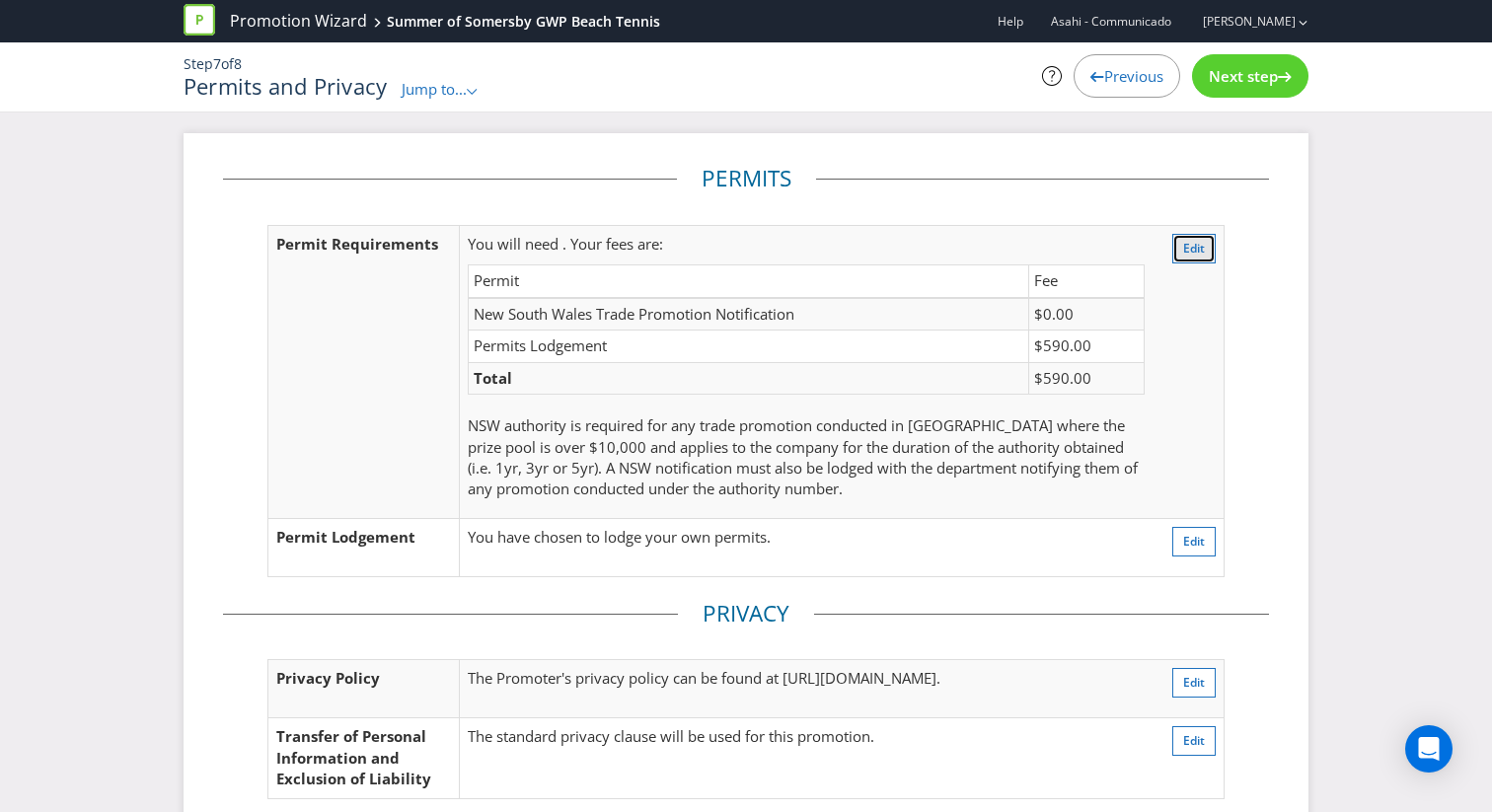 click on "Edit" at bounding box center [1194, 248] 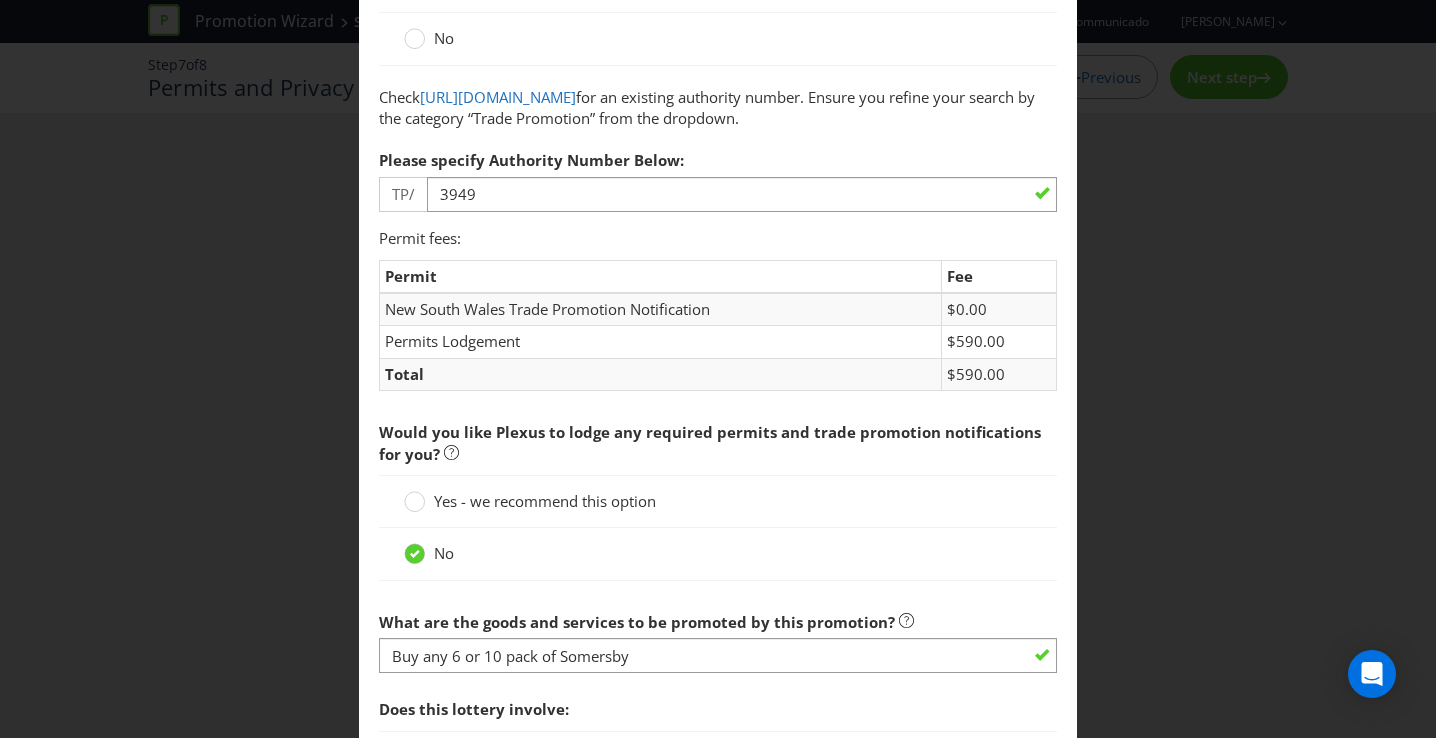 scroll, scrollTop: 304, scrollLeft: 0, axis: vertical 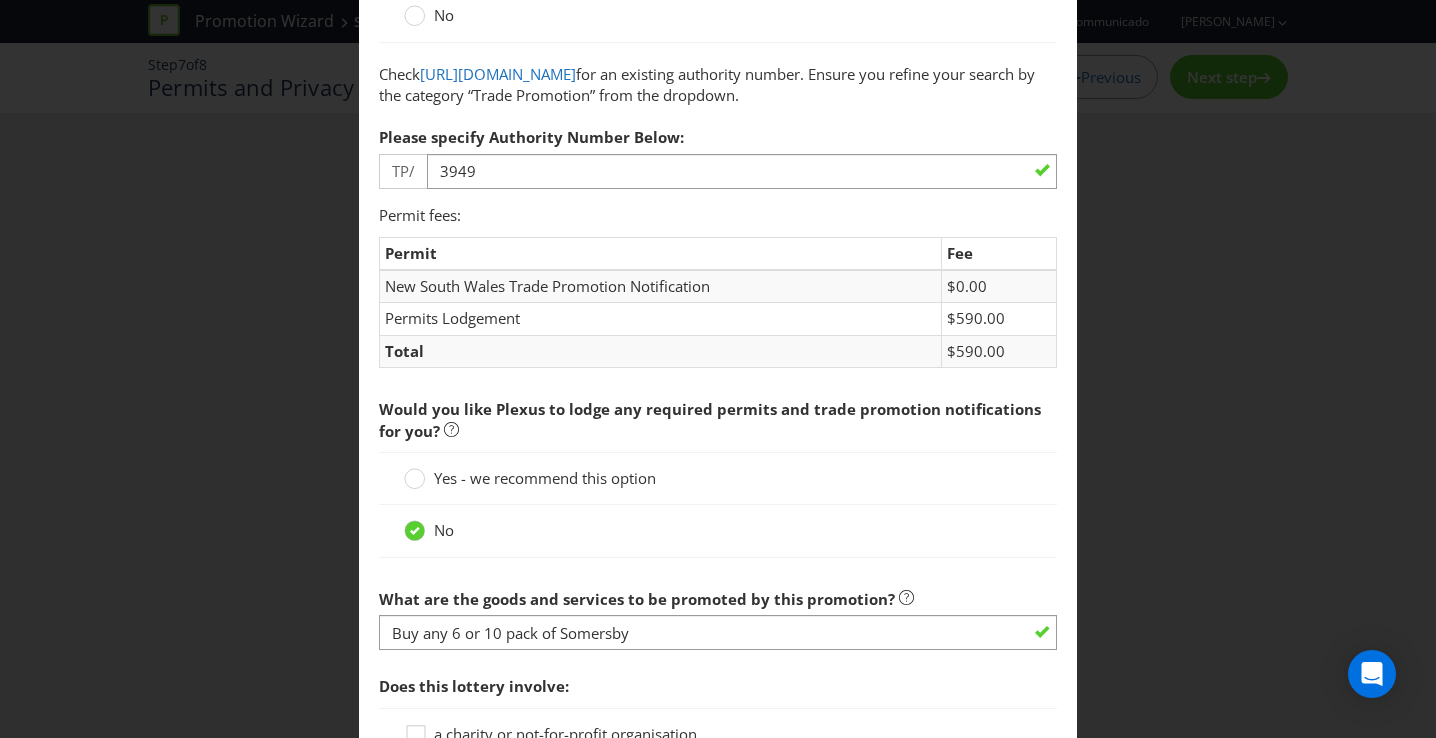click on "Total" at bounding box center (661, 351) 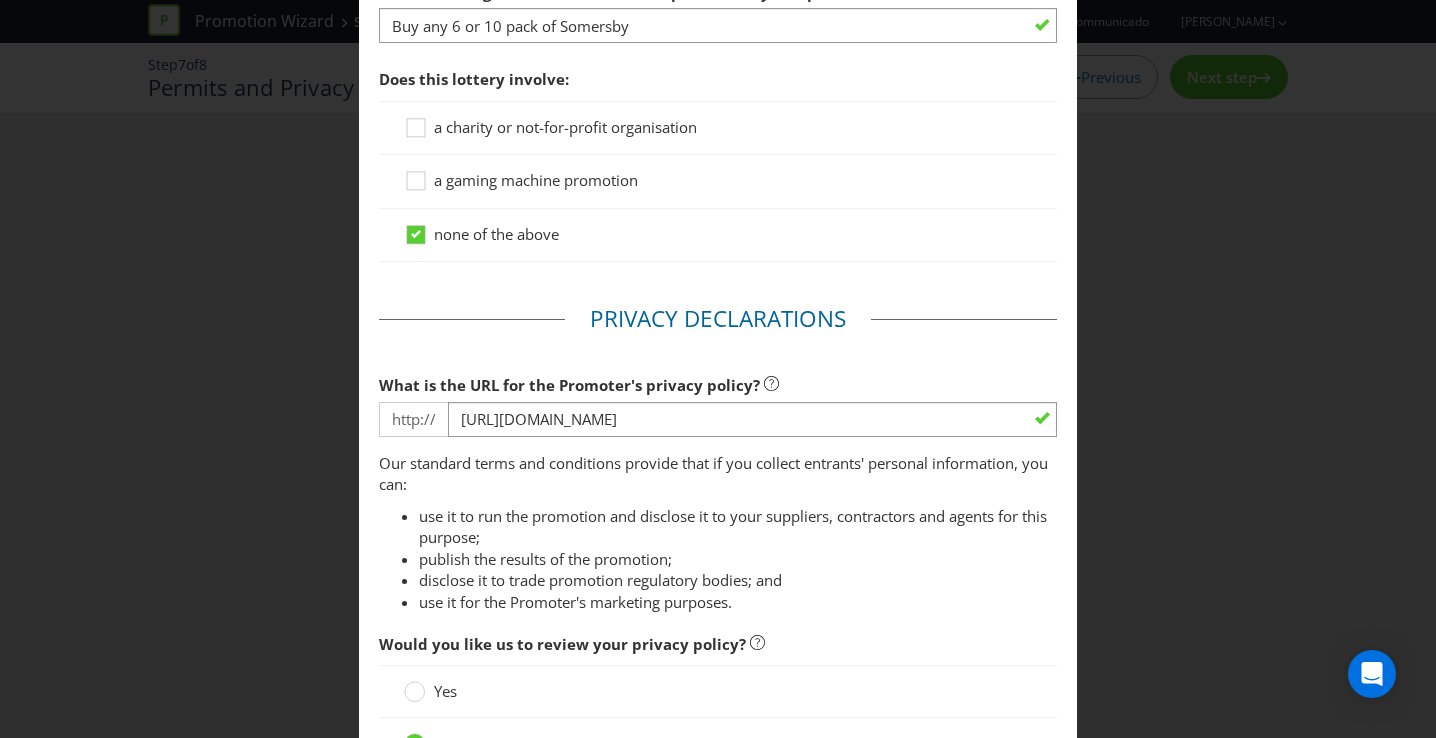 scroll, scrollTop: 1137, scrollLeft: 0, axis: vertical 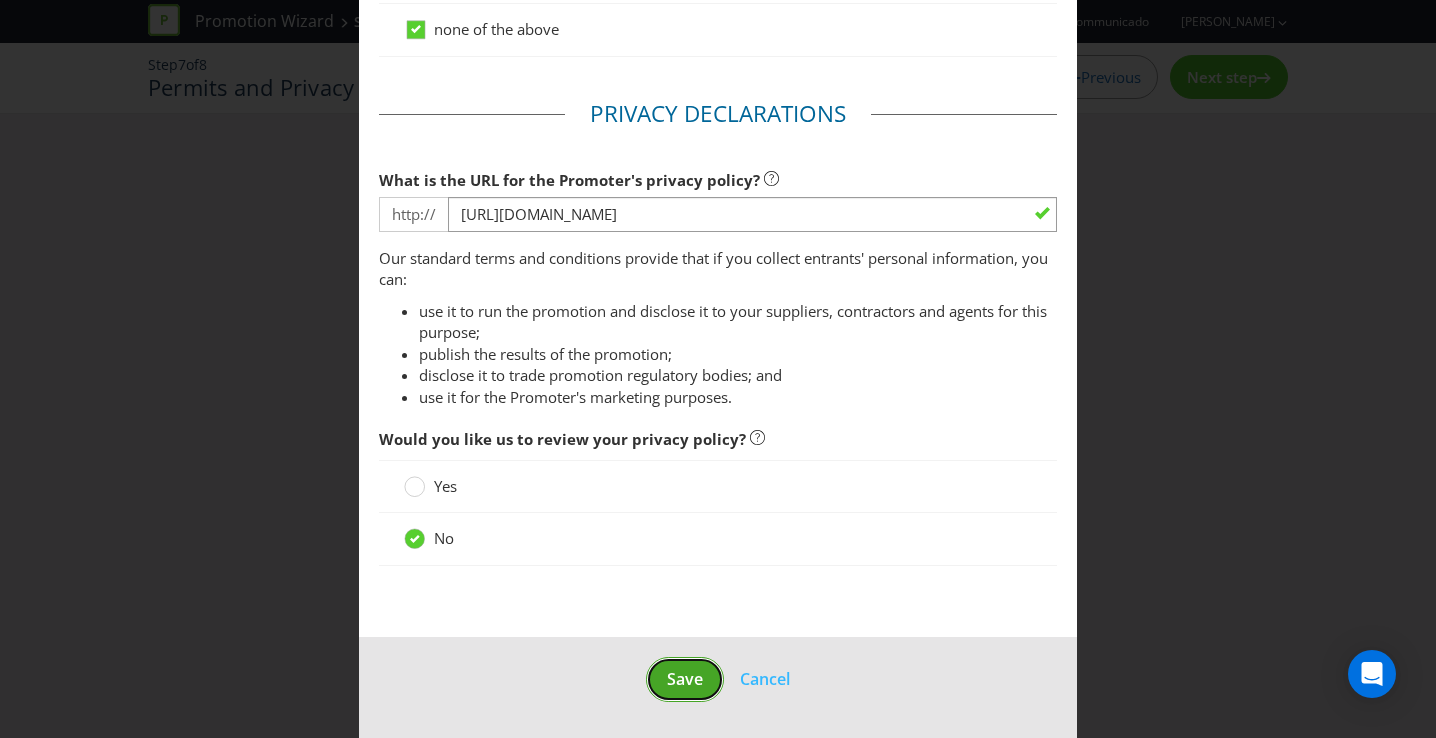 click on "Save" at bounding box center (685, 679) 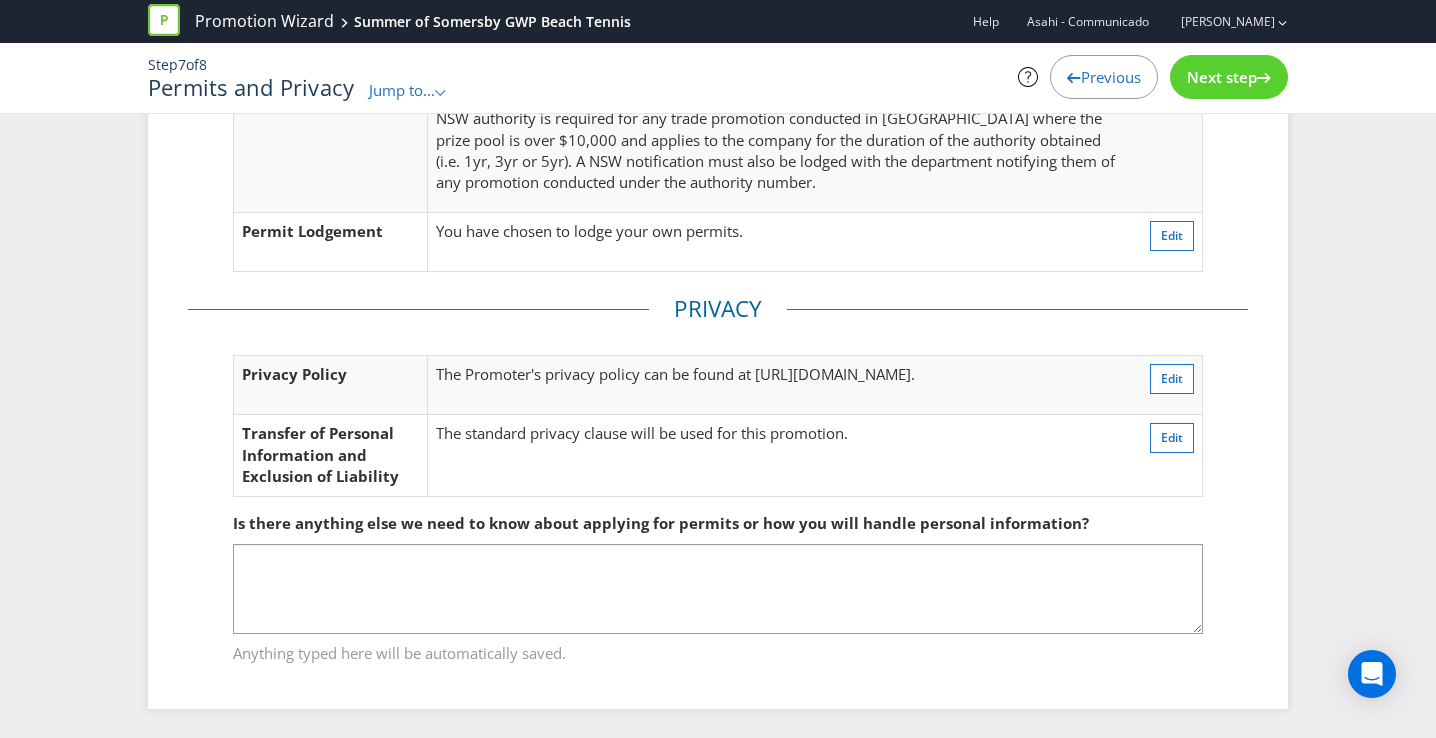 scroll, scrollTop: 0, scrollLeft: 0, axis: both 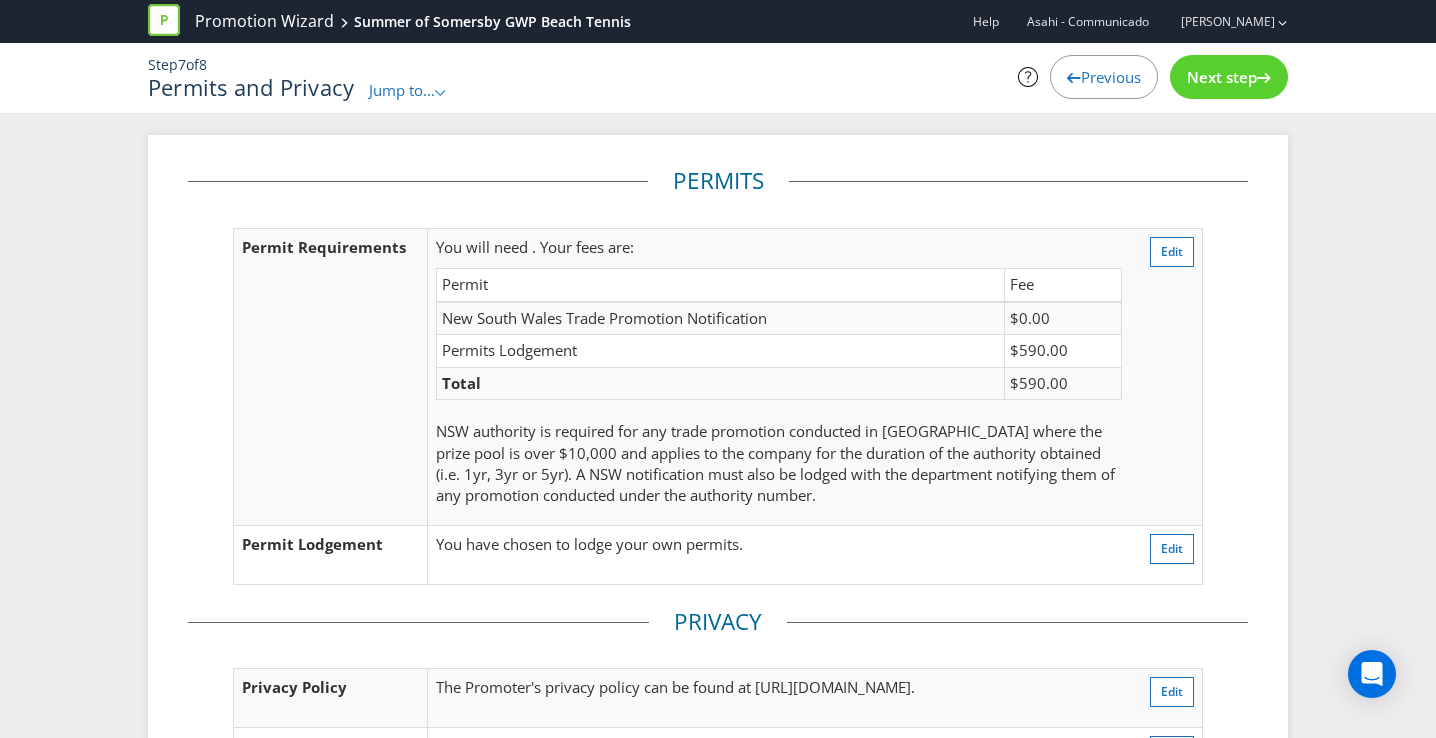 click on "Next step" at bounding box center [1222, 77] 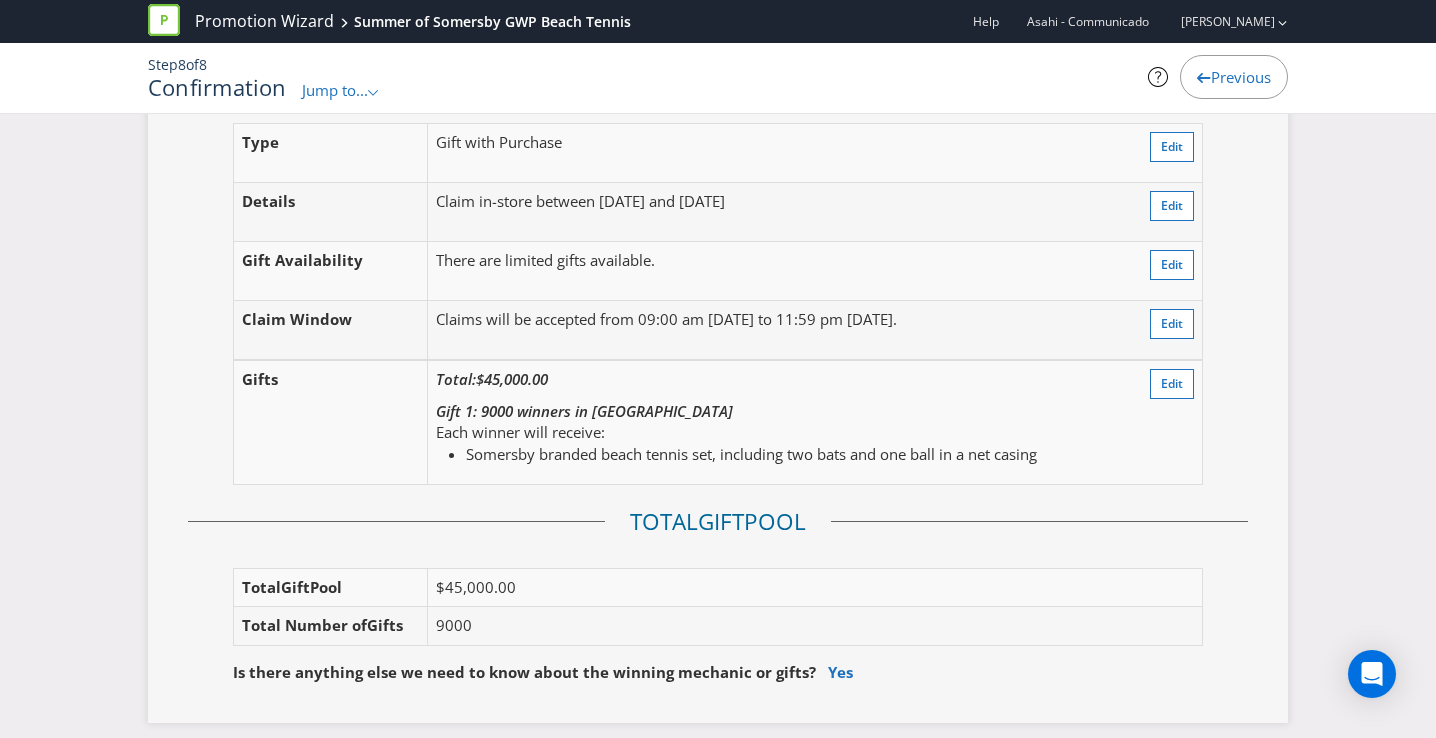 scroll, scrollTop: 2288, scrollLeft: 0, axis: vertical 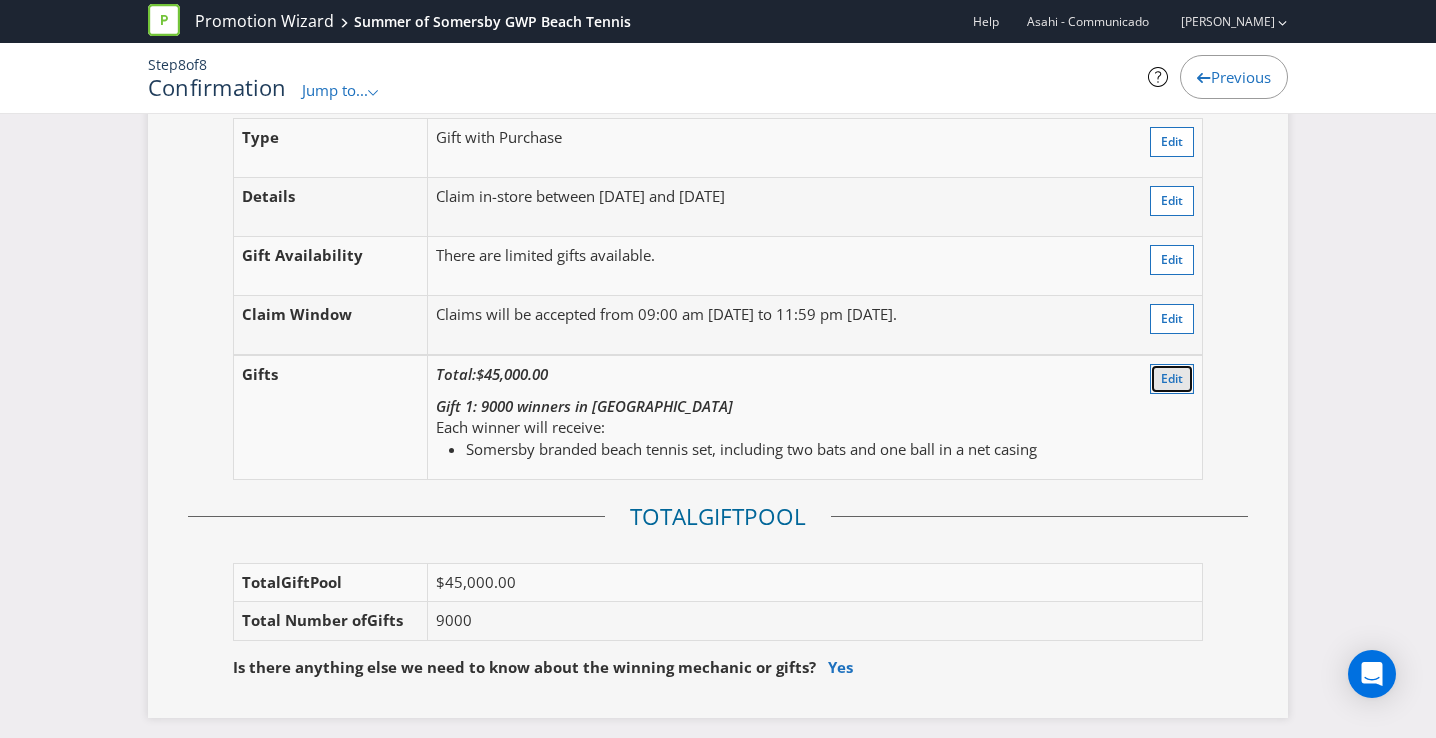 click on "Edit" at bounding box center (1172, 379) 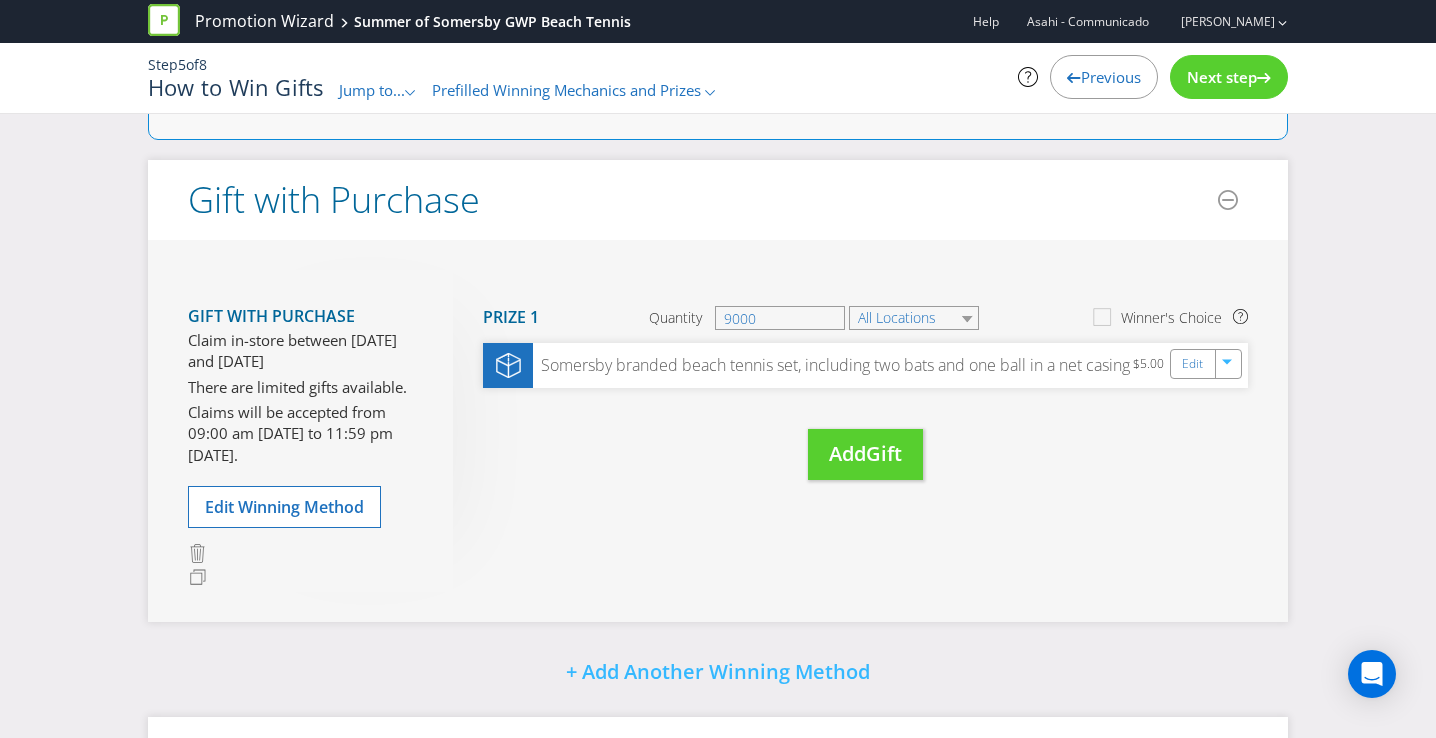 scroll, scrollTop: 278, scrollLeft: 0, axis: vertical 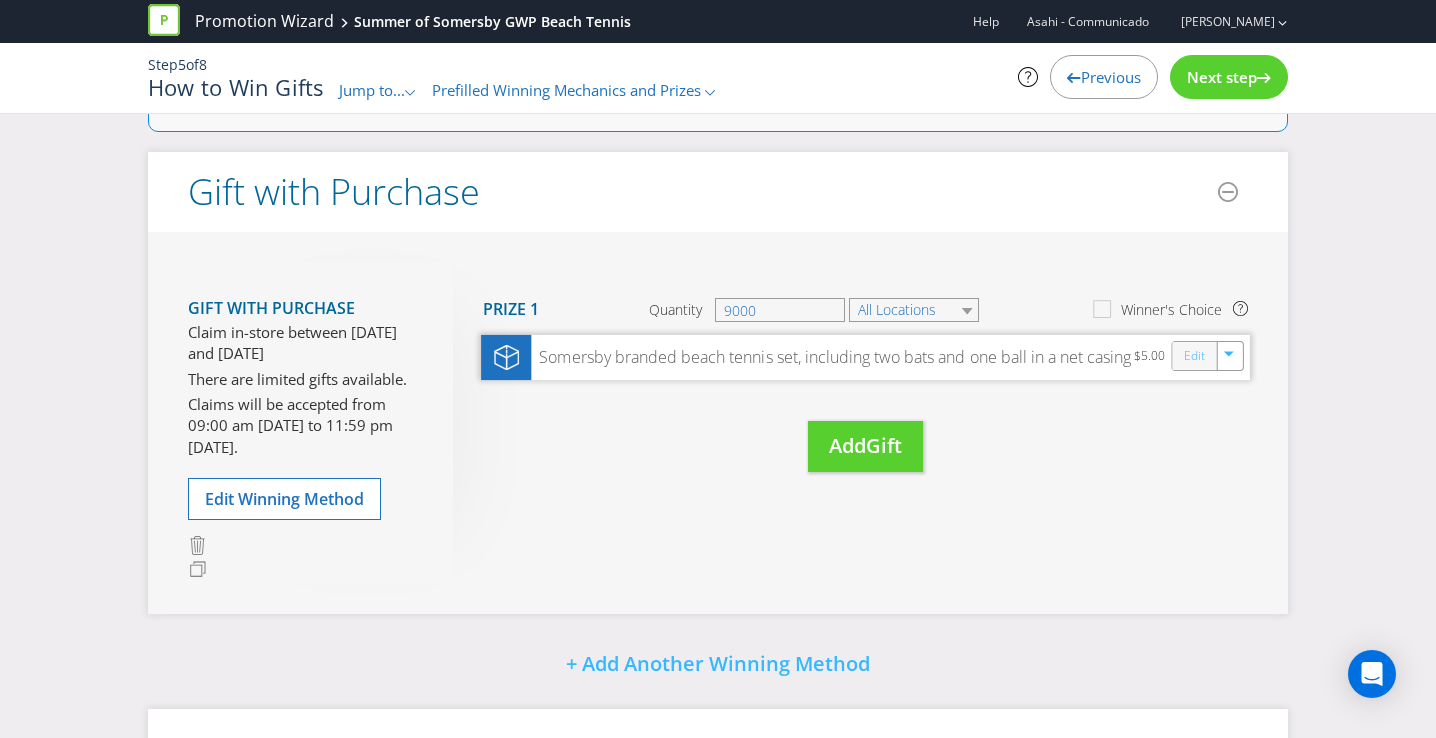 click on "Edit" at bounding box center (1194, 356) 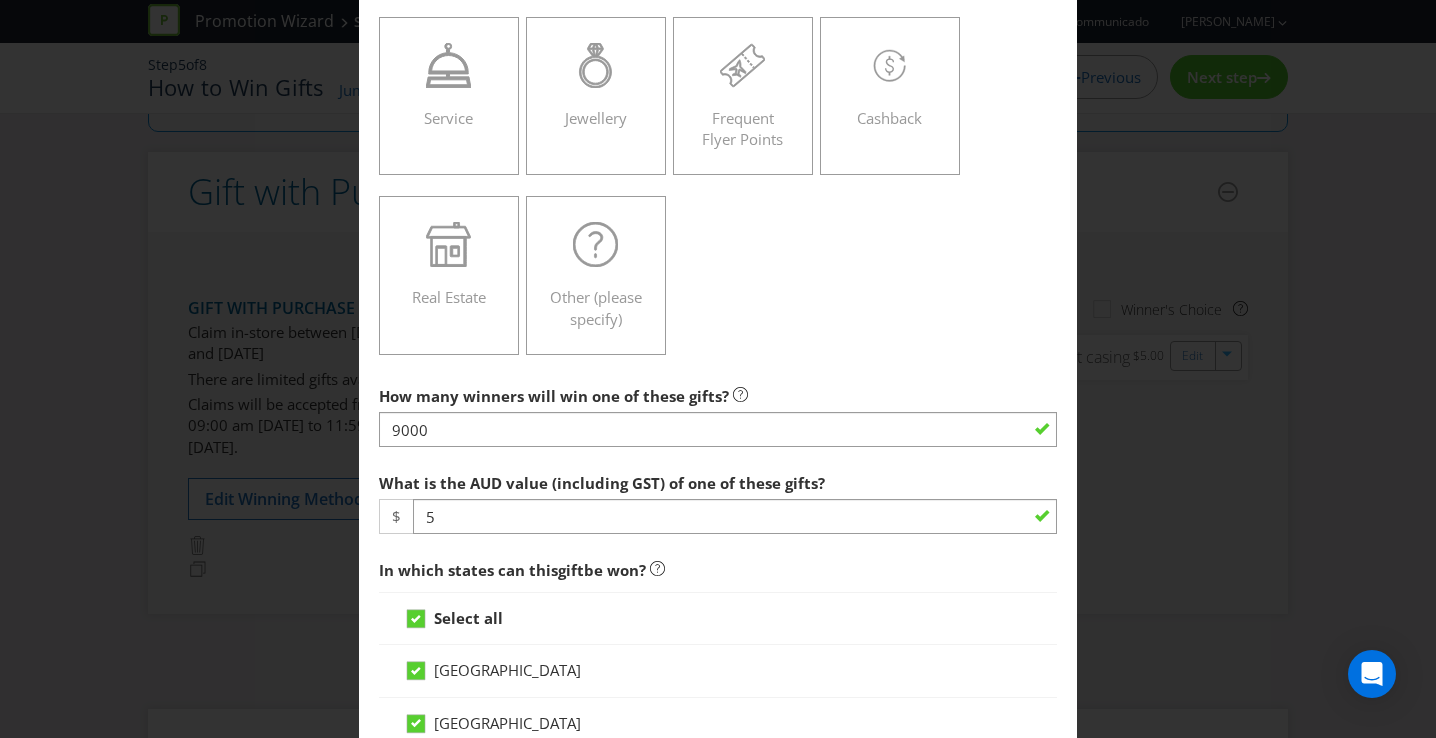 scroll, scrollTop: 364, scrollLeft: 0, axis: vertical 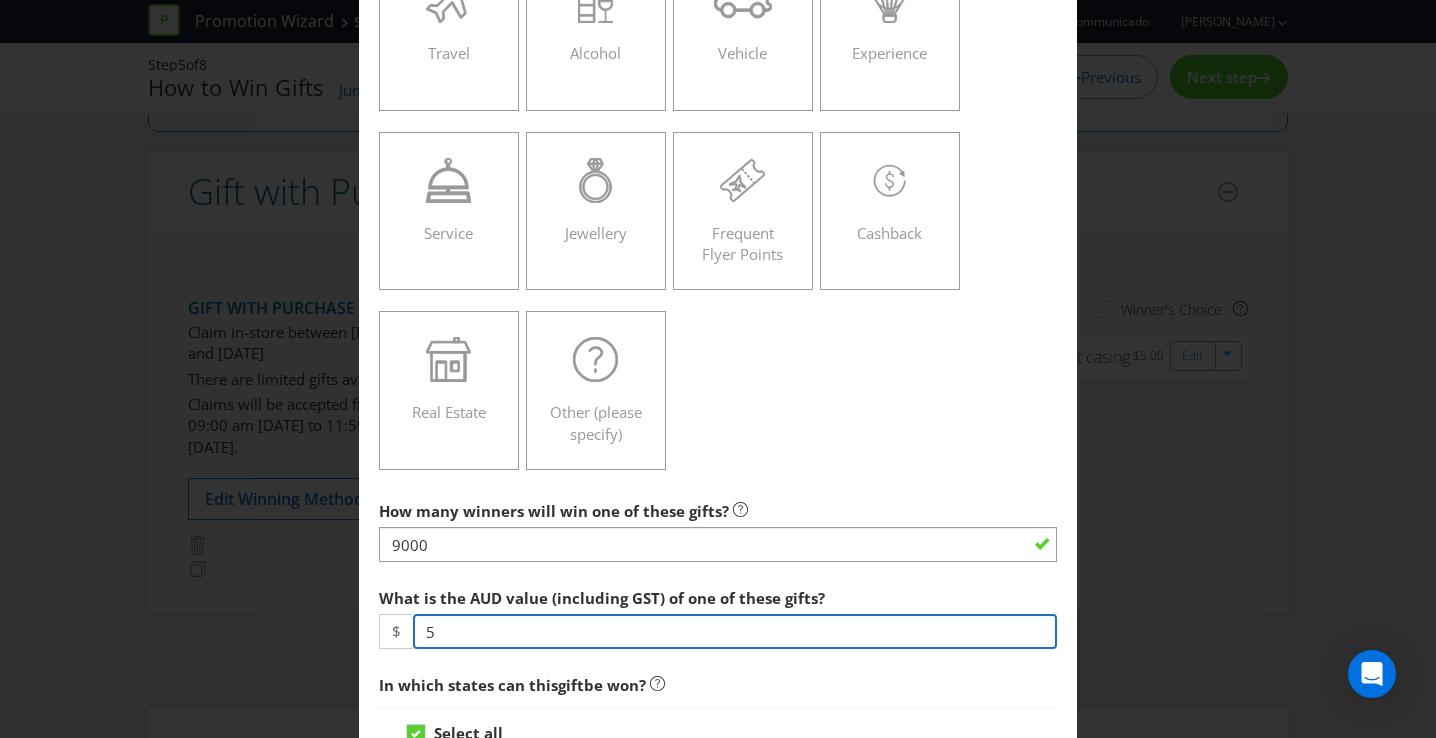 drag, startPoint x: 439, startPoint y: 631, endPoint x: 426, endPoint y: 630, distance: 13.038404 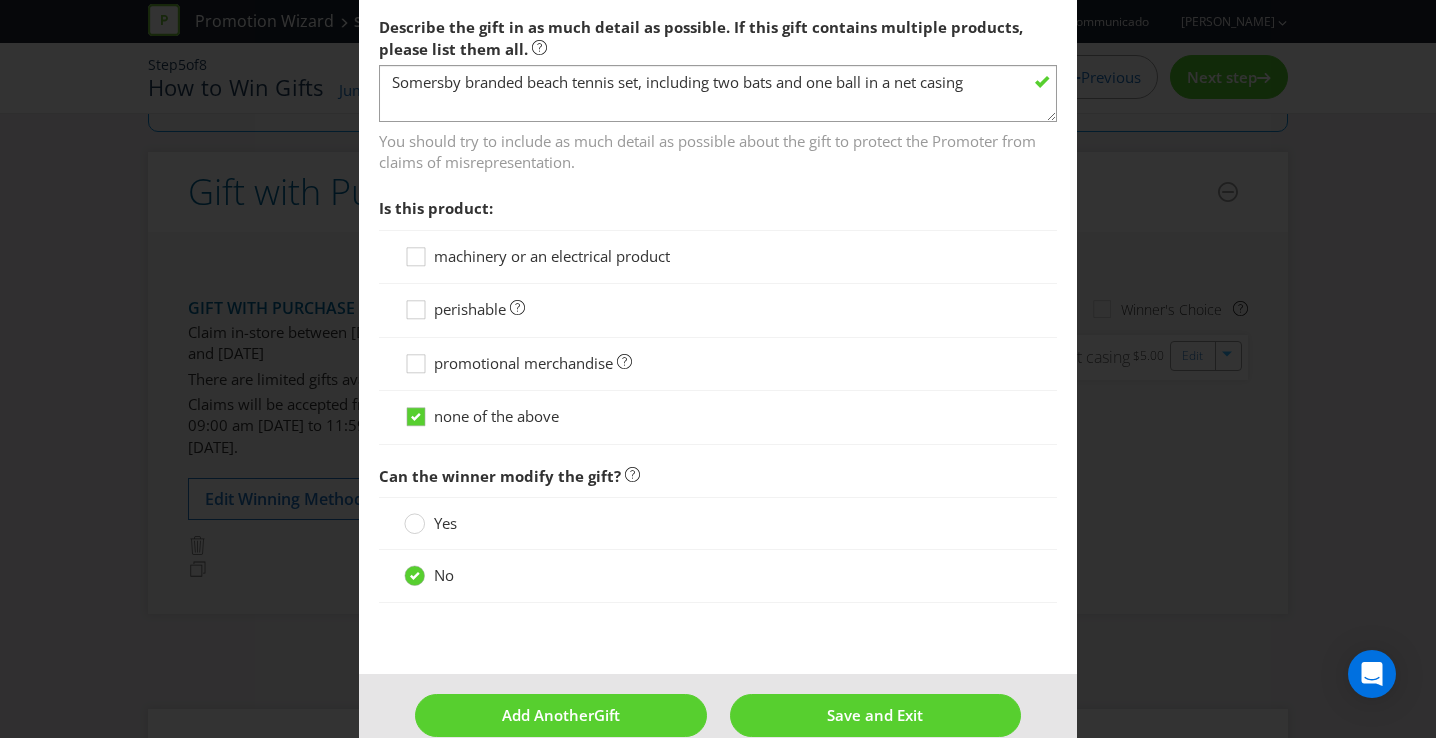 scroll, scrollTop: 1941, scrollLeft: 0, axis: vertical 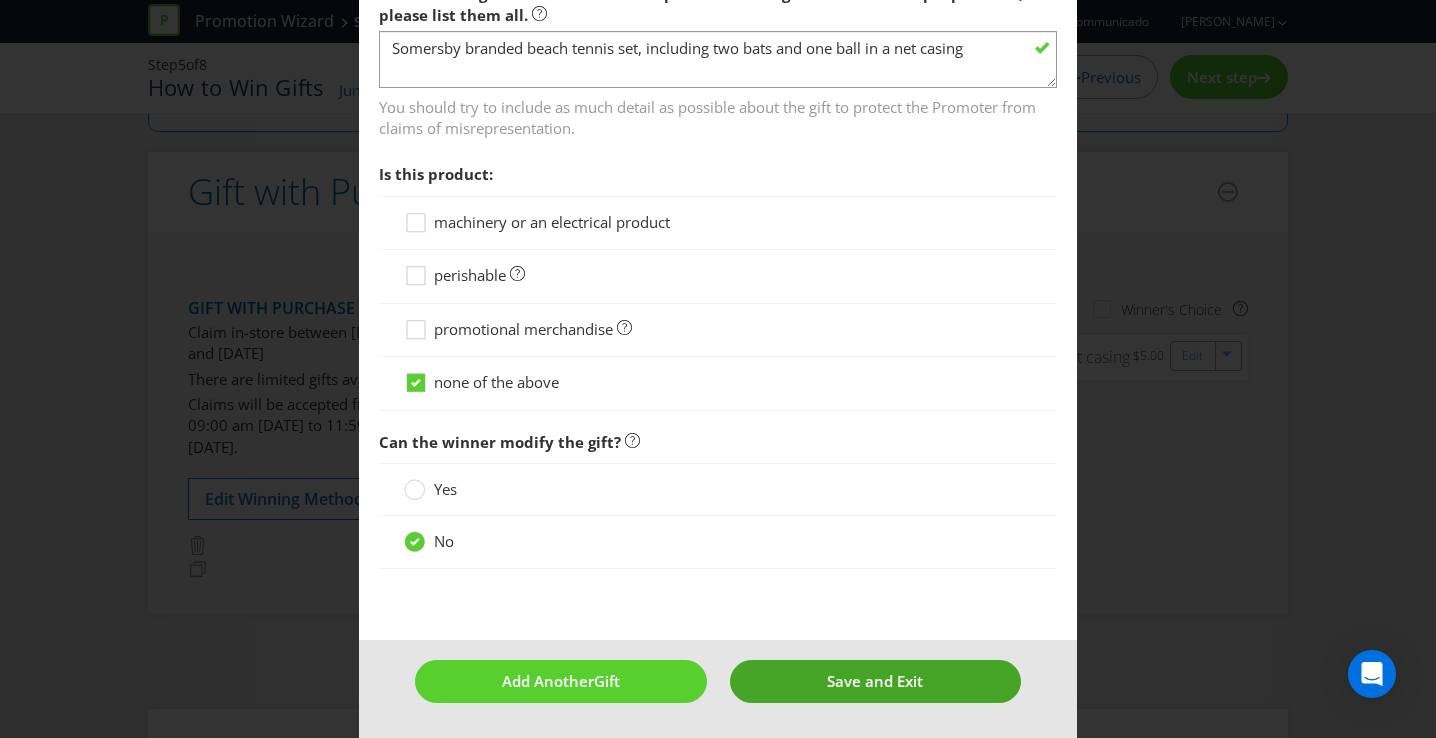 type on "4" 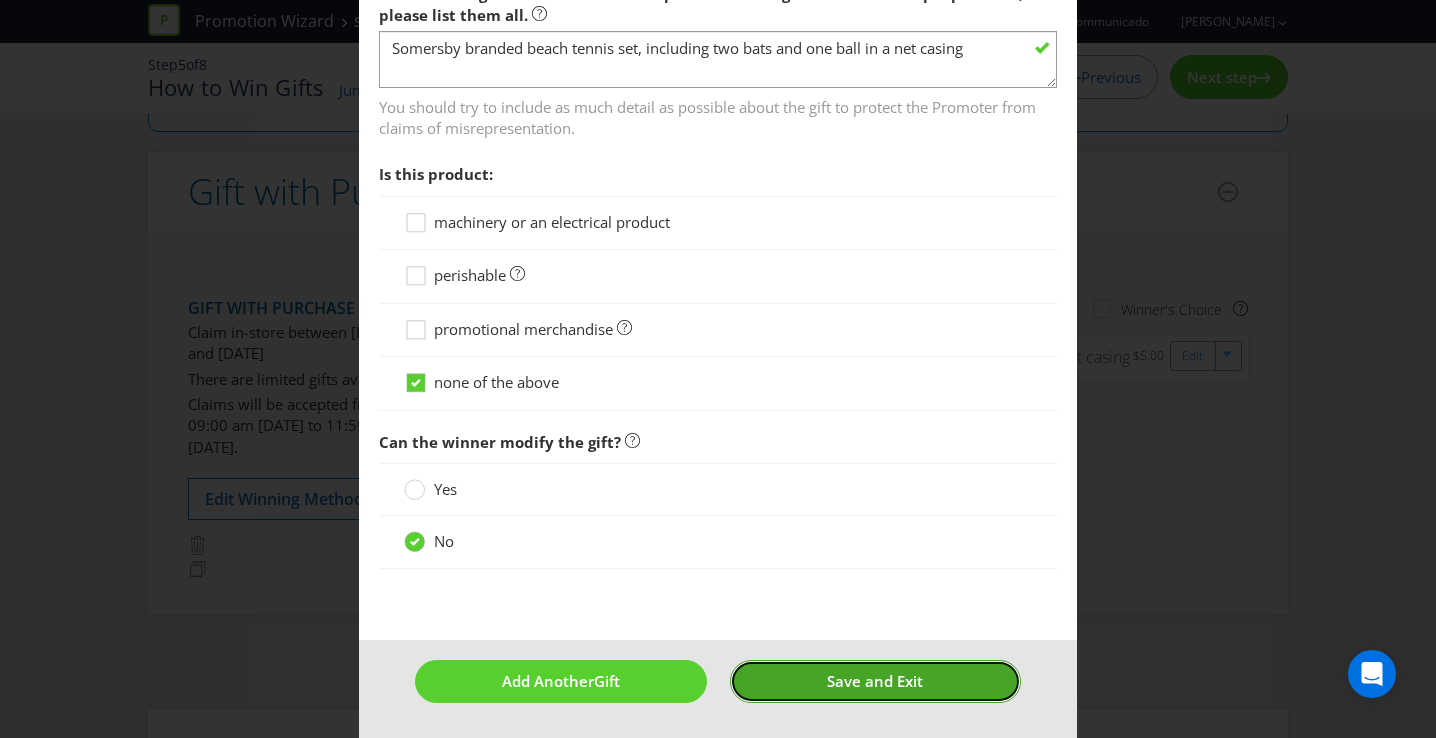 click on "Save and Exit" at bounding box center (875, 681) 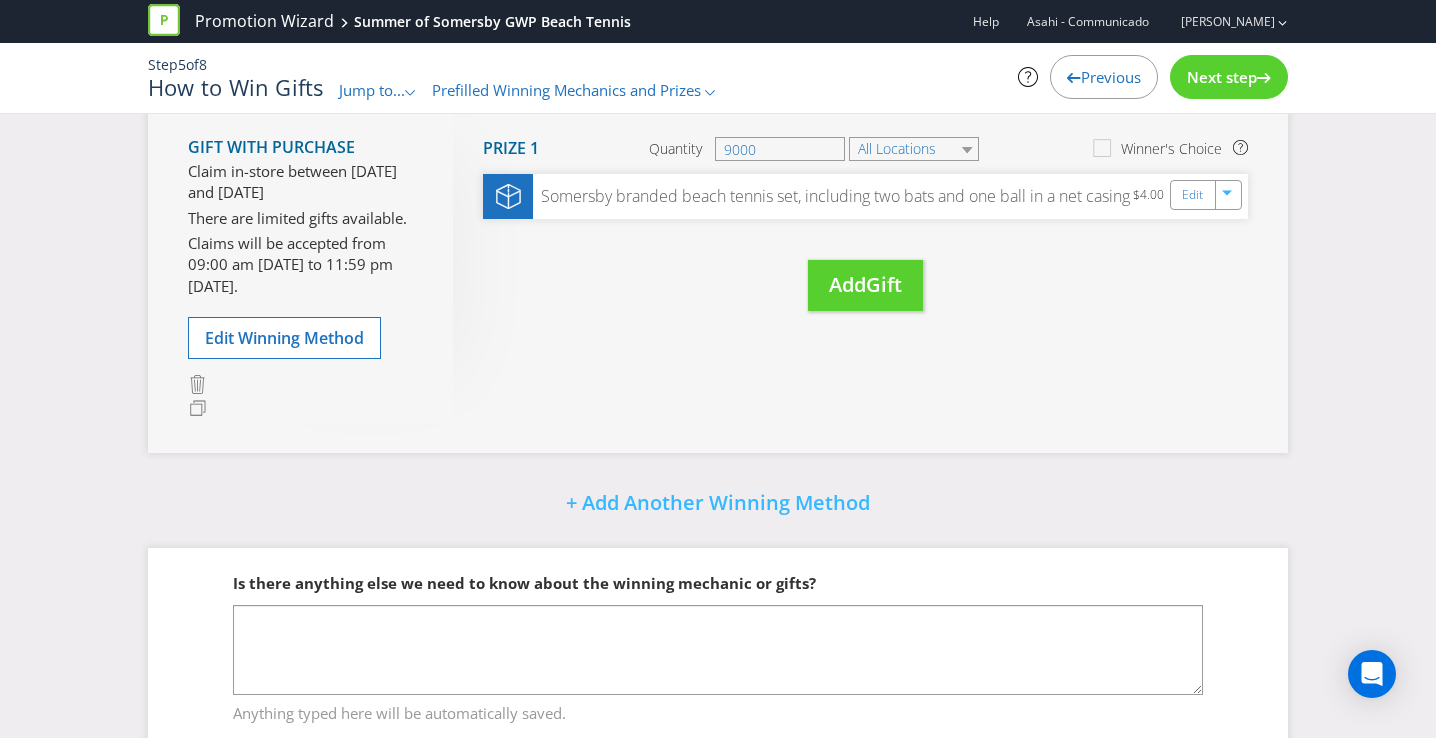 scroll, scrollTop: 500, scrollLeft: 0, axis: vertical 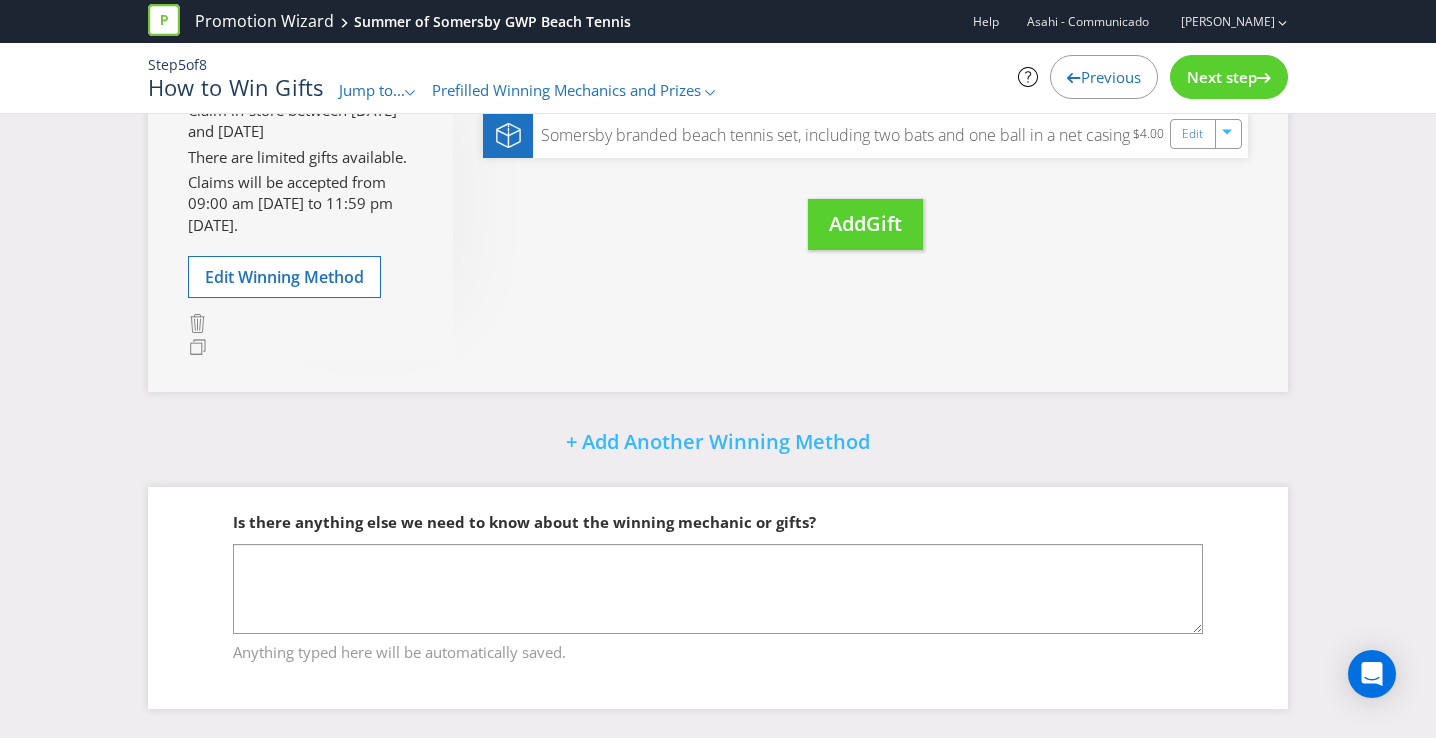 click on "Next step" at bounding box center (1222, 77) 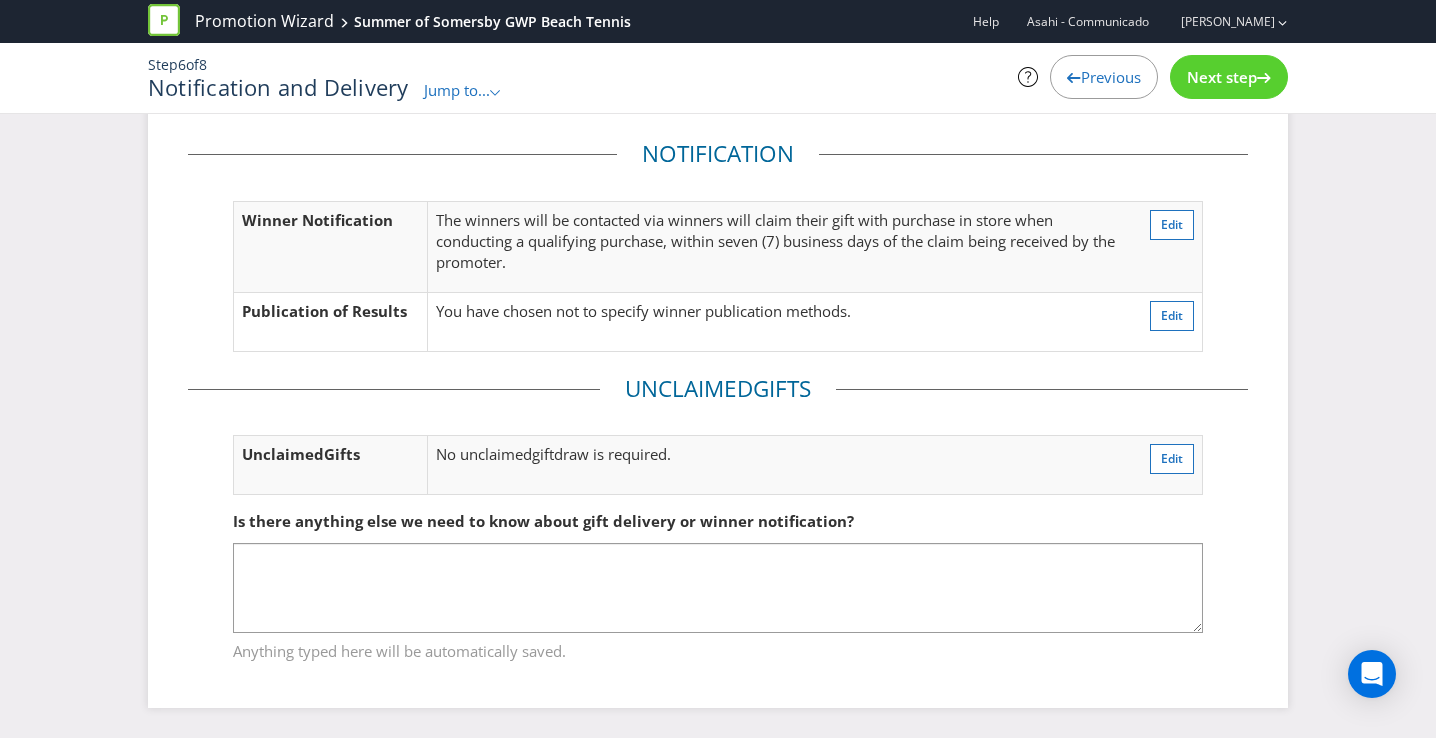 scroll, scrollTop: 56, scrollLeft: 0, axis: vertical 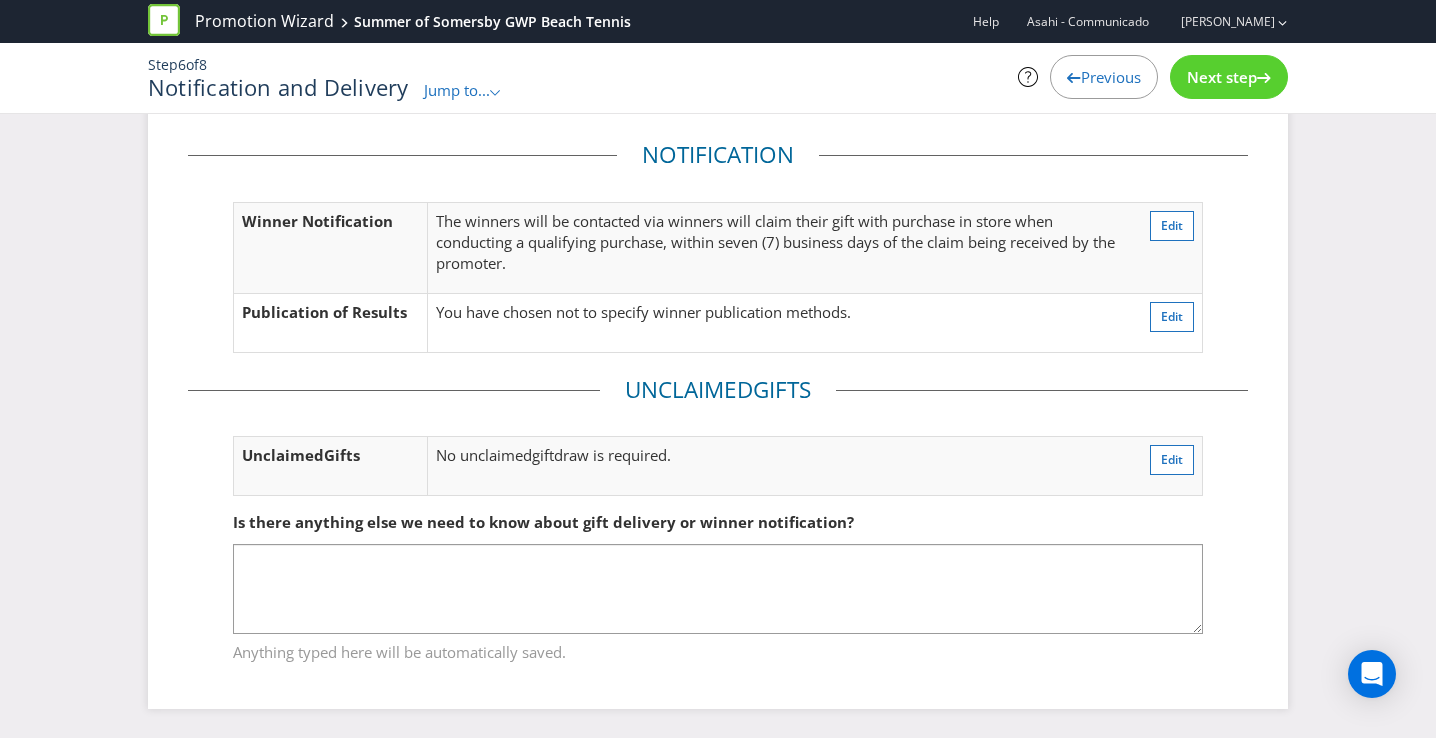 click on "Next step" at bounding box center (1222, 77) 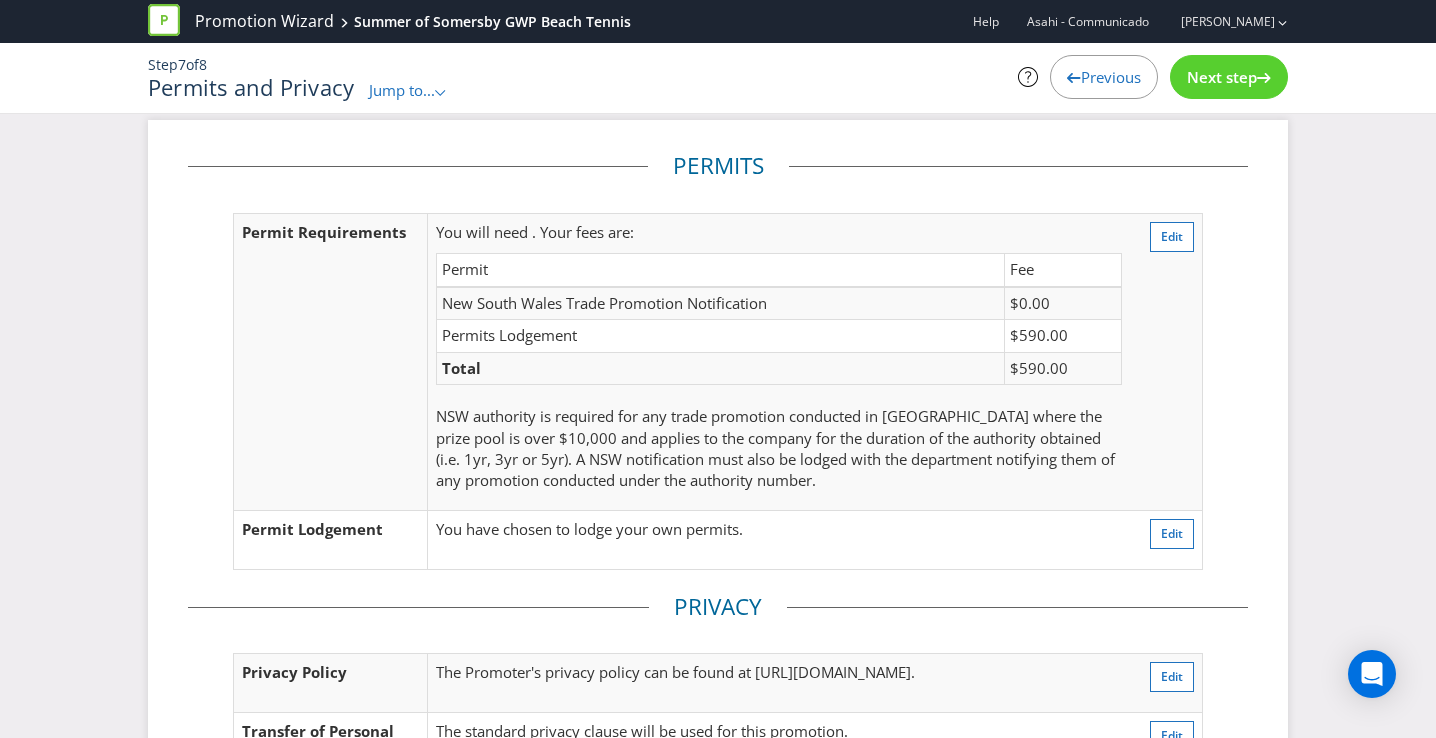 scroll, scrollTop: 0, scrollLeft: 0, axis: both 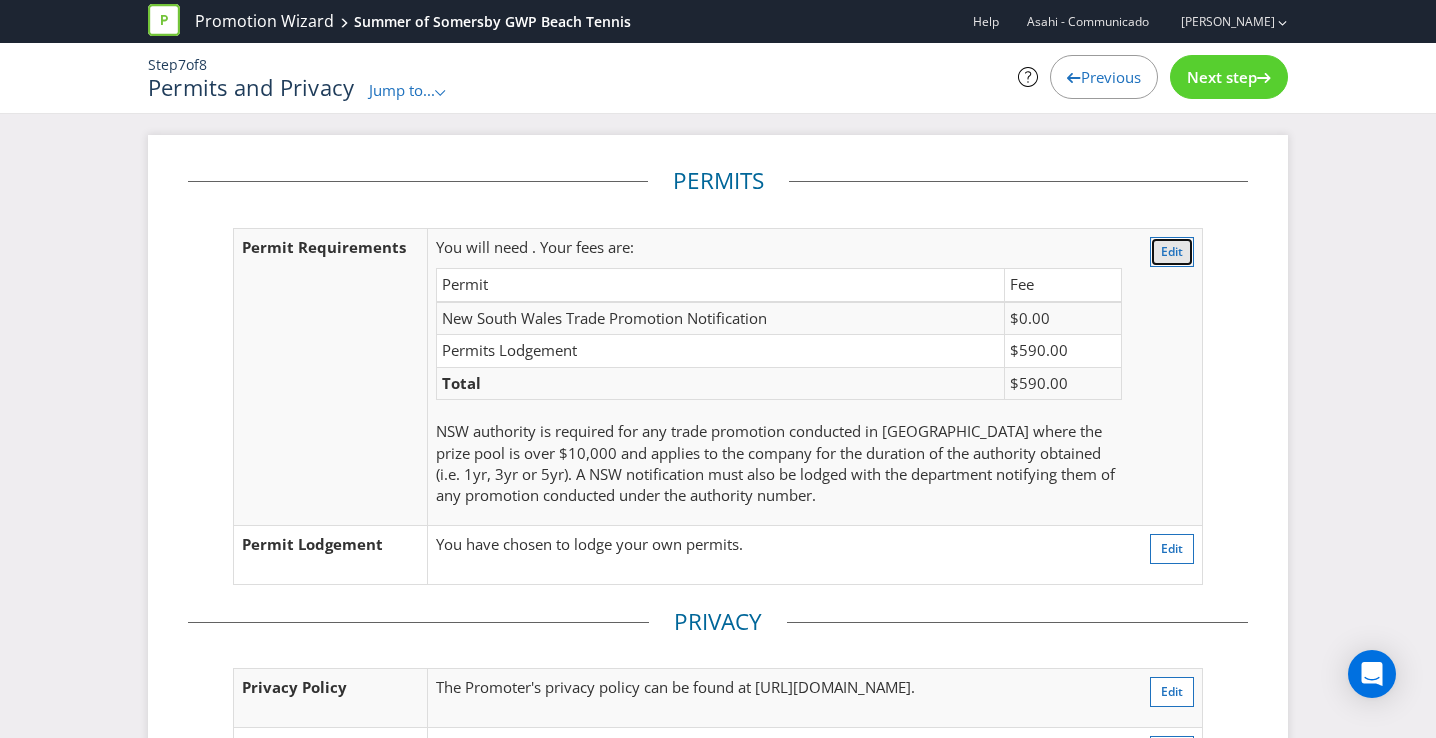 click on "Edit" at bounding box center (1172, 251) 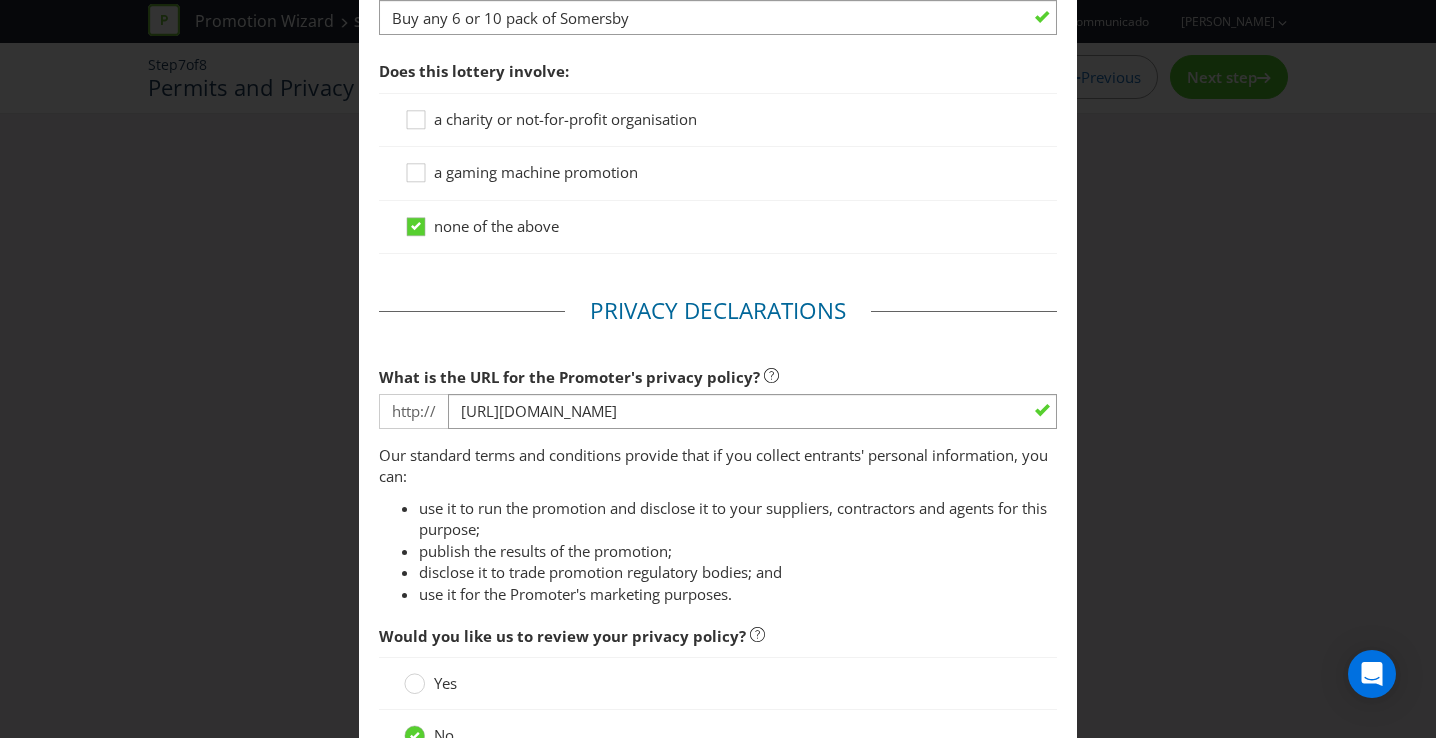 scroll, scrollTop: 1137, scrollLeft: 0, axis: vertical 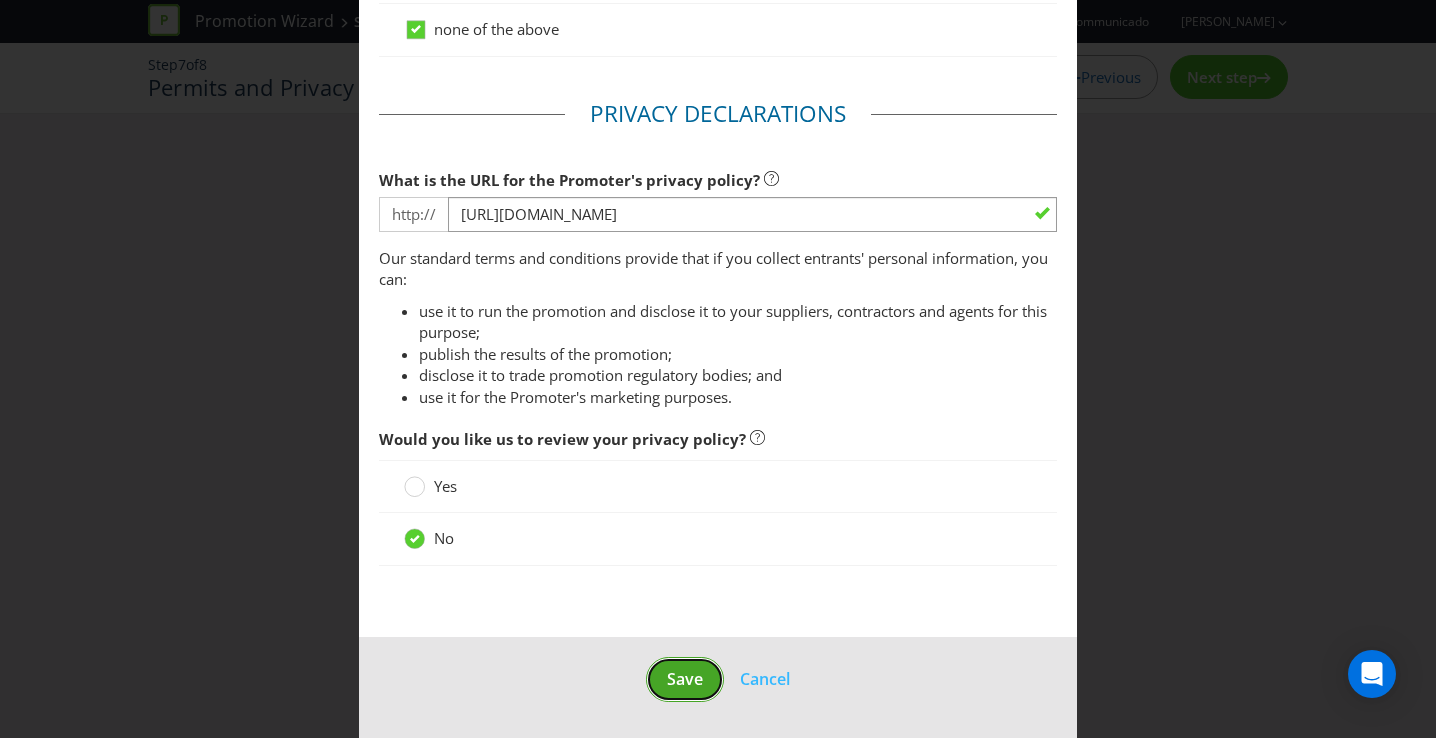 click on "Save" at bounding box center [685, 679] 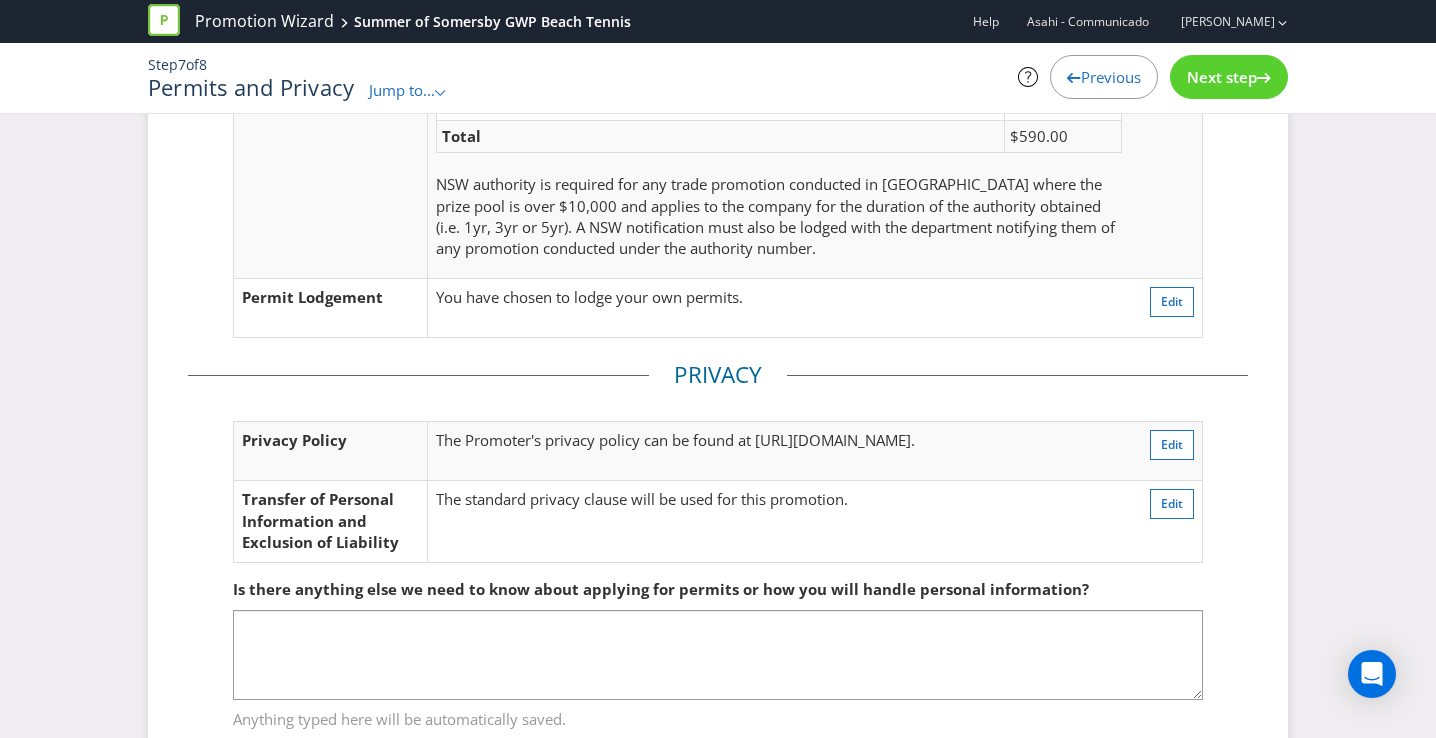 scroll, scrollTop: 313, scrollLeft: 0, axis: vertical 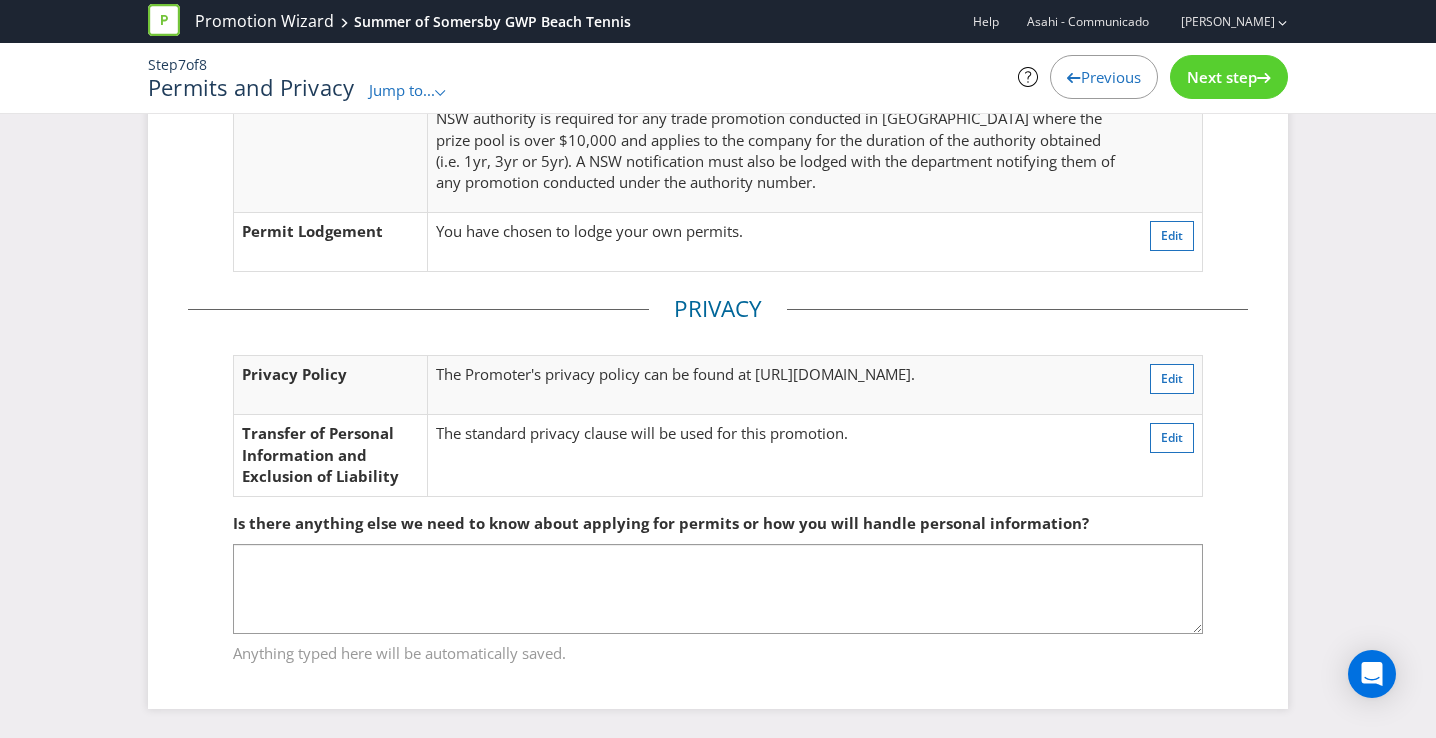 click on "Next step" at bounding box center [1222, 77] 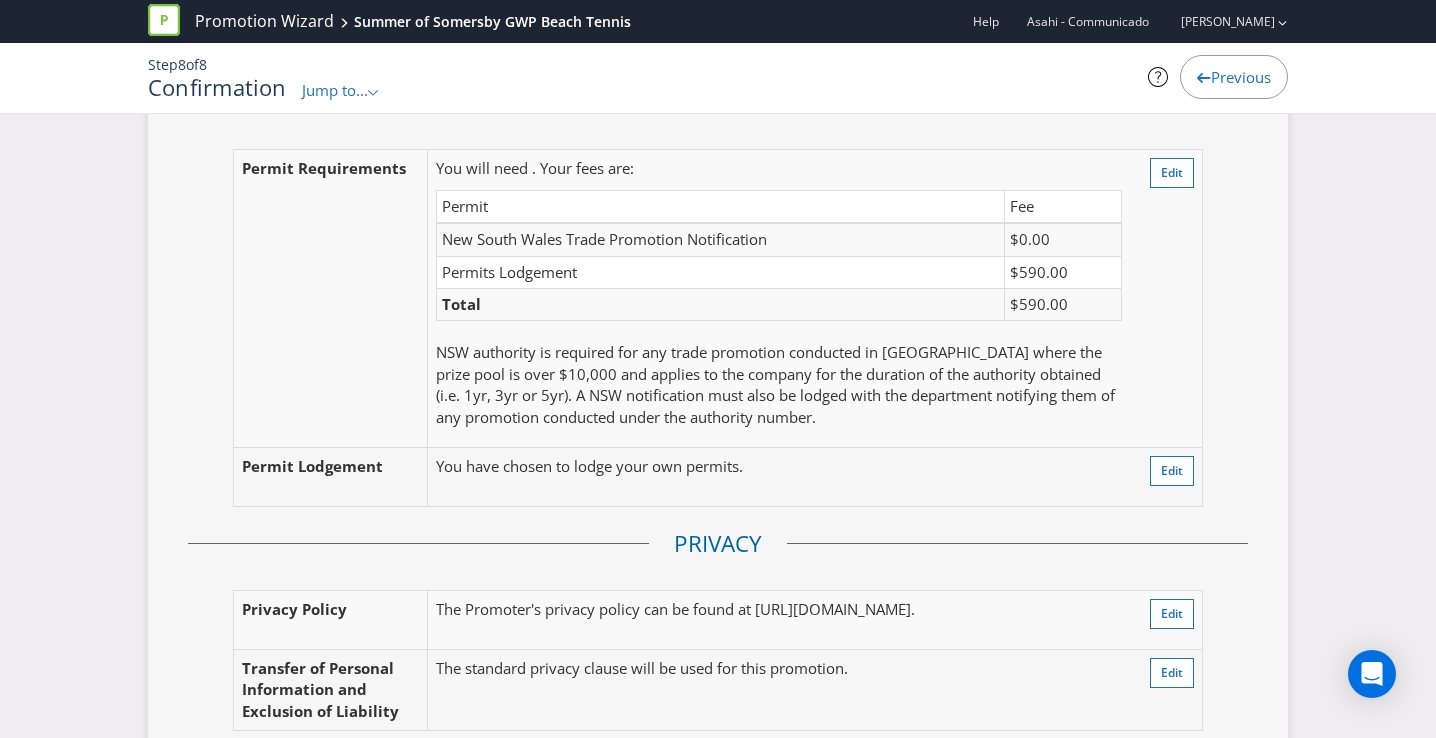 scroll, scrollTop: 3671, scrollLeft: 0, axis: vertical 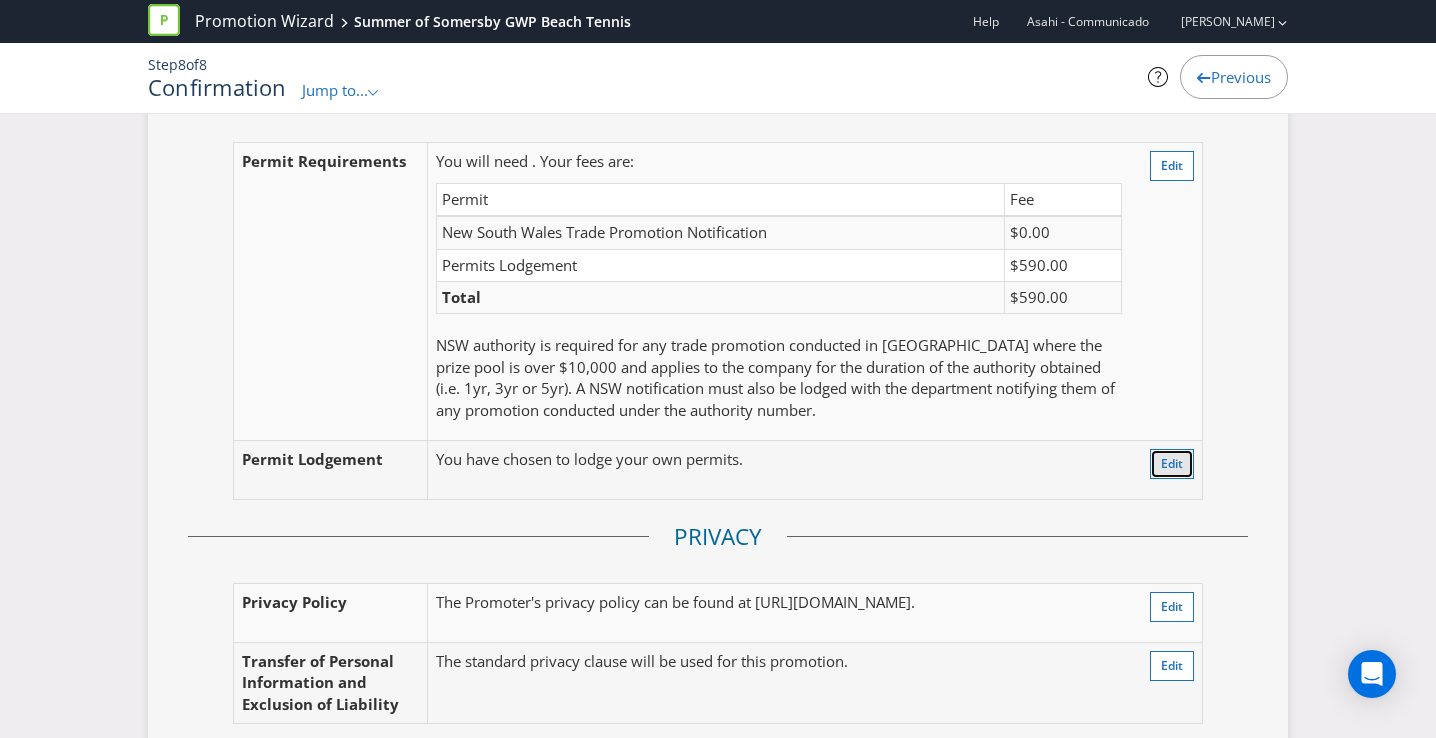 click on "Edit" at bounding box center (1172, 463) 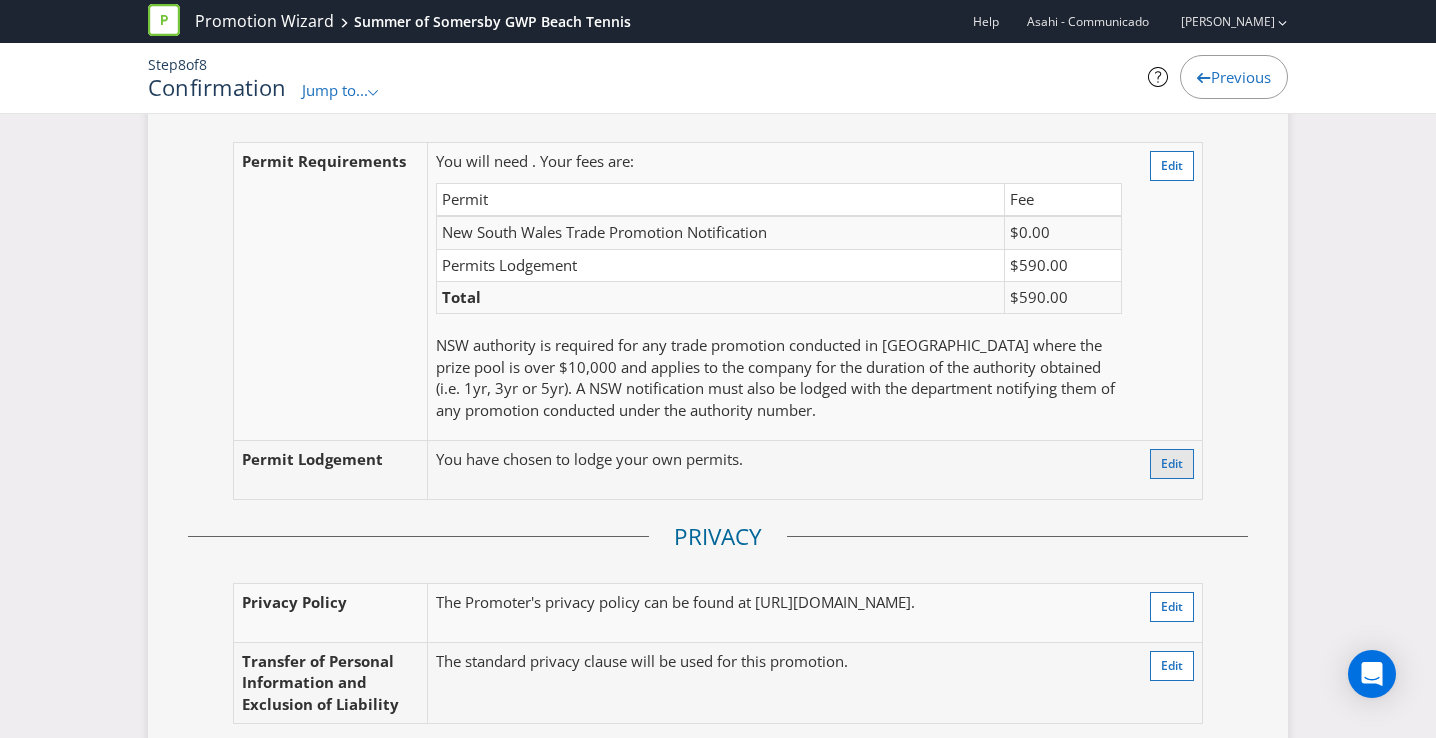 scroll, scrollTop: 0, scrollLeft: 0, axis: both 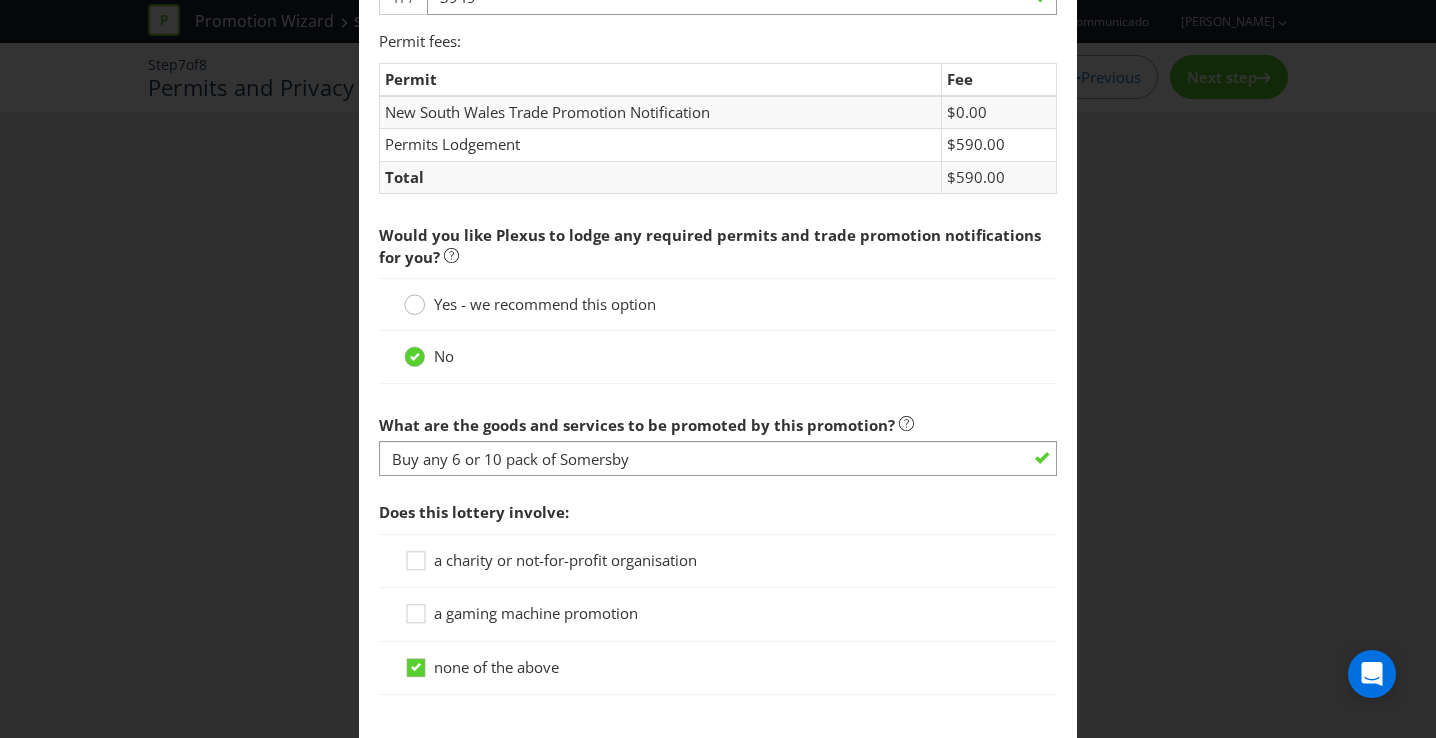 click 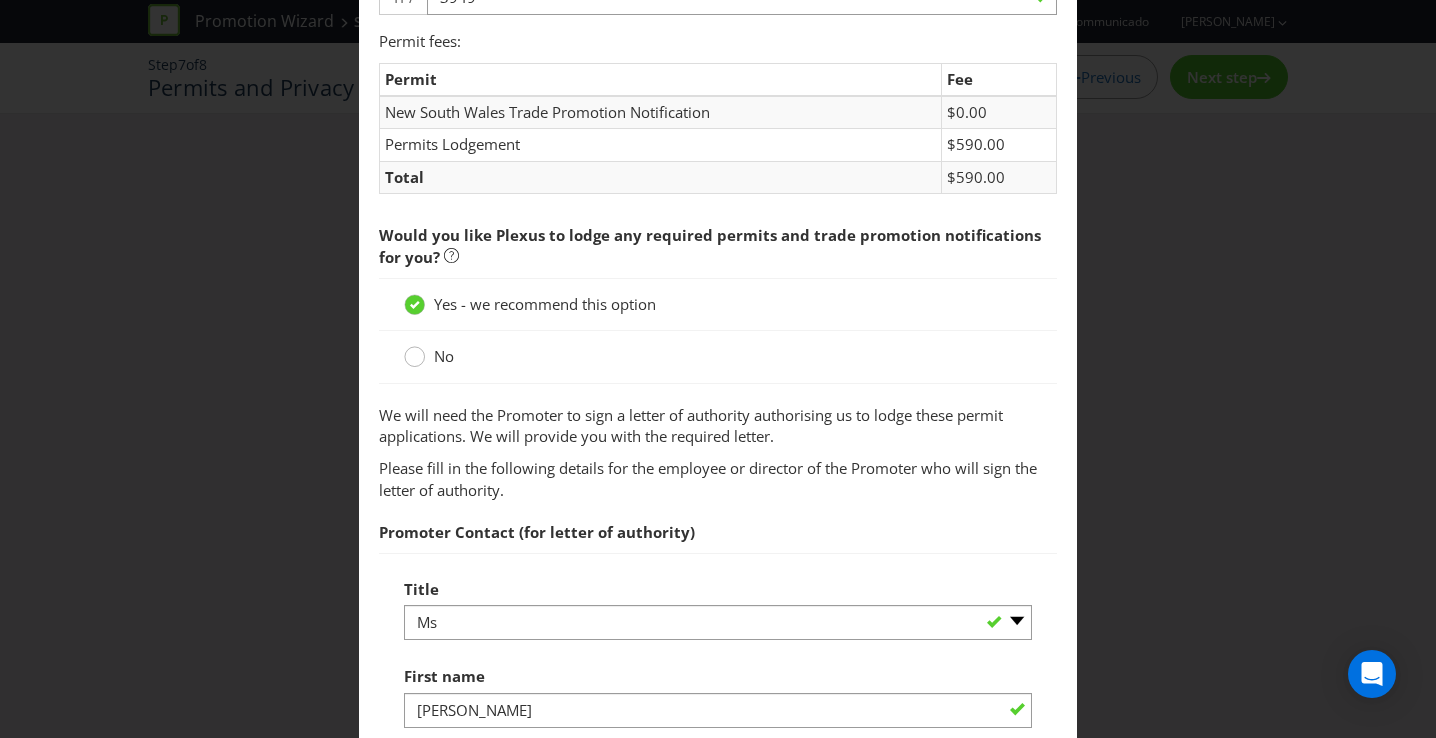 click 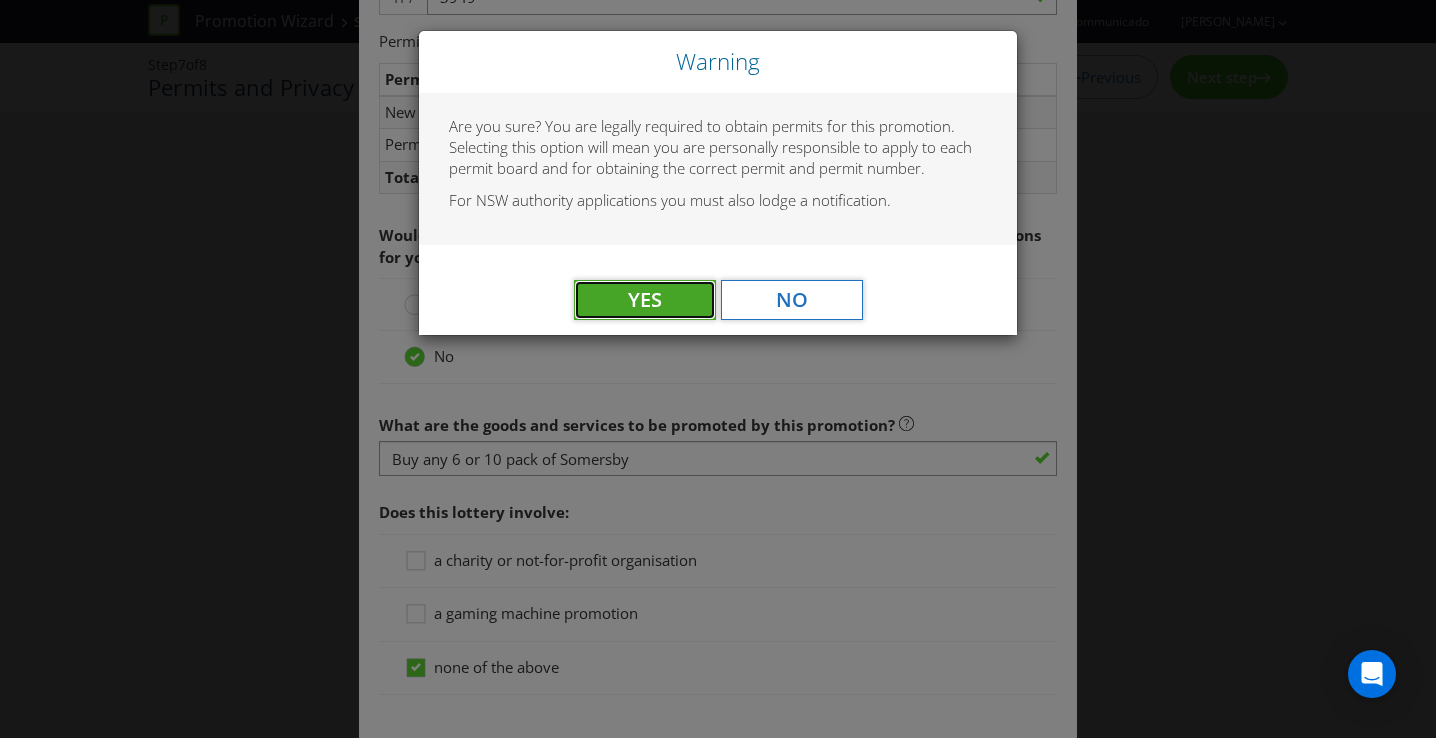 click on "Yes" at bounding box center (645, 300) 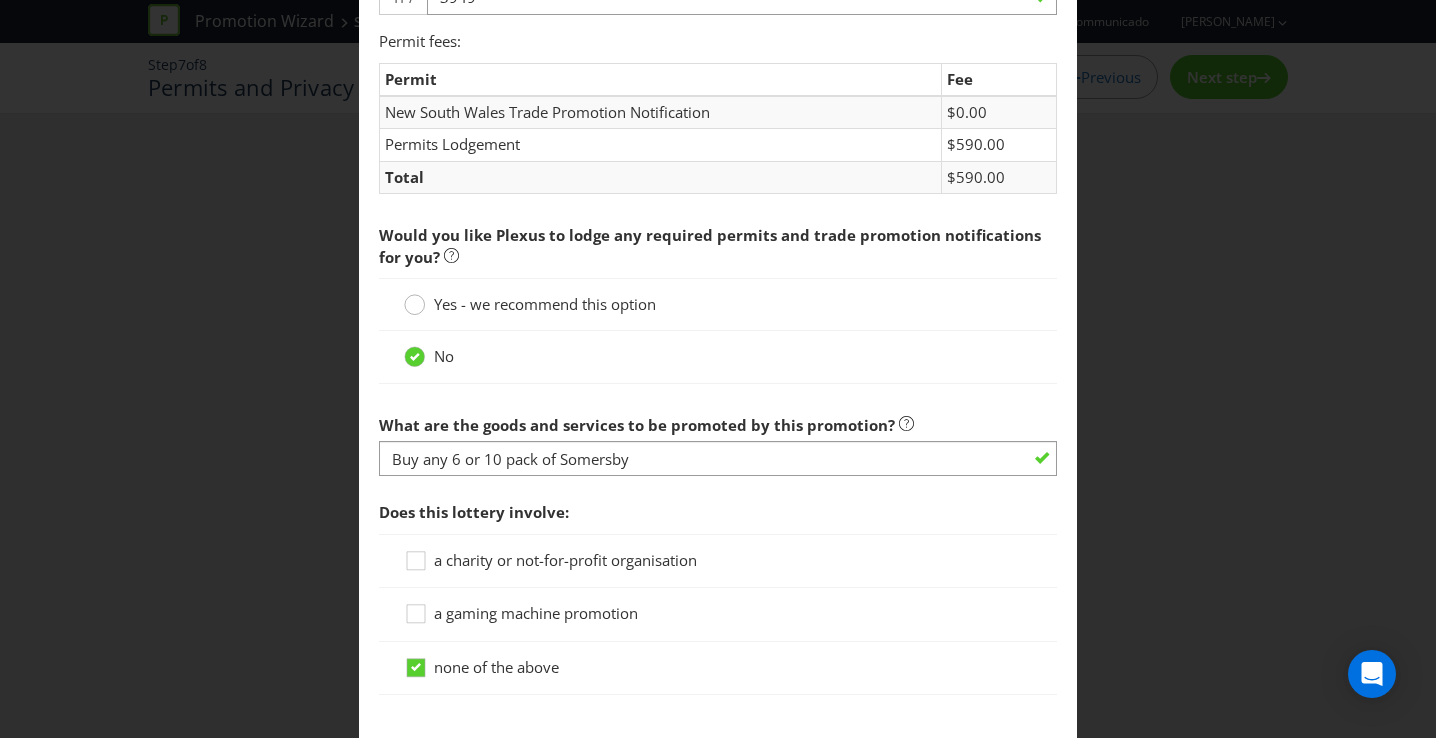 click 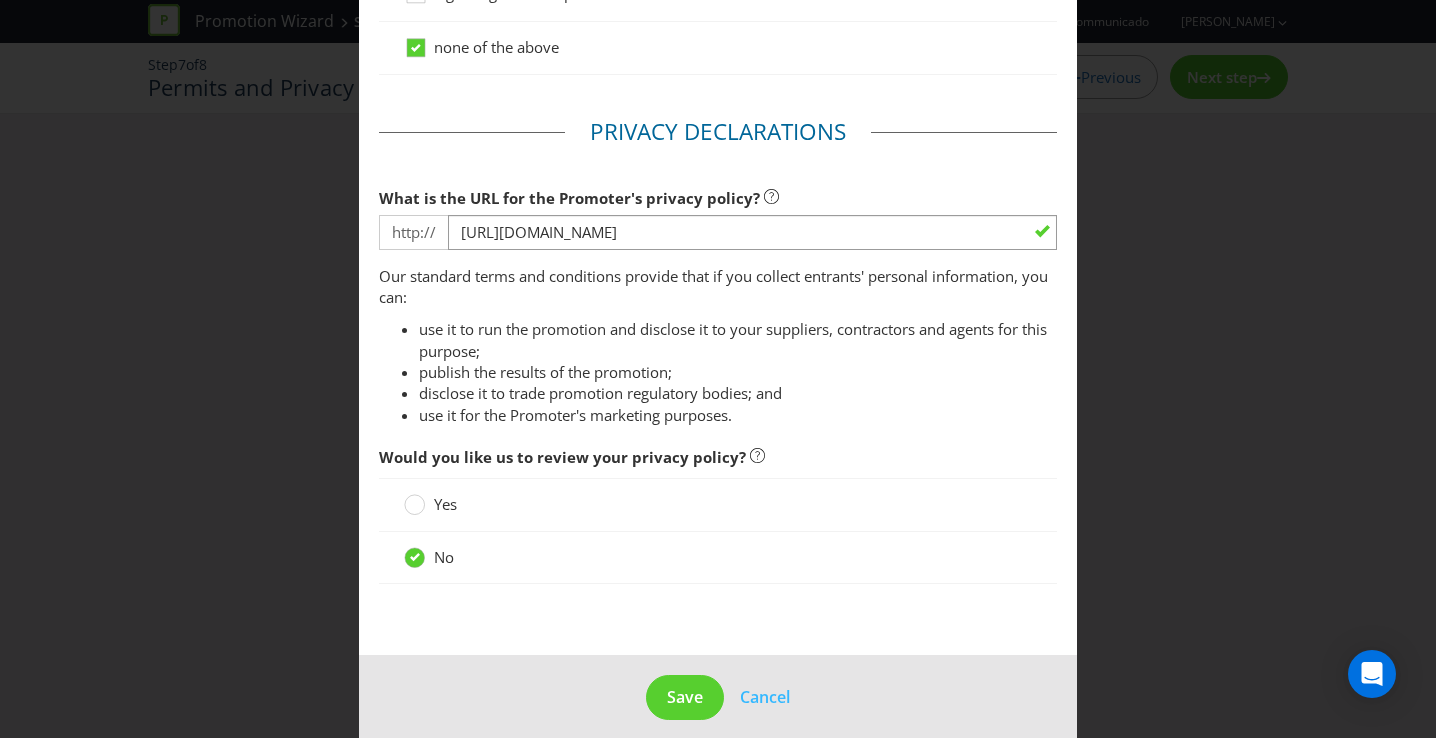 scroll, scrollTop: 1750, scrollLeft: 0, axis: vertical 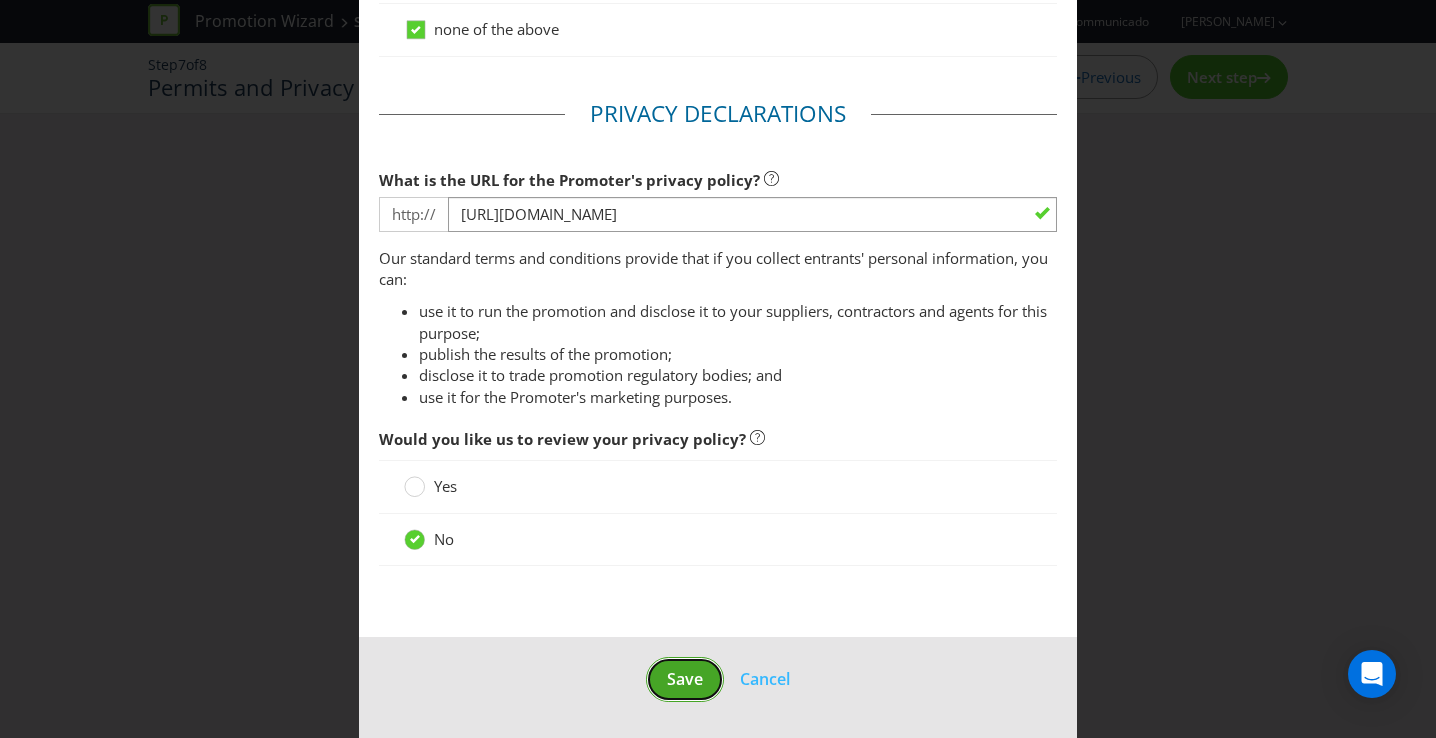 click on "Save" at bounding box center [685, 679] 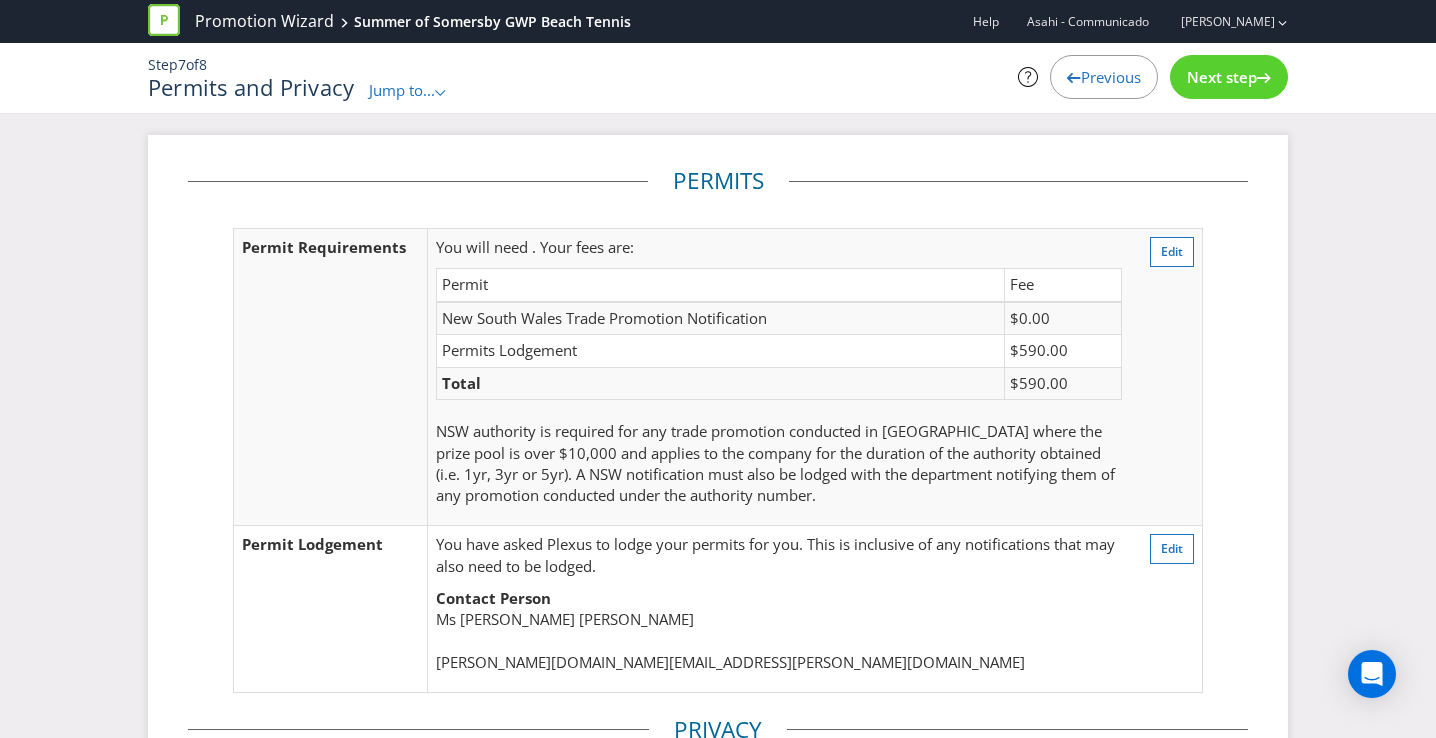 scroll, scrollTop: 421, scrollLeft: 0, axis: vertical 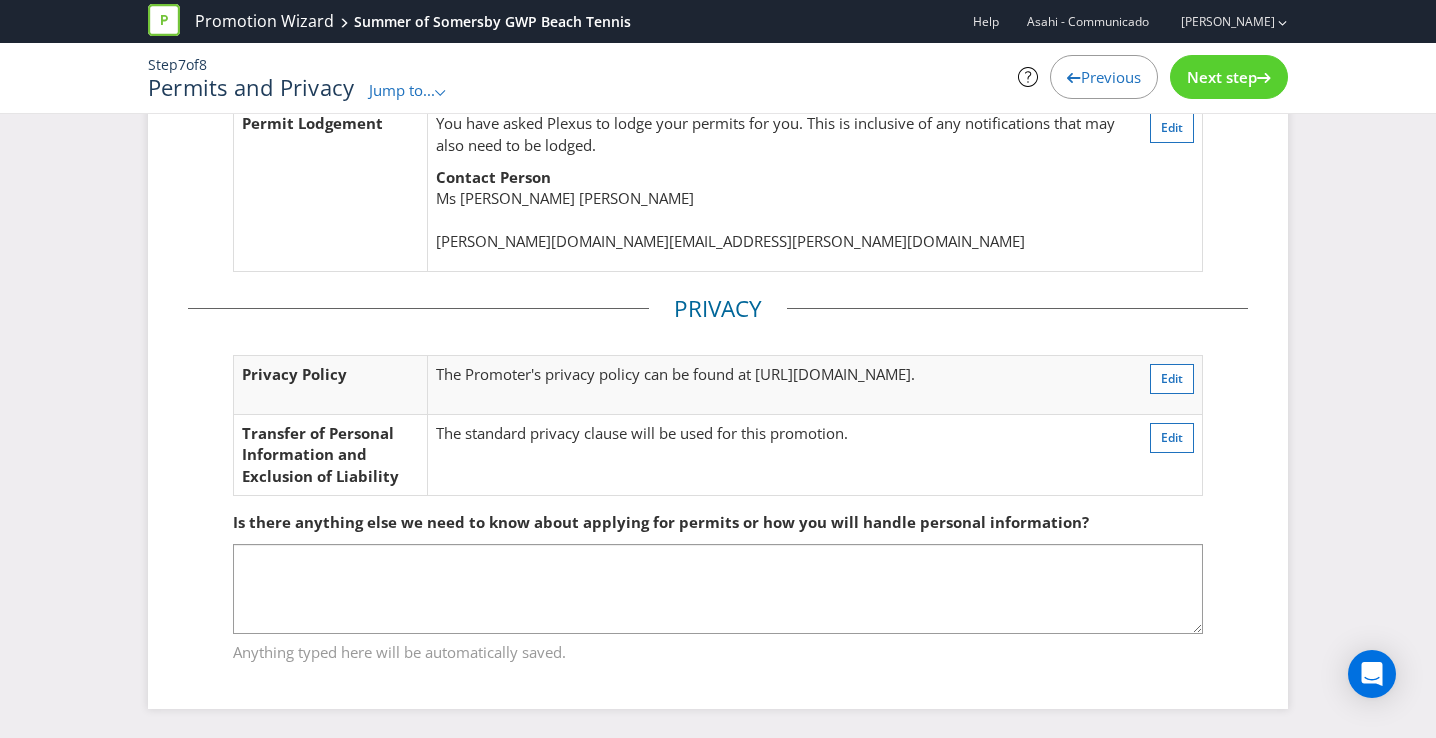 click on "Next step" at bounding box center [1222, 77] 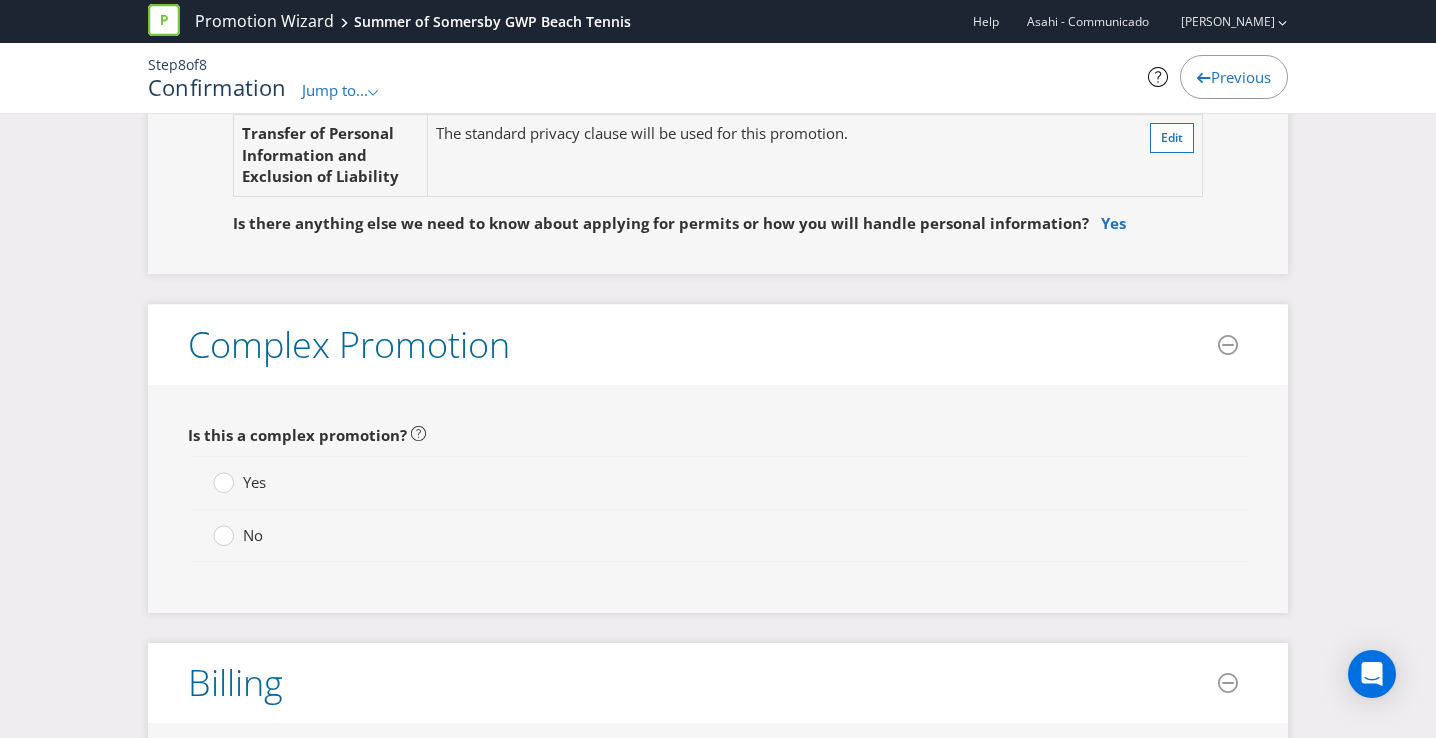 scroll, scrollTop: 4299, scrollLeft: 0, axis: vertical 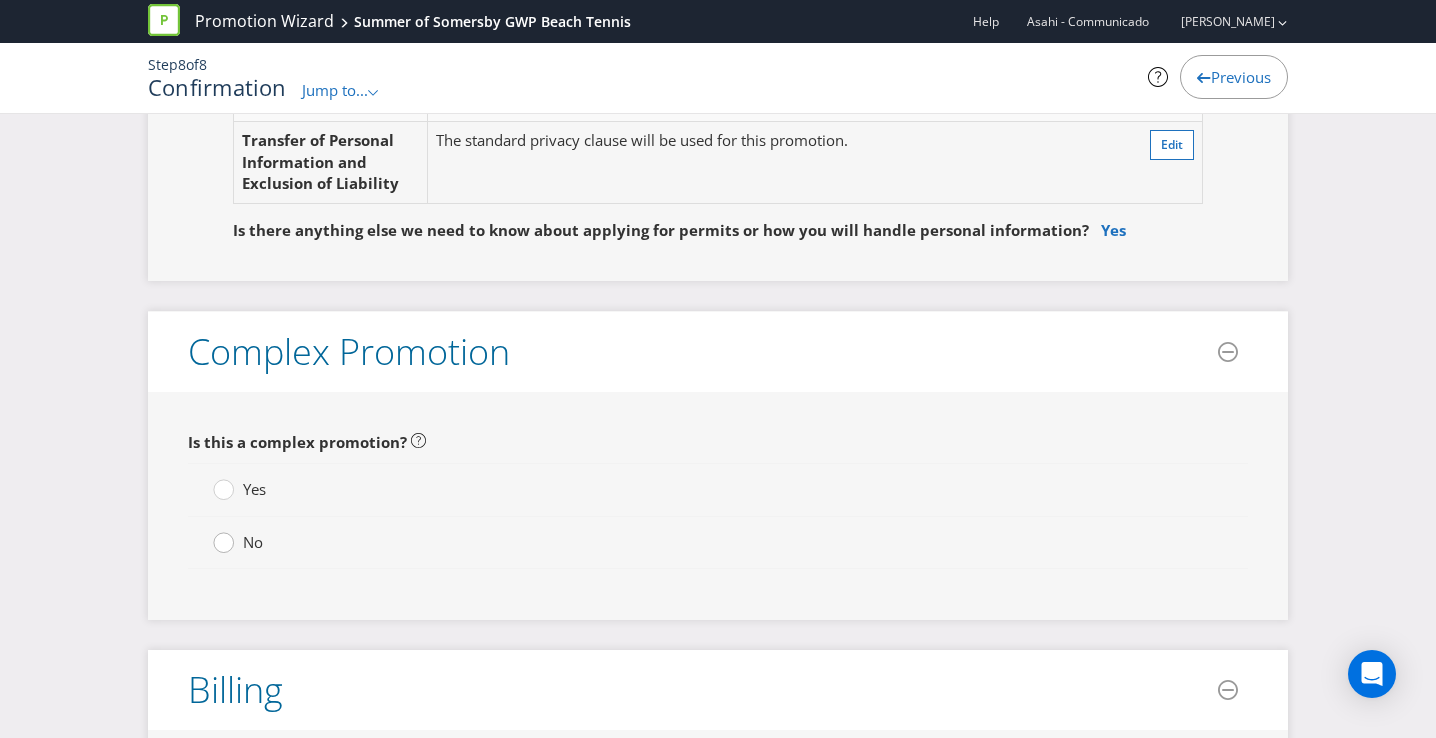 click 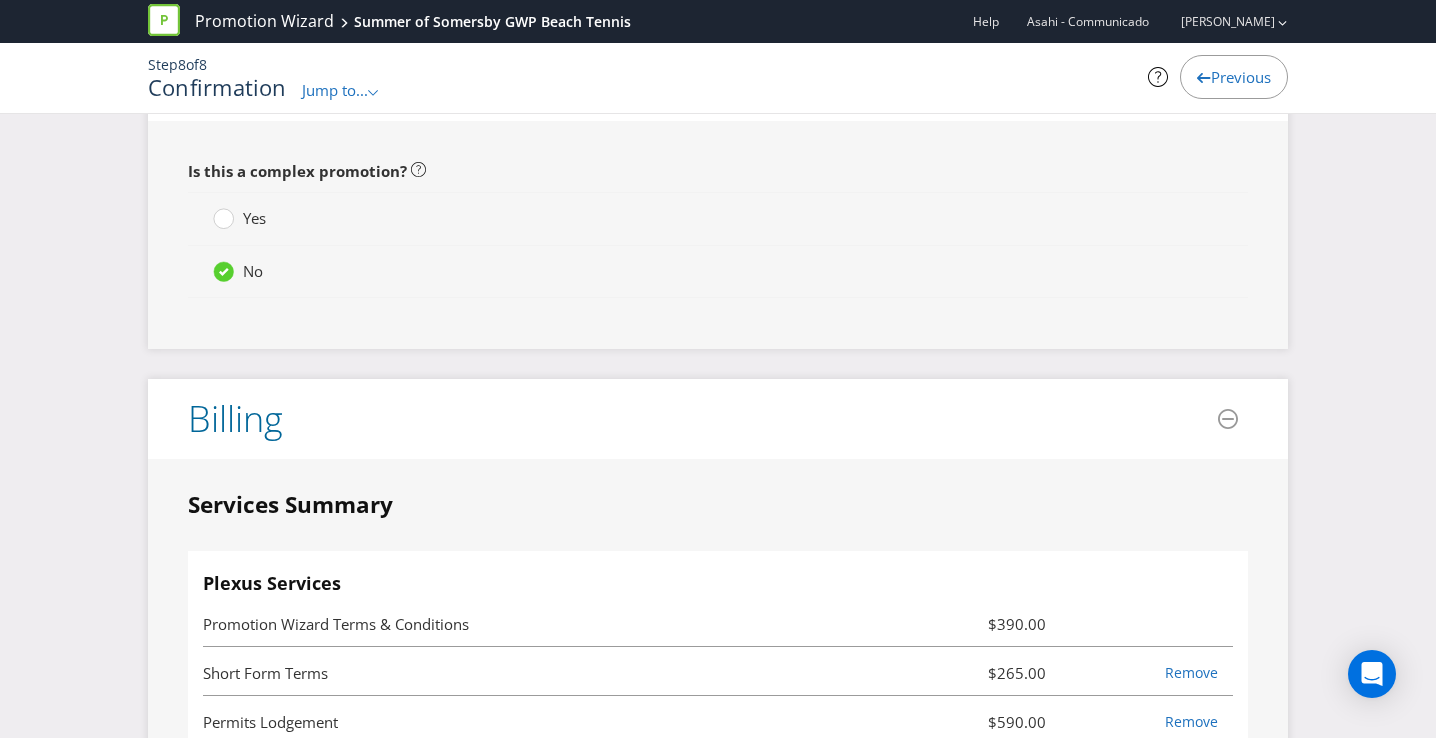 scroll, scrollTop: 4832, scrollLeft: 0, axis: vertical 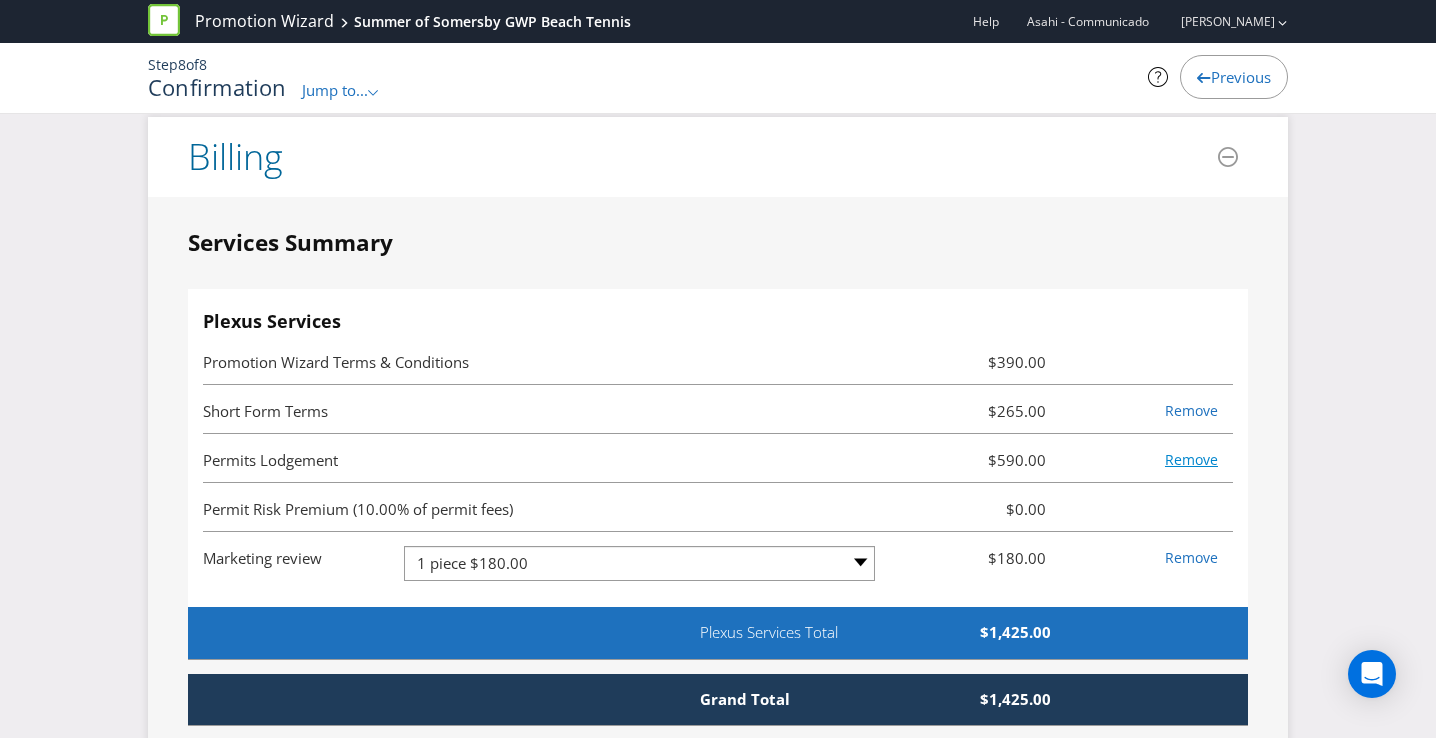 click on "Remove" at bounding box center (1191, 459) 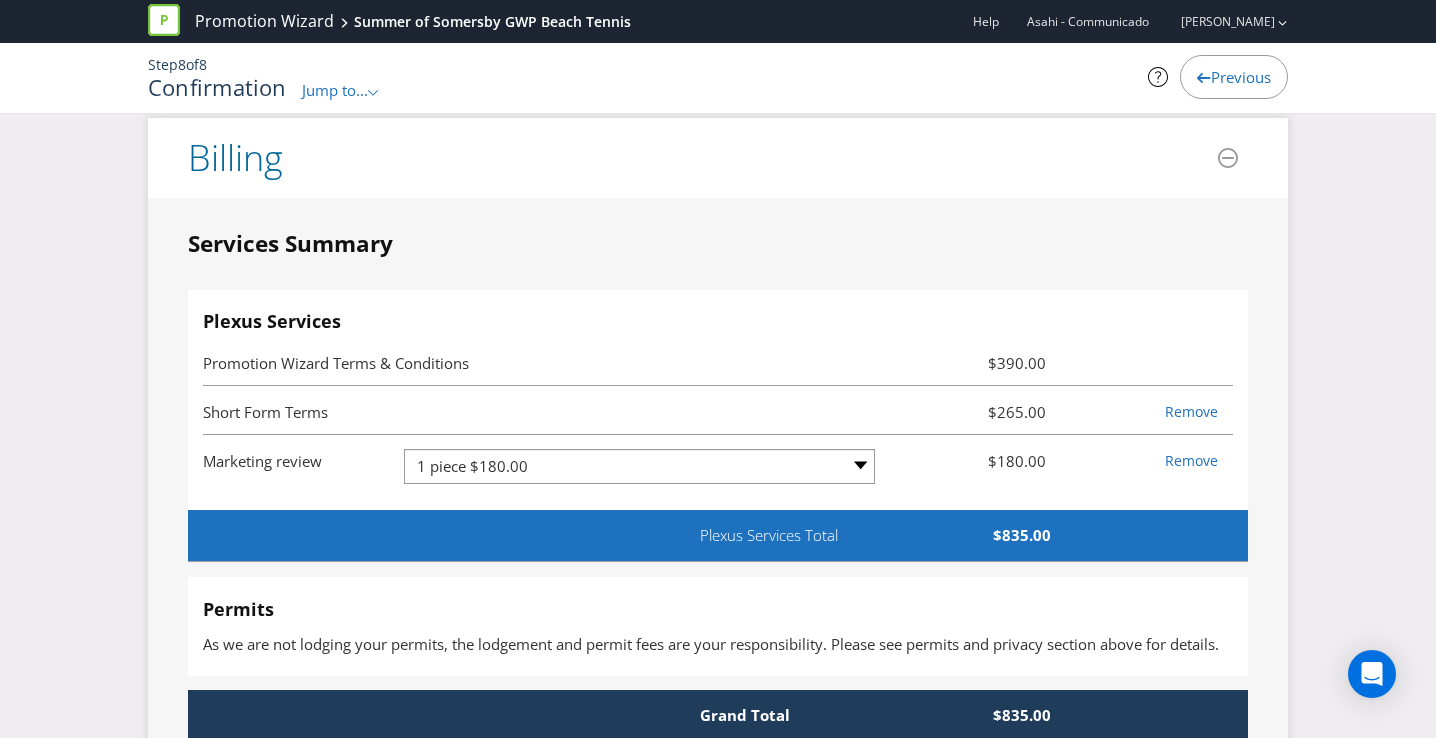 click on "$390.00" at bounding box center (976, 363) 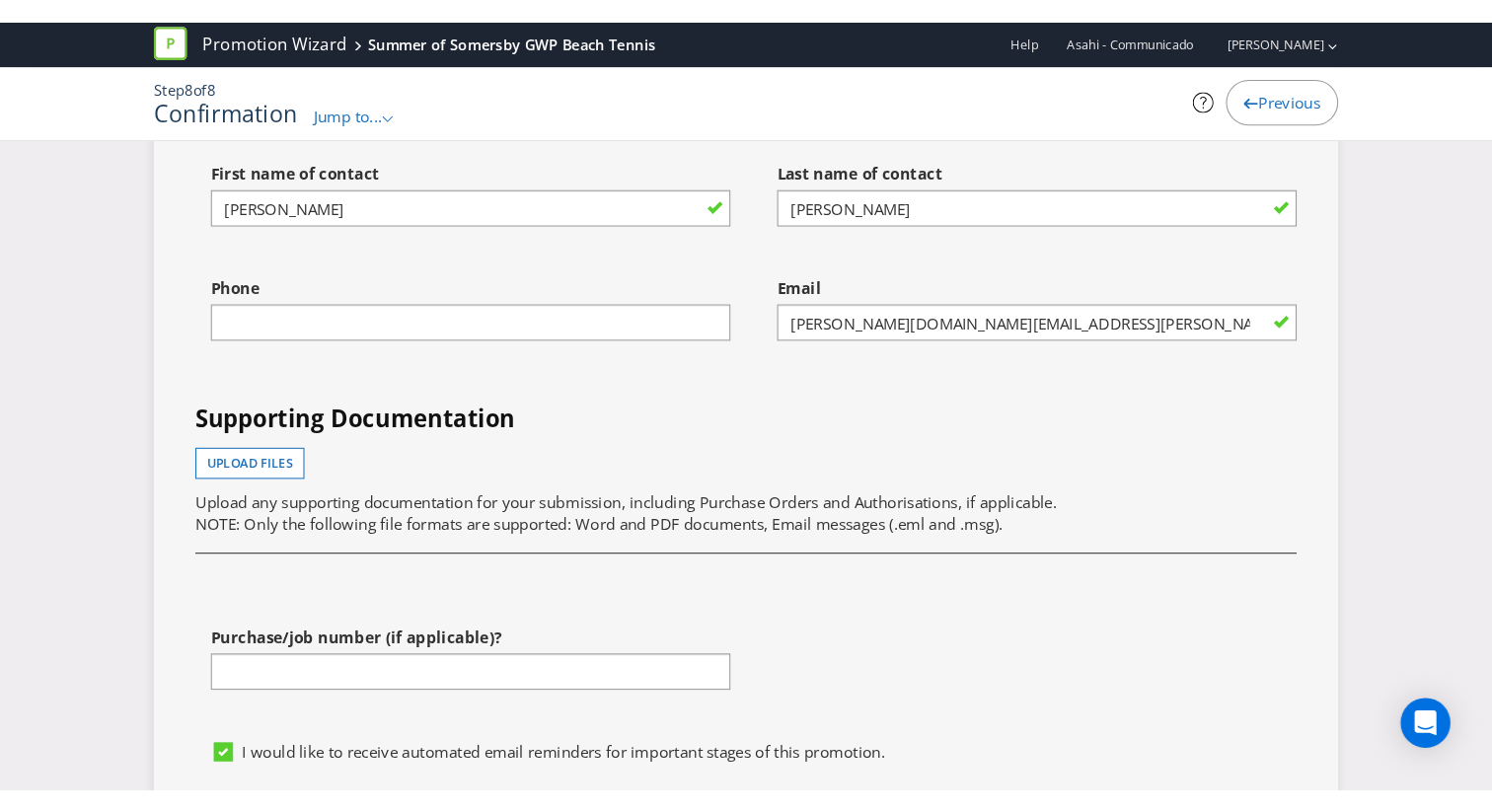 scroll, scrollTop: 5924, scrollLeft: 0, axis: vertical 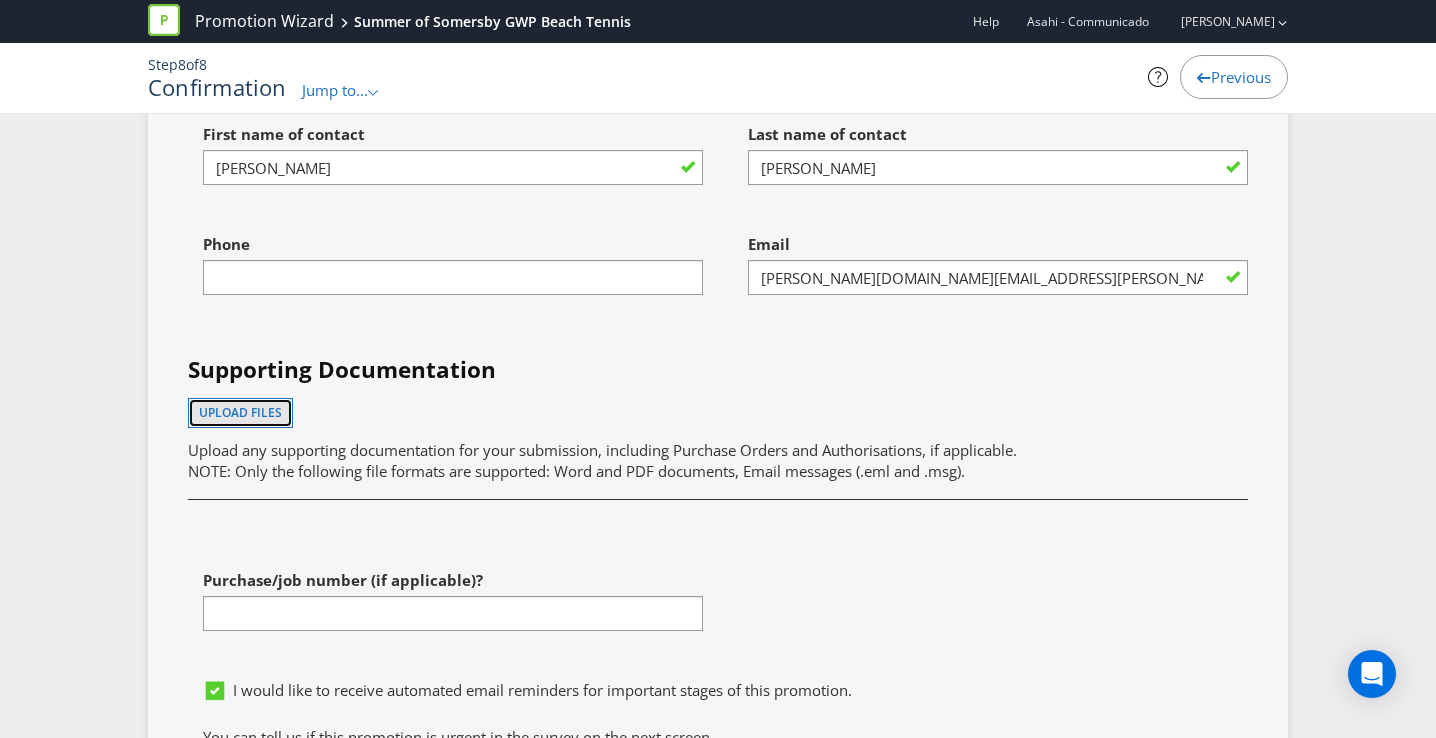click on "Upload files" at bounding box center [240, 412] 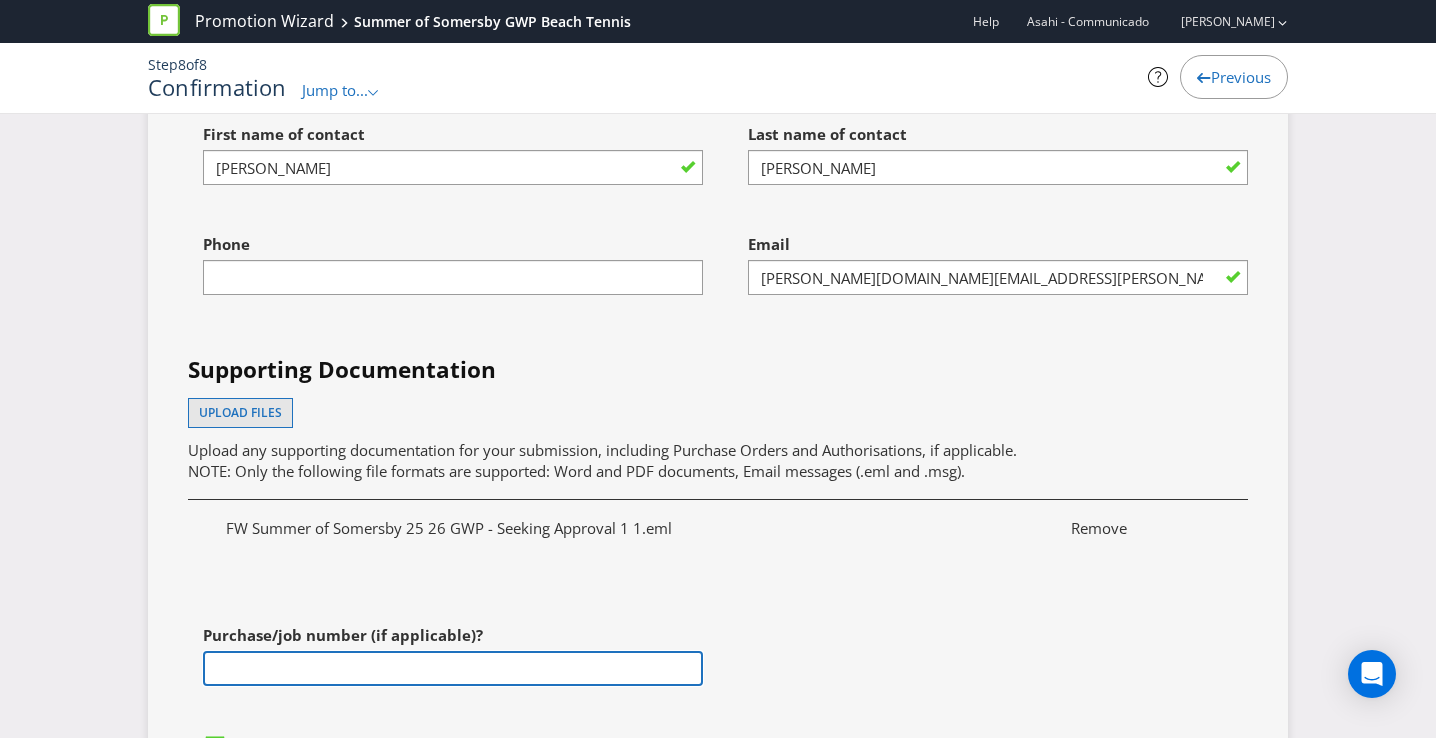 click at bounding box center (453, 668) 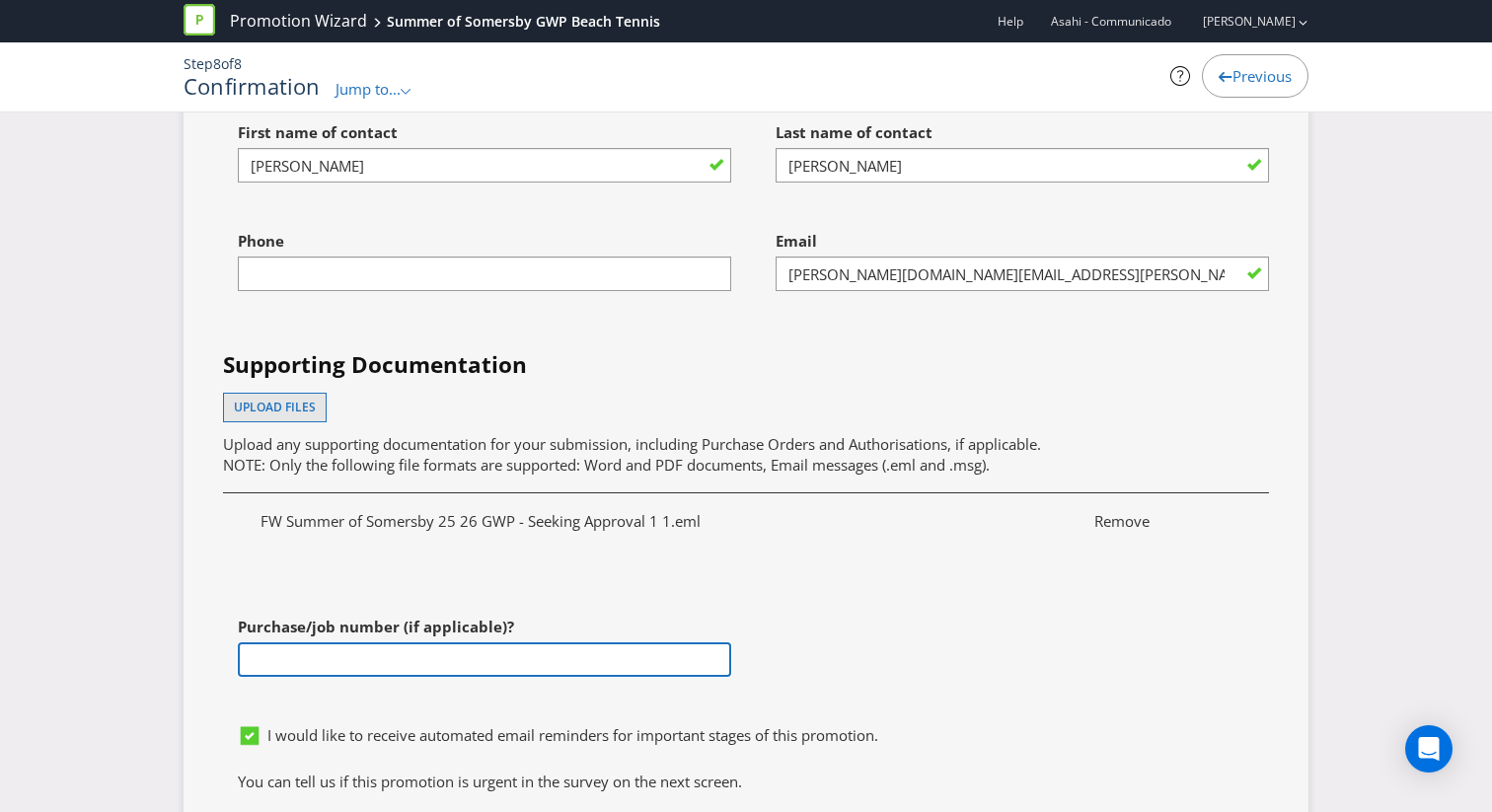 paste on "4501170130" 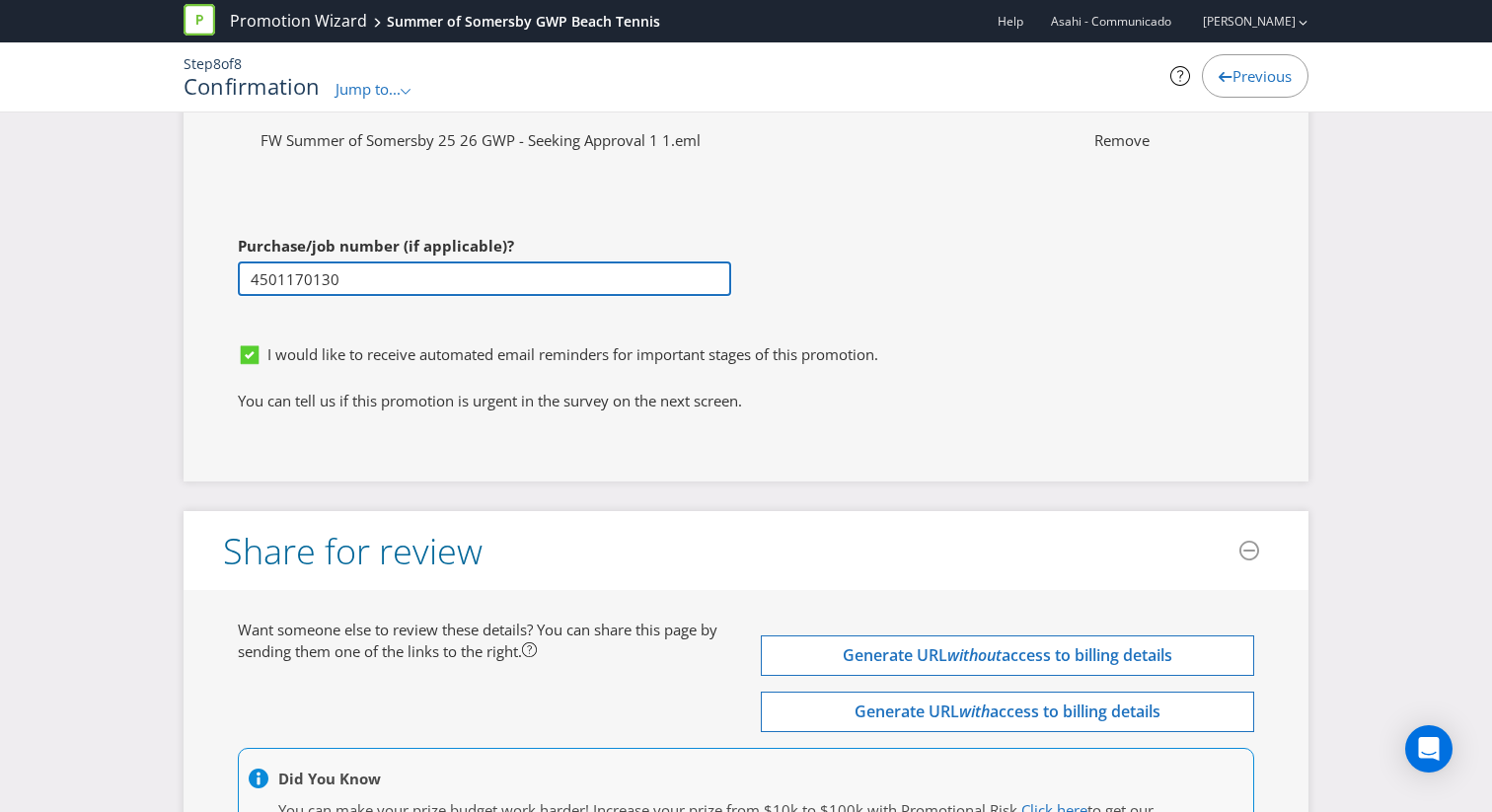 type on "4501170130" 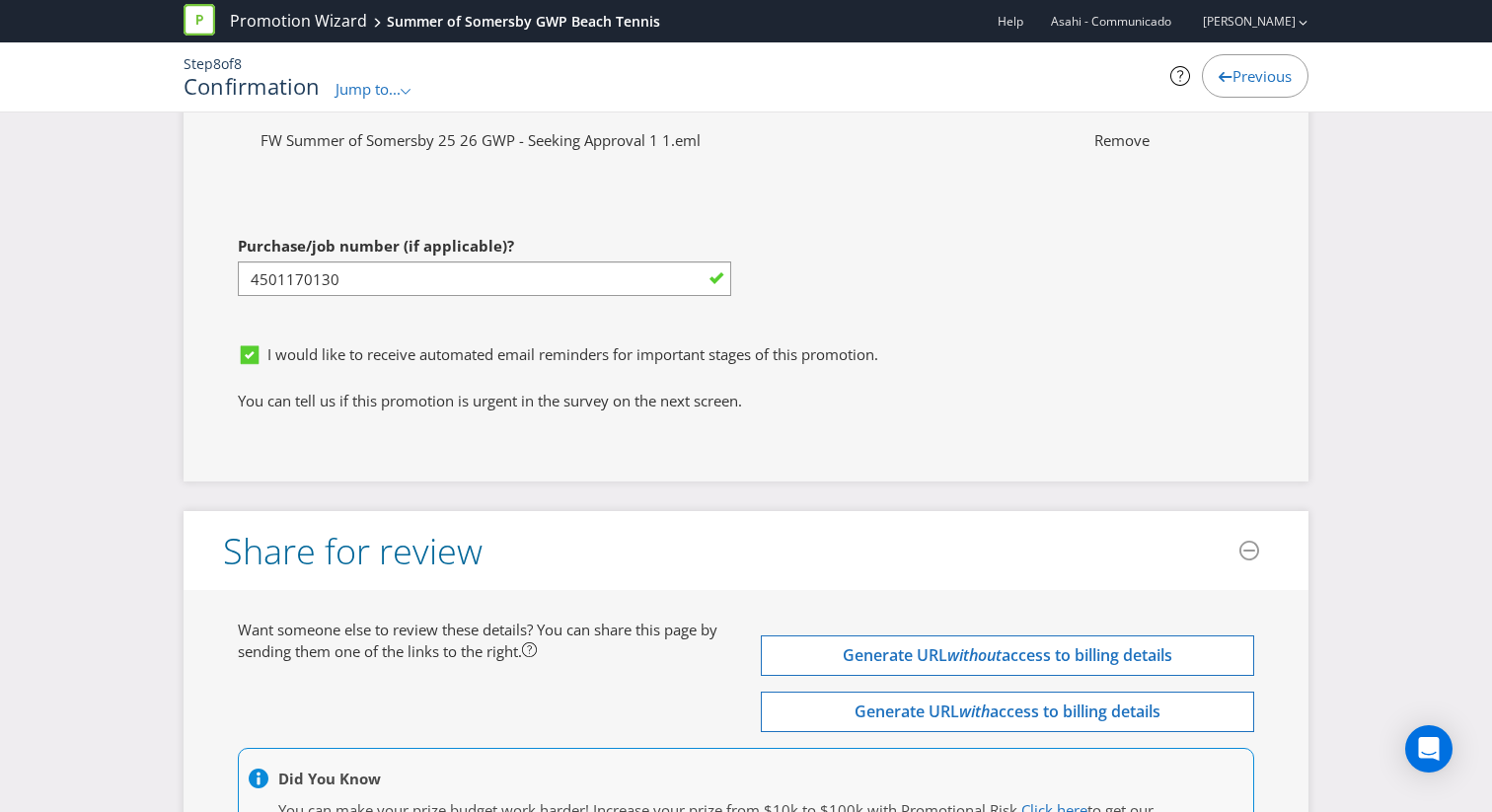 click on "I would like to receive automated email reminders for important stages of this promotion." at bounding box center (572, 354) 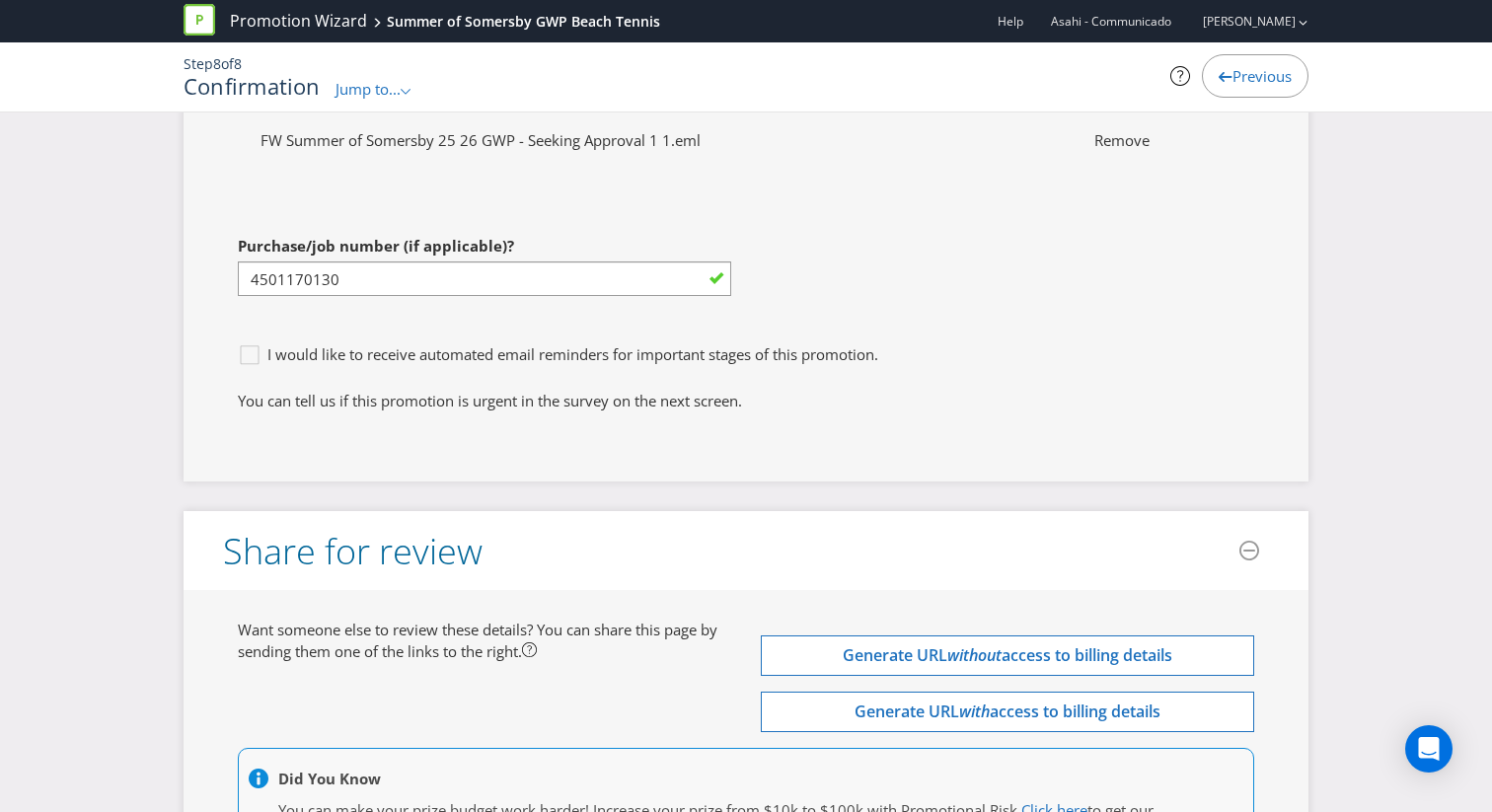 scroll, scrollTop: 6516, scrollLeft: 0, axis: vertical 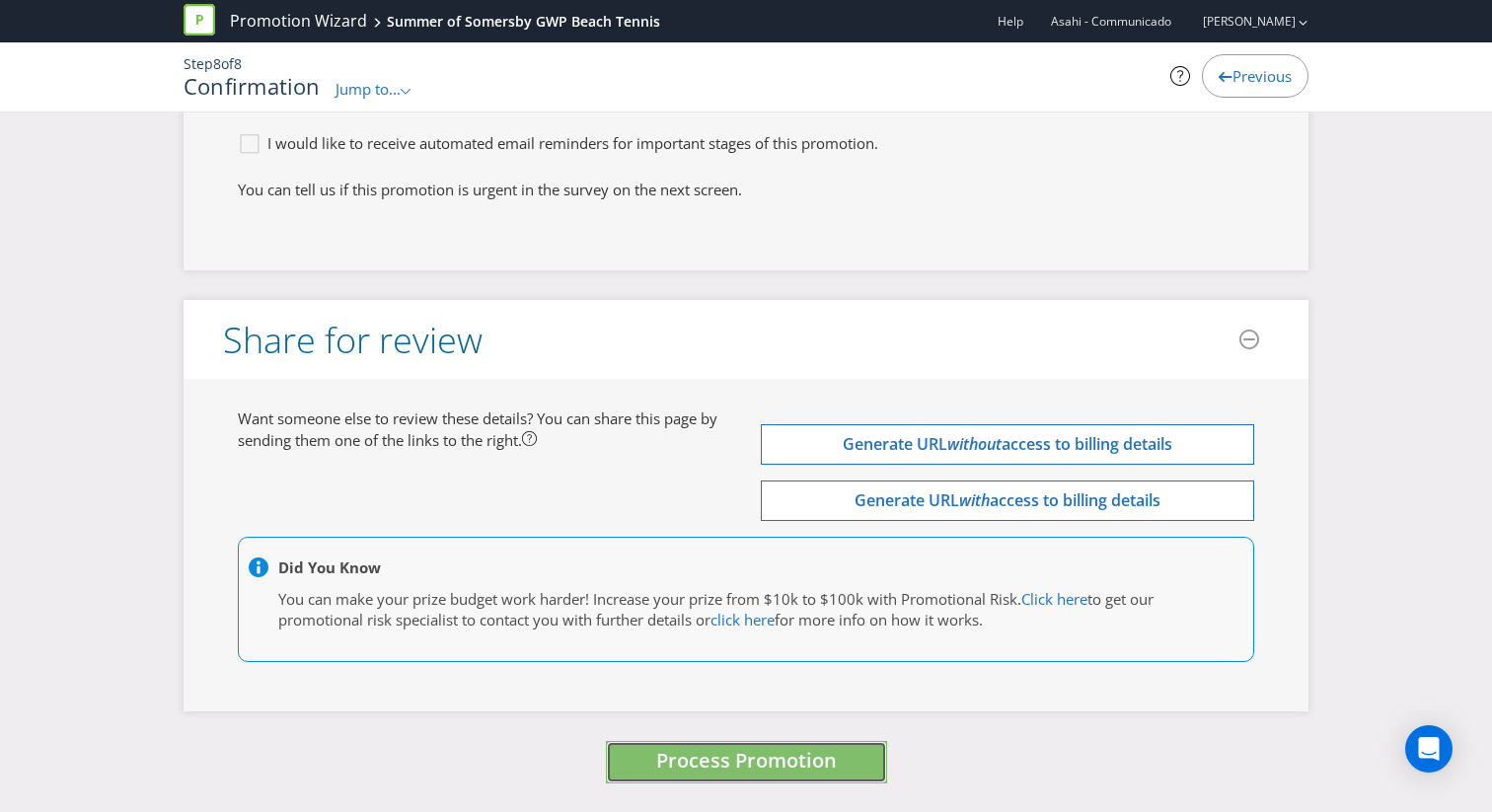 click on "Process Promotion" at bounding box center [746, 760] 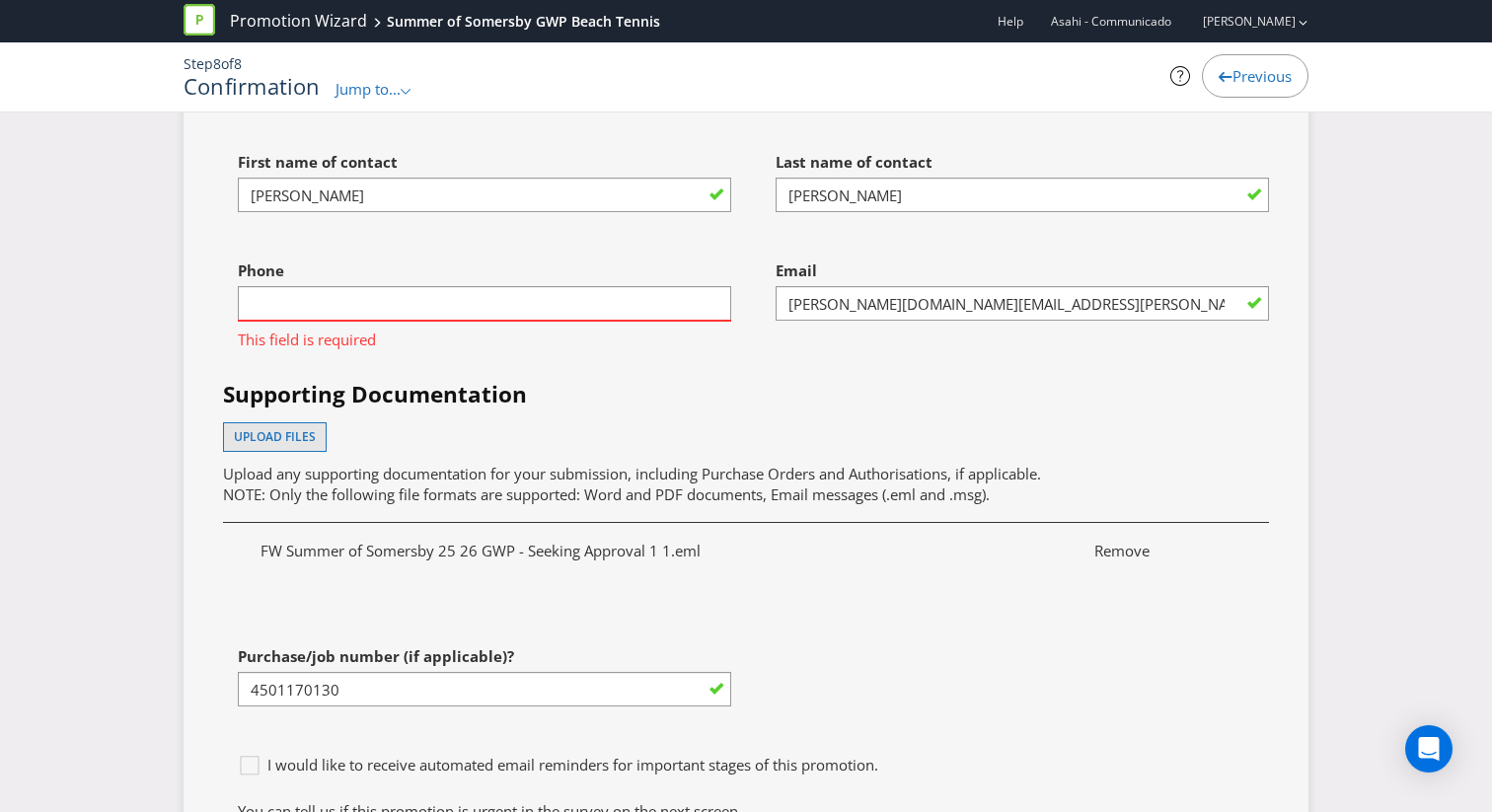 scroll, scrollTop: 5832, scrollLeft: 0, axis: vertical 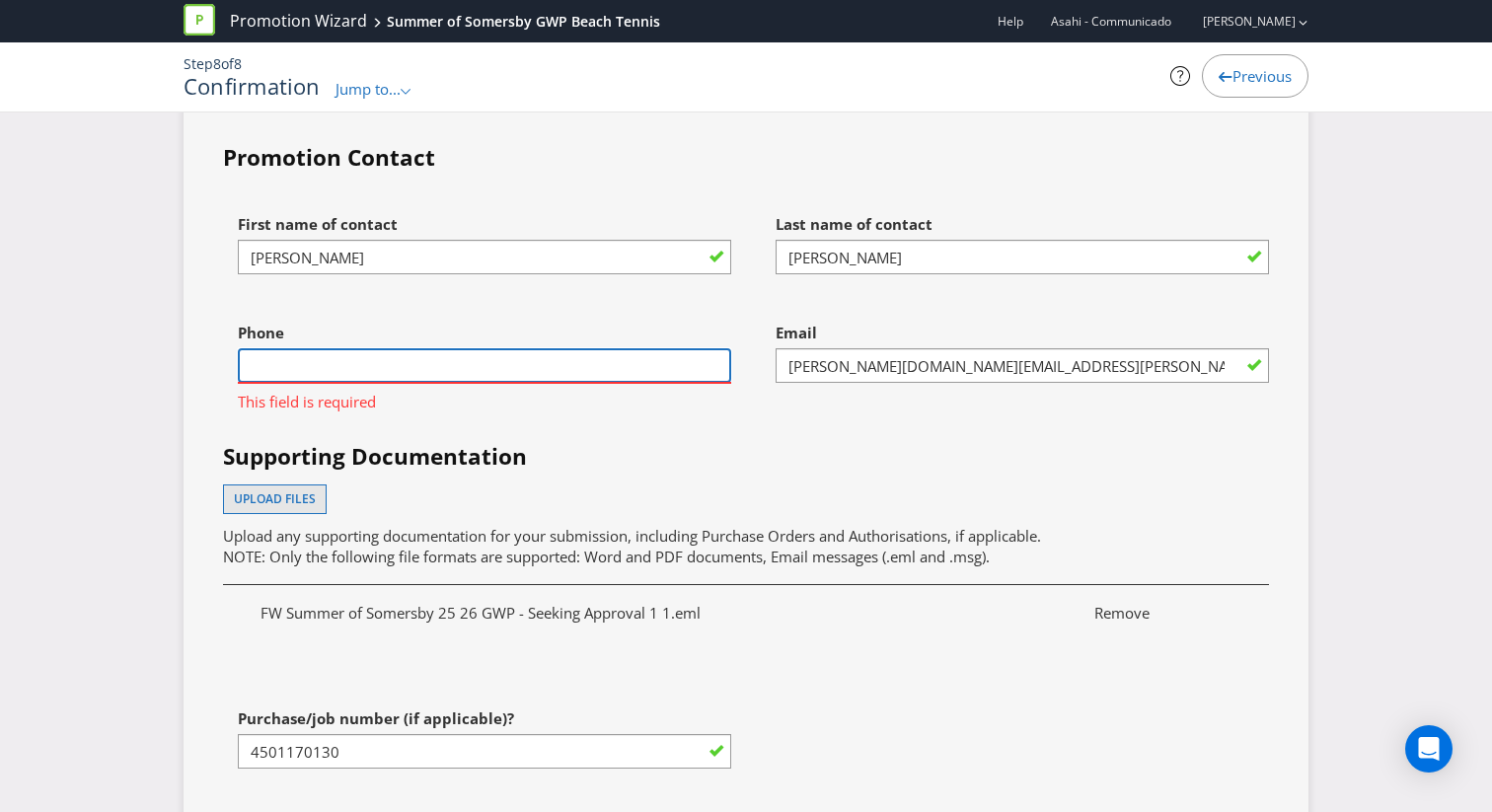 click at bounding box center [485, 365] 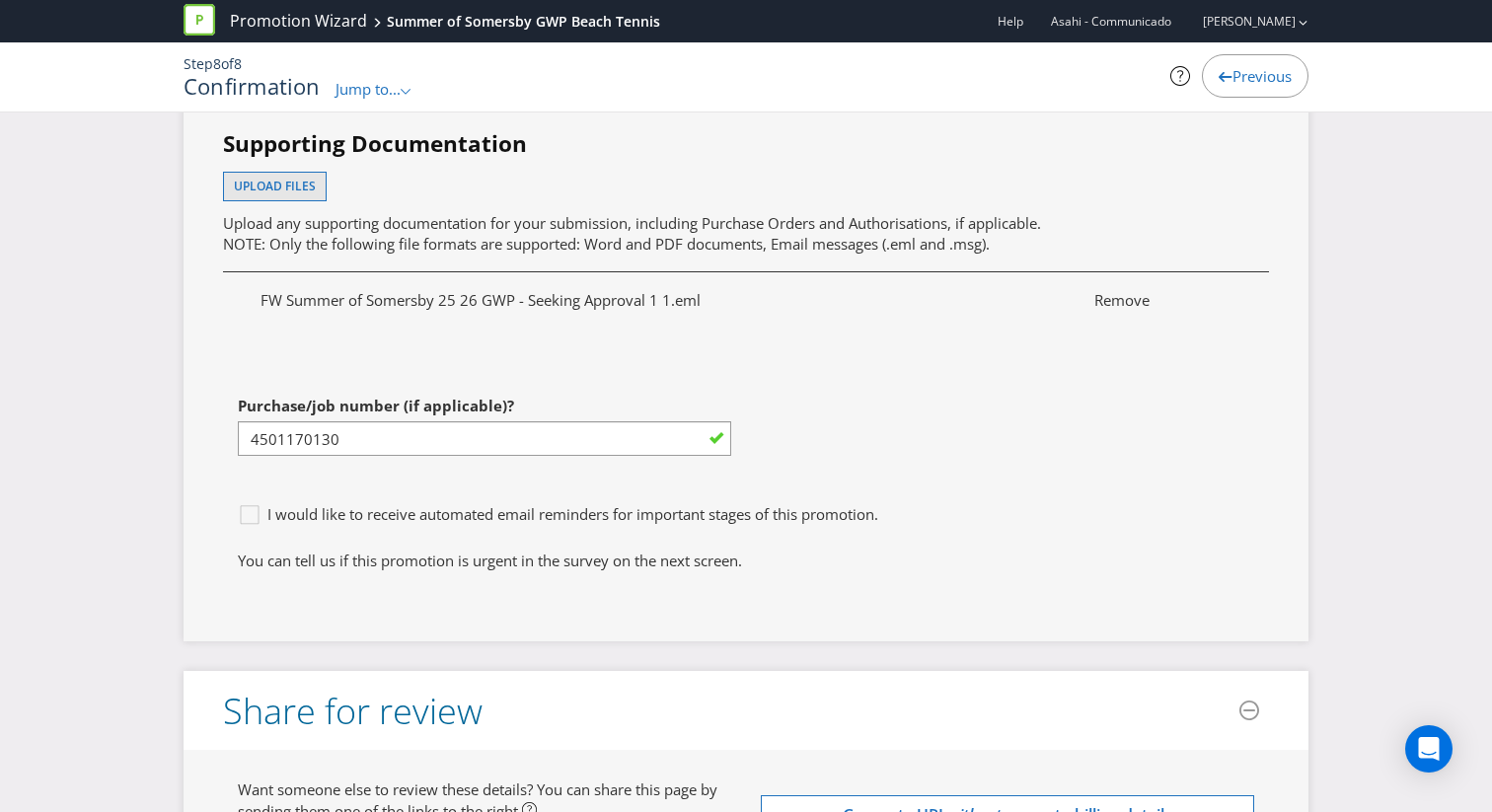scroll, scrollTop: 6516, scrollLeft: 0, axis: vertical 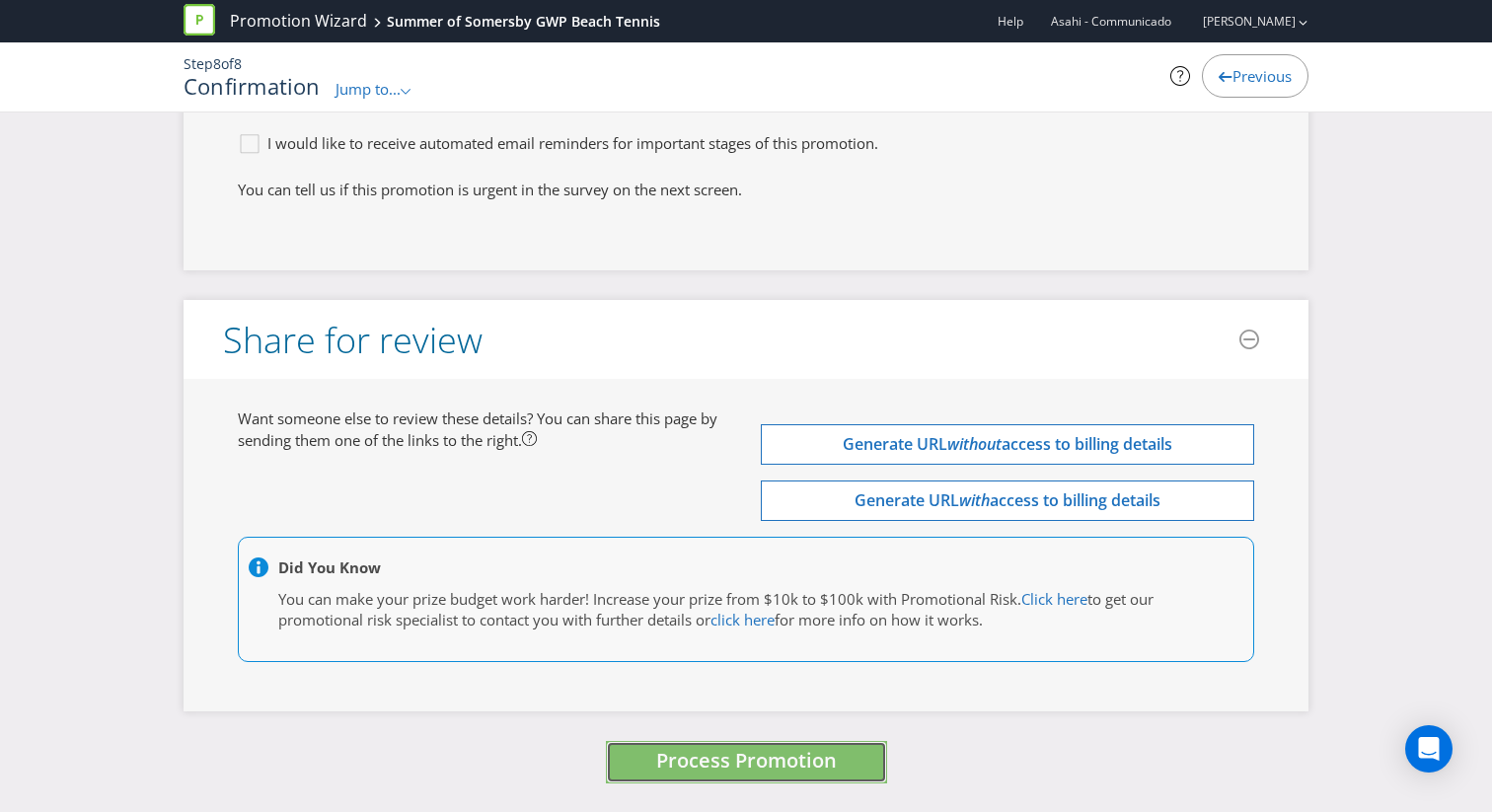 click on "Process Promotion" at bounding box center (746, 760) 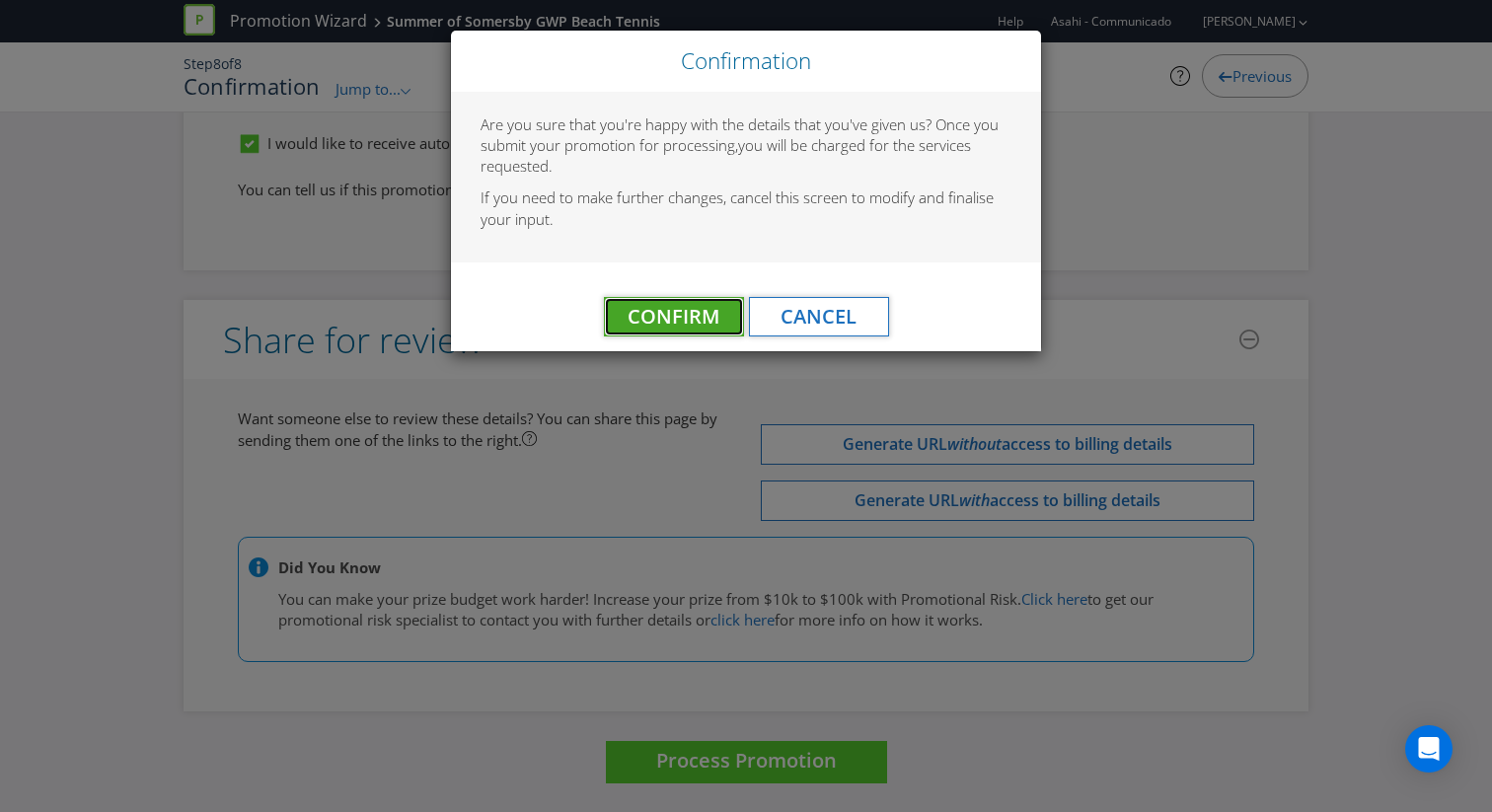 click on "Confirm" at bounding box center [674, 317] 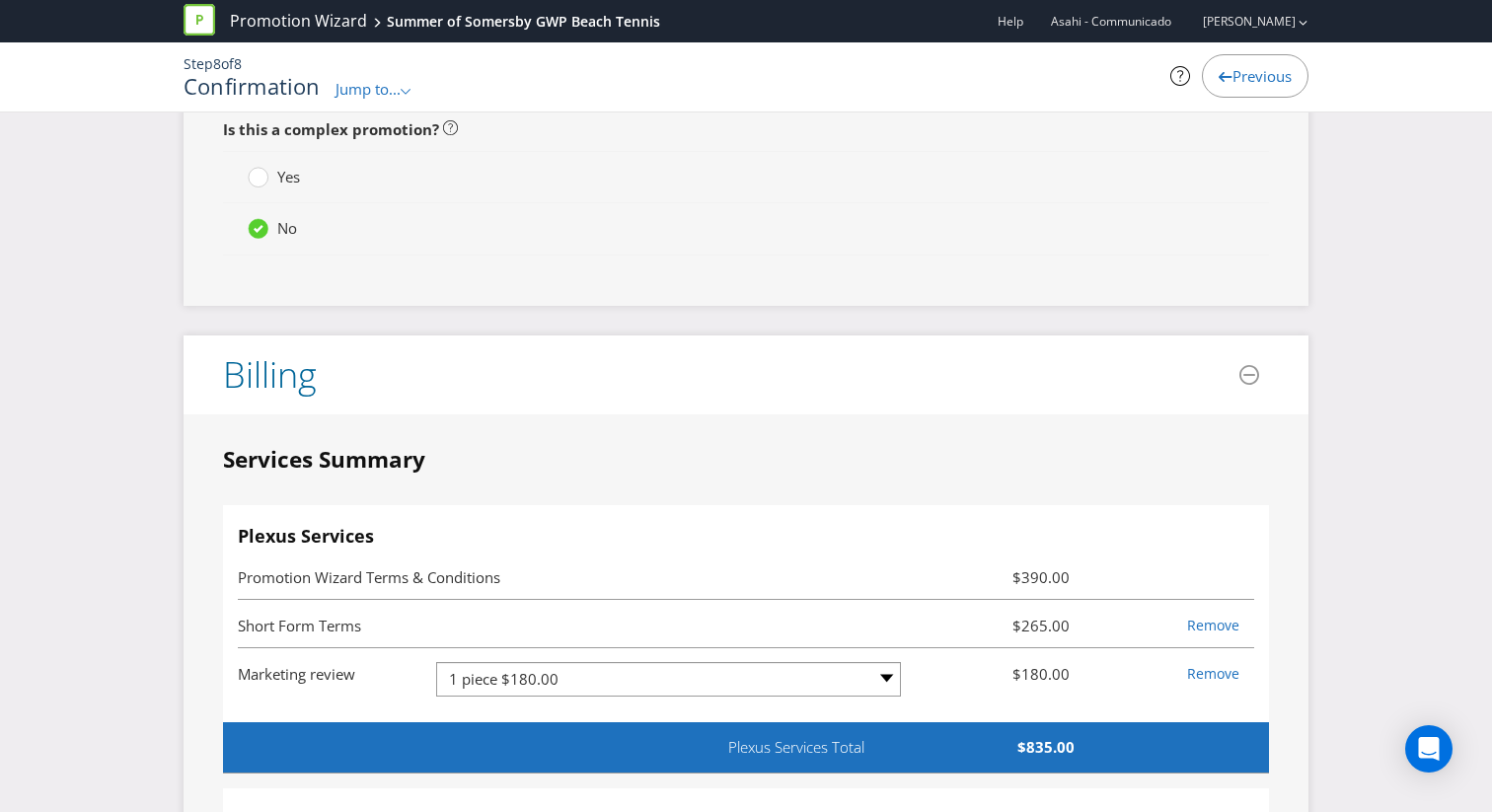 scroll, scrollTop: 0, scrollLeft: 0, axis: both 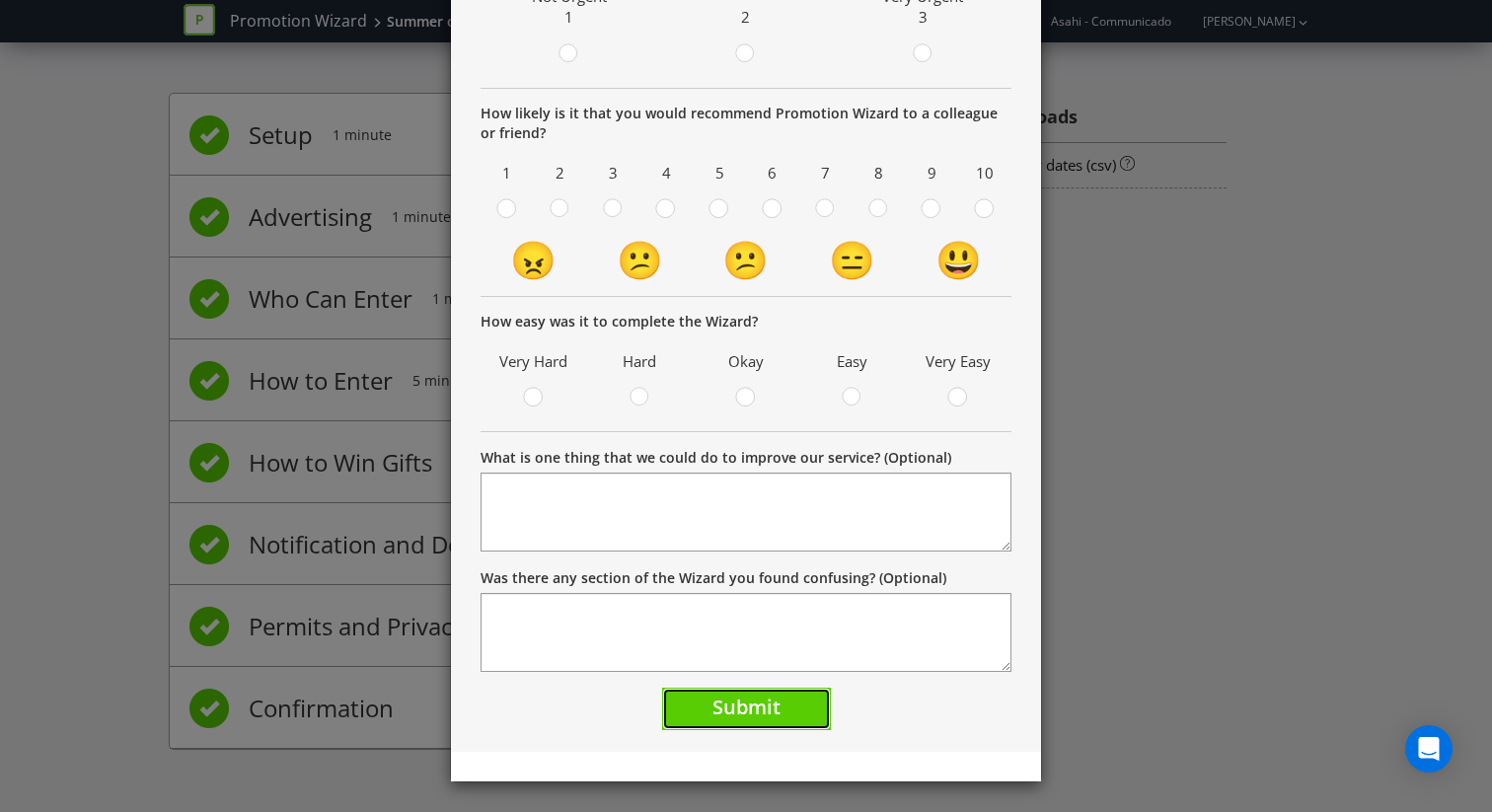 click on "Submit" at bounding box center (746, 706) 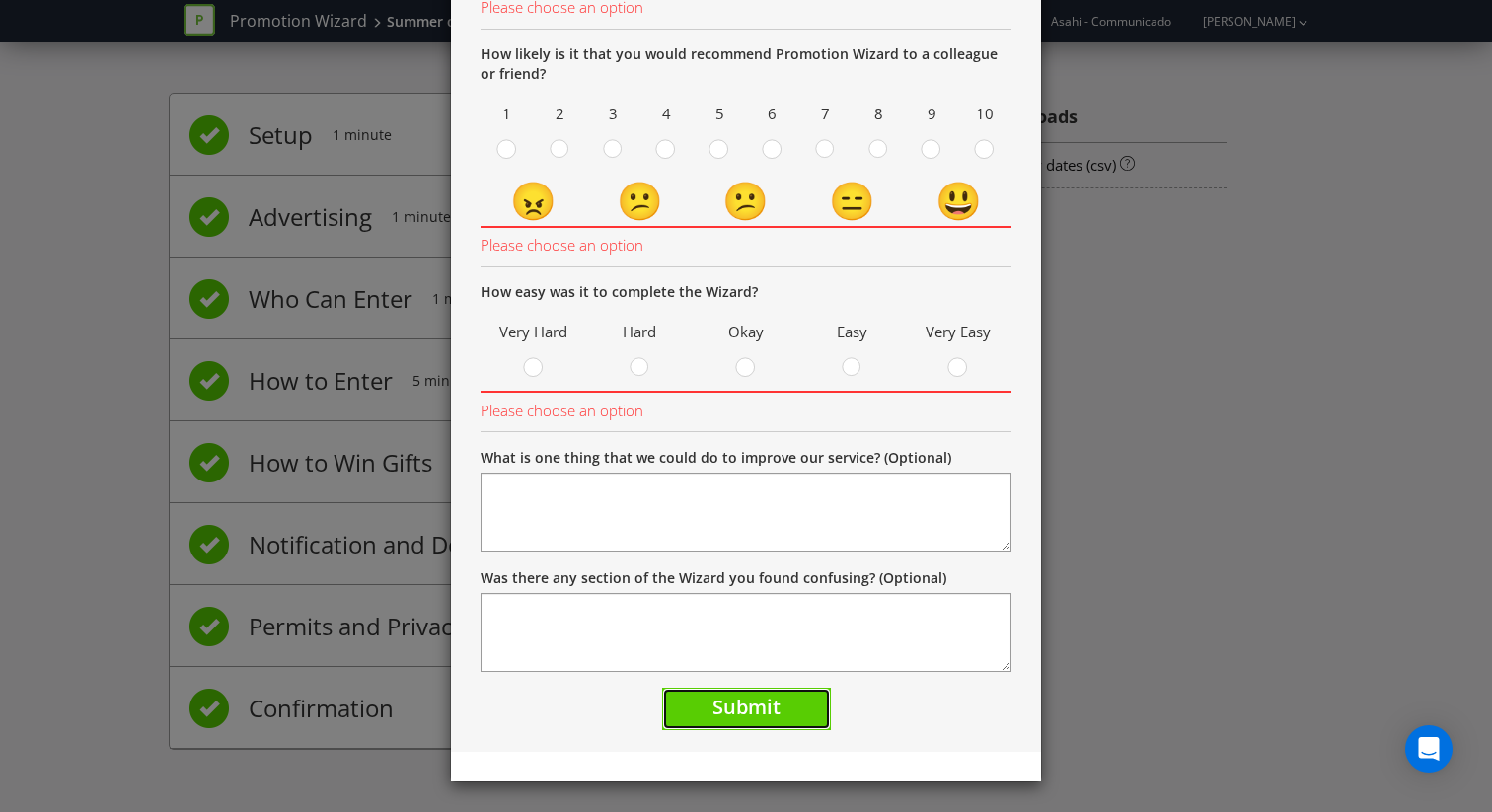click on "Submit" at bounding box center (746, 708) 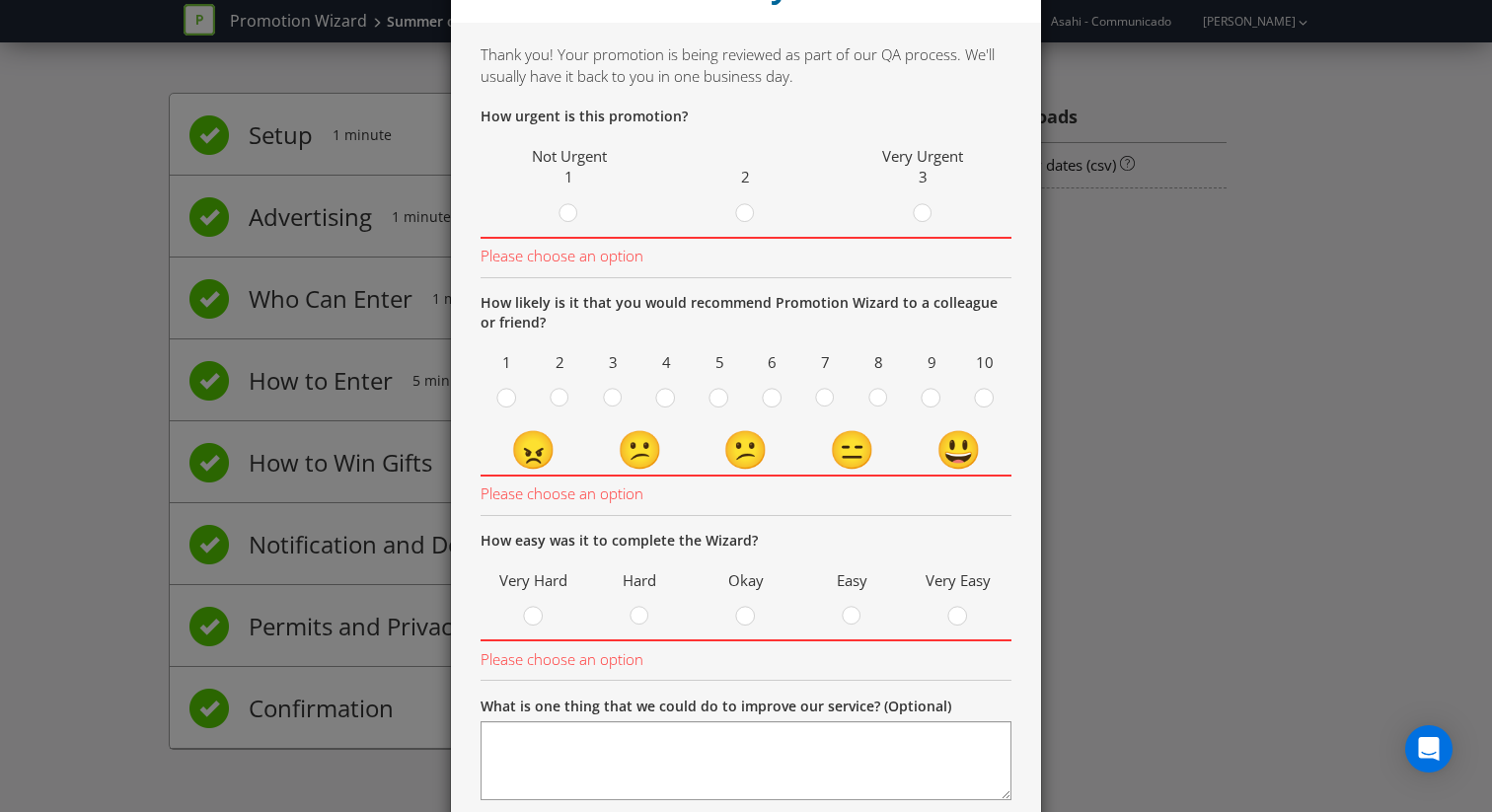 scroll, scrollTop: 10, scrollLeft: 0, axis: vertical 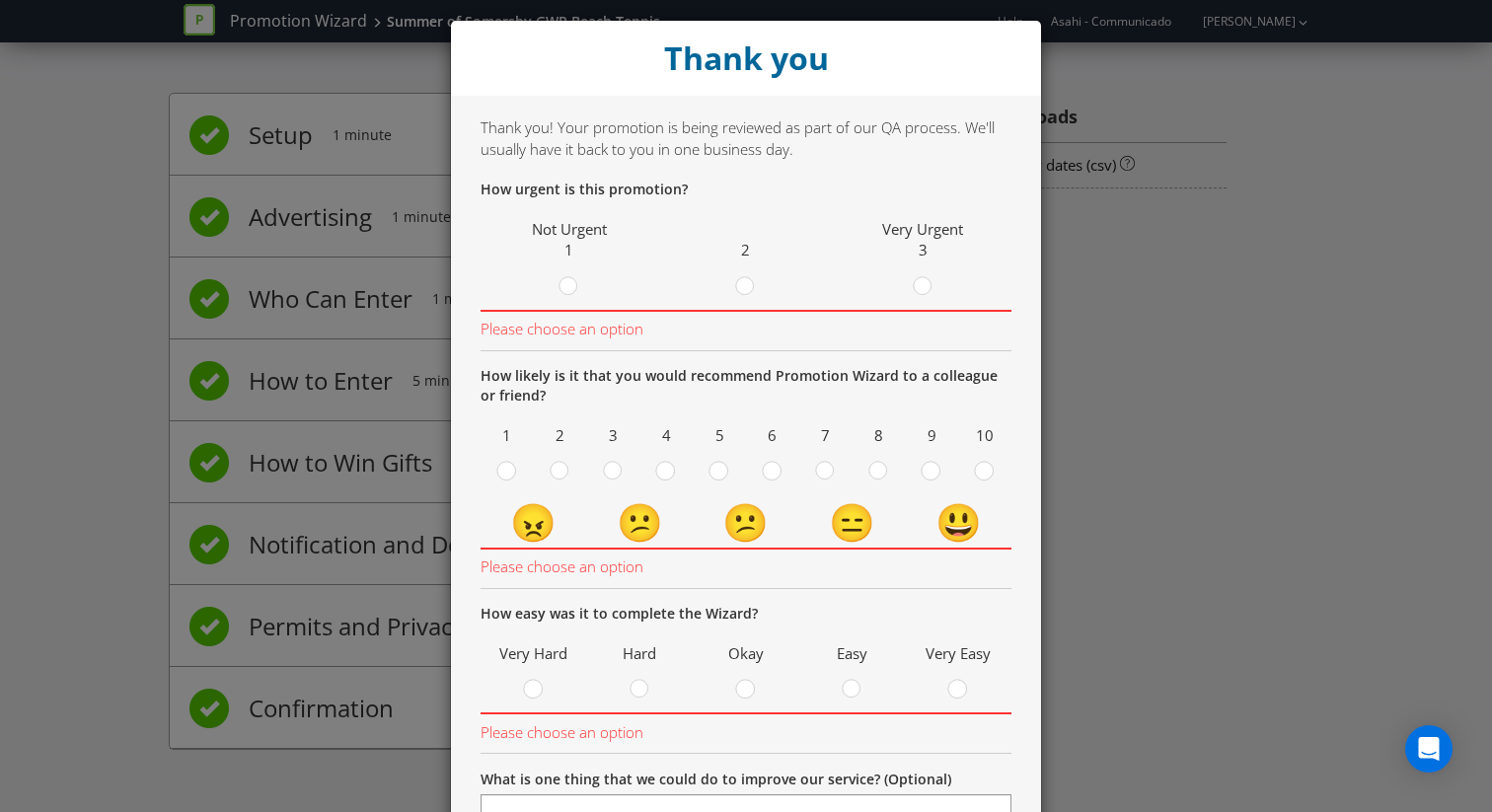 click at bounding box center [569, 288] 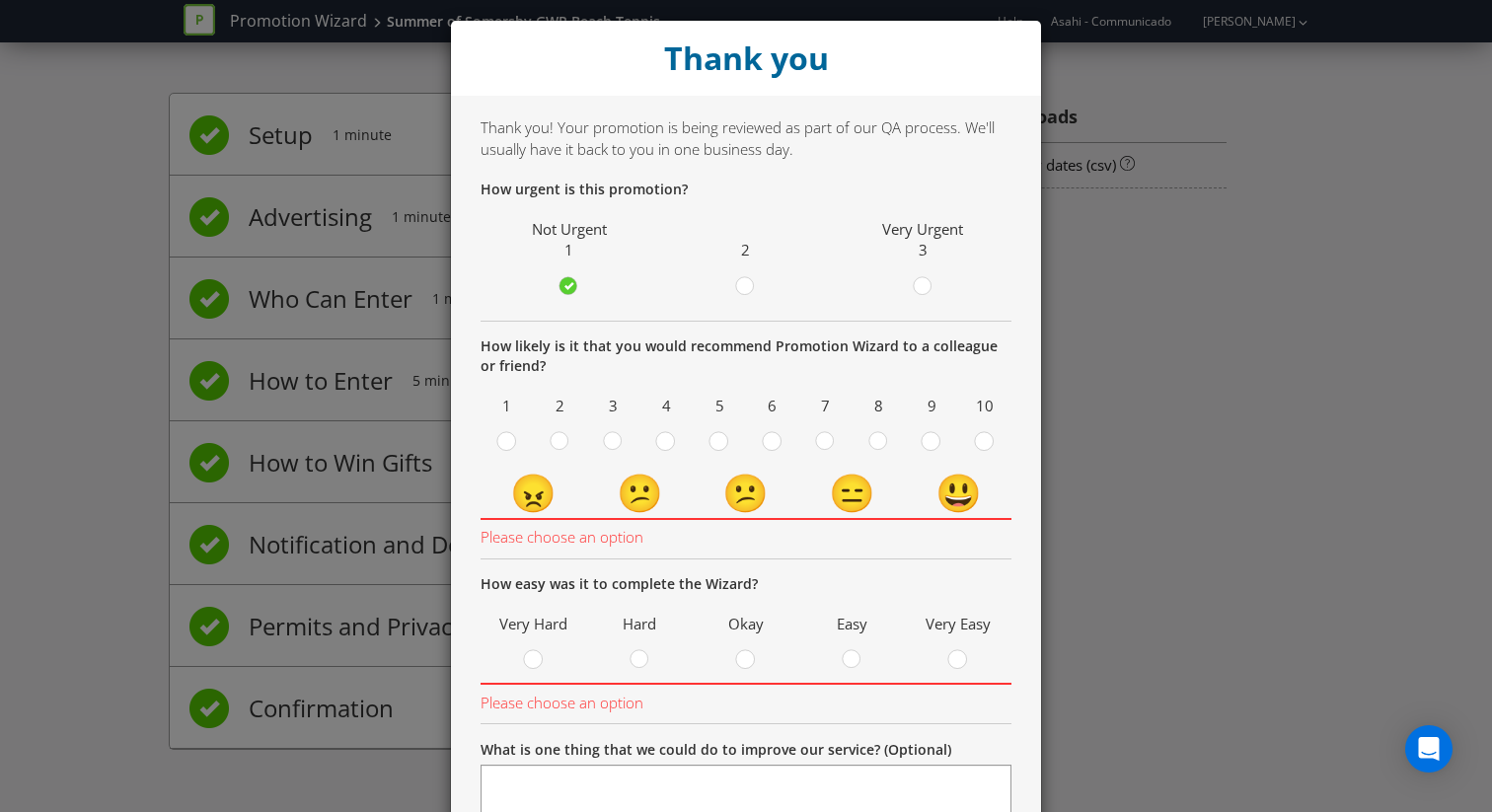 click at bounding box center (783, 445) 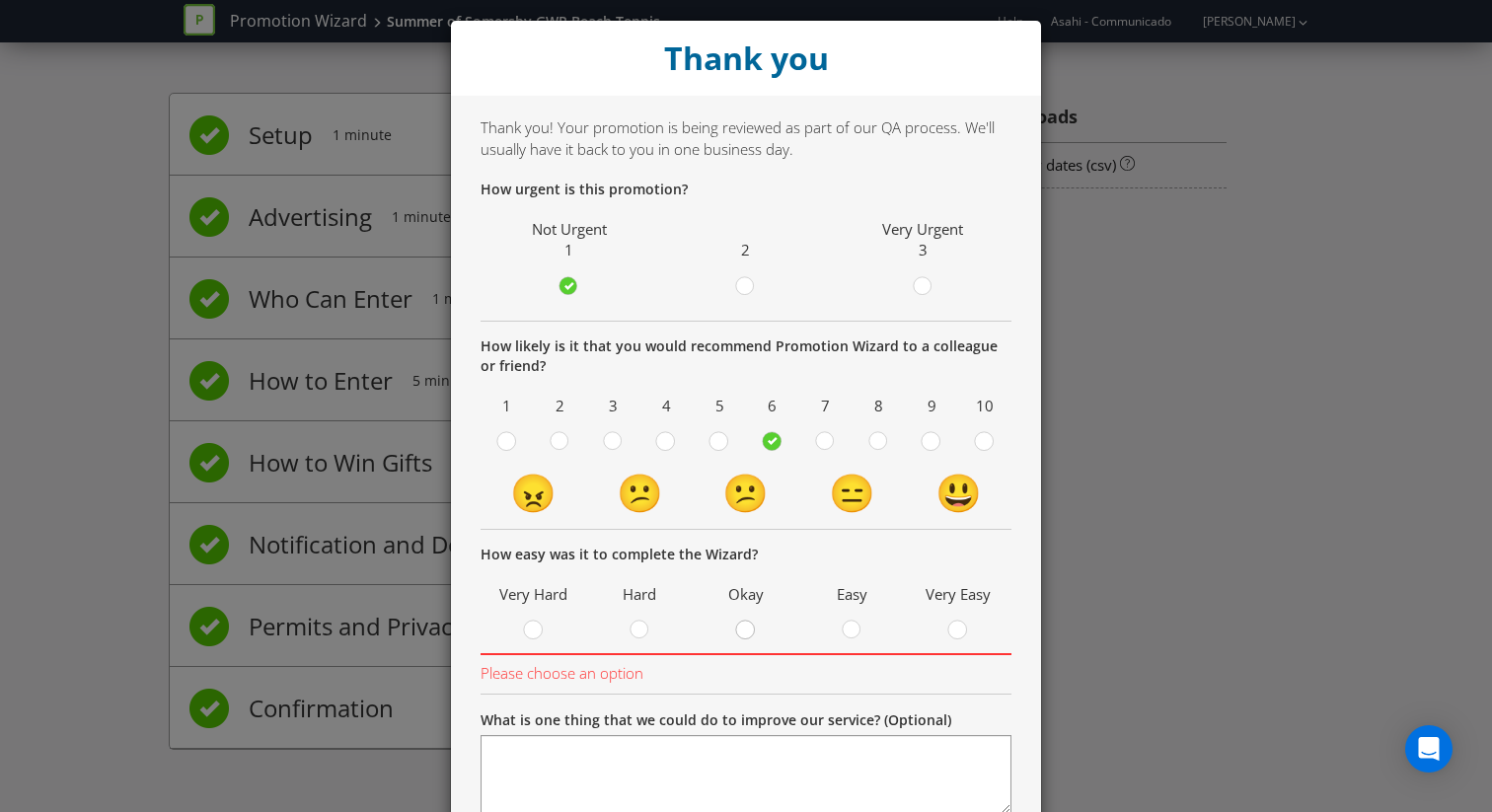 click 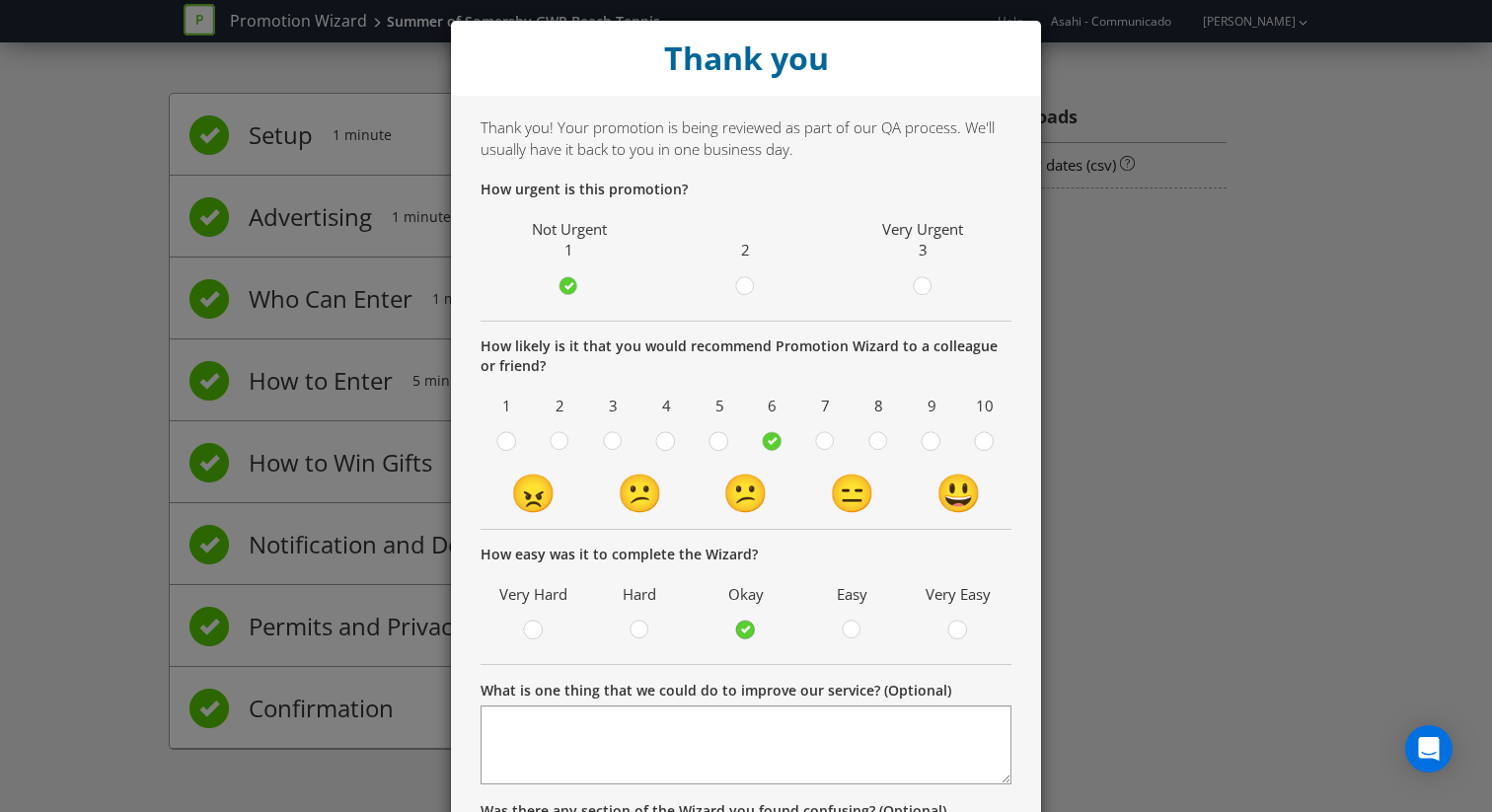scroll, scrollTop: 243, scrollLeft: 0, axis: vertical 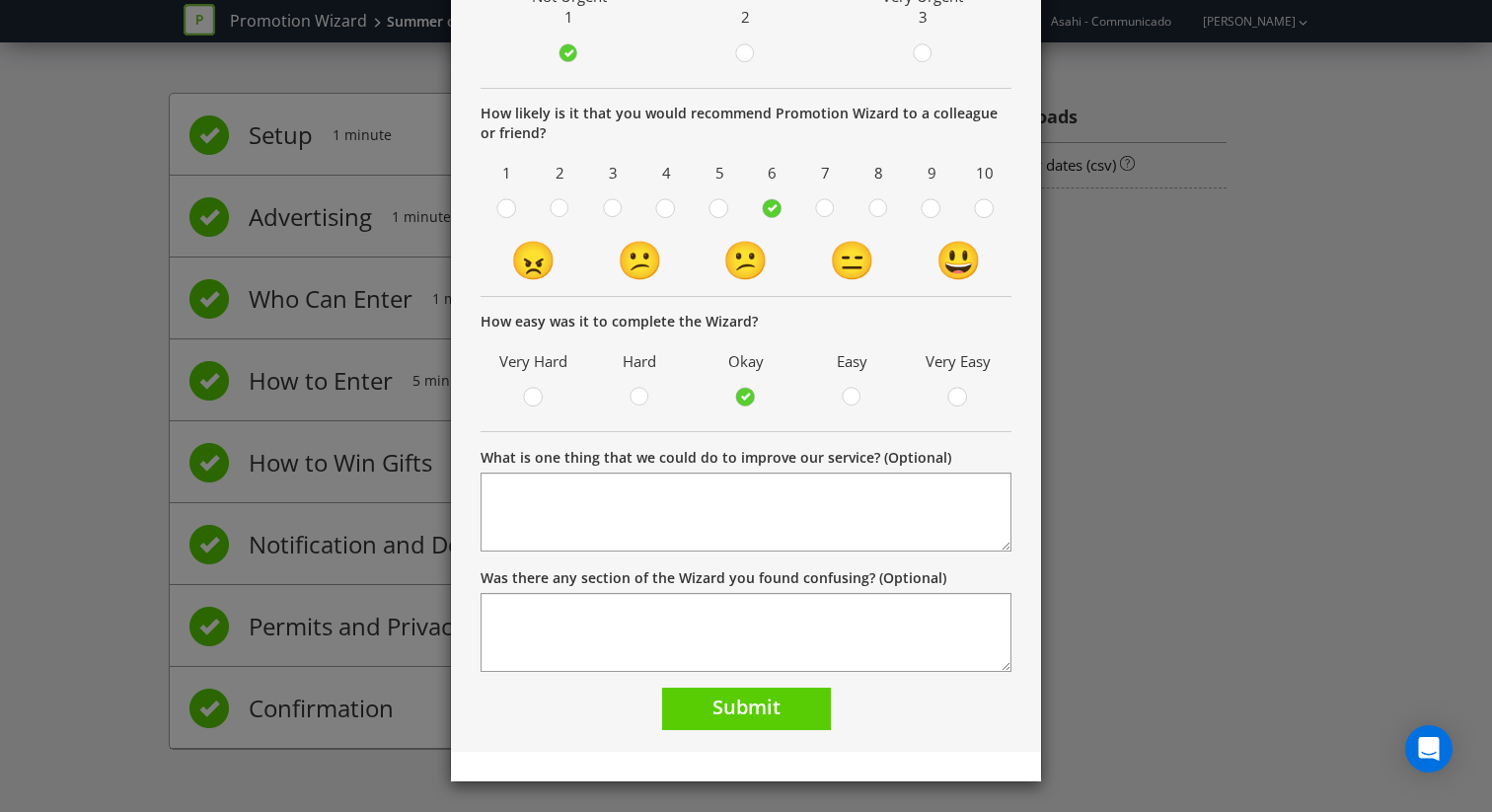 click on "Thank you! Your promotion is being reviewed as part of our QA process. We'll usually have it back to you in one business day. How urgent is this promotion? Not Urgent 1     2     Very Urgent 3     How likely is it that you would recommend Promotion Wizard to a colleague or friend? 1     2     3     4     5     6     7     8     9     10     😠 😕 😕 😑 😃 How easy was it to complete the Wizard? Very Hard     Hard     Okay     Easy     Very Easy     What is one thing that we could do to improve our service? (Optional) Was there any section of the Wizard you found confusing? (Optional) Submit" at bounding box center [746, 308] 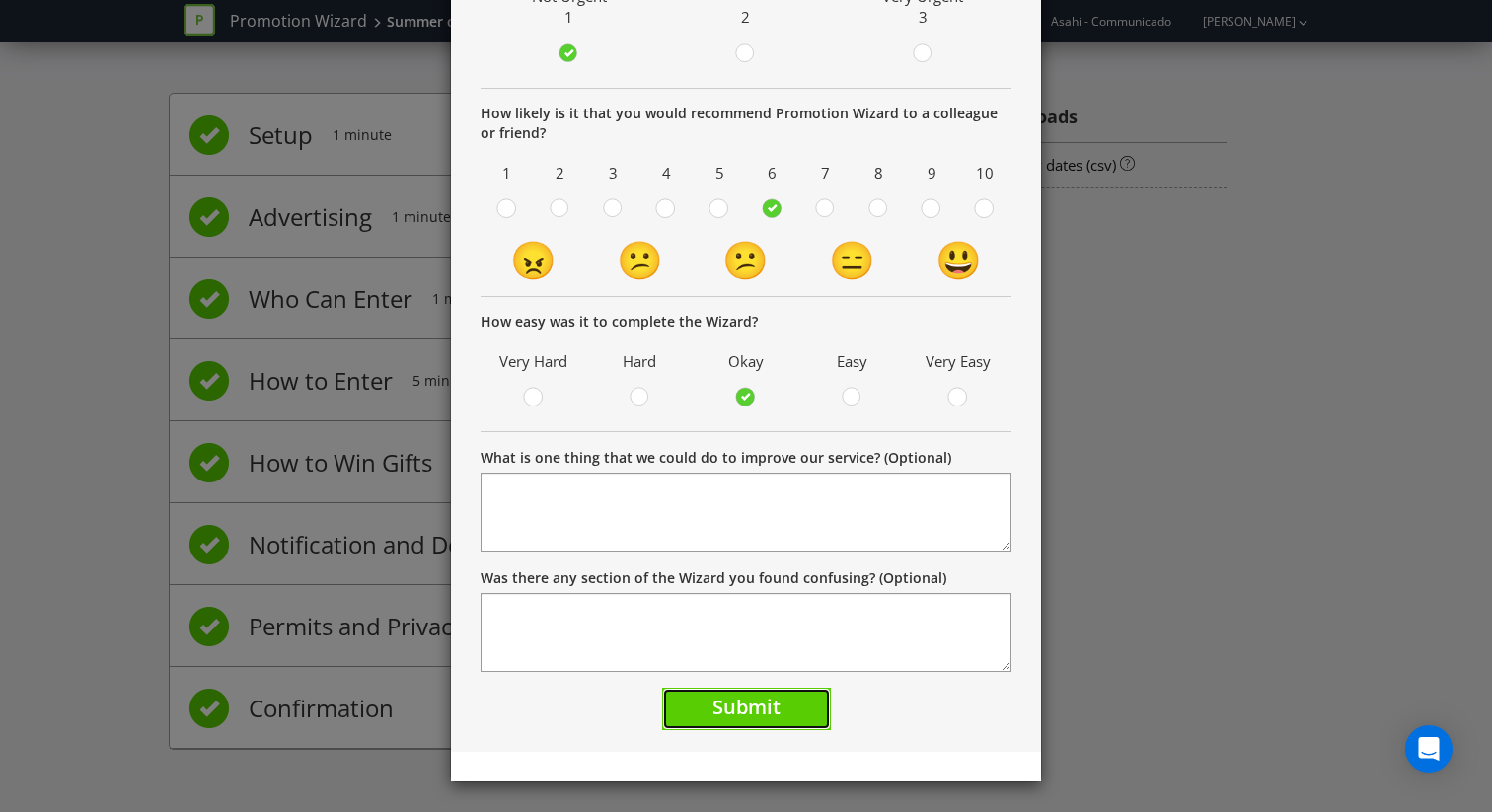 click on "Submit" at bounding box center [746, 706] 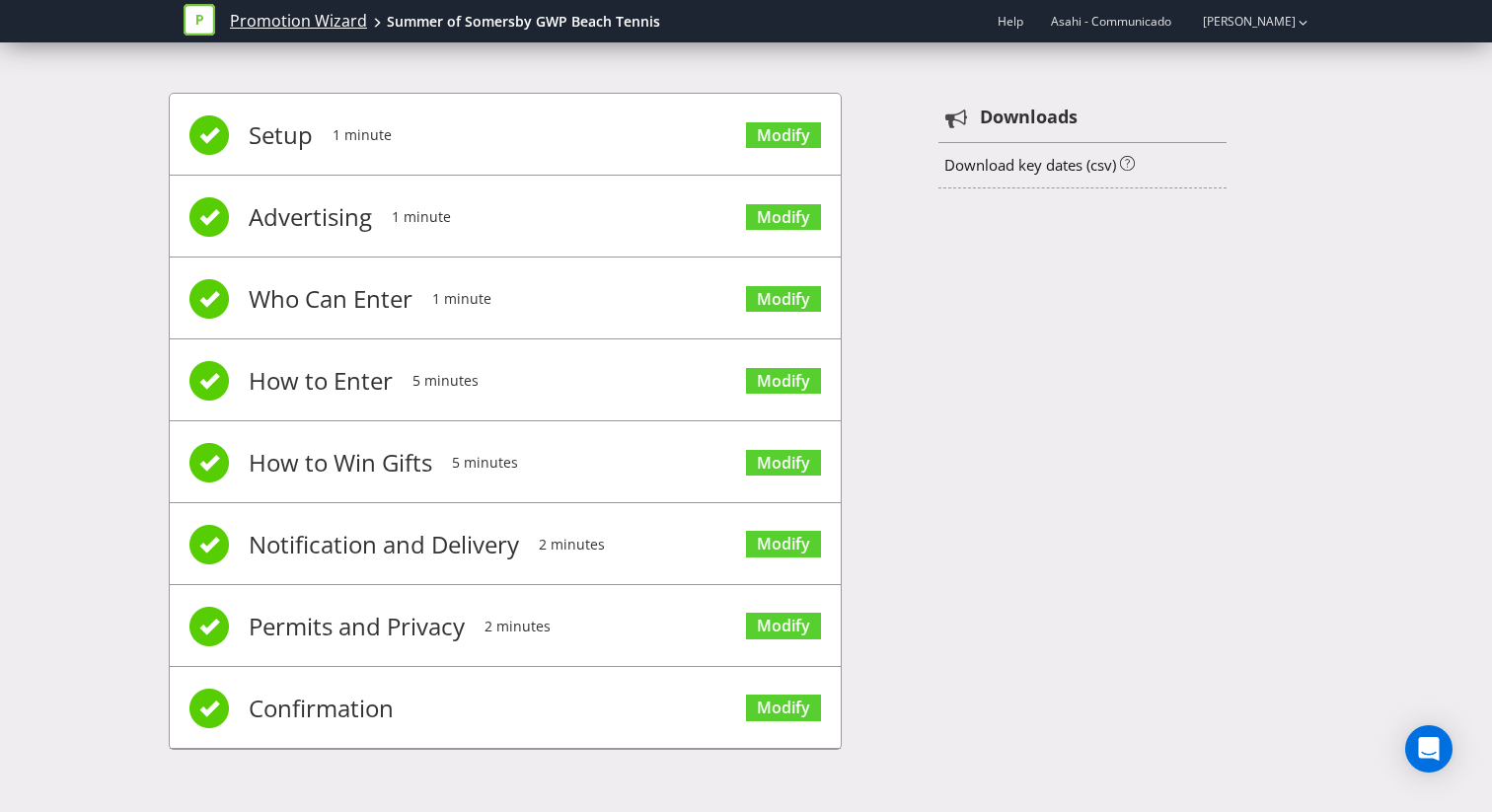 click on "Promotion Wizard" at bounding box center (298, 21) 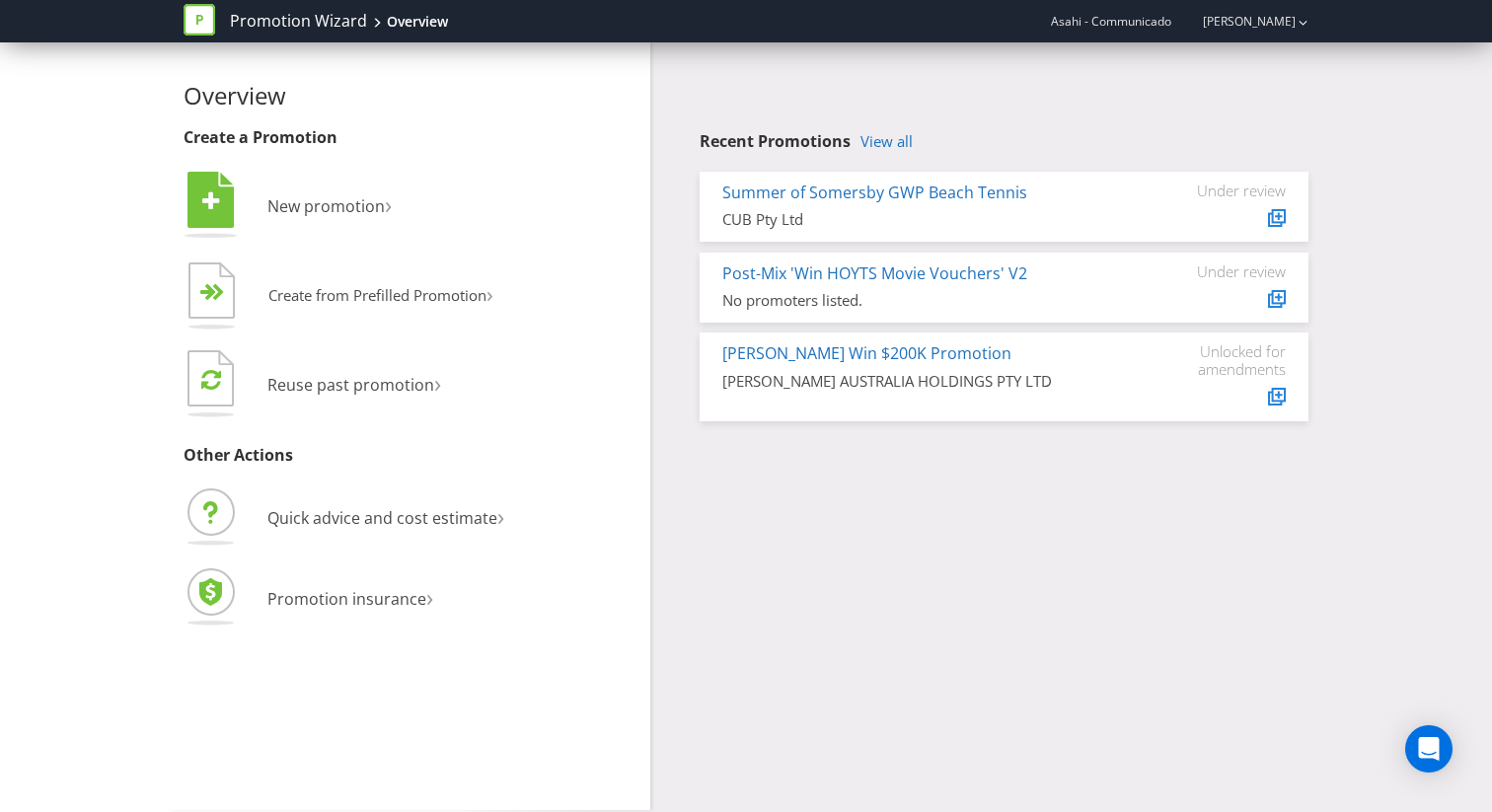 scroll, scrollTop: 0, scrollLeft: 0, axis: both 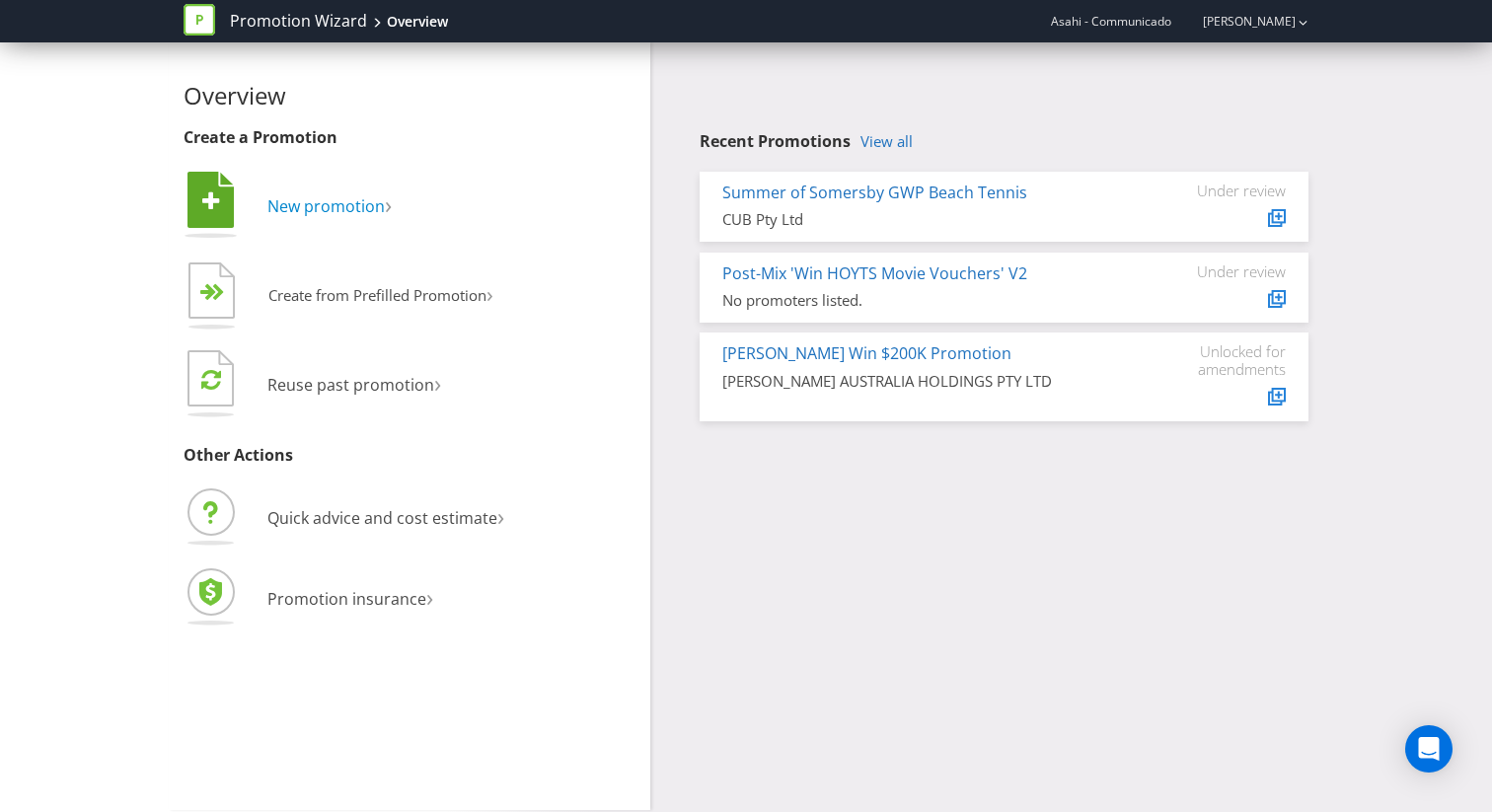 click on "New promotion" at bounding box center (326, 206) 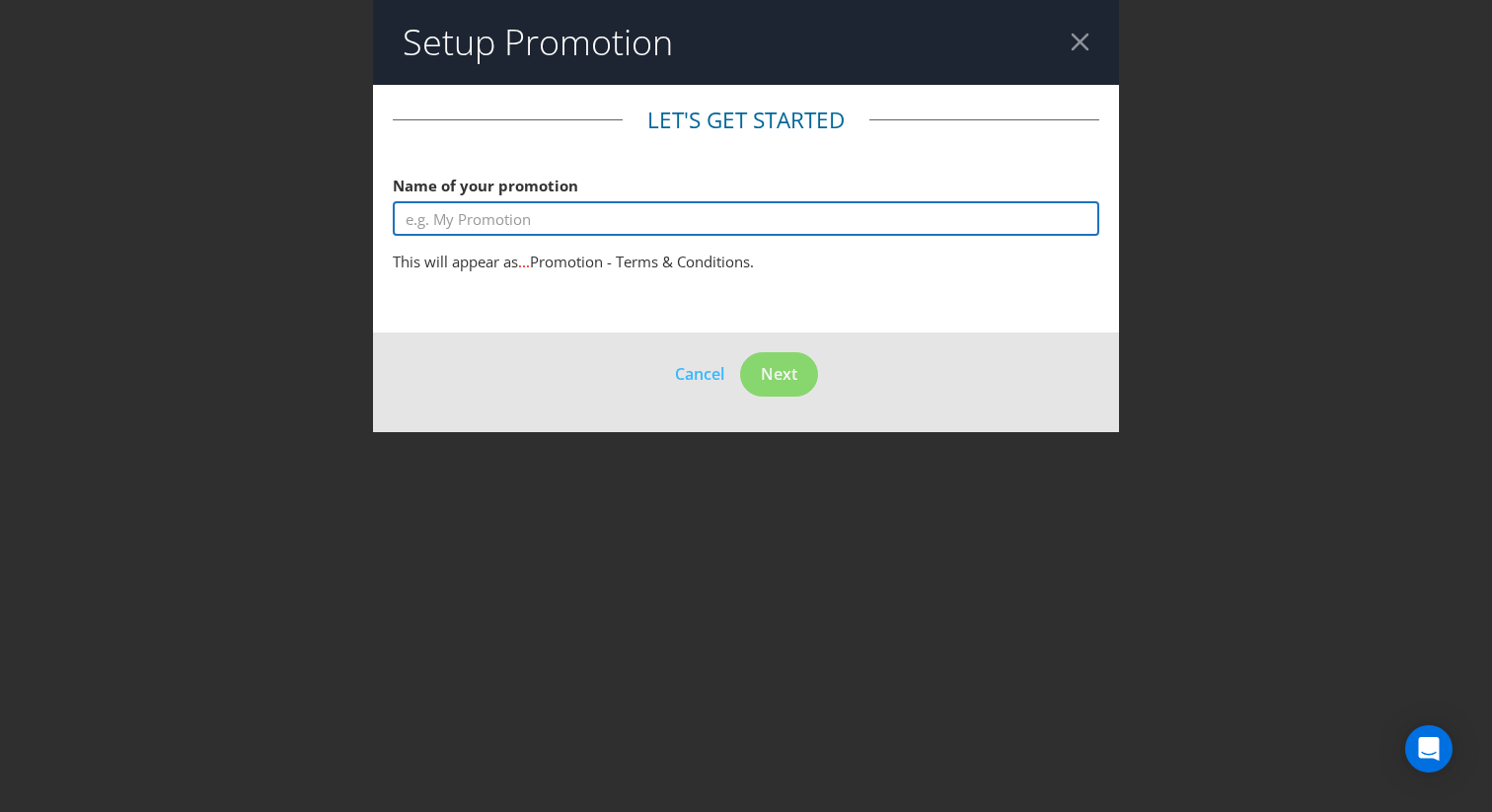 click at bounding box center [746, 218] 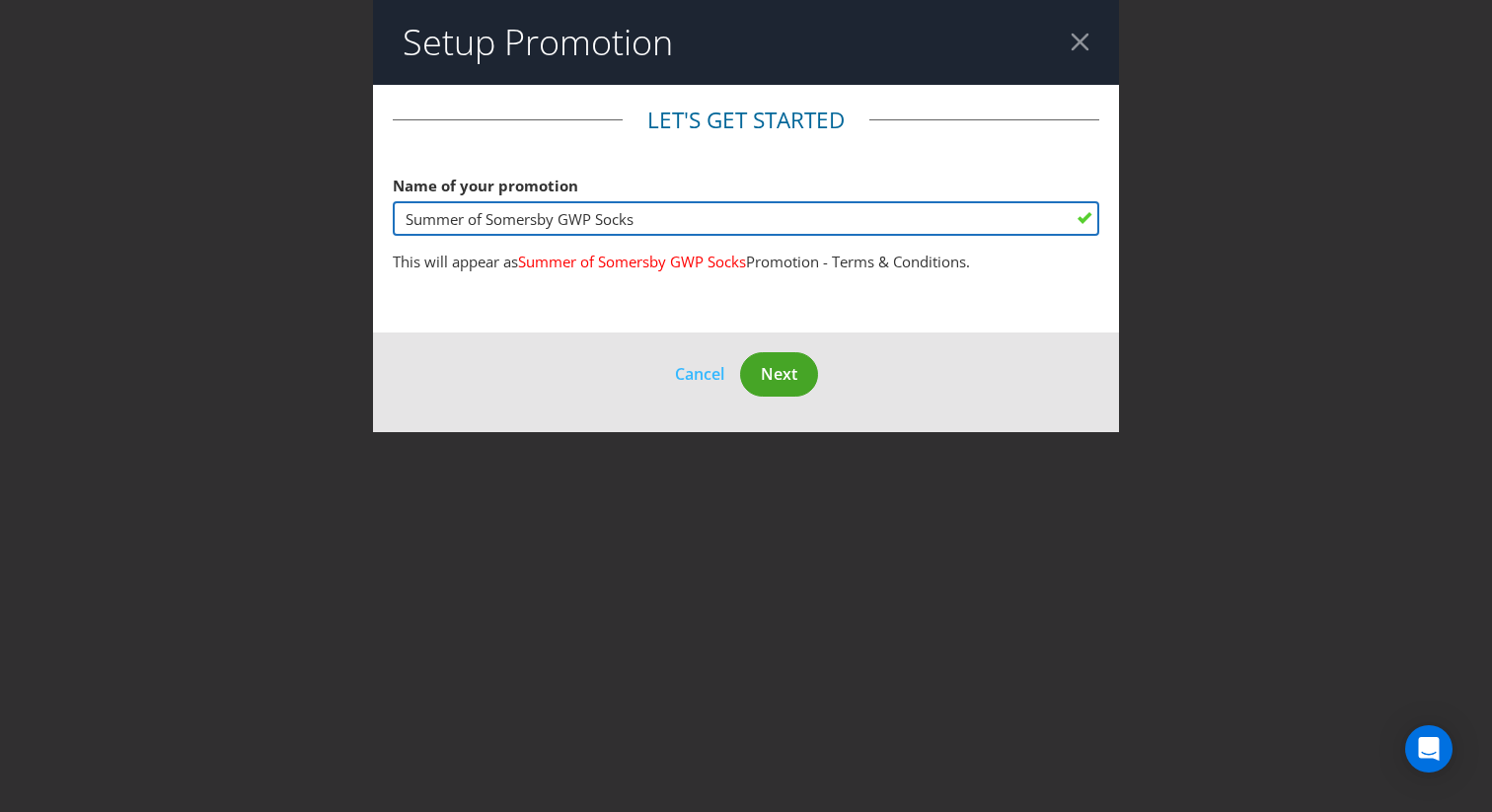 type on "Summer of Somersby GWP Socks" 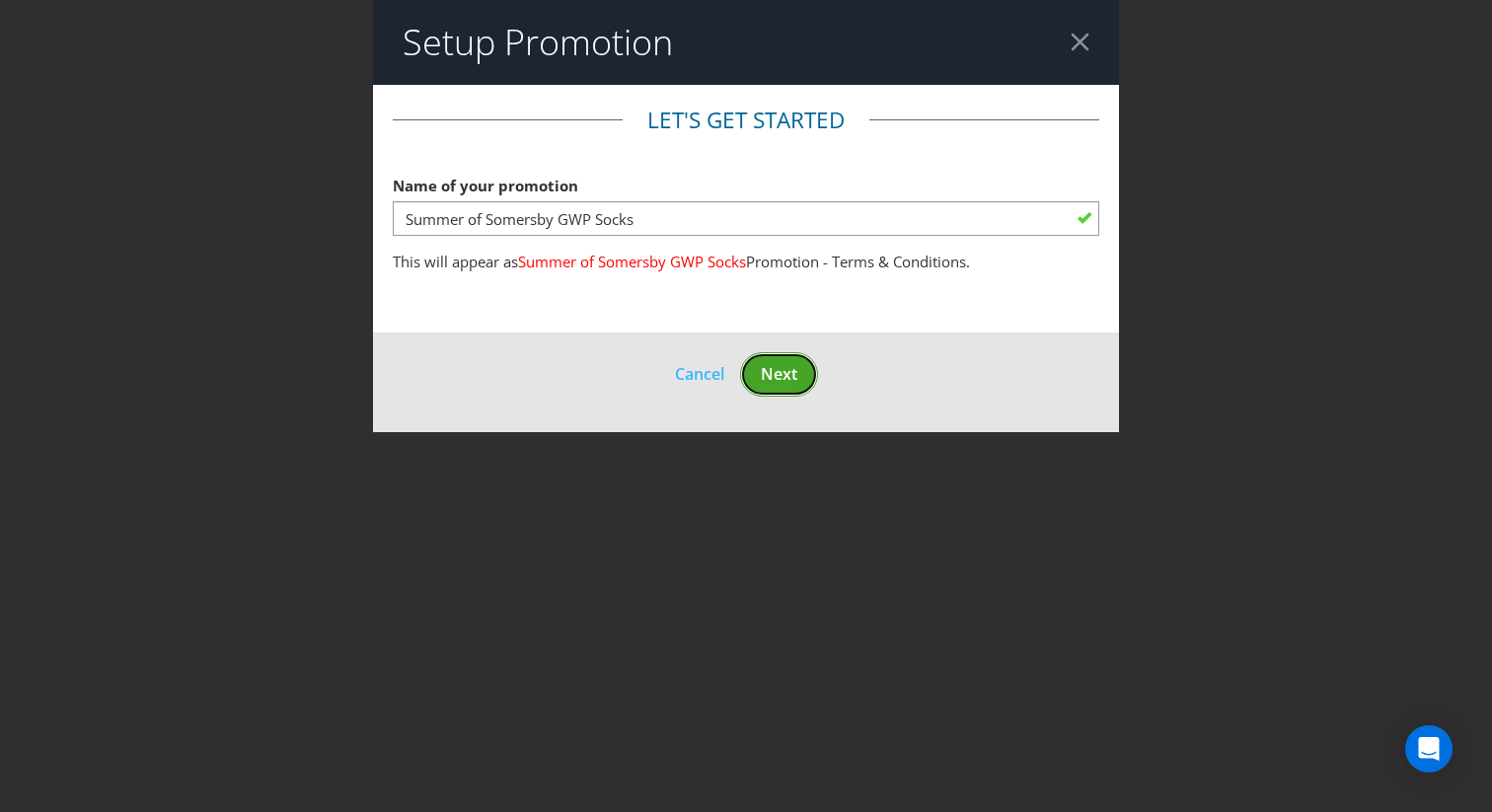 click on "Next" at bounding box center [779, 374] 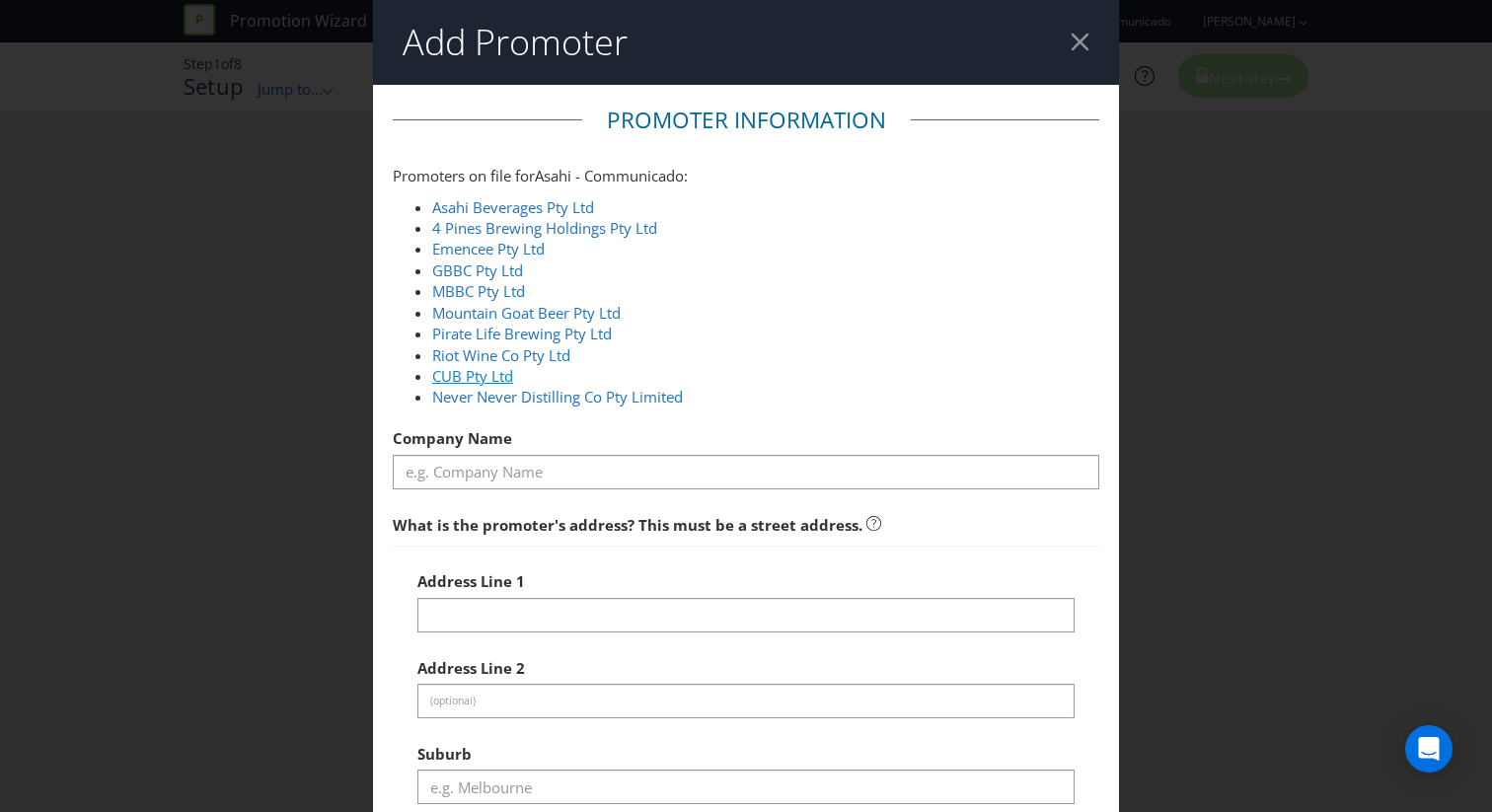 click on "CUB Pty Ltd" at bounding box center (473, 376) 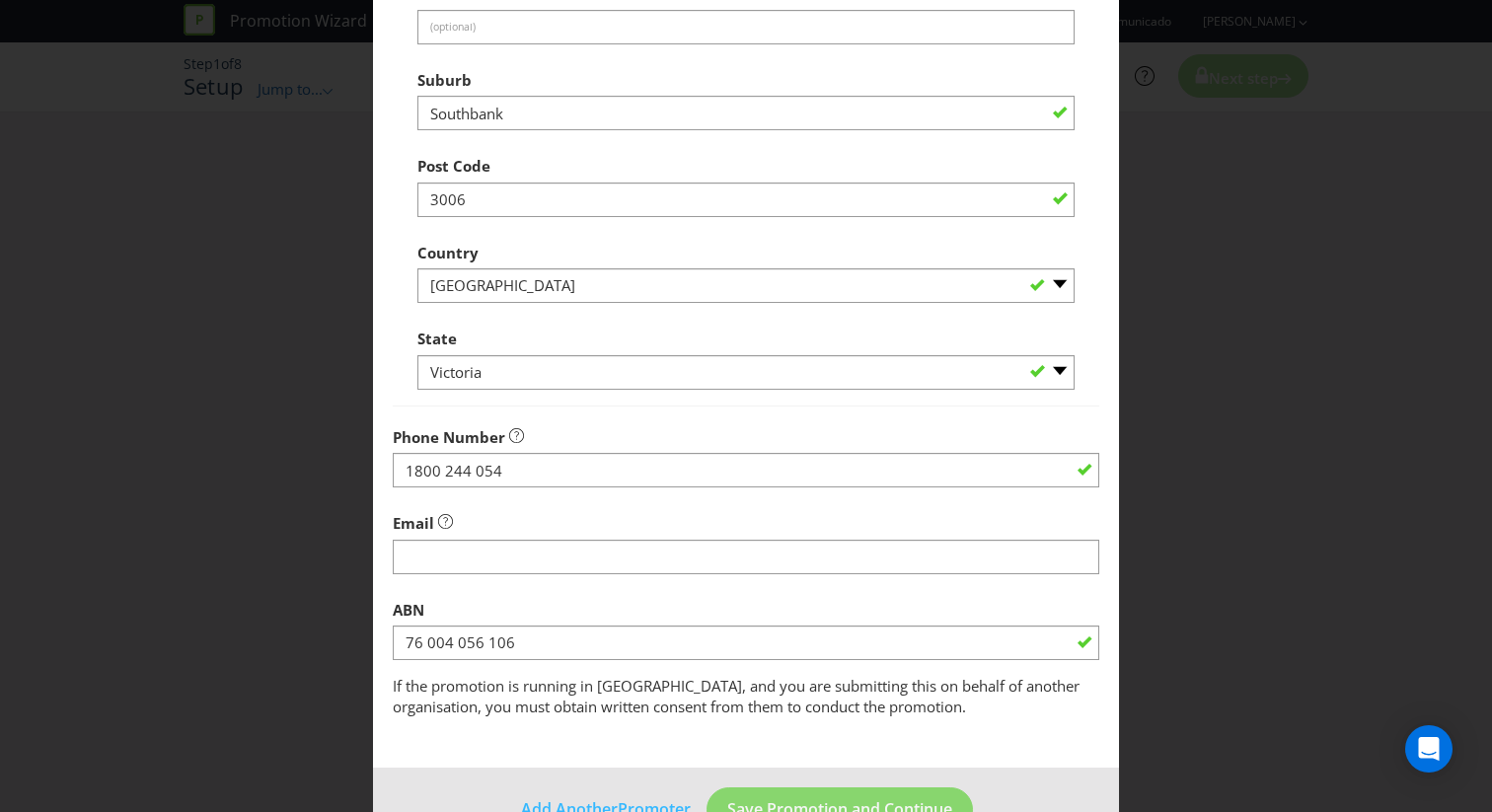 scroll, scrollTop: 728, scrollLeft: 0, axis: vertical 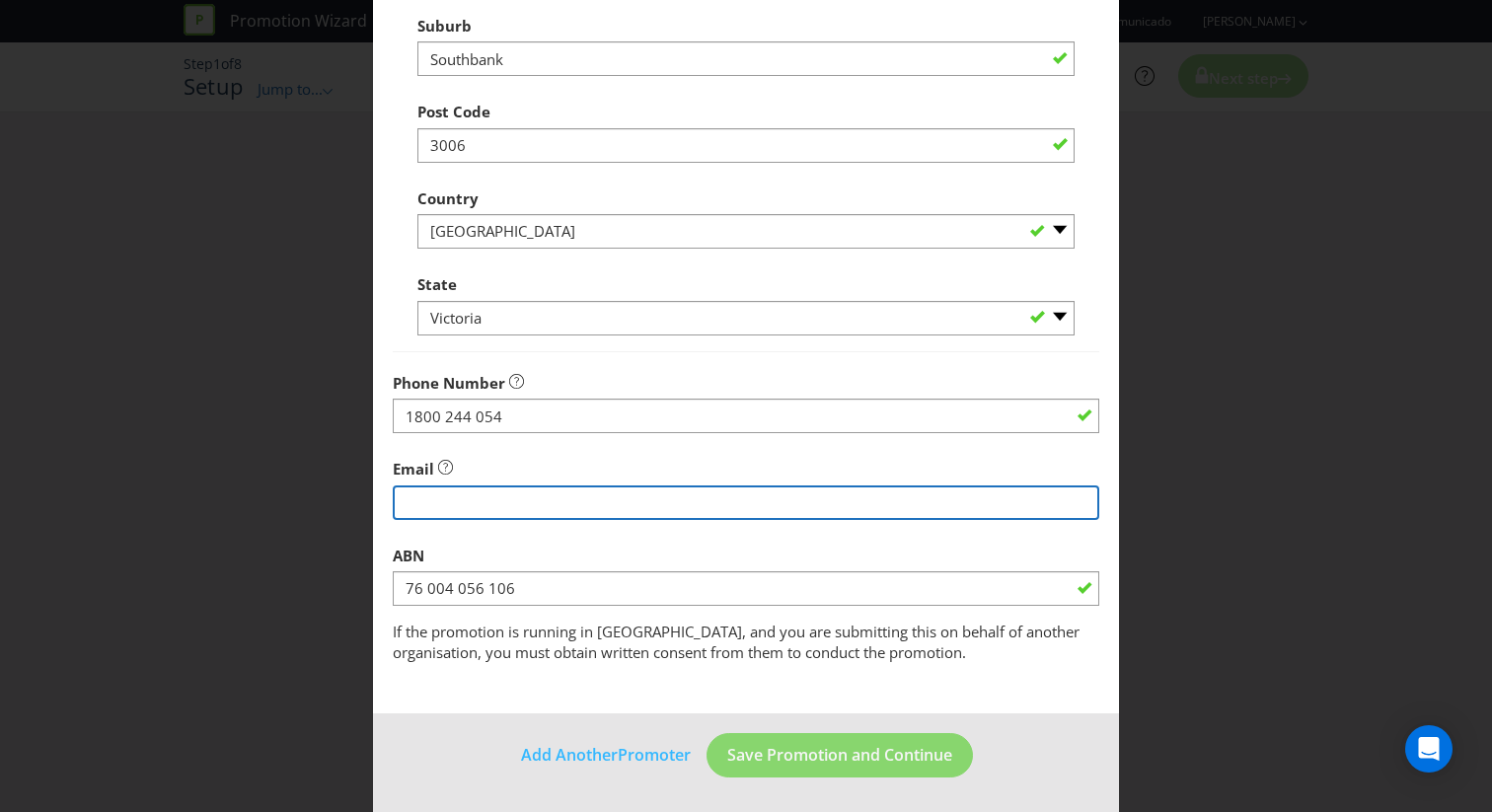 click at bounding box center [746, 502] 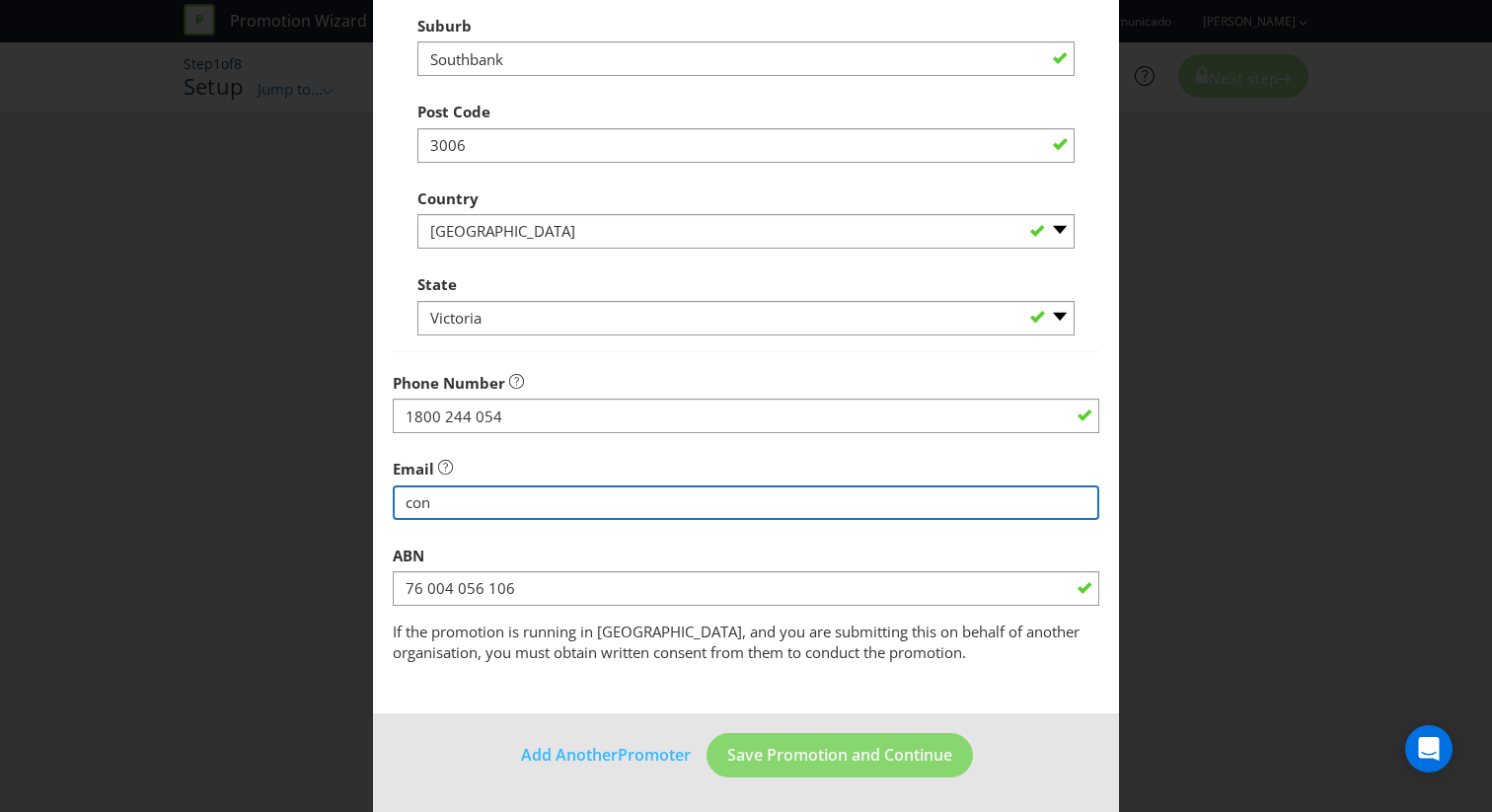type on "[EMAIL_ADDRESS][DOMAIN_NAME]" 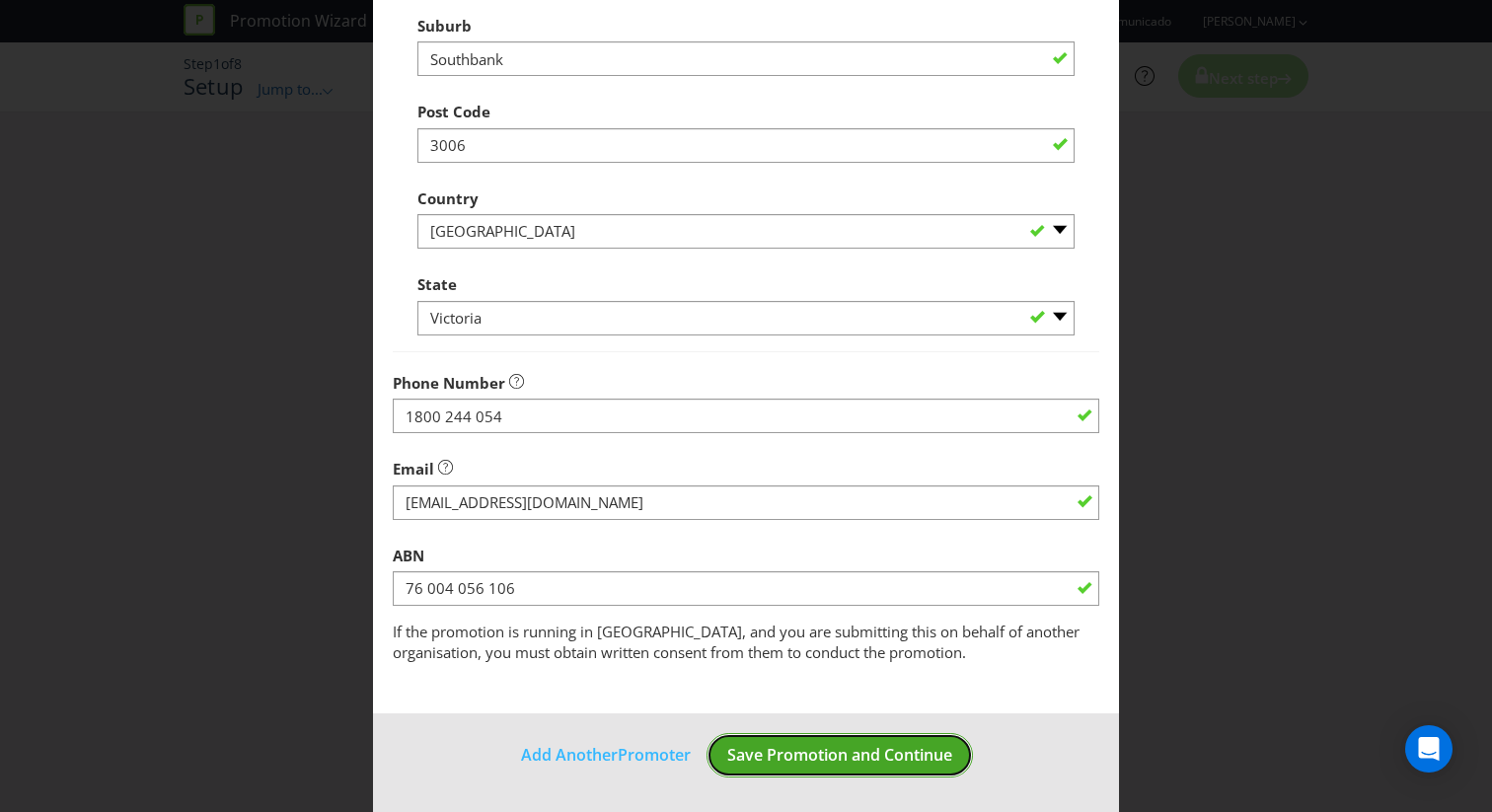 click on "Save Promotion and Continue" at bounding box center (840, 755) 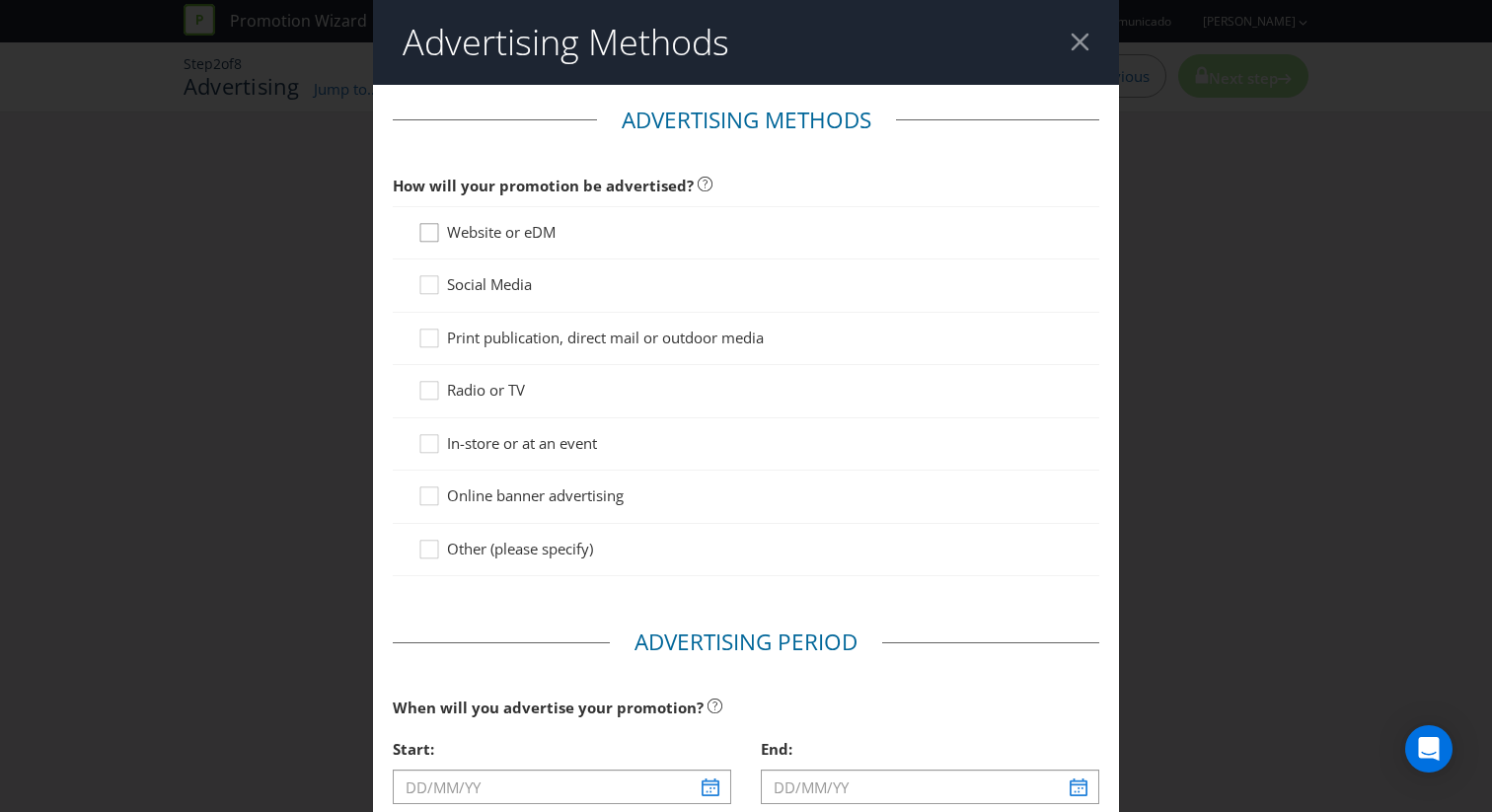 click at bounding box center (429, 226) 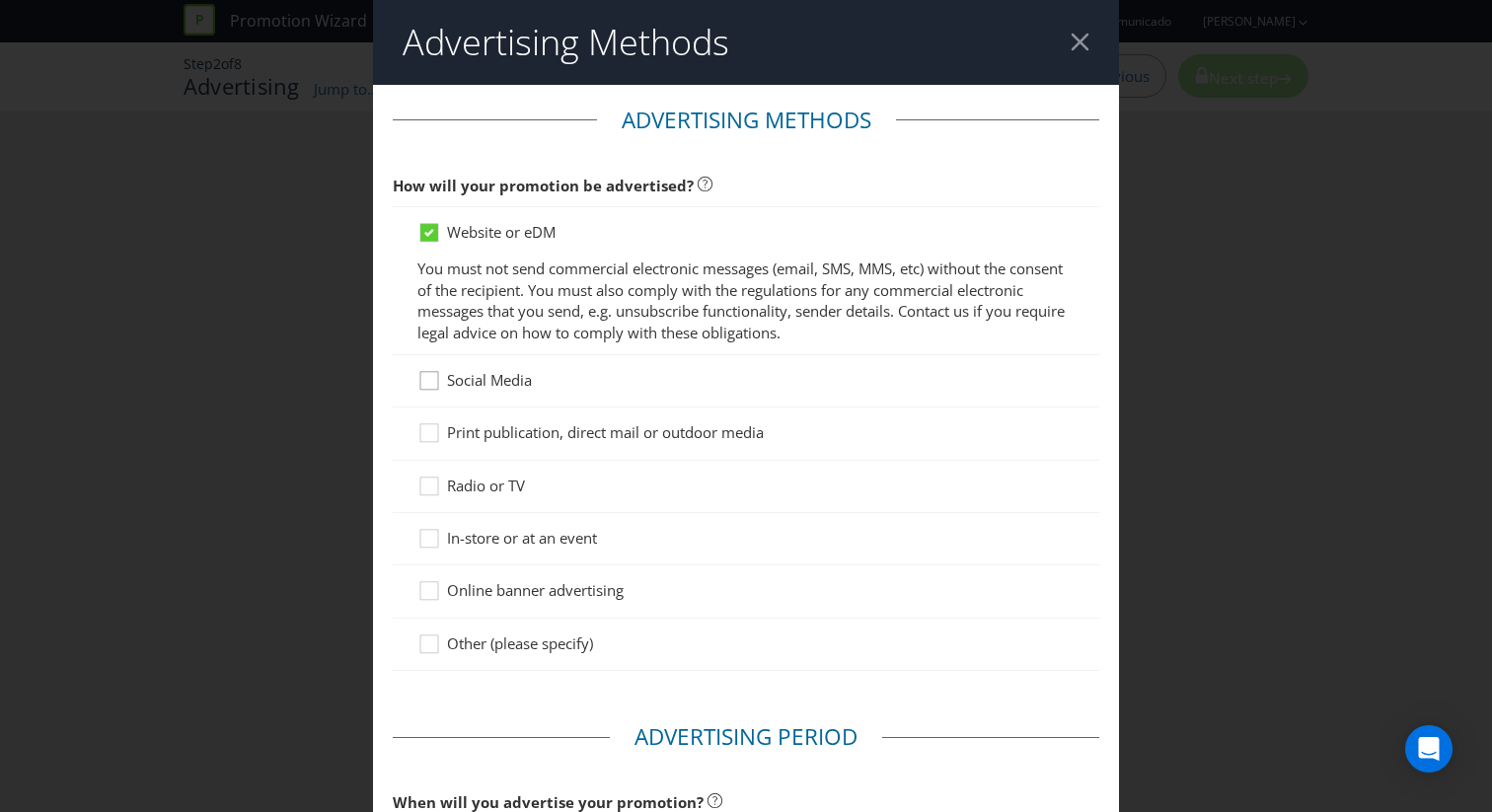 click 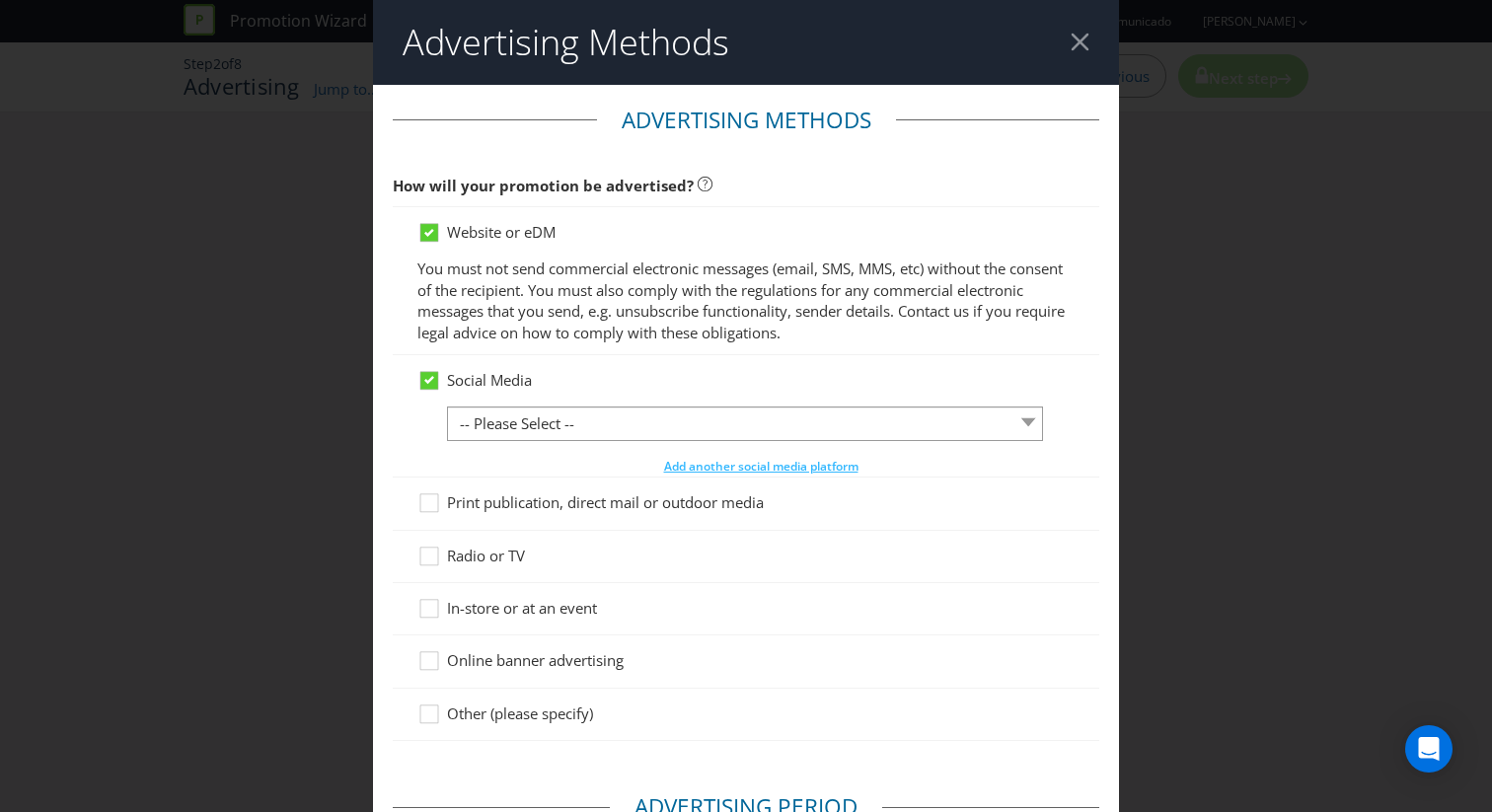 click on "In-store or at an event" at bounding box center (746, 609) 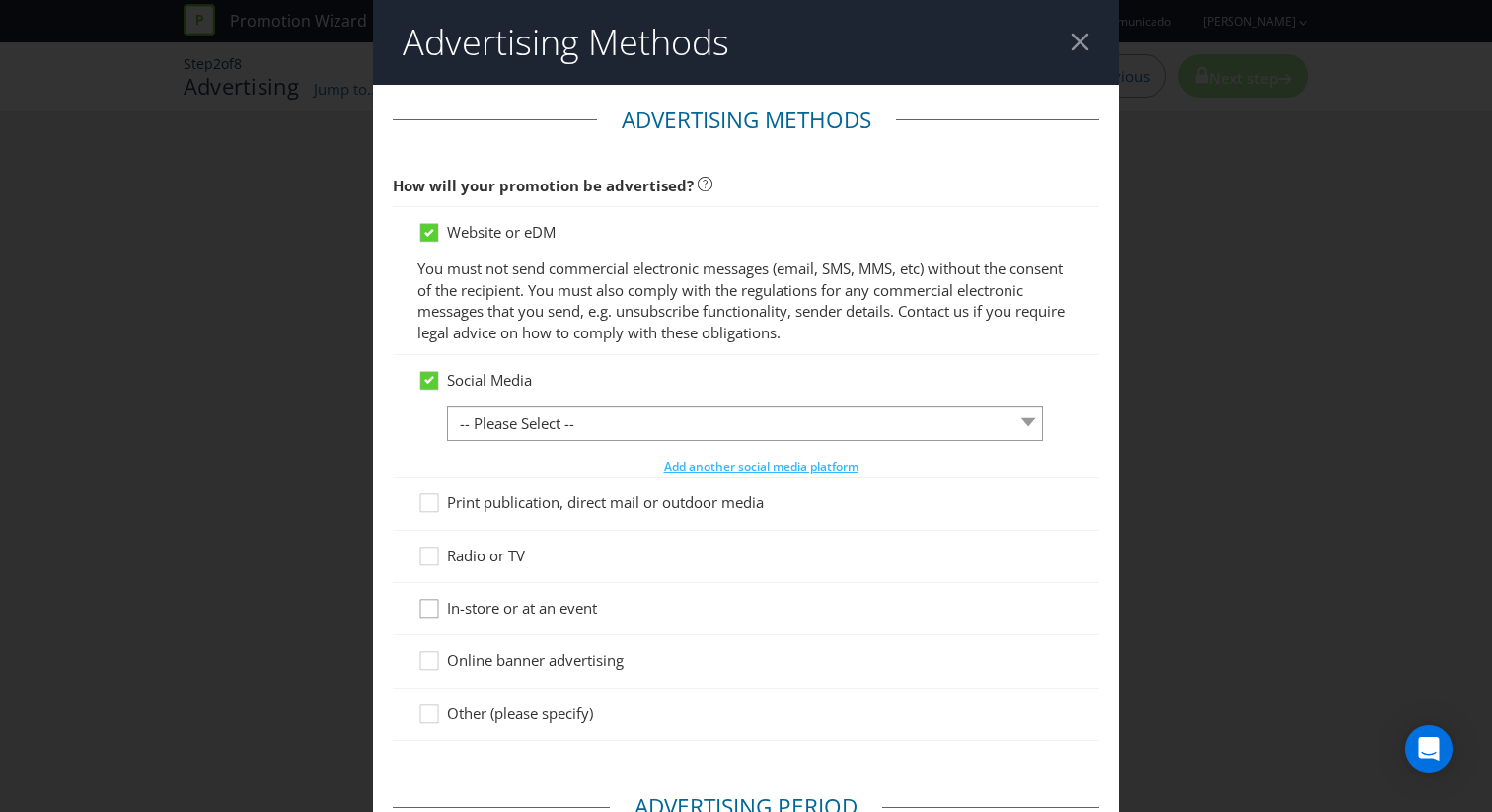 click at bounding box center [429, 602] 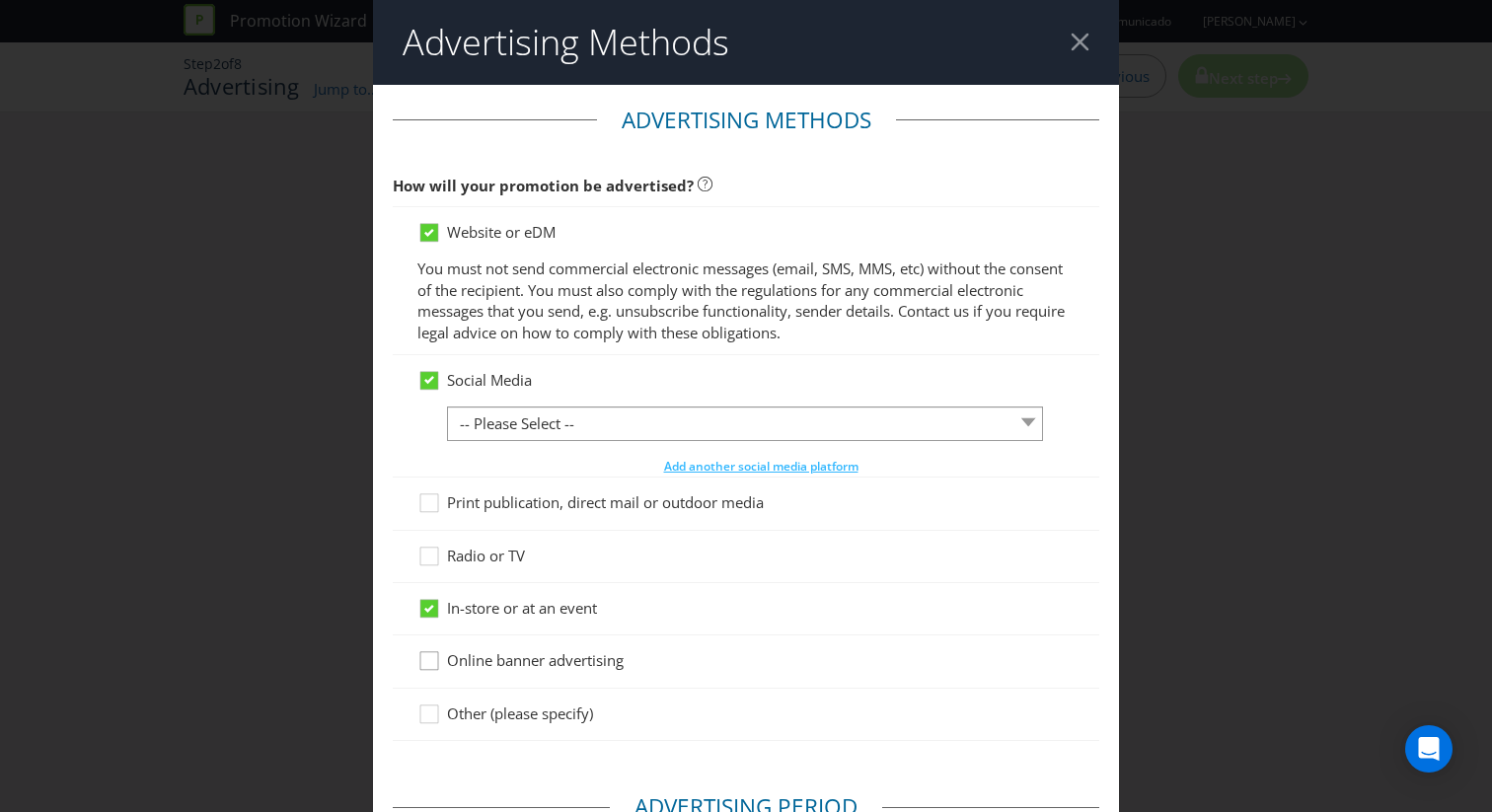 click 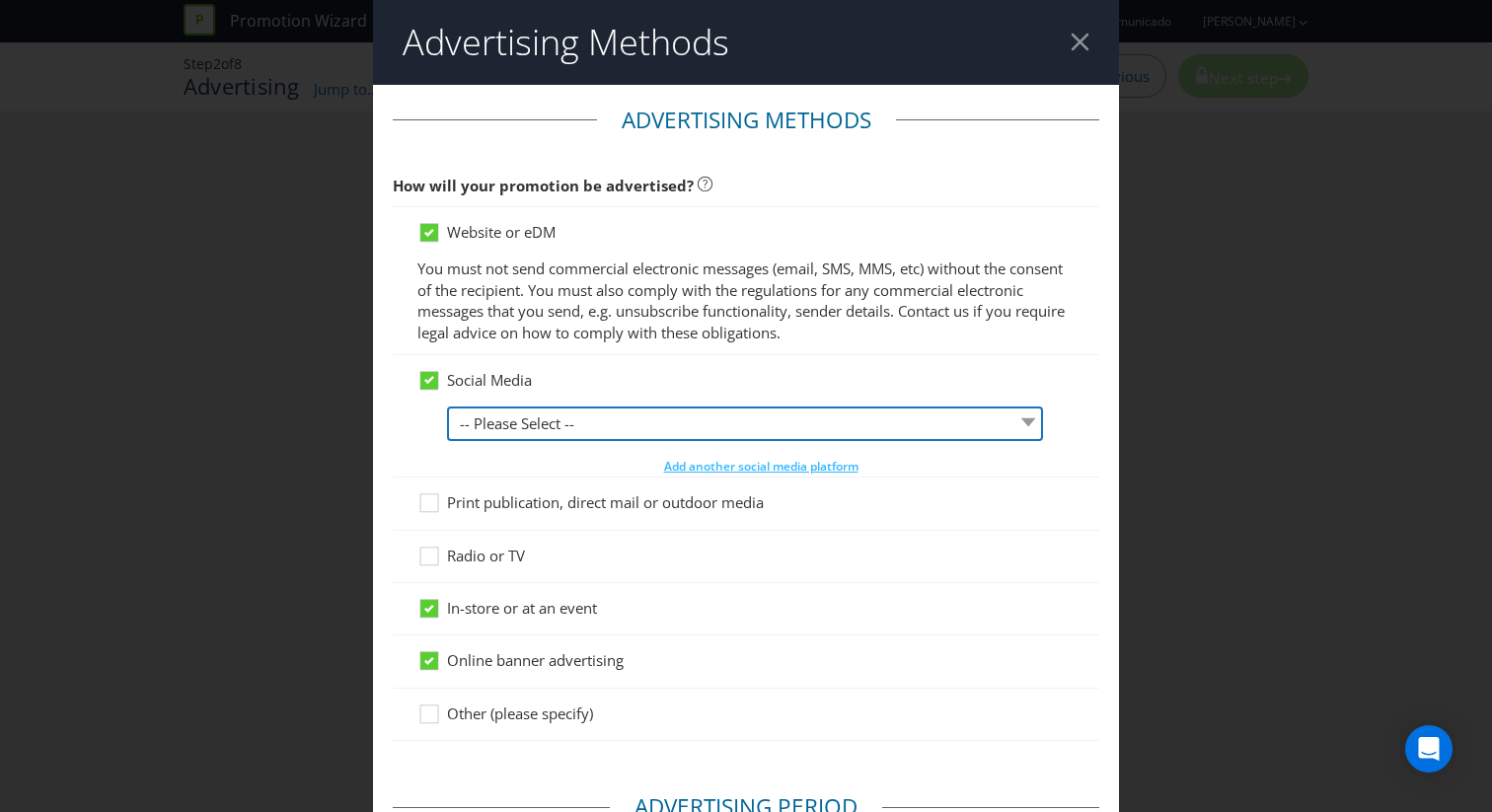 click on "-- Please Select -- Facebook X Instagram Snapchat LinkedIn Pinterest Tumblr Youtube Other" at bounding box center [745, 423] 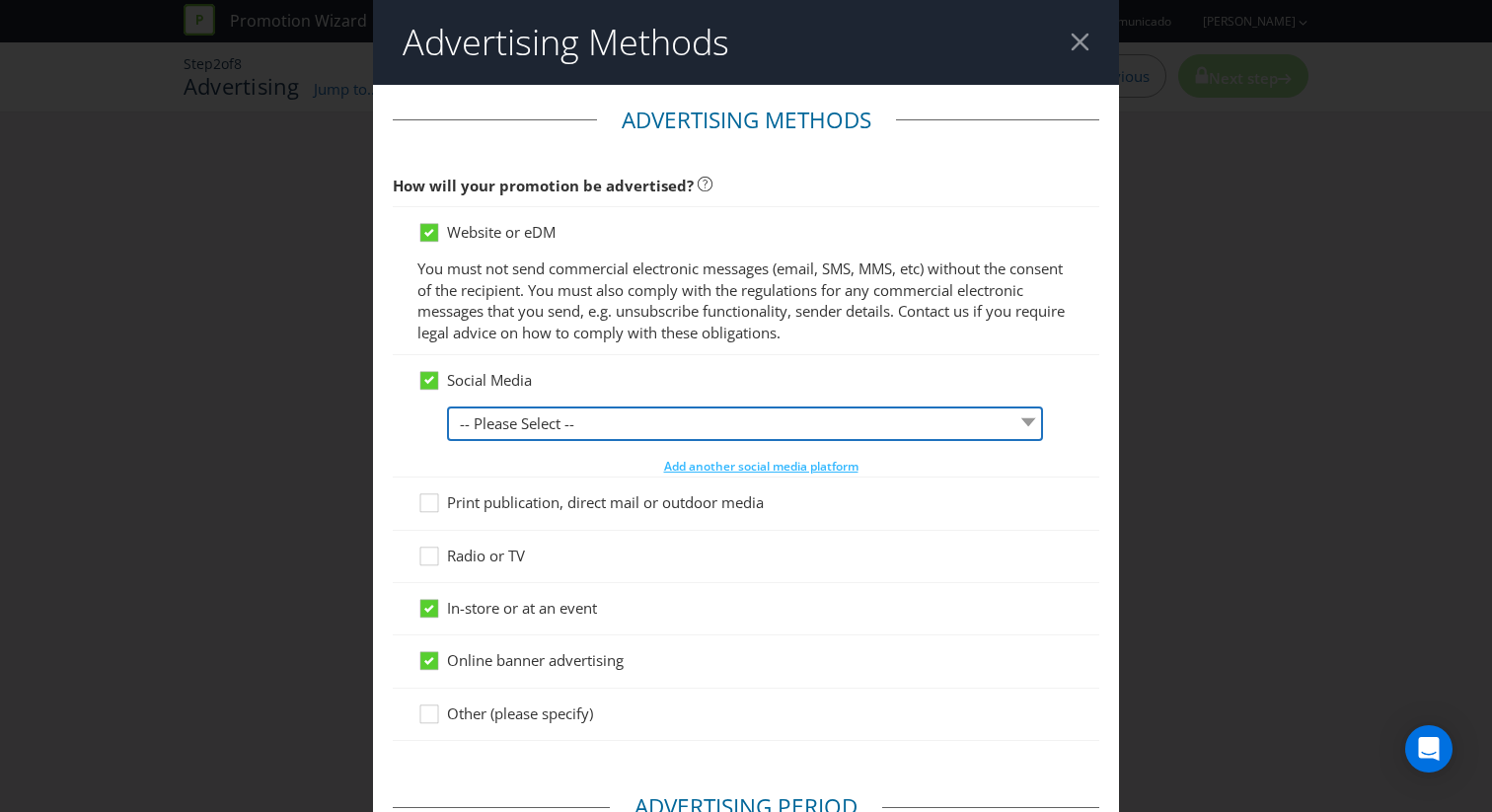 select on "FACEBOOK" 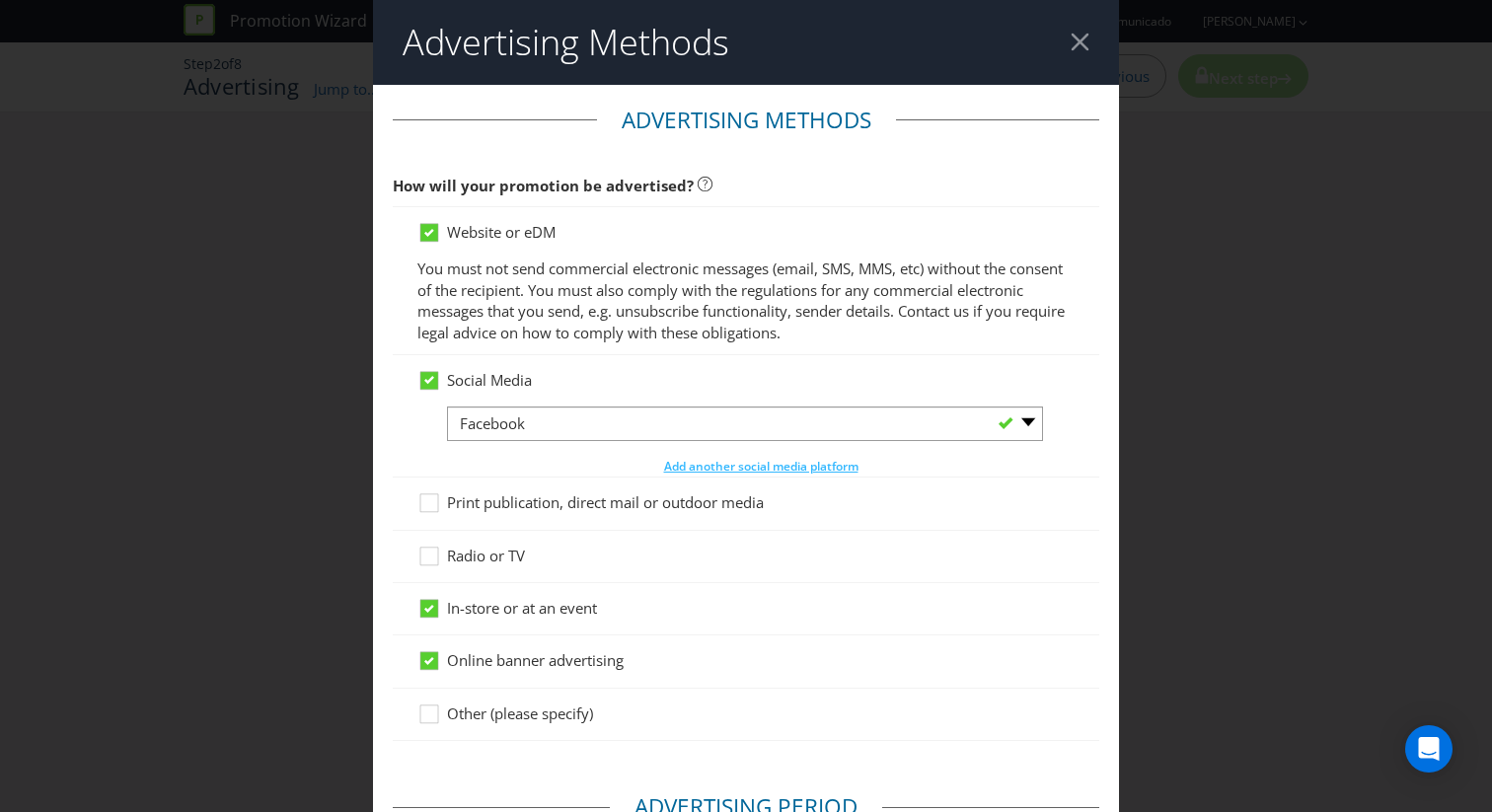 click at bounding box center [746, 477] 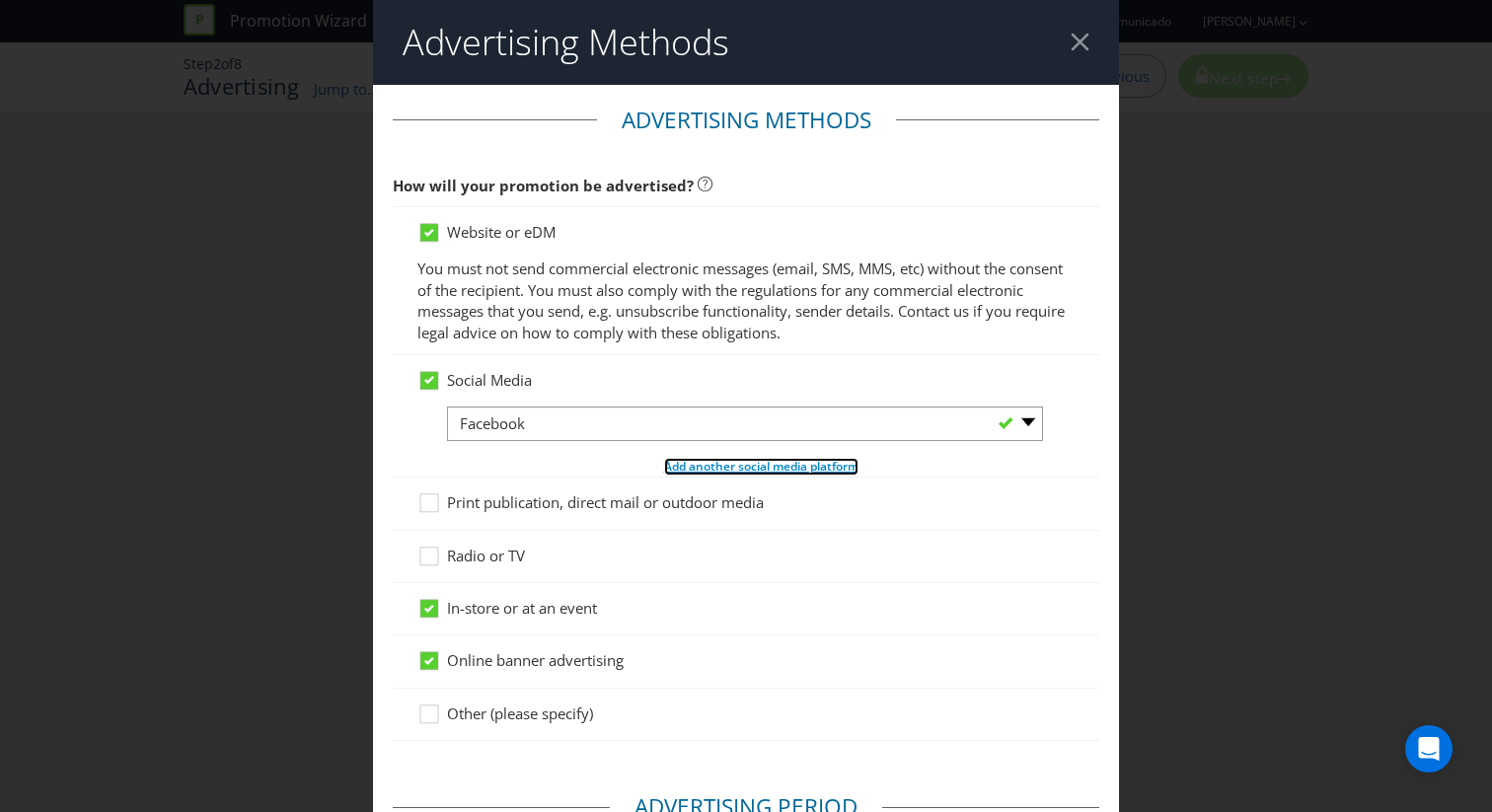 click on "Add another social media platform" at bounding box center (761, 466) 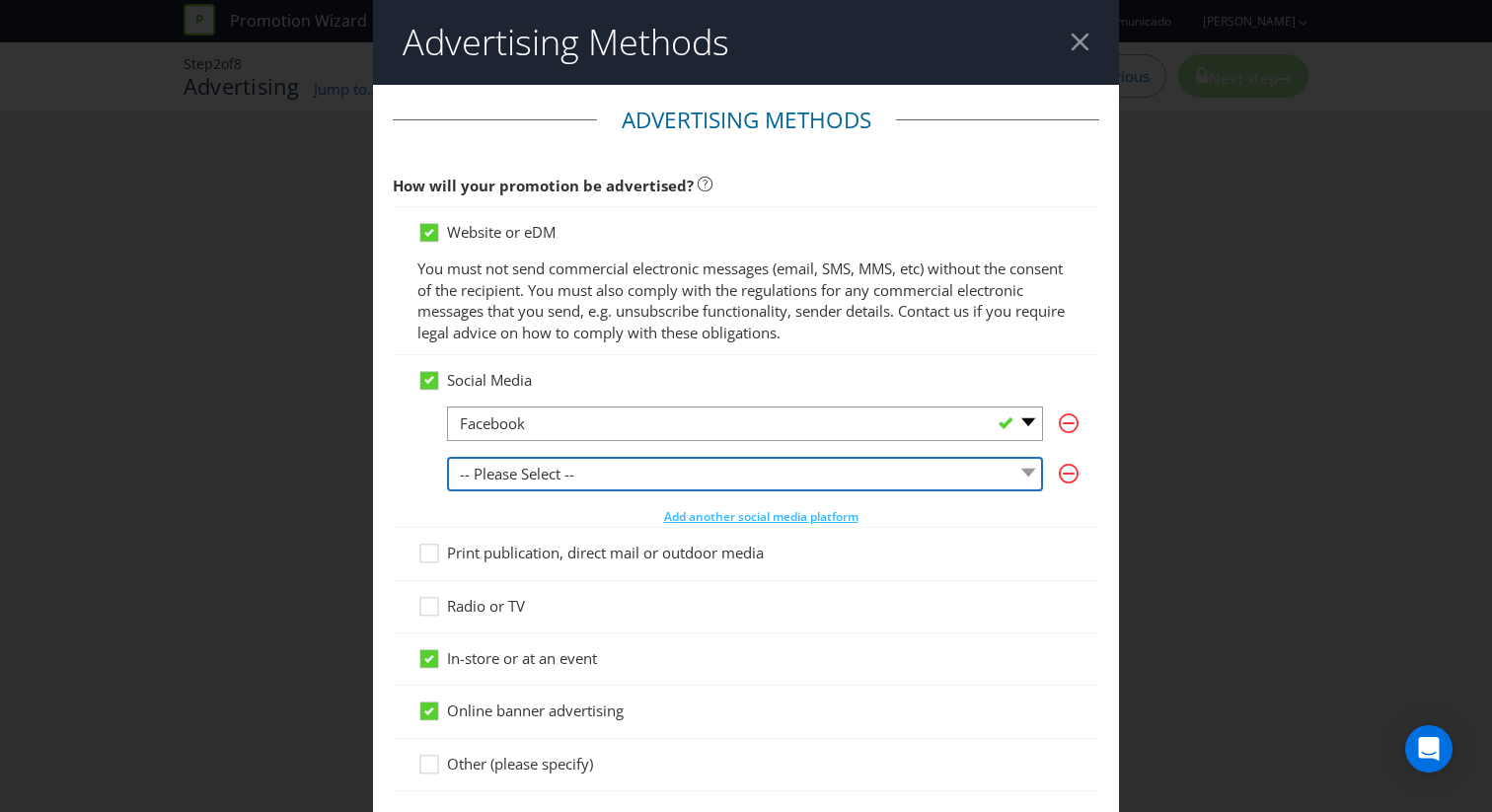 click on "-- Please Select -- Facebook X Instagram Snapchat LinkedIn Pinterest Tumblr Youtube Other" at bounding box center (745, 474) 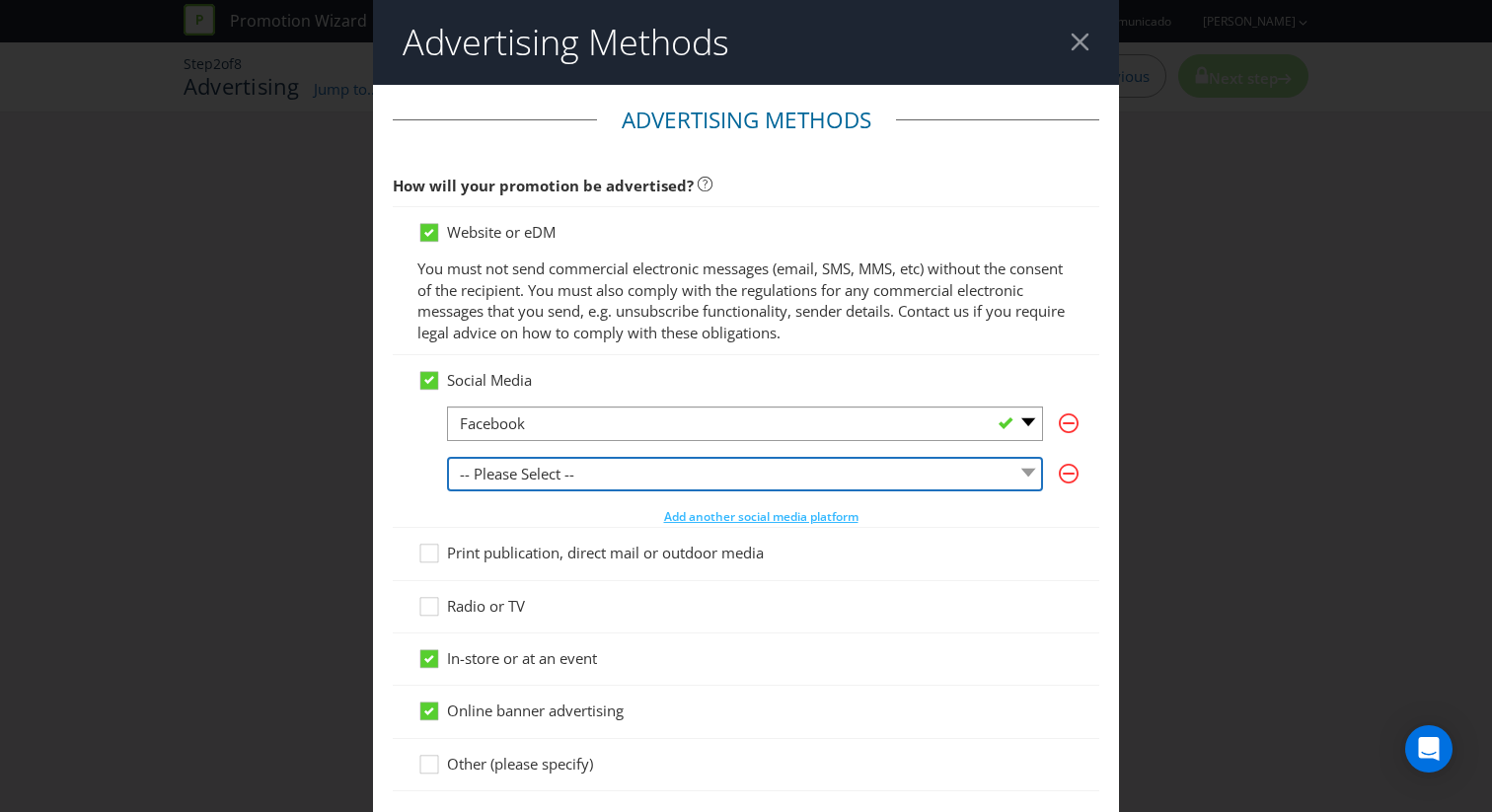 select on "X" 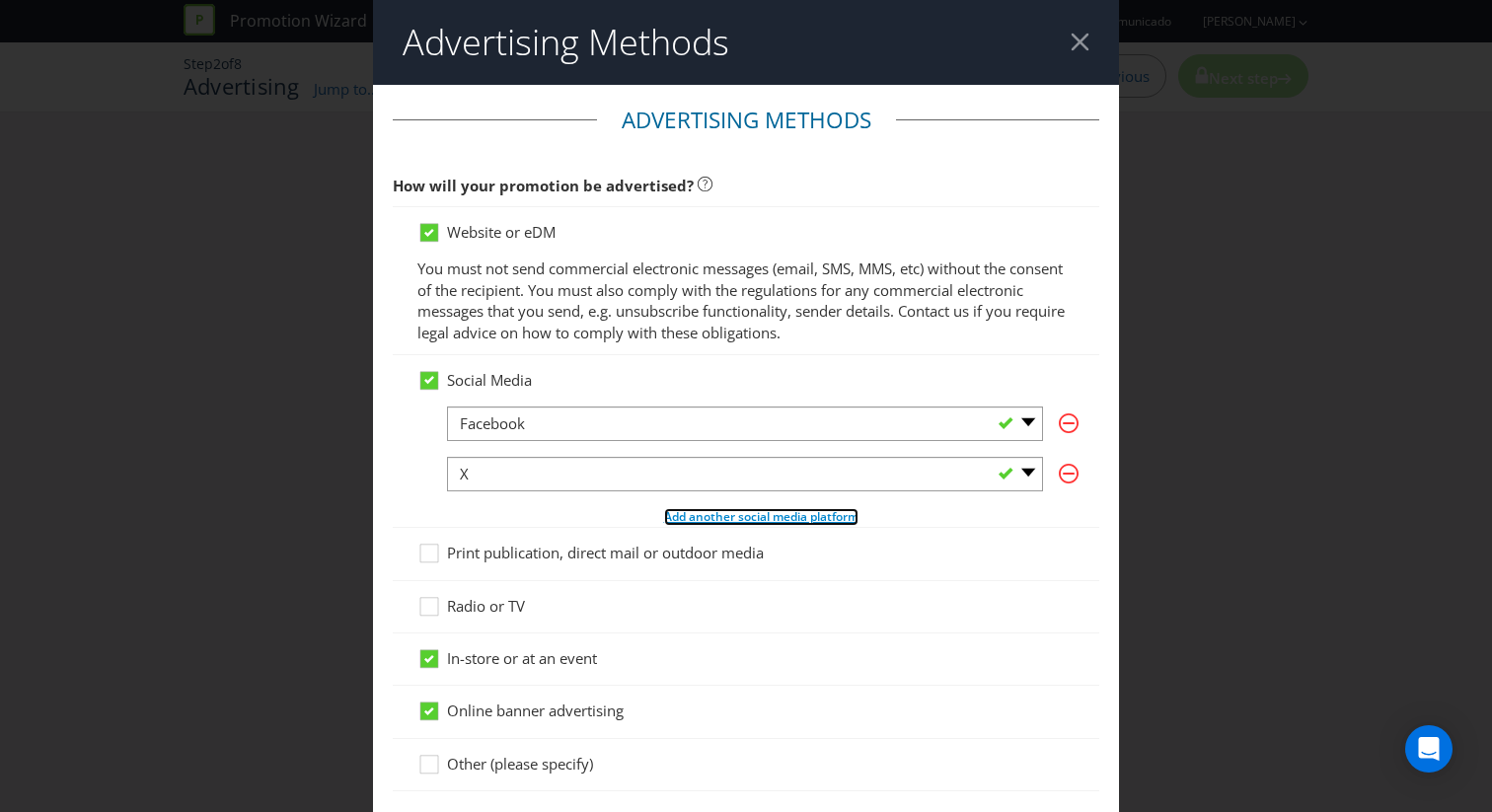 click on "Add another social media platform" at bounding box center (761, 516) 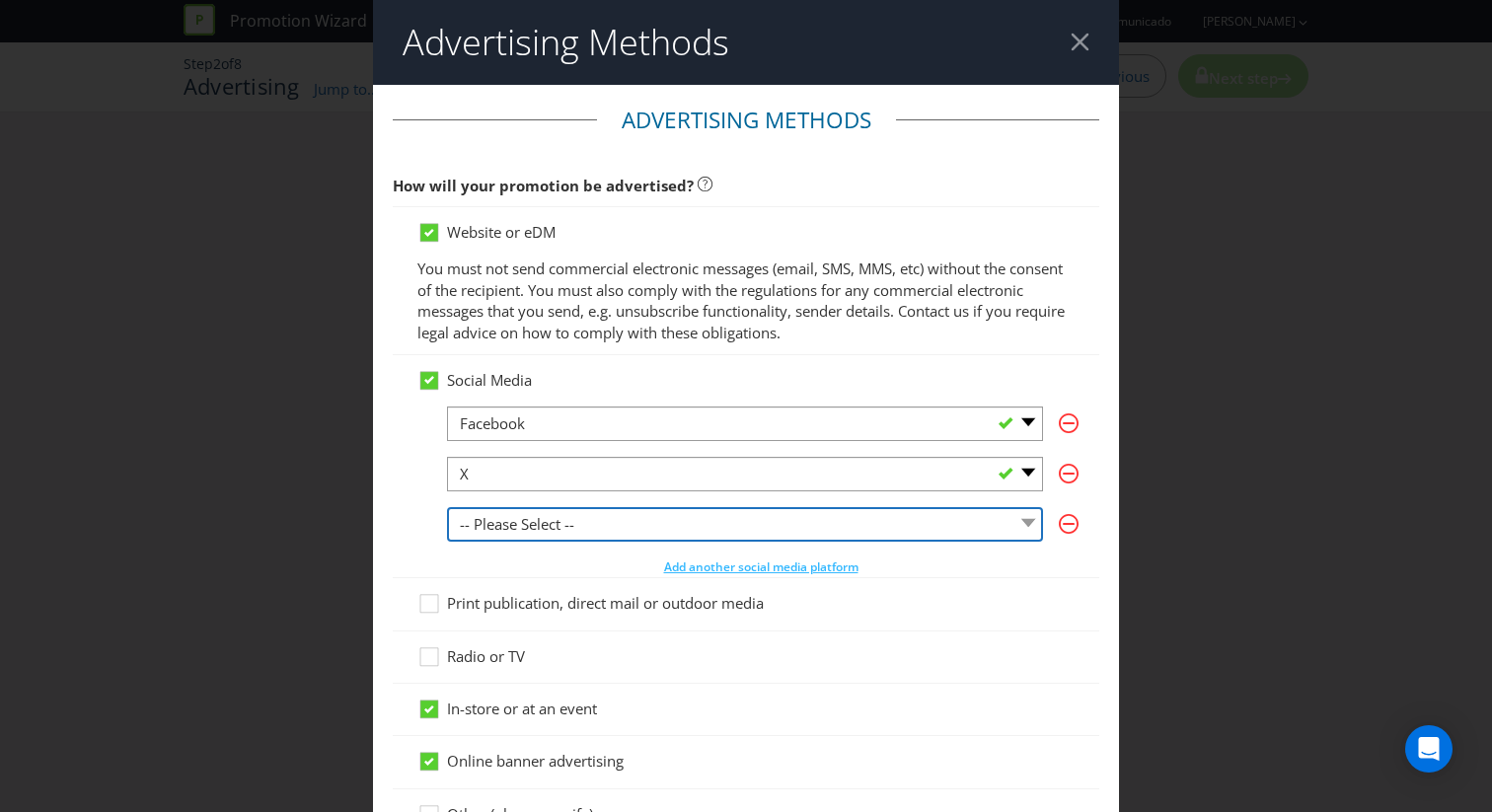 click on "-- Please Select -- Facebook X Instagram Snapchat LinkedIn Pinterest Tumblr Youtube Other" at bounding box center [745, 524] 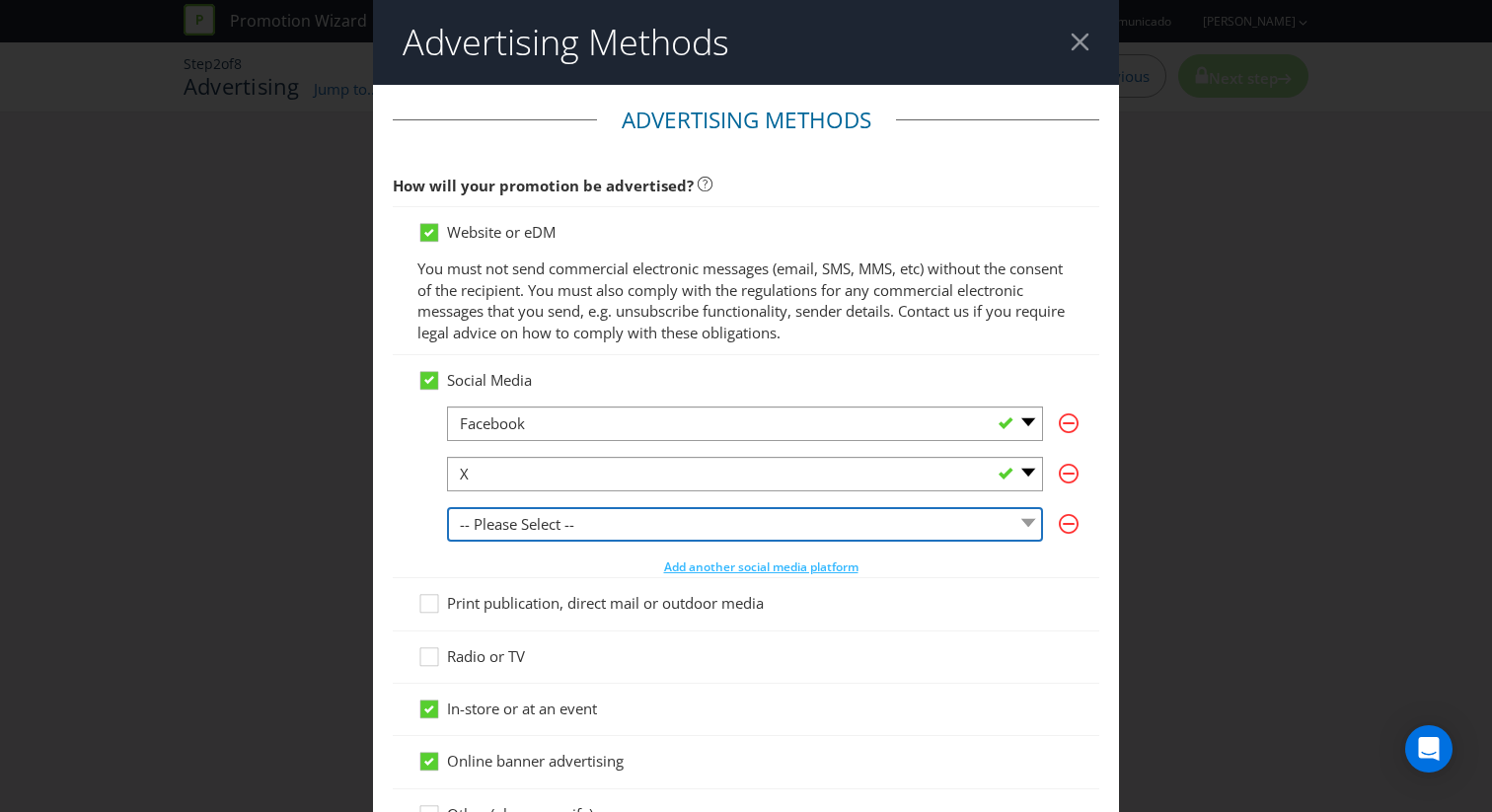 select on "INSTAGRAM" 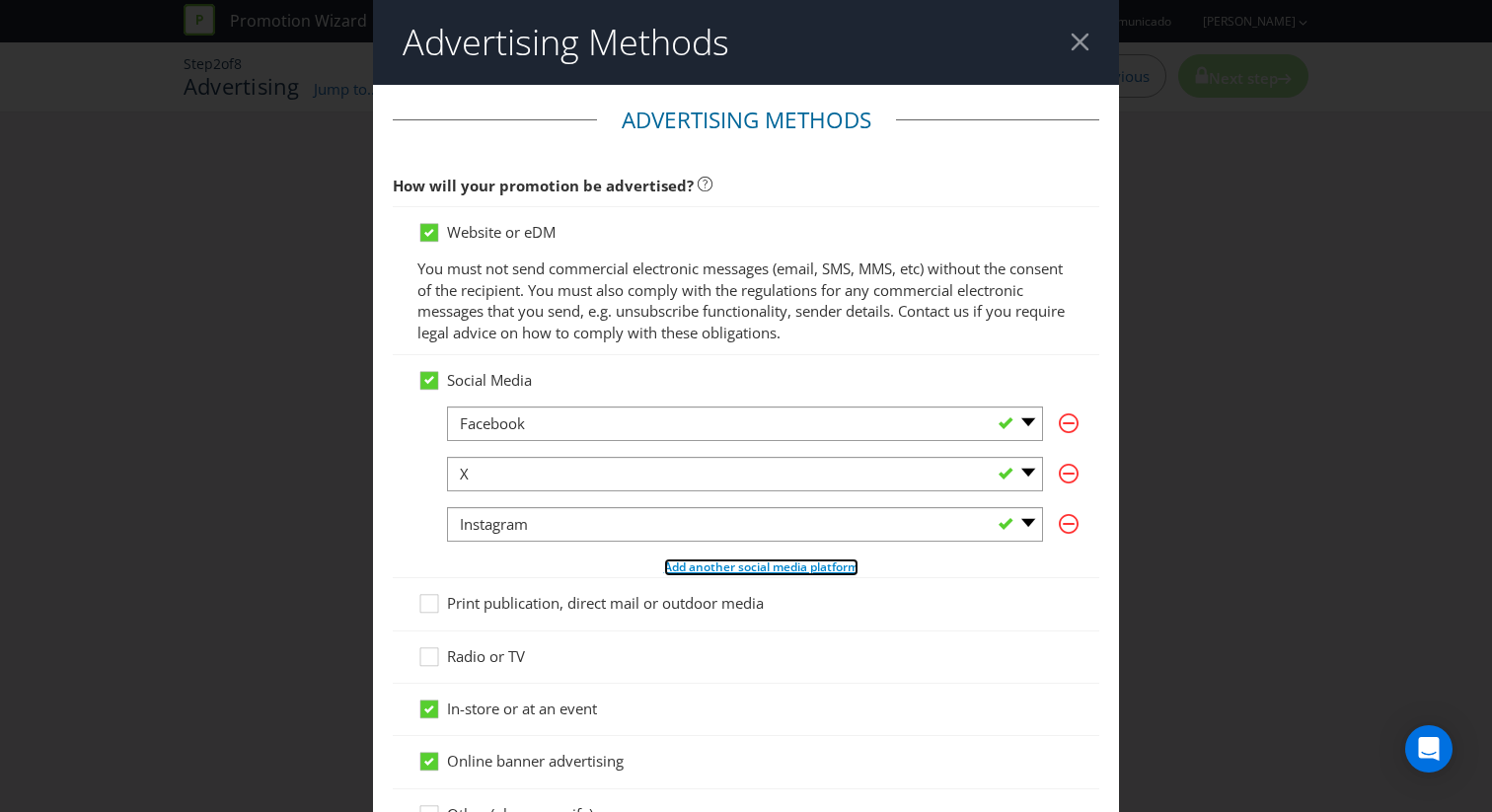 click on "Add another social media platform" at bounding box center (761, 566) 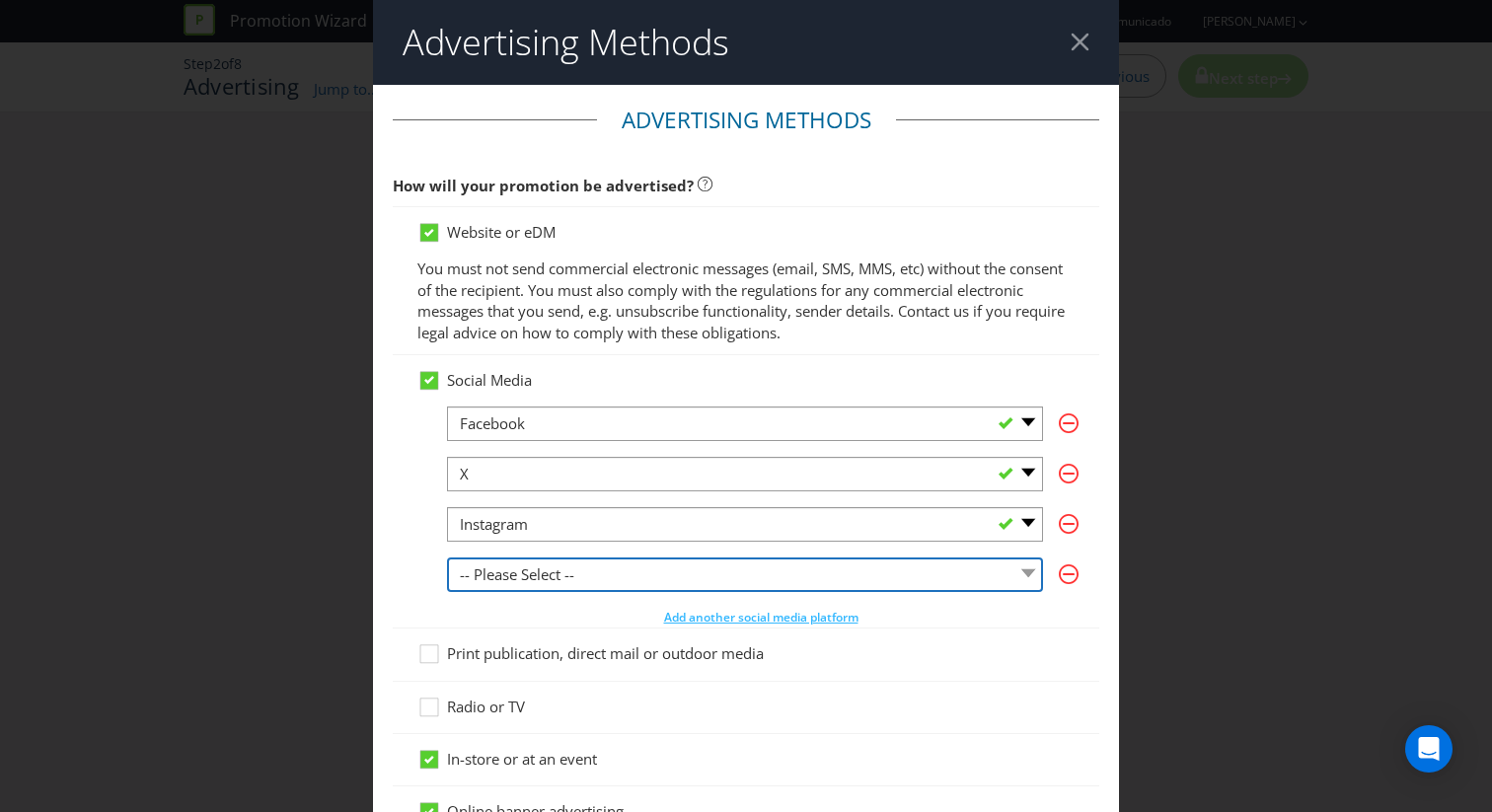 click on "-- Please Select -- Facebook X Instagram Snapchat LinkedIn Pinterest Tumblr Youtube Other" at bounding box center (745, 574) 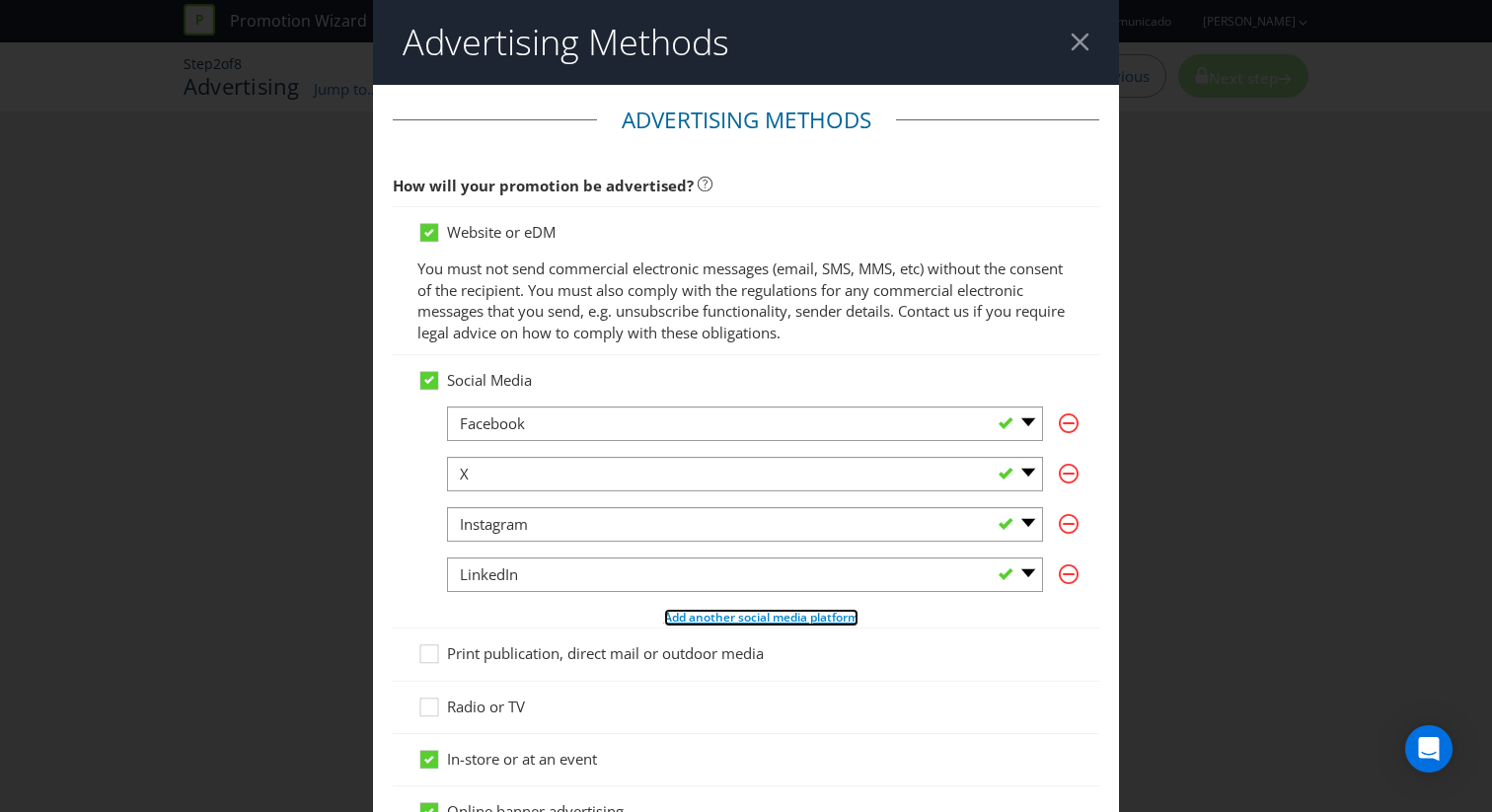 click on "Add another social media platform" at bounding box center (761, 617) 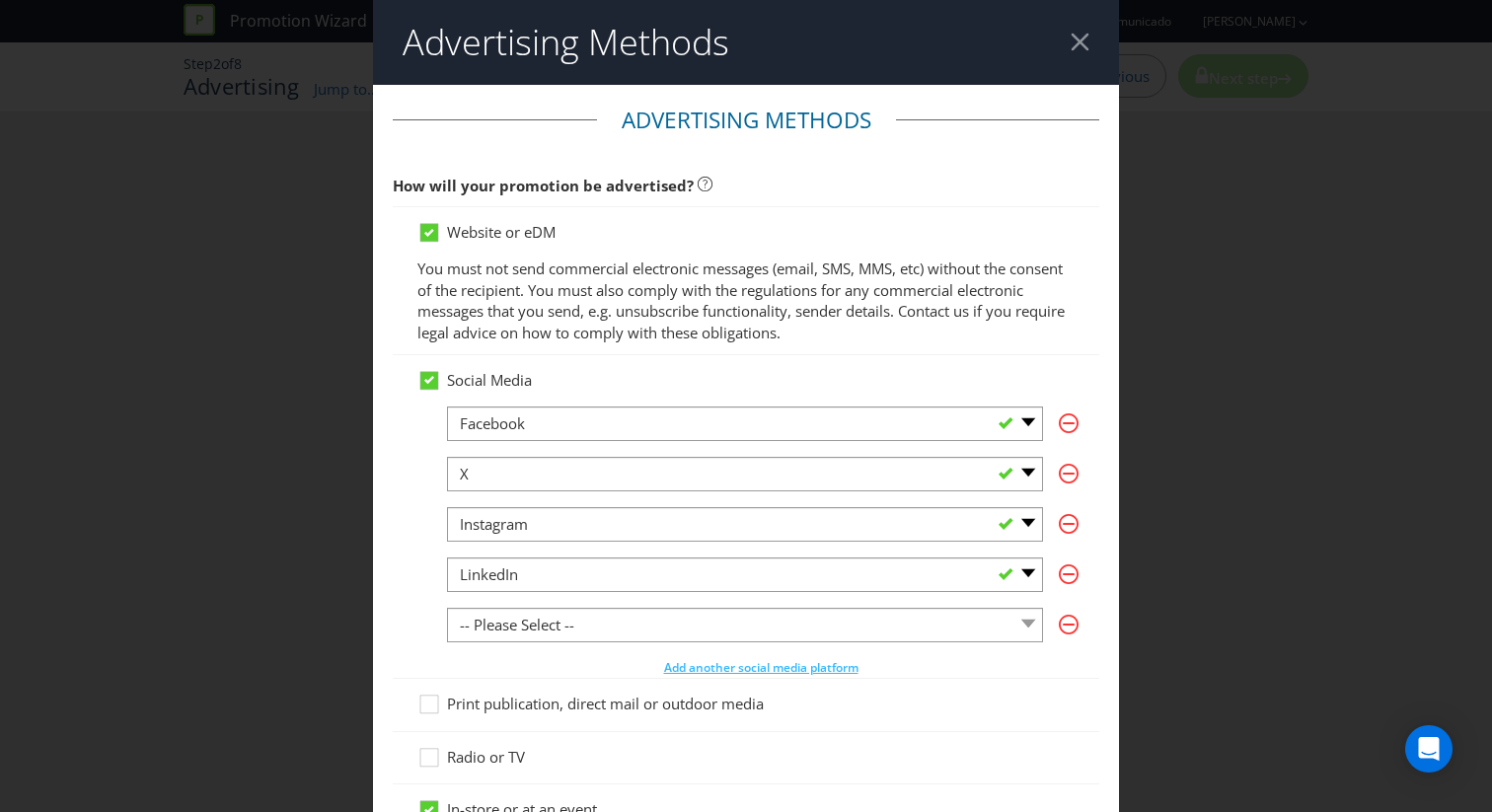 click at bounding box center (745, 642) 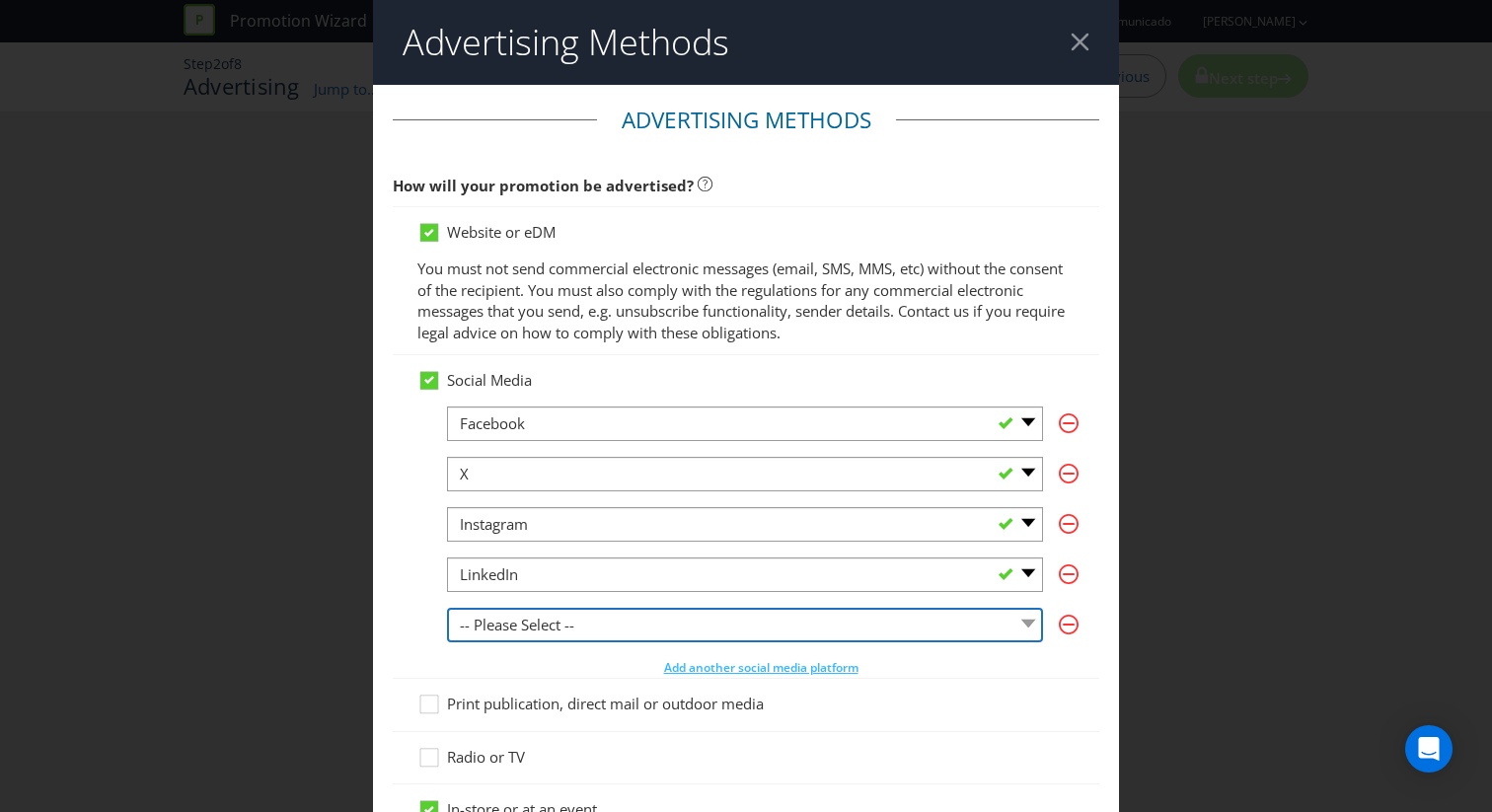 click on "-- Please Select -- Facebook X Instagram Snapchat LinkedIn Pinterest Tumblr Youtube Other" at bounding box center [745, 625] 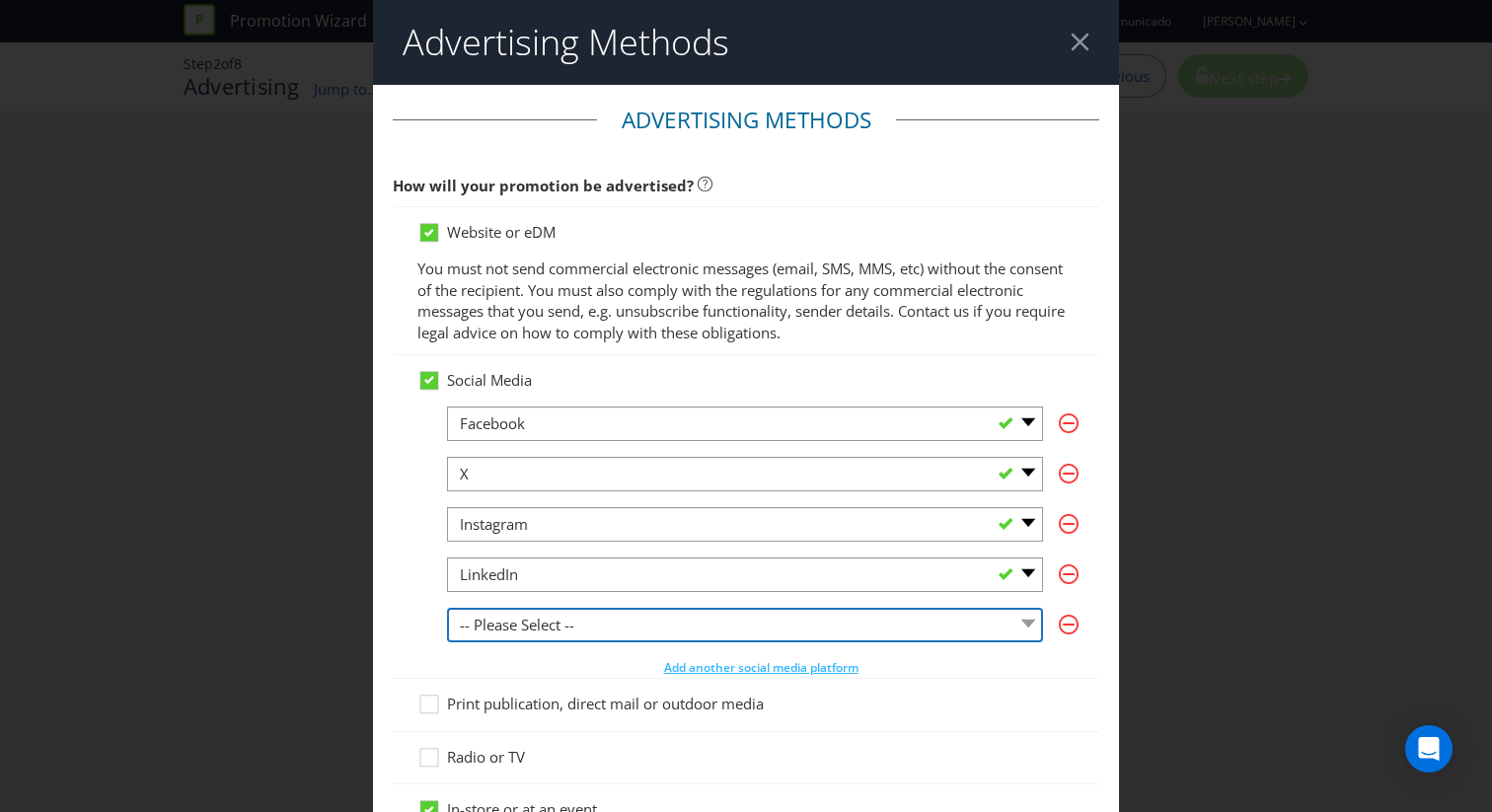 select on "YOUTUBE" 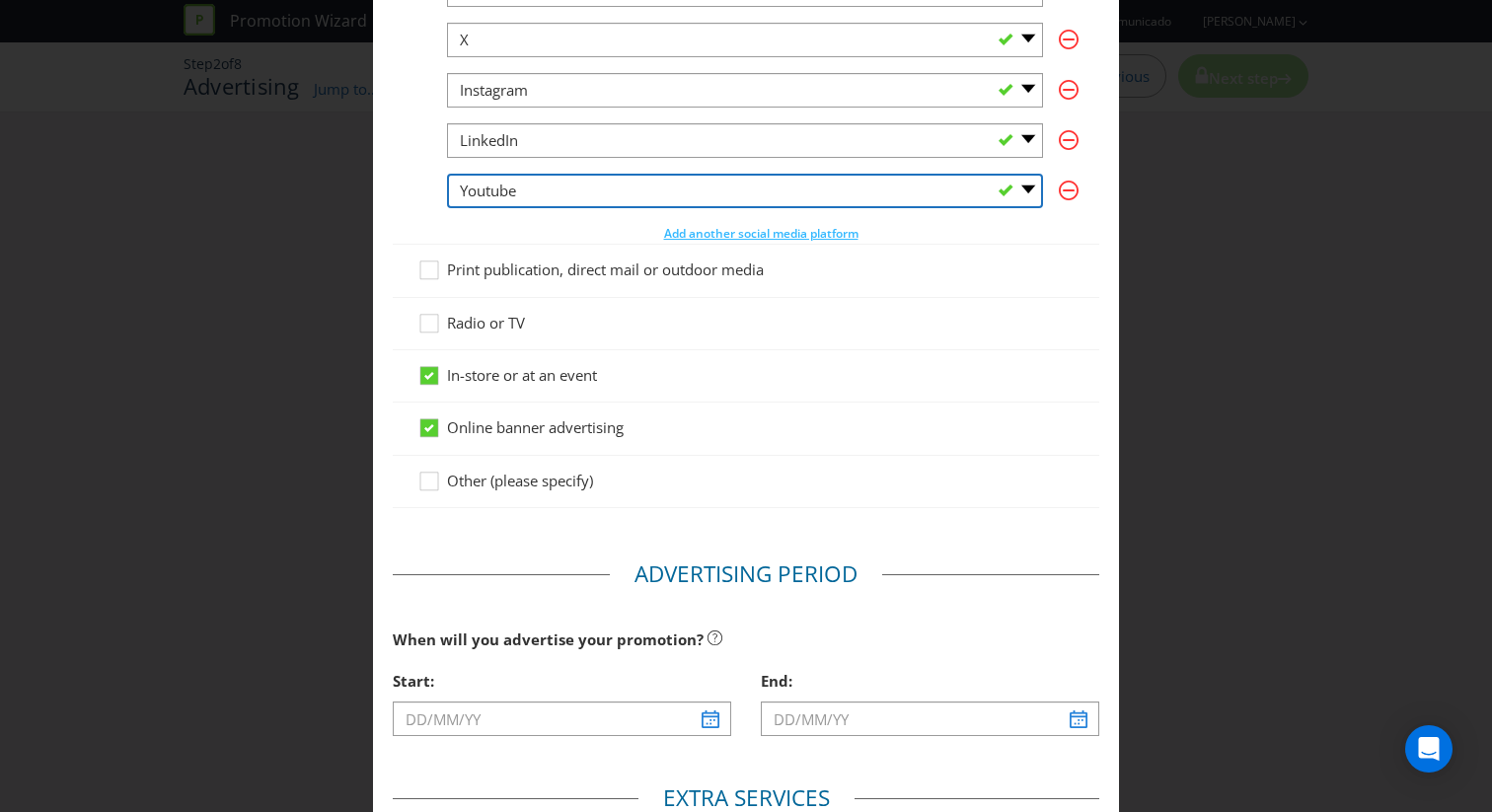 scroll, scrollTop: 479, scrollLeft: 0, axis: vertical 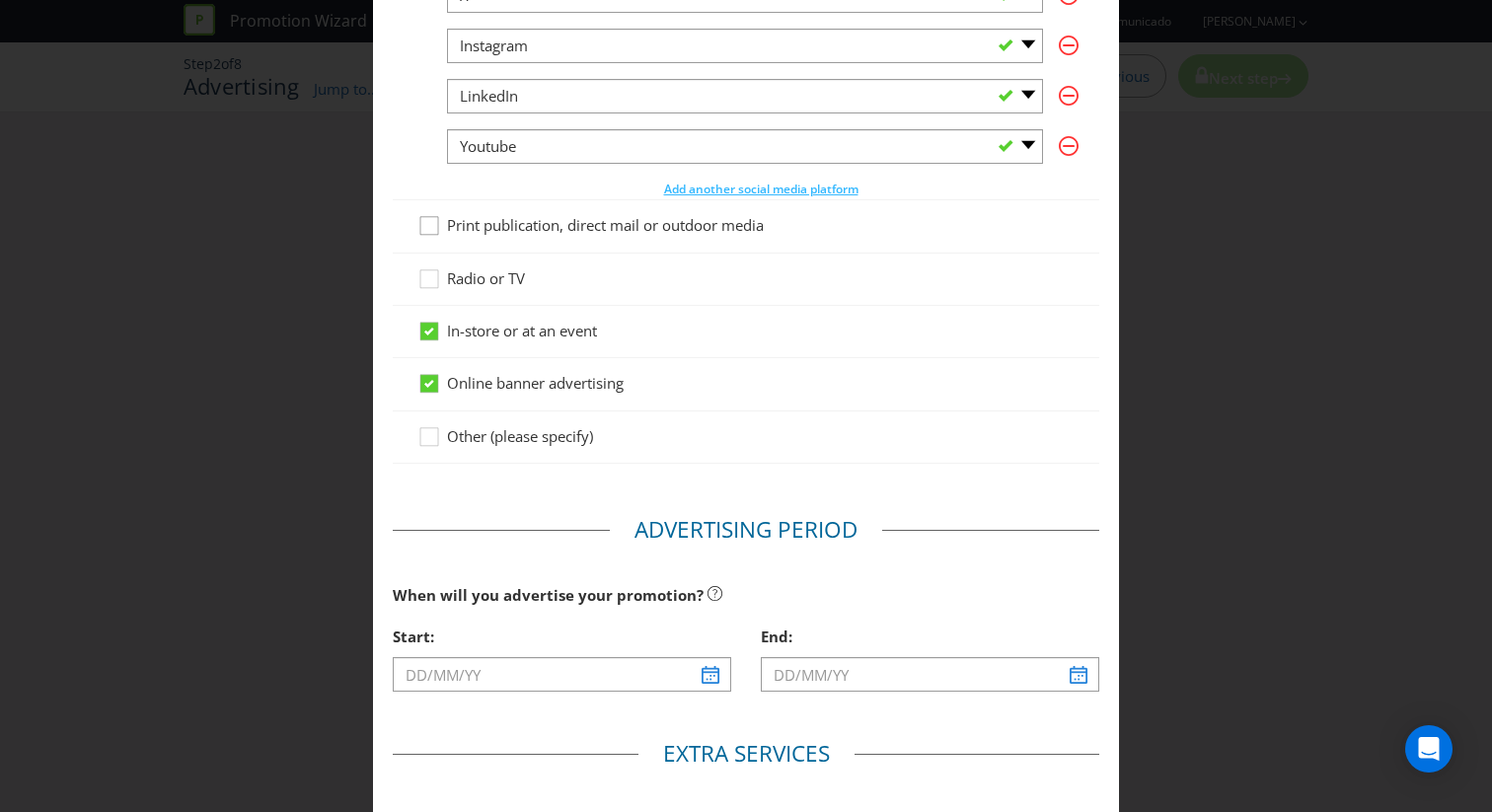 click 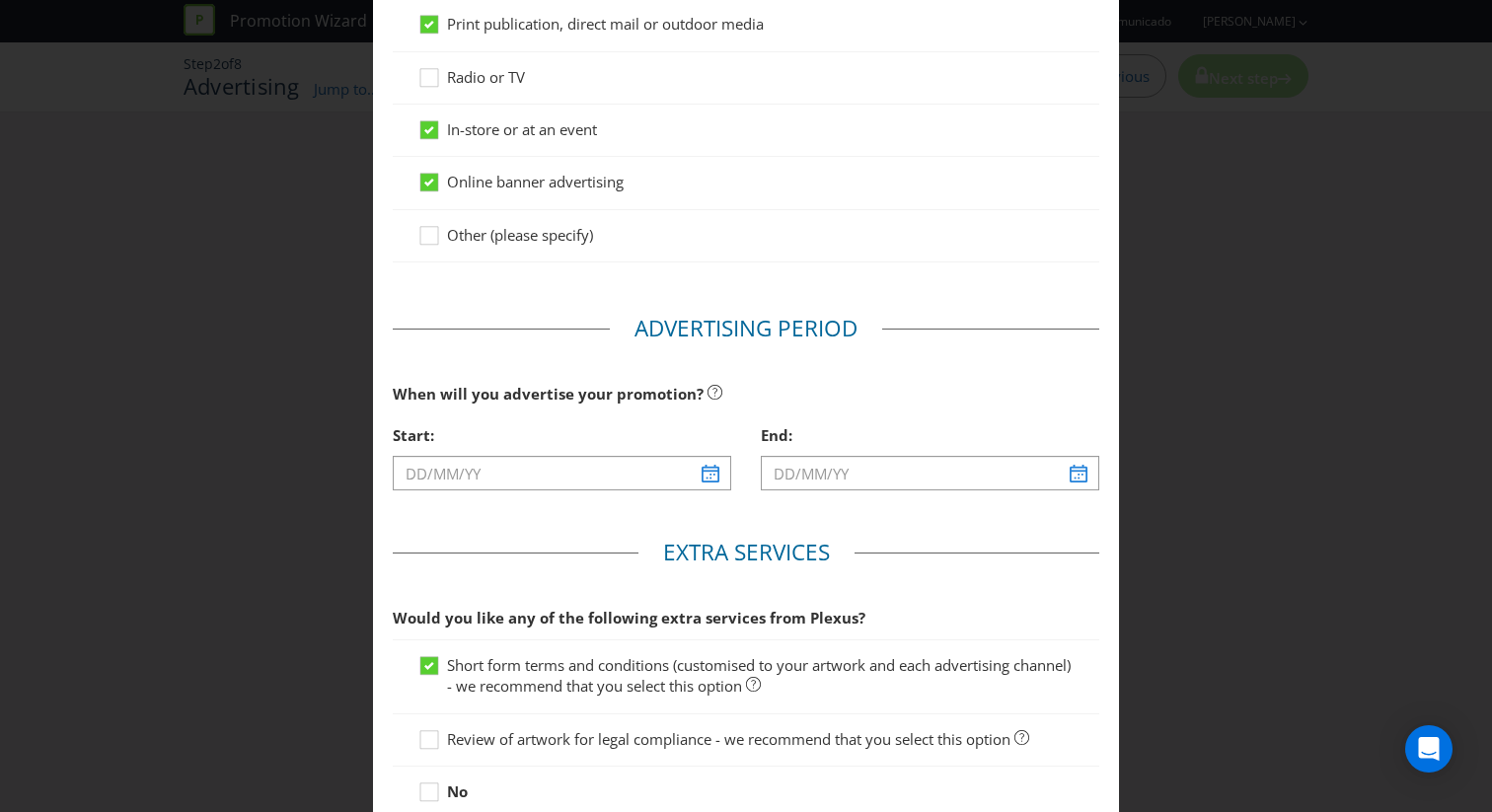 scroll, scrollTop: 694, scrollLeft: 0, axis: vertical 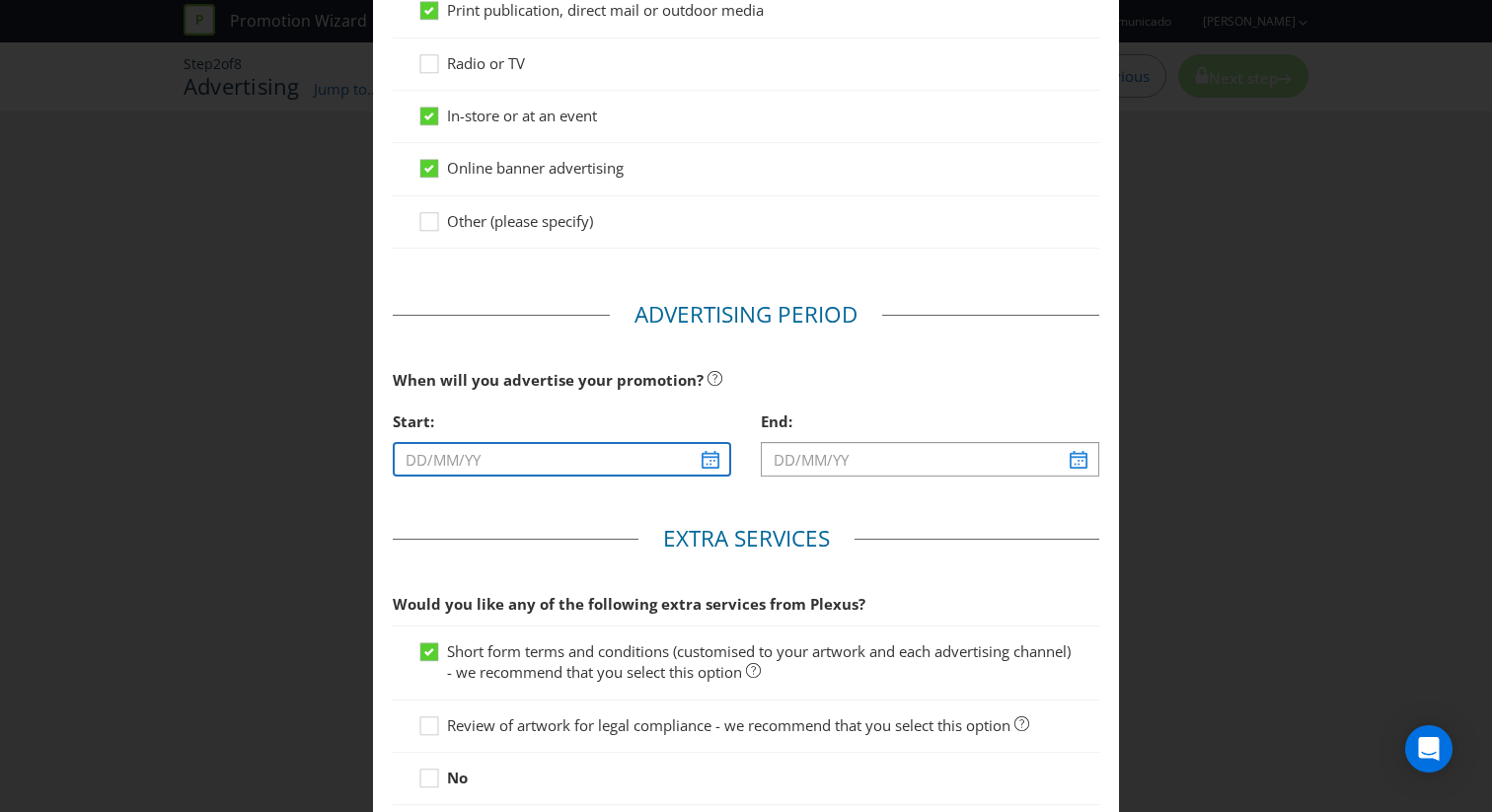 click at bounding box center [561, 459] 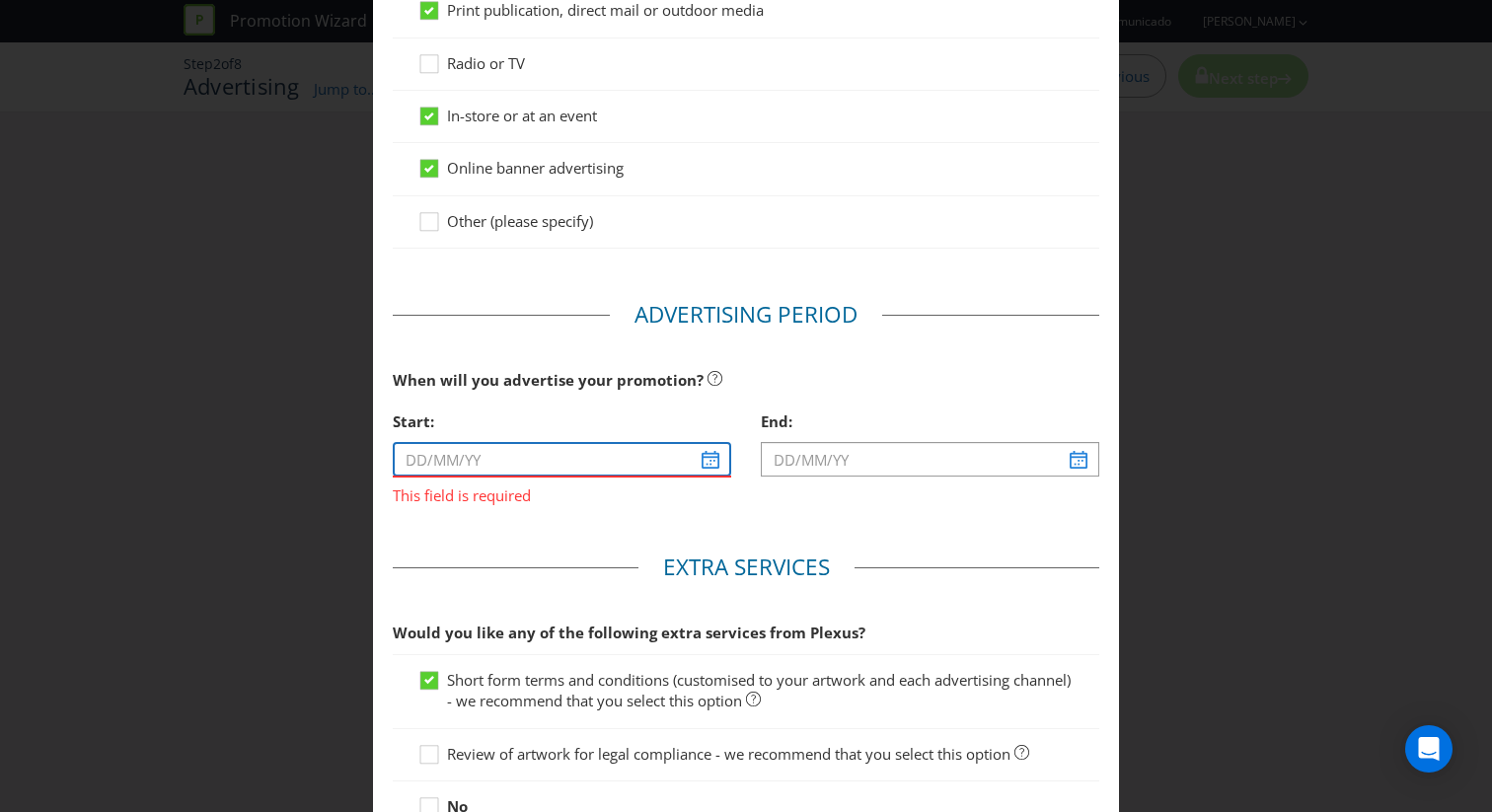 click at bounding box center (561, 459) 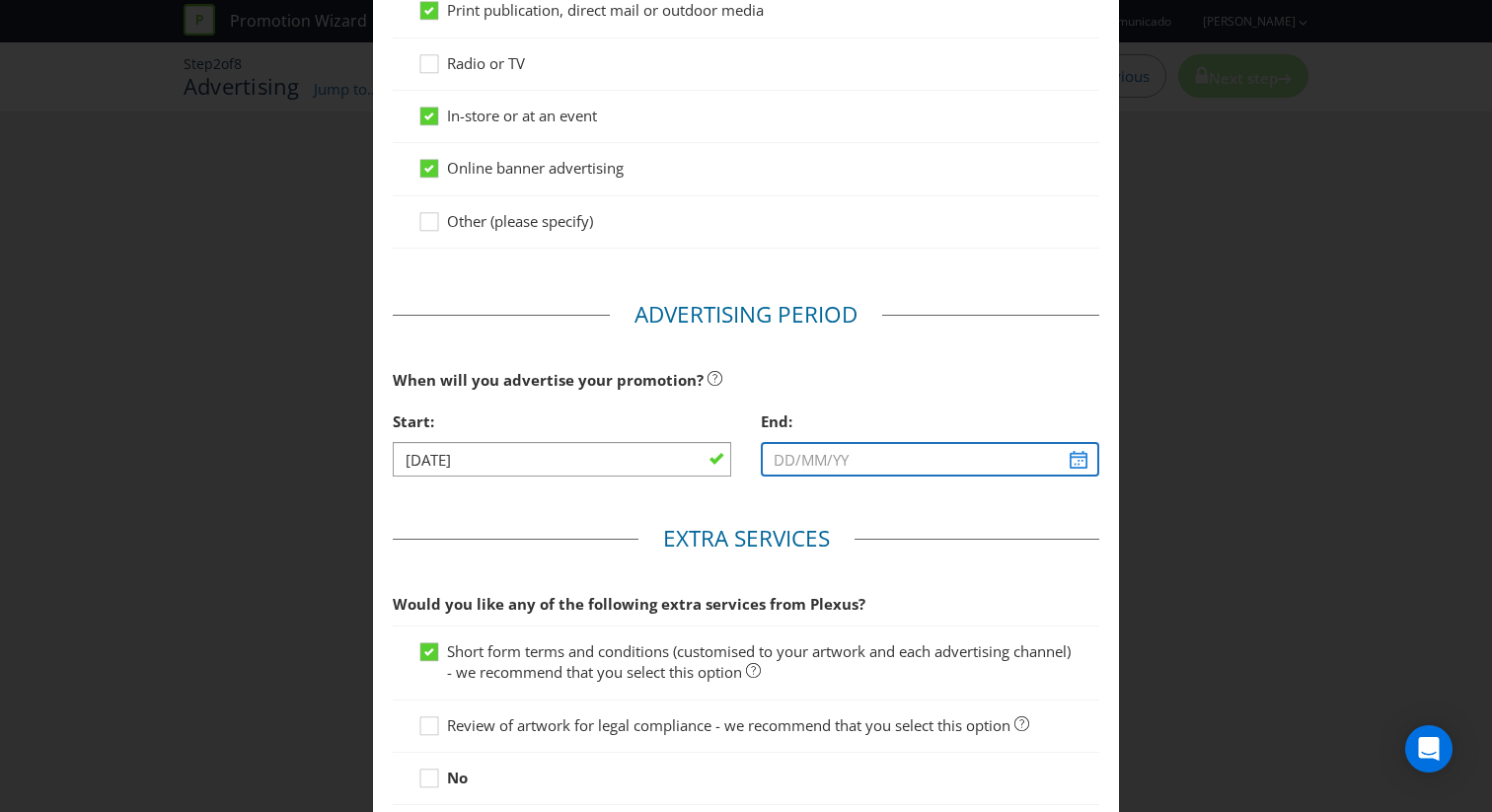 type on "[DATE]" 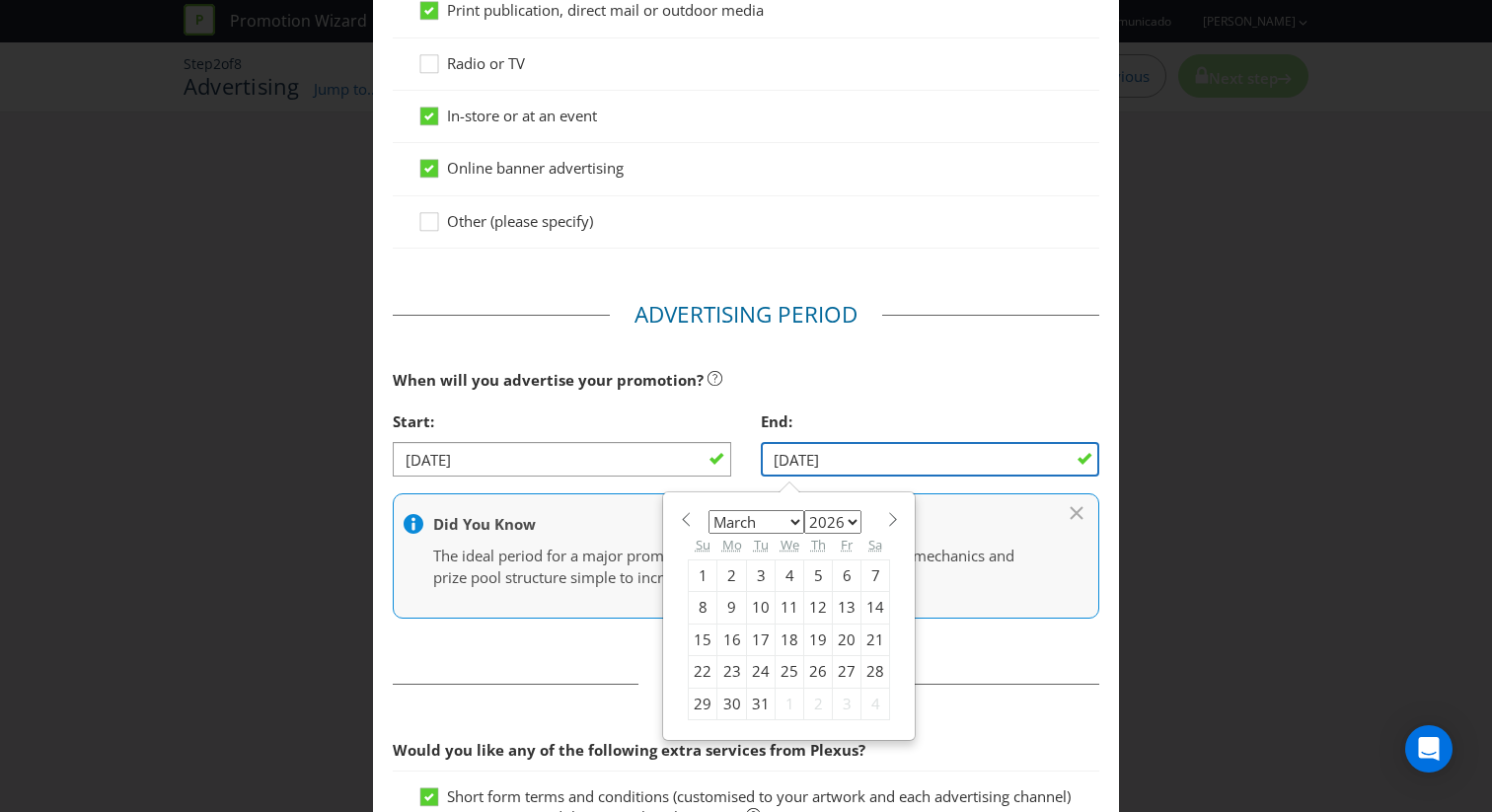 click on "[DATE]" at bounding box center (930, 459) 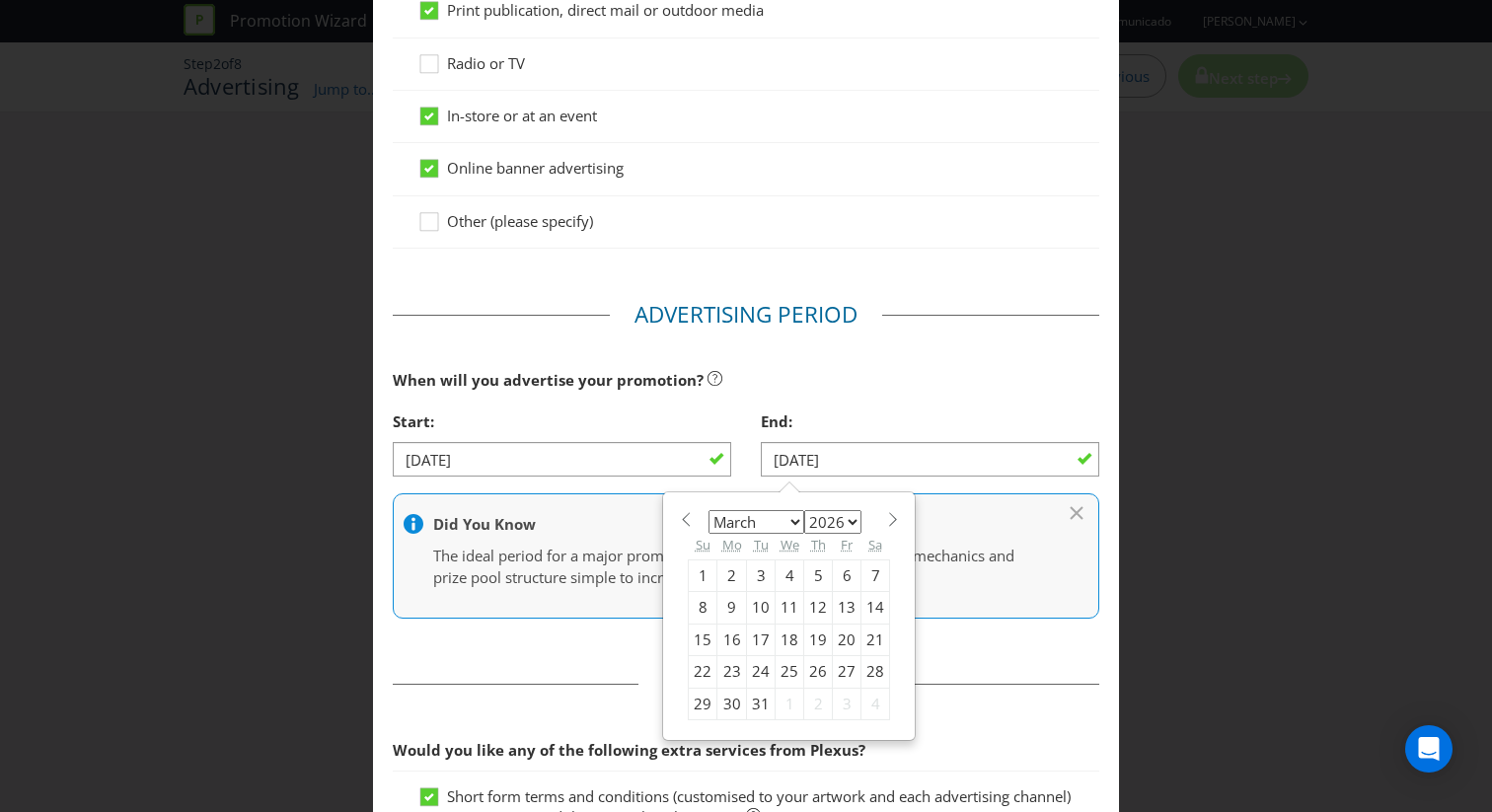 click on "January February March April May June July August September October November December" at bounding box center (756, 522) 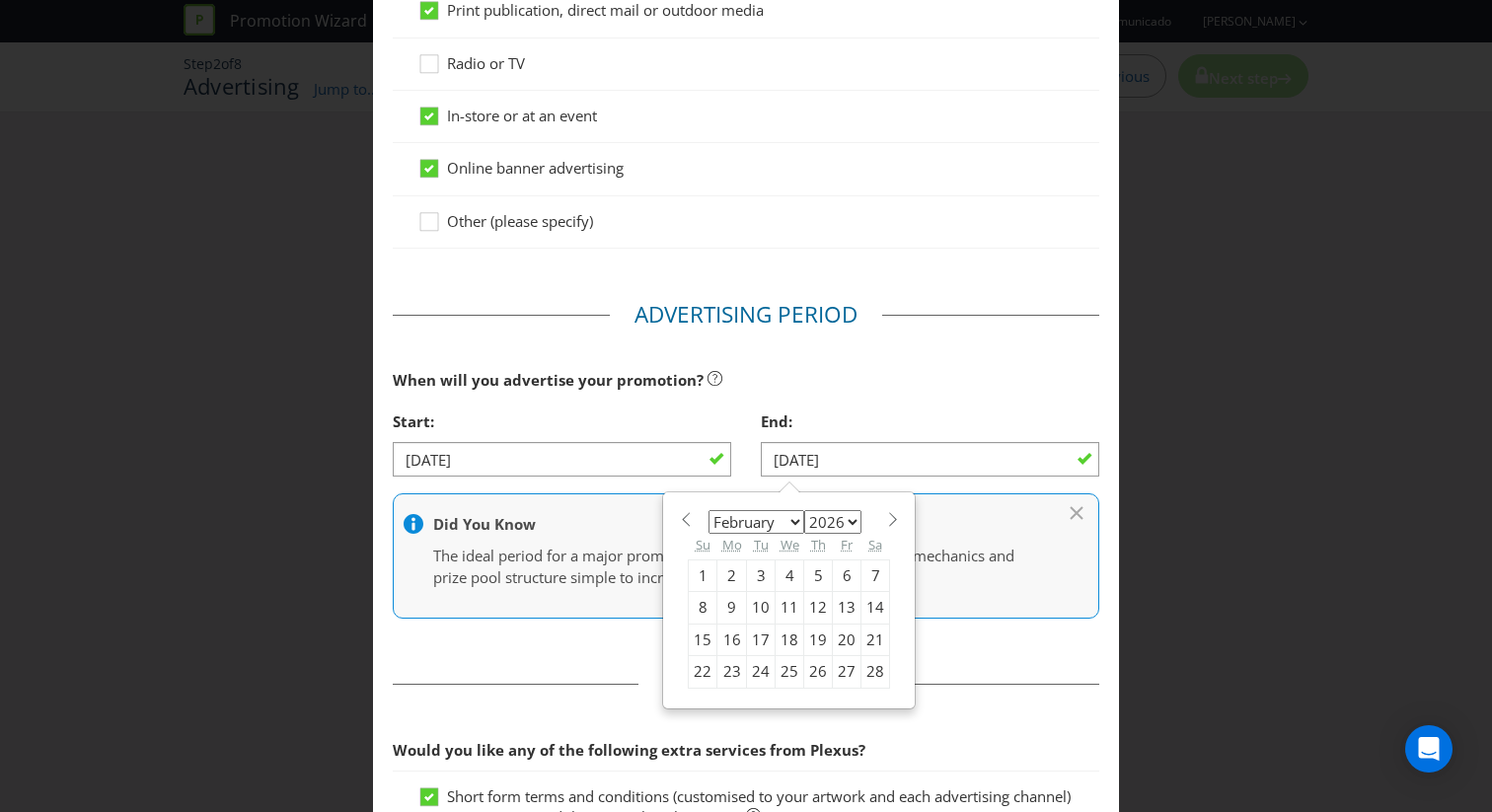 click on "2025 2026 2027 2028 2029 2030 2031 2032 2033 2034 2035" at bounding box center [833, 522] 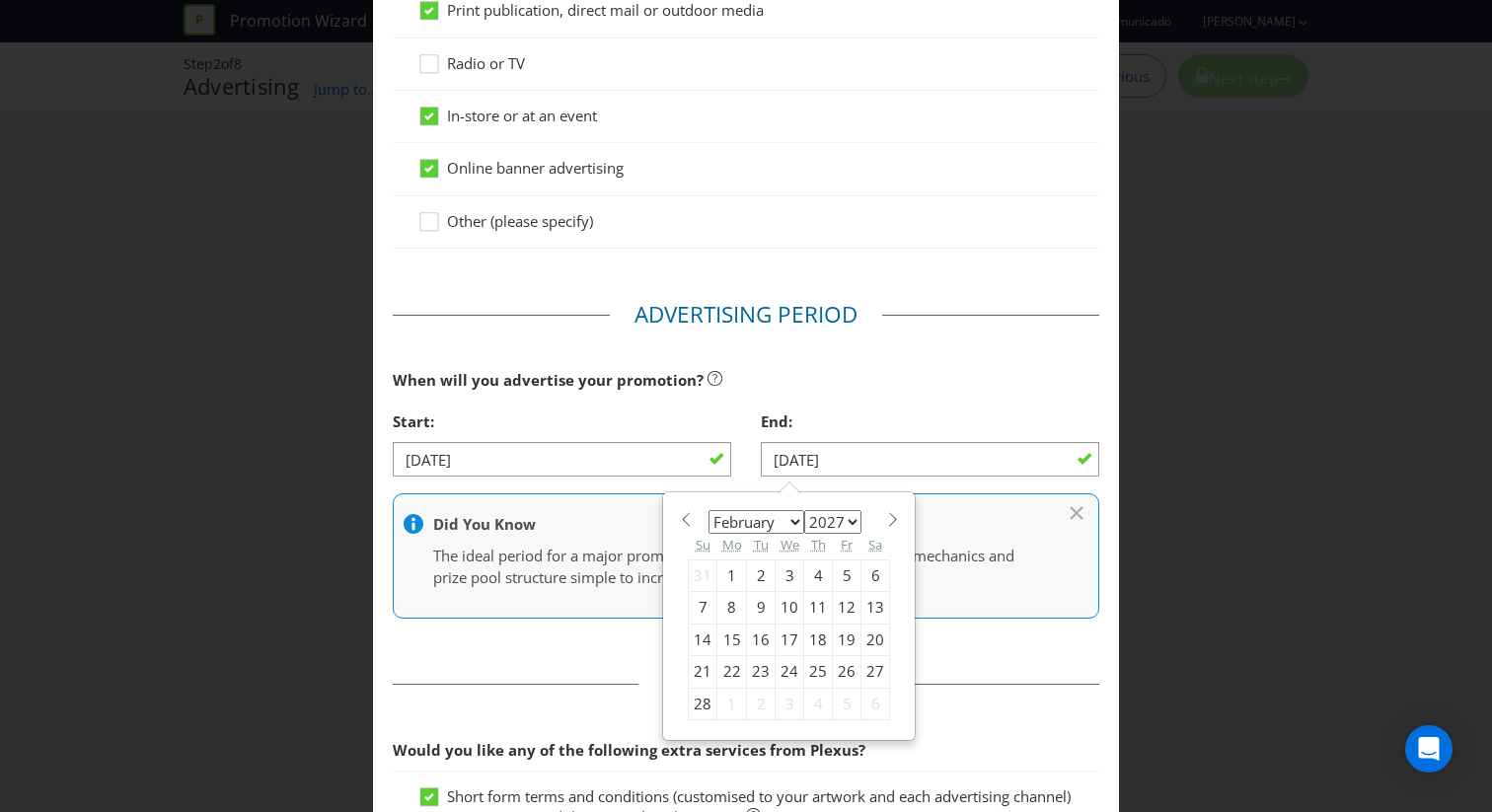 drag, startPoint x: 729, startPoint y: 577, endPoint x: 703, endPoint y: 700, distance: 125.71794 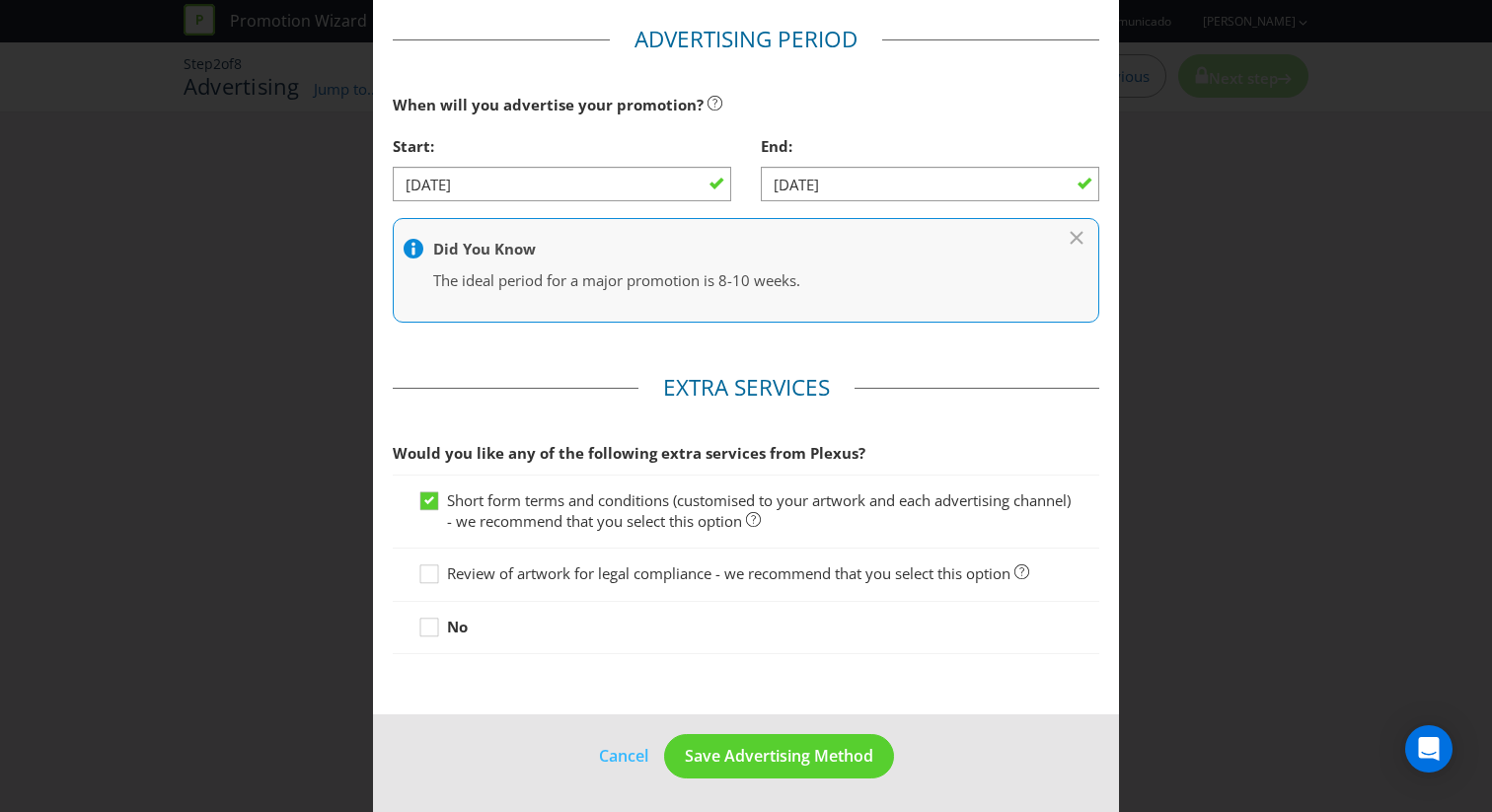 scroll, scrollTop: 971, scrollLeft: 0, axis: vertical 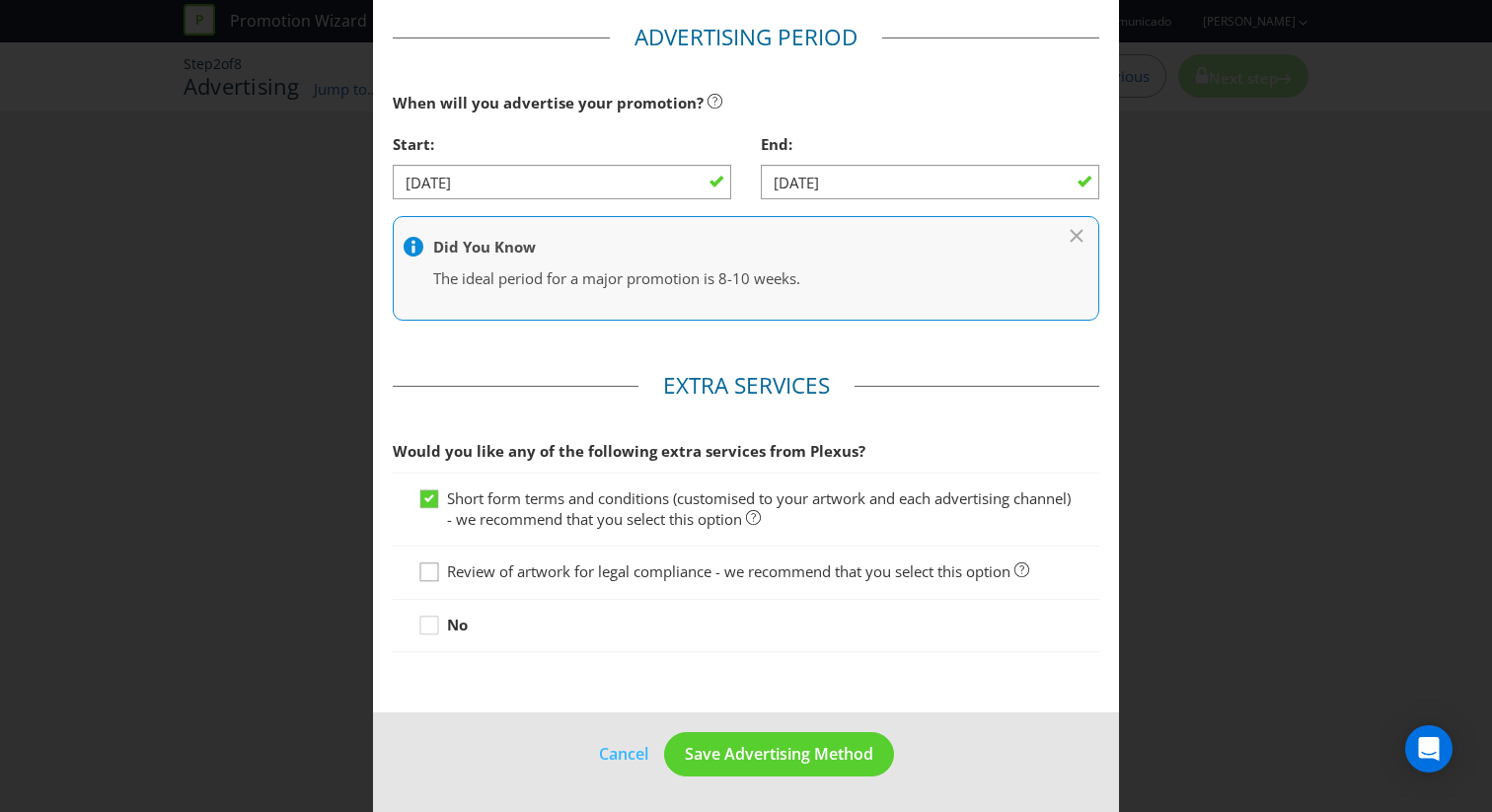 click 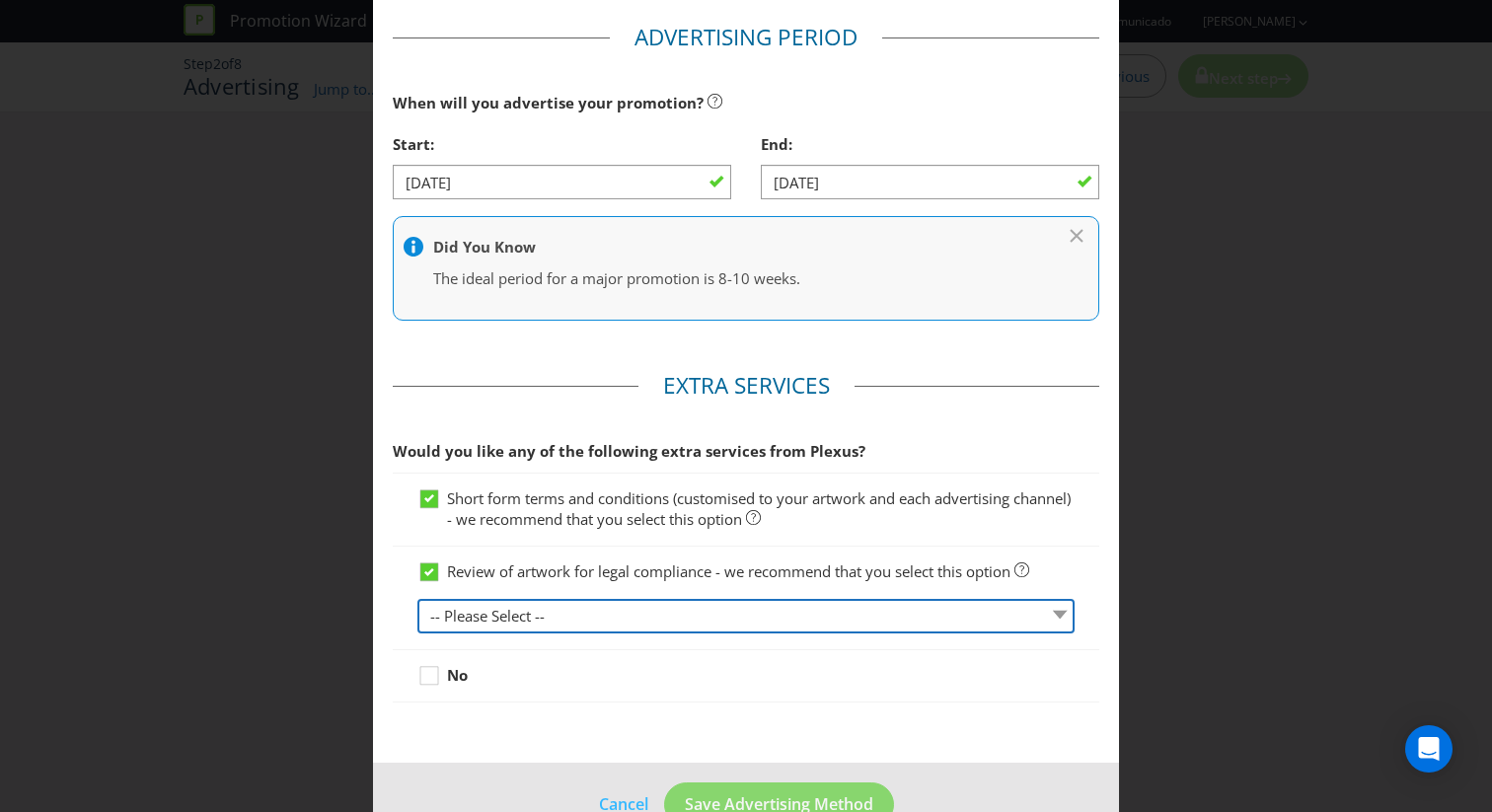 click on "-- Please Select -- 1 piece 2-4 pieces (provided at same time) 5-7 pieces (provided at same time) For more than 7 pieces, please contact us for a quote" at bounding box center (746, 616) 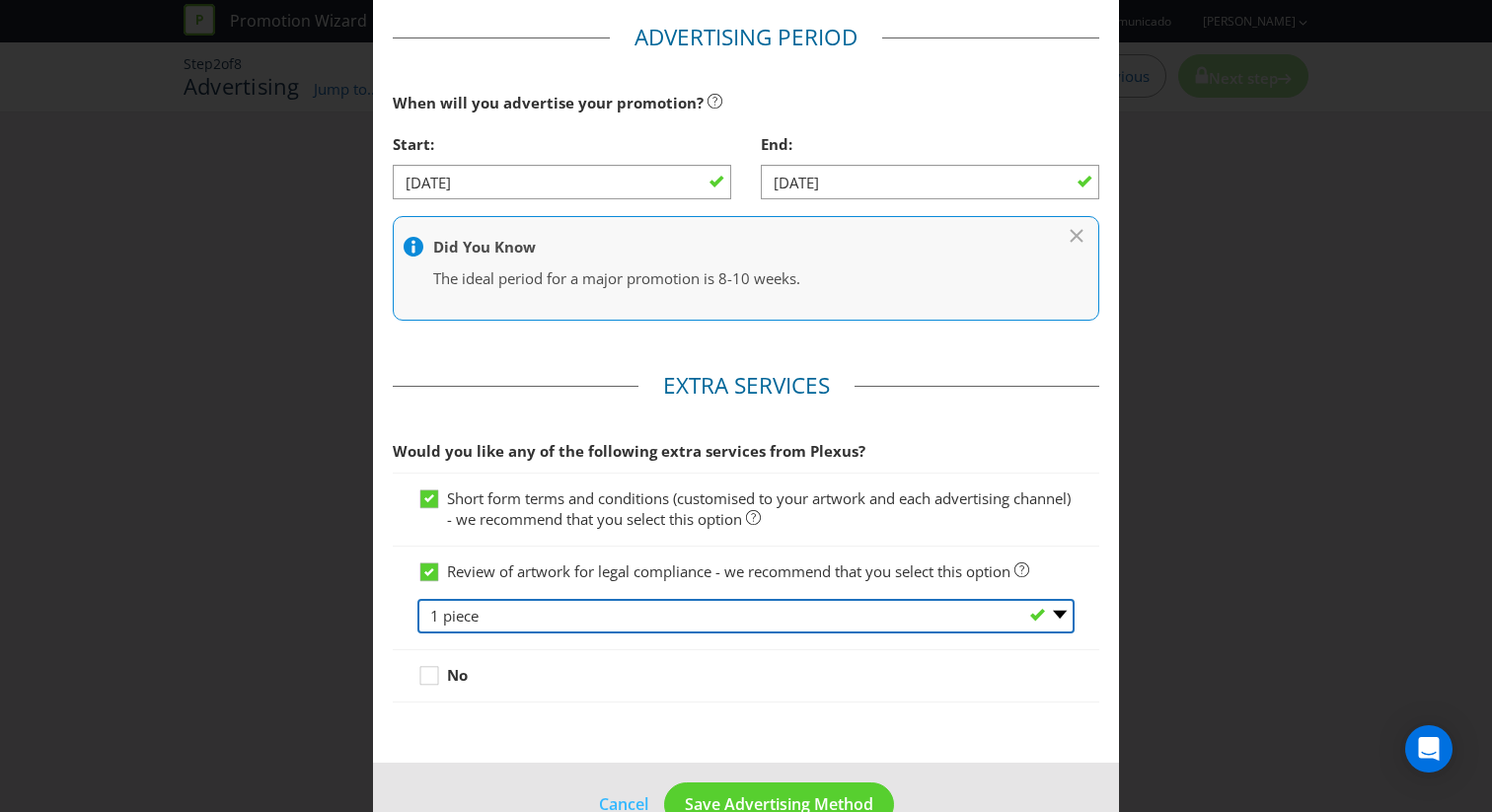 scroll, scrollTop: 1021, scrollLeft: 0, axis: vertical 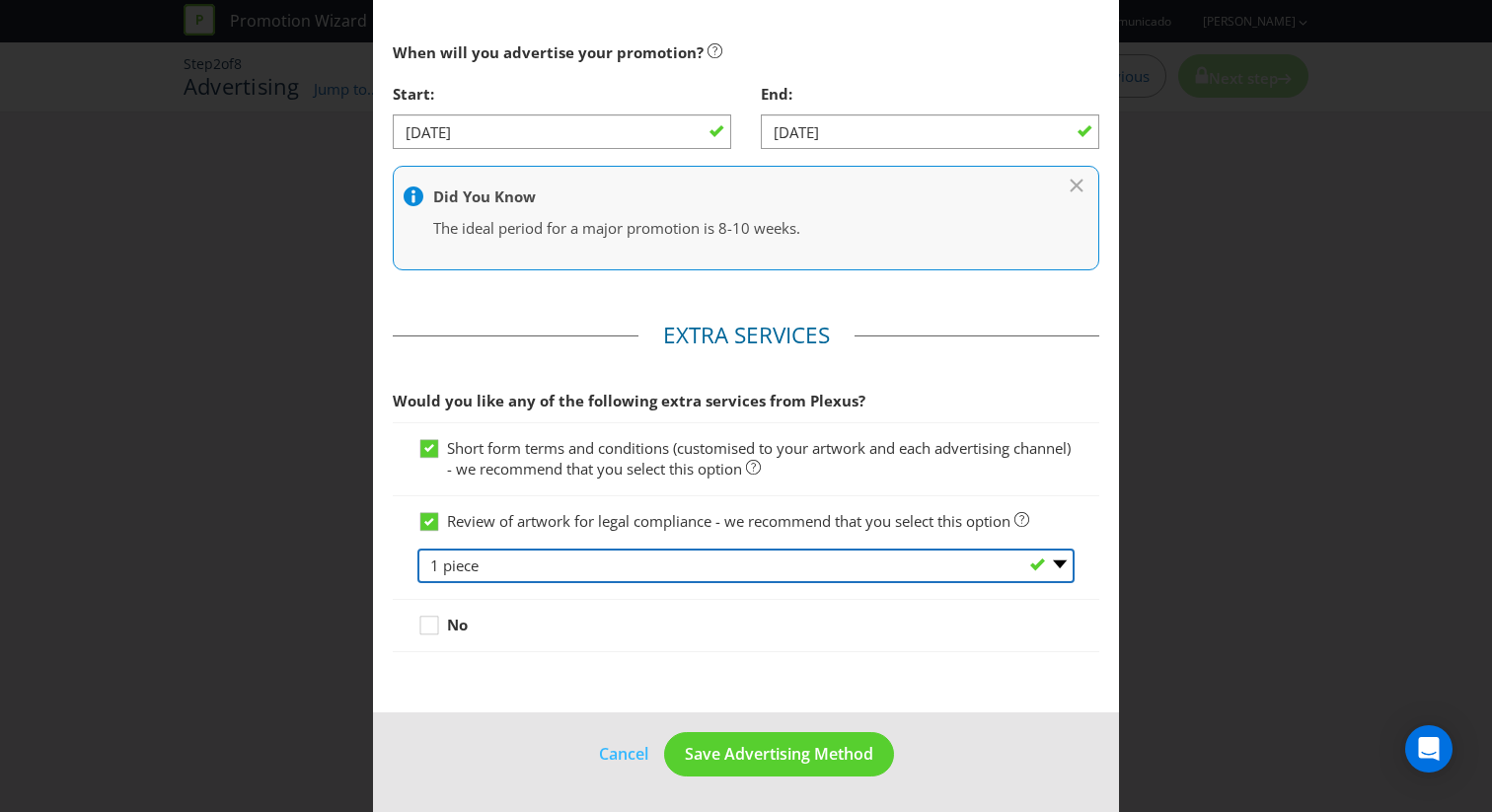 click on "-- Please Select -- 1 piece 2-4 pieces (provided at same time) 5-7 pieces (provided at same time) For more than 7 pieces, please contact us for a quote" at bounding box center [746, 565] 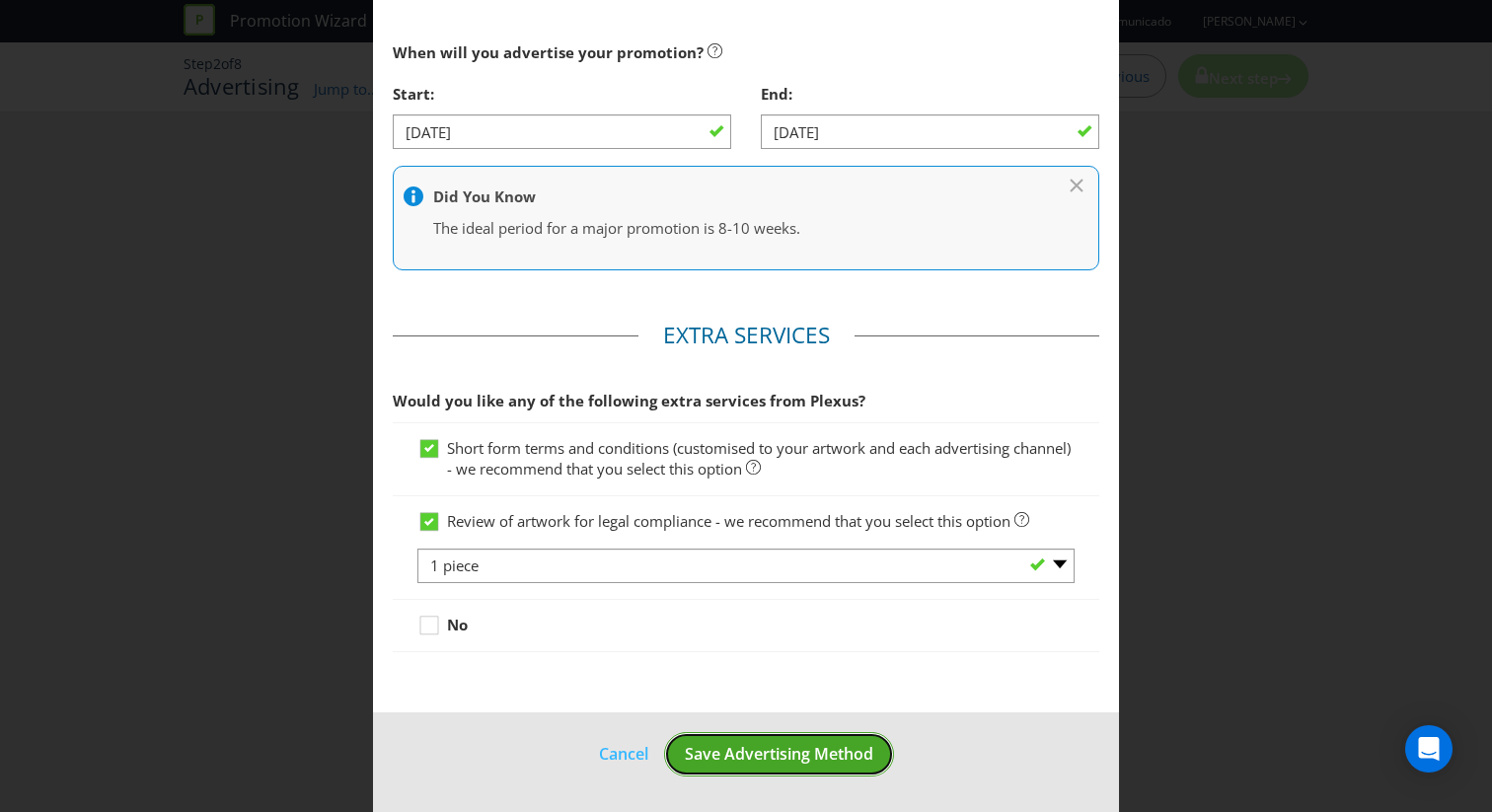 click on "Save Advertising Method" at bounding box center [779, 754] 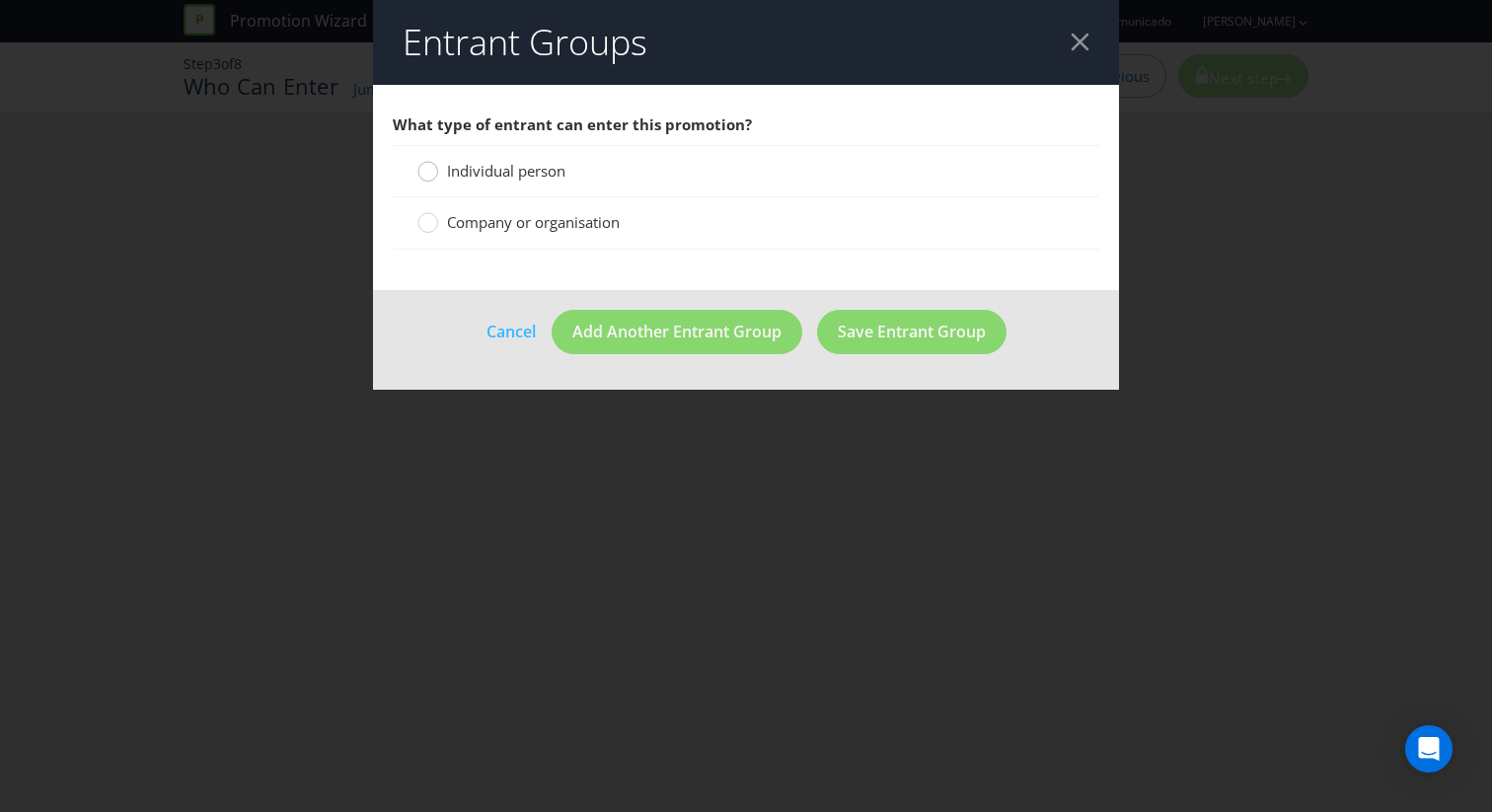 click 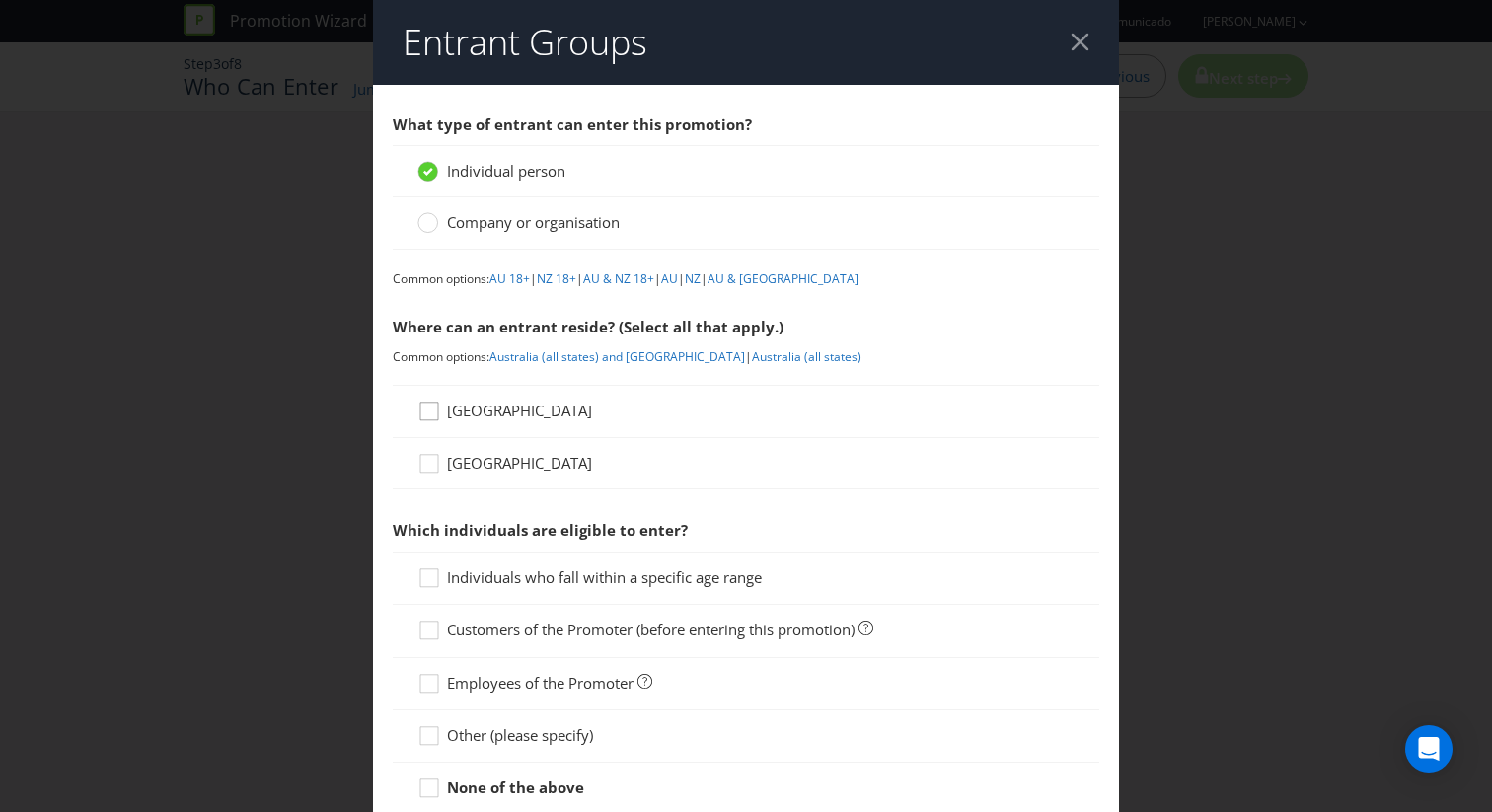 click 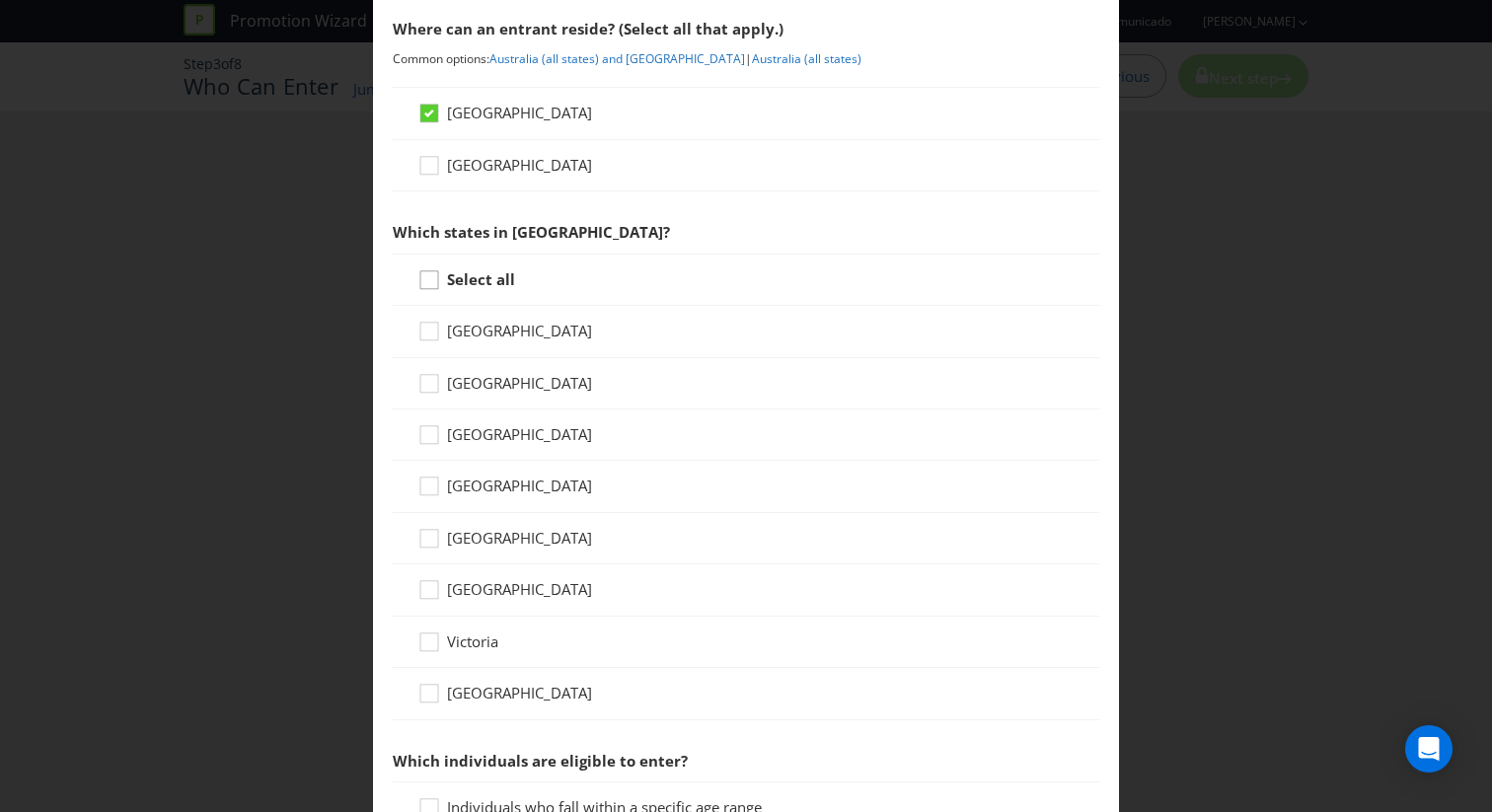 scroll, scrollTop: 299, scrollLeft: 0, axis: vertical 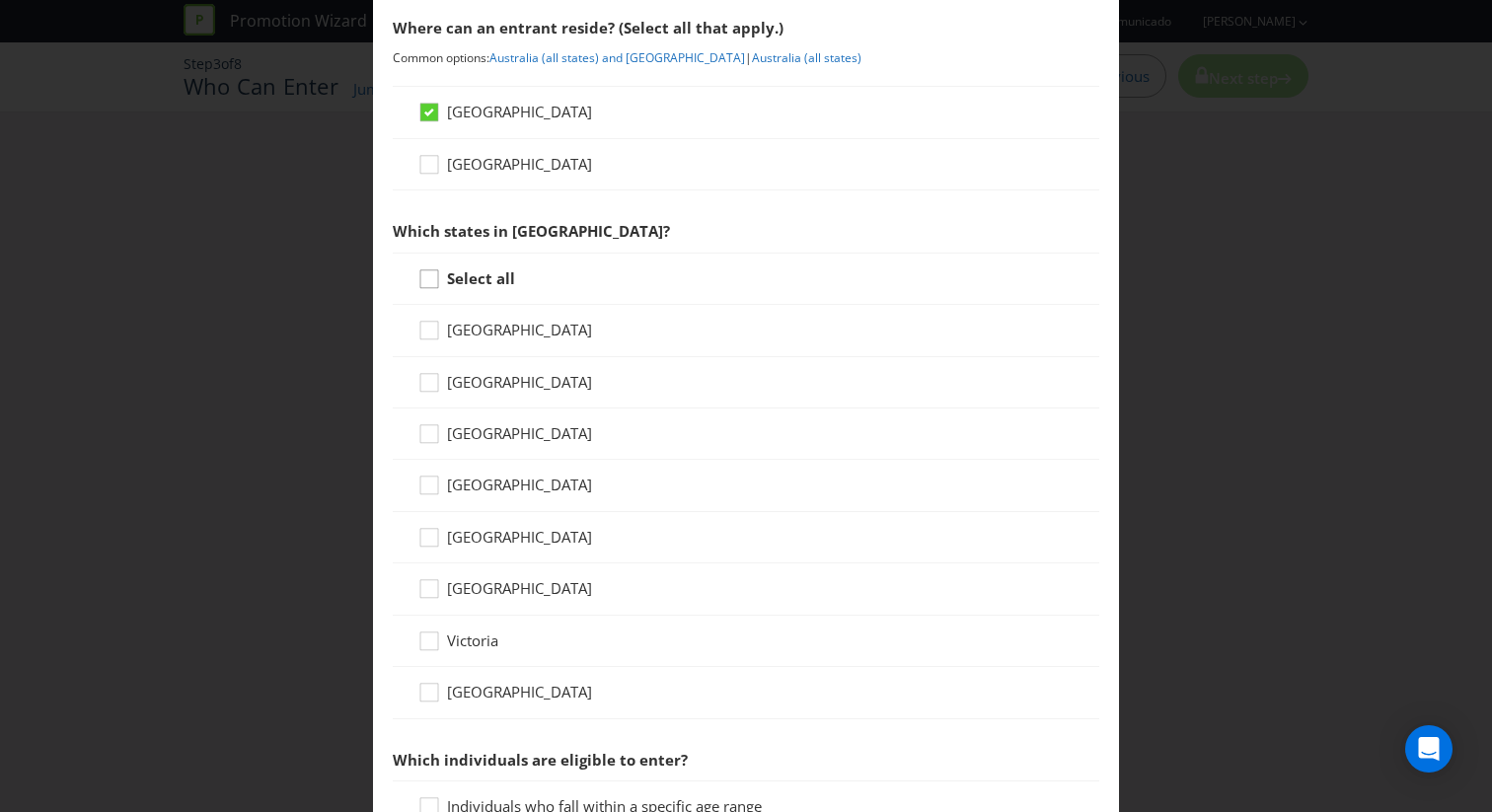 click at bounding box center [429, 272] 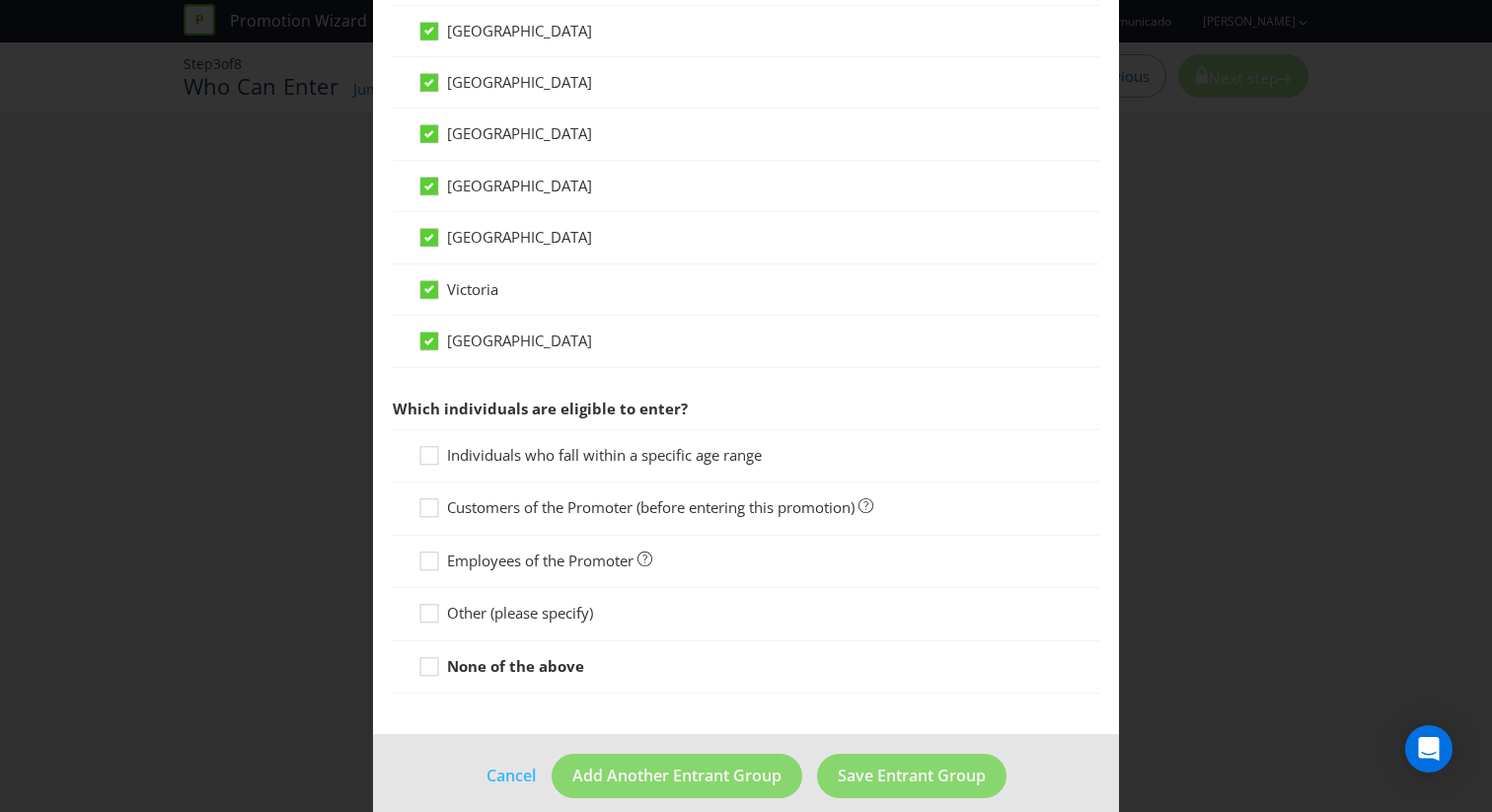 scroll, scrollTop: 672, scrollLeft: 0, axis: vertical 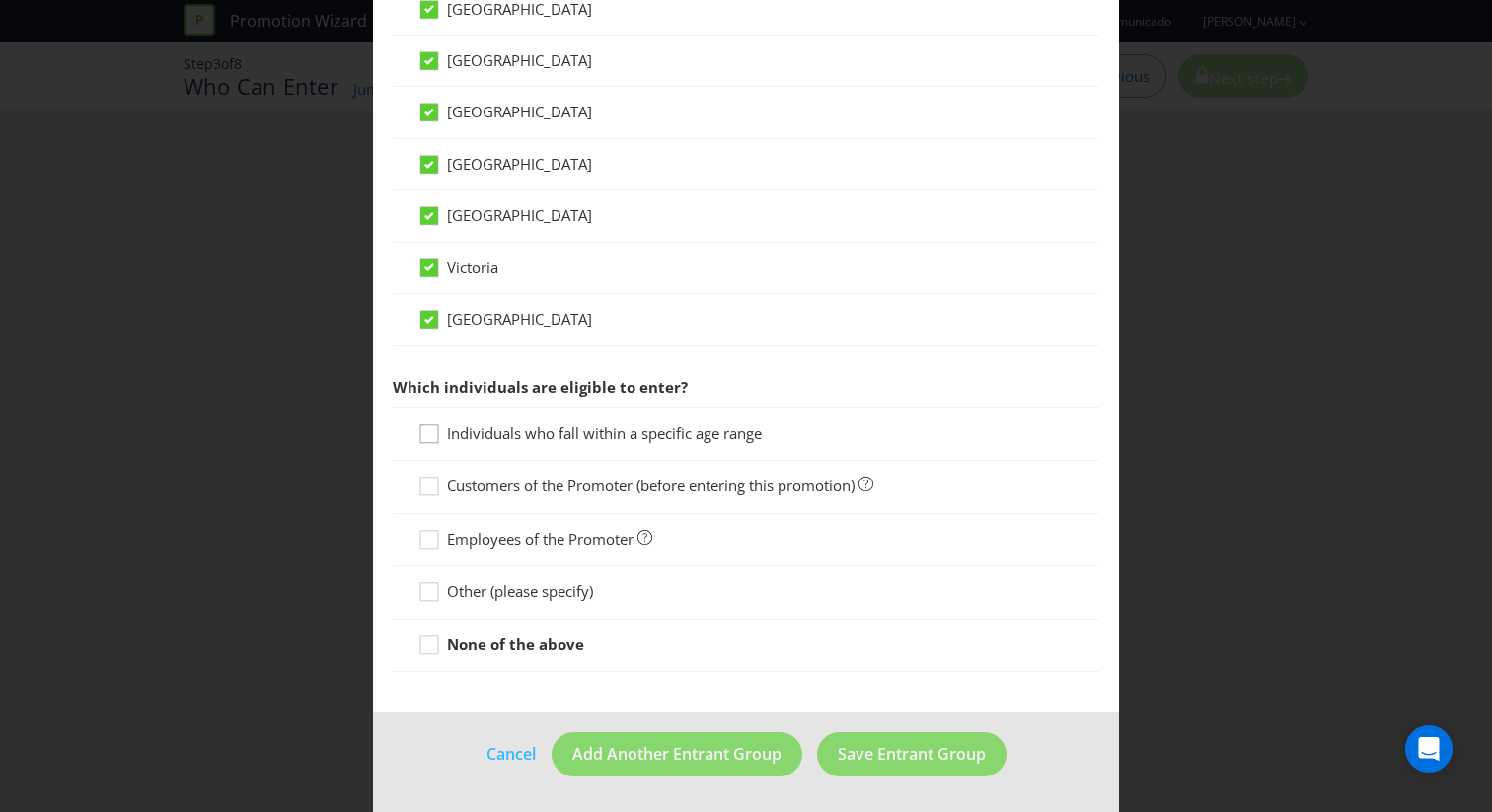 click 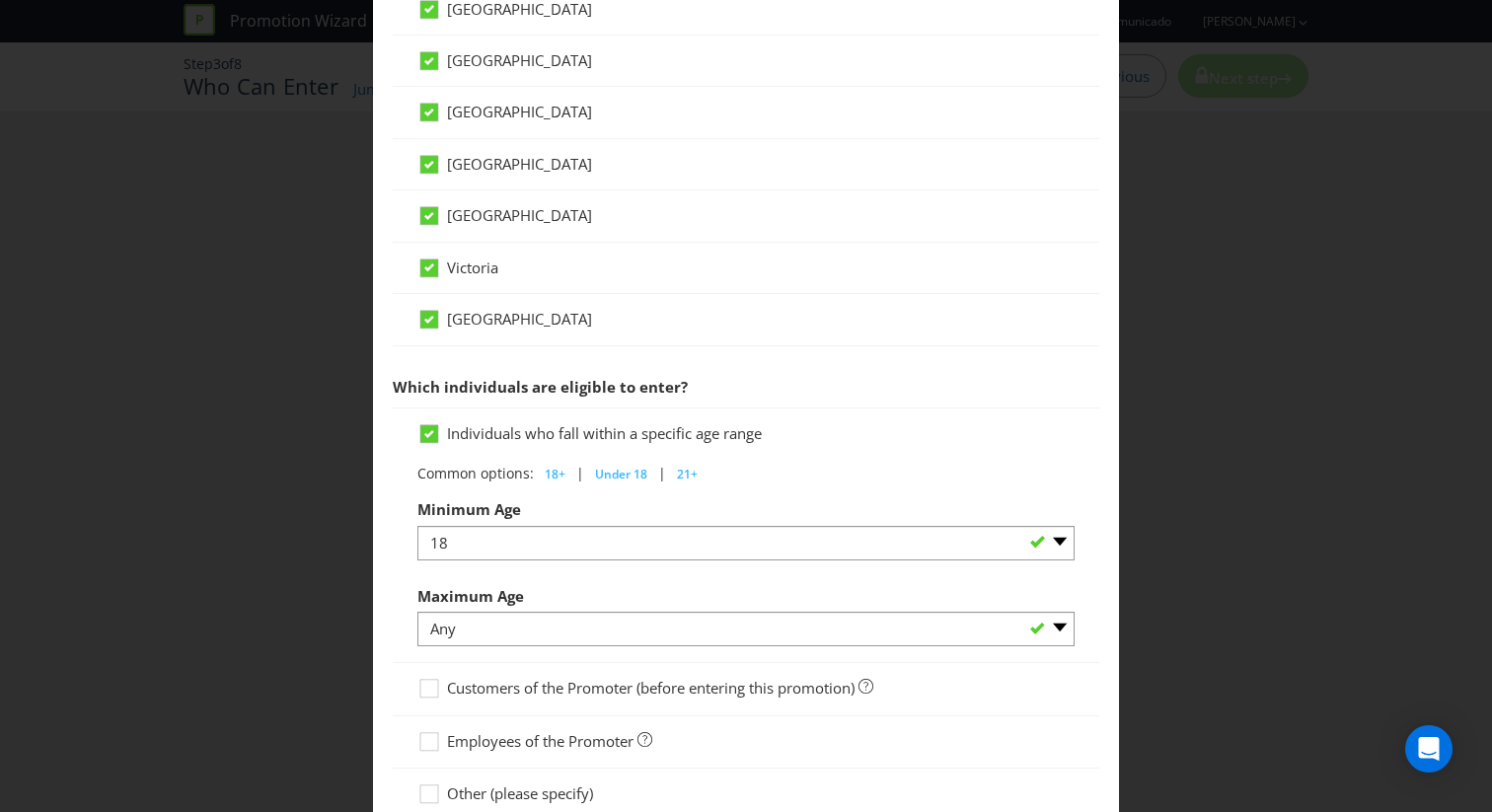 scroll, scrollTop: 874, scrollLeft: 0, axis: vertical 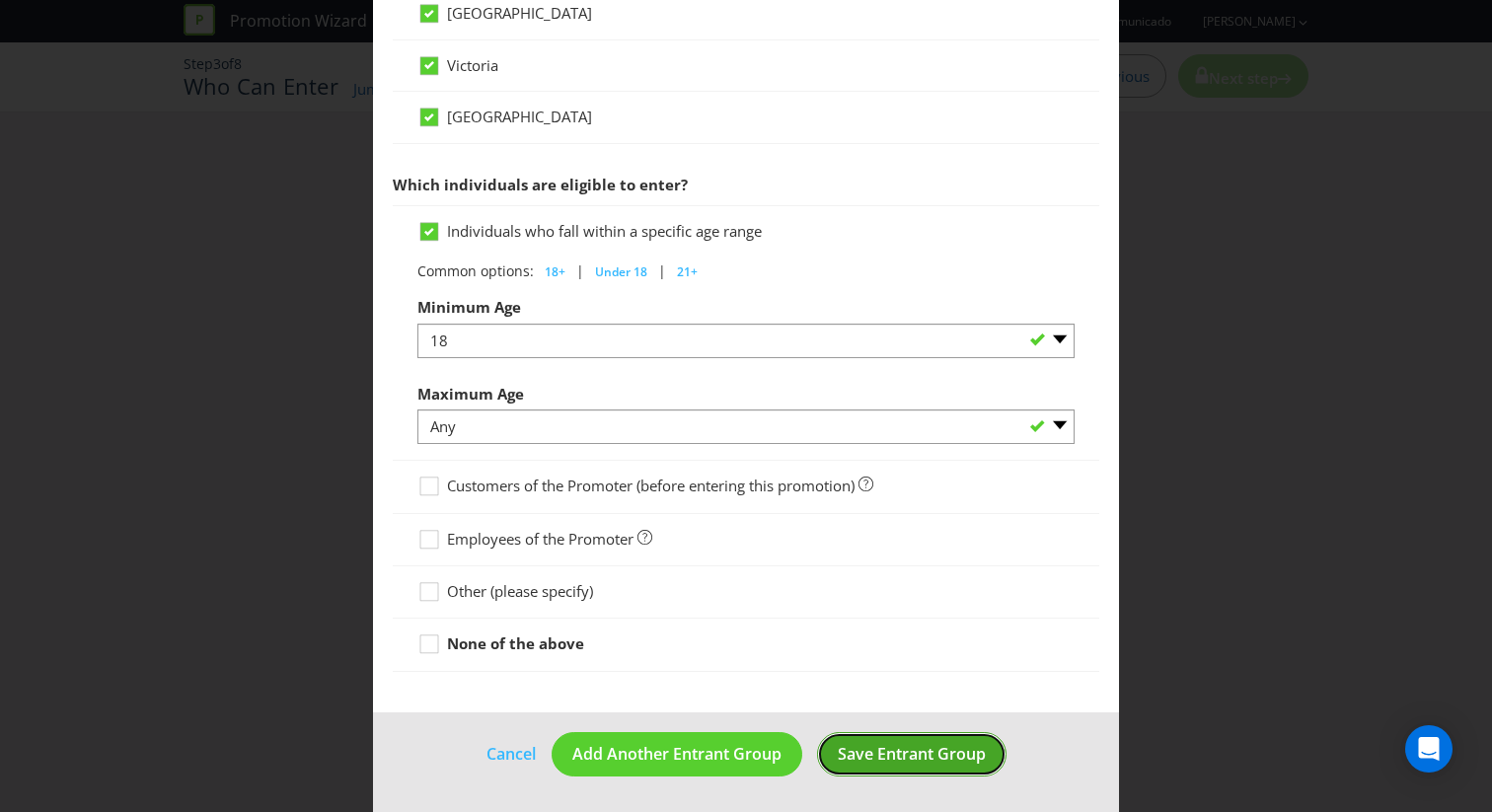 click on "Save Entrant Group" at bounding box center (912, 754) 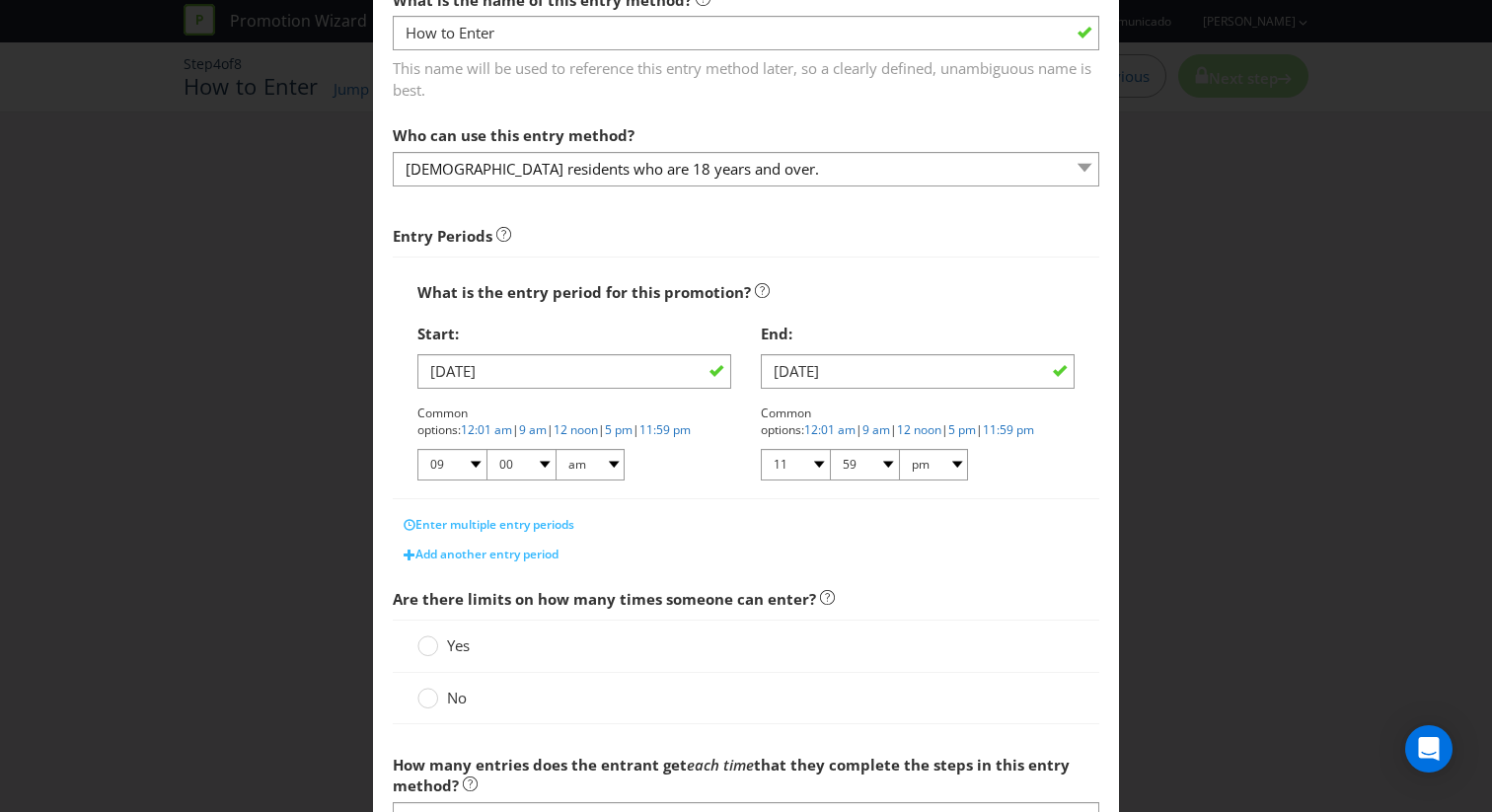 scroll, scrollTop: 281, scrollLeft: 0, axis: vertical 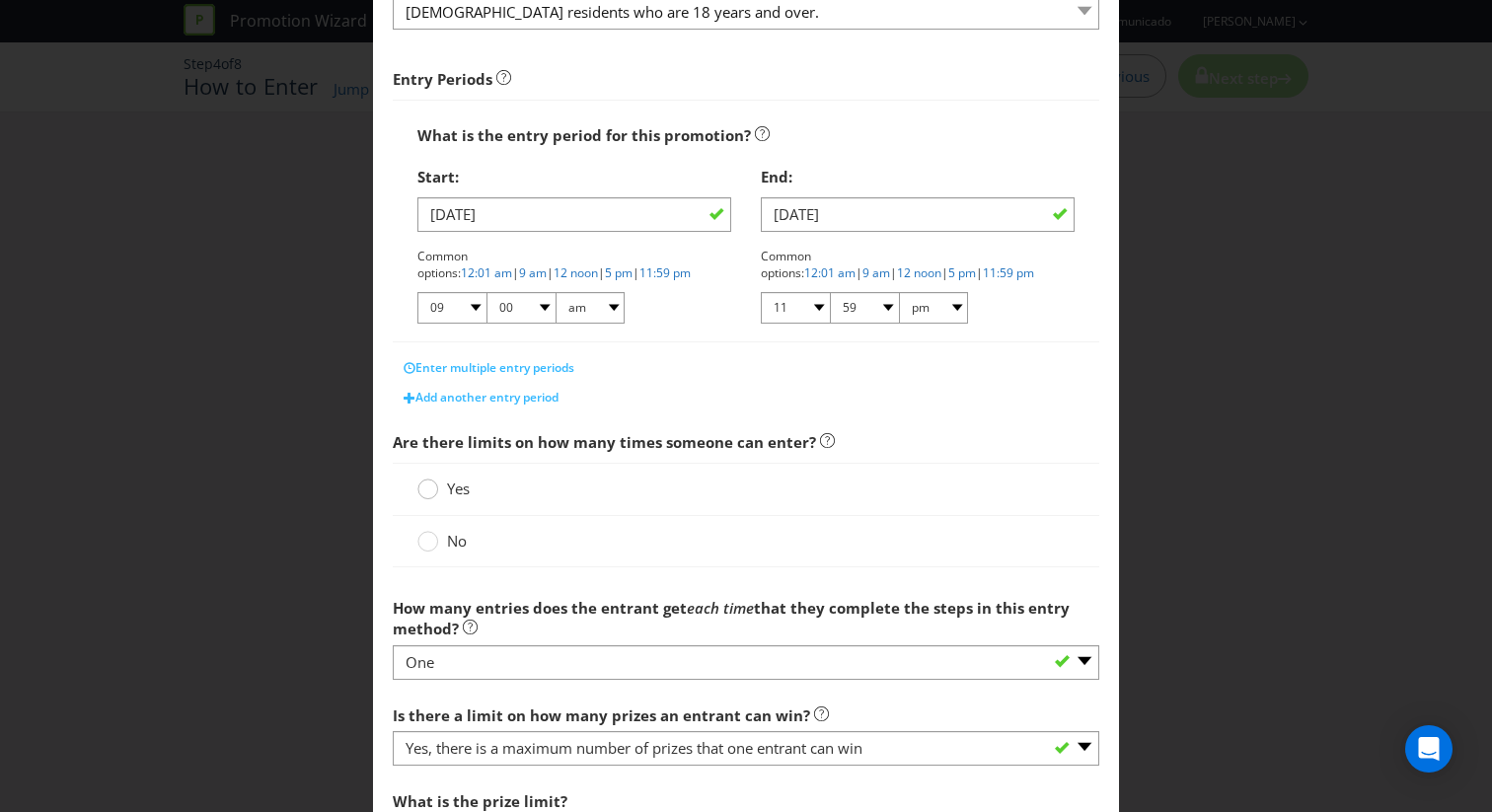 click 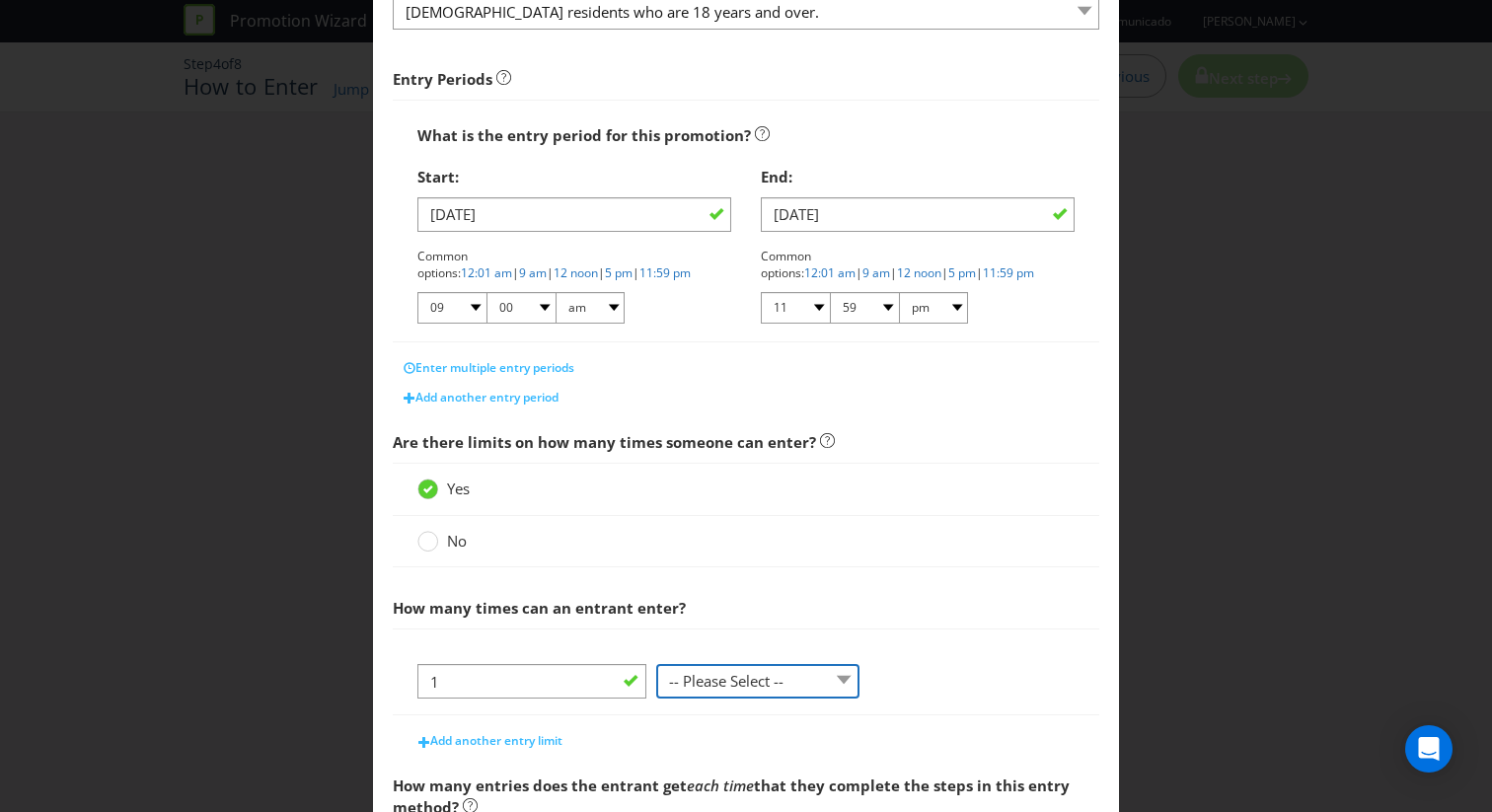 click on "-- Please Select -- per person per day per purchase per transaction Other (please specify)" at bounding box center (758, 681) 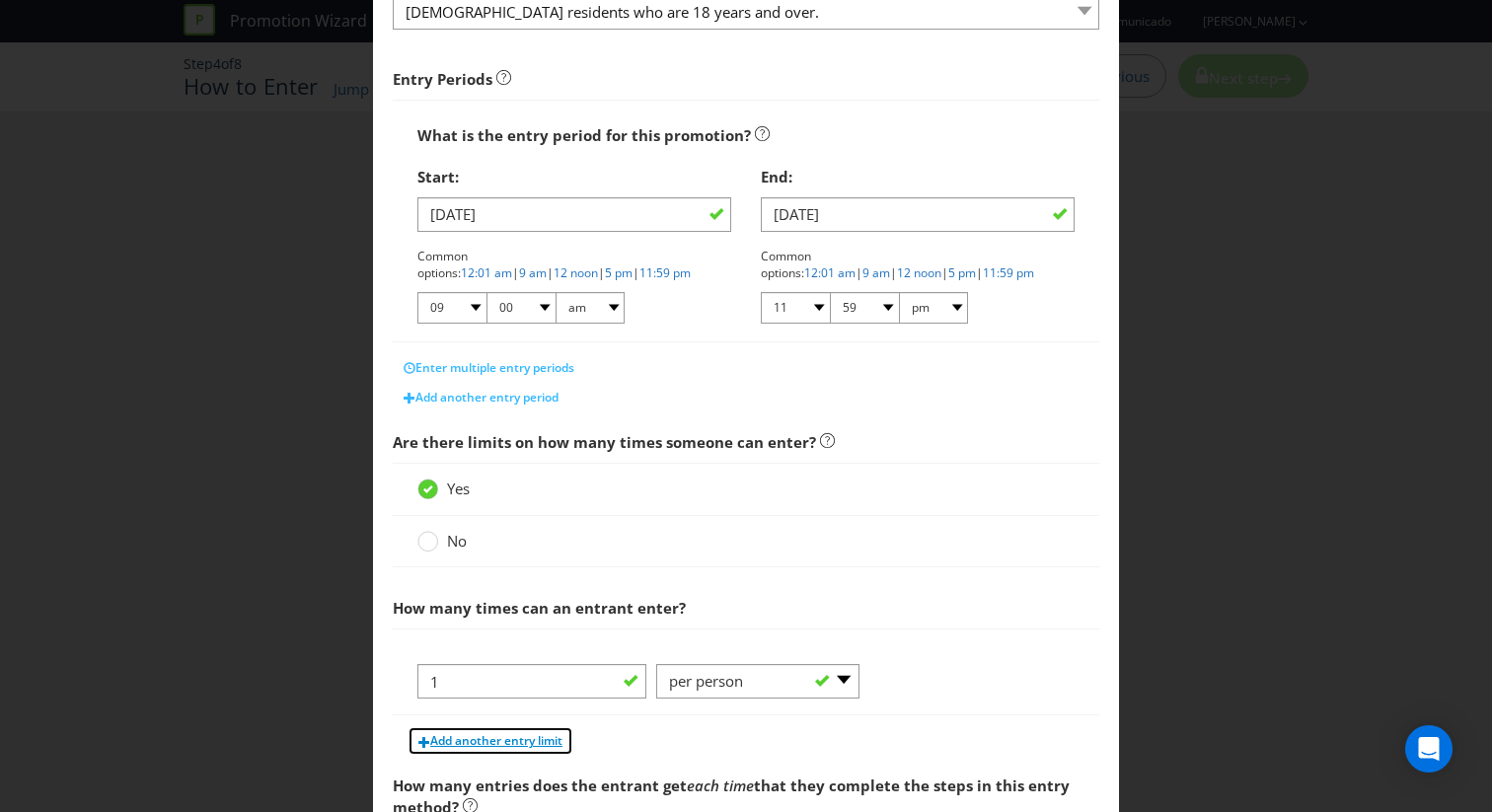 click on "Add another entry limit" at bounding box center [490, 741] 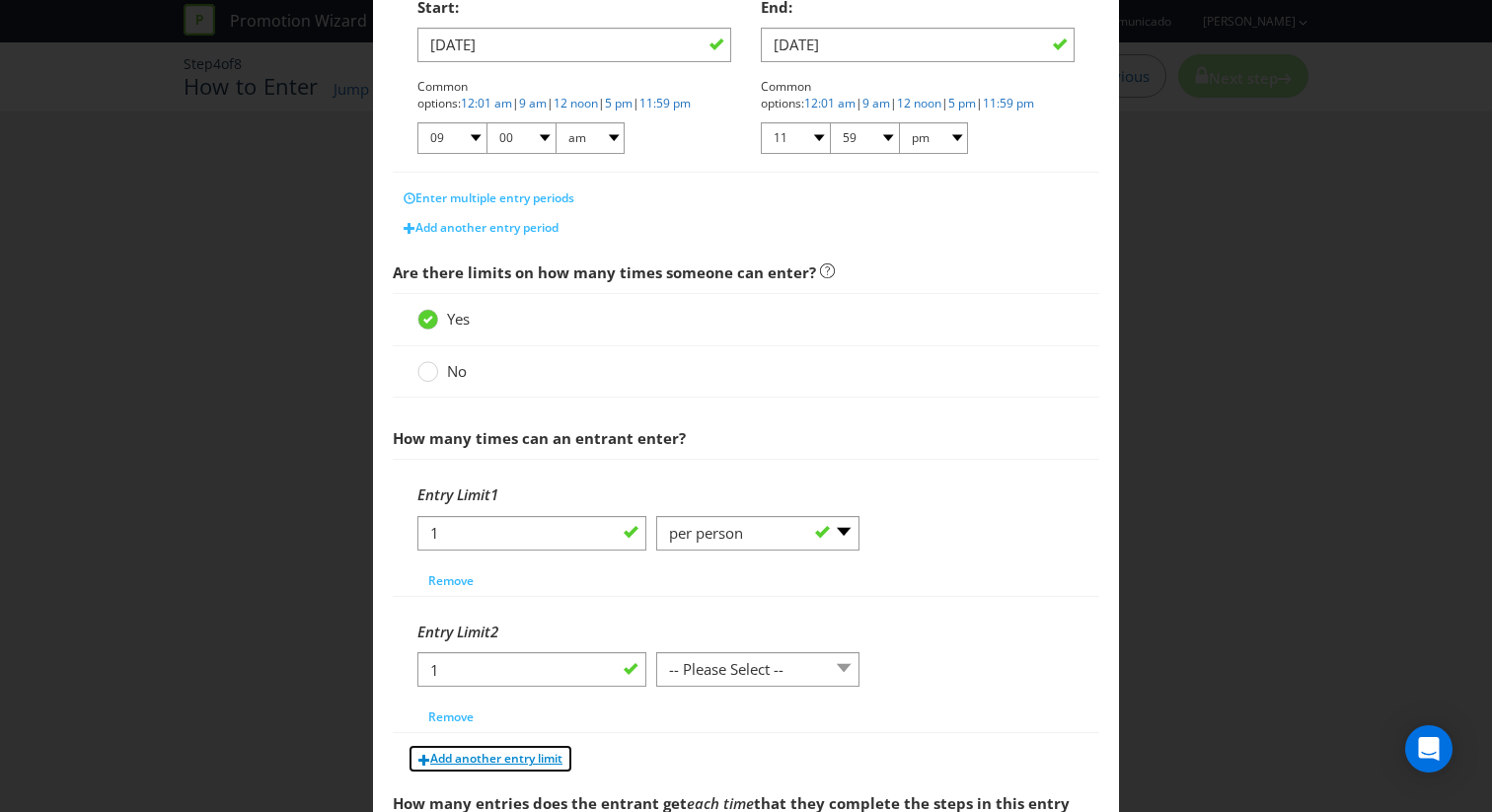 scroll, scrollTop: 469, scrollLeft: 0, axis: vertical 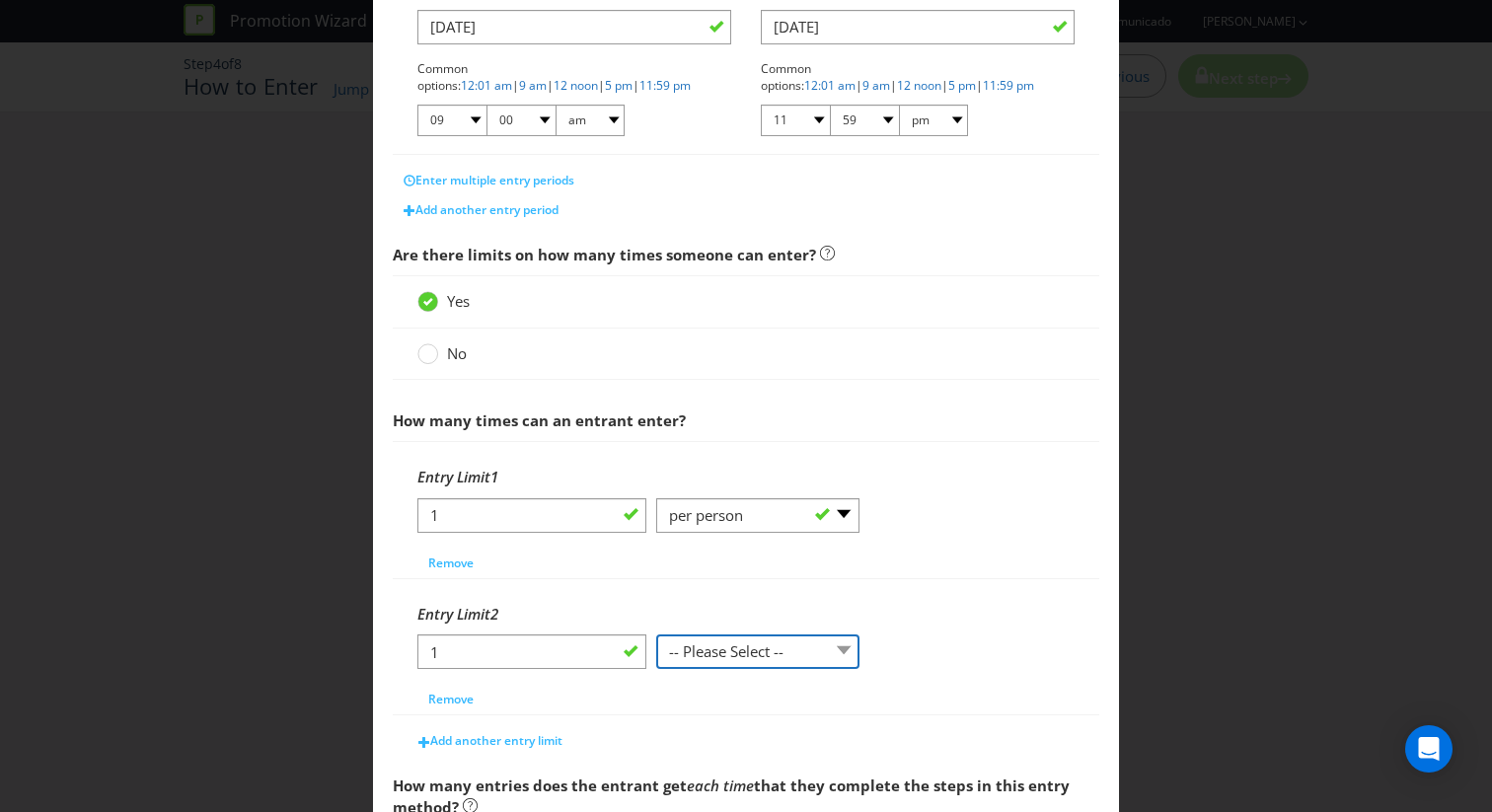 click on "-- Please Select -- per person per day per purchase per transaction Other (please specify)" at bounding box center (758, 651) 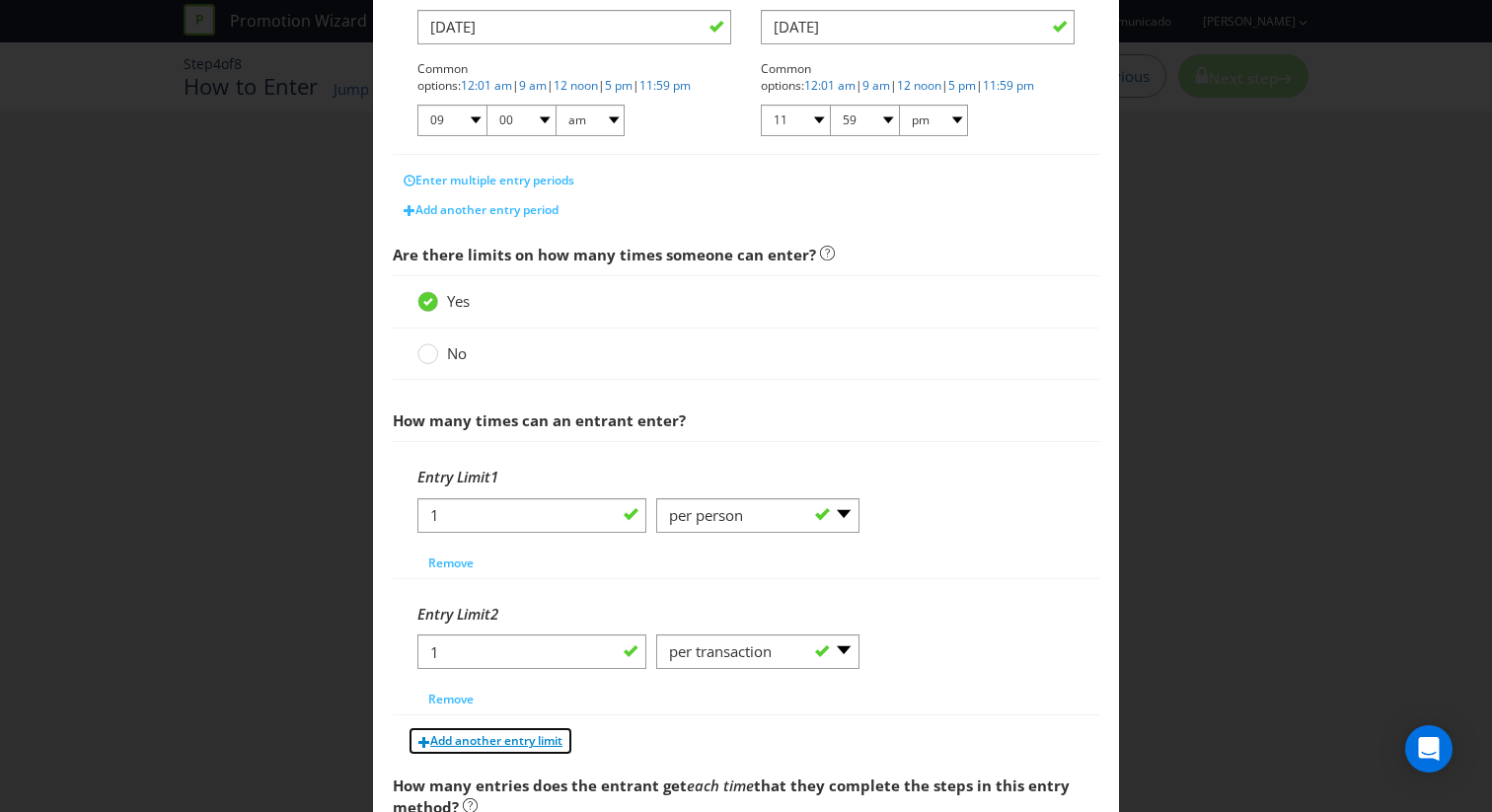 click on "Add another entry limit" at bounding box center (496, 740) 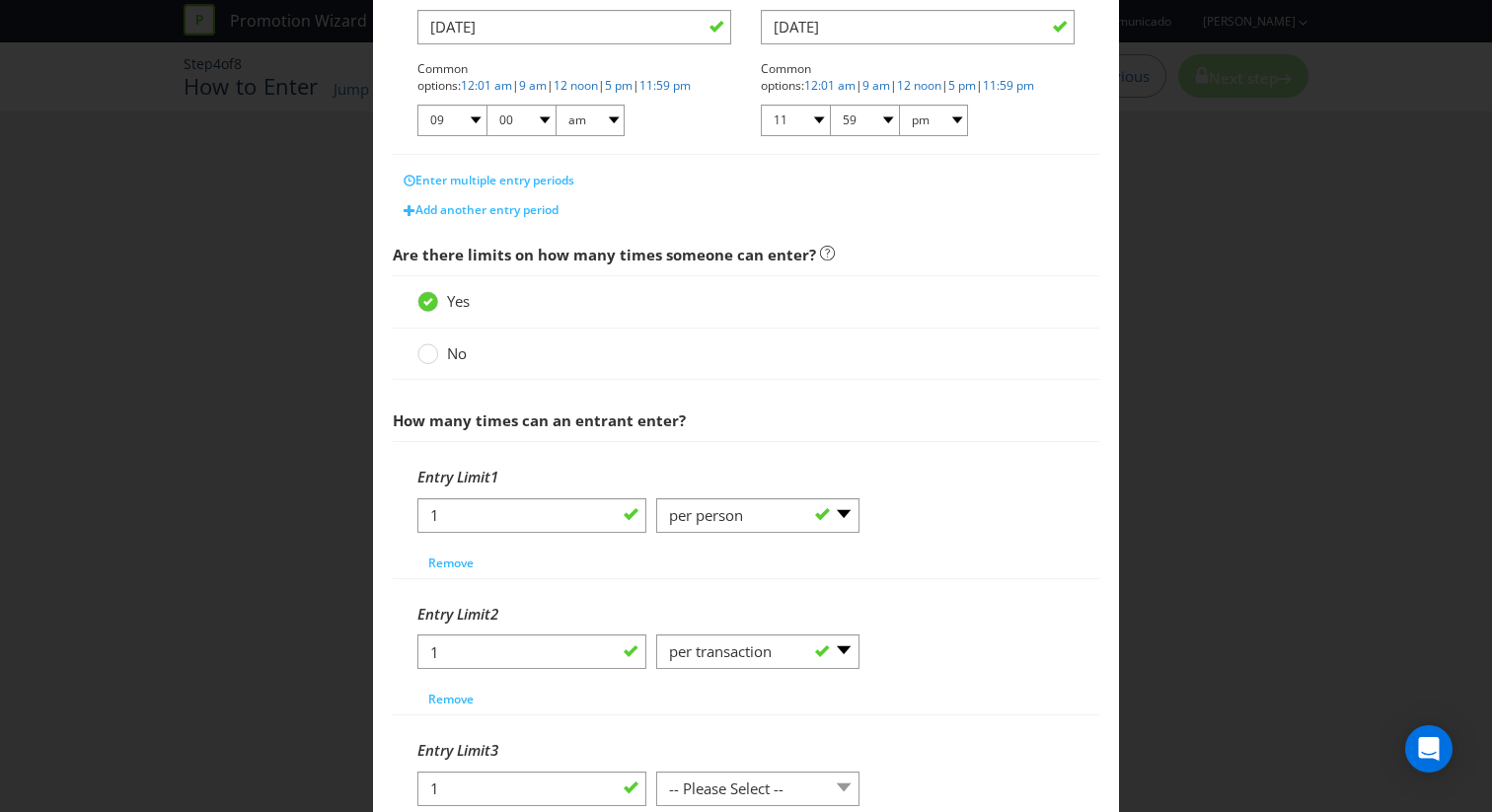 click on "Entry Limit  3" at bounding box center [746, 750] 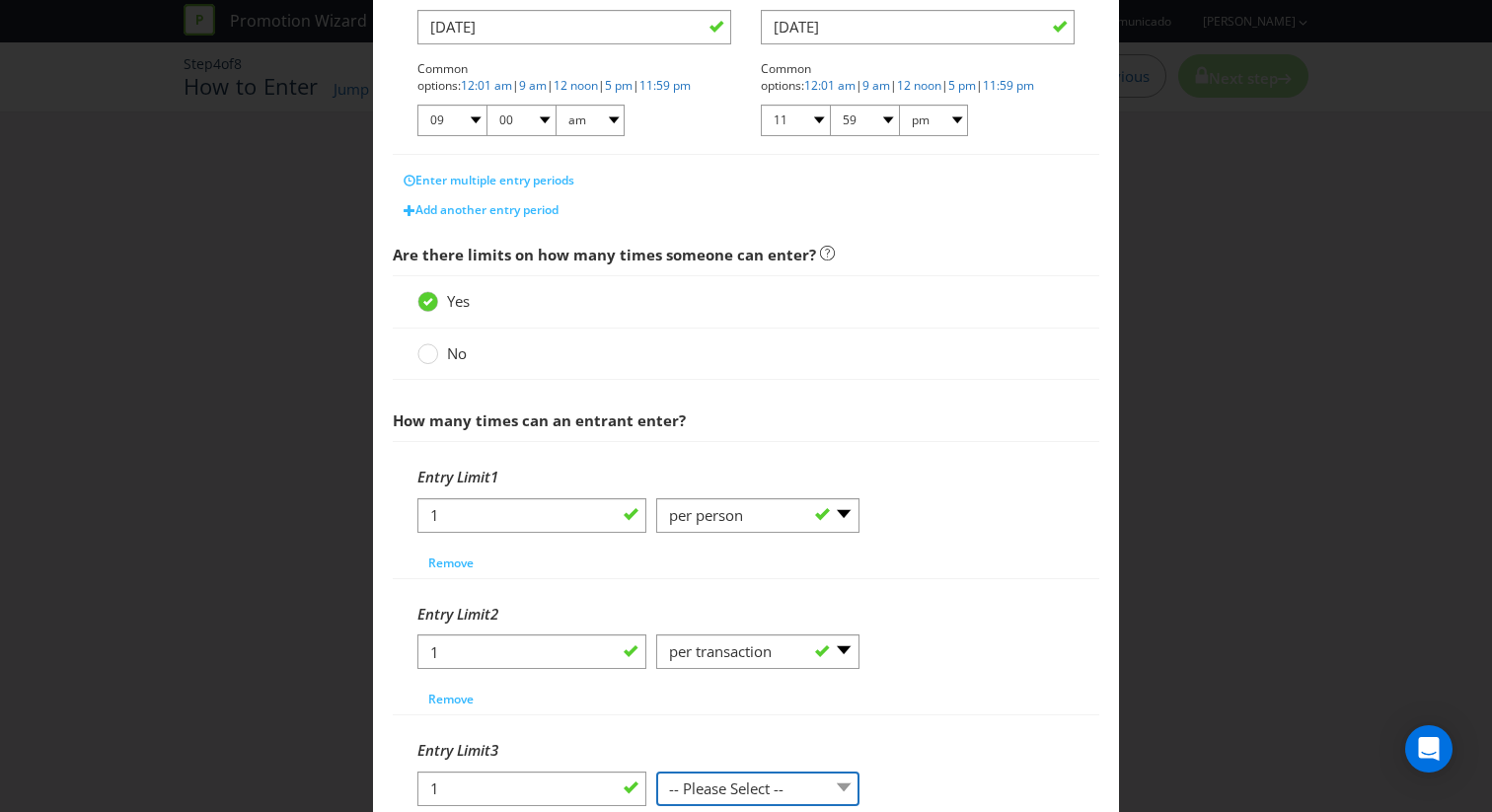click on "-- Please Select -- per person per day per purchase per transaction Other (please specify)" at bounding box center [758, 788] 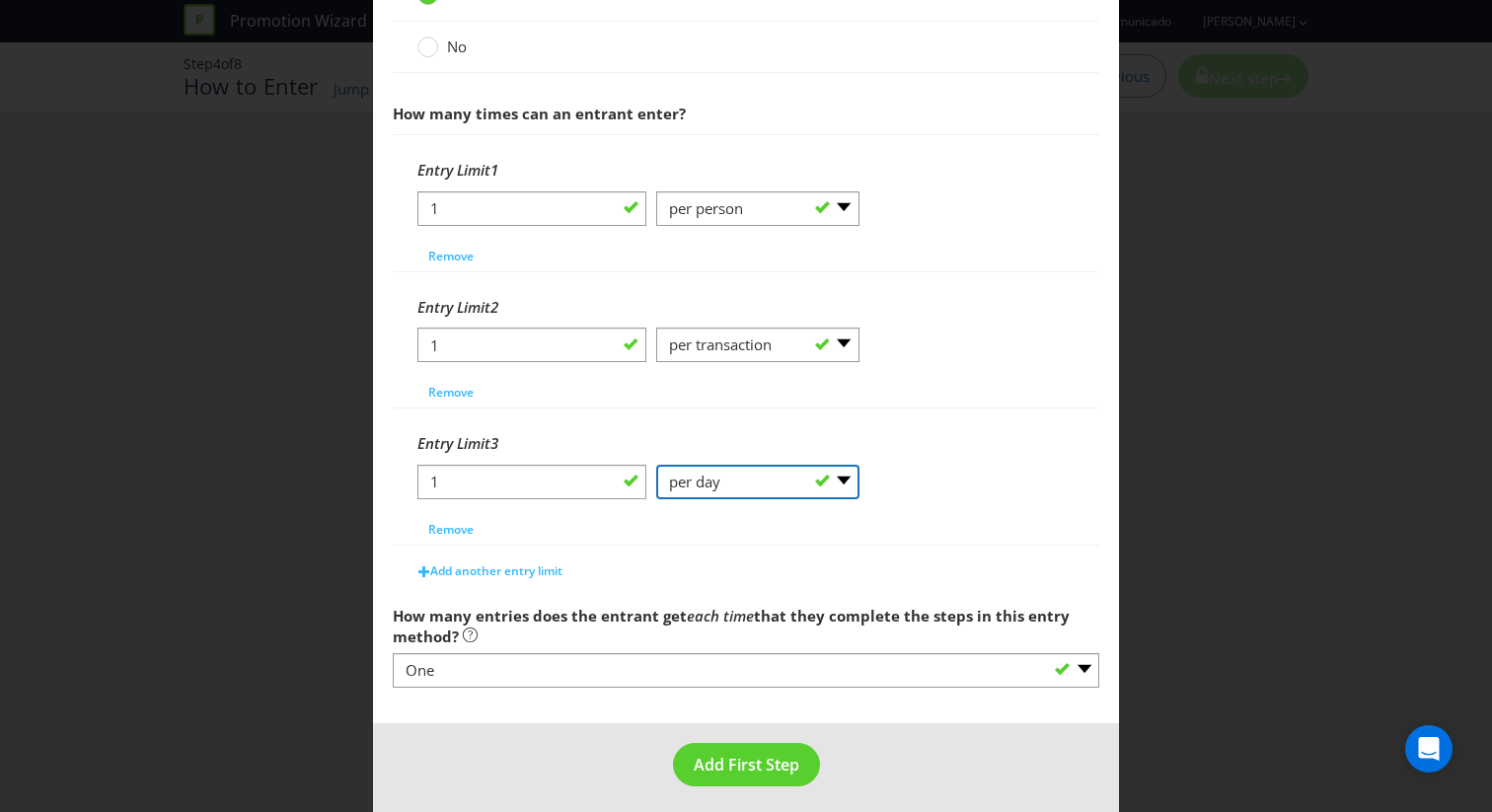 scroll, scrollTop: 785, scrollLeft: 0, axis: vertical 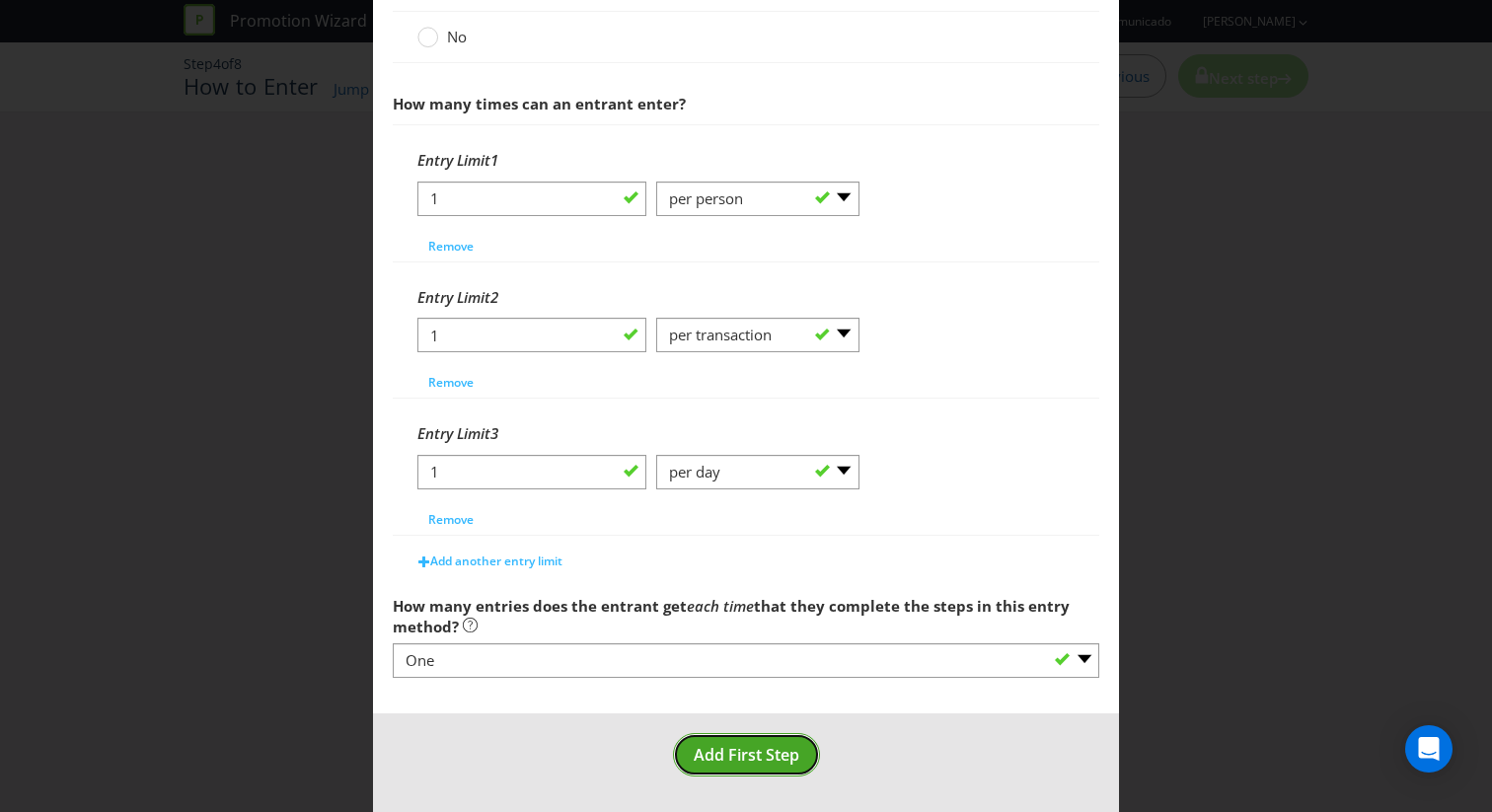click on "Add First Step" at bounding box center (746, 755) 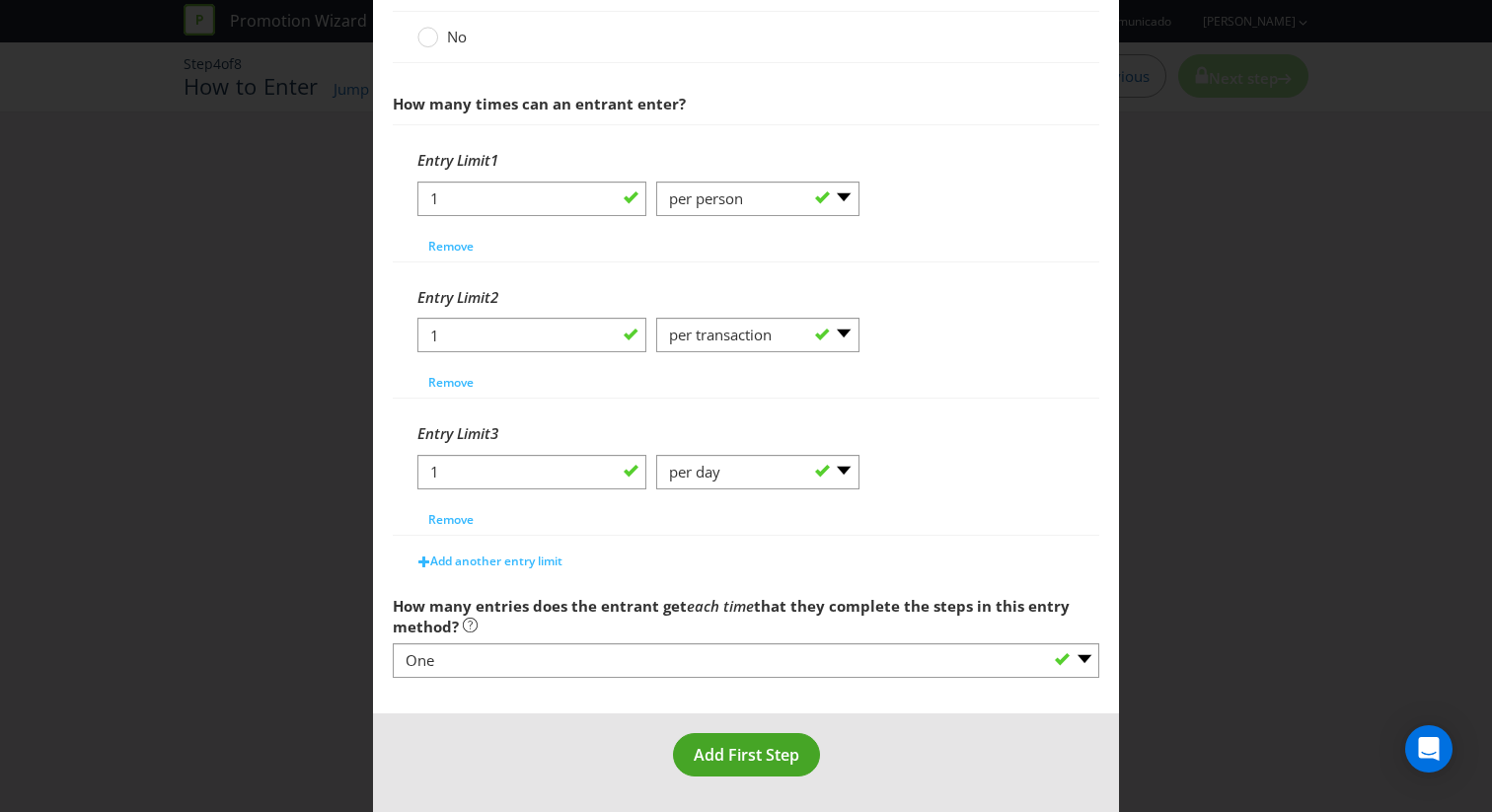 scroll, scrollTop: 21, scrollLeft: 0, axis: vertical 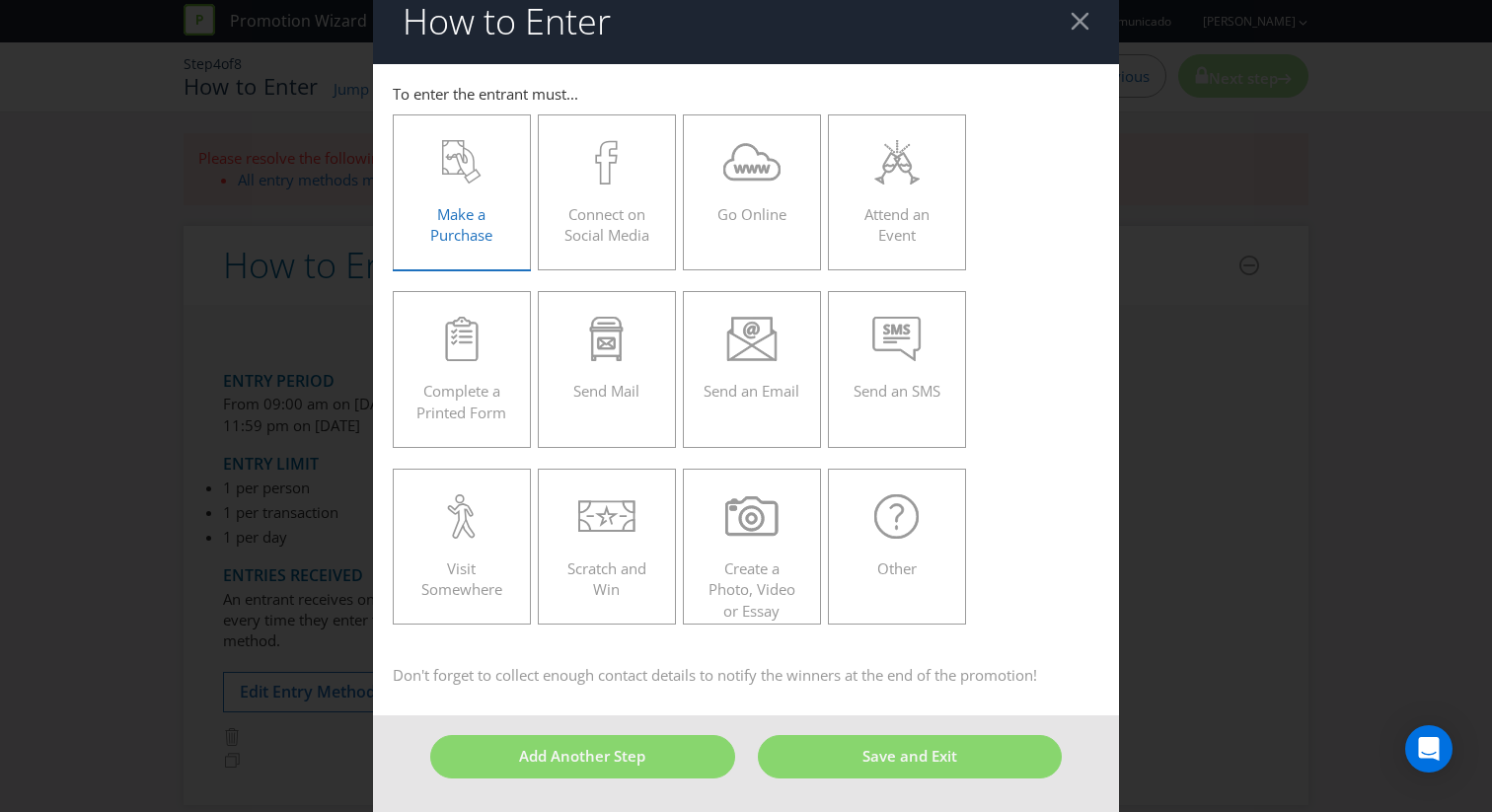 click on "Make a Purchase" at bounding box center (462, 185) 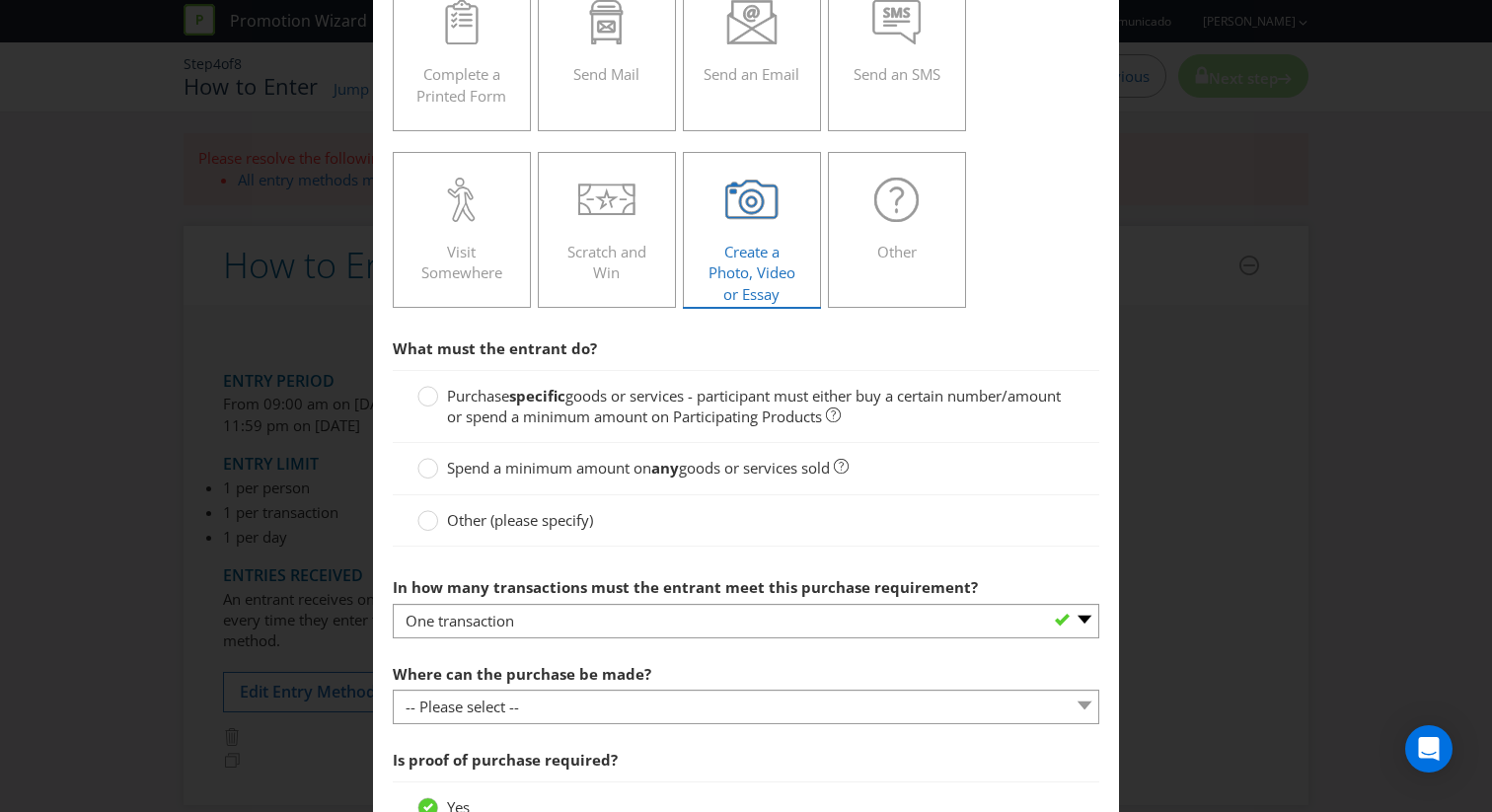 scroll, scrollTop: 364, scrollLeft: 0, axis: vertical 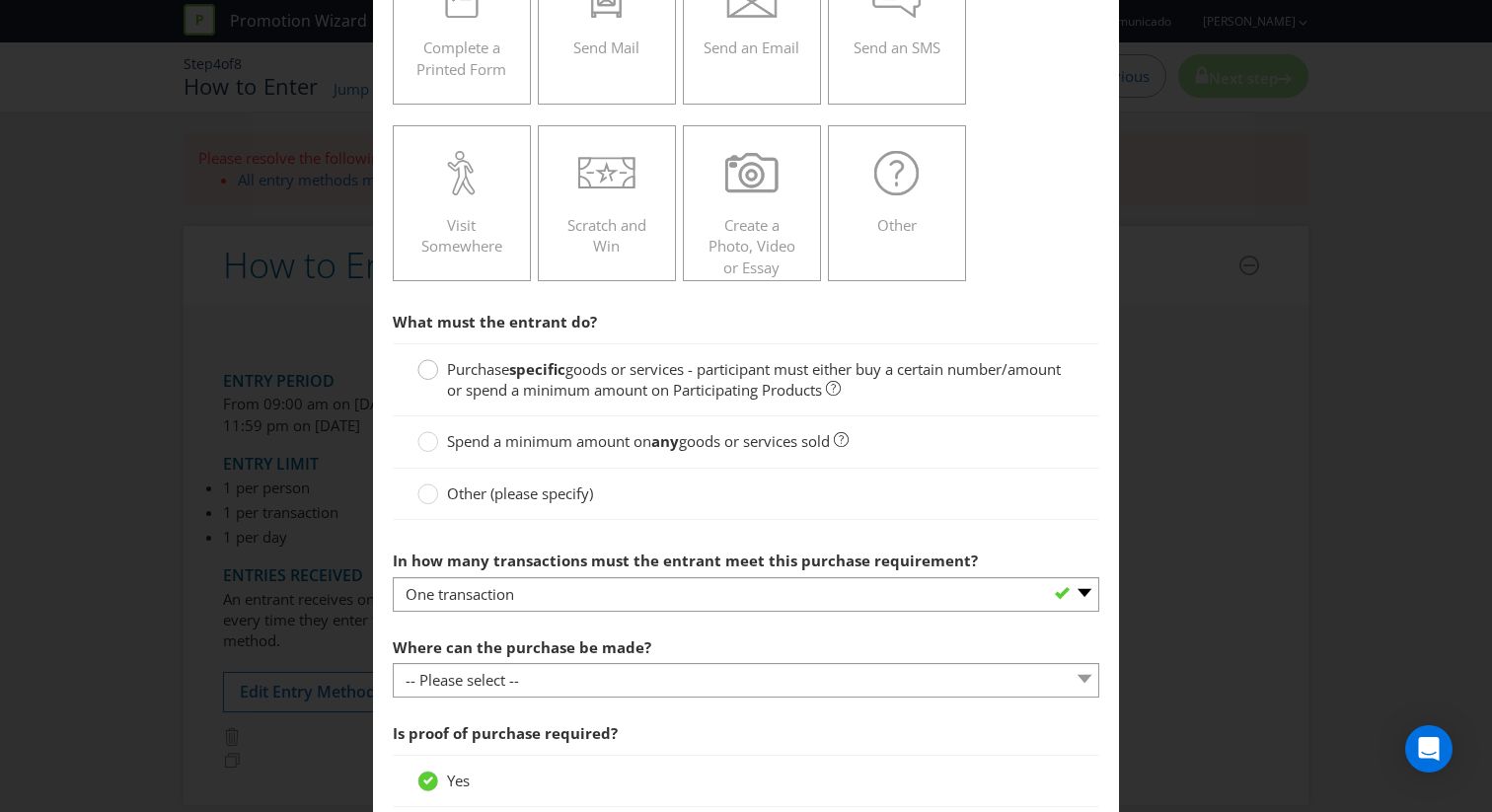 click 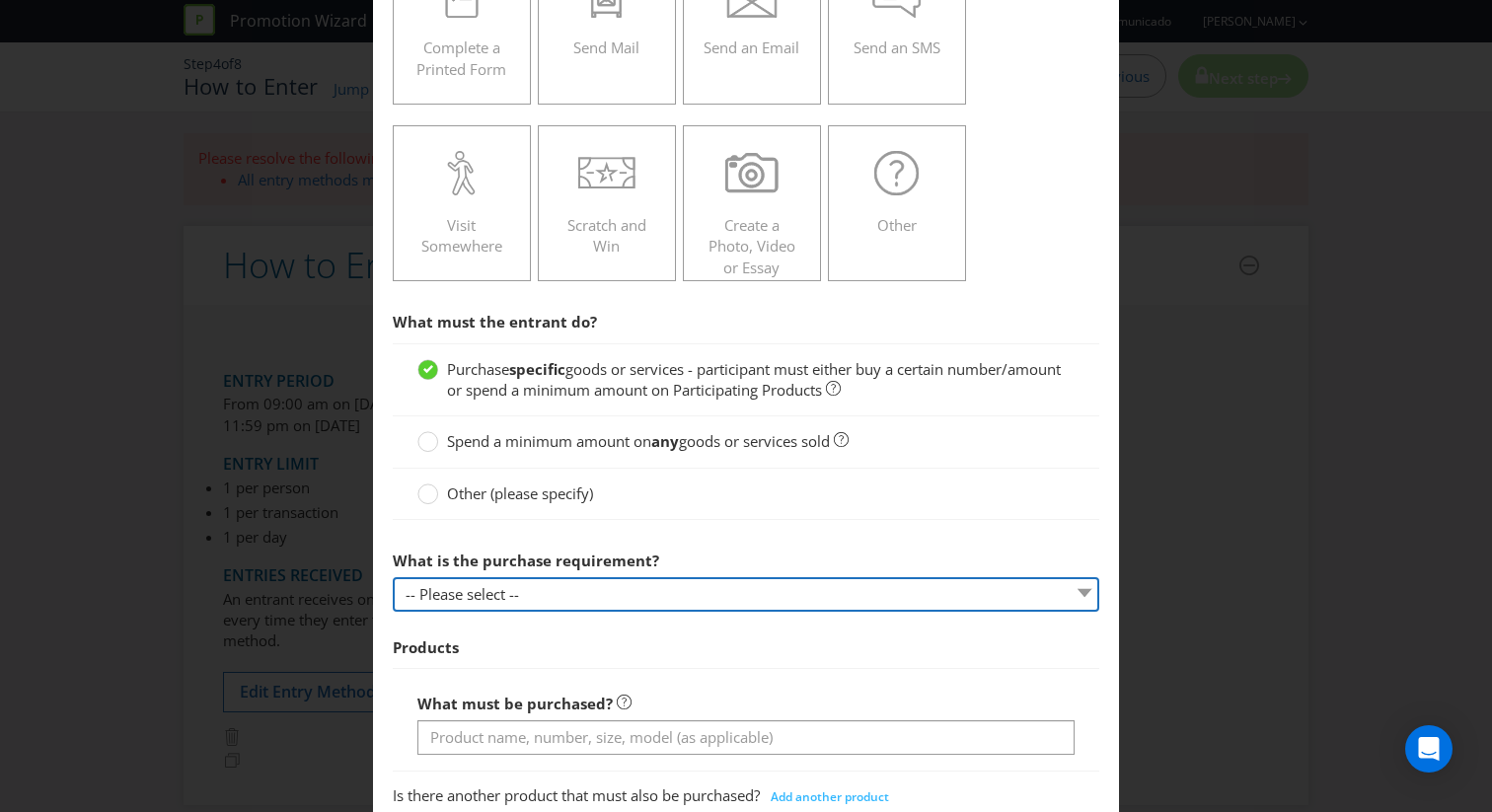 click on "-- Please select -- Buy a certain number of these products or services Spend a minimum amount on these products or services" at bounding box center [746, 594] 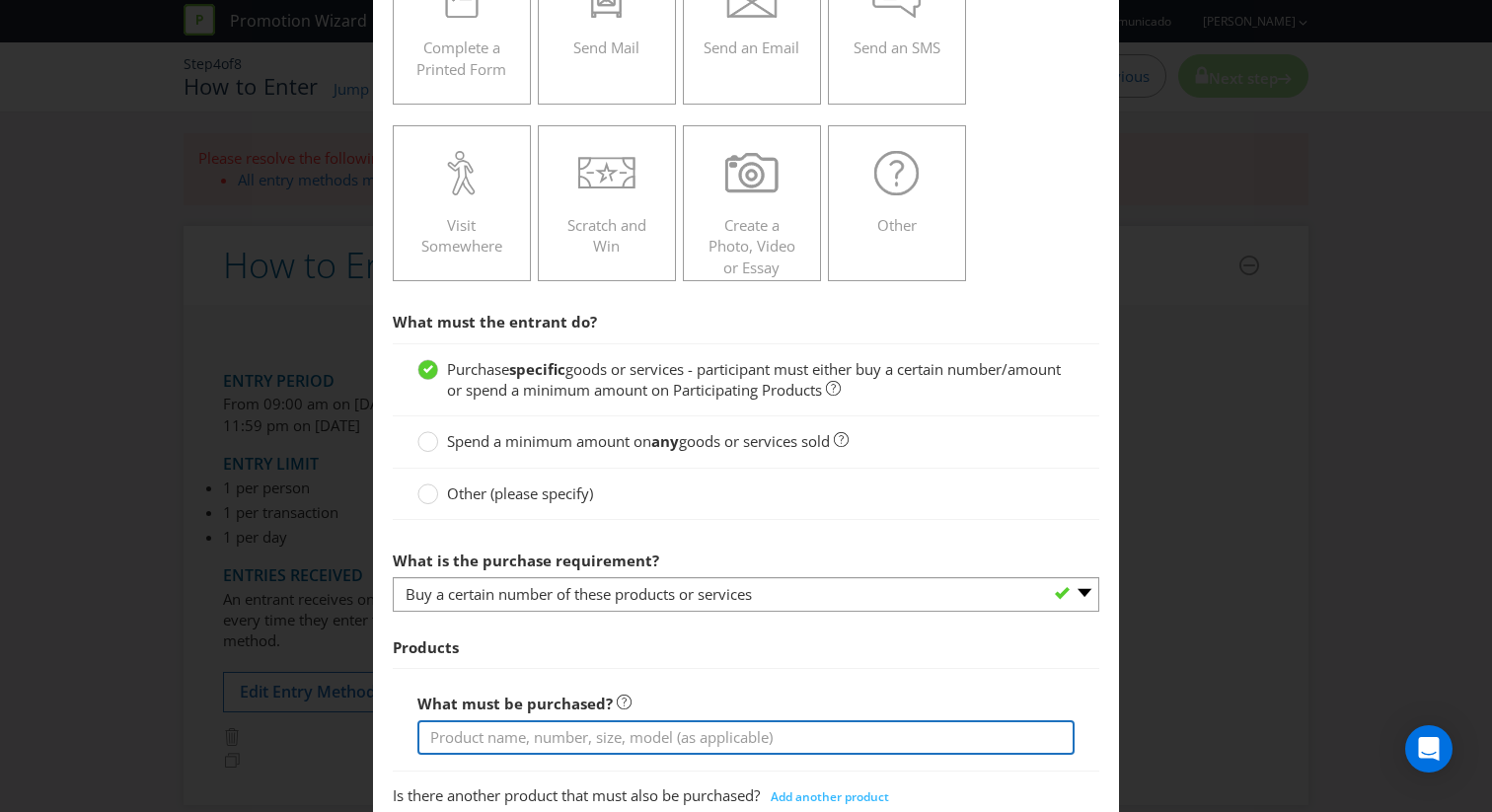 click at bounding box center [746, 737] 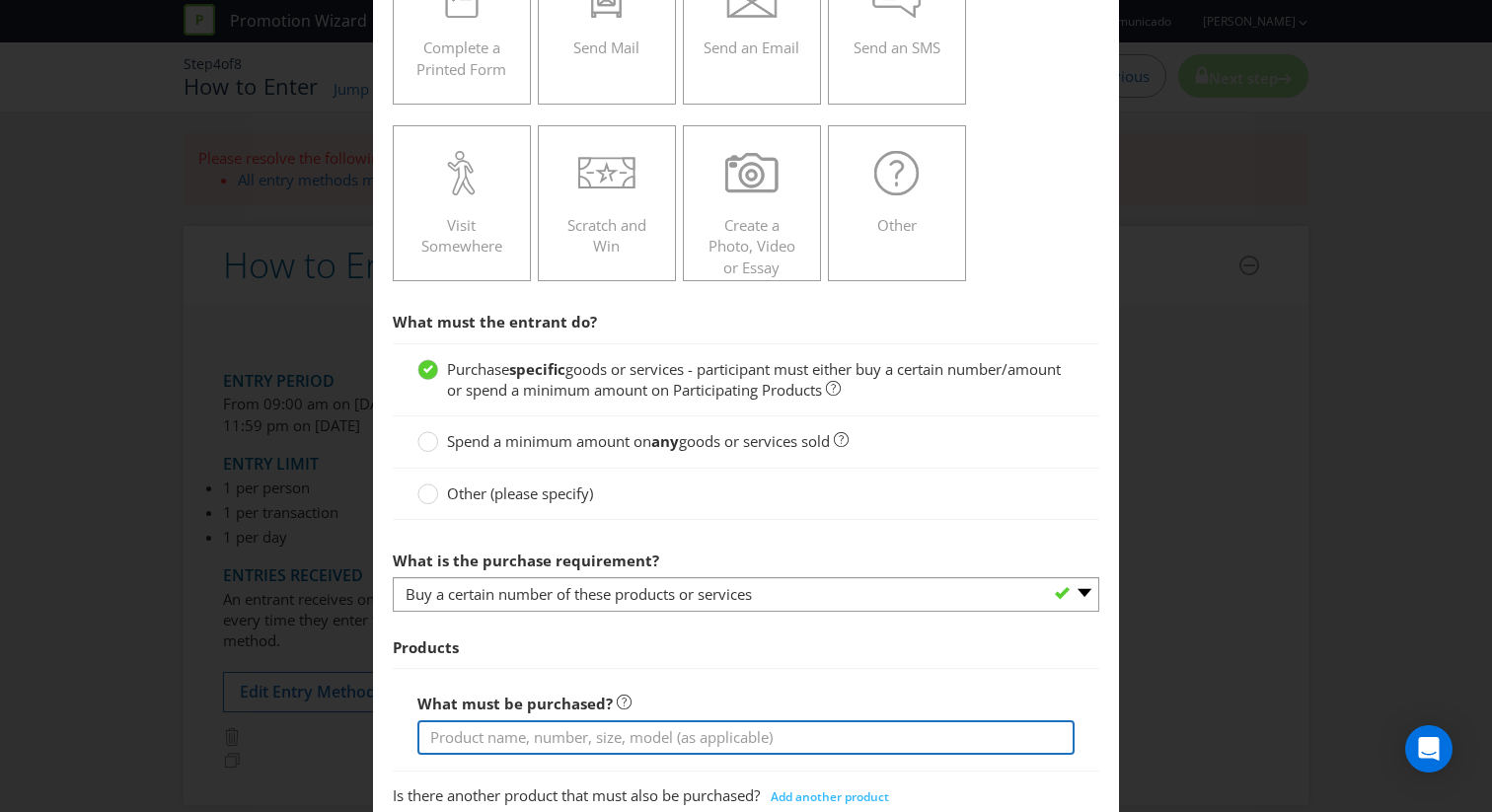 type on "Buy any 6 or 10 pack of Somersby" 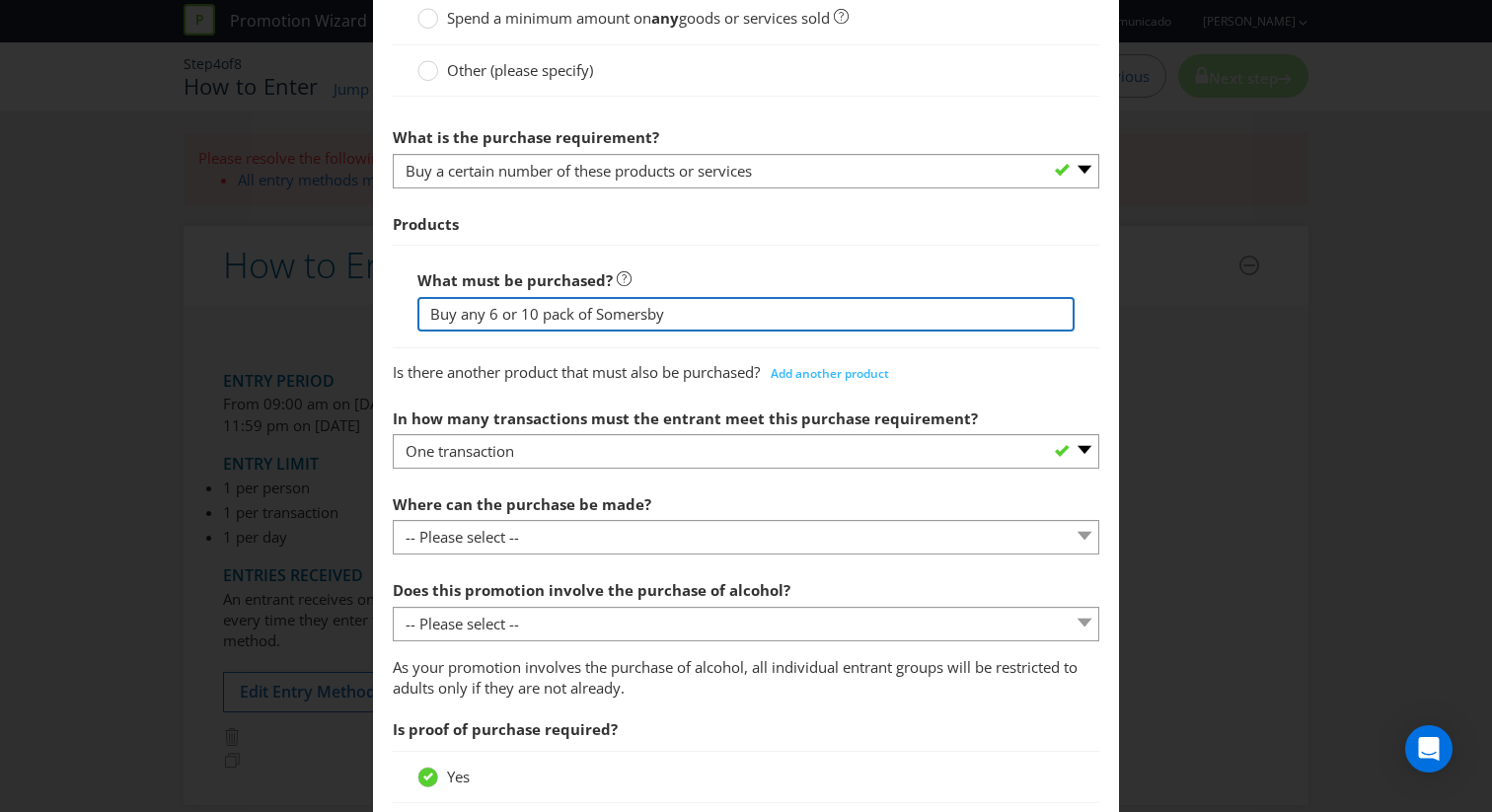 scroll, scrollTop: 836, scrollLeft: 0, axis: vertical 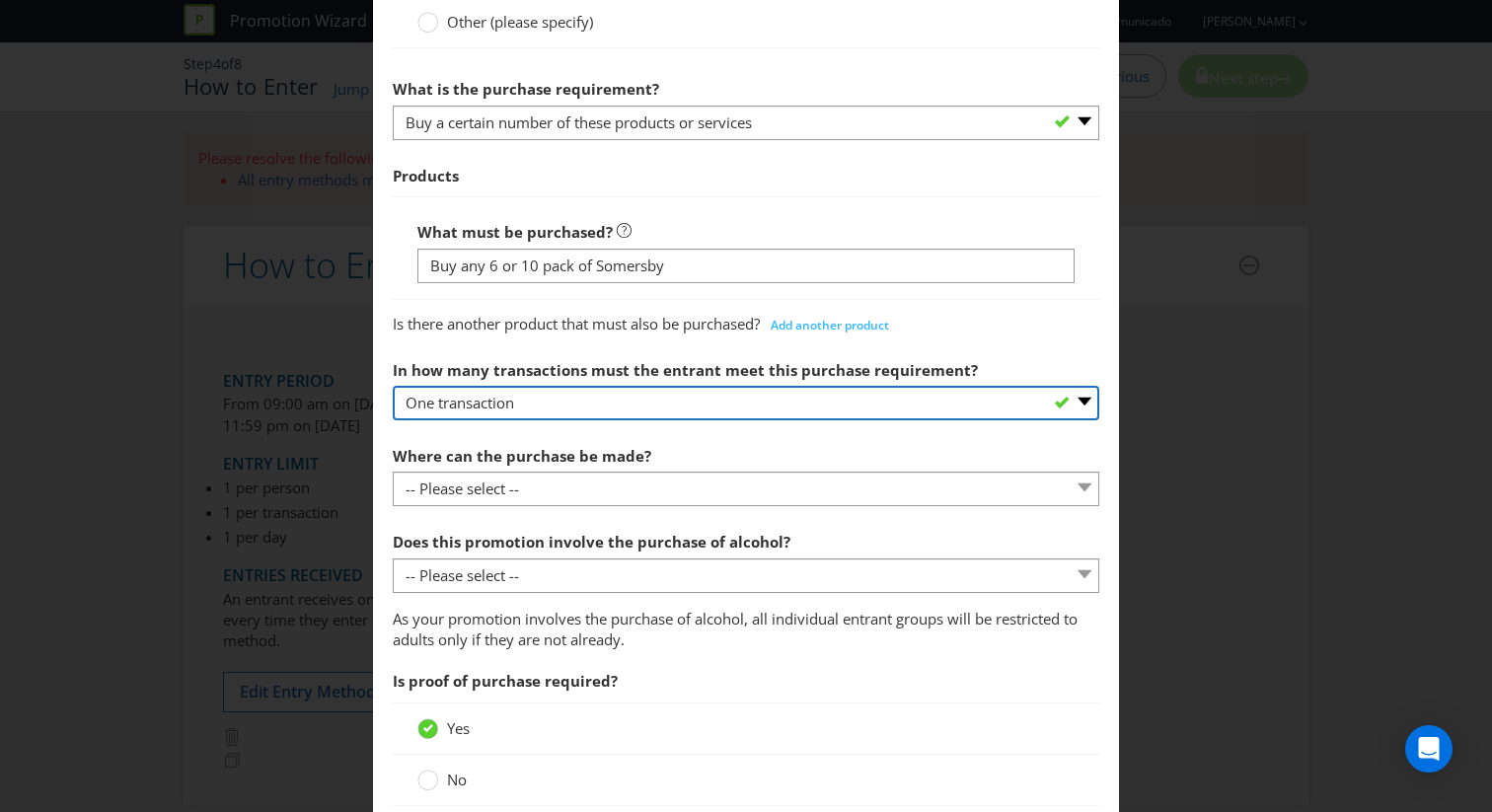 click on "-- Please select -- One transaction A specific number of transactions Any number of transactions" at bounding box center [746, 403] 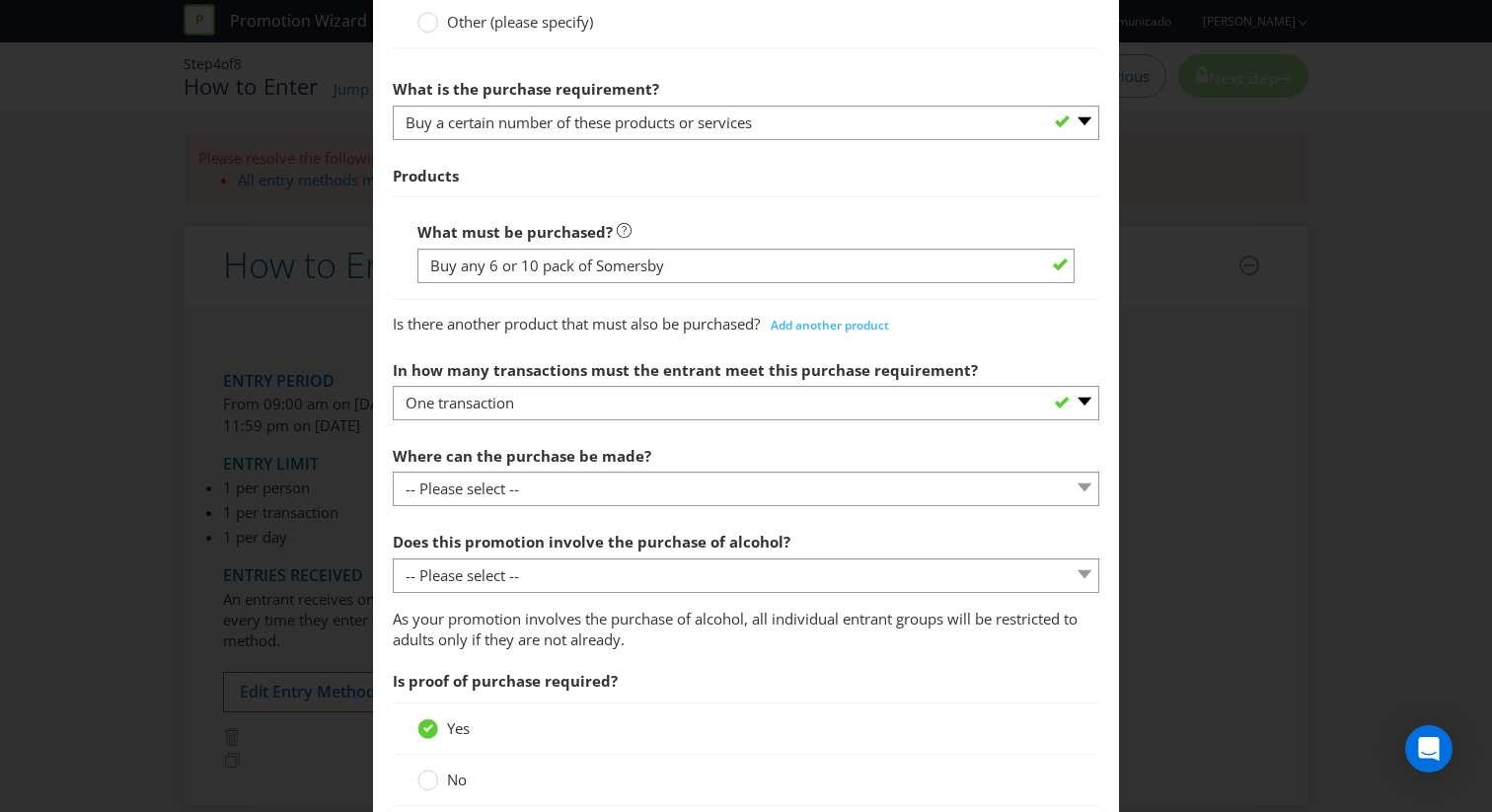 click at bounding box center [746, 506] 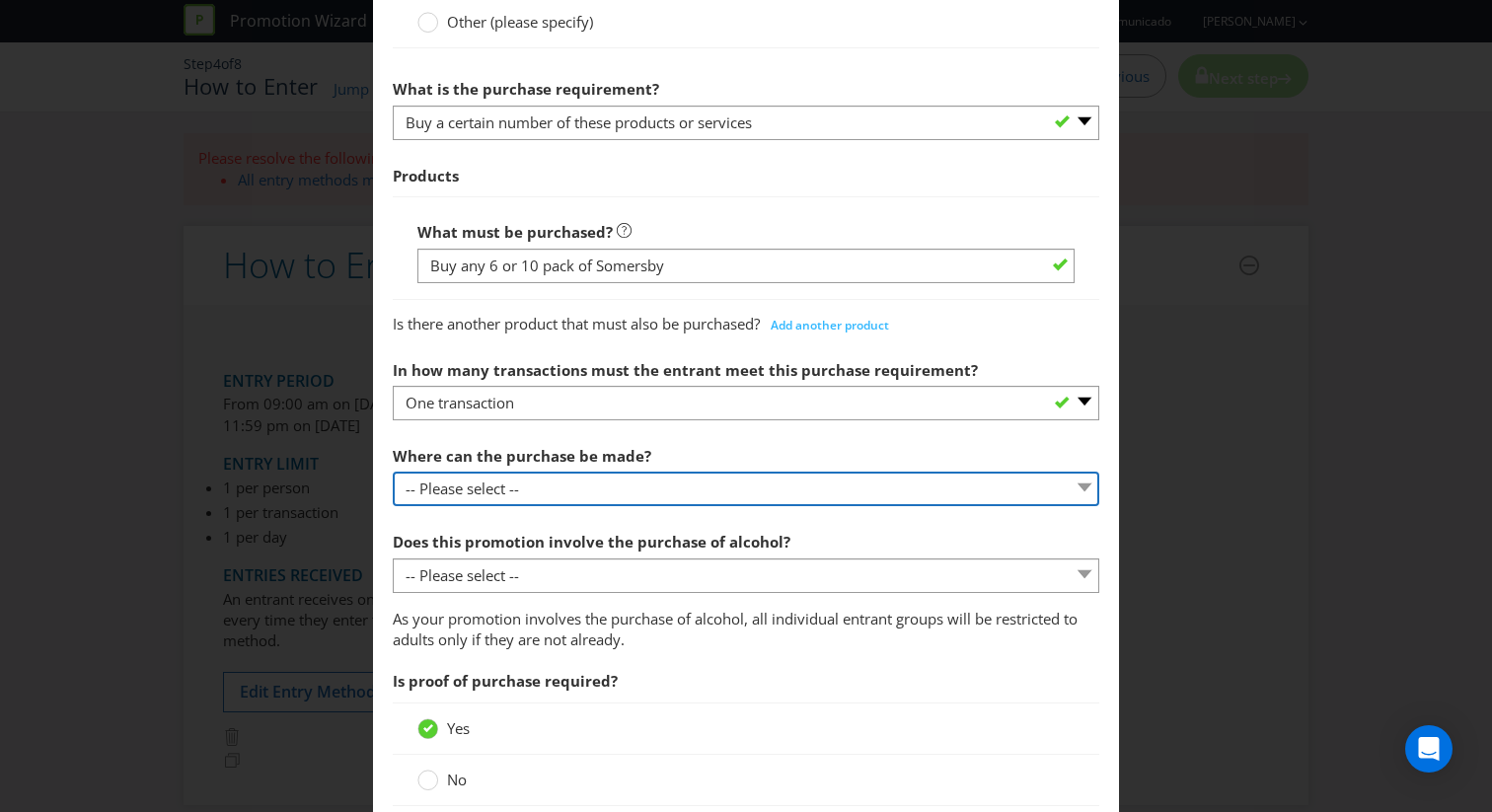 click on "-- Please select -- Any stores displaying promotional material (including online) Any stores displaying promotional material (excluding online) Any stores that sell the product or service Specific stores or a specific area (please specify) Other (please specify)" at bounding box center (746, 488) 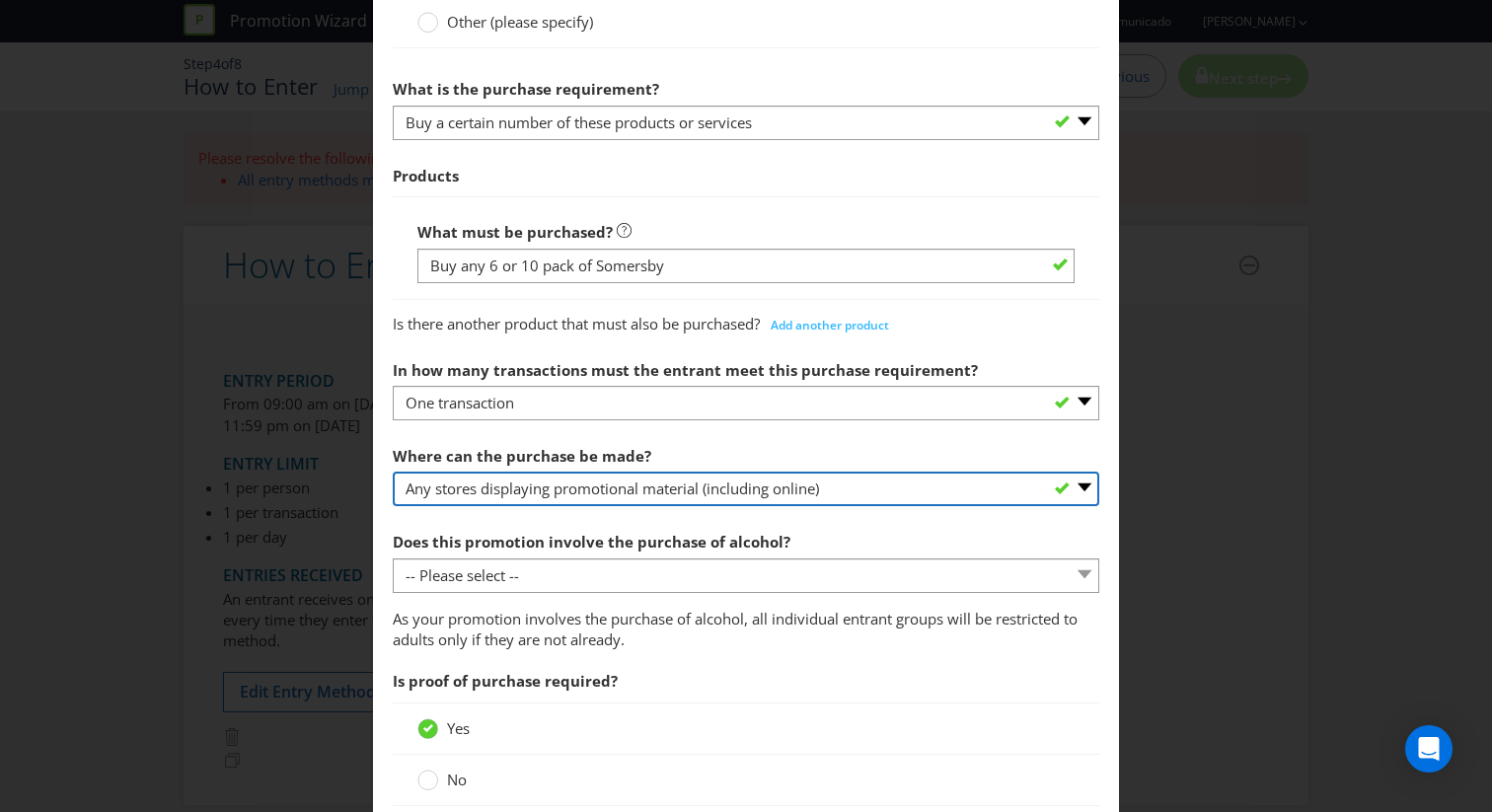 click on "-- Please select -- Any stores displaying promotional material (including online) Any stores displaying promotional material (excluding online) Any stores that sell the product or service Specific stores or a specific area (please specify) Other (please specify)" at bounding box center [746, 488] 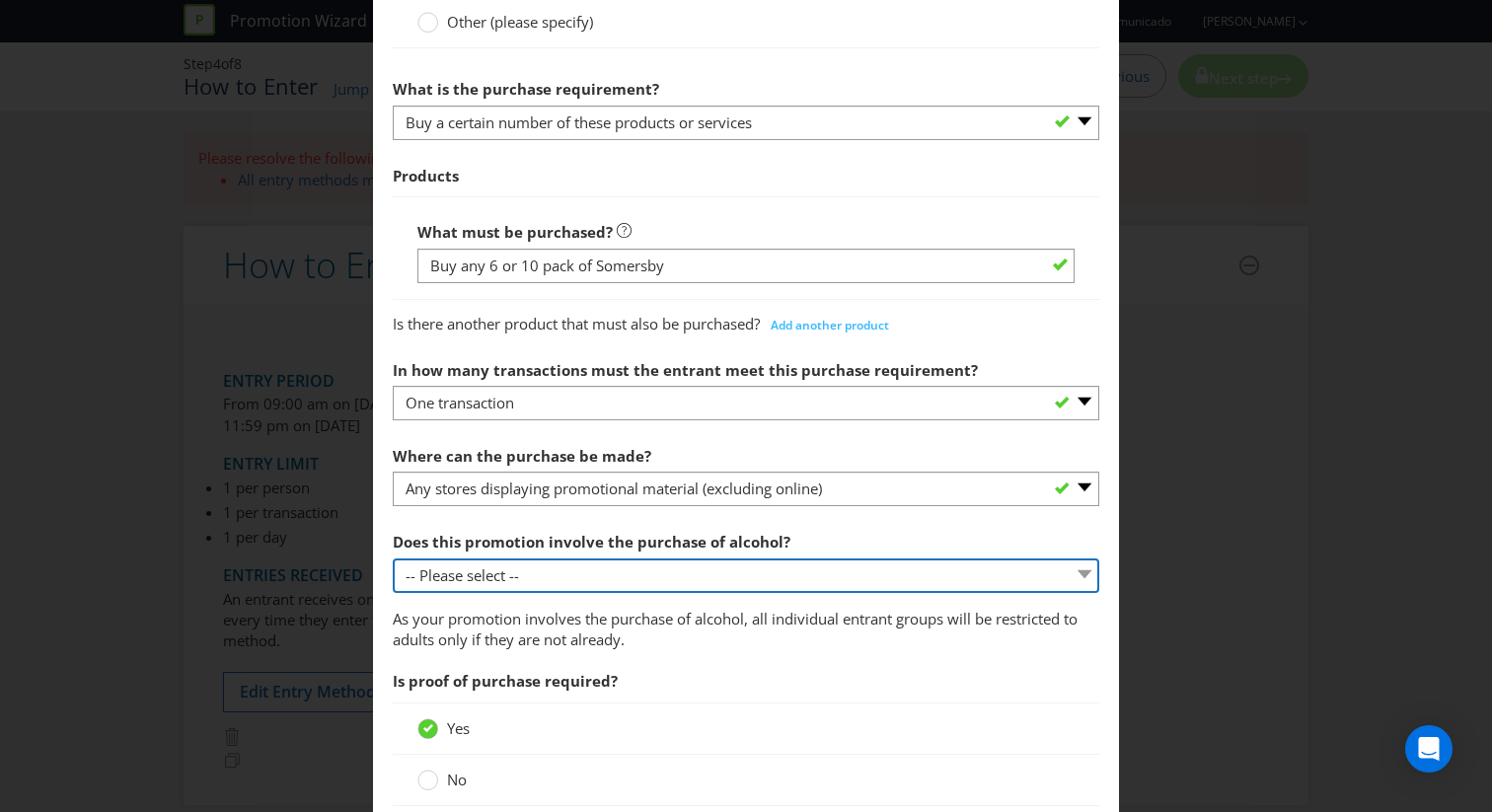 click on "-- Please select -- Yes, for on-premises consumption Yes, for off-premises consumption No, it does not involve the purchase of alcohol" at bounding box center [746, 575] 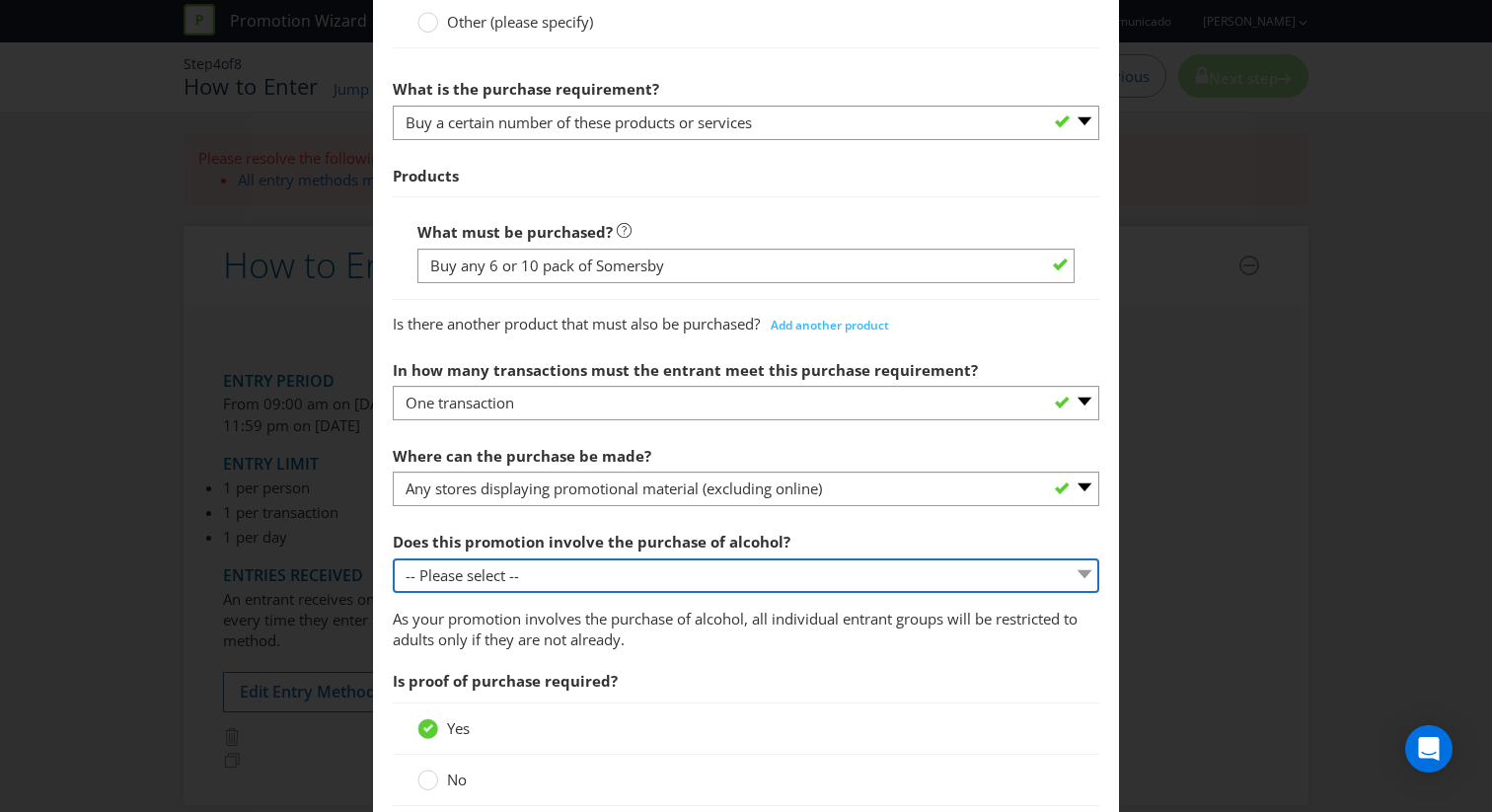 select on "YES_OFF_PREMISES" 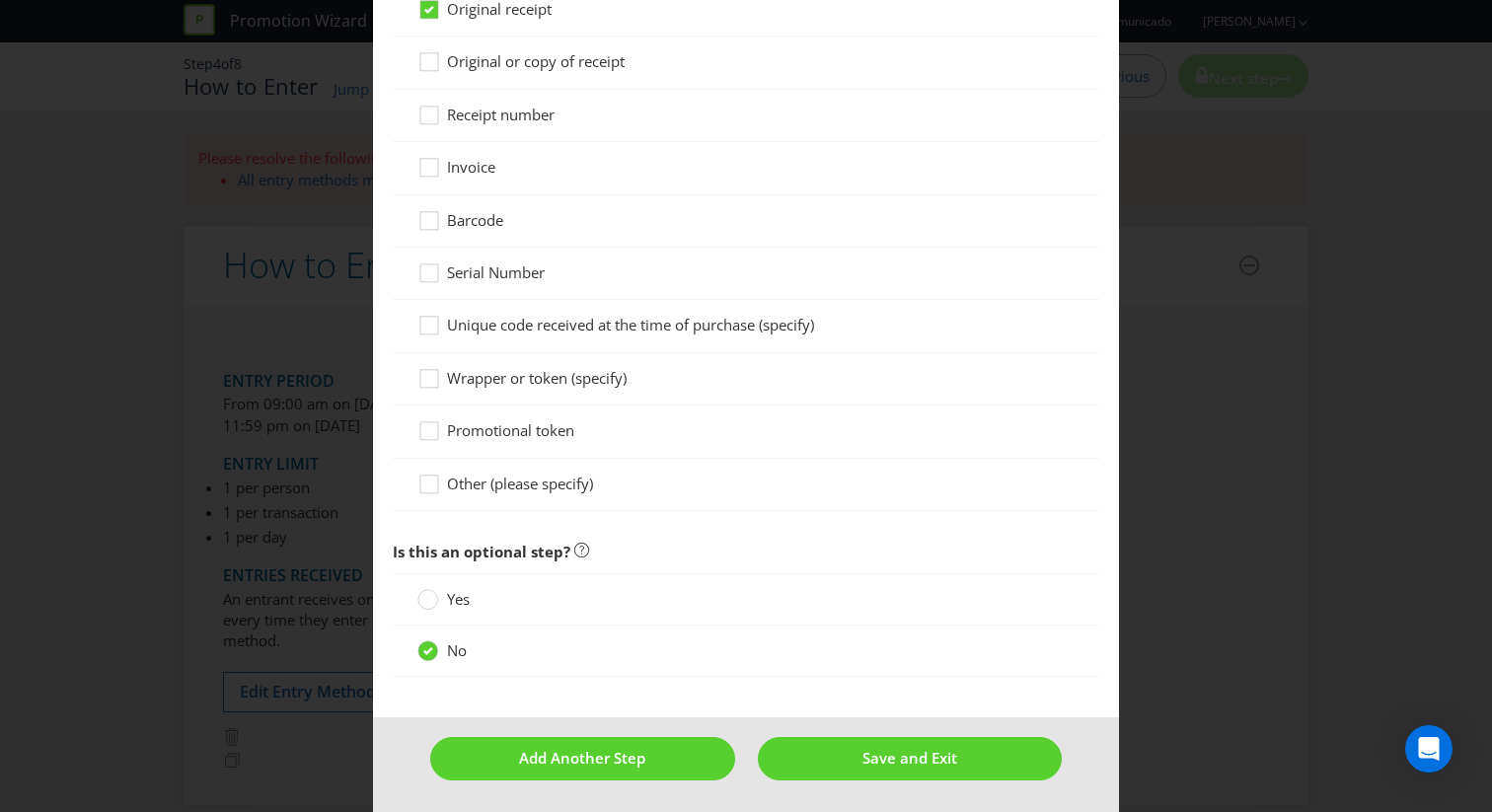 scroll, scrollTop: 1724, scrollLeft: 0, axis: vertical 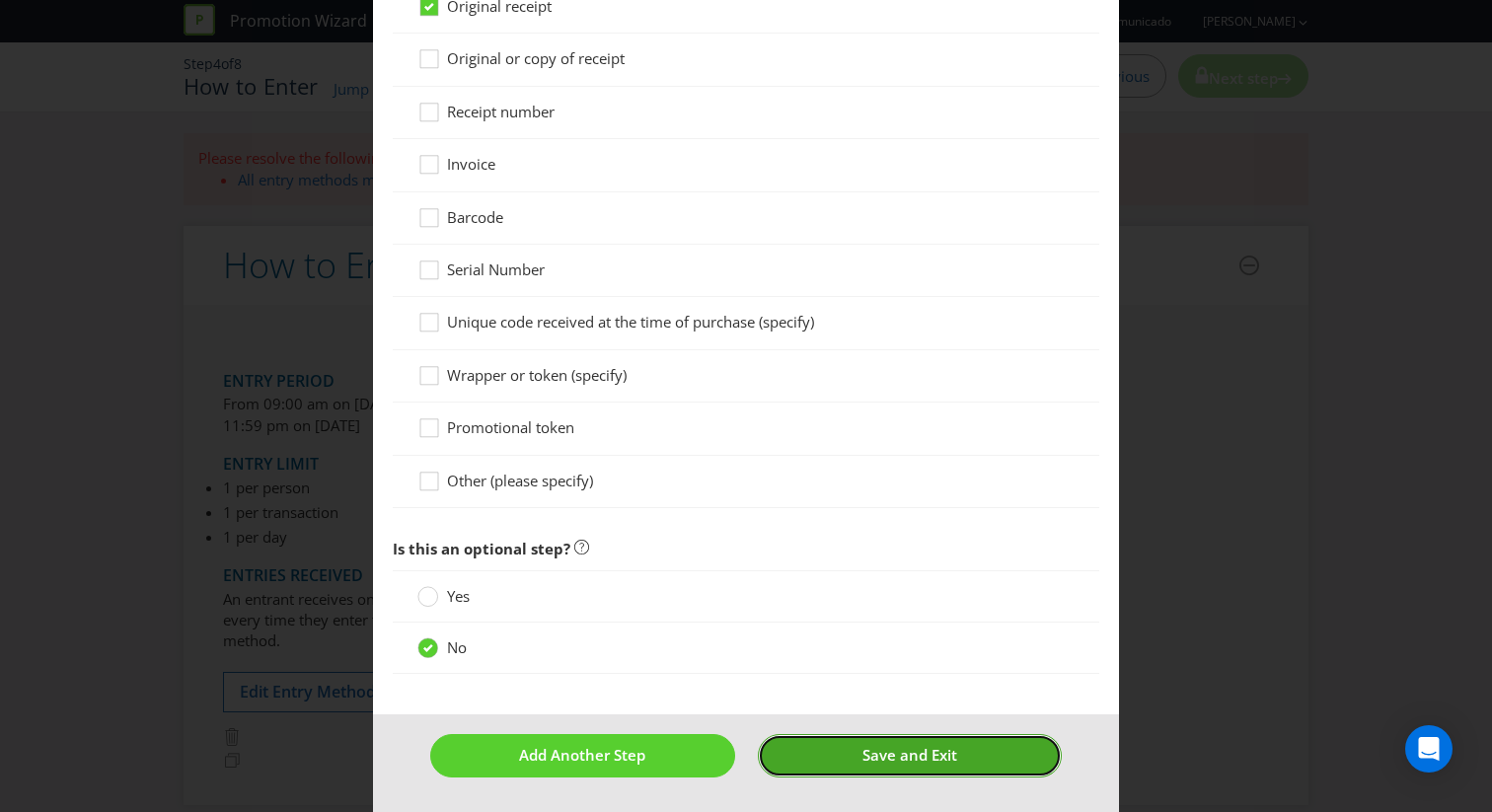 click on "Save and Exit" at bounding box center [910, 755] 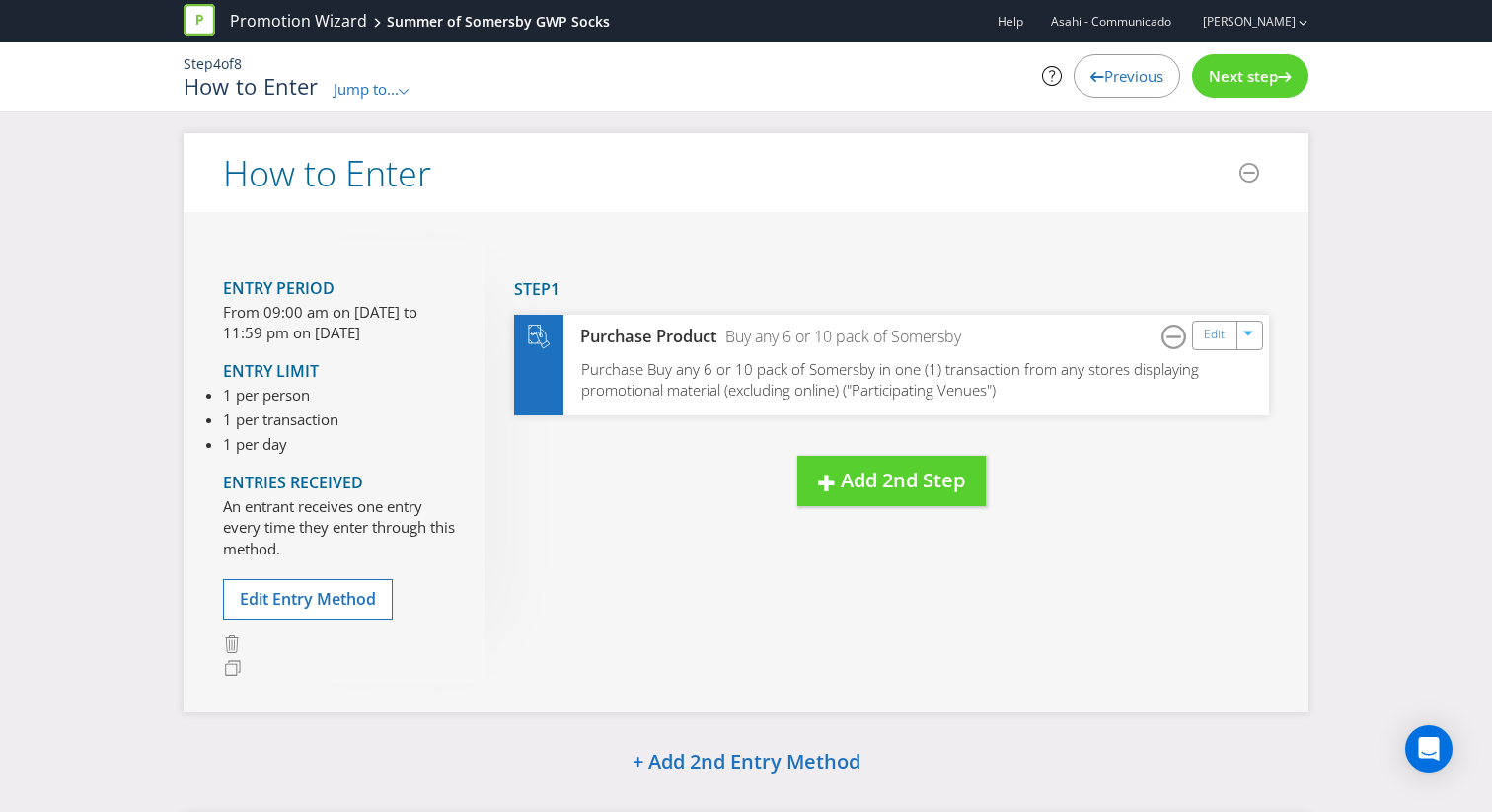 click on "Next step" at bounding box center (1250, 76) 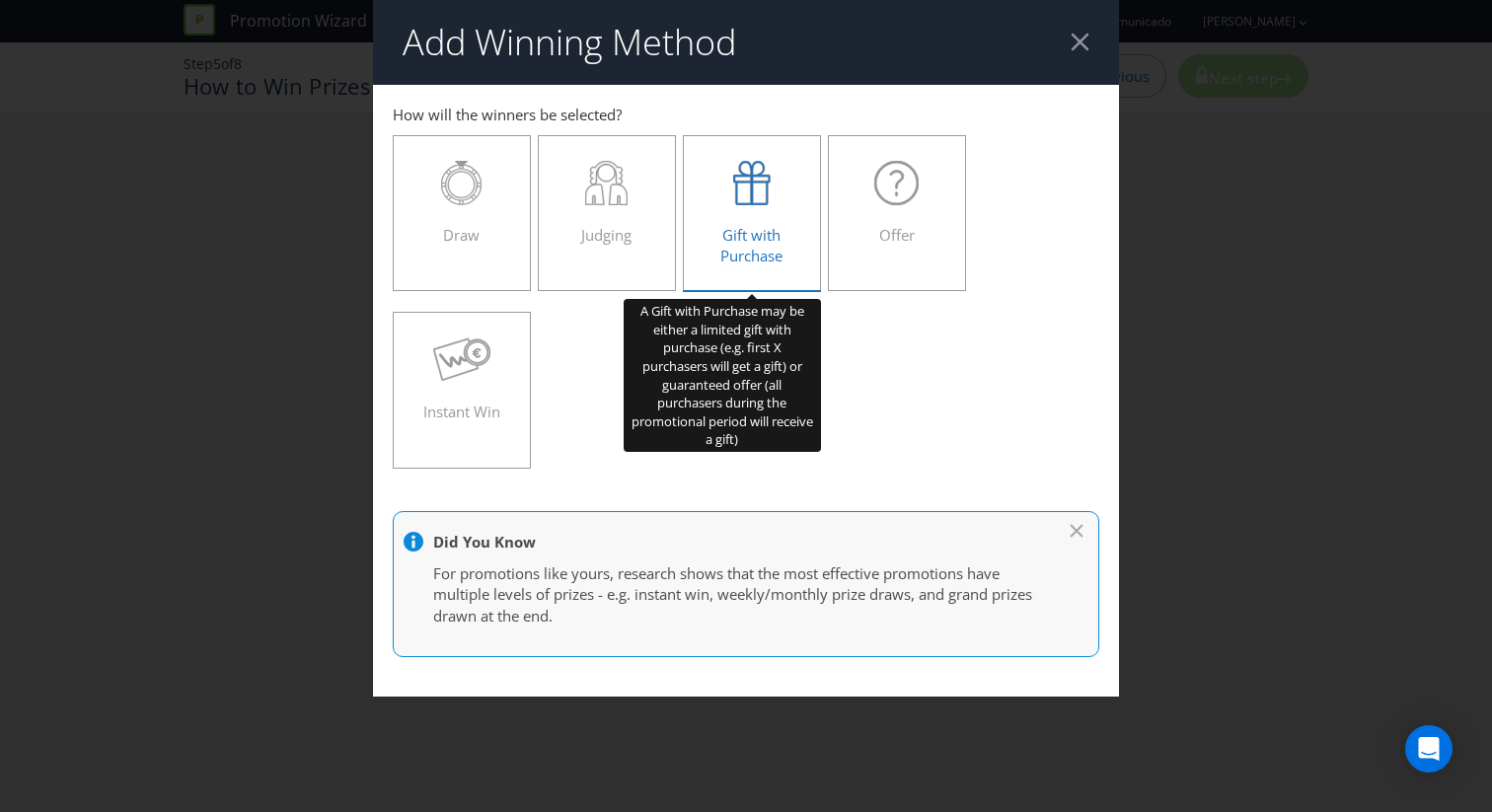 click on "Gift with Purchase" at bounding box center (751, 245) 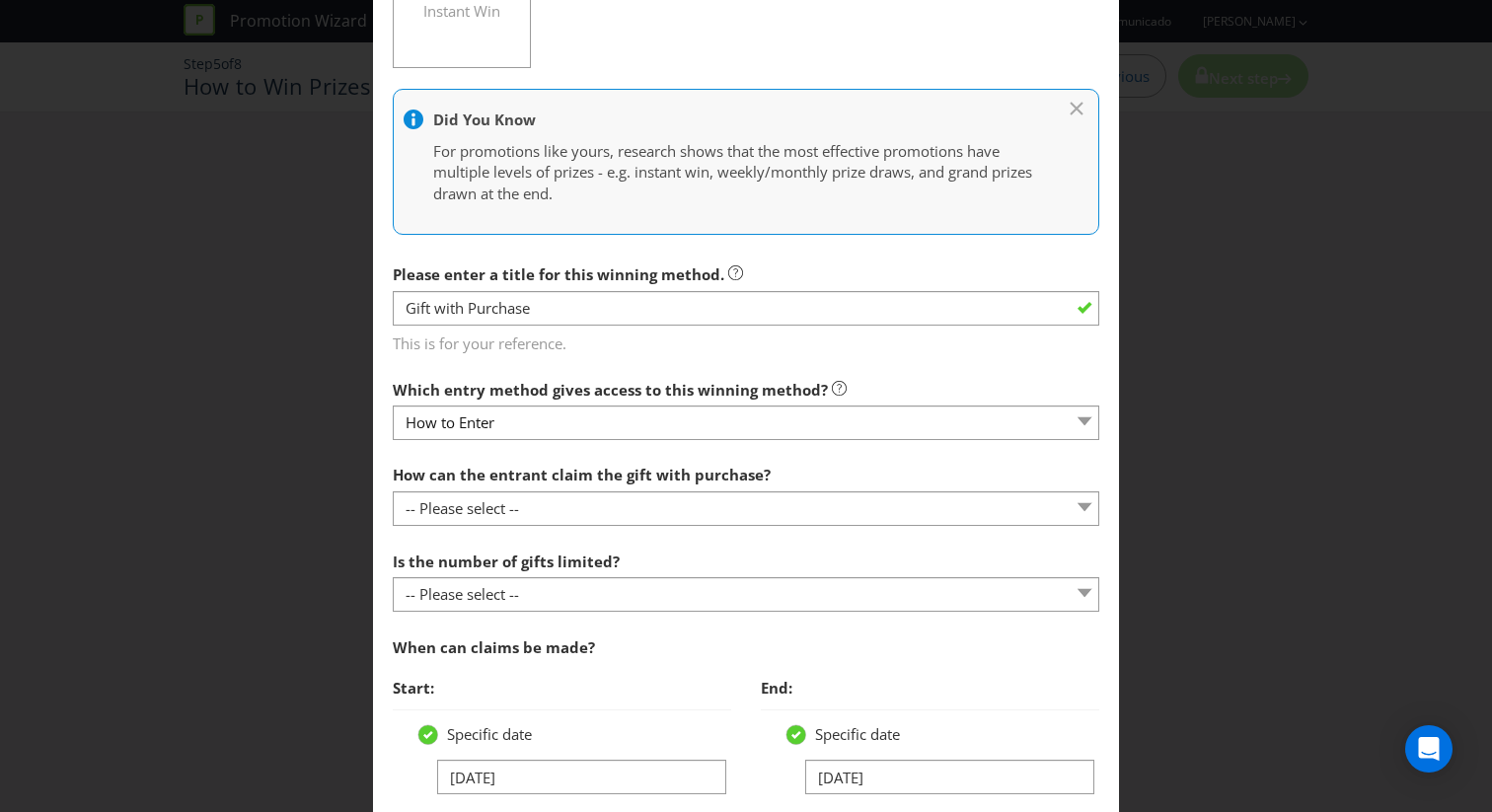 scroll, scrollTop: 470, scrollLeft: 0, axis: vertical 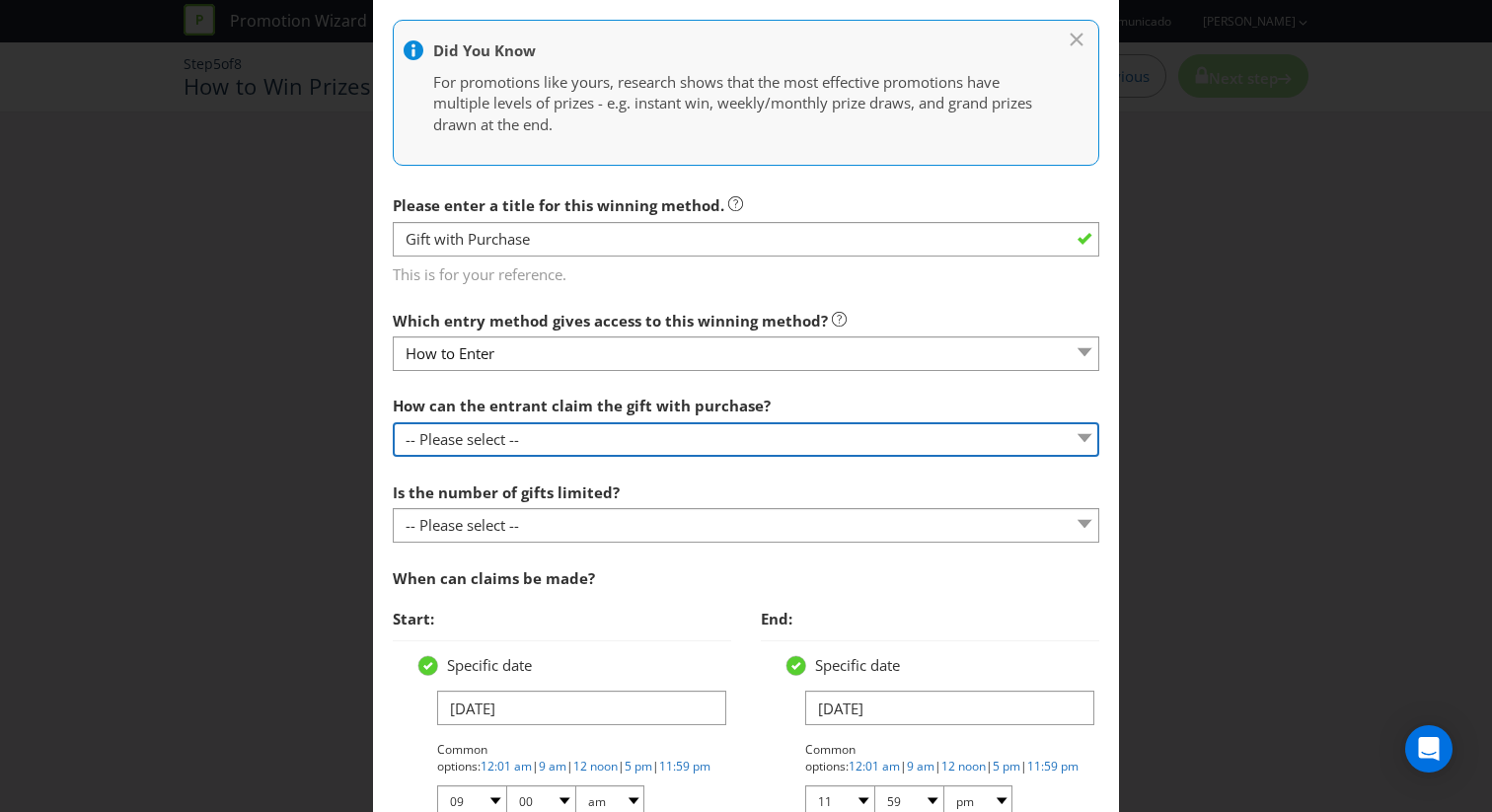 click on "-- Please select -- Already covered by entry mechanic Automatically sent to claimant In-store at the time of purchase Online By mail Collect at specified place Other (please specify)" at bounding box center (746, 439) 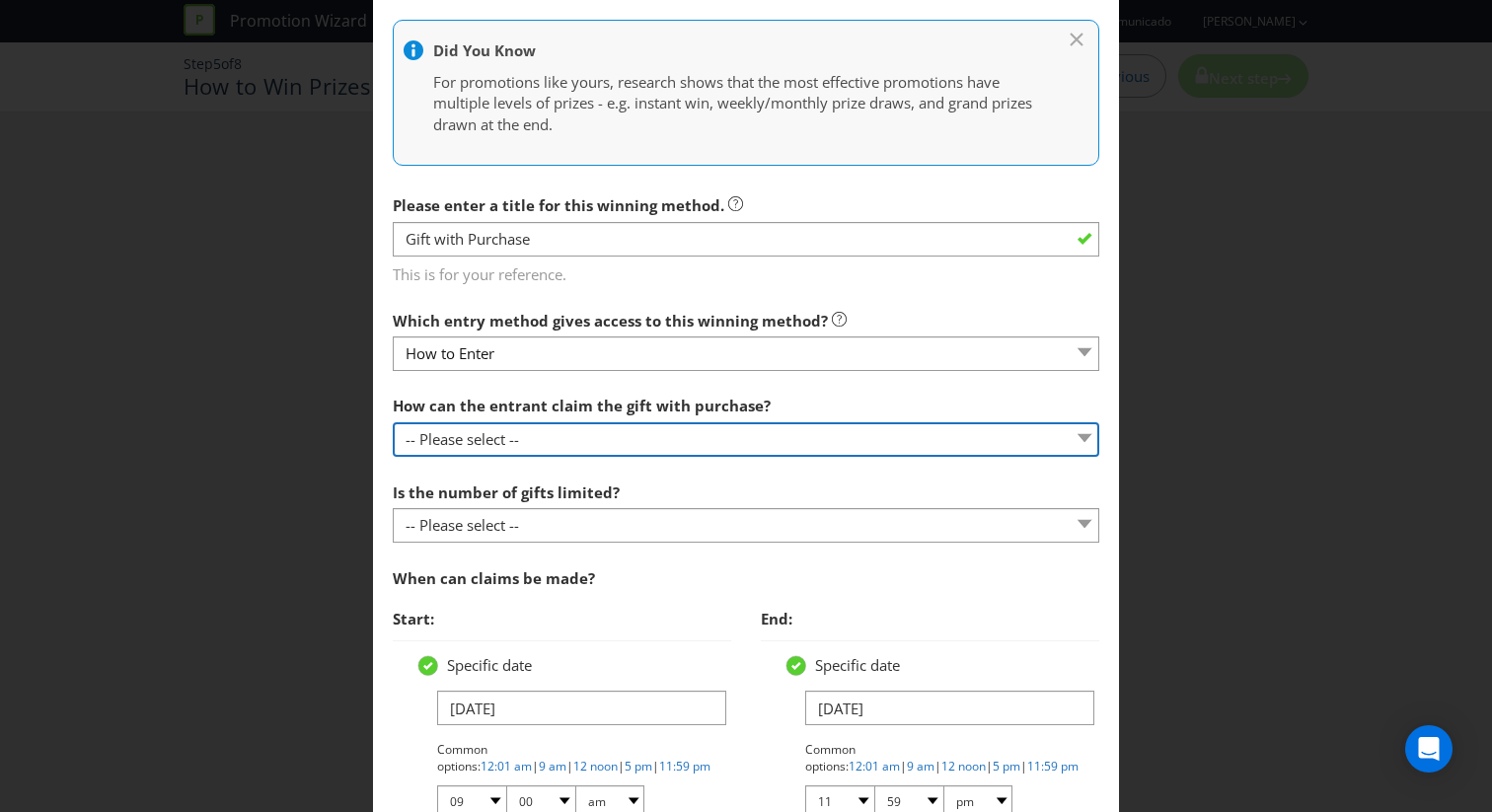 select on "IN_STORE" 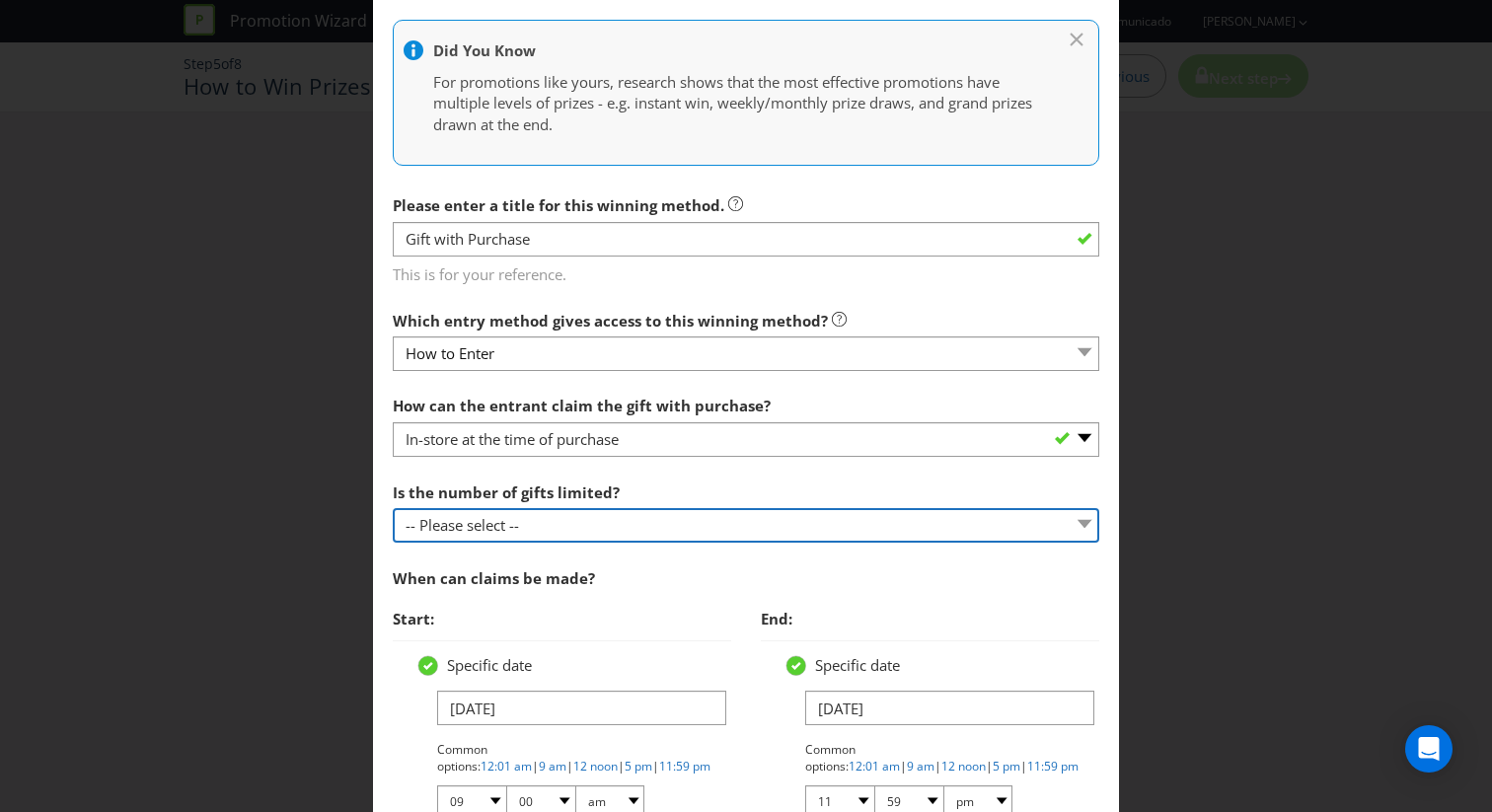 click on "-- Please select -- Unlimited gifts available during promotional period Number of gifts is limited and promotion runs while stocks last" at bounding box center [746, 525] 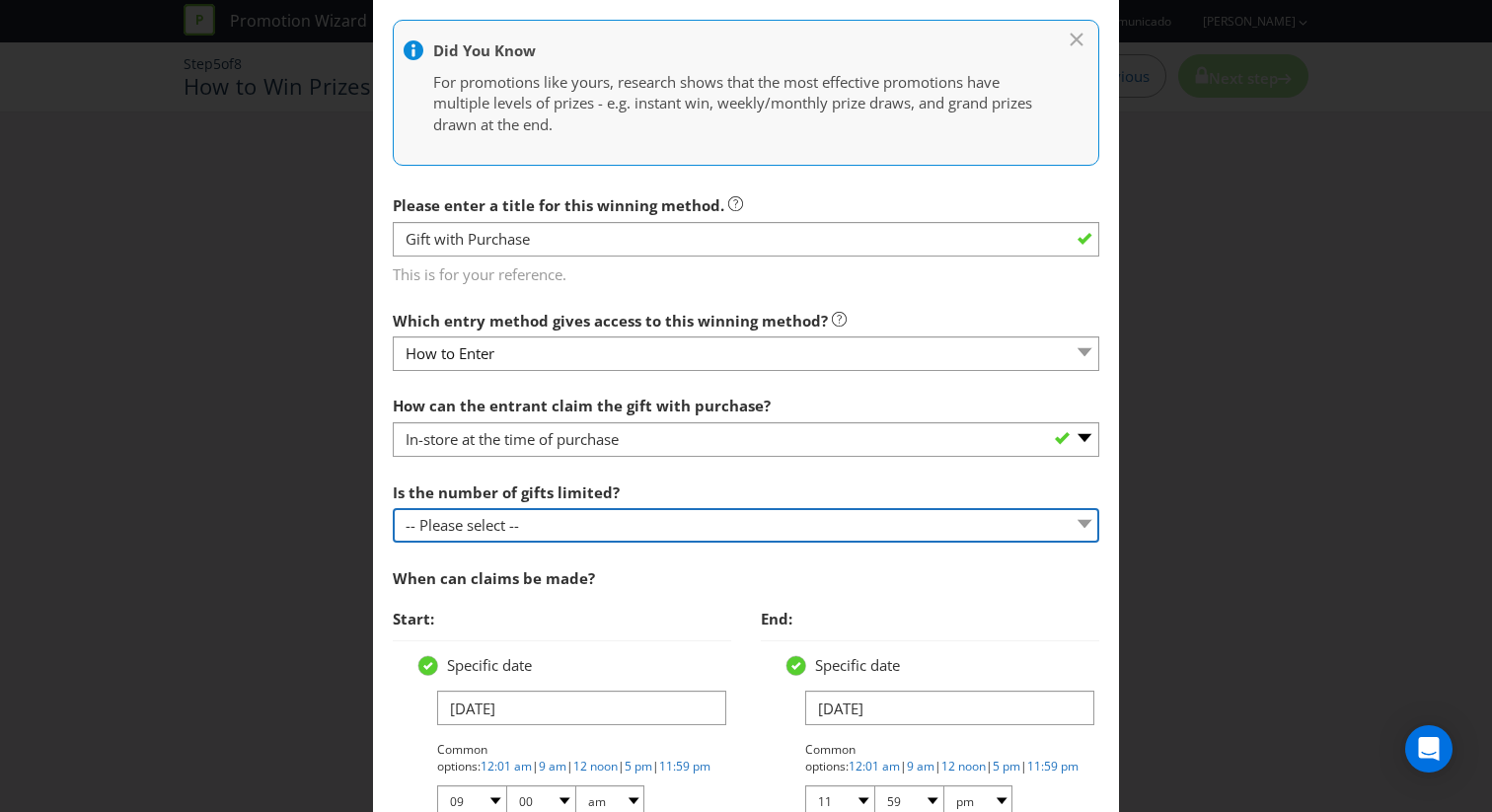 select on "LIMITED" 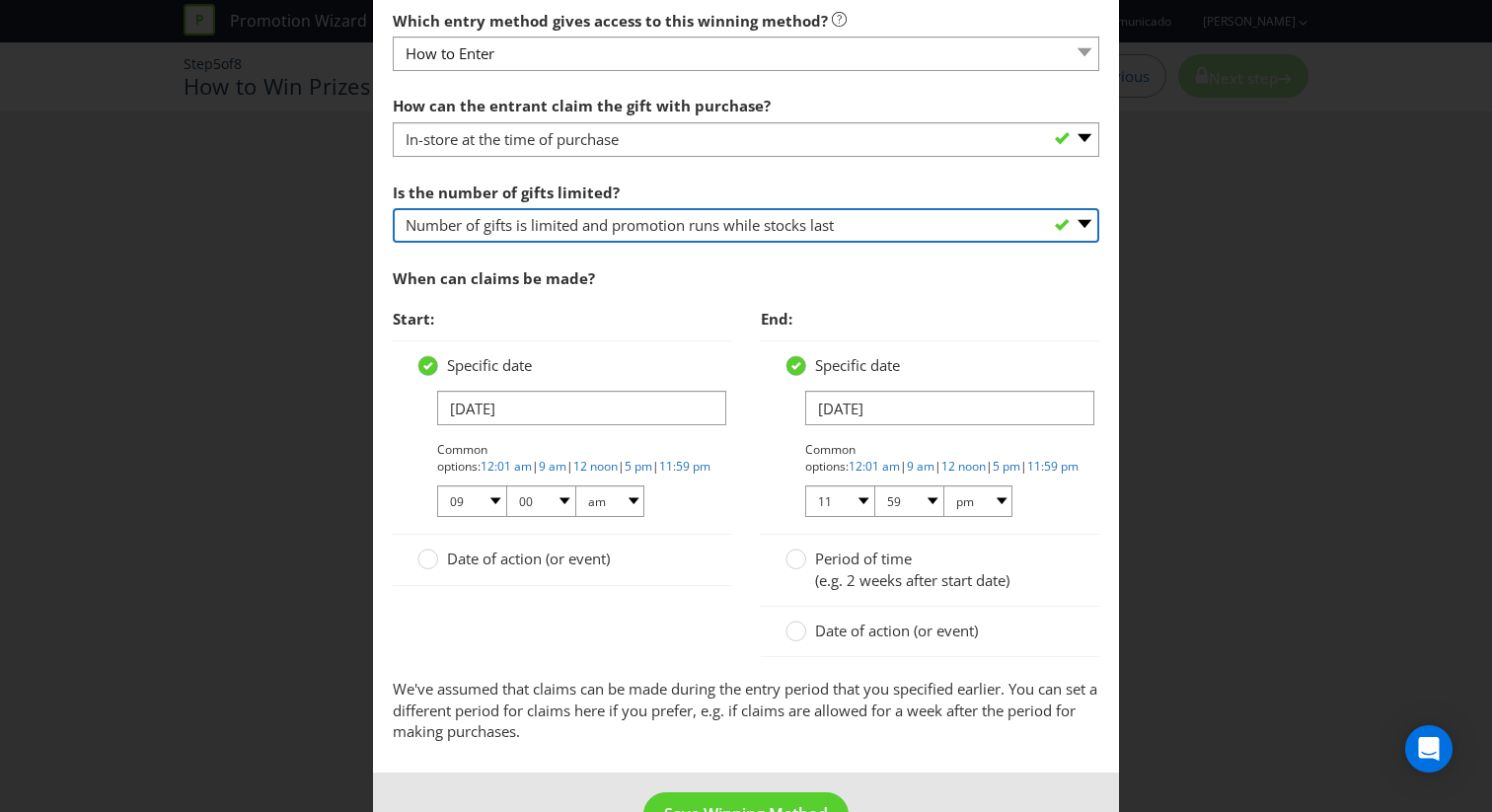 scroll, scrollTop: 830, scrollLeft: 0, axis: vertical 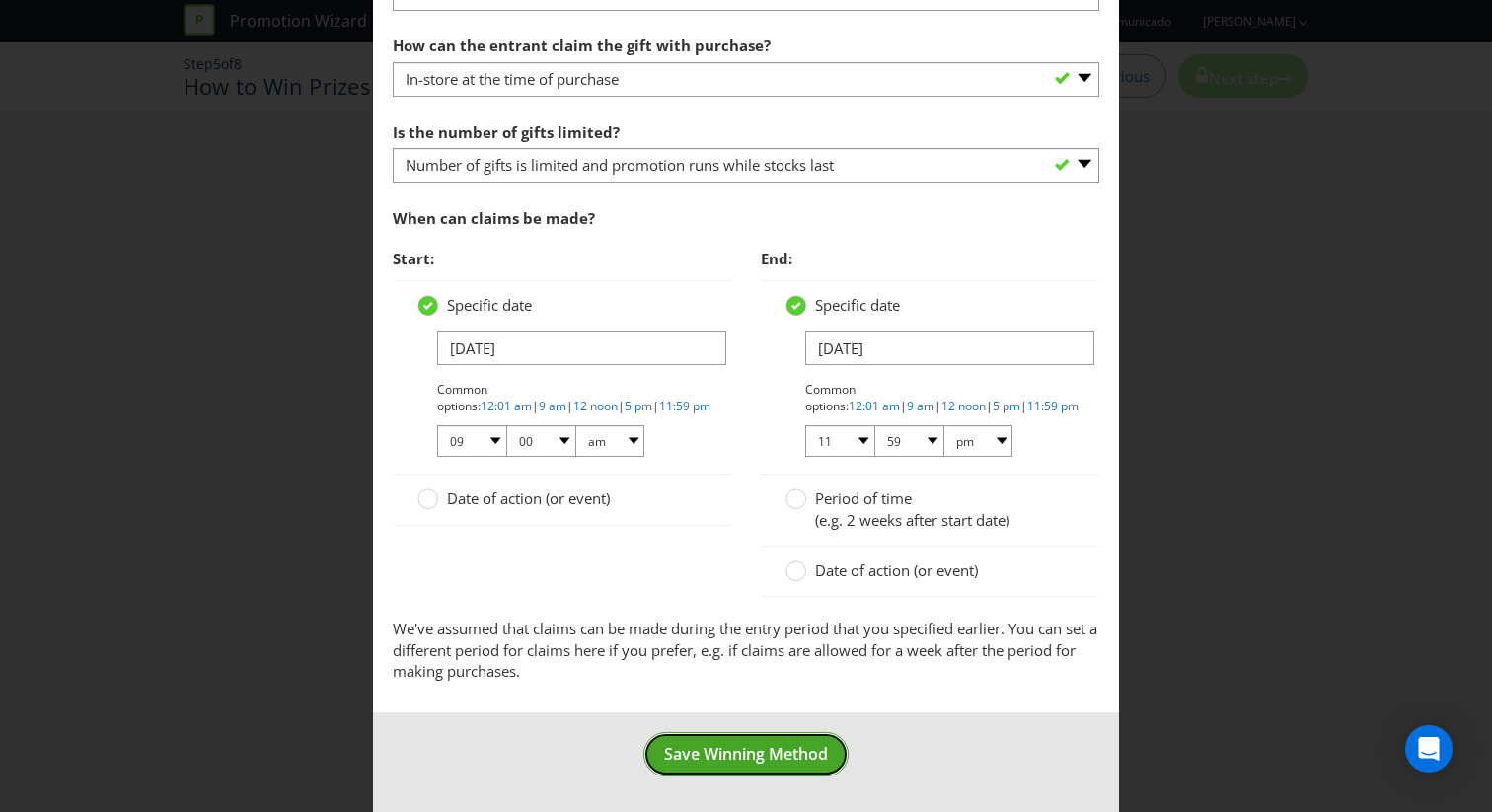 click on "Save Winning Method" at bounding box center (746, 754) 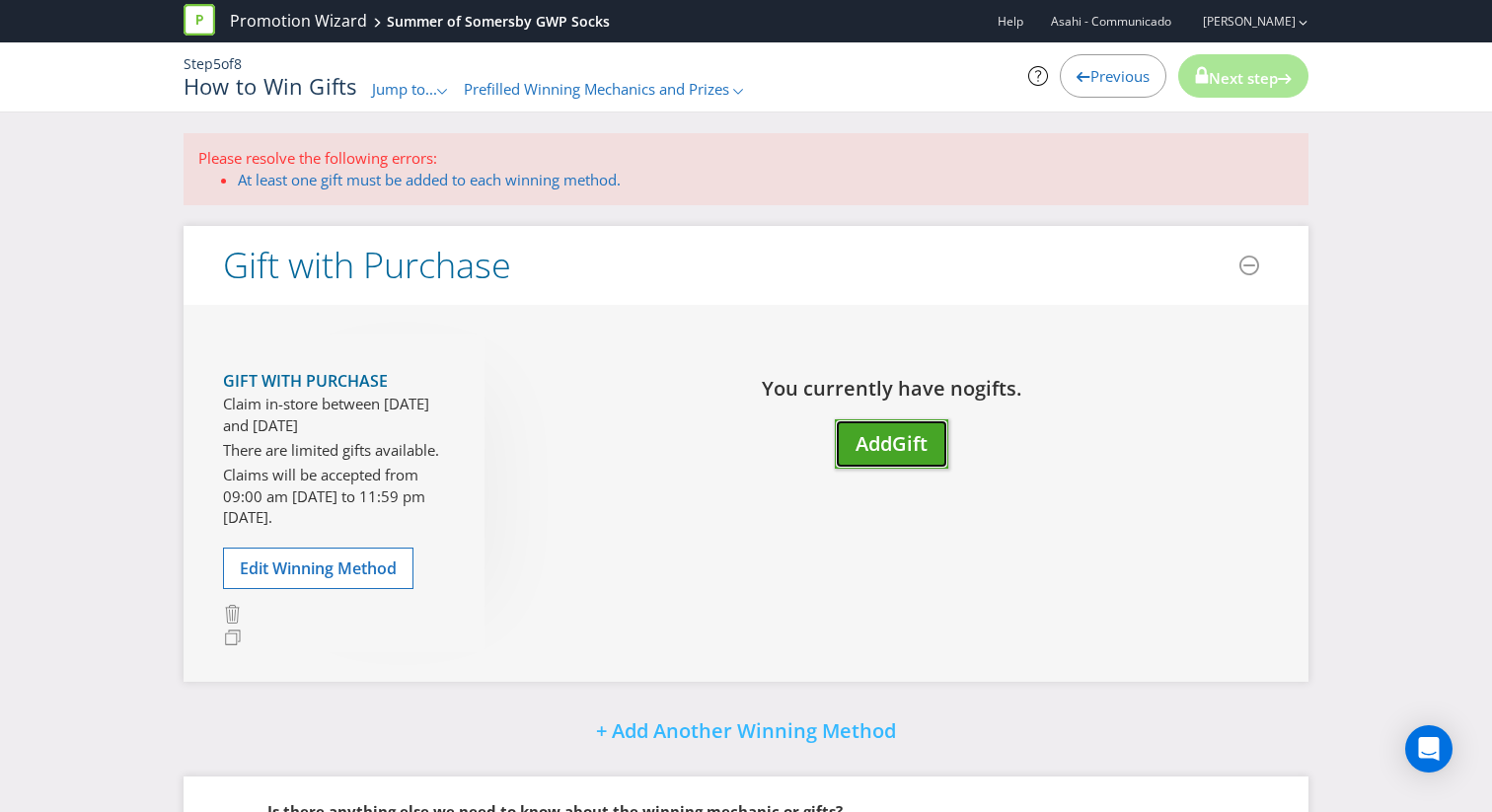click on "Add" at bounding box center (873, 443) 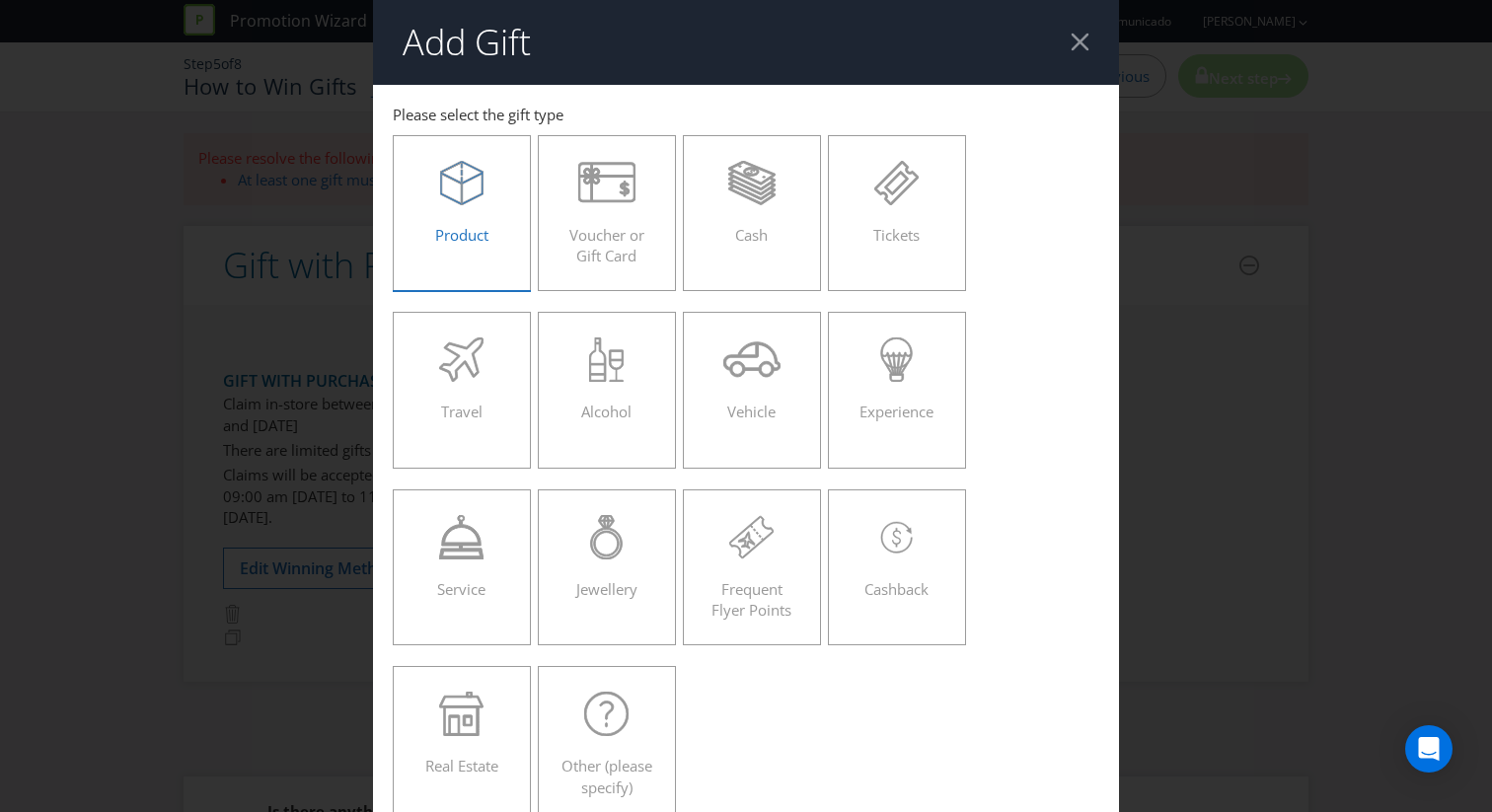 click on "Product" at bounding box center (462, 213) 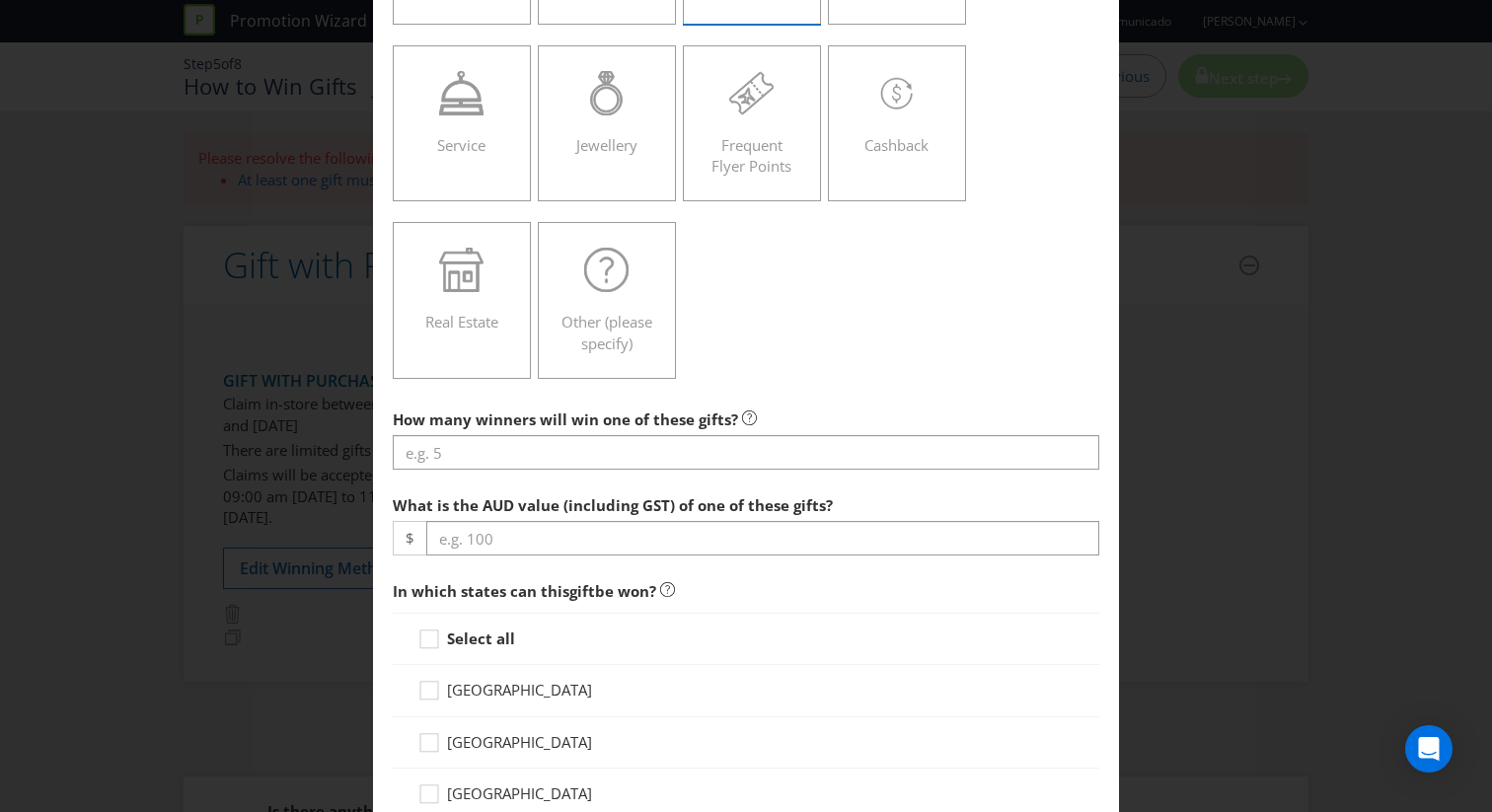 scroll, scrollTop: 453, scrollLeft: 0, axis: vertical 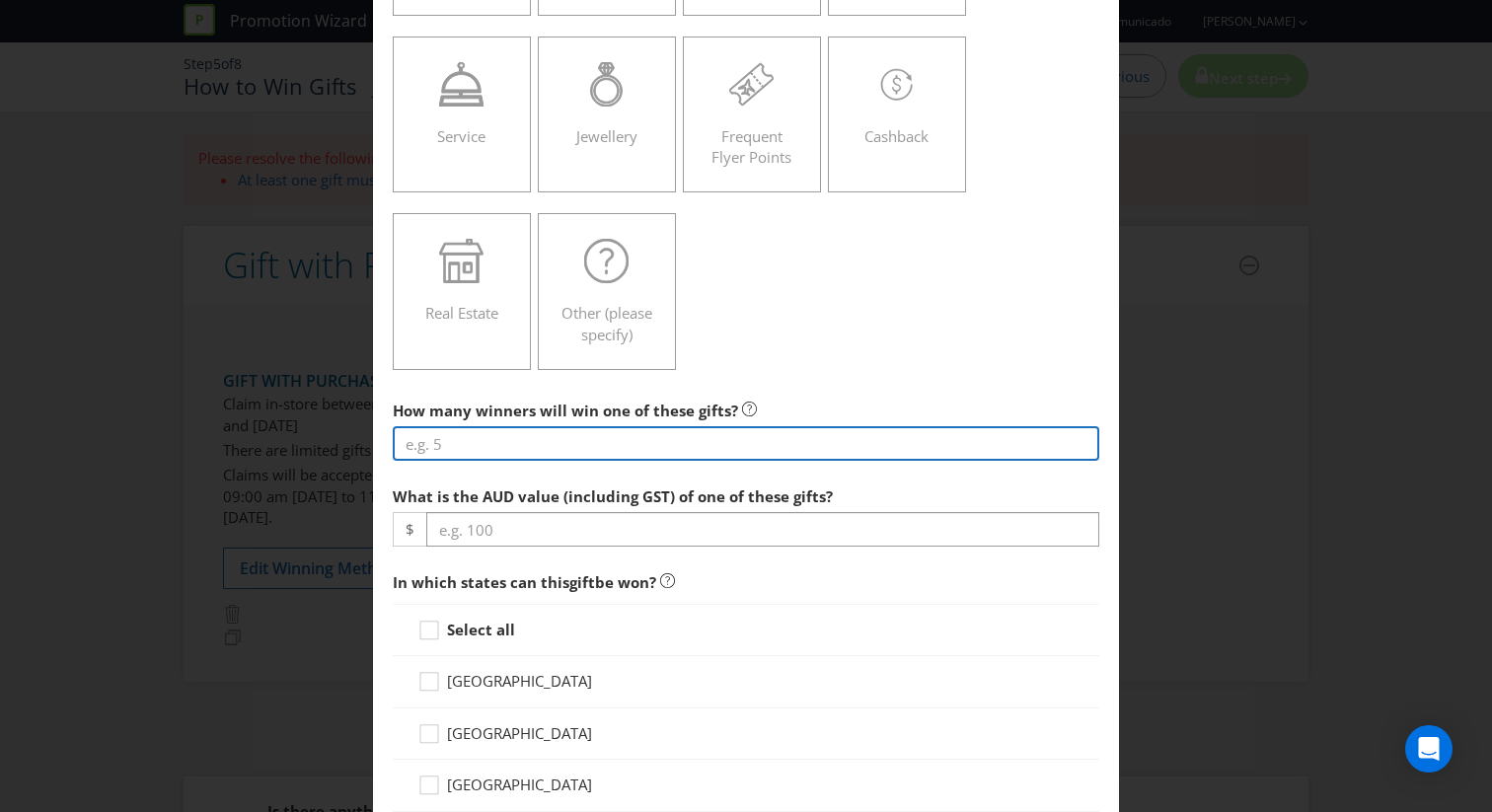 click at bounding box center (746, 443) 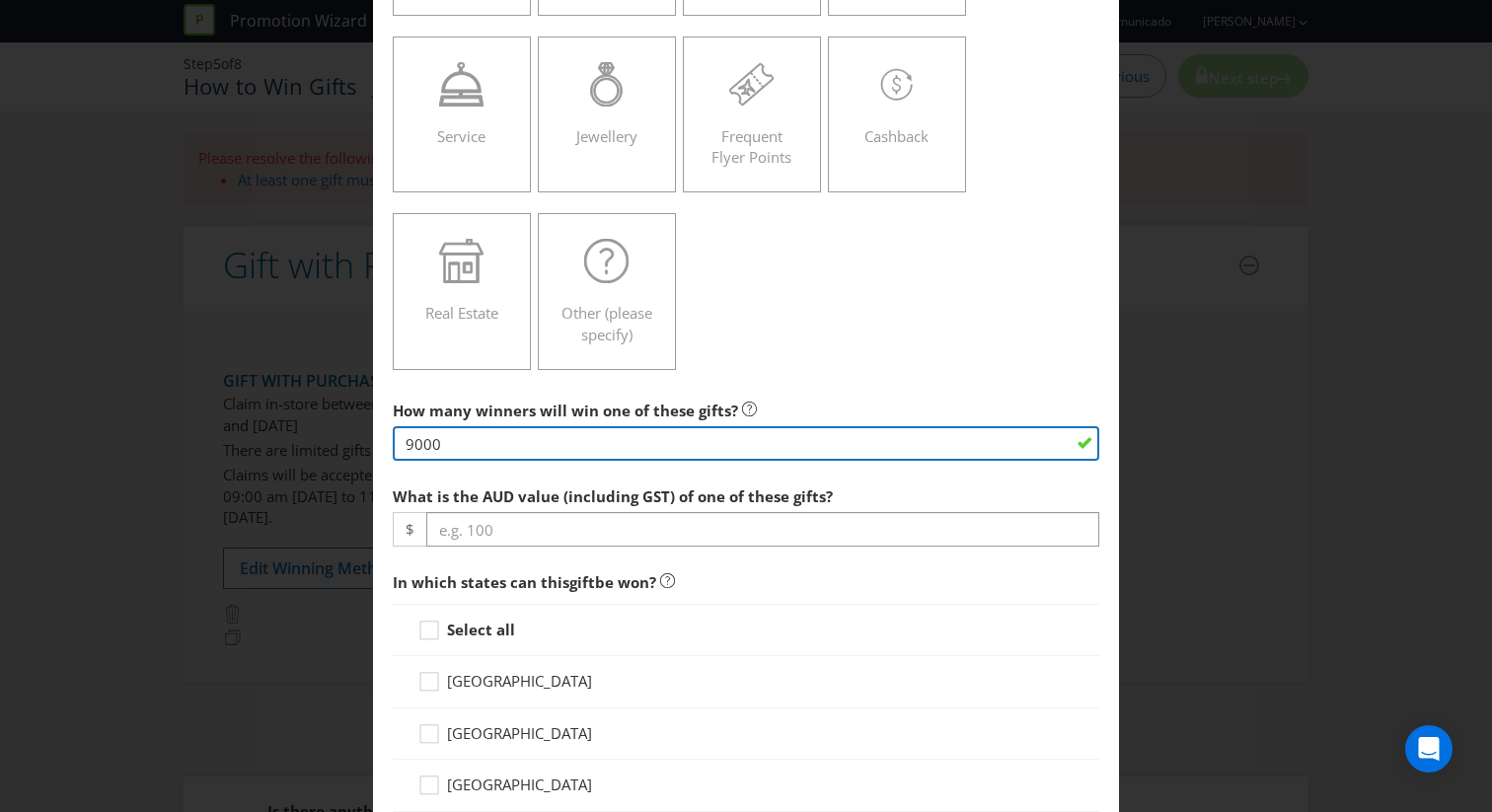 type on "9000" 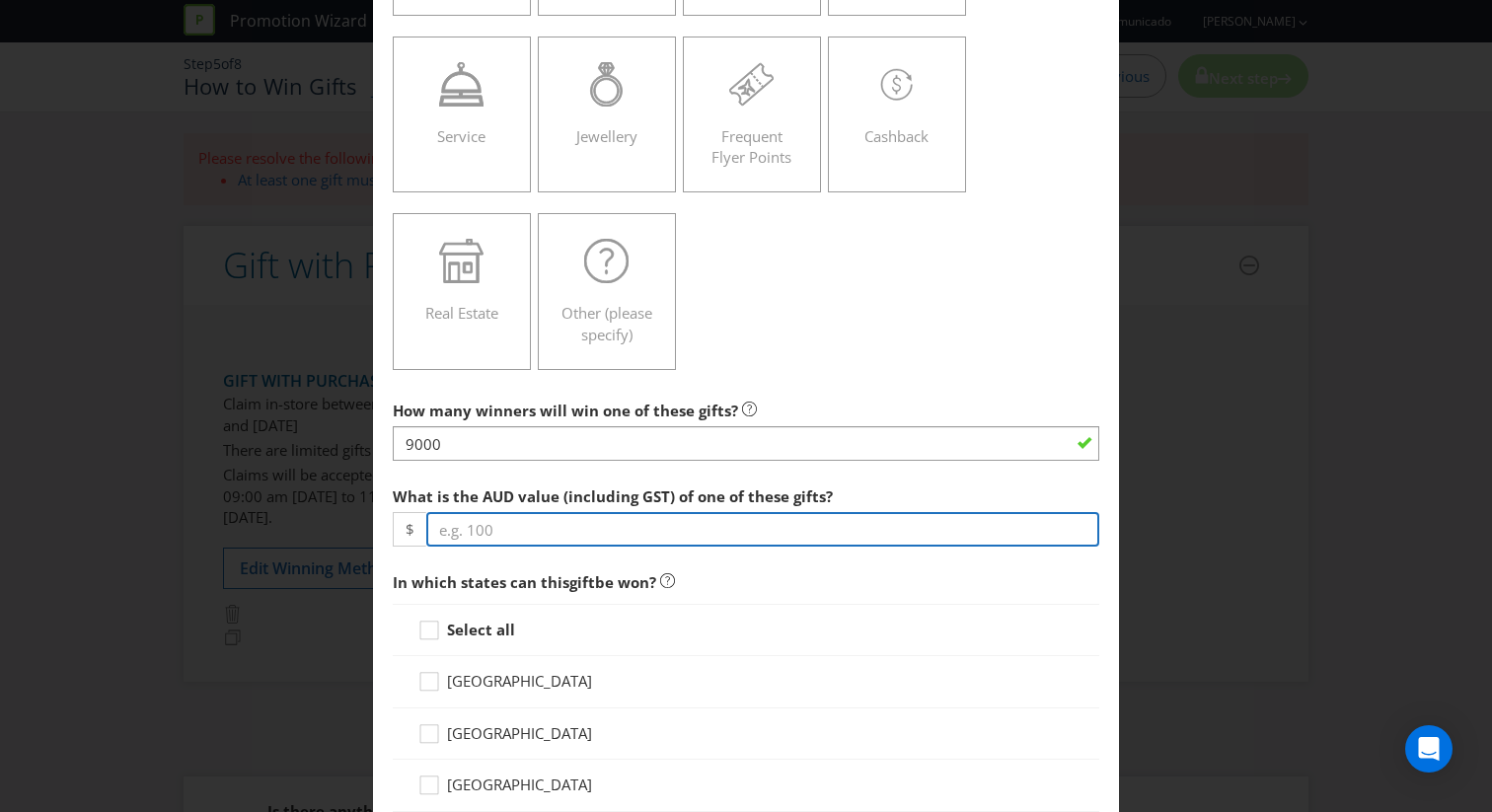 click at bounding box center [763, 529] 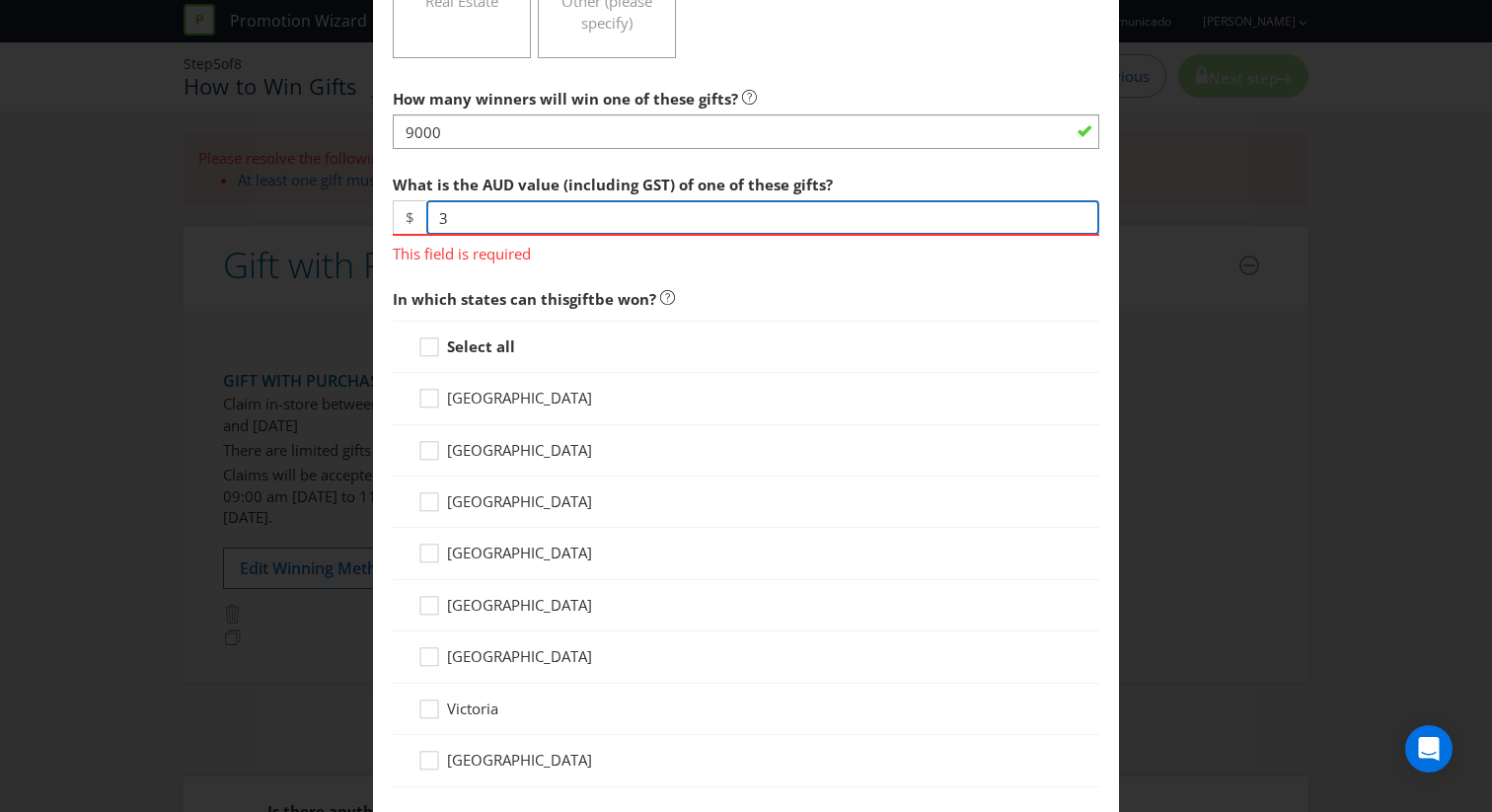scroll, scrollTop: 863, scrollLeft: 0, axis: vertical 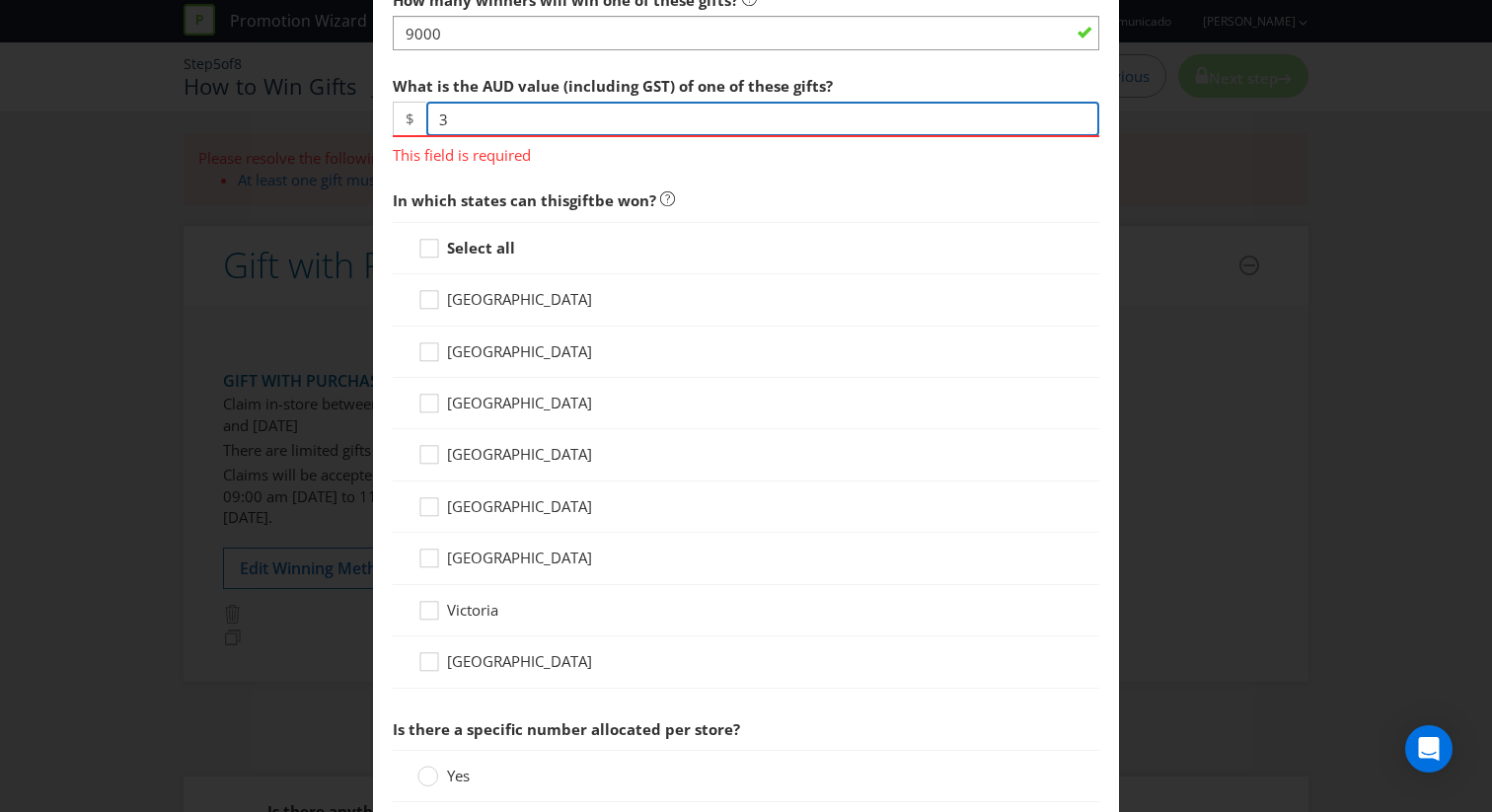 type on "3" 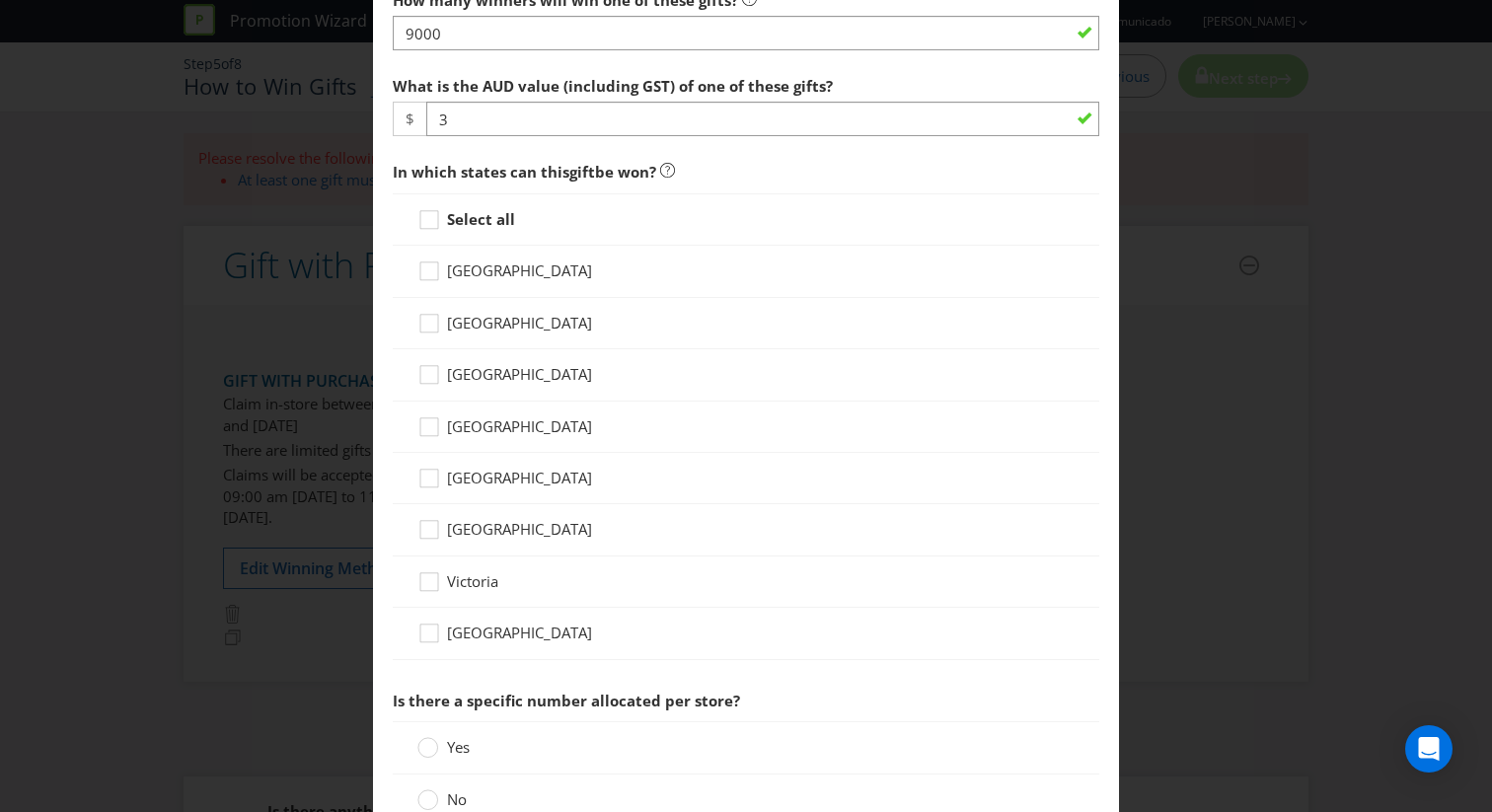 click on "Select all   [GEOGRAPHIC_DATA]   [GEOGRAPHIC_DATA]   [GEOGRAPHIC_DATA]   [GEOGRAPHIC_DATA]   [GEOGRAPHIC_DATA]   [GEOGRAPHIC_DATA]   [GEOGRAPHIC_DATA]   [GEOGRAPHIC_DATA]" at bounding box center (746, 426) 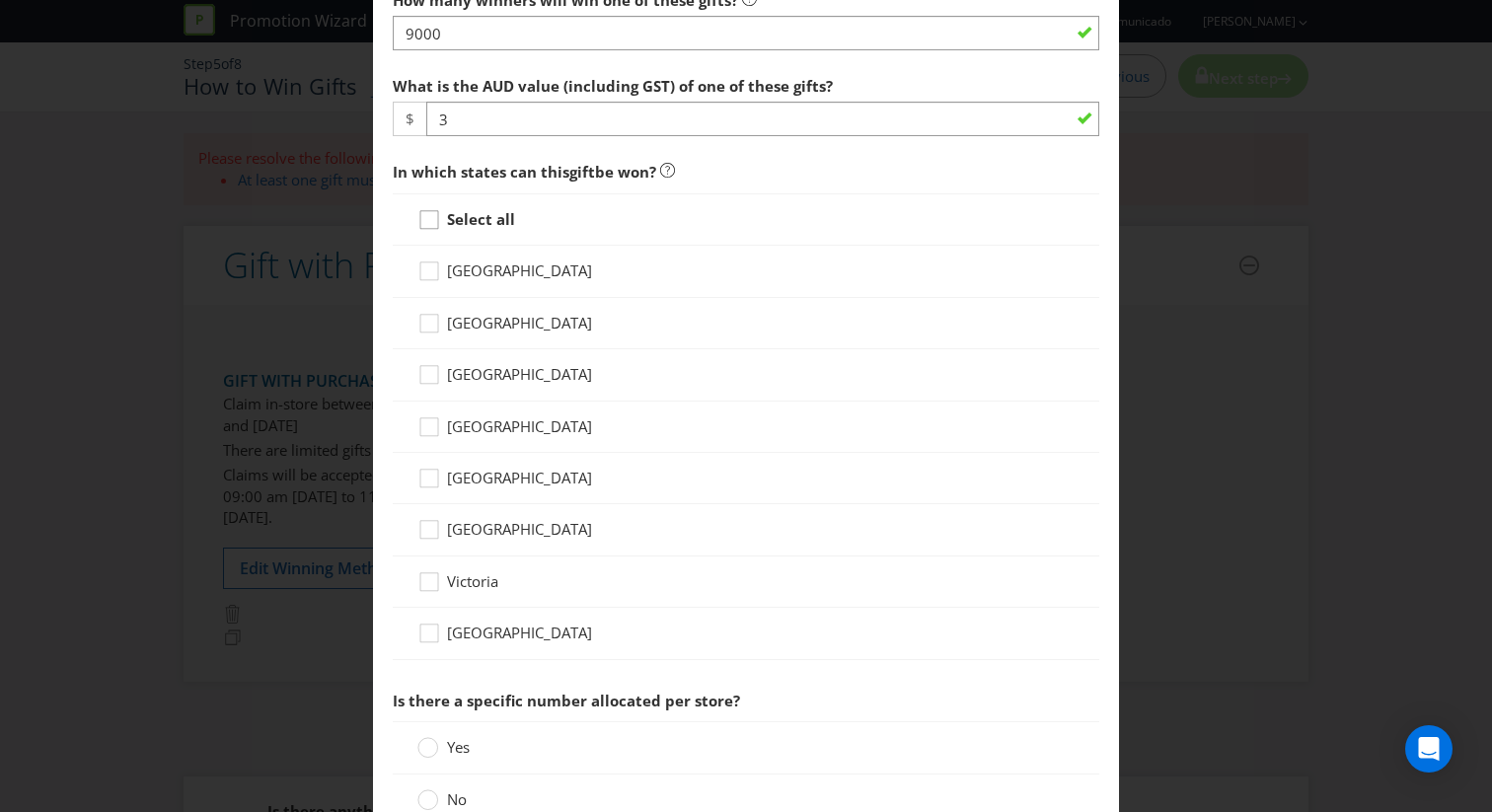 click 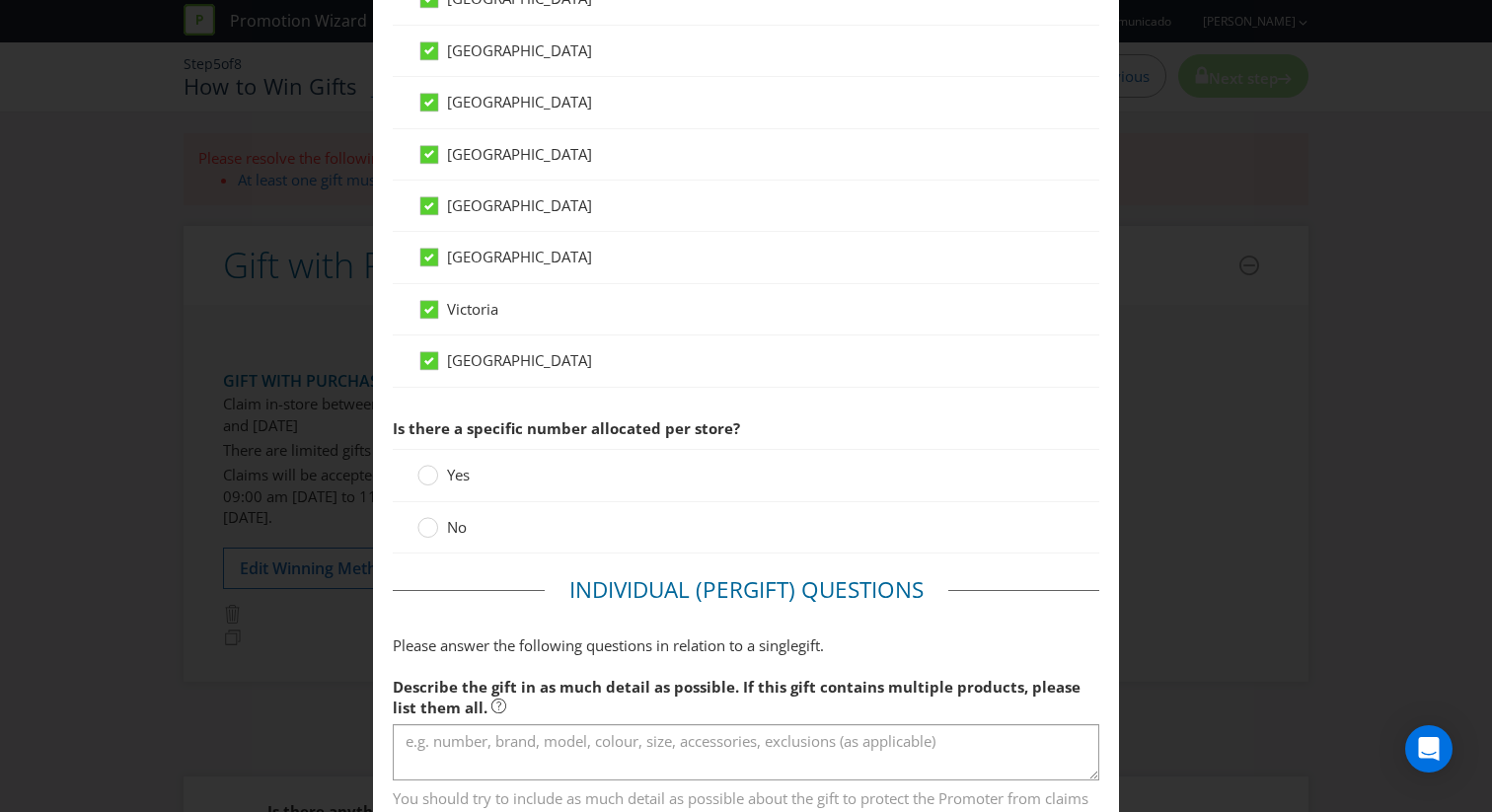 scroll, scrollTop: 1156, scrollLeft: 0, axis: vertical 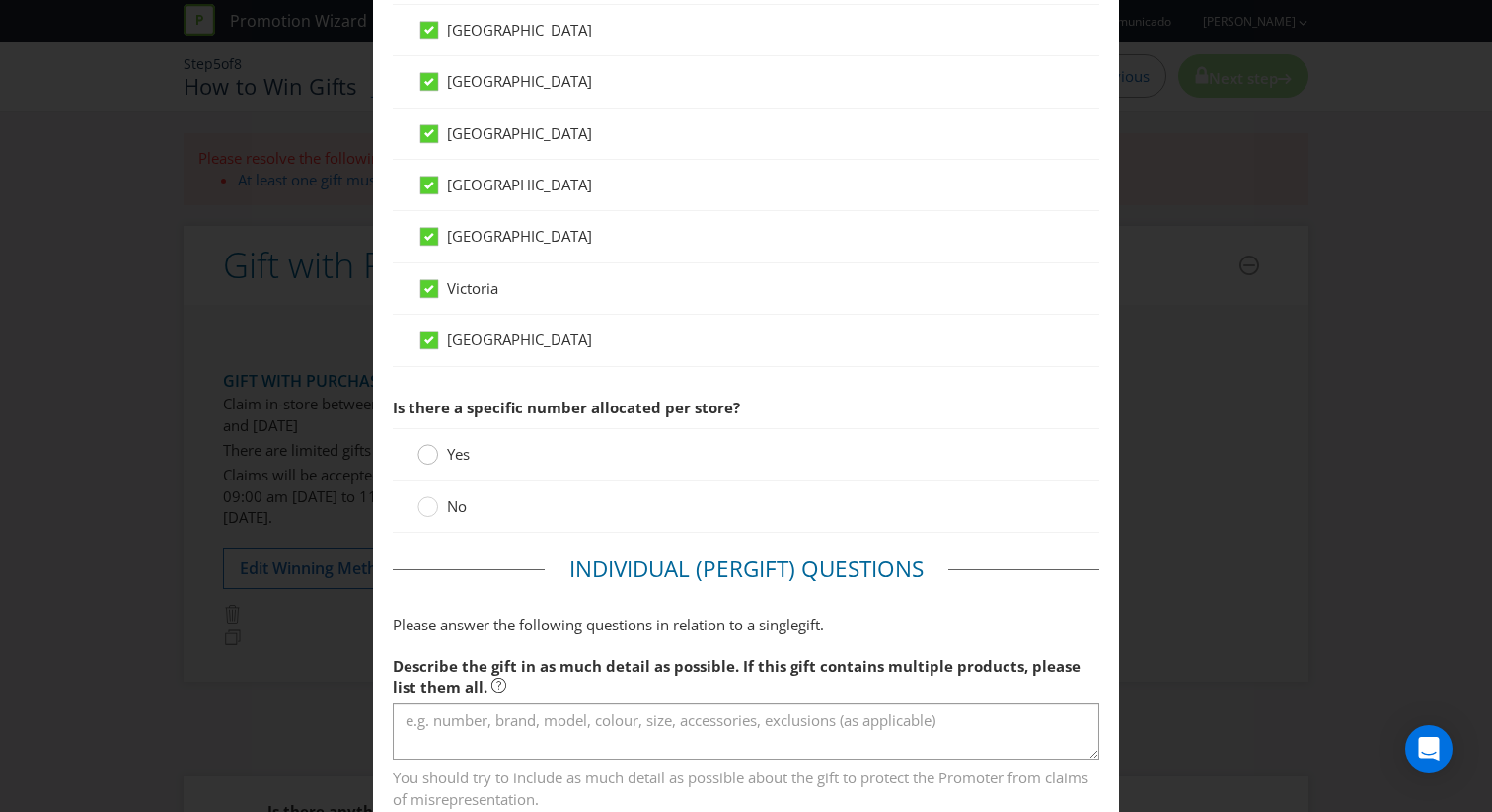 click 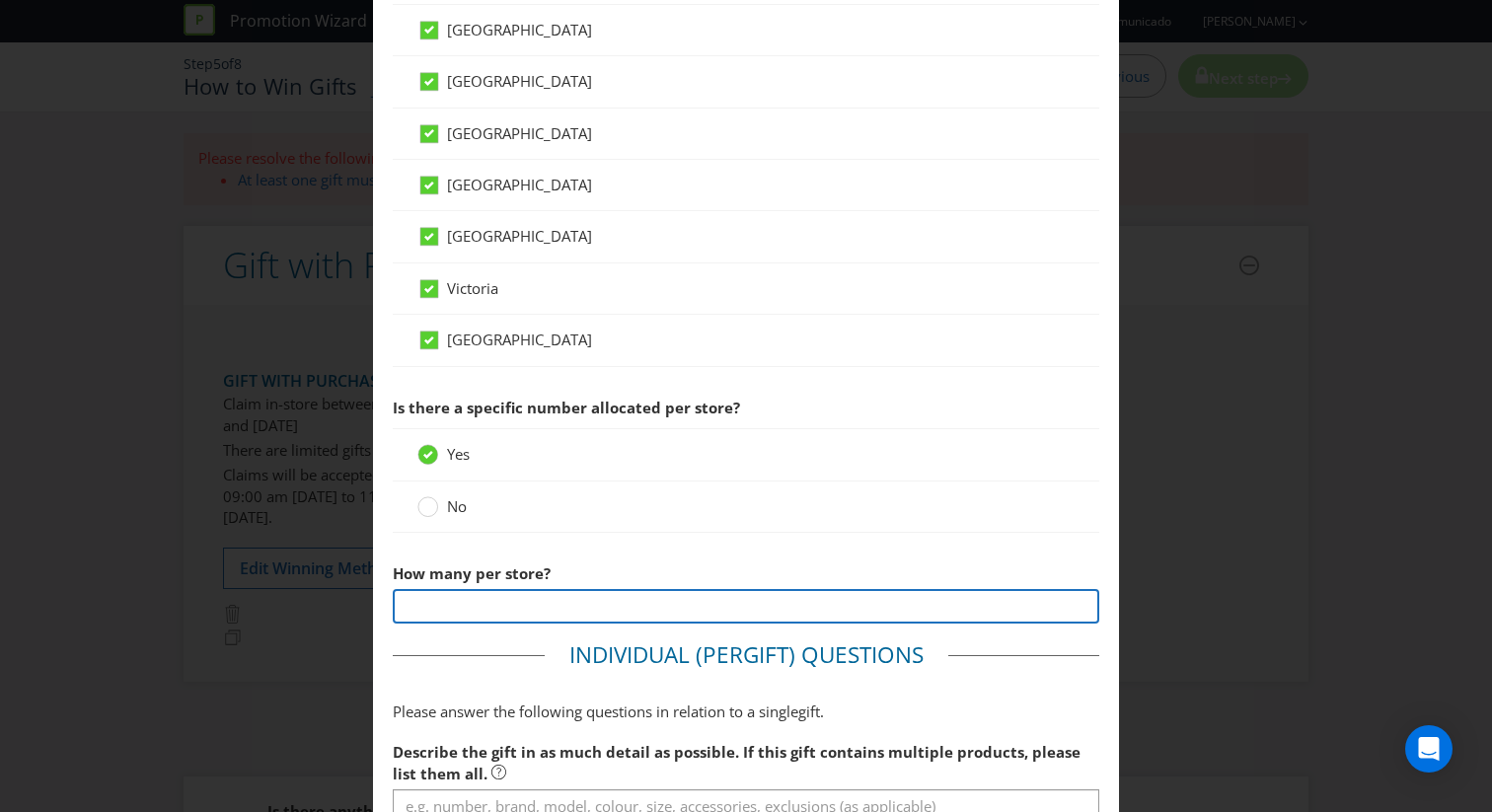 click at bounding box center [746, 606] 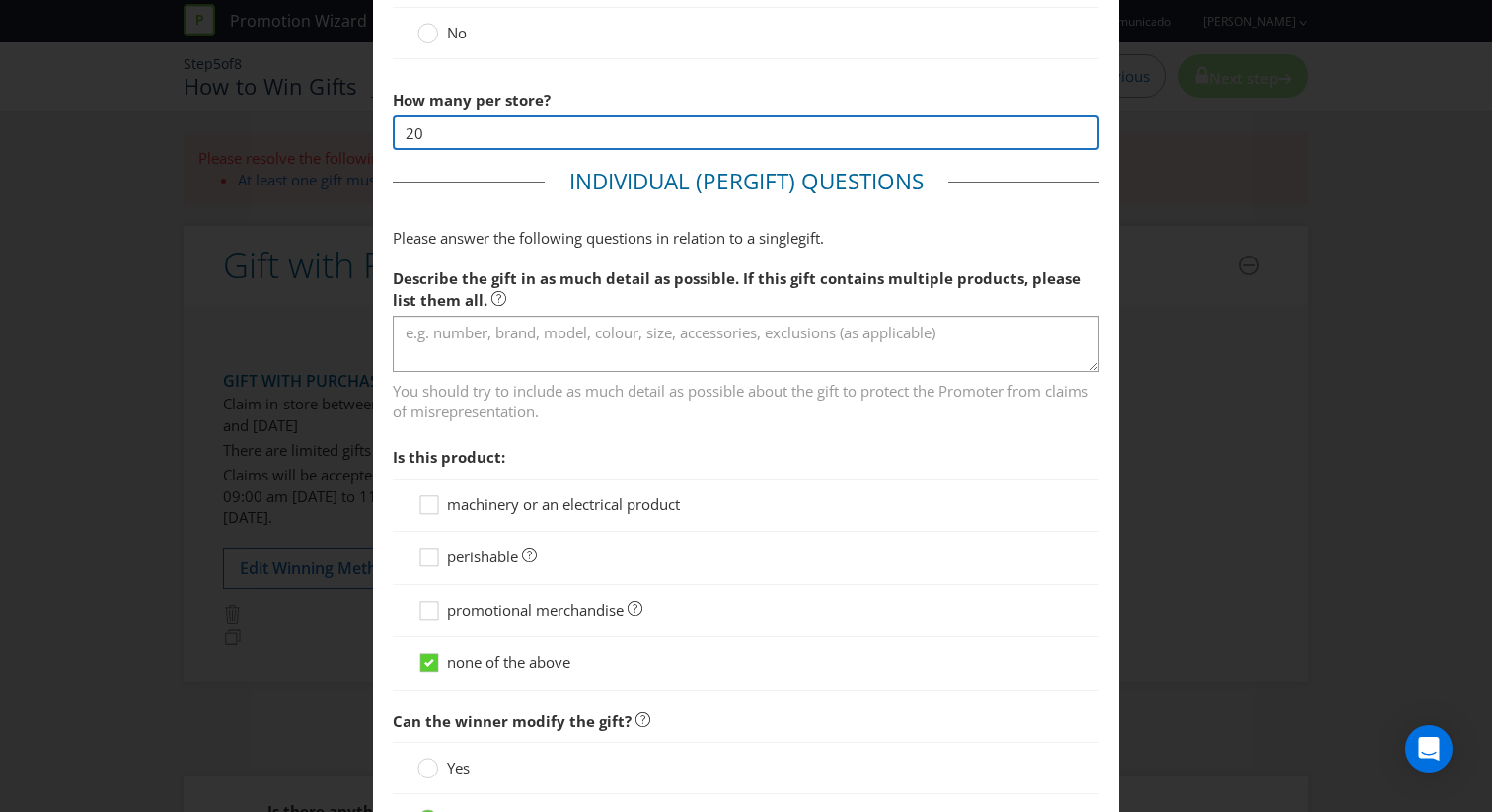 scroll, scrollTop: 1633, scrollLeft: 0, axis: vertical 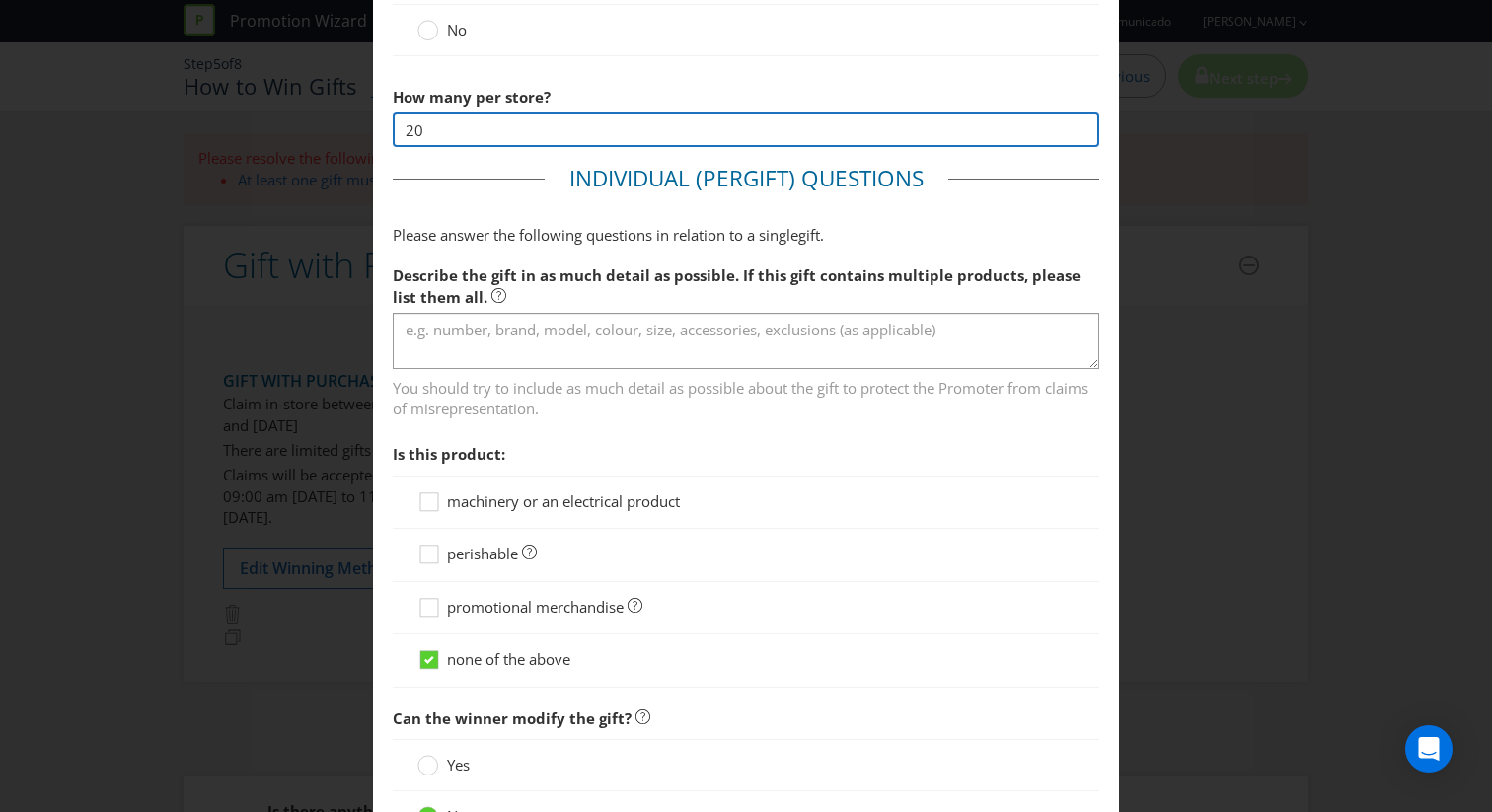 type on "20" 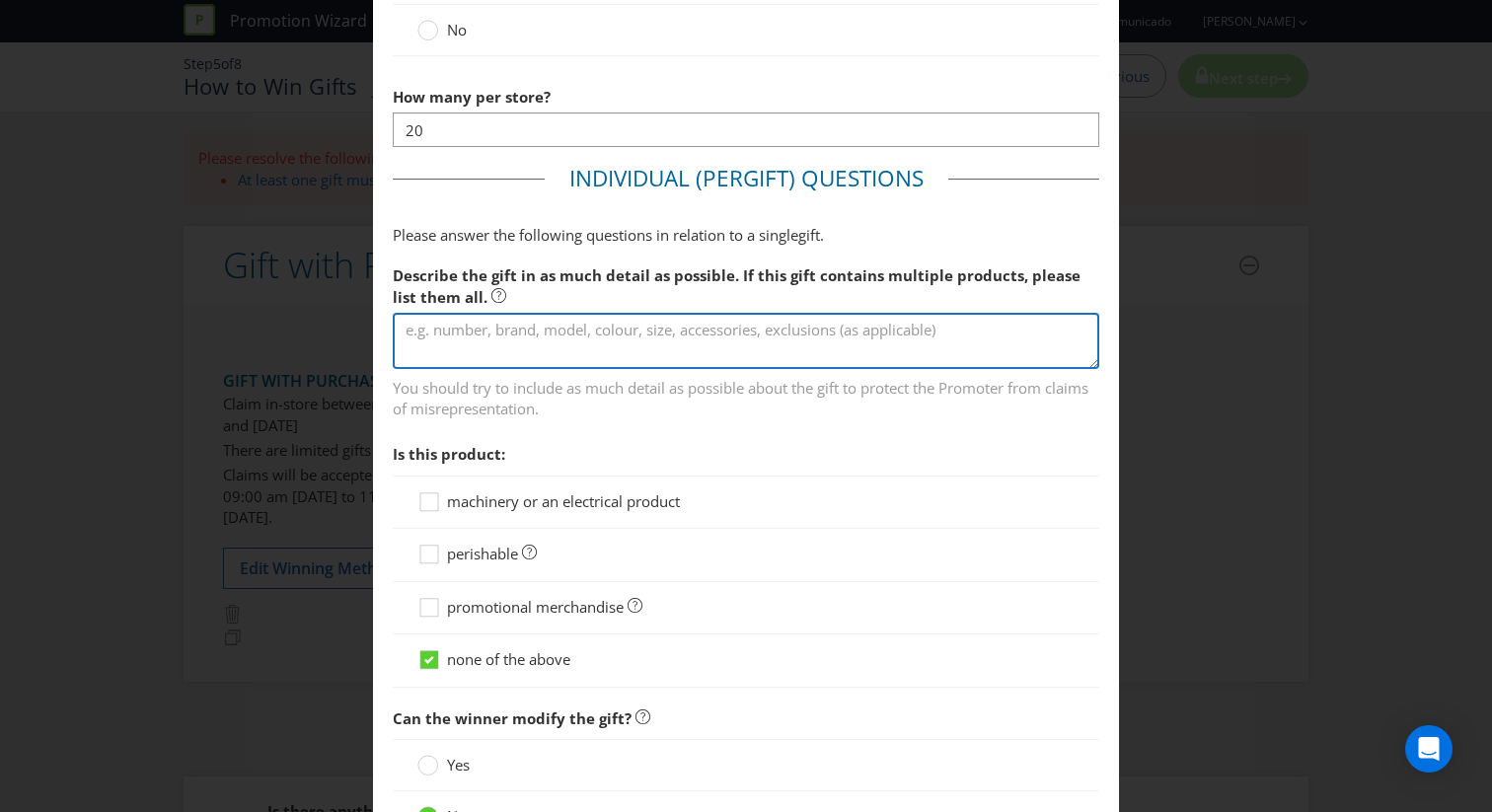click at bounding box center (746, 340) 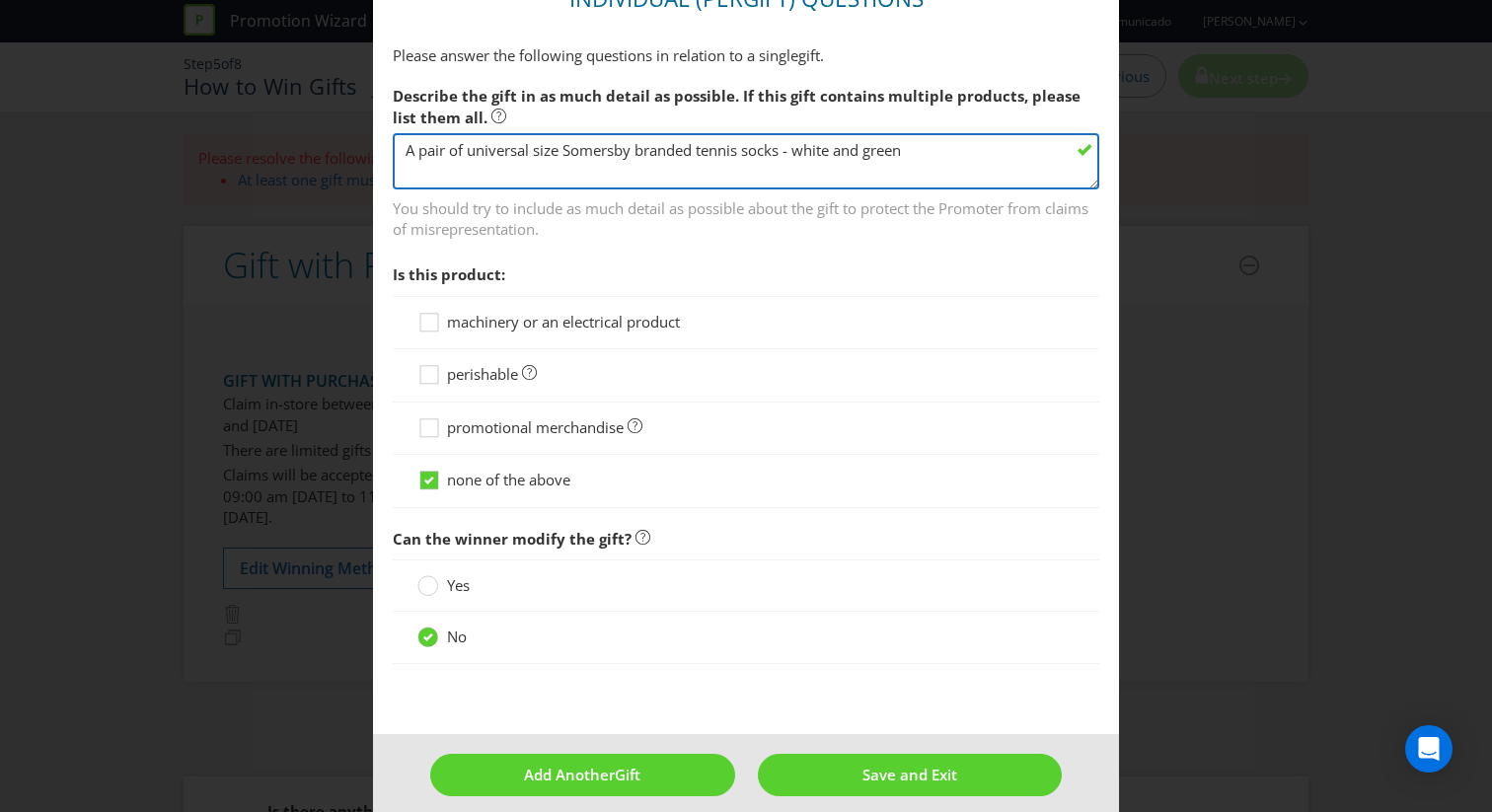 scroll, scrollTop: 1831, scrollLeft: 0, axis: vertical 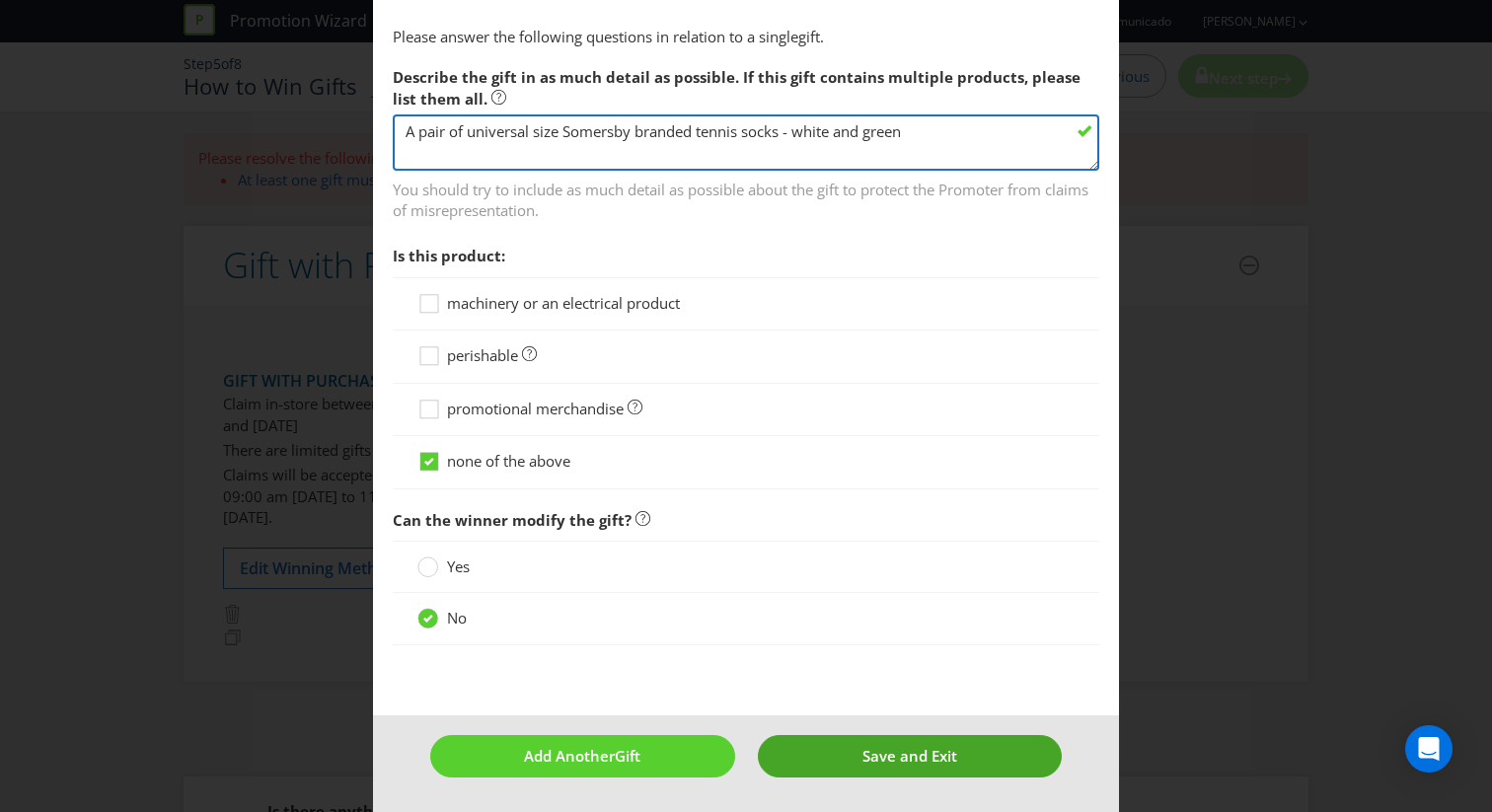 type on "A pair of universal size Somersby branded tennis socks - white and green" 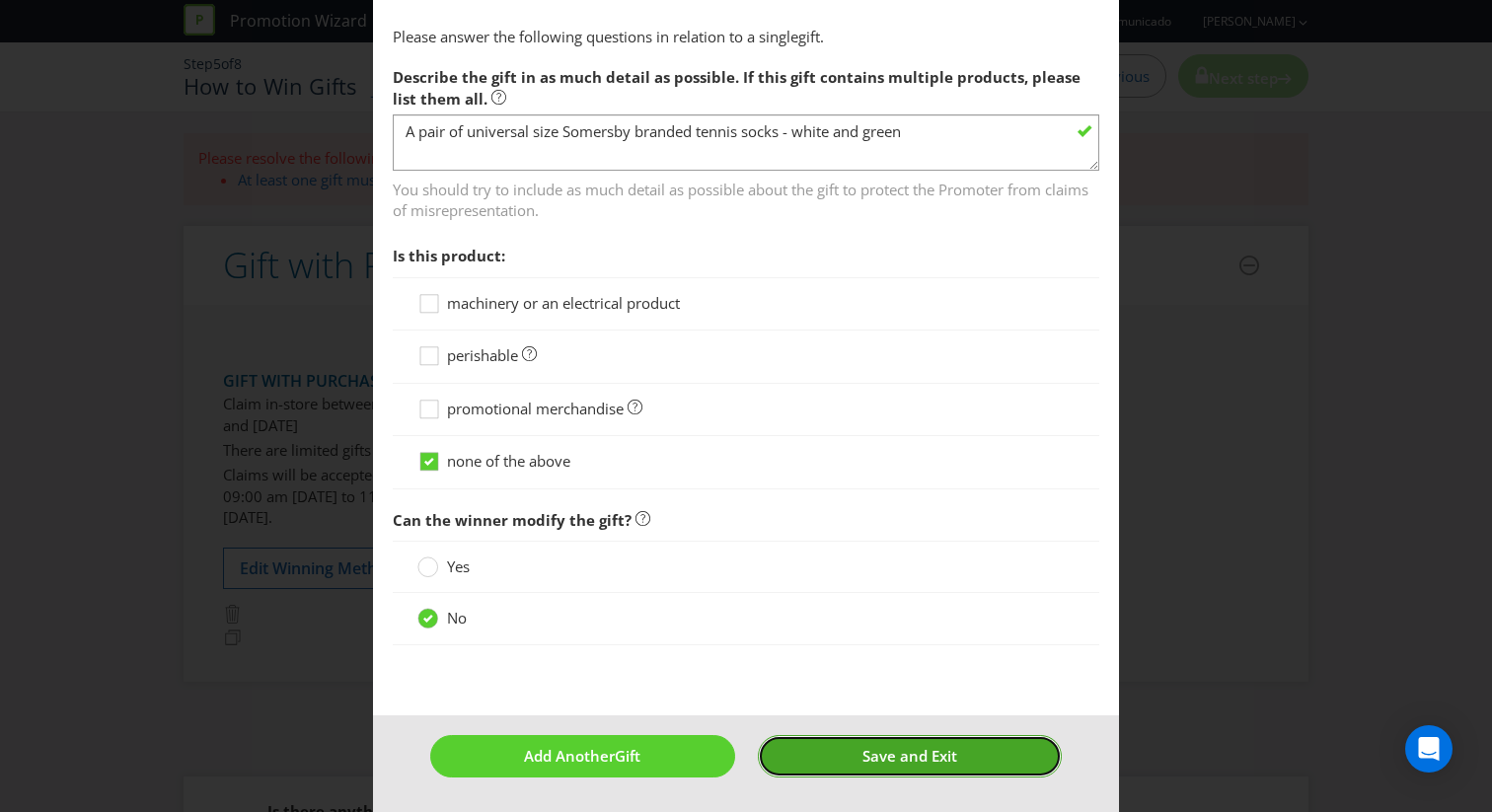 click on "Save and Exit" at bounding box center (910, 756) 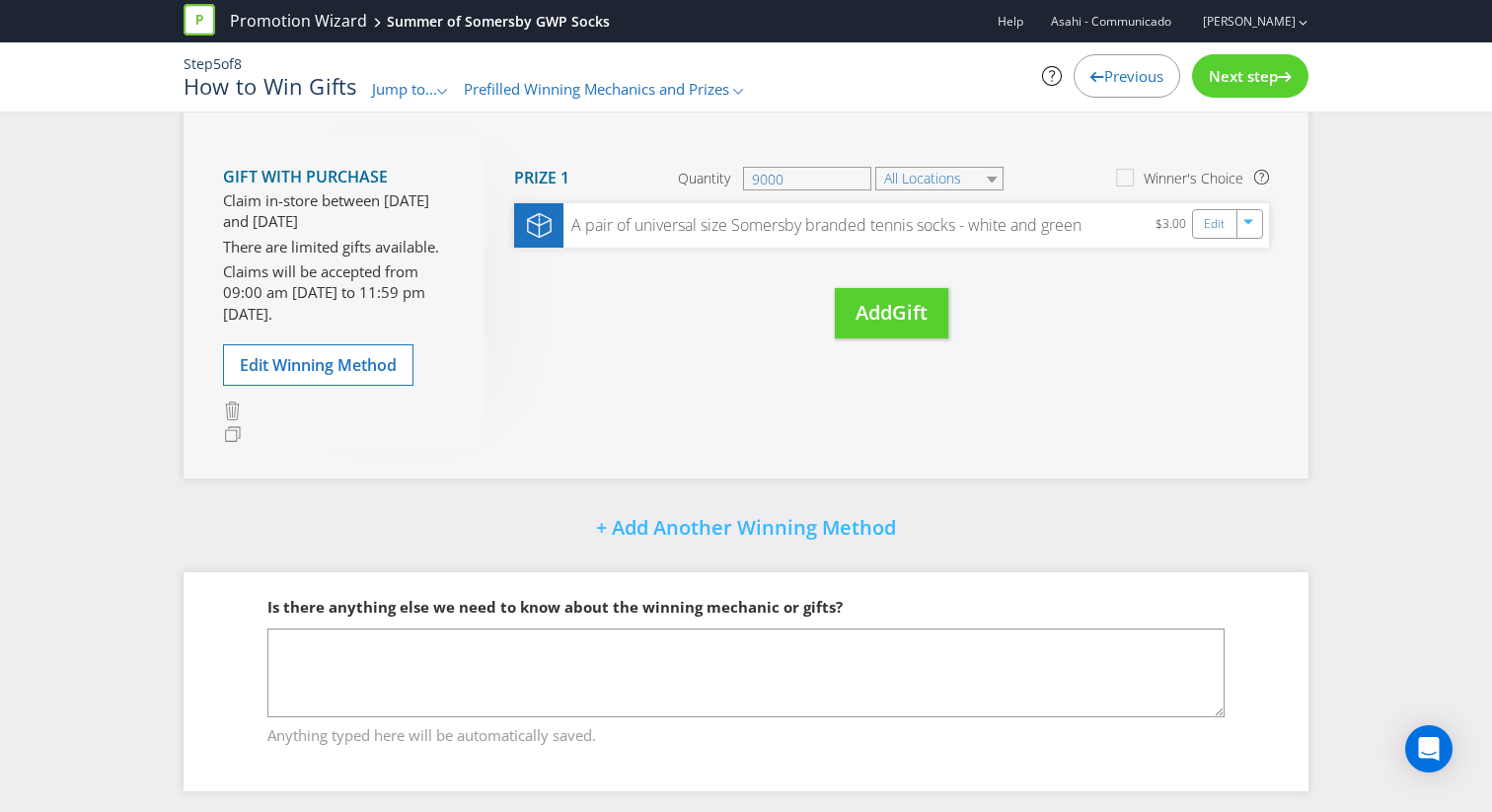 scroll, scrollTop: 409, scrollLeft: 0, axis: vertical 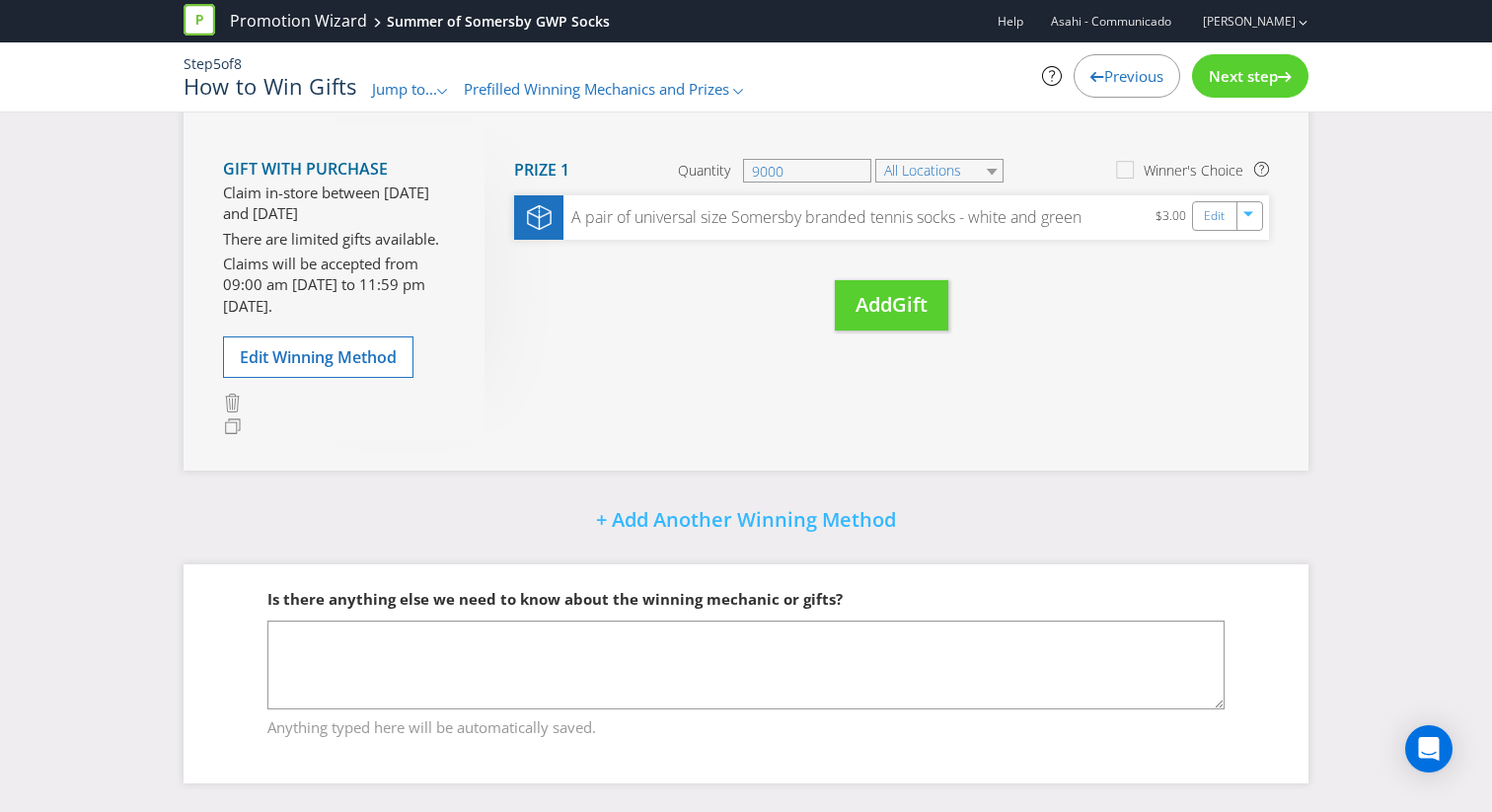click on "Next step" at bounding box center [1243, 76] 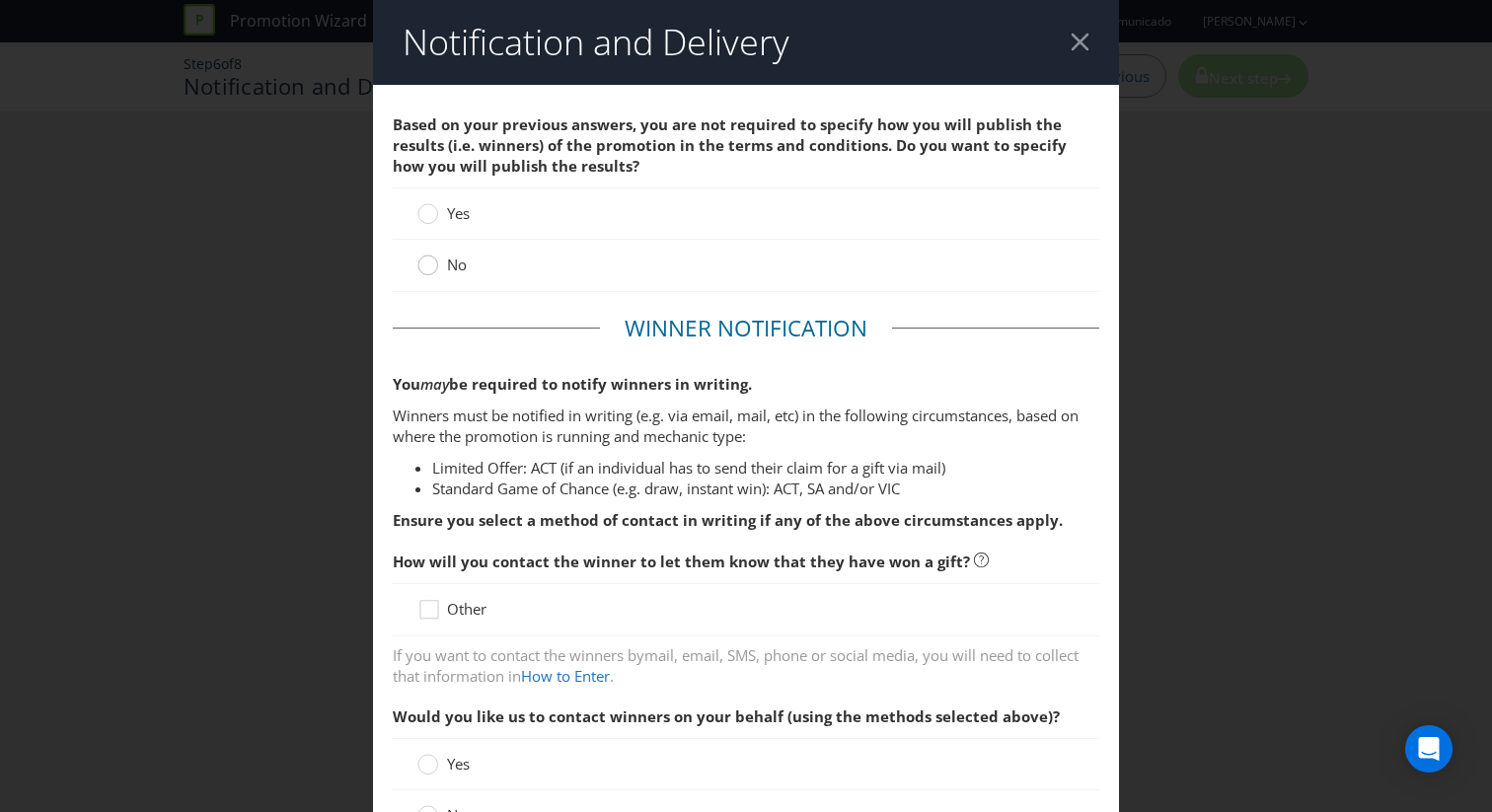 click at bounding box center [428, 258] 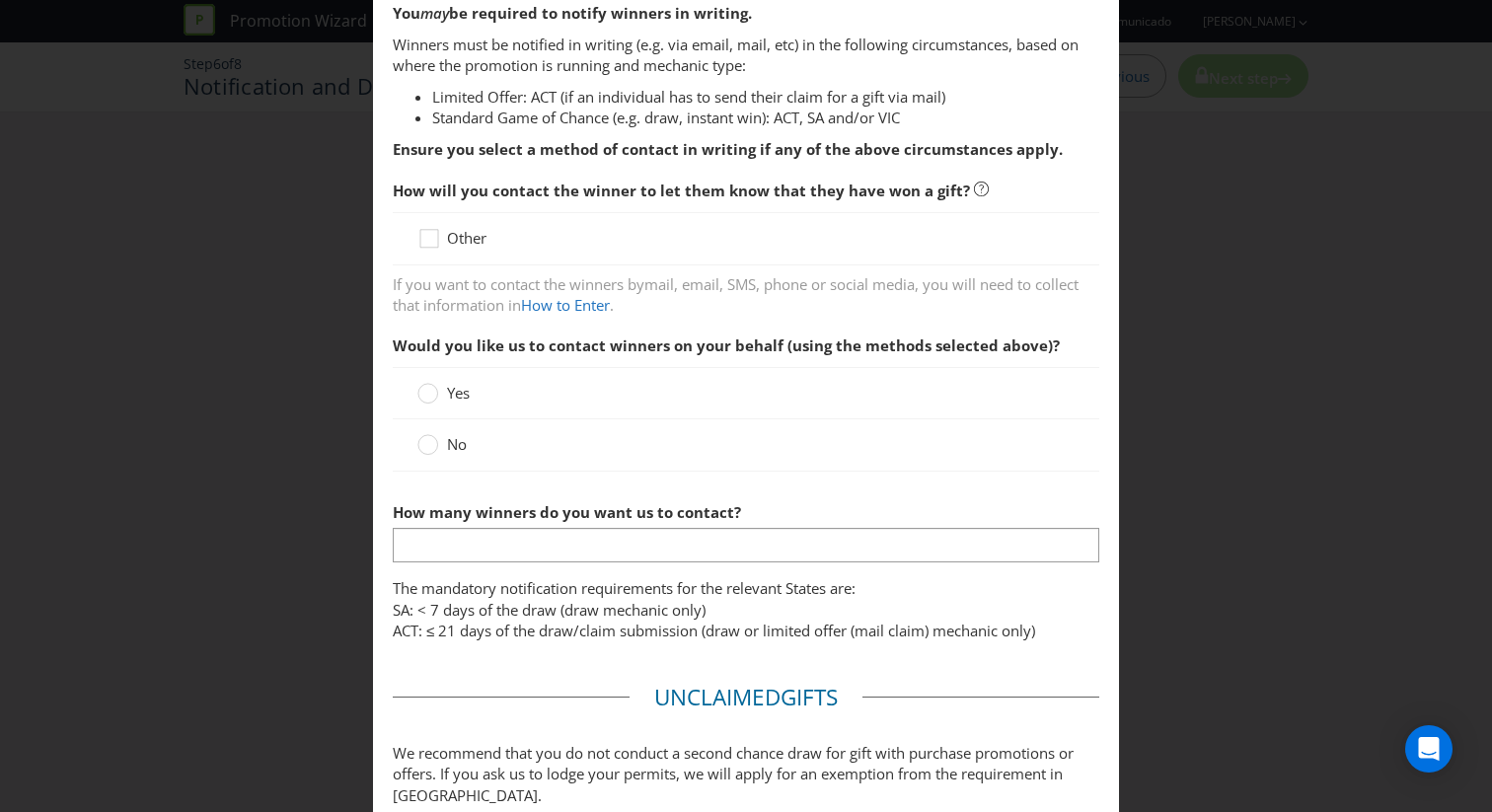 scroll, scrollTop: 350, scrollLeft: 0, axis: vertical 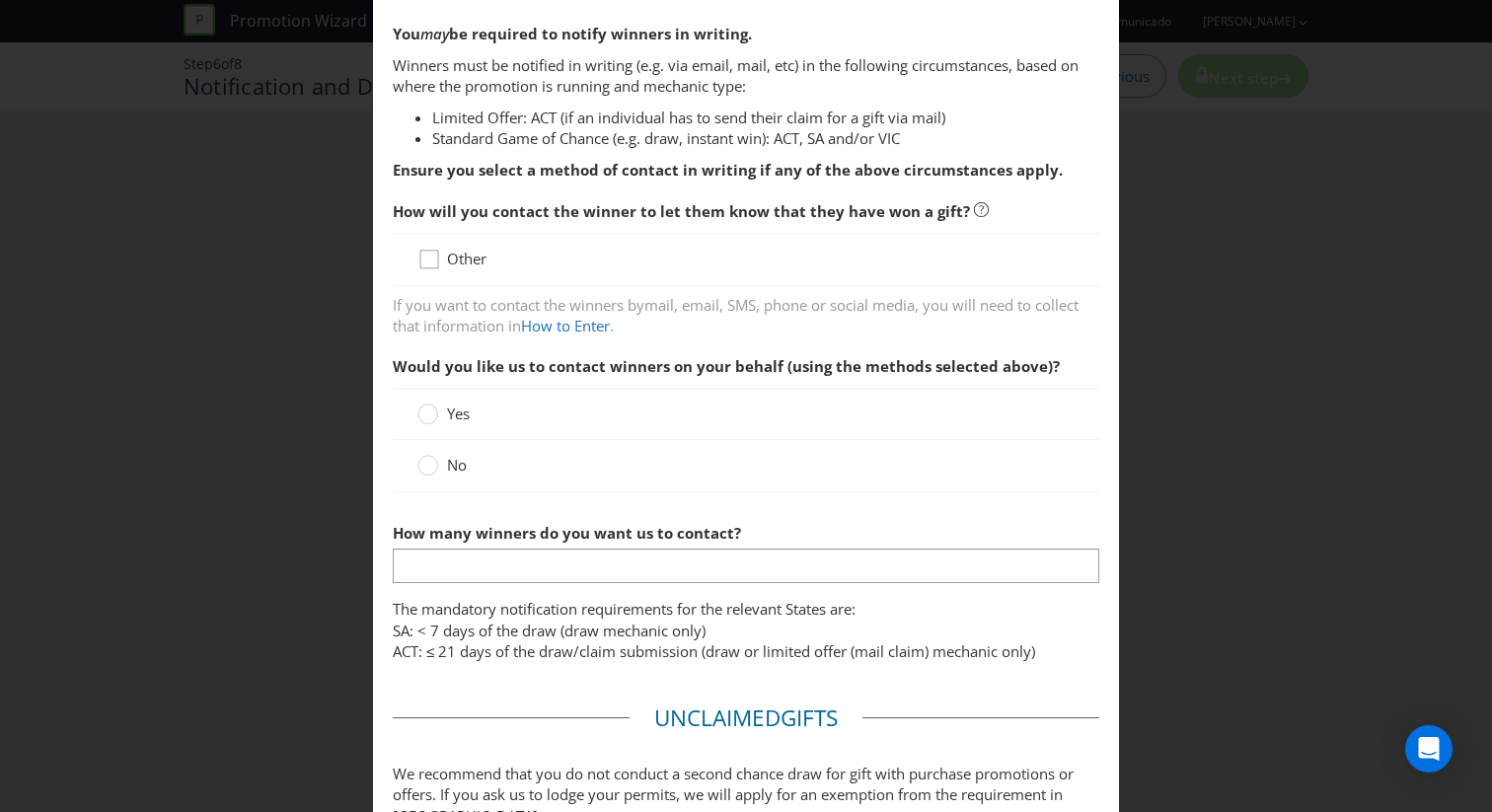 click 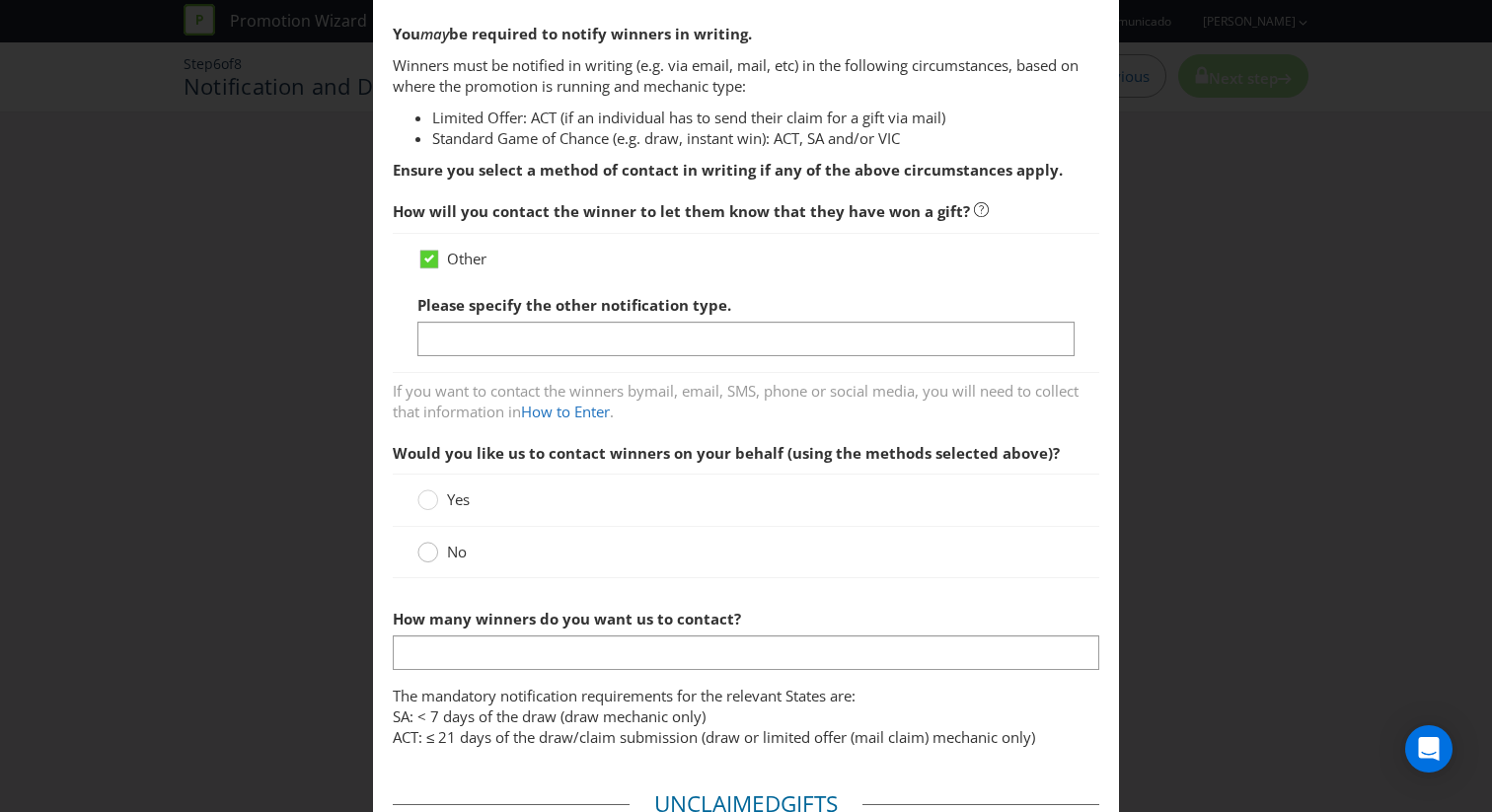 click at bounding box center [428, 546] 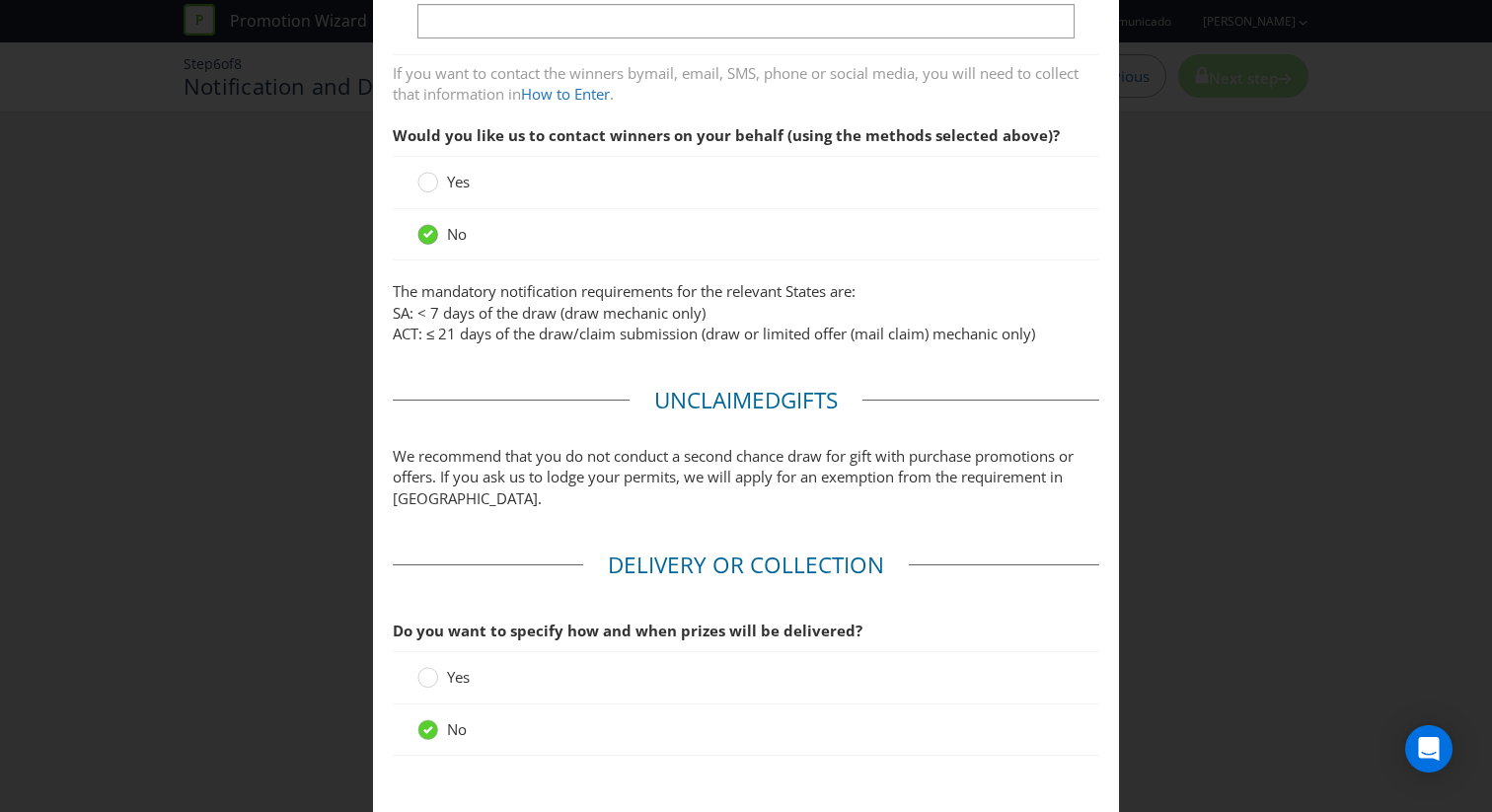 scroll, scrollTop: 781, scrollLeft: 0, axis: vertical 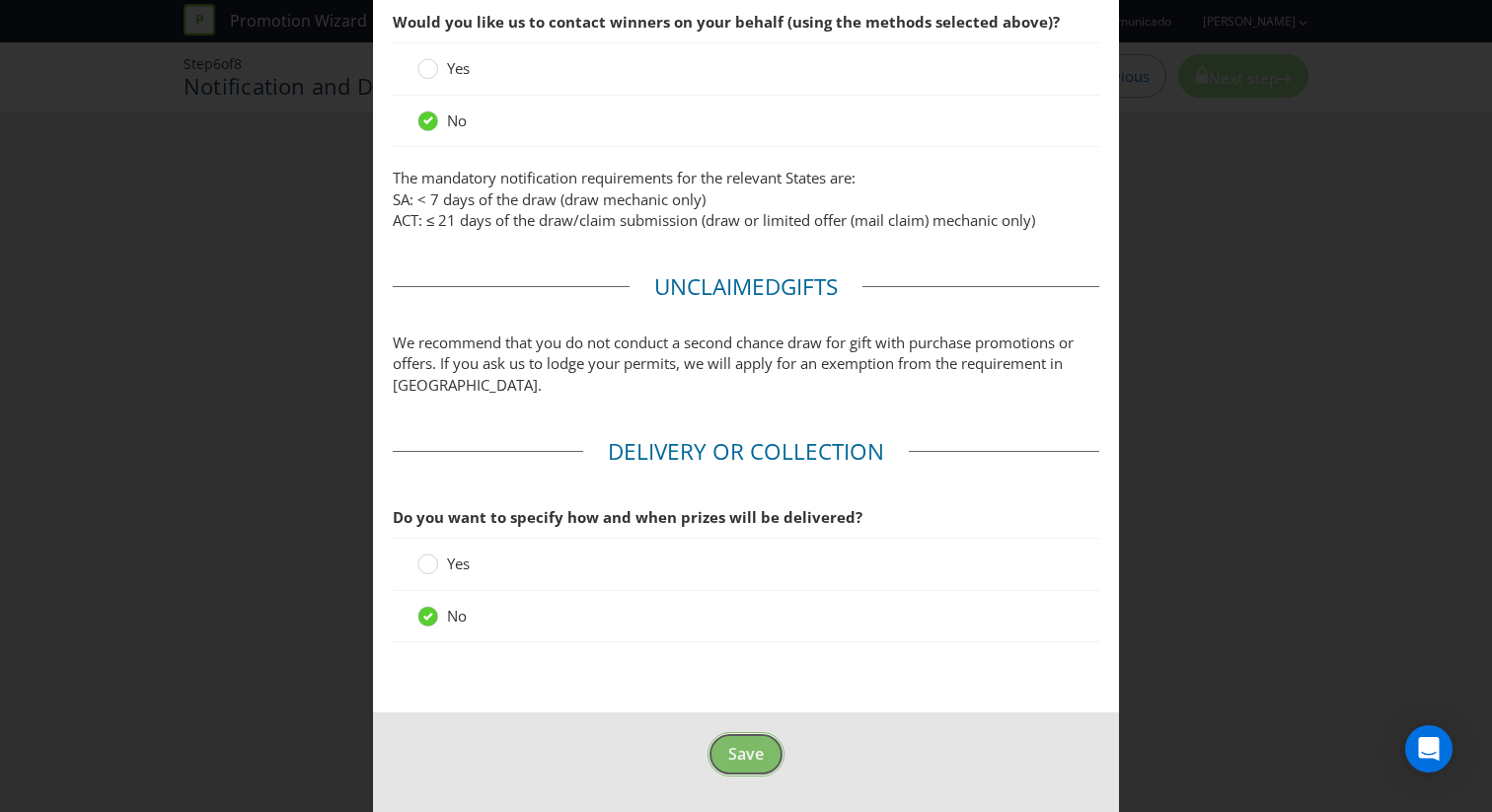 click on "Save" at bounding box center (746, 754) 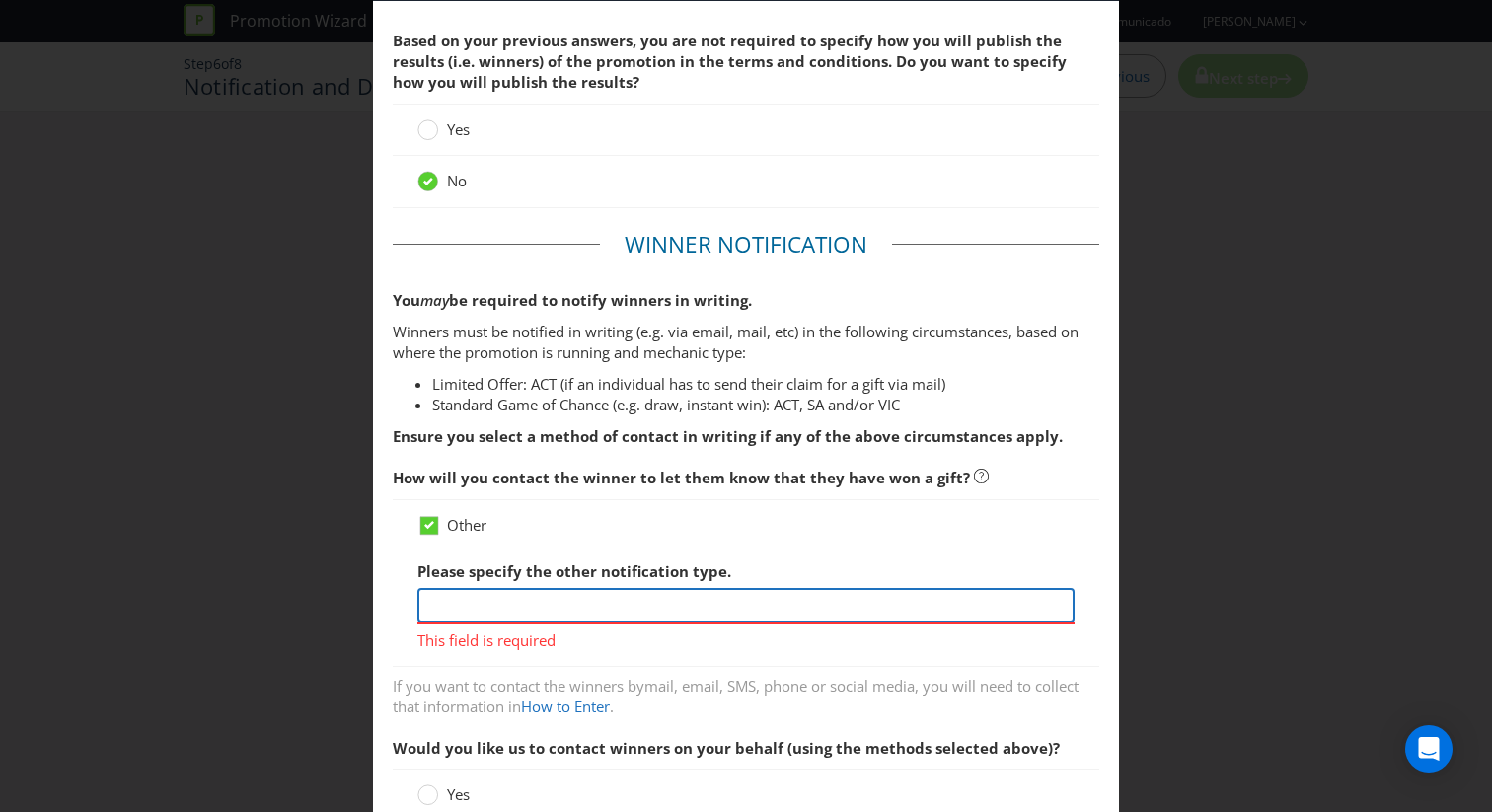 click at bounding box center [746, 605] 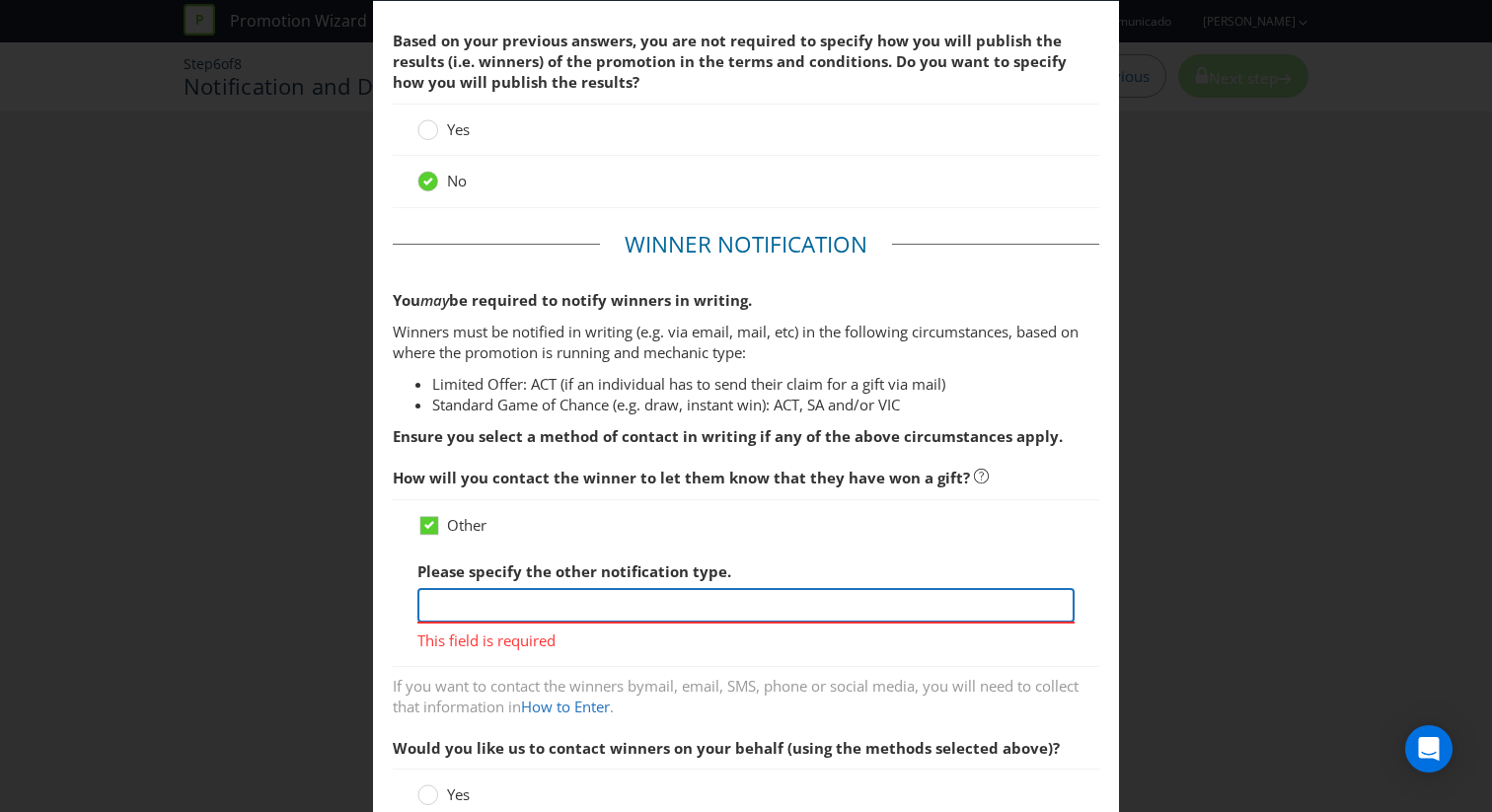 type on "winners will claim their gift with purchase in store when conducting a qualifying purchase" 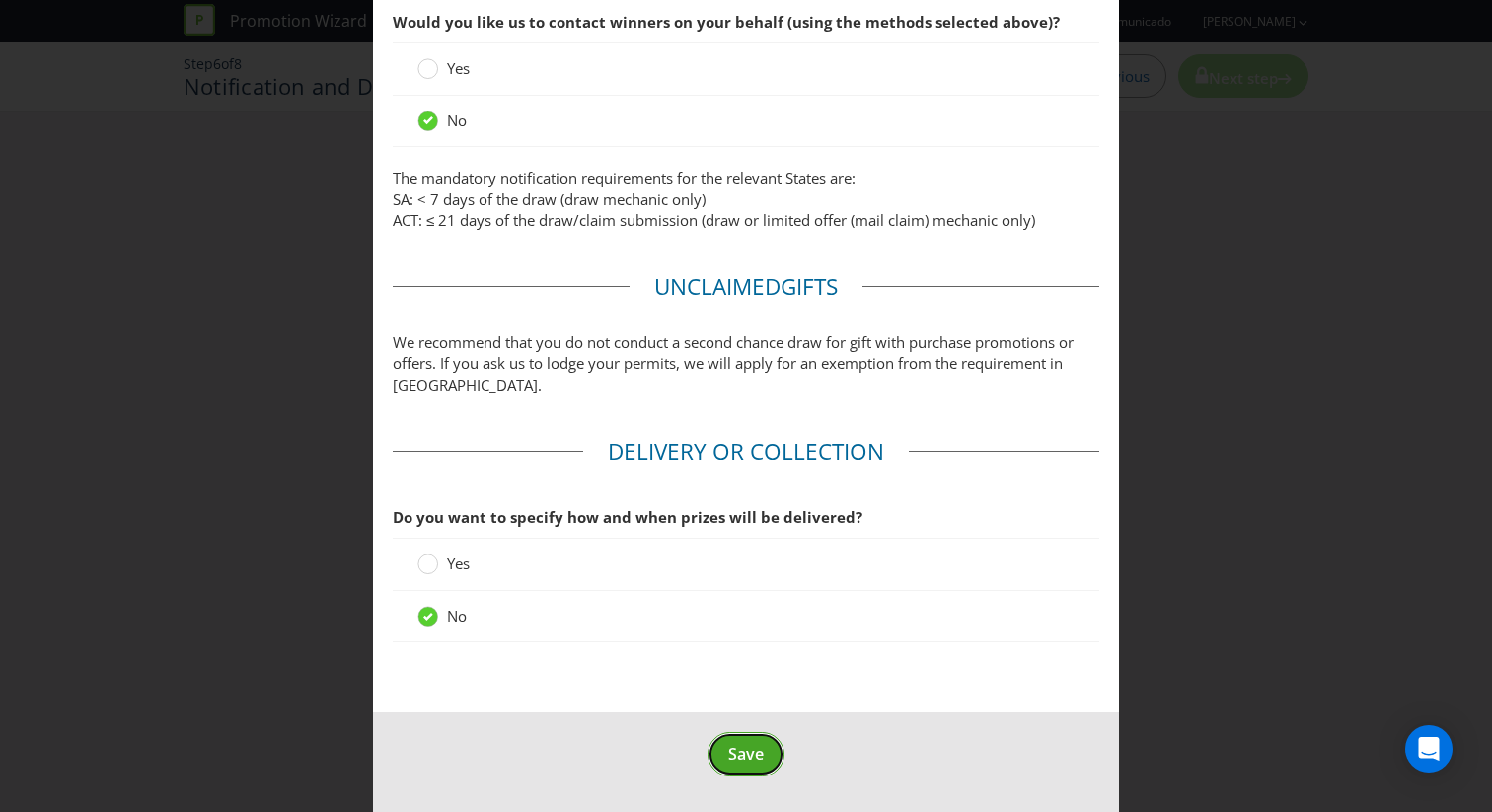 scroll, scrollTop: 781, scrollLeft: 0, axis: vertical 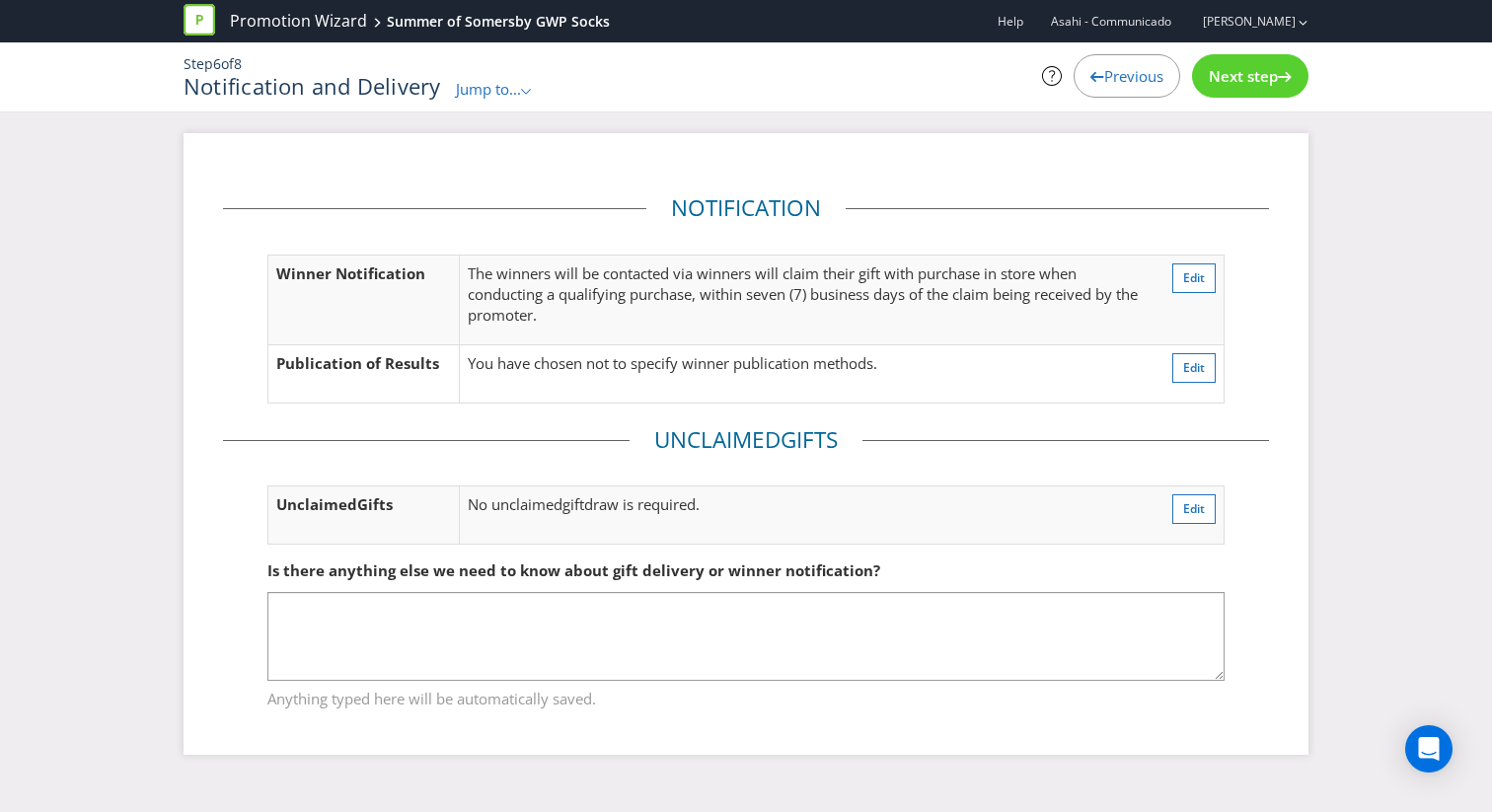 click on "Next step" at bounding box center [1243, 76] 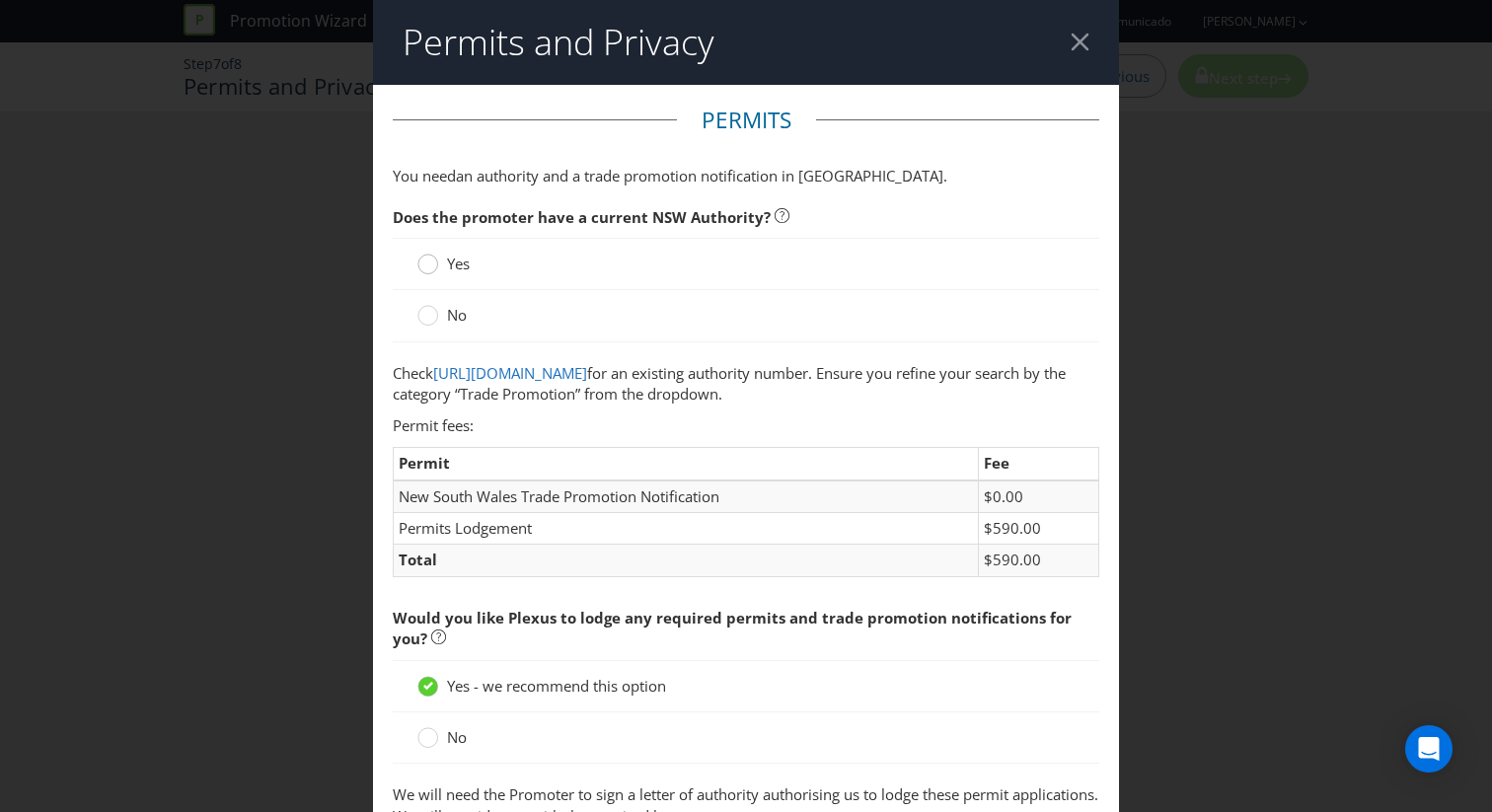 click 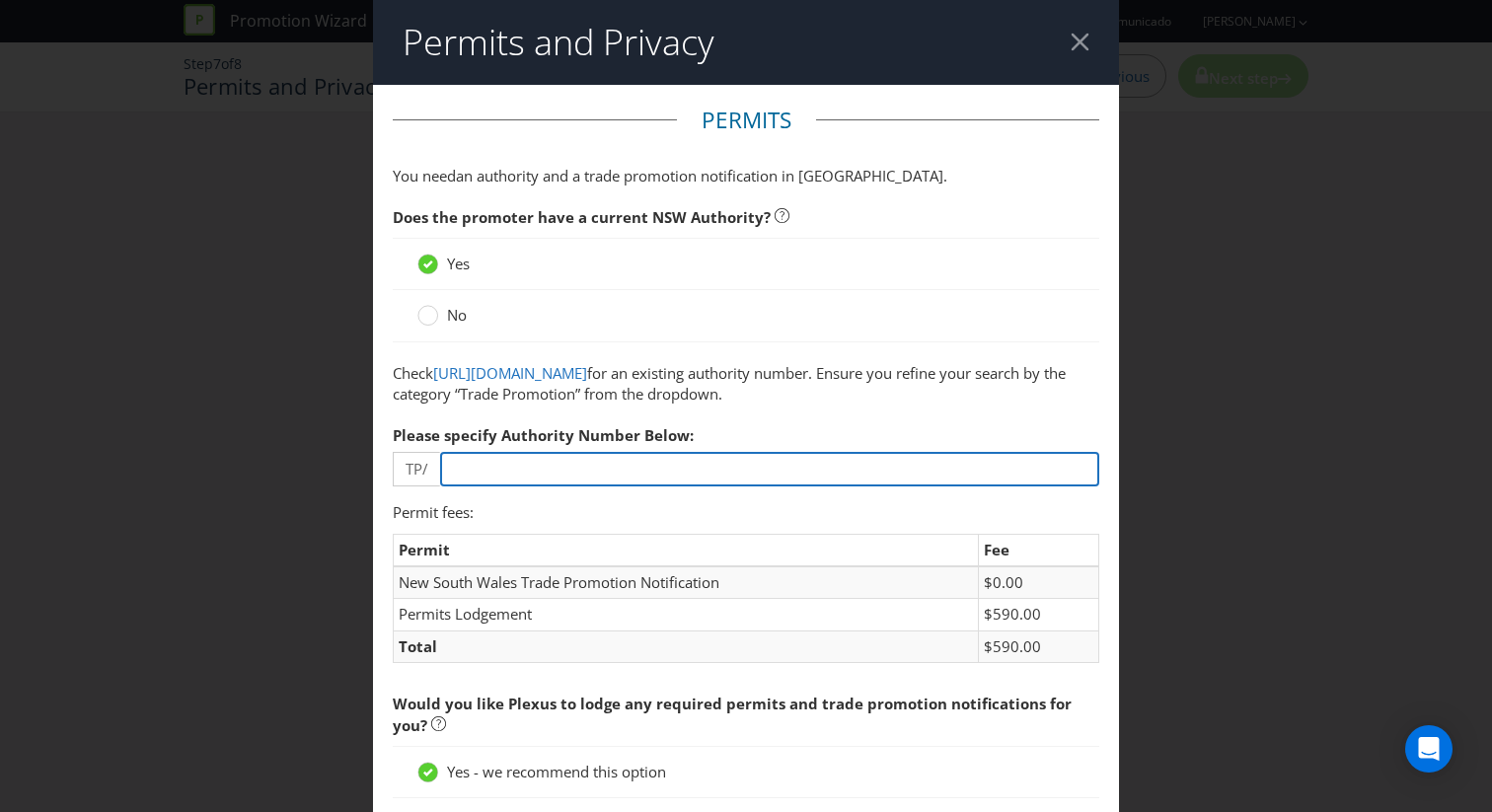click at bounding box center [770, 469] 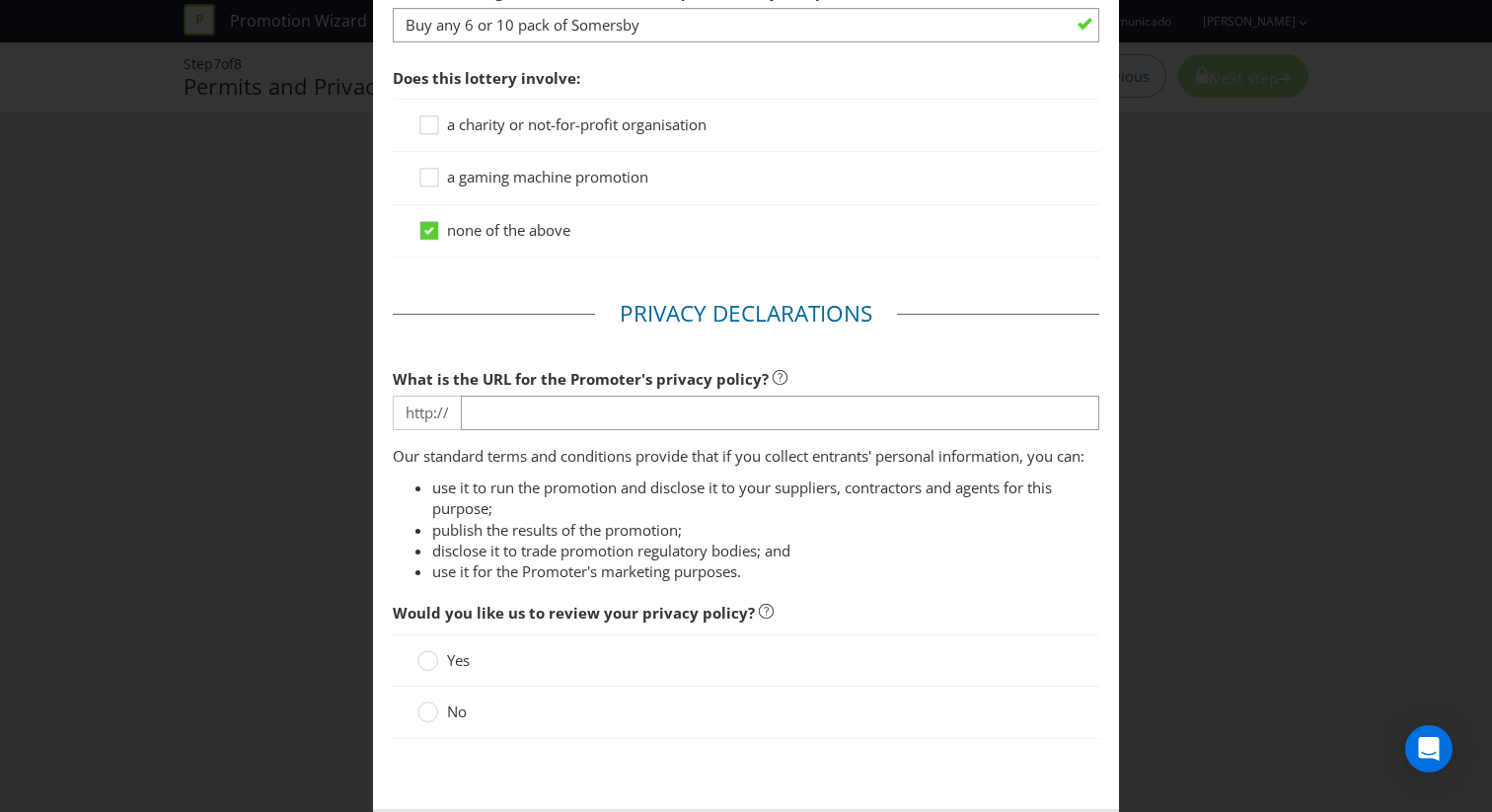 scroll, scrollTop: 1622, scrollLeft: 0, axis: vertical 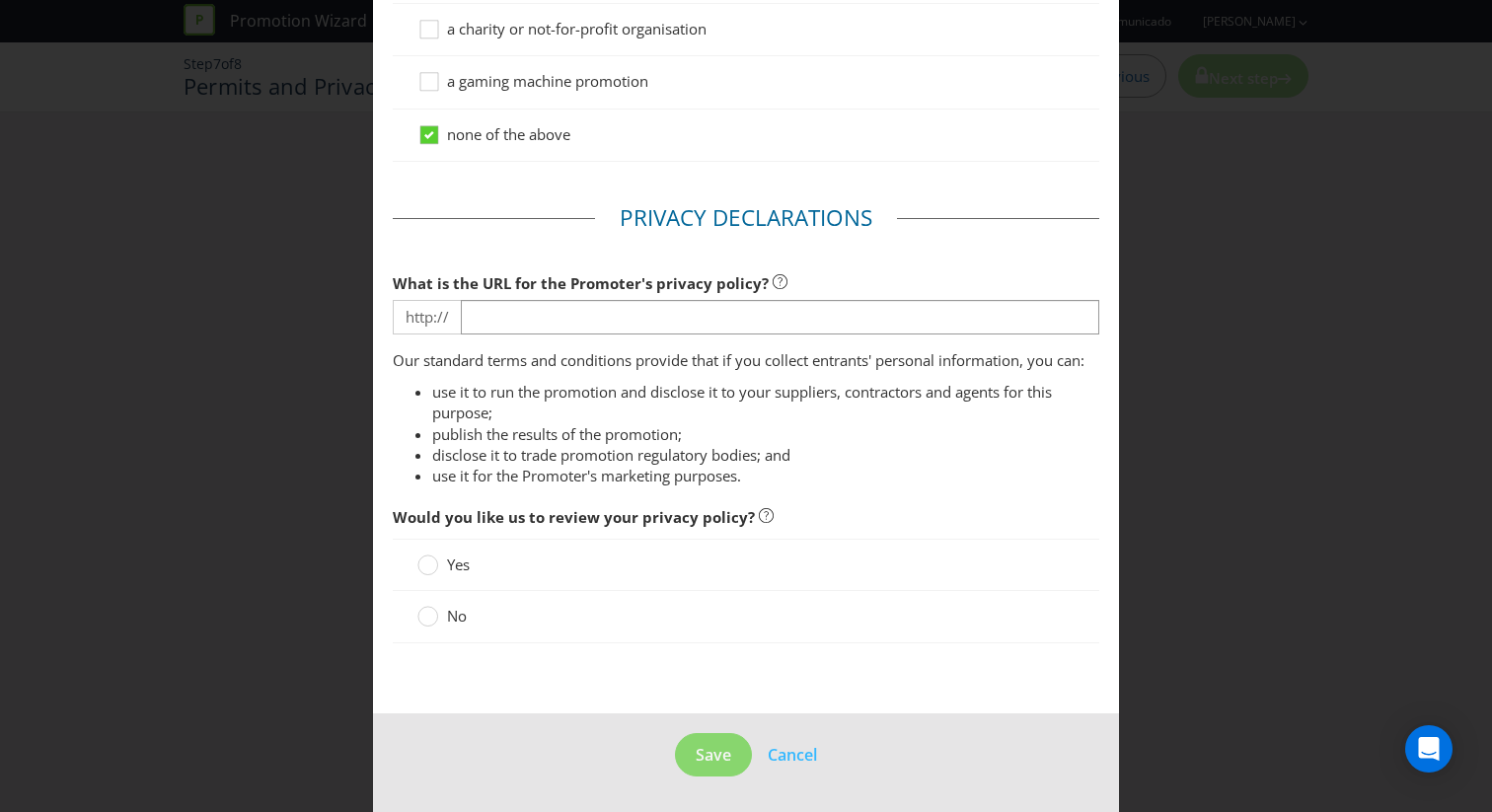 type on "3949" 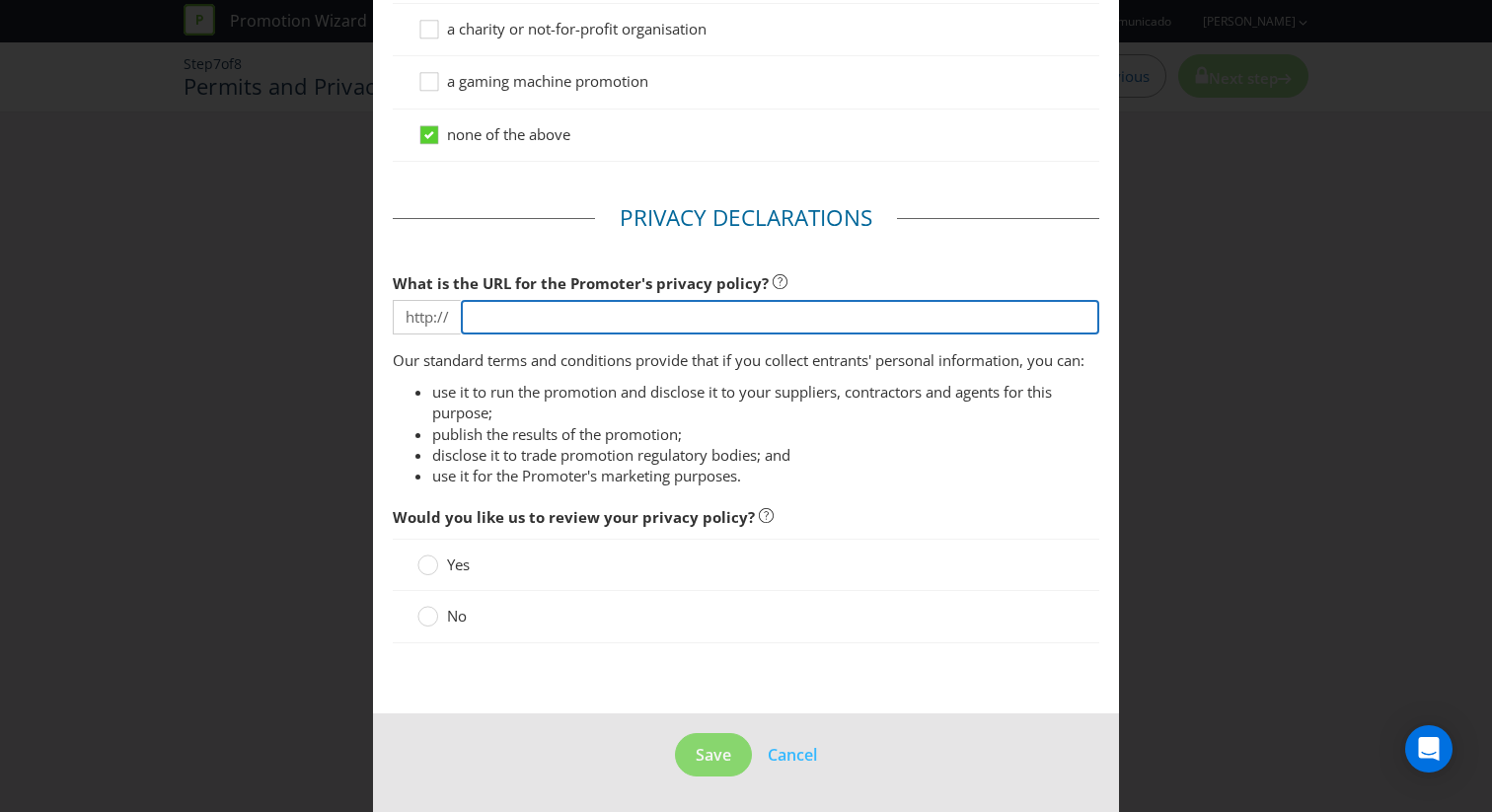 click at bounding box center [780, 317] 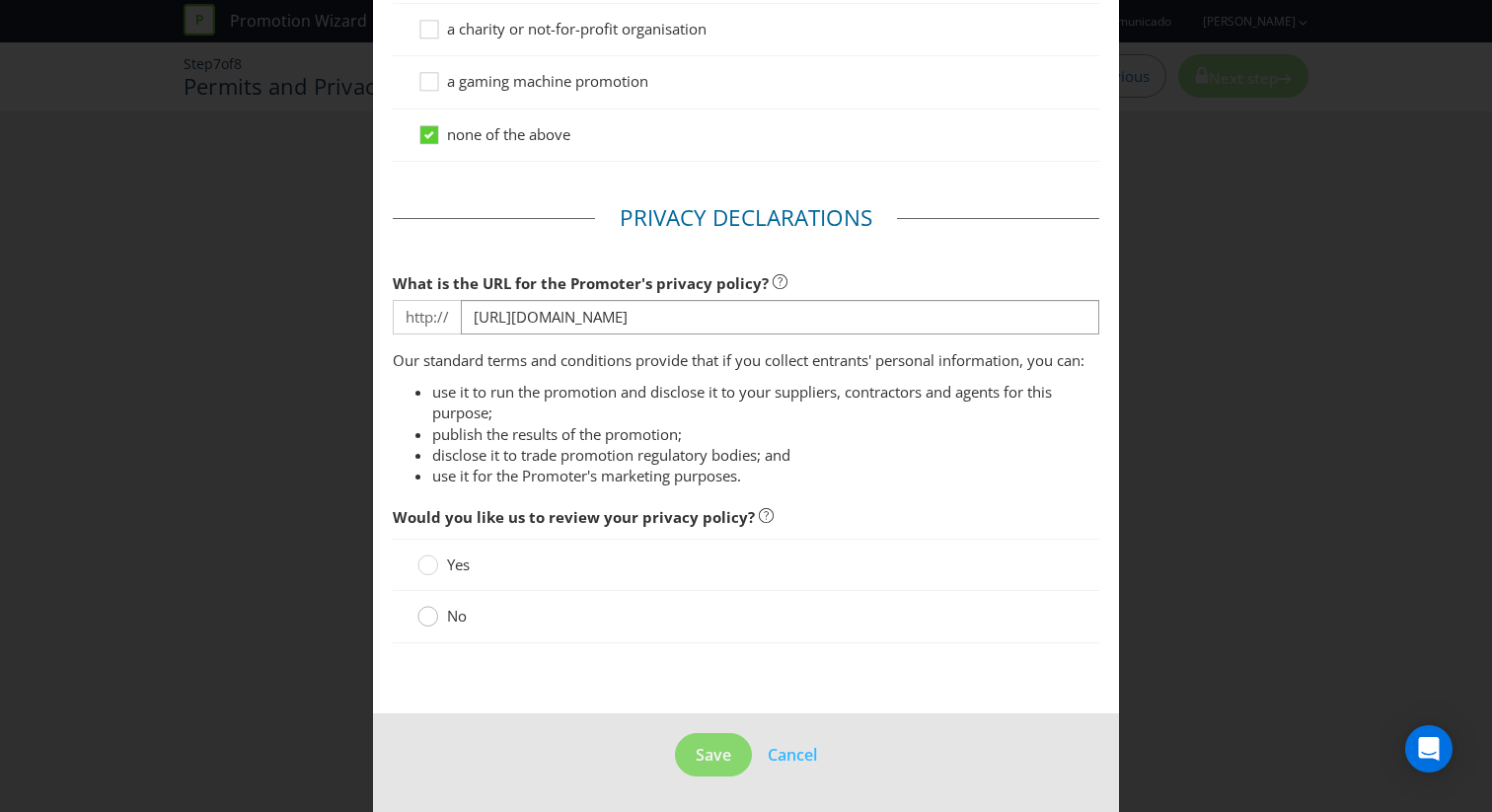 click at bounding box center (427, 619) 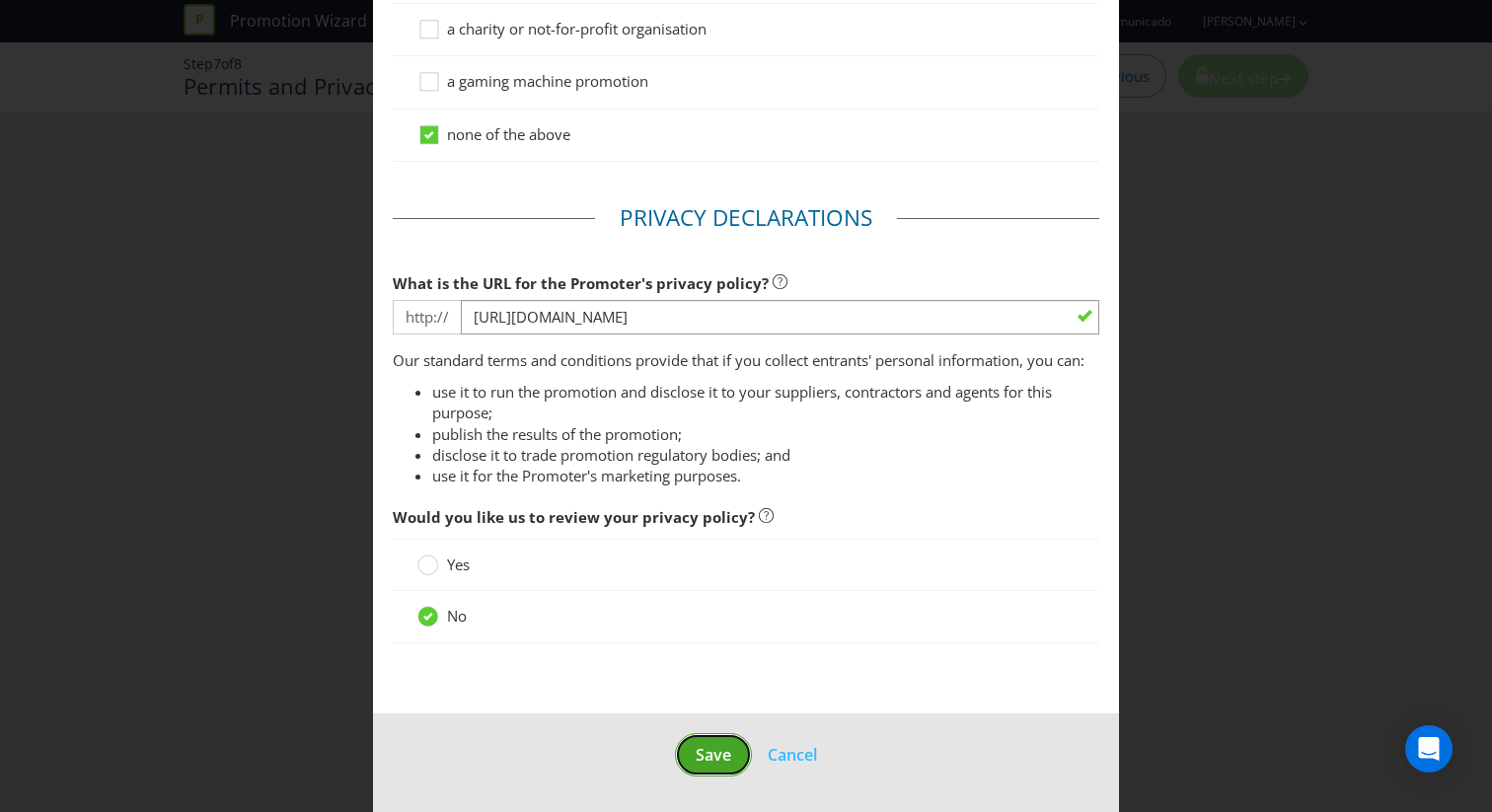 click on "Save" at bounding box center (713, 755) 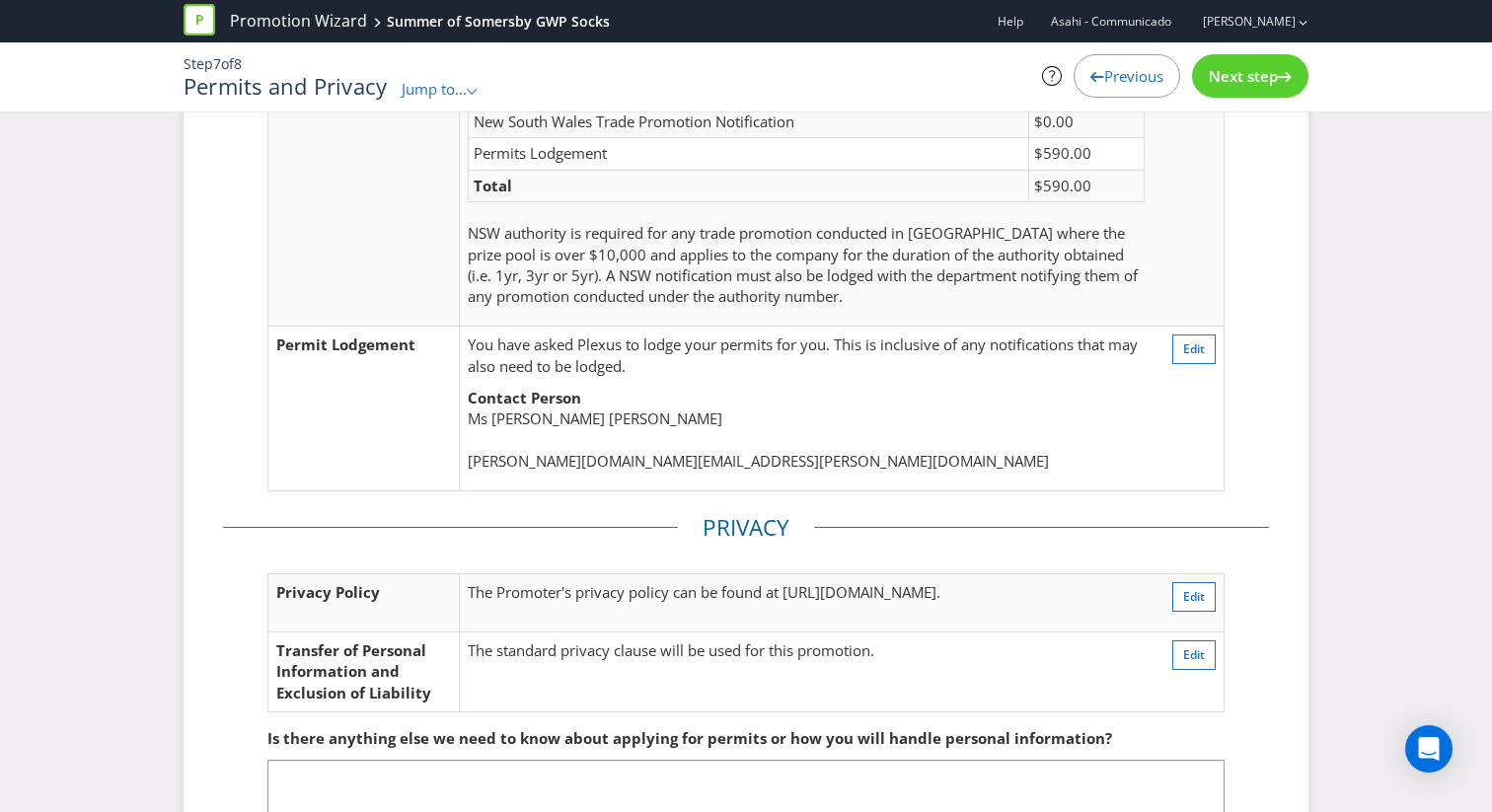 scroll, scrollTop: 332, scrollLeft: 0, axis: vertical 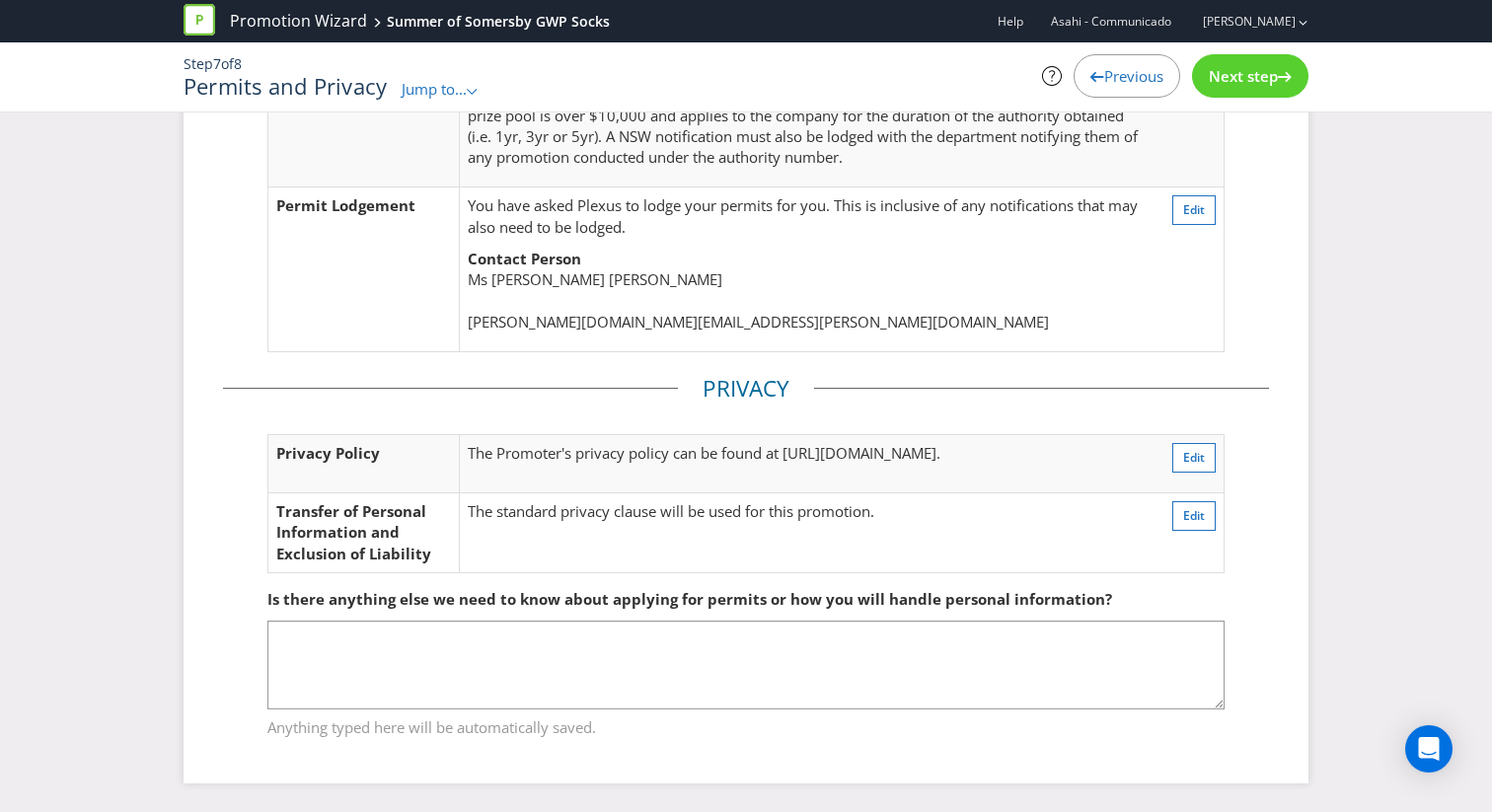 click on "Next step" at bounding box center [1250, 76] 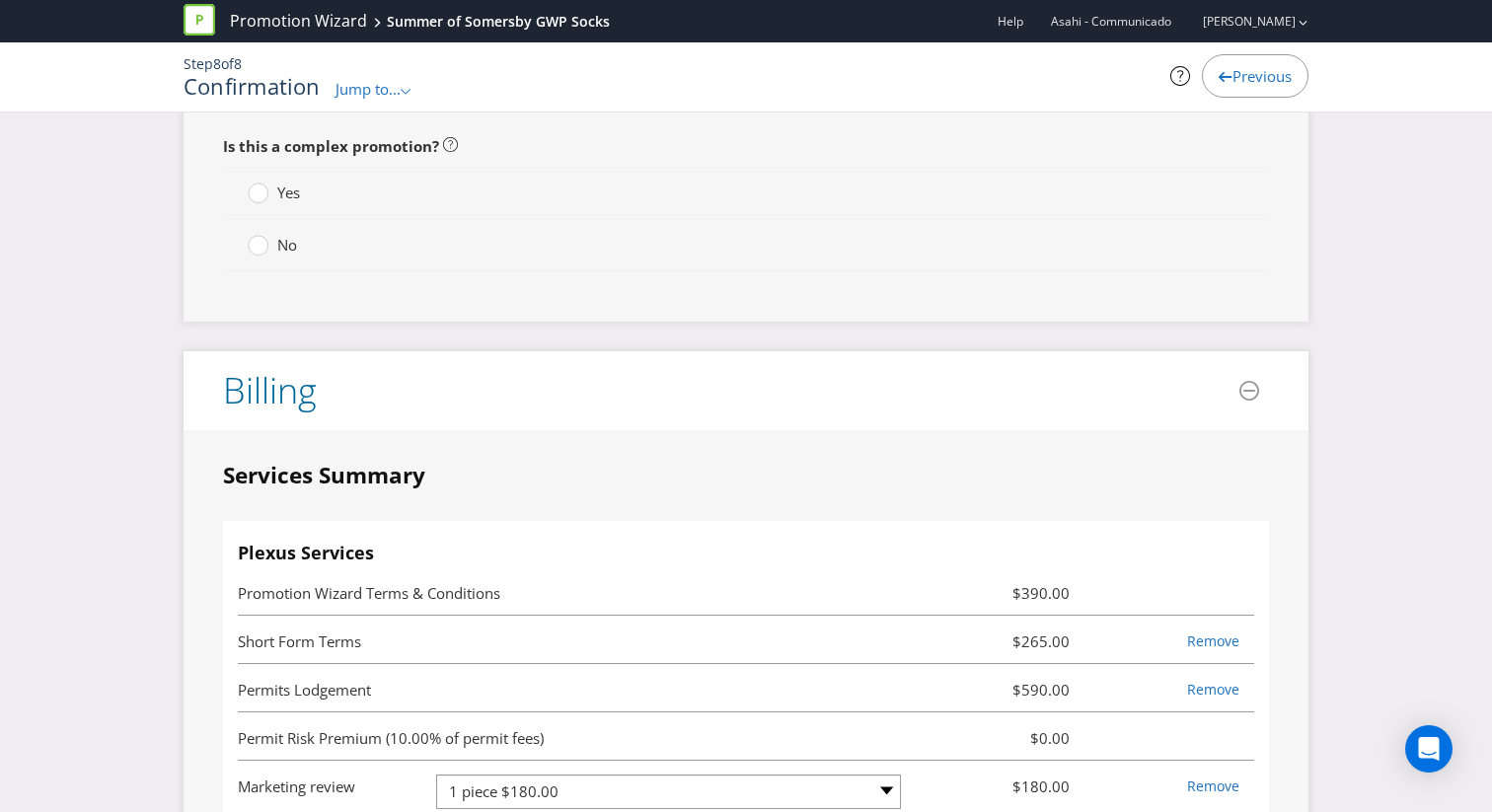 scroll, scrollTop: 4244, scrollLeft: 0, axis: vertical 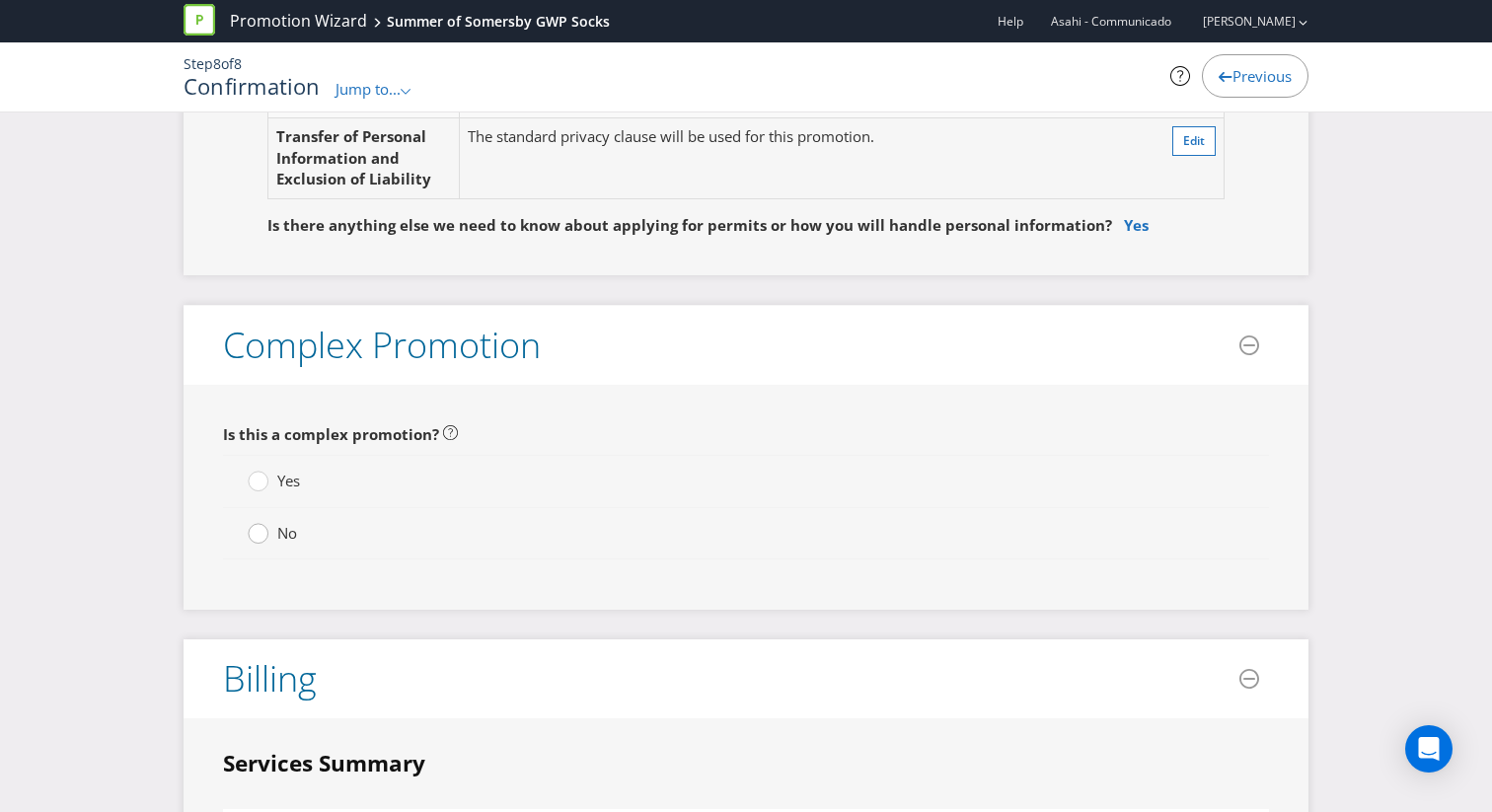 click 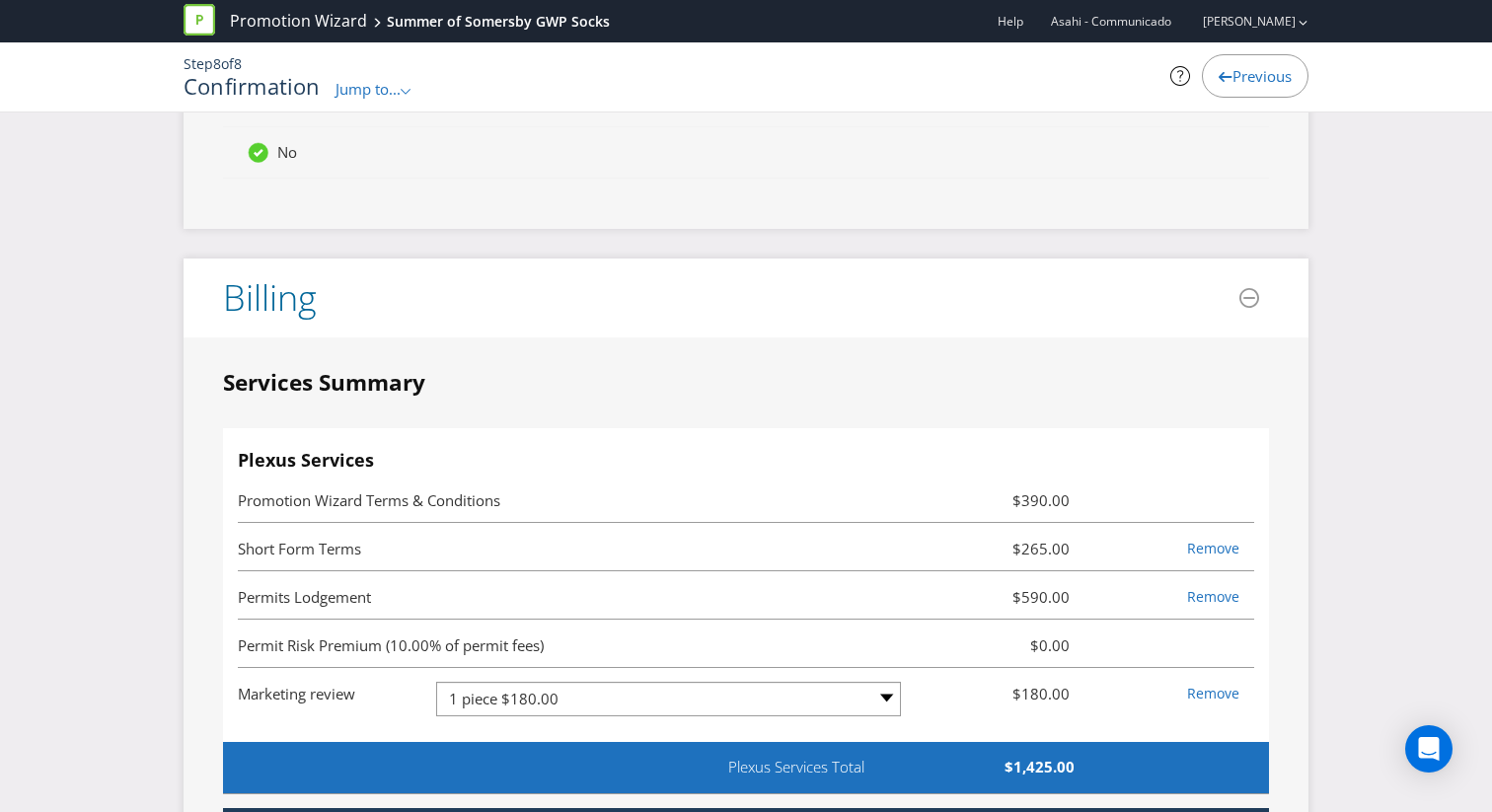scroll, scrollTop: 4625, scrollLeft: 0, axis: vertical 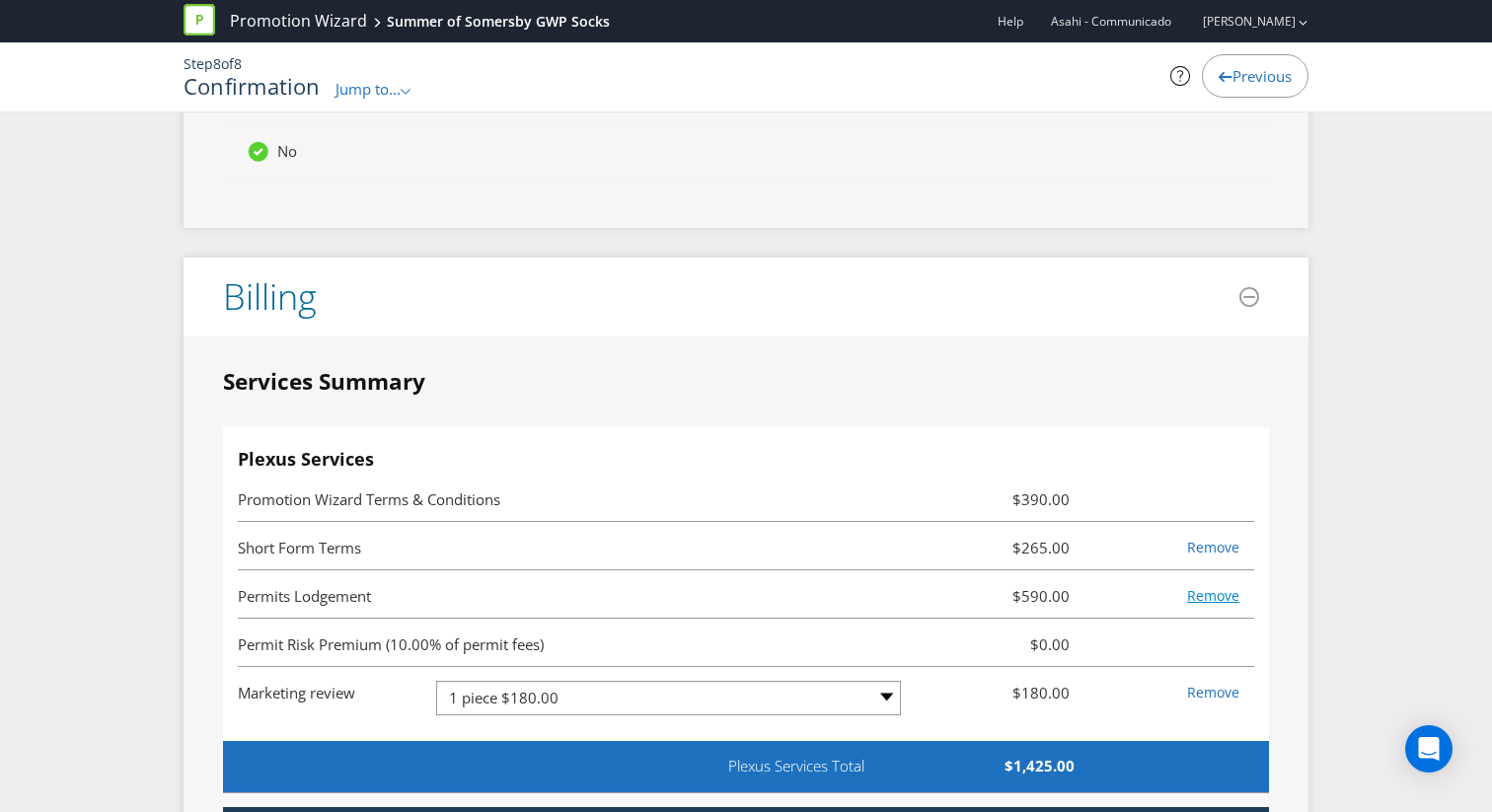 click on "Remove" at bounding box center [1213, 595] 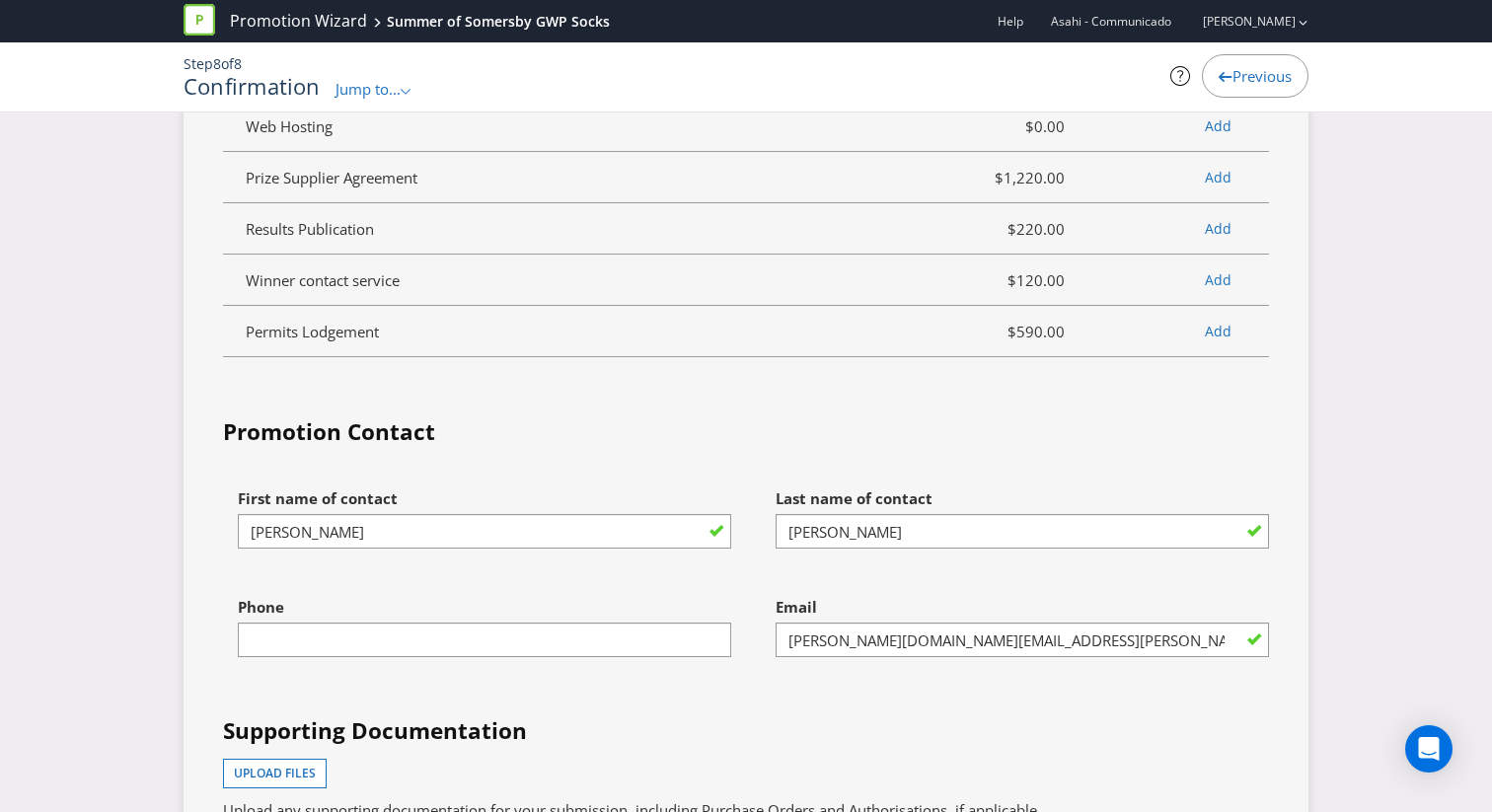 scroll, scrollTop: 5610, scrollLeft: 0, axis: vertical 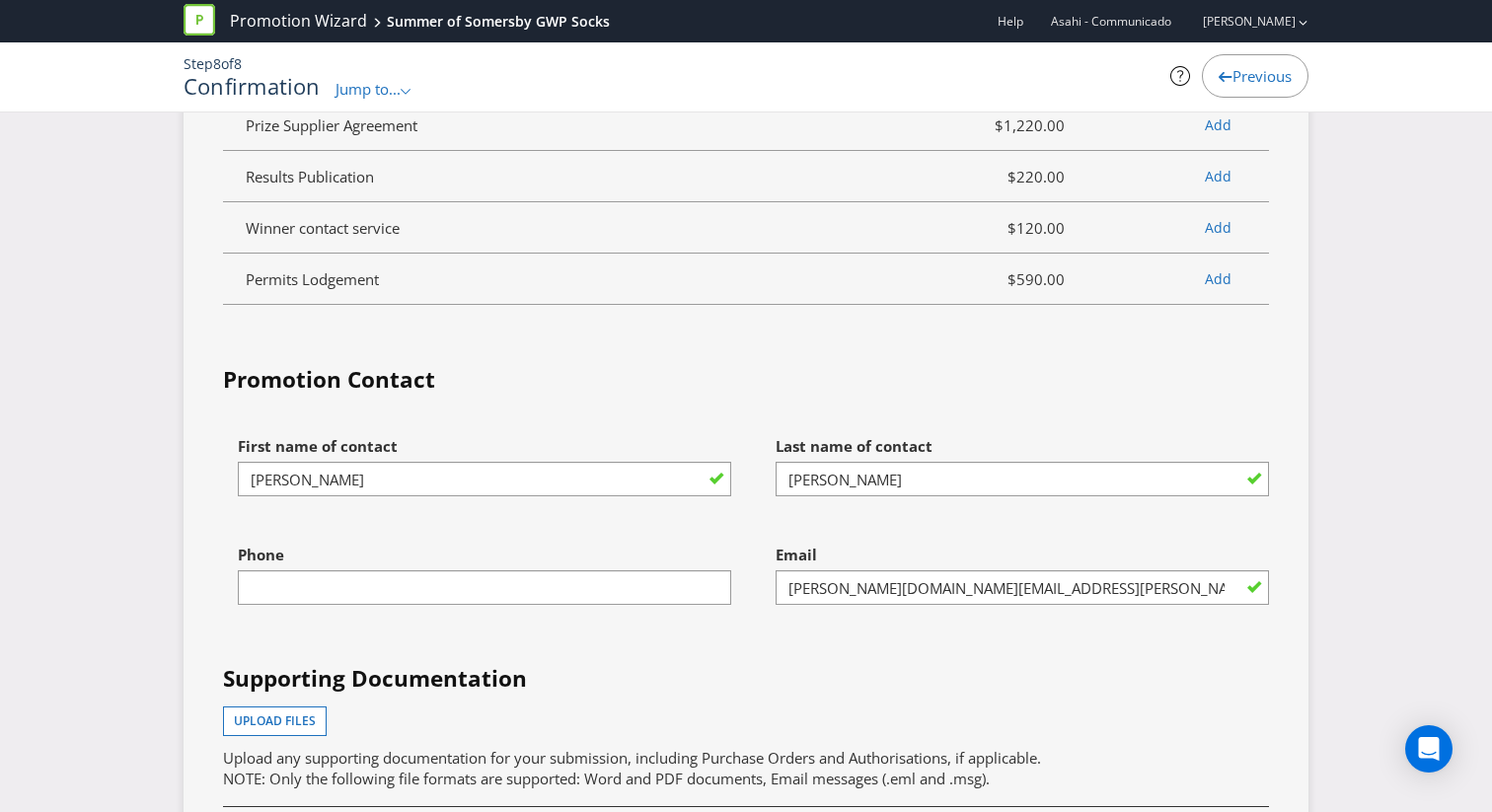 click on "Phone" at bounding box center [477, 589] 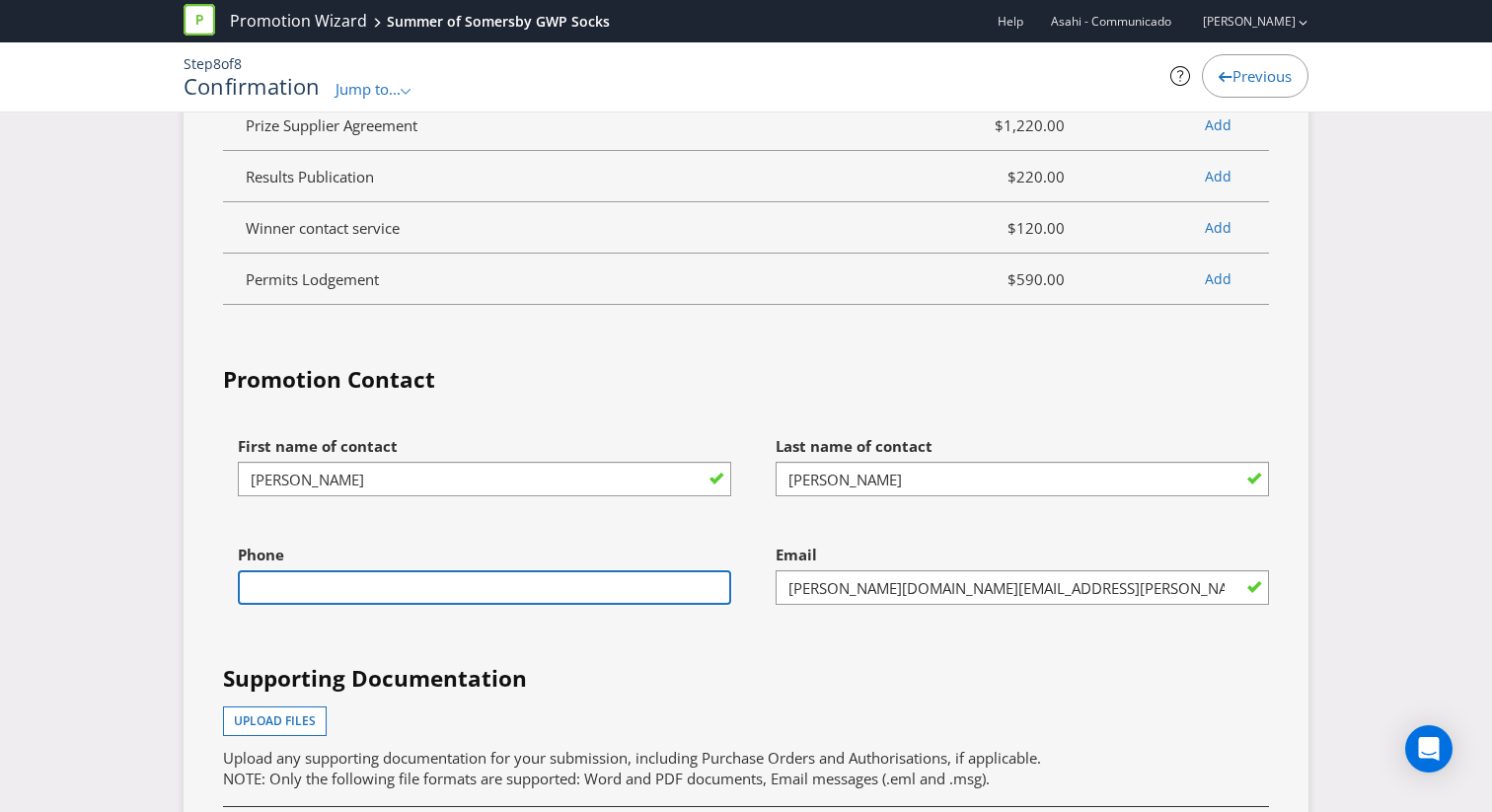 click at bounding box center (485, 587) 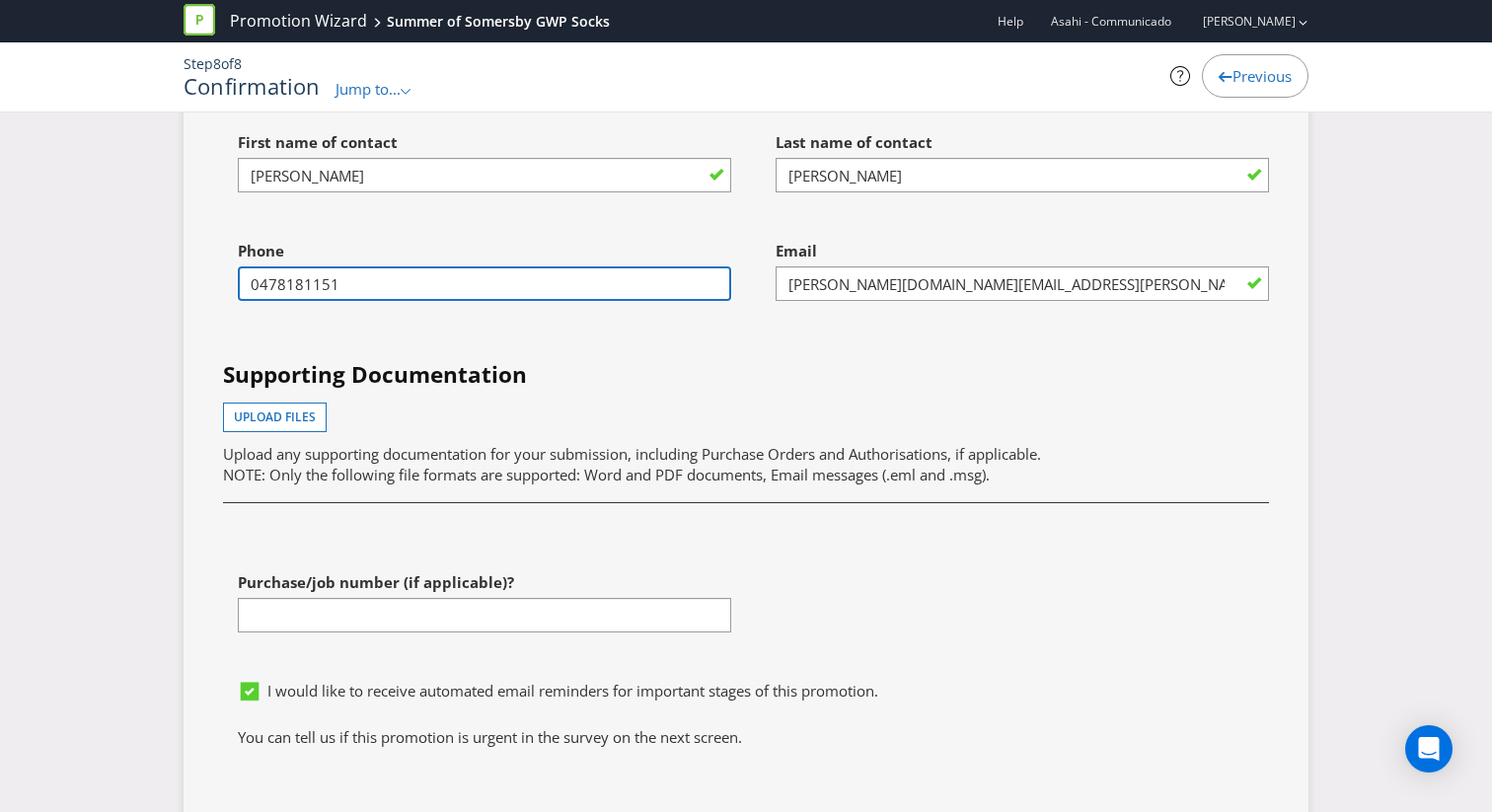 scroll, scrollTop: 5982, scrollLeft: 0, axis: vertical 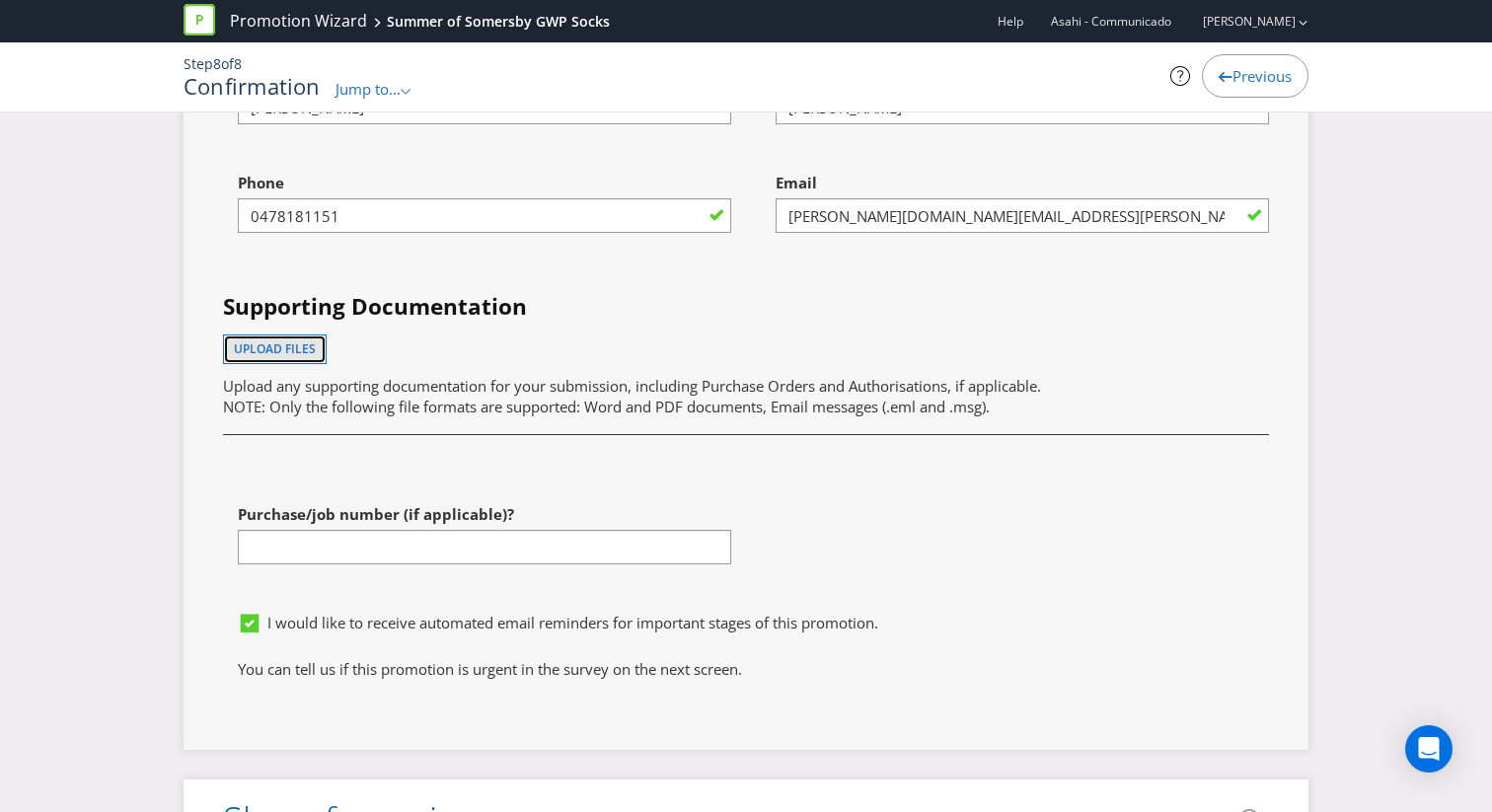 click on "Upload files" at bounding box center [274, 348] 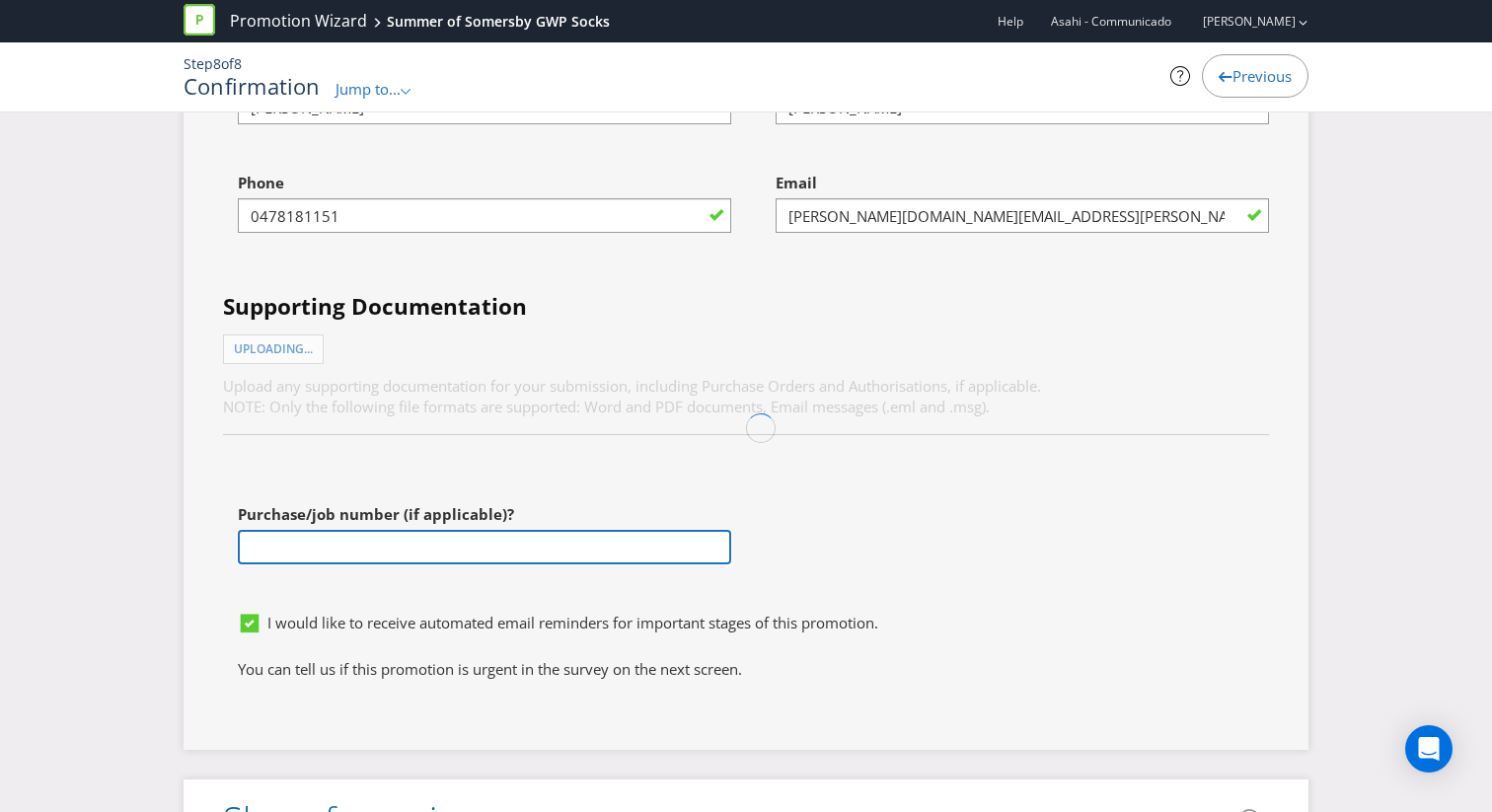click at bounding box center (485, 547) 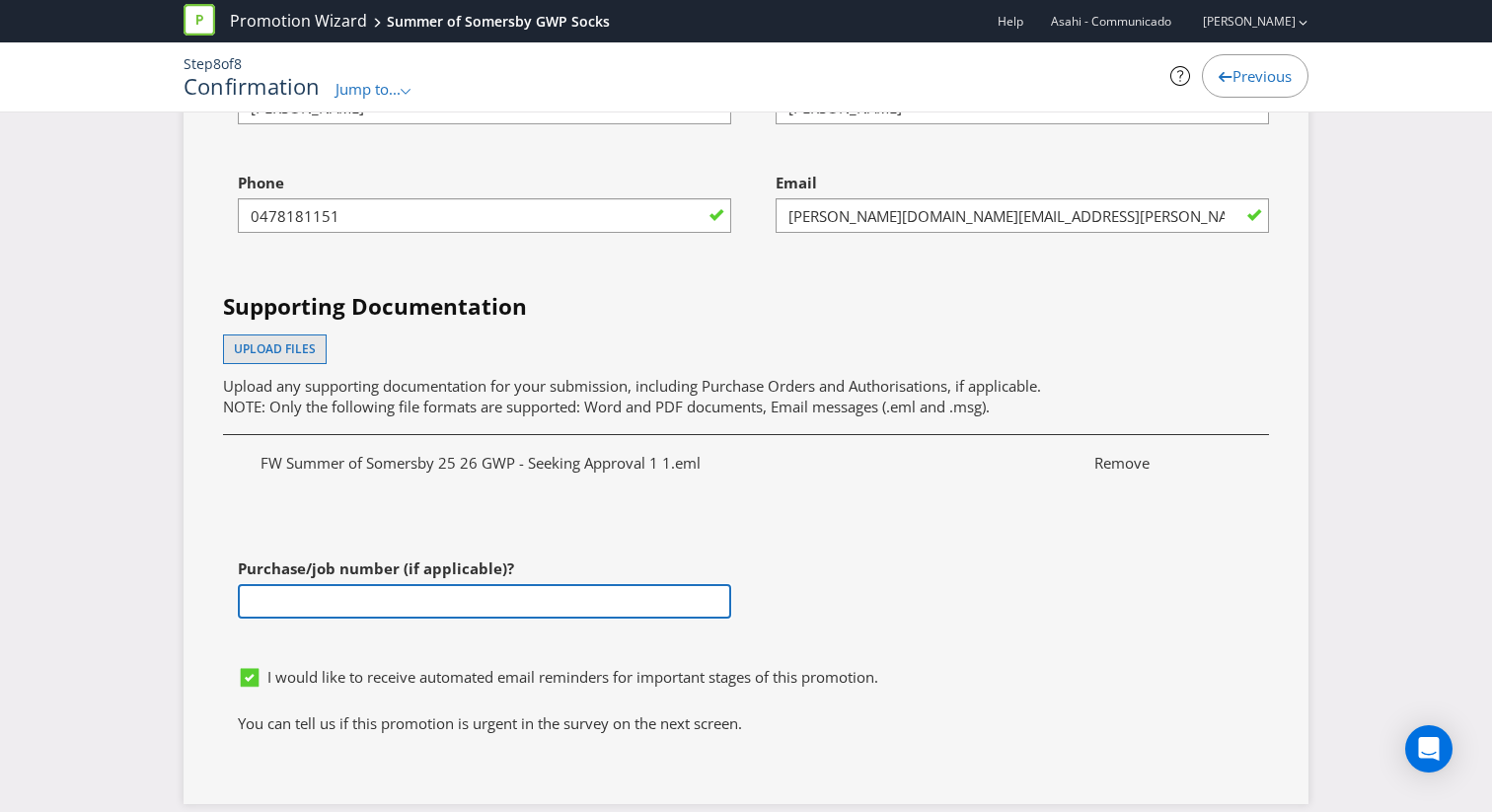 paste on "4501170128" 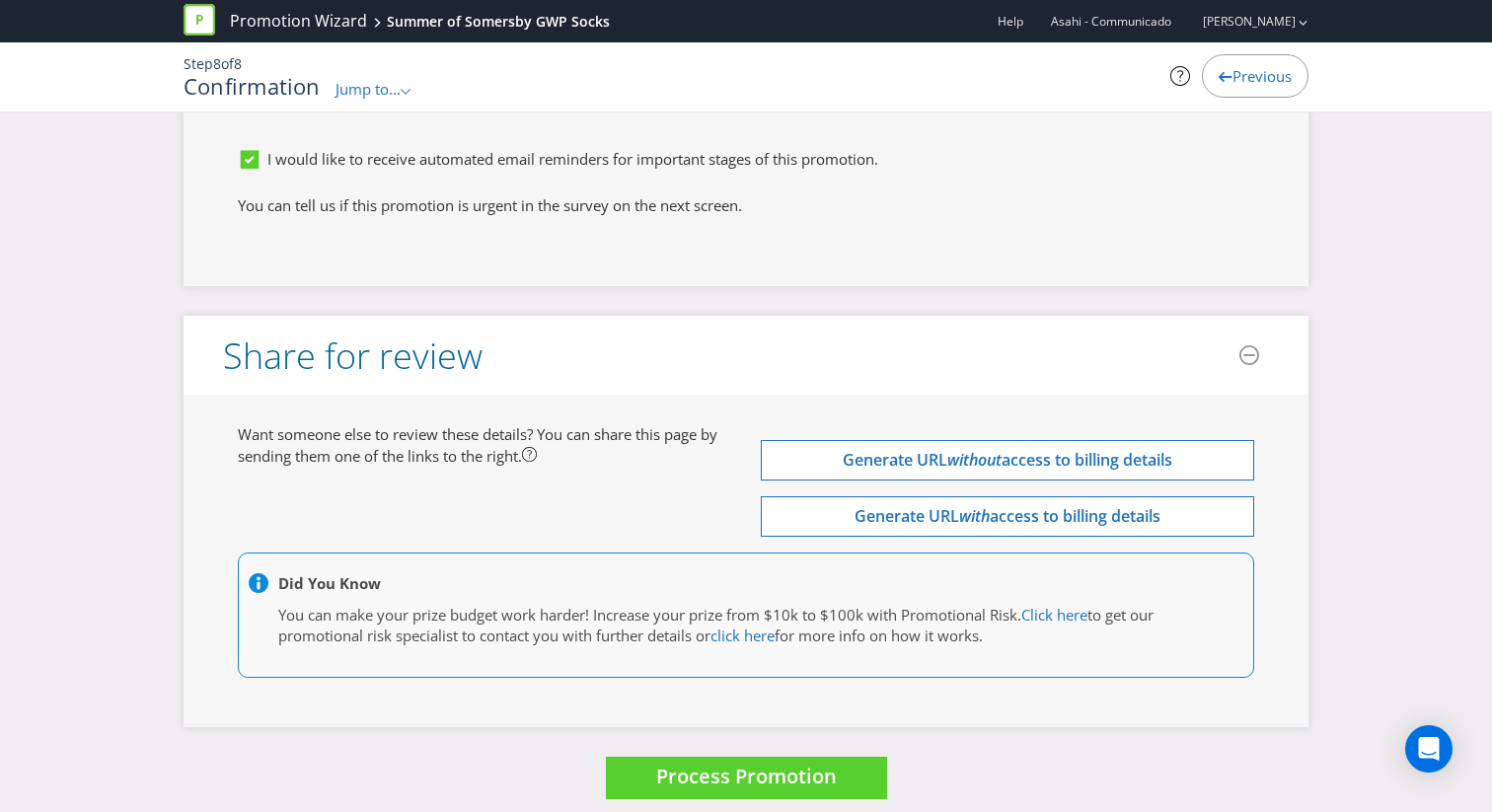 scroll, scrollTop: 6516, scrollLeft: 0, axis: vertical 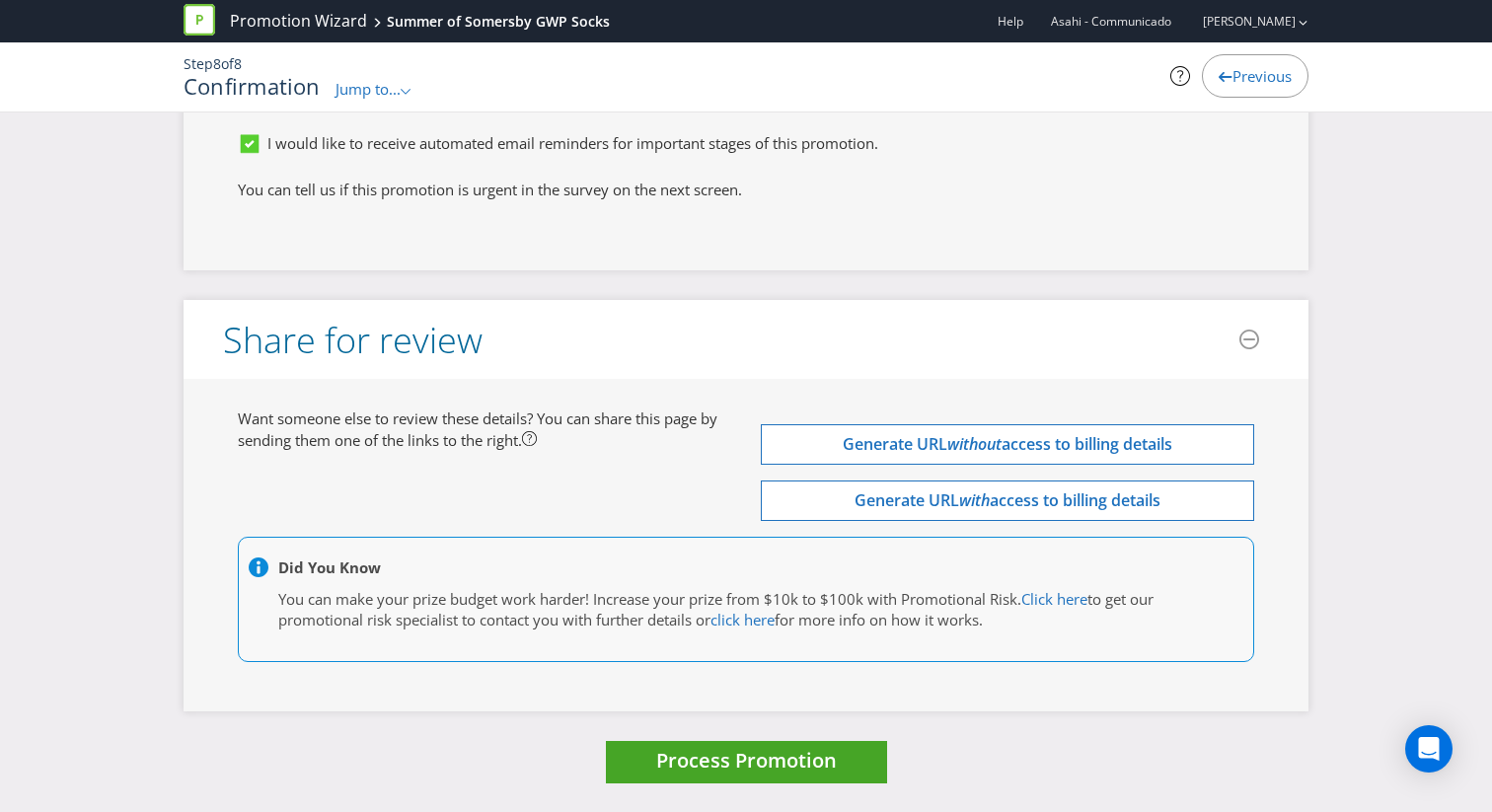 type on "4501170128" 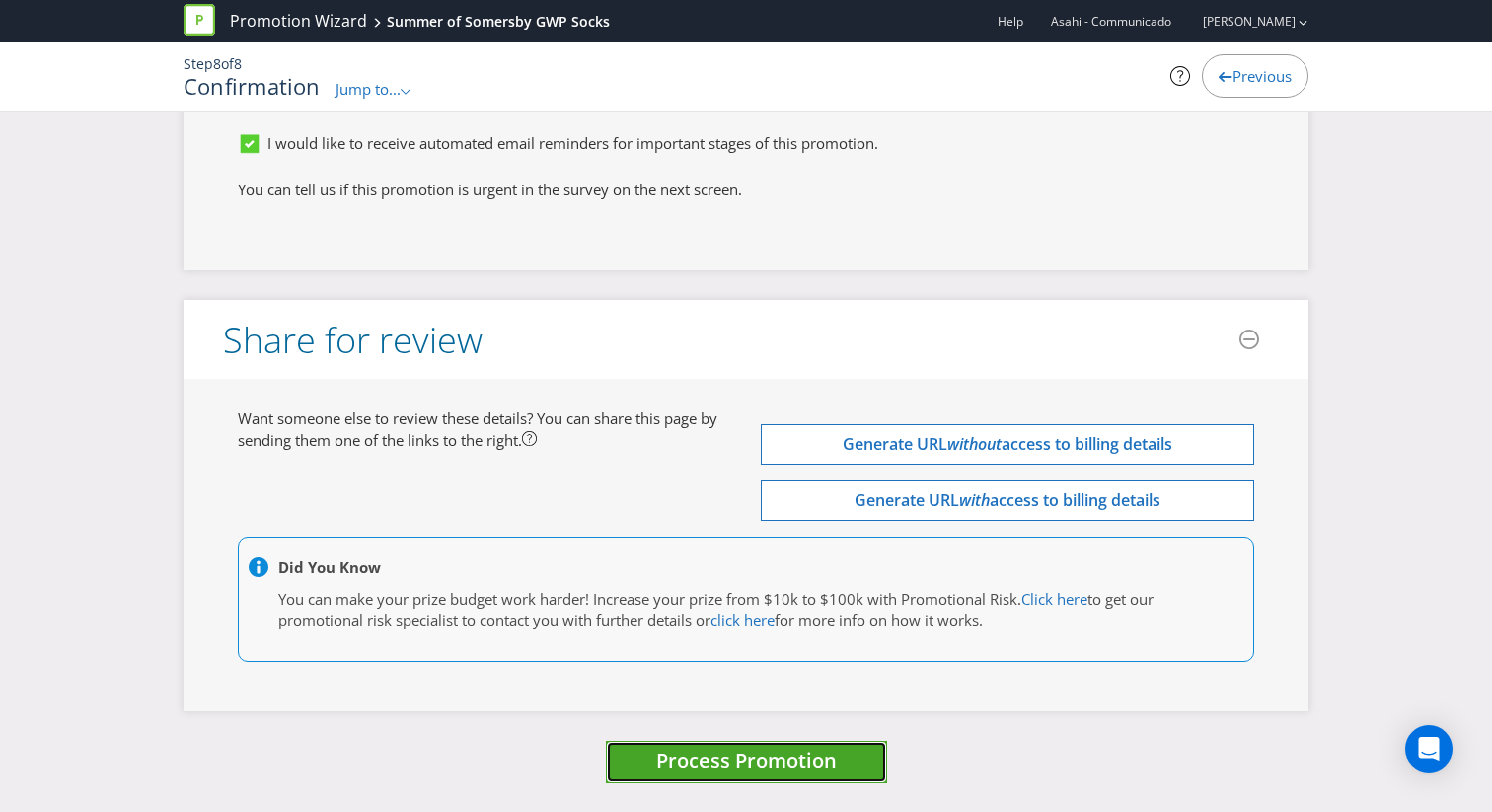 click on "Process Promotion" at bounding box center (746, 760) 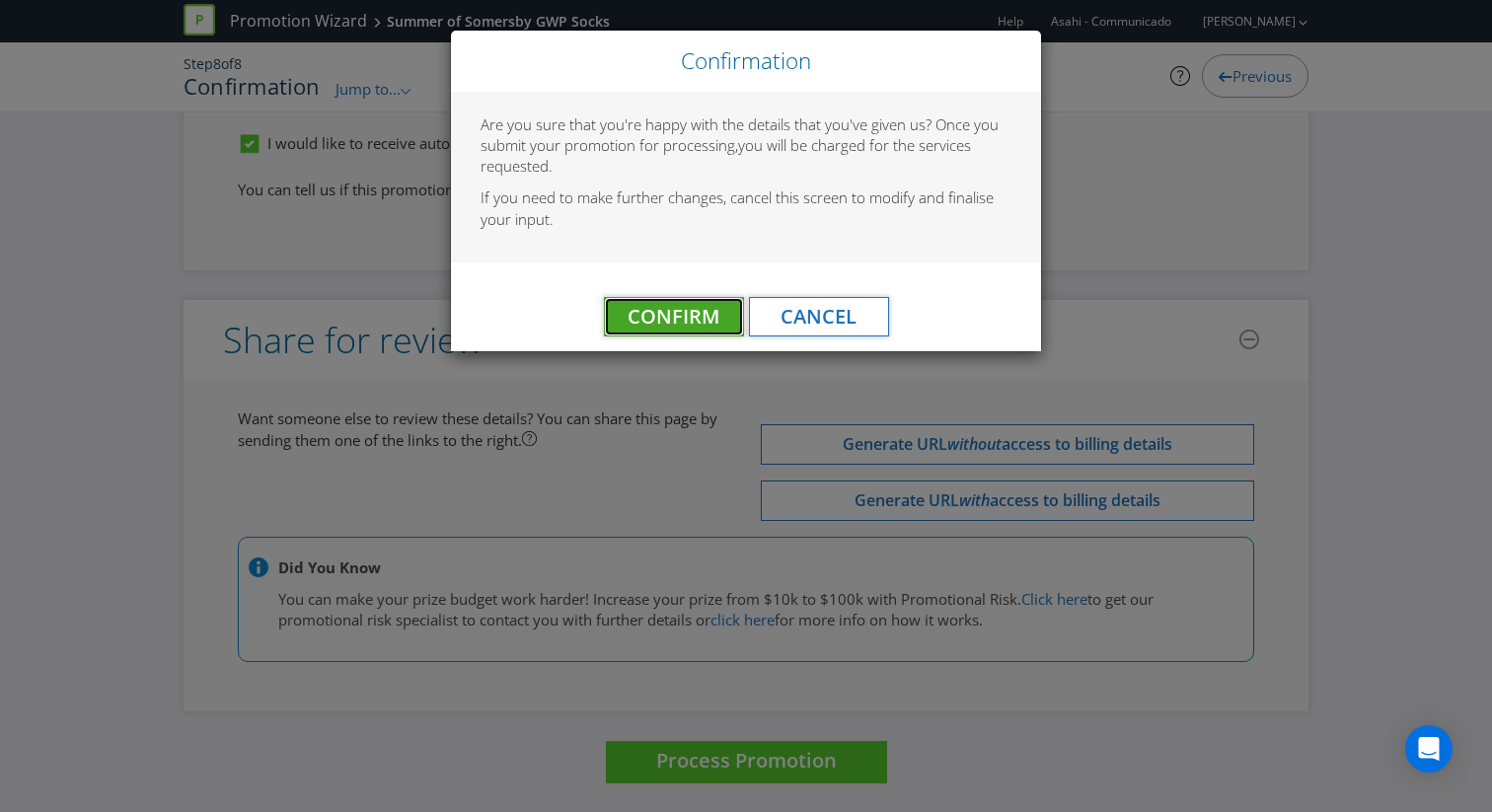 click on "Confirm" at bounding box center [673, 316] 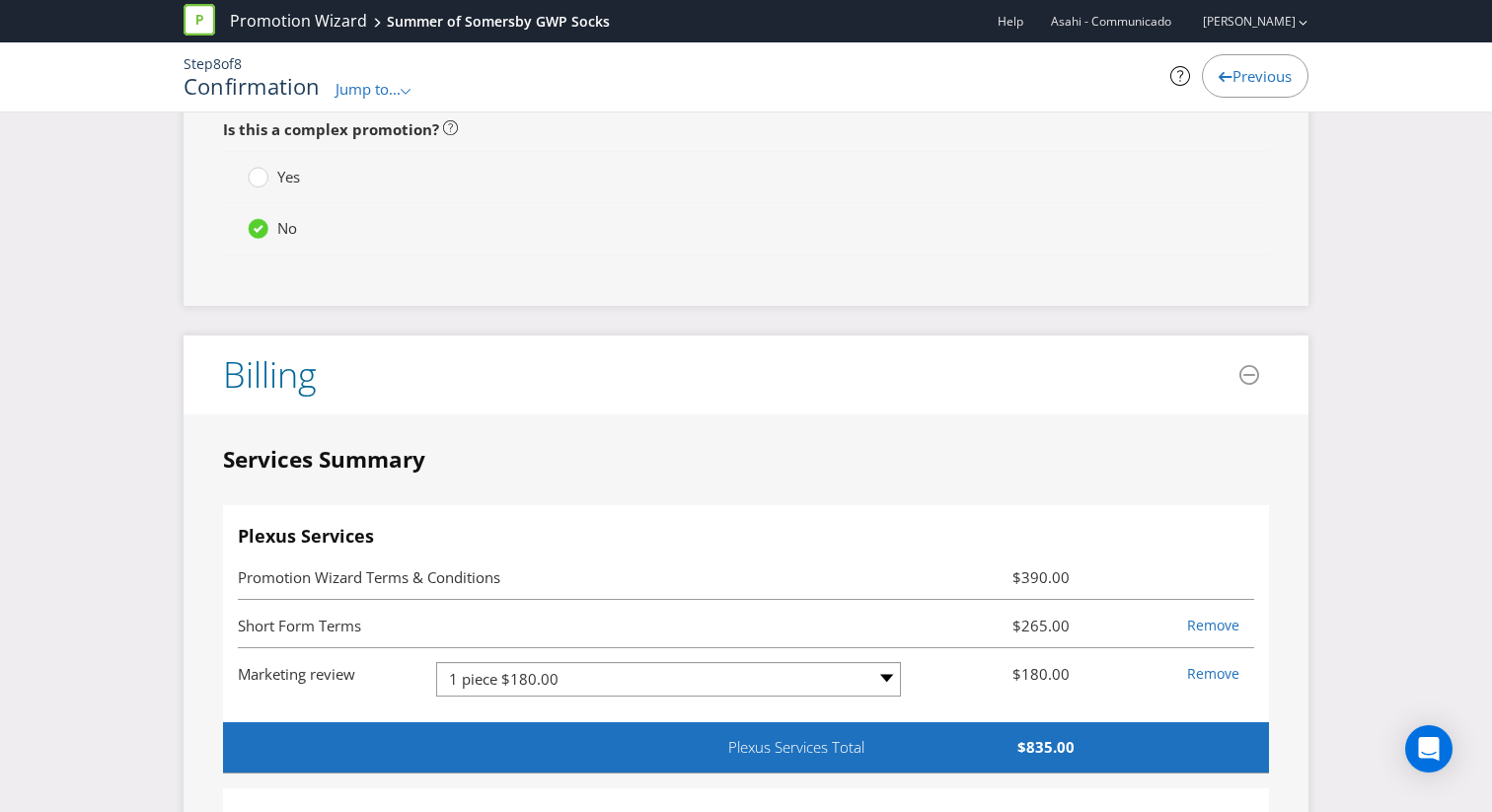 scroll, scrollTop: 0, scrollLeft: 0, axis: both 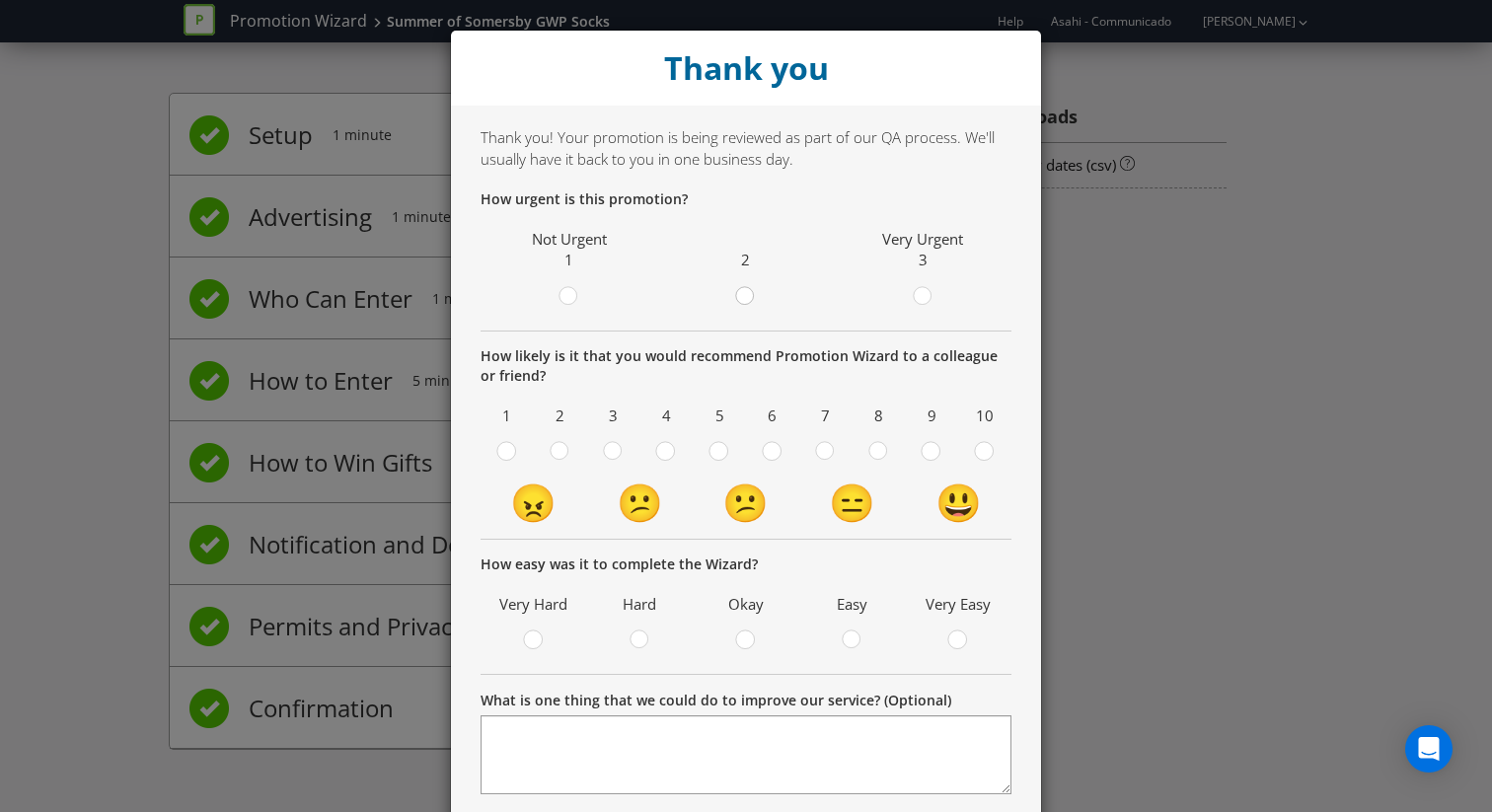 click 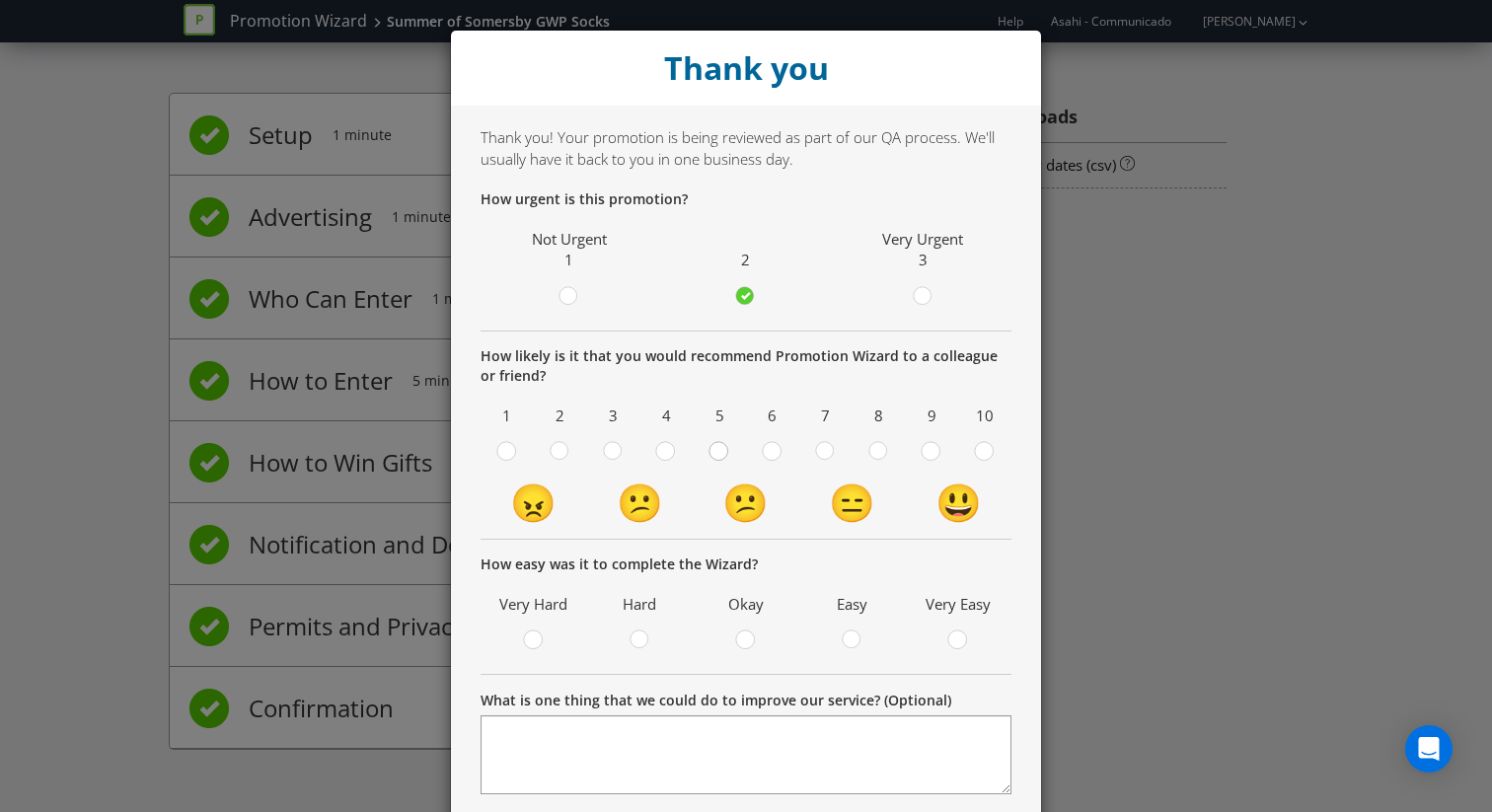 click 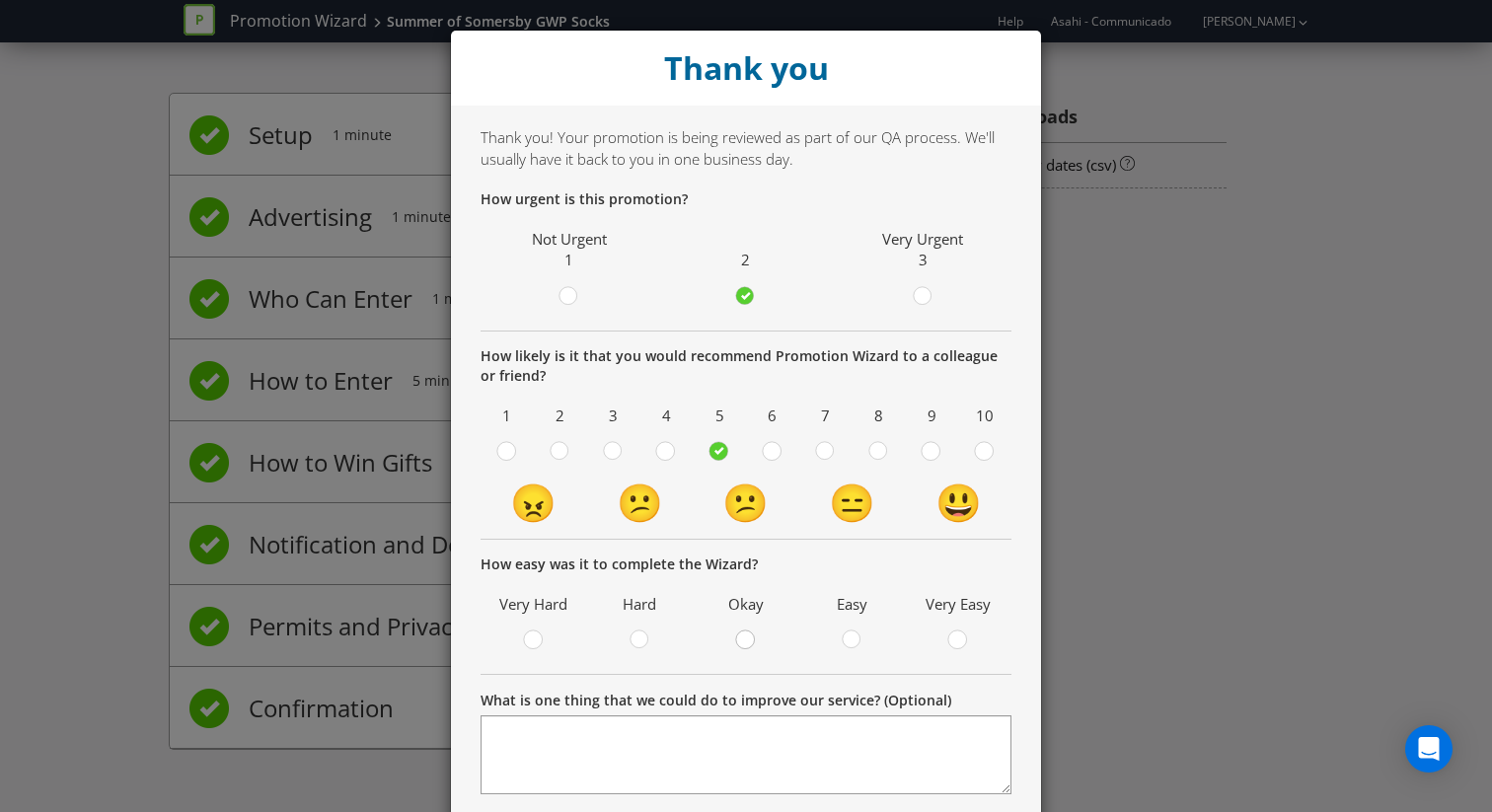 click at bounding box center [746, 633] 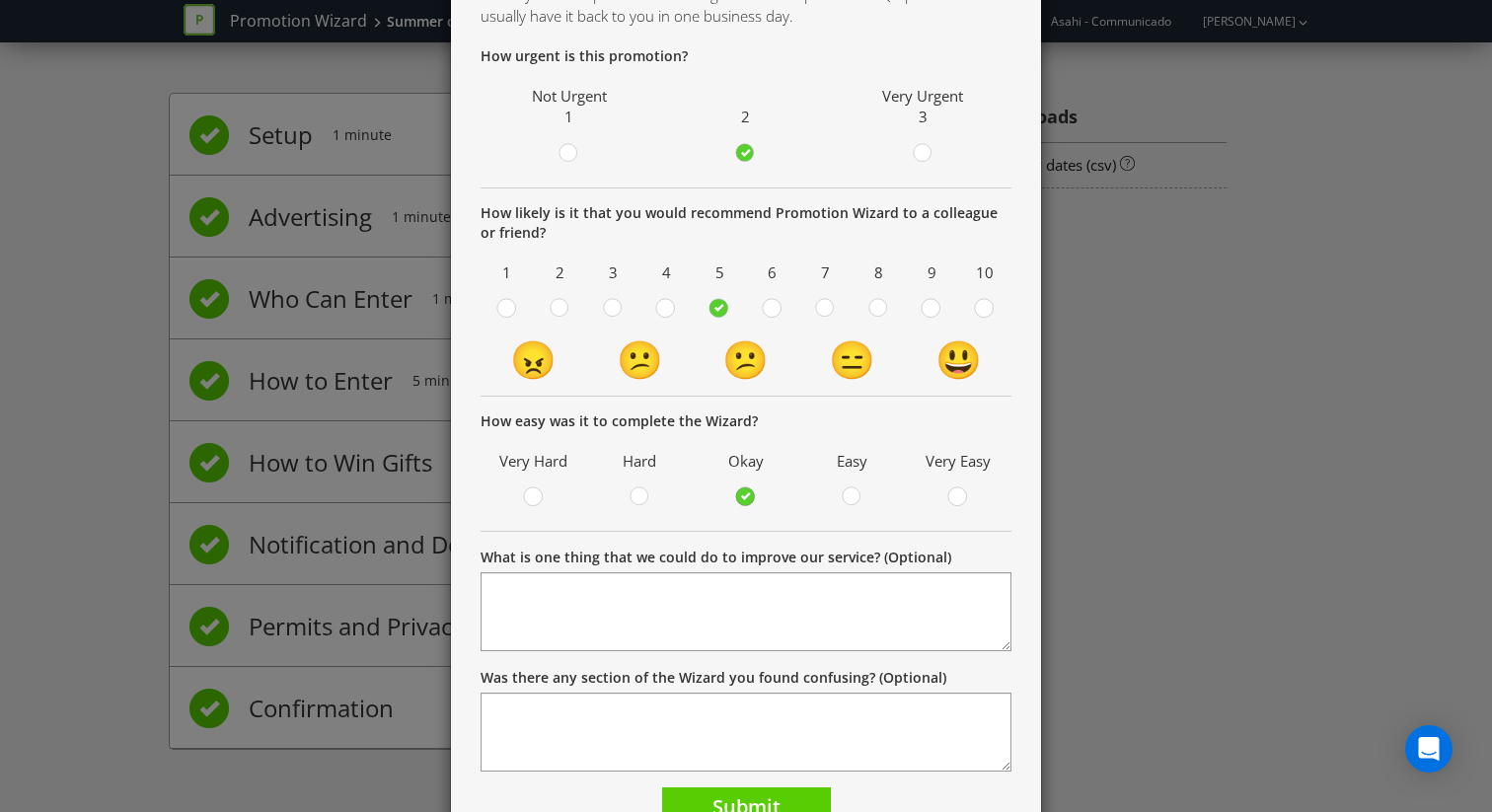 scroll, scrollTop: 146, scrollLeft: 0, axis: vertical 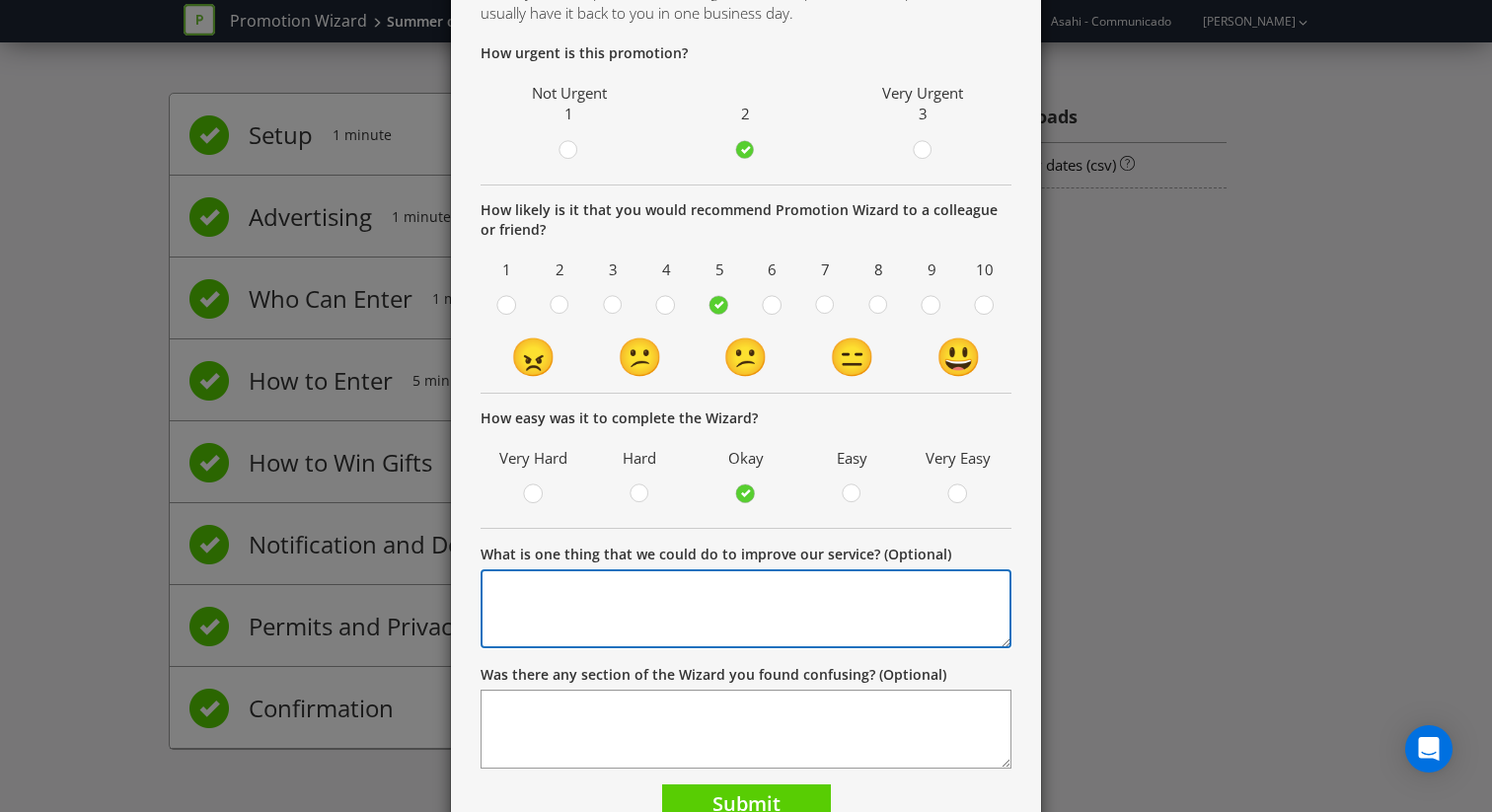 click on "What is one thing that we could do to improve our service? (Optional)" at bounding box center [746, 609] 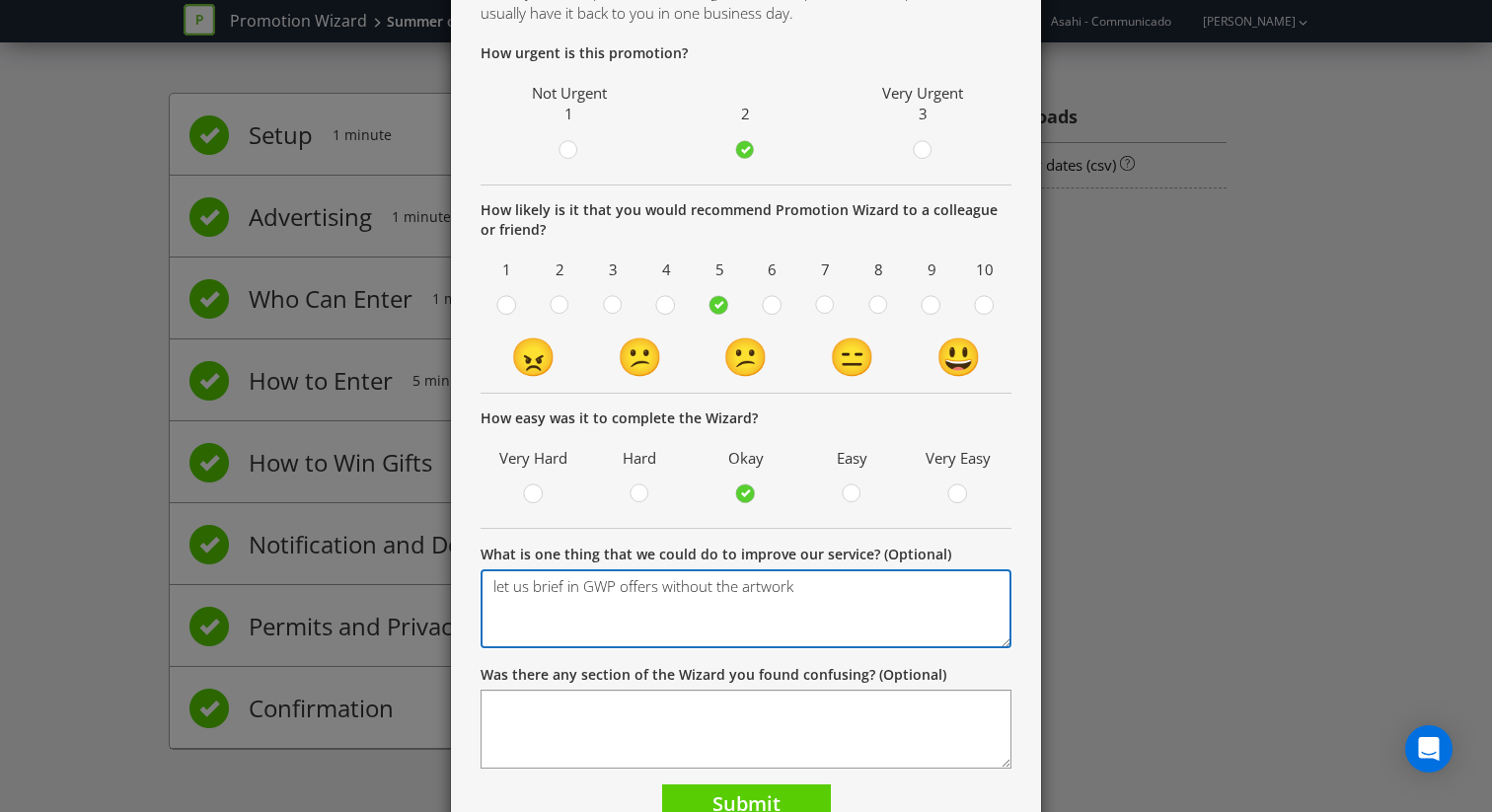 drag, startPoint x: 663, startPoint y: 593, endPoint x: 862, endPoint y: 594, distance: 199.00251 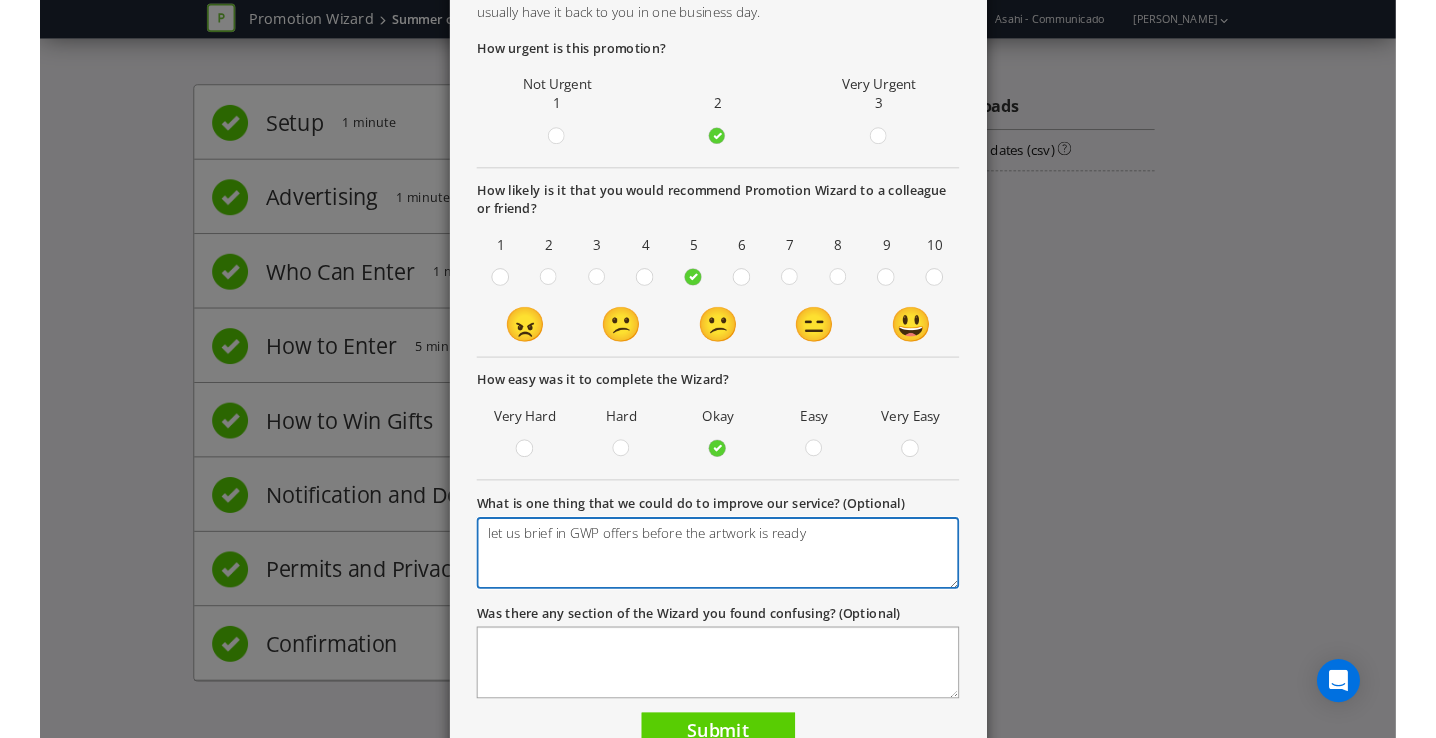 scroll, scrollTop: 246, scrollLeft: 0, axis: vertical 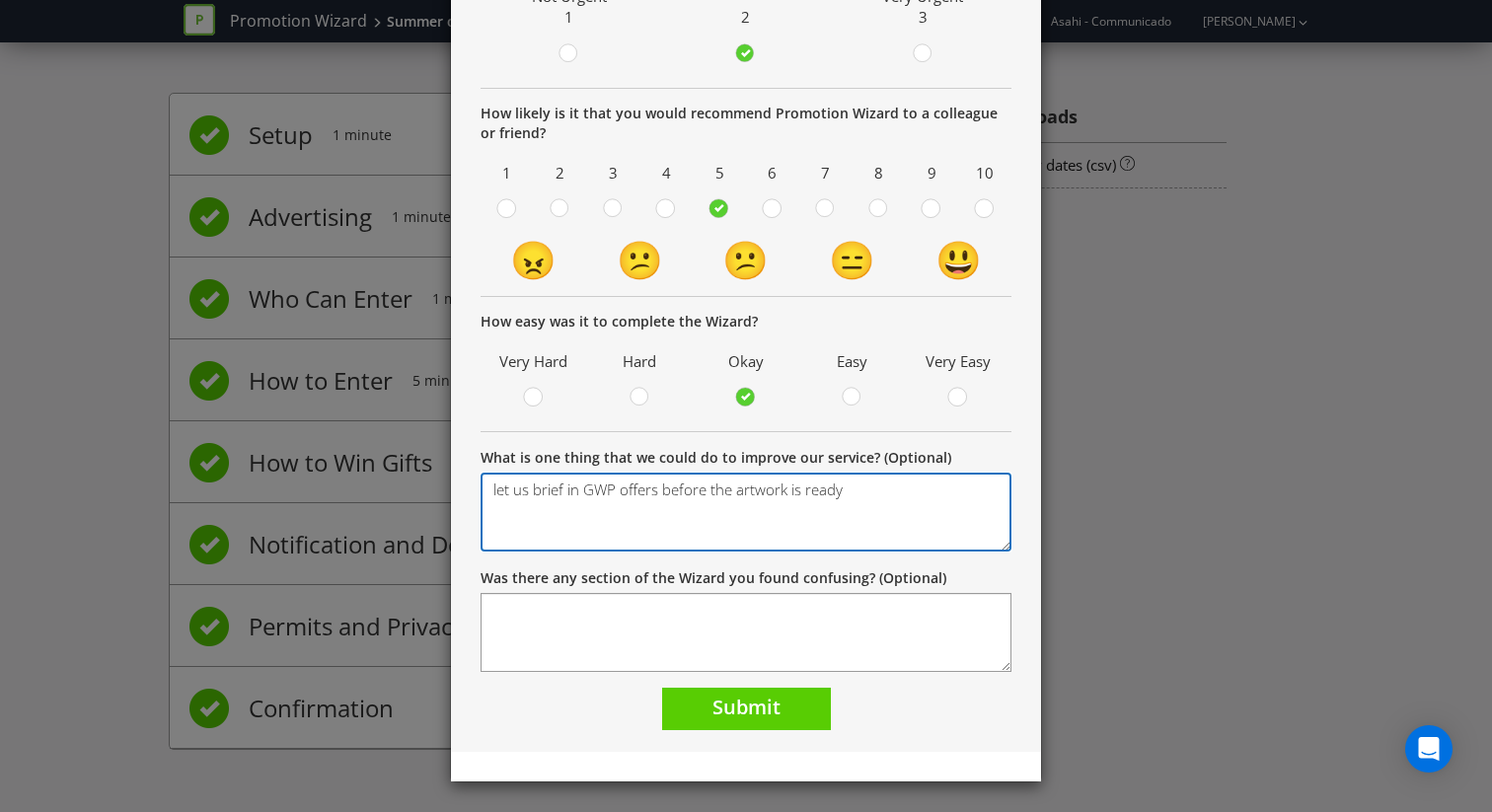 type on "let us brief in GWP offers before the artwork is ready" 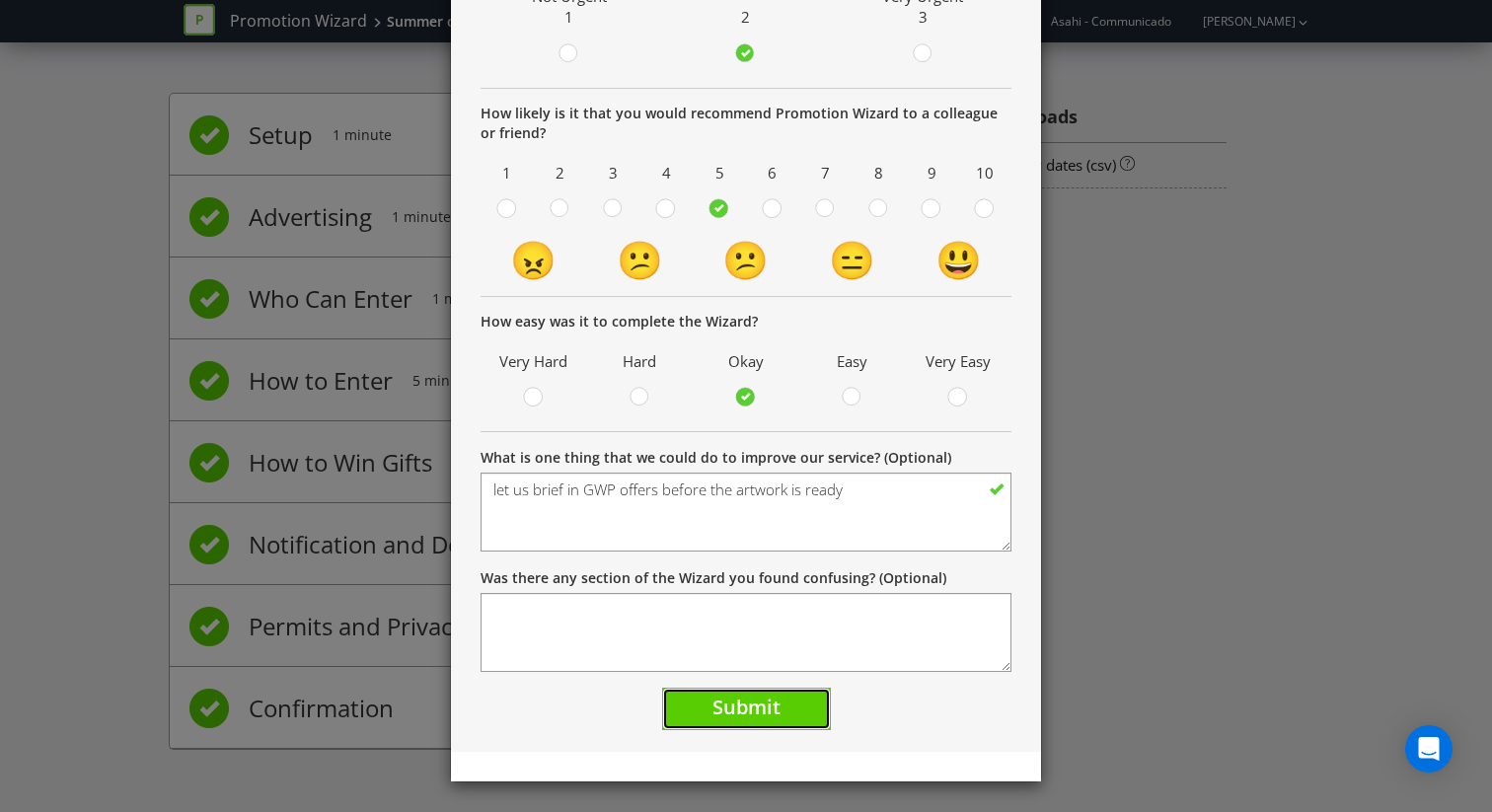 click on "Submit" at bounding box center (746, 706) 